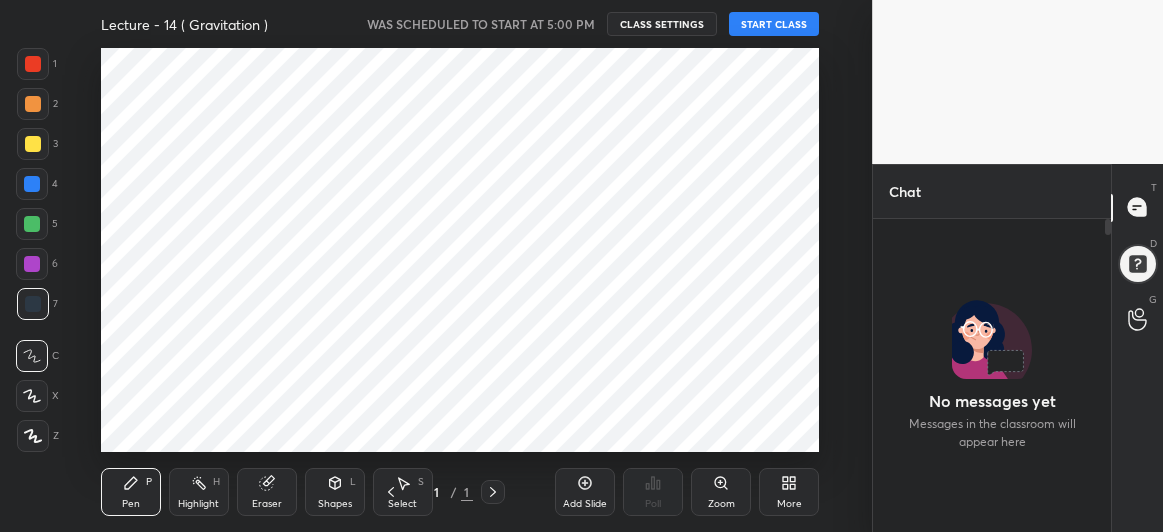 scroll, scrollTop: 0, scrollLeft: 0, axis: both 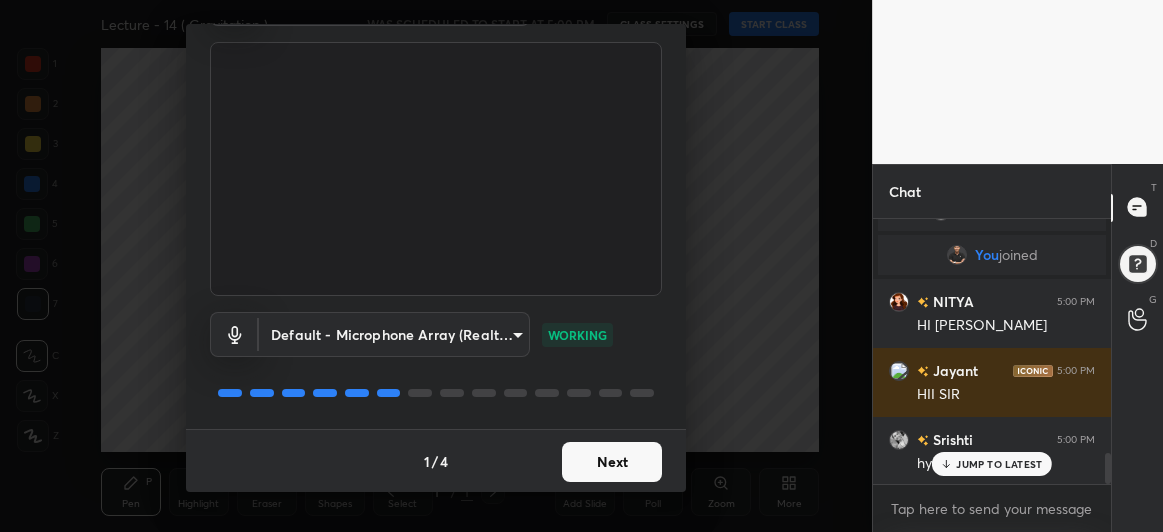 click on "Next" at bounding box center [612, 462] 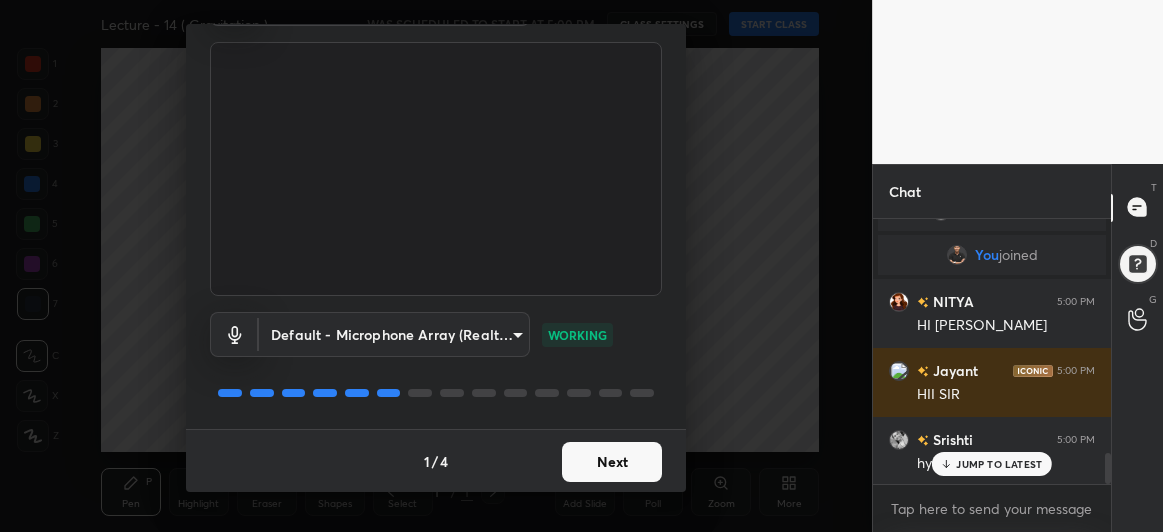 scroll, scrollTop: 0, scrollLeft: 0, axis: both 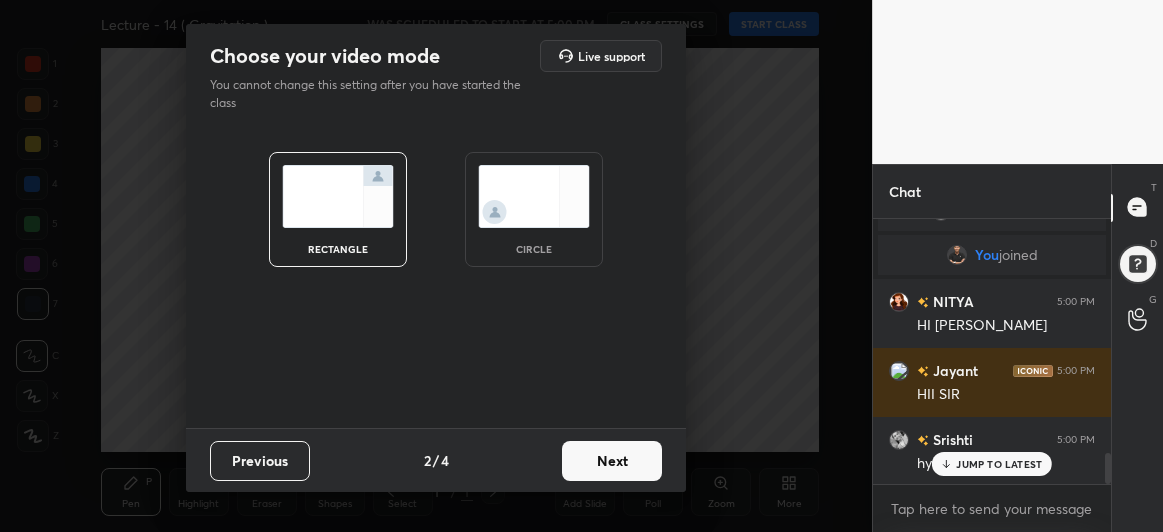 click on "Next" at bounding box center (612, 461) 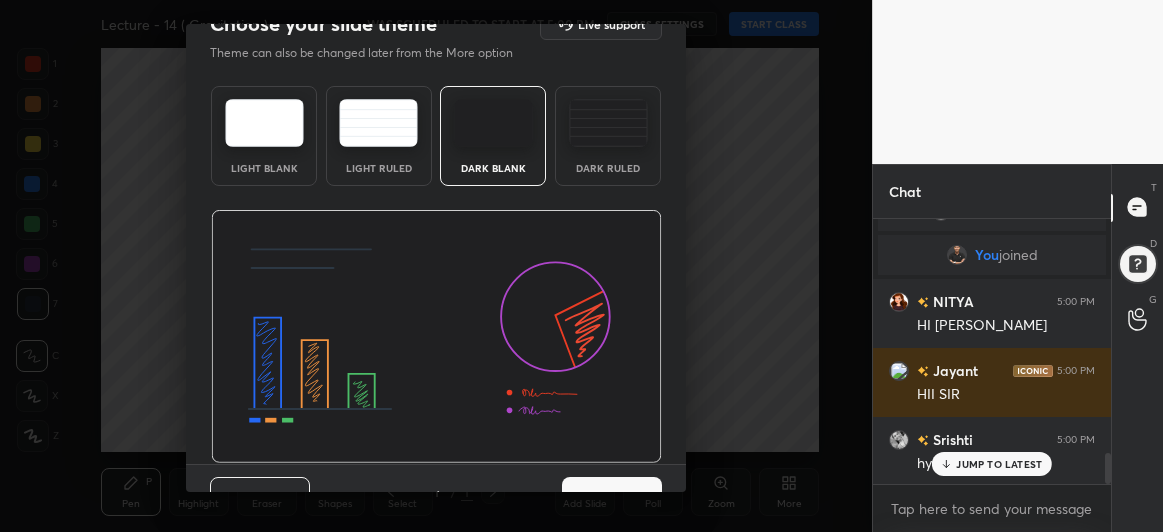 scroll, scrollTop: 67, scrollLeft: 0, axis: vertical 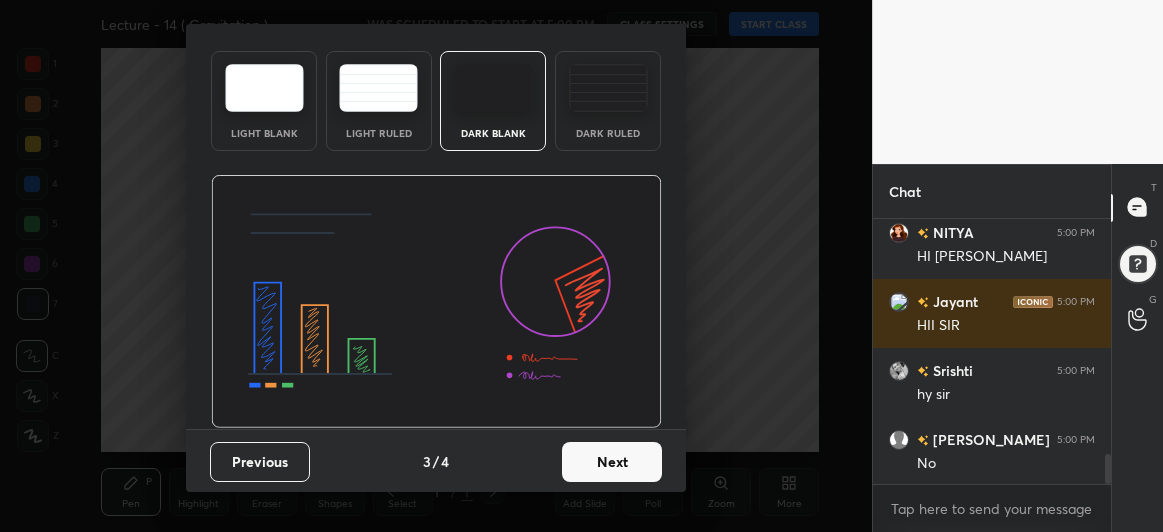 click on "Next" at bounding box center [612, 462] 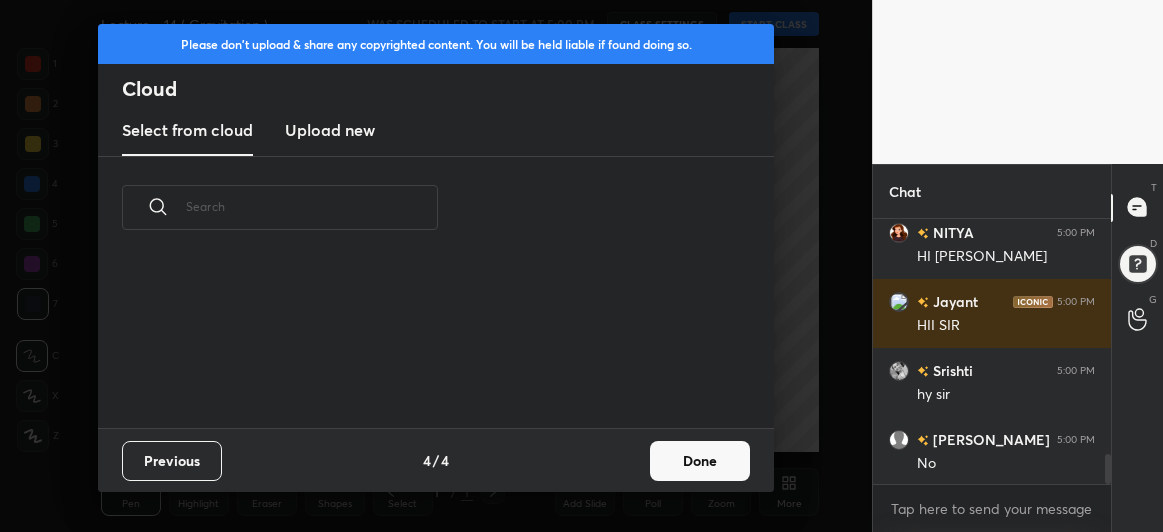 scroll, scrollTop: 6, scrollLeft: 10, axis: both 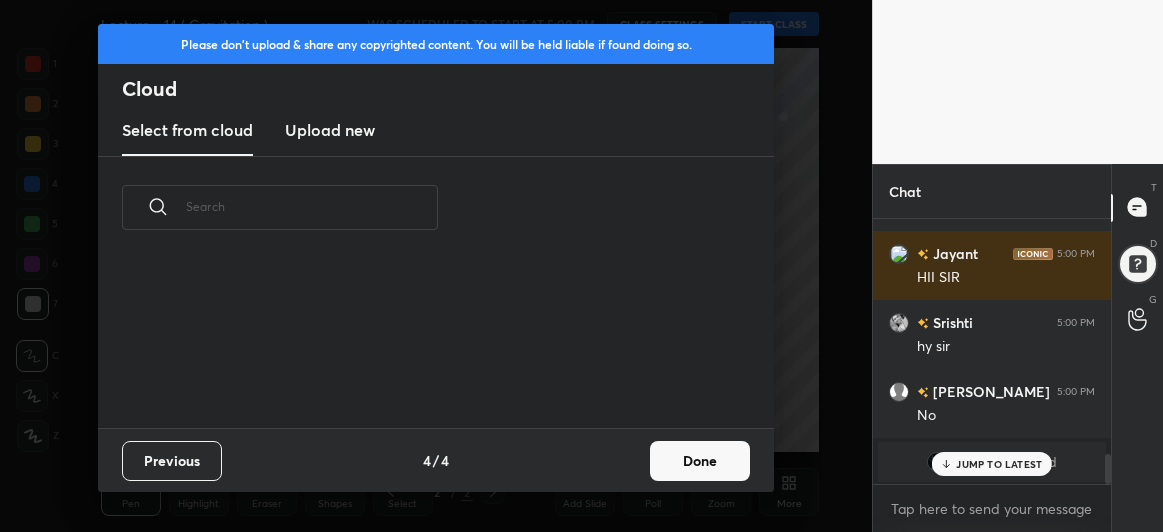 click on "Upload new" at bounding box center (330, 130) 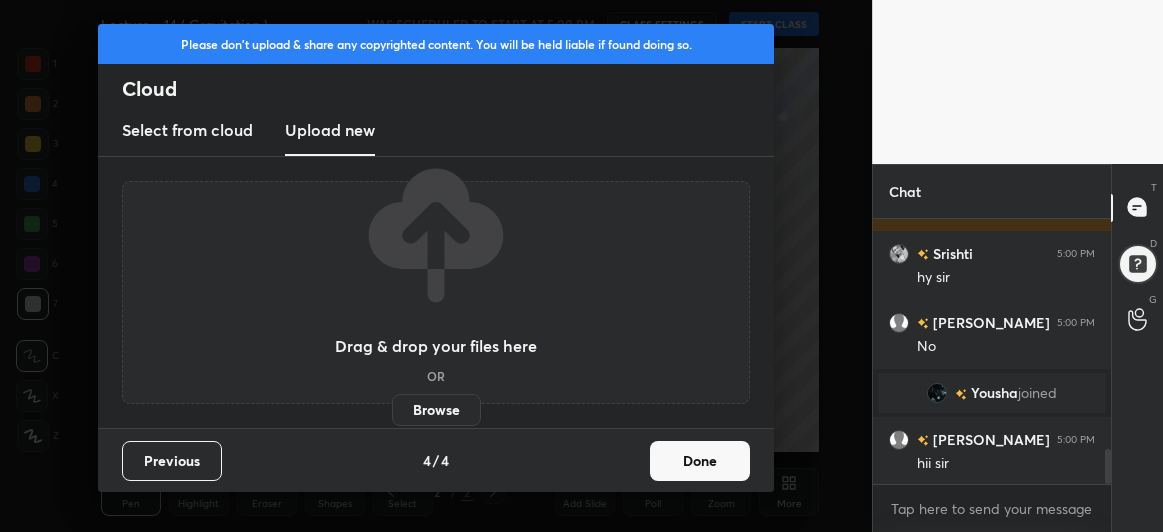 click on "Browse" at bounding box center (436, 410) 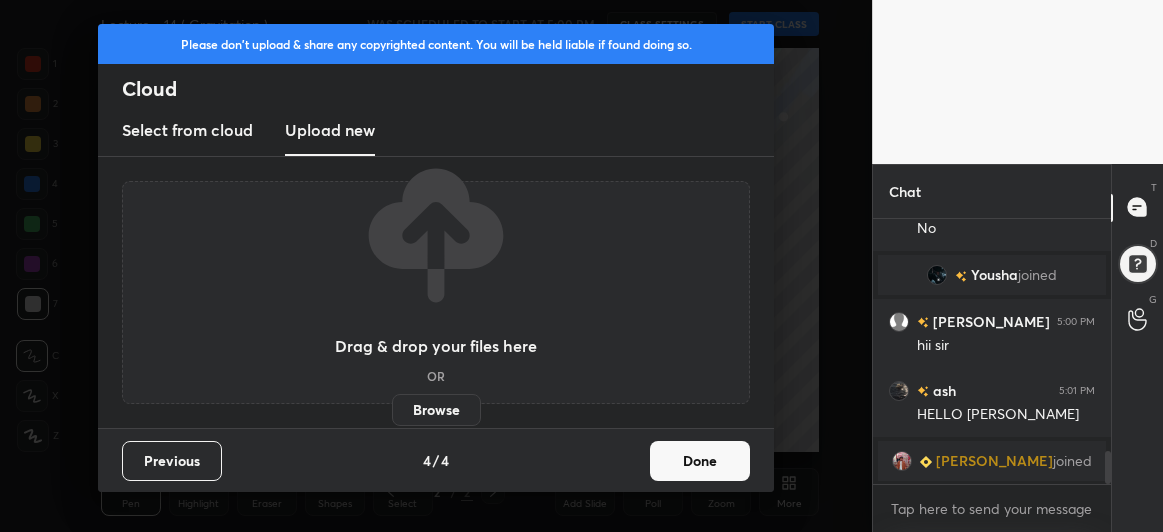 scroll, scrollTop: 1950, scrollLeft: 0, axis: vertical 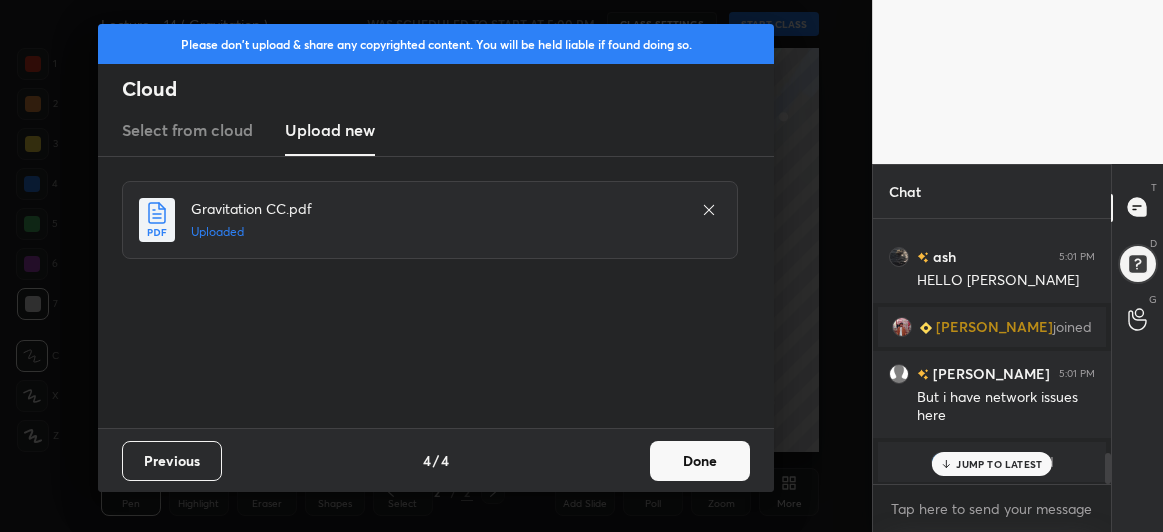 click on "Done" at bounding box center (700, 461) 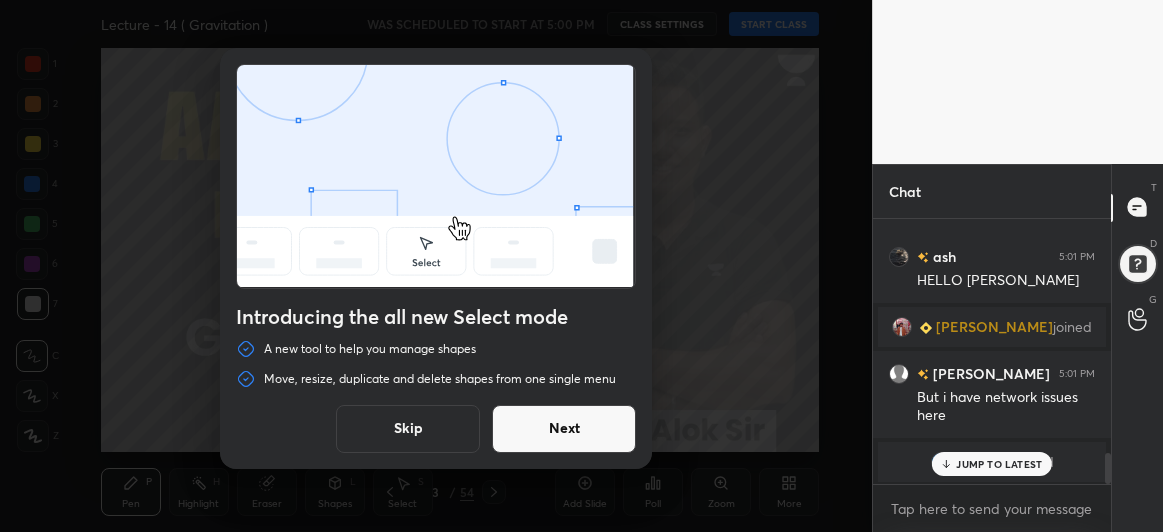 click on "Next" at bounding box center [564, 429] 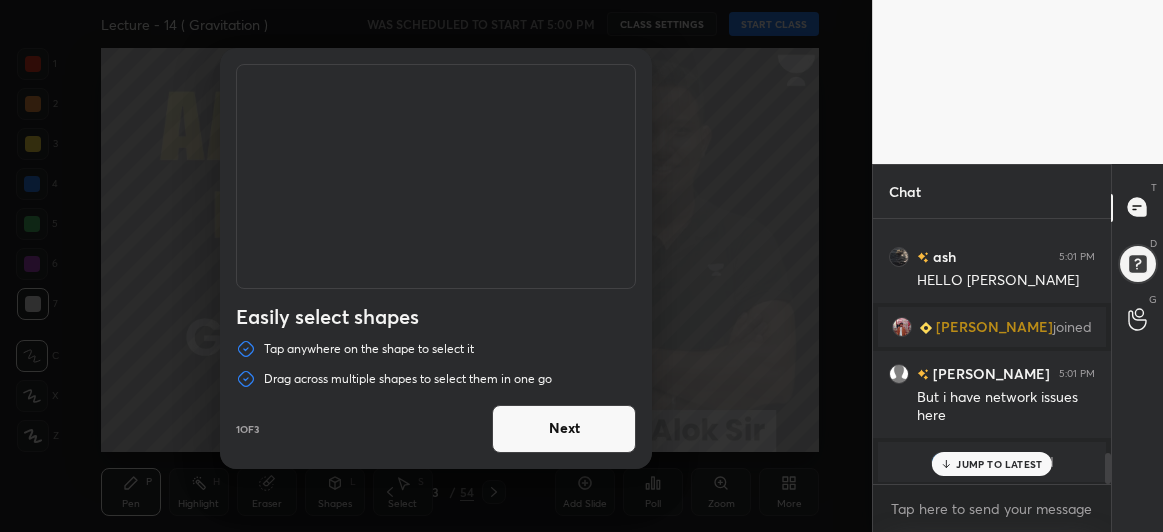 click on "Next" at bounding box center (564, 429) 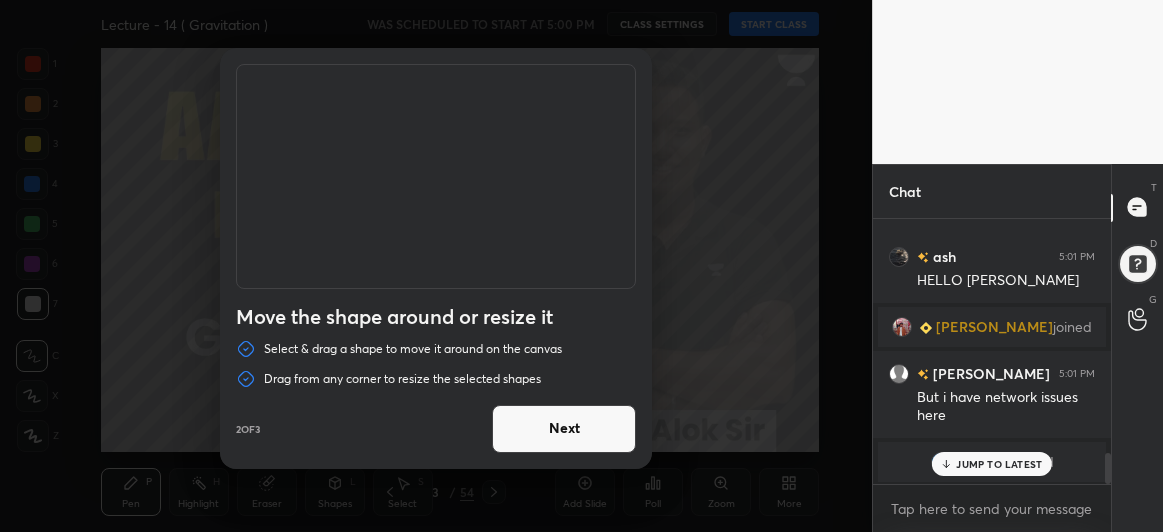 click on "Next" at bounding box center [564, 429] 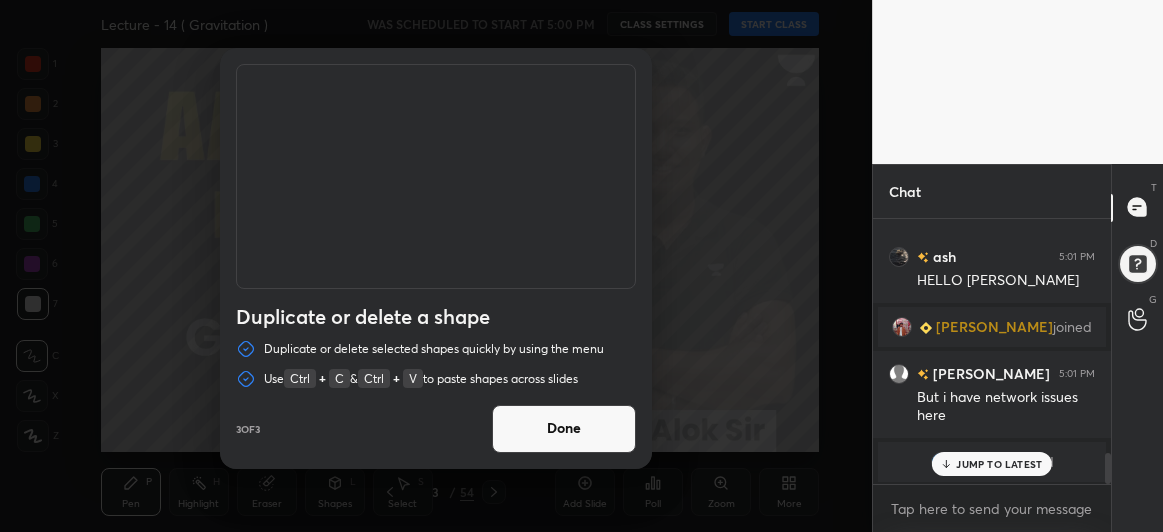 click on "Done" at bounding box center (564, 429) 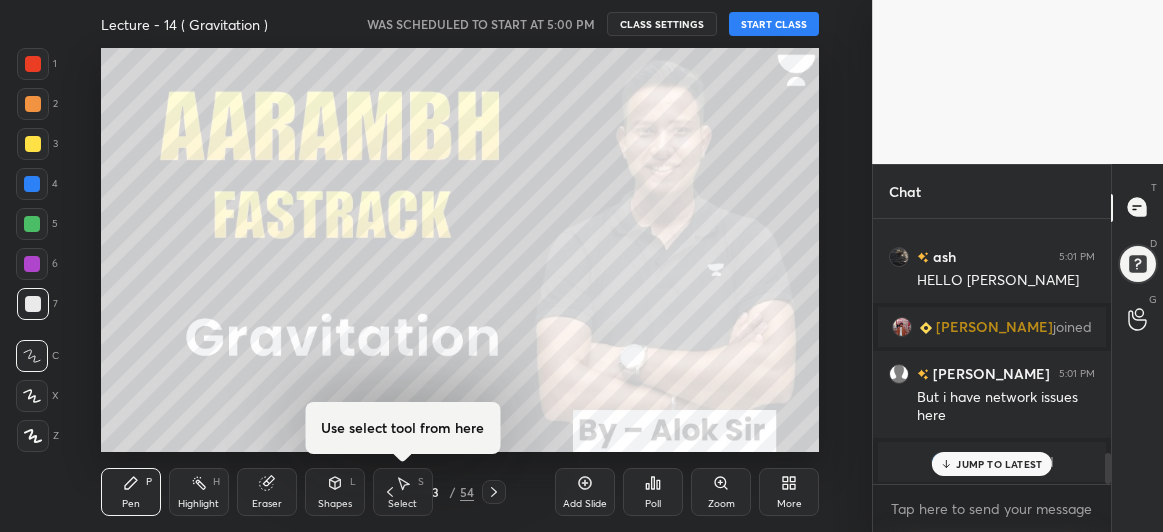 click 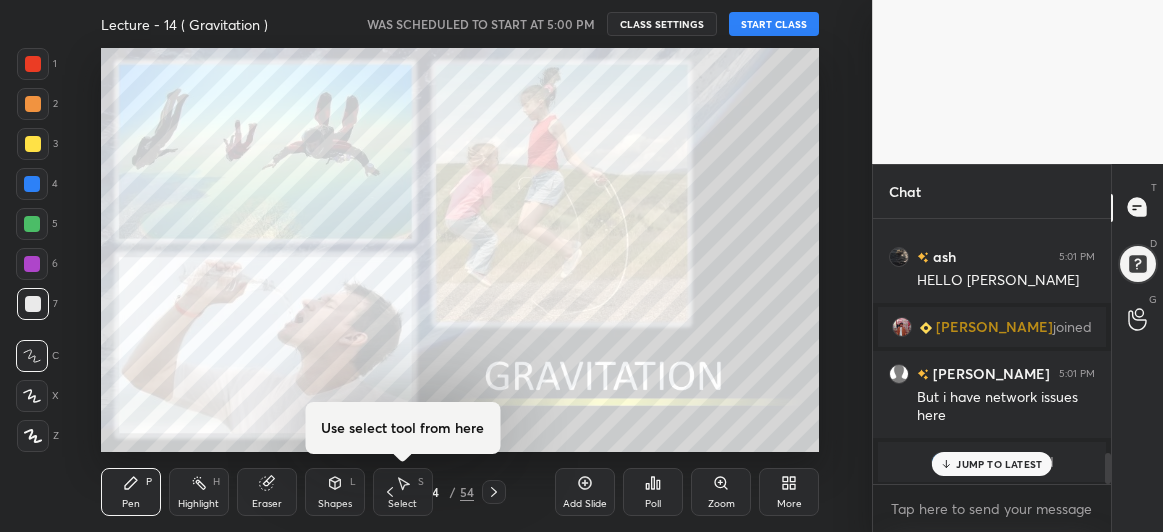 click 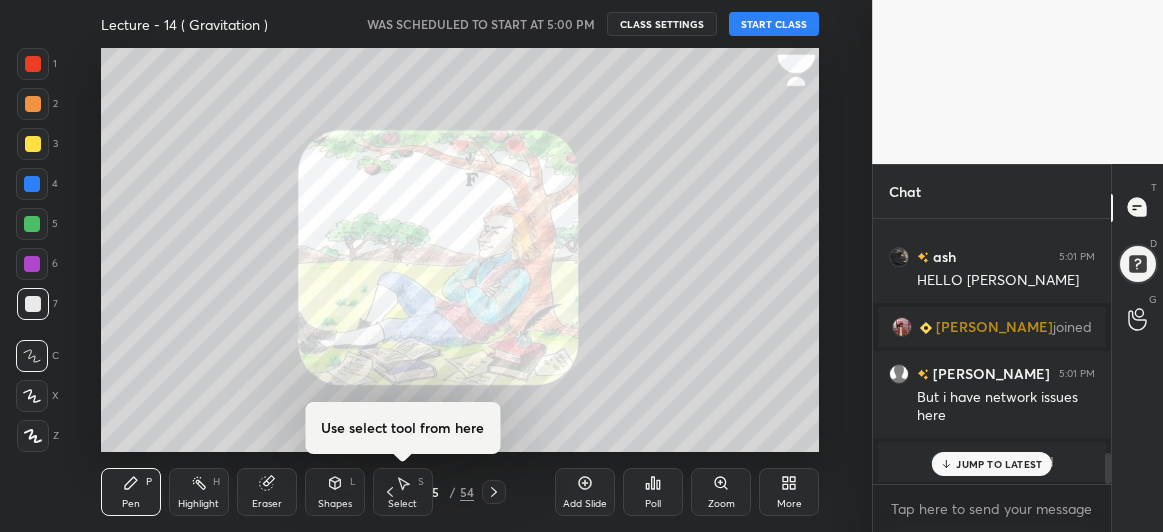 click 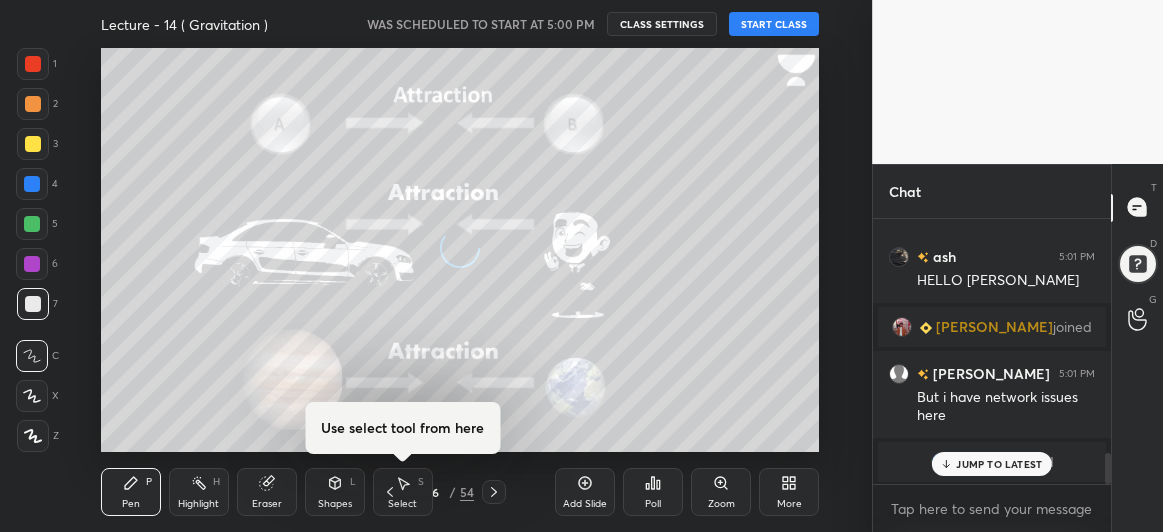 click 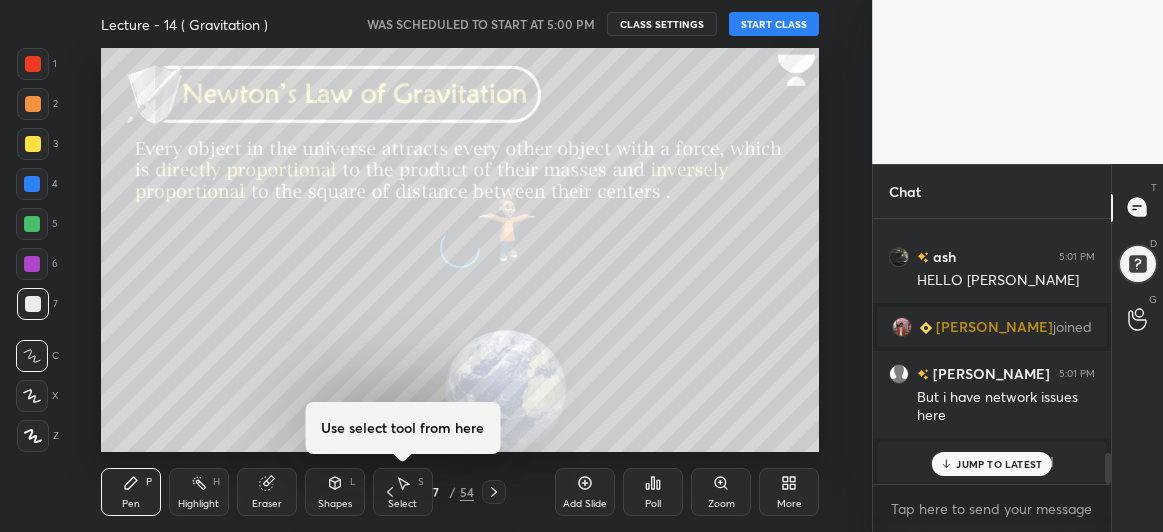 click 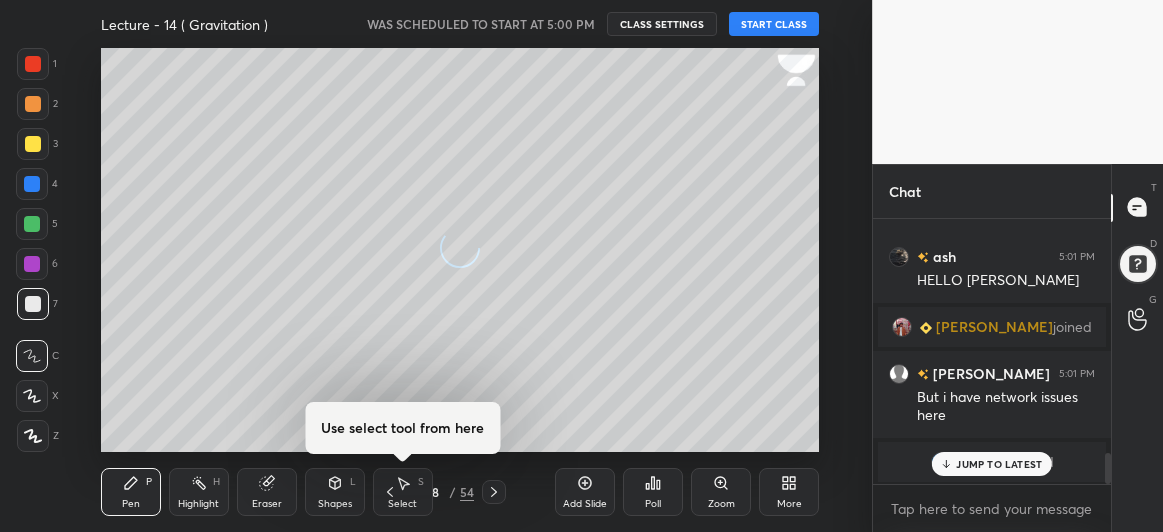 click 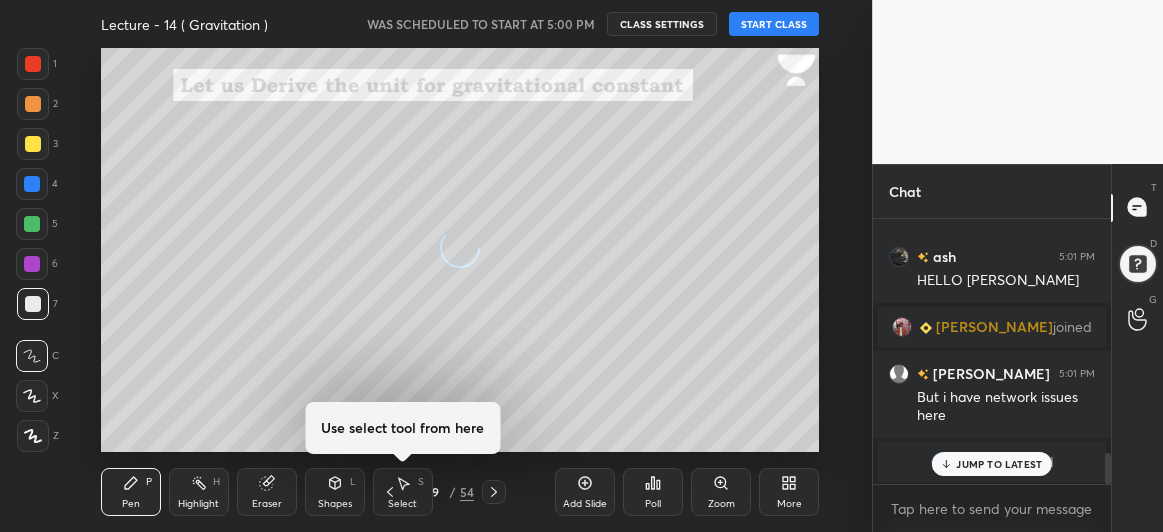 click 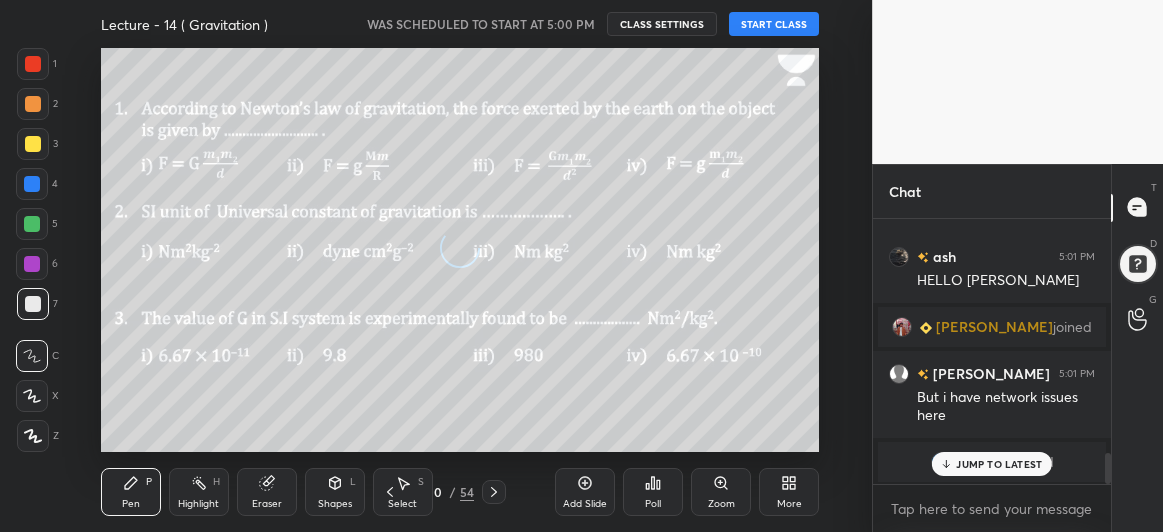 click 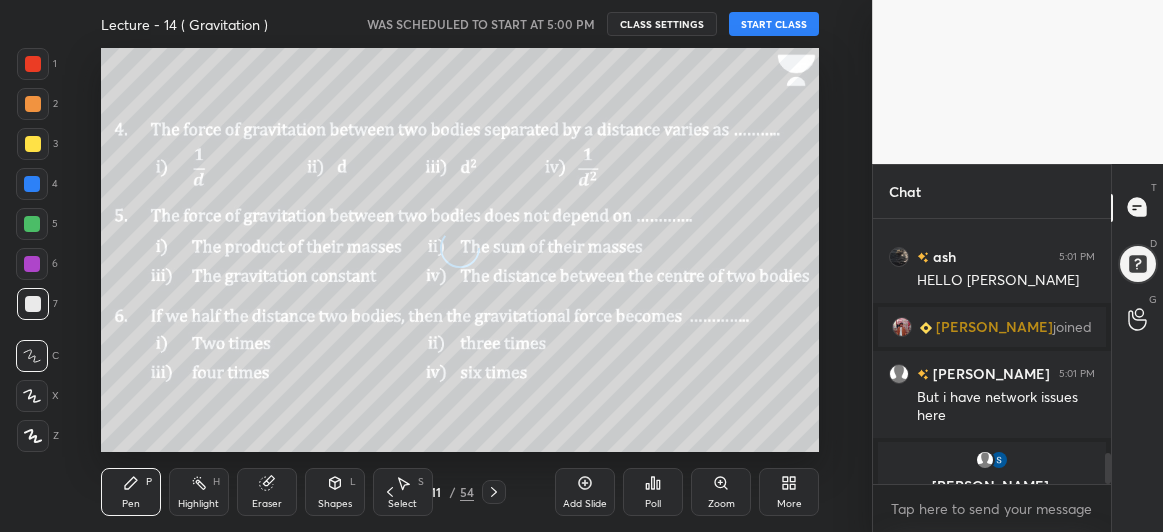 click 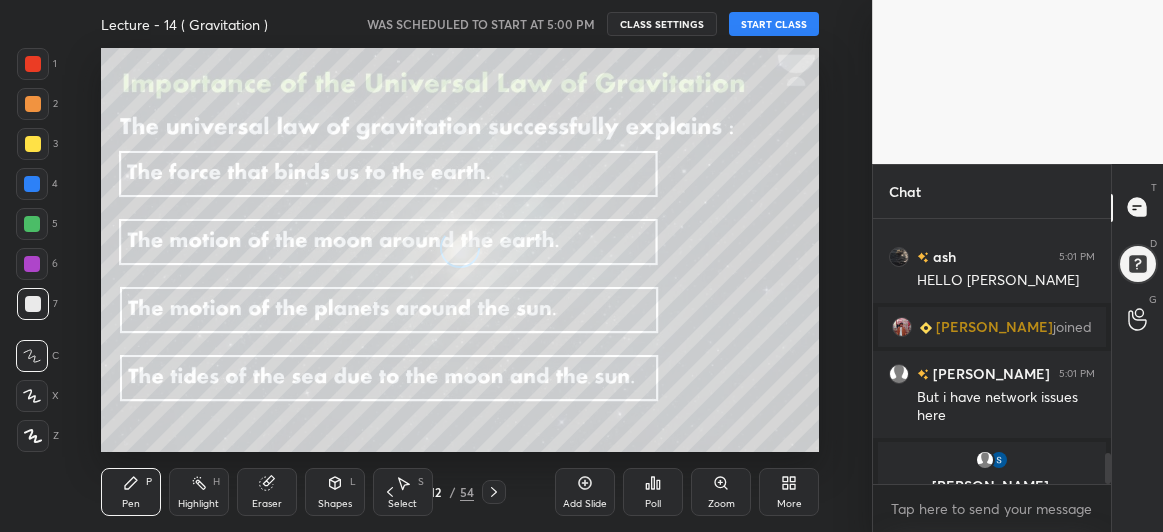 click 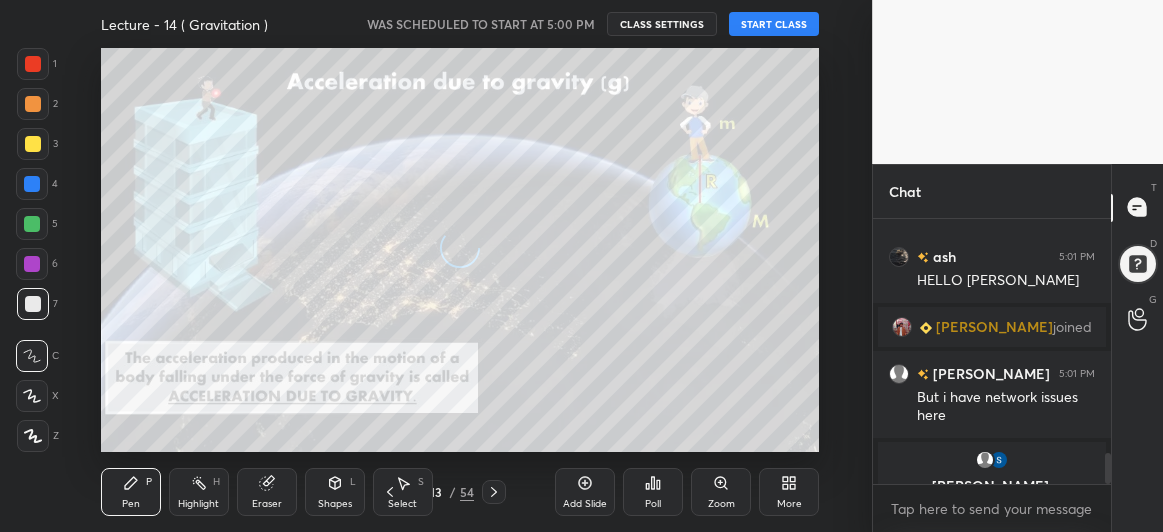 click 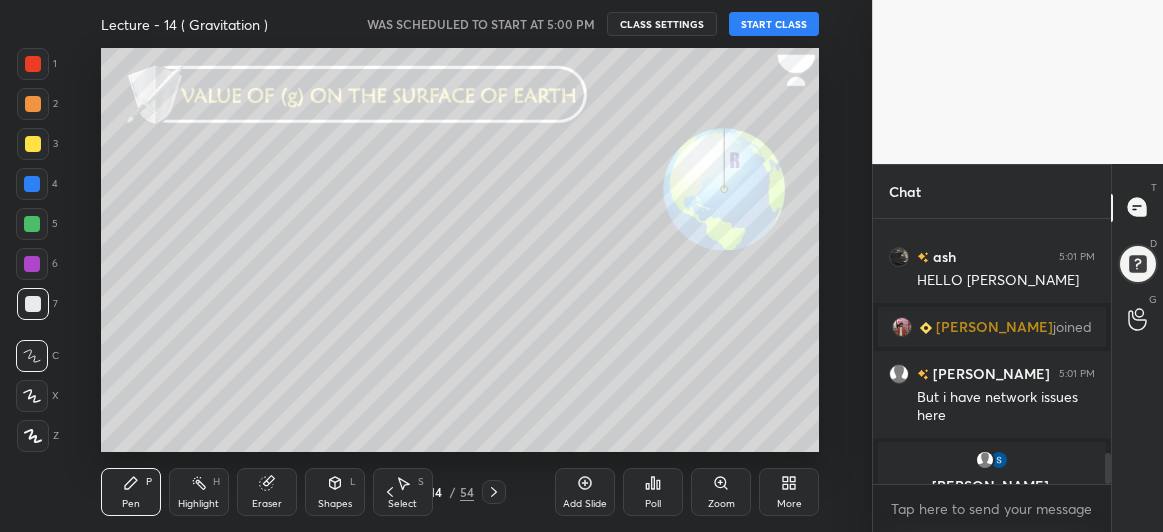 click 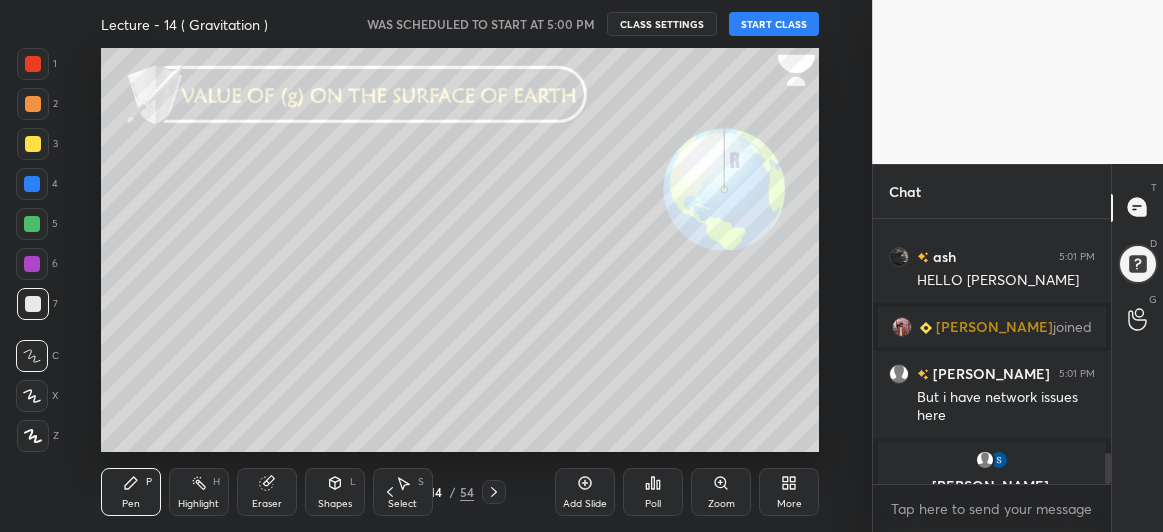 scroll, scrollTop: 2067, scrollLeft: 0, axis: vertical 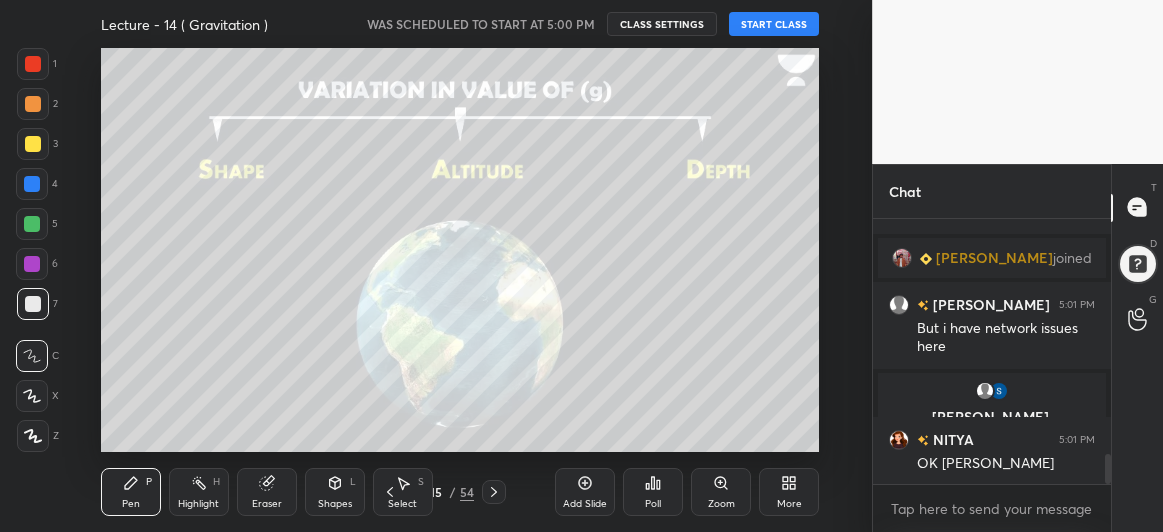 click 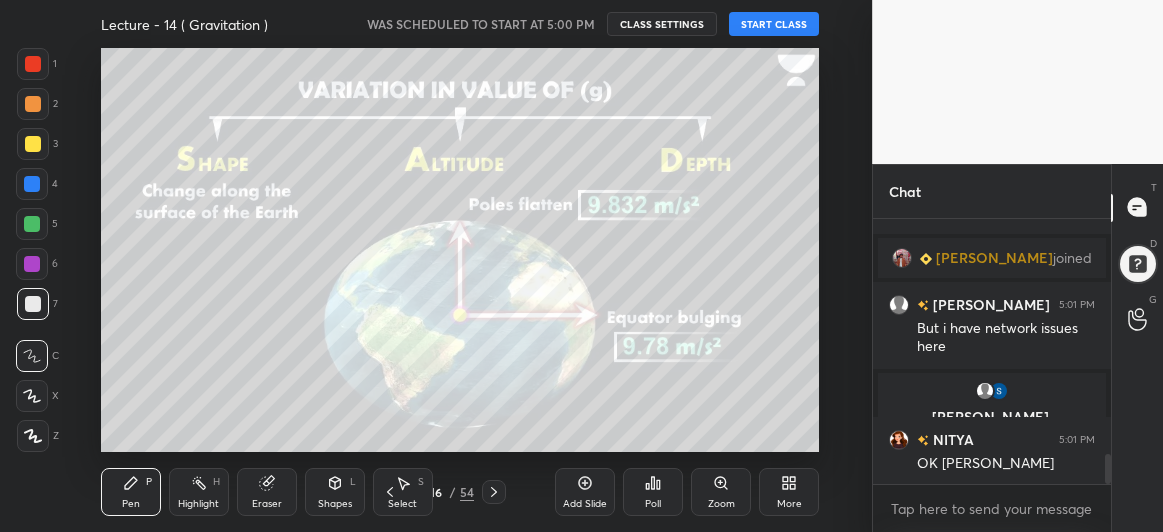 click 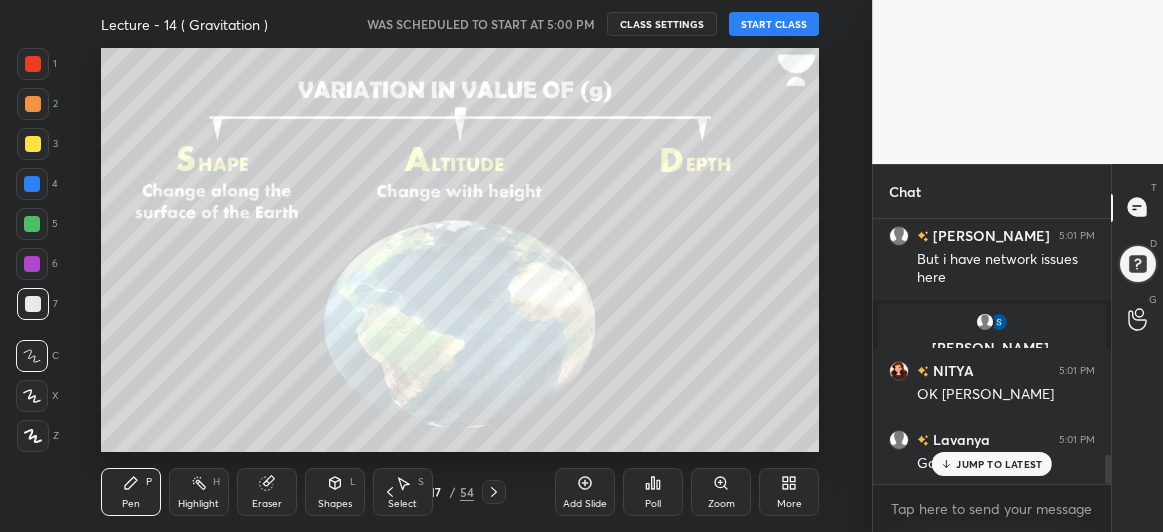 click 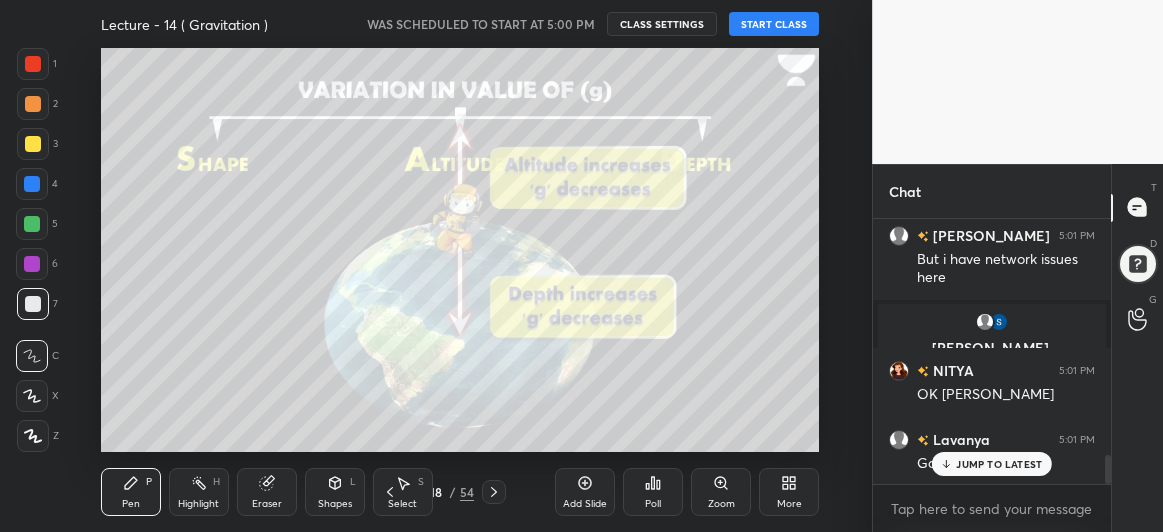 click 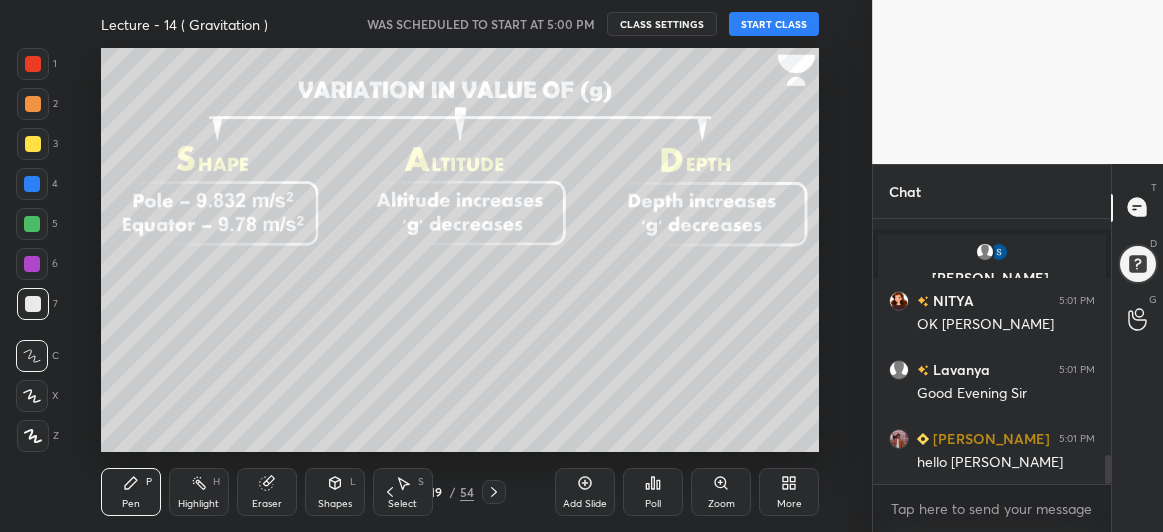 click 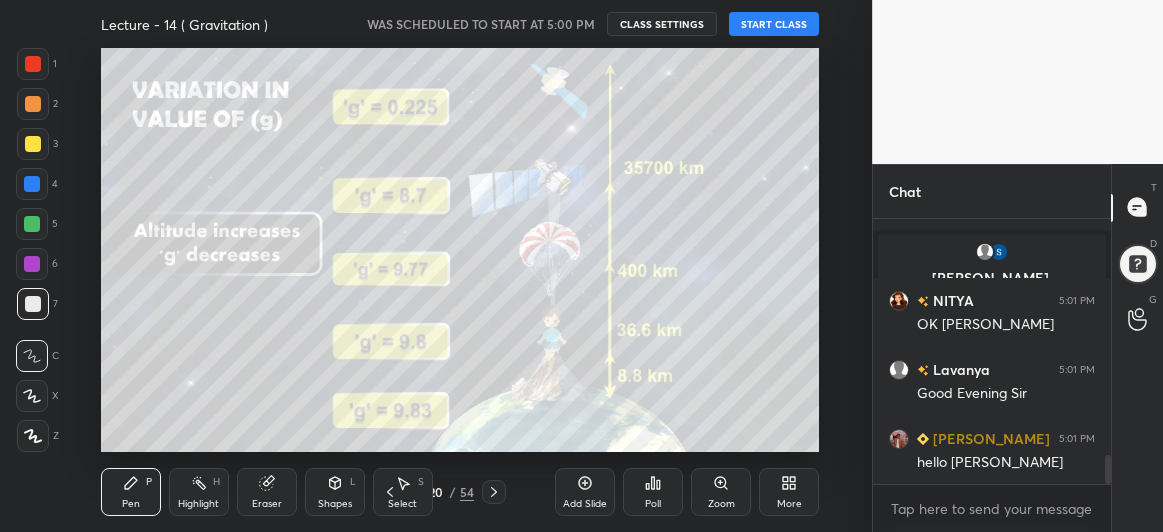 click 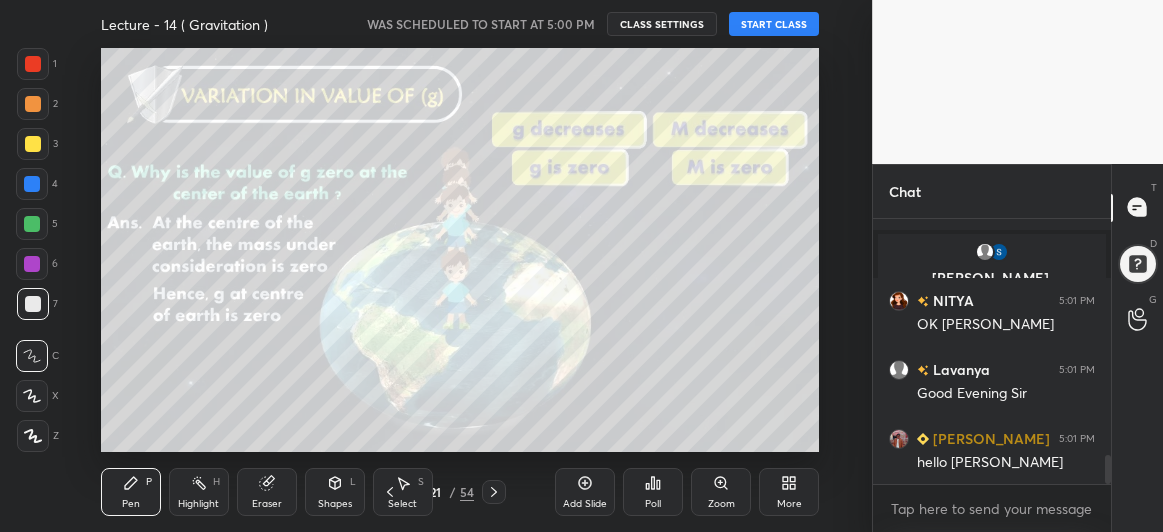 click 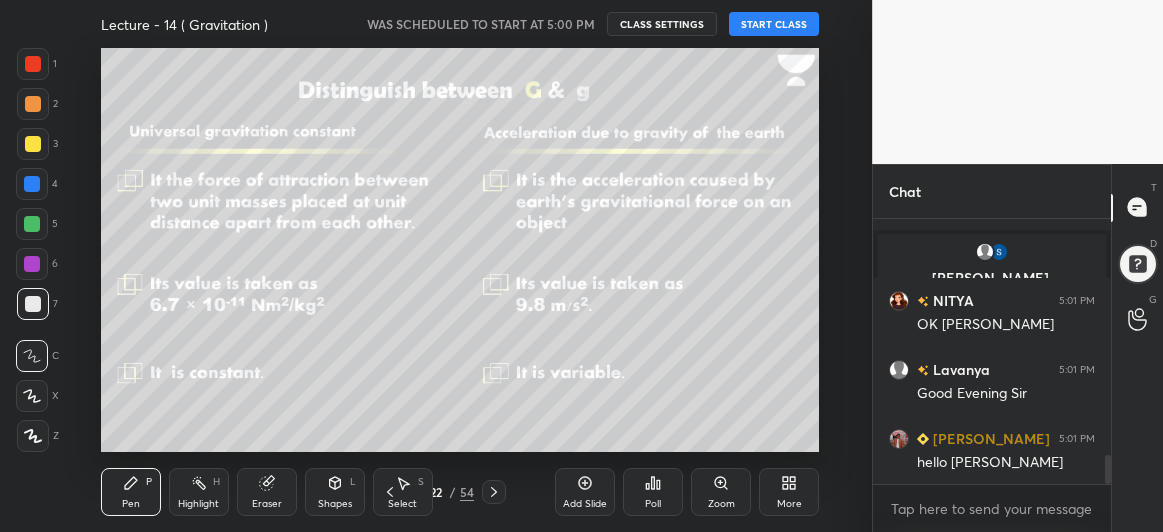 click 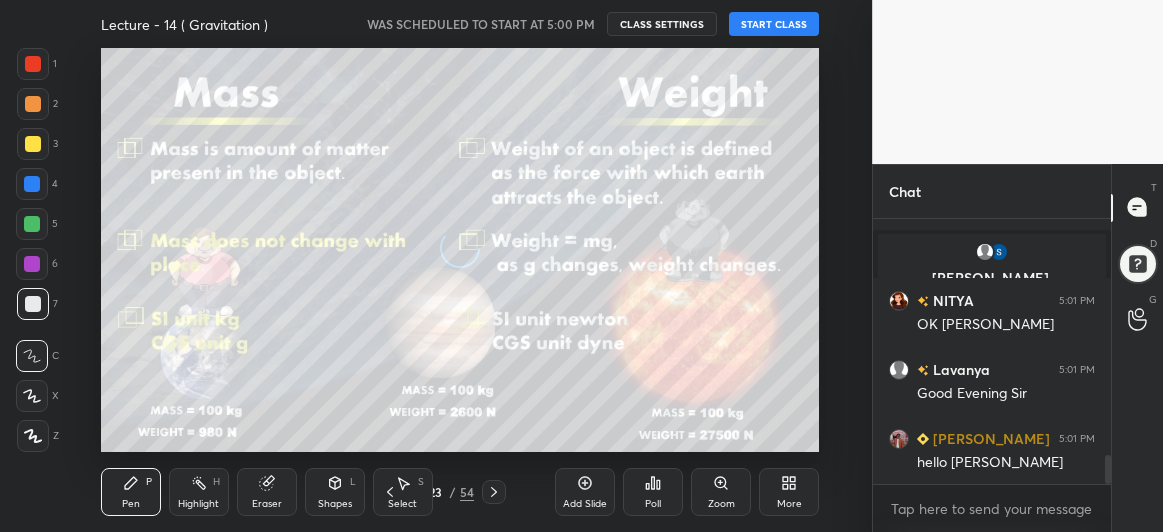 scroll, scrollTop: 219, scrollLeft: 232, axis: both 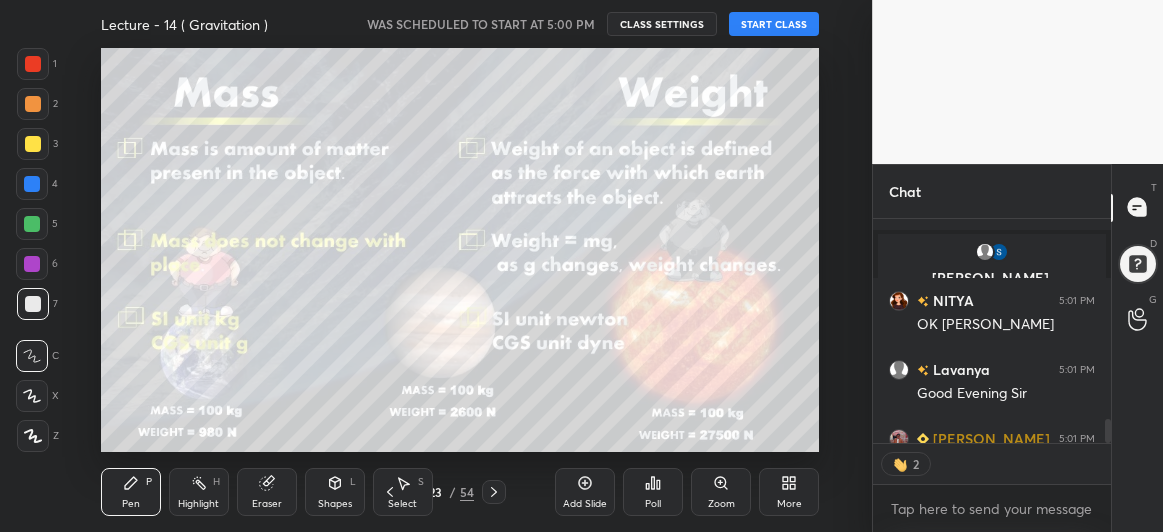 click 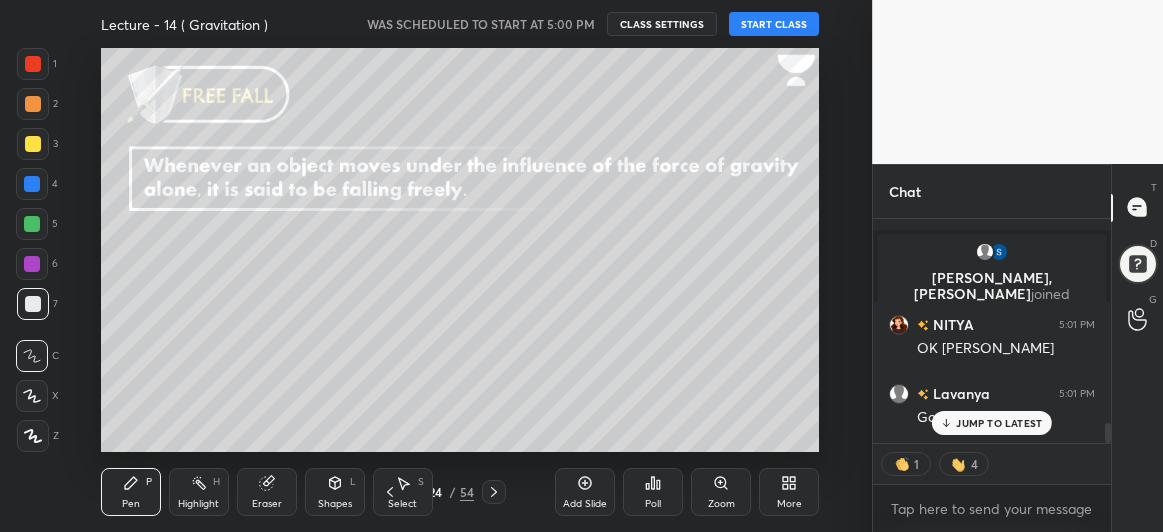 scroll, scrollTop: 2318, scrollLeft: 0, axis: vertical 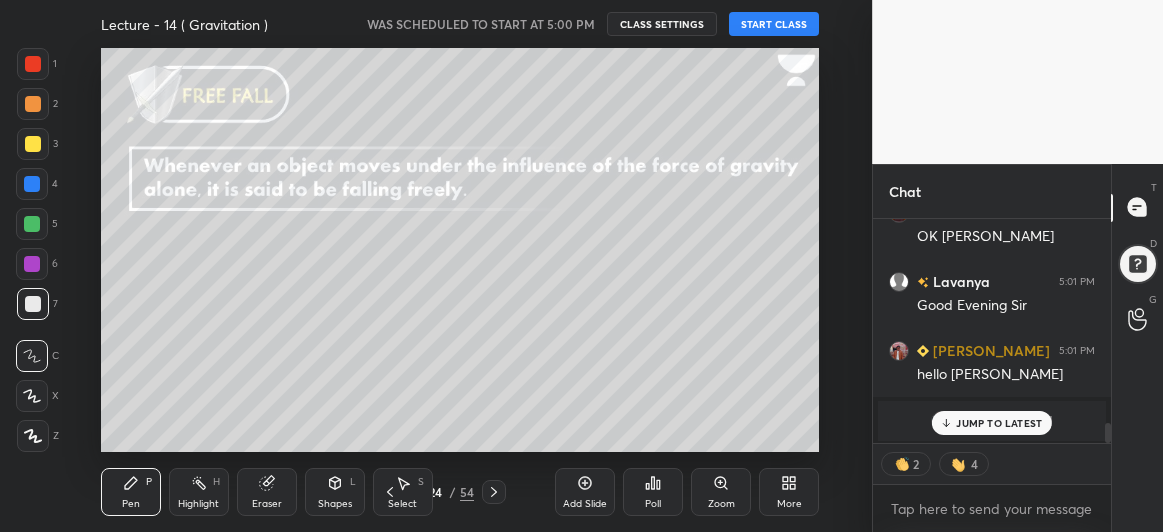 click 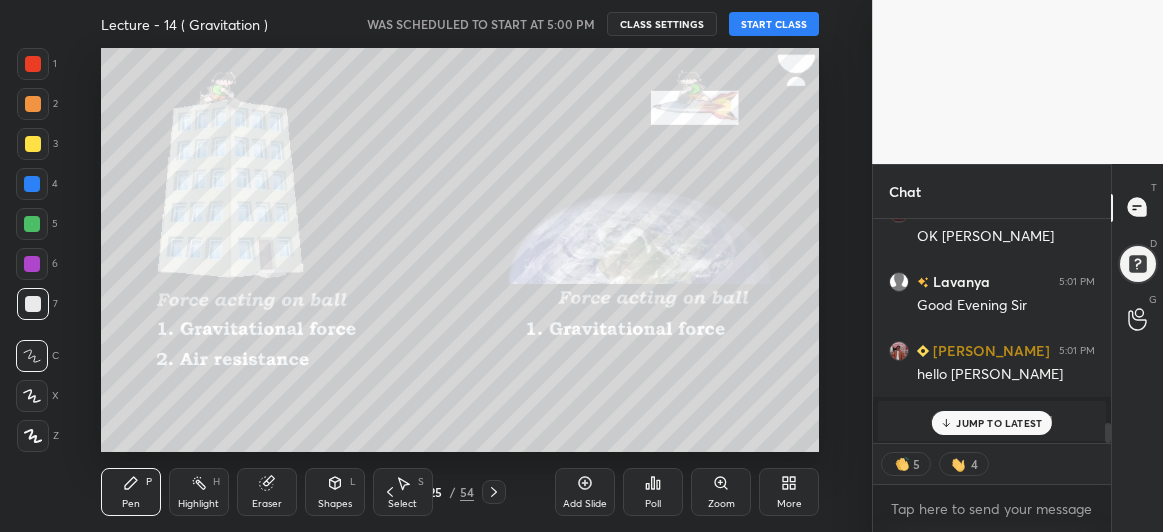 click 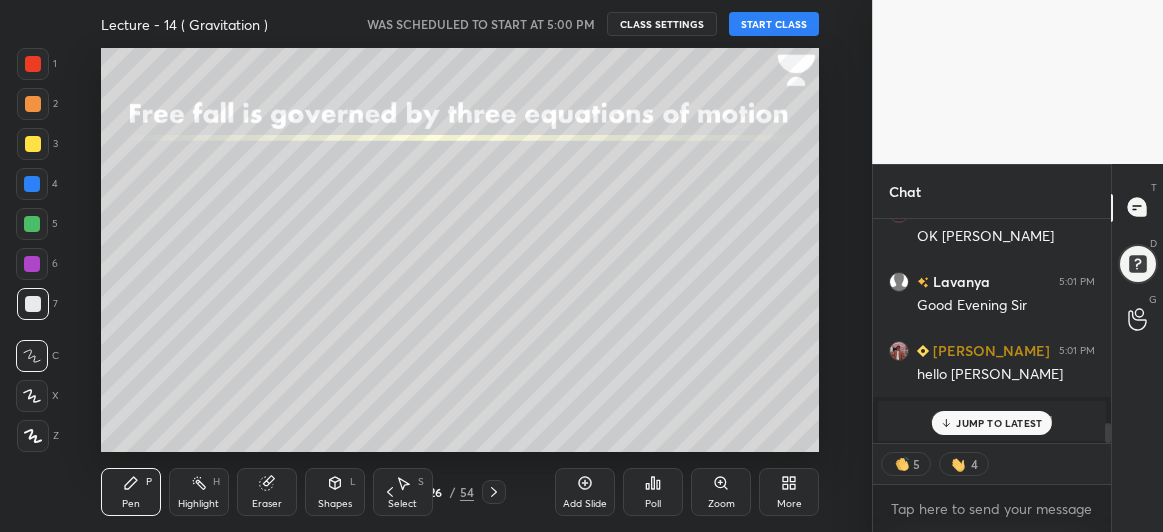 click 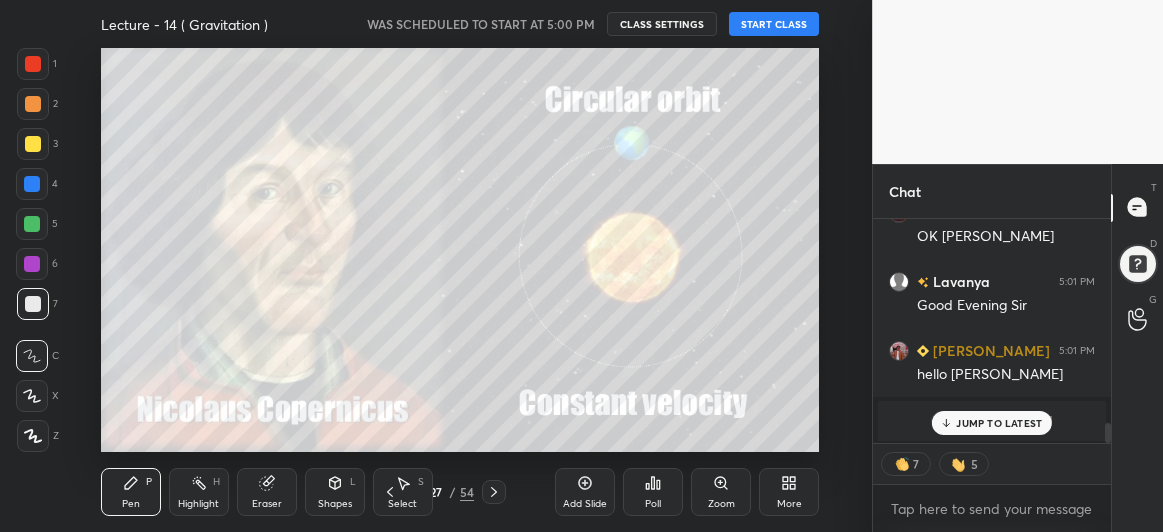click 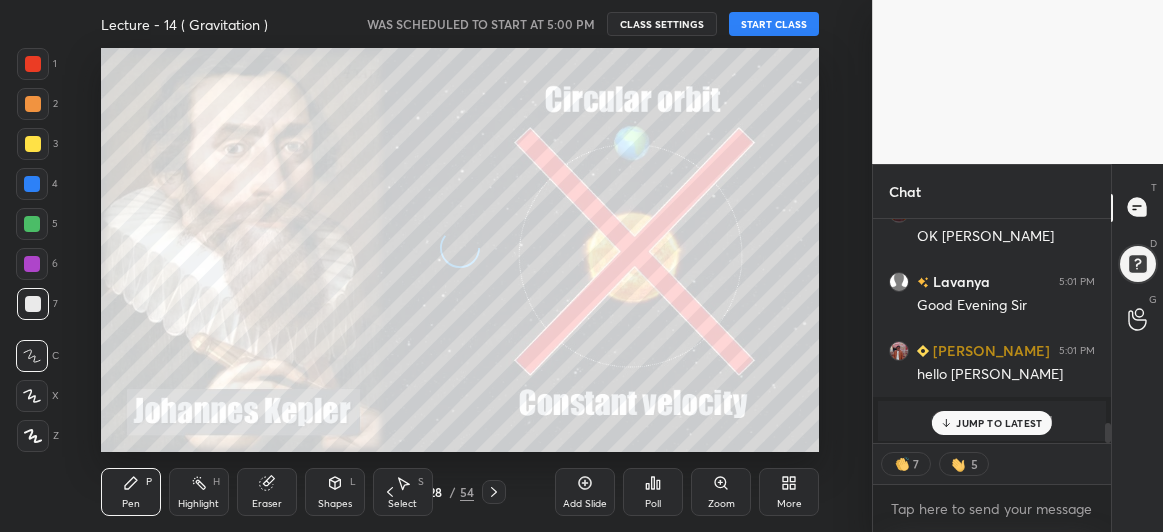 click 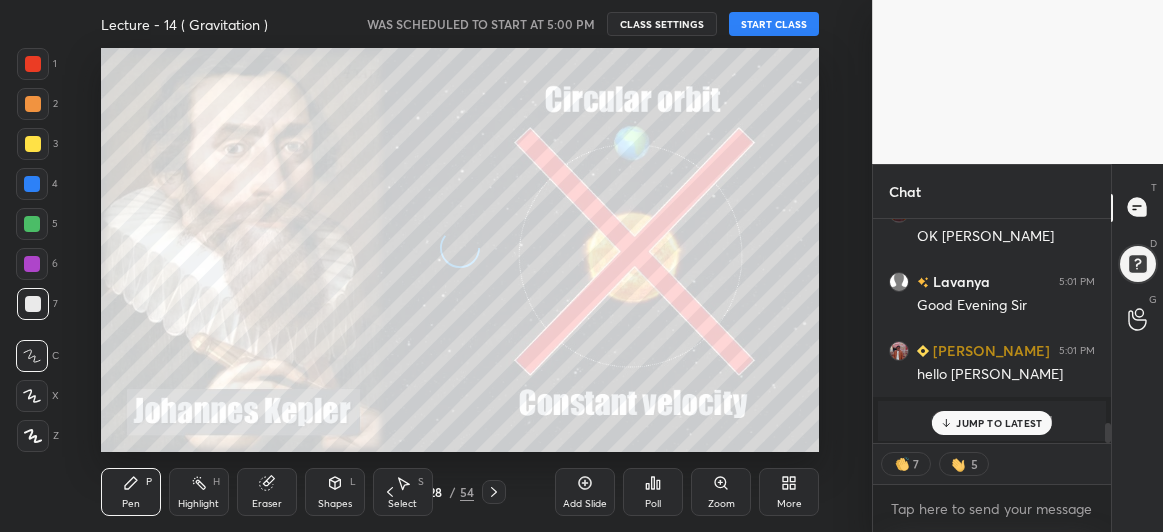 scroll, scrollTop: 2267, scrollLeft: 0, axis: vertical 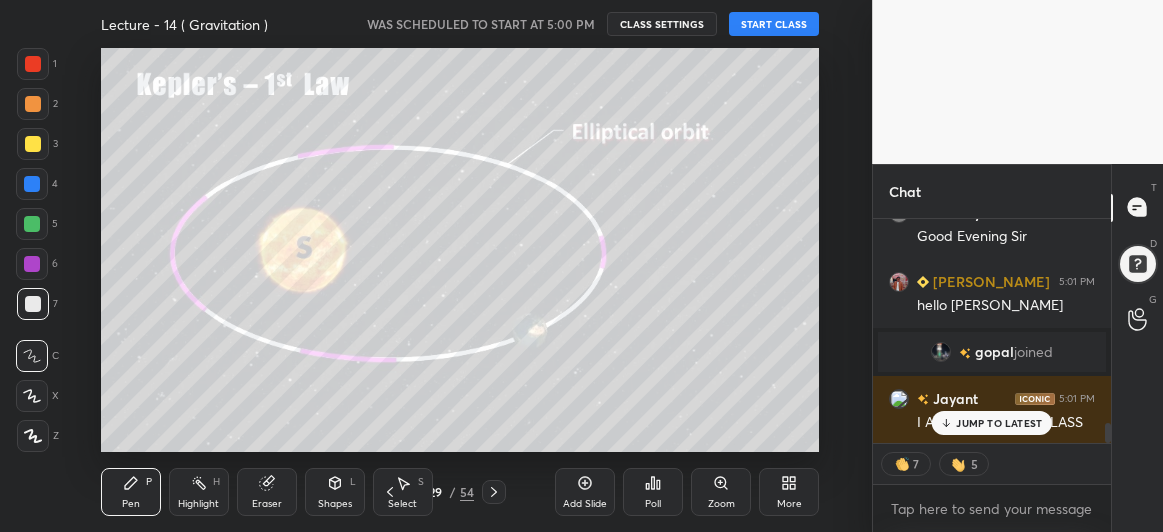 click 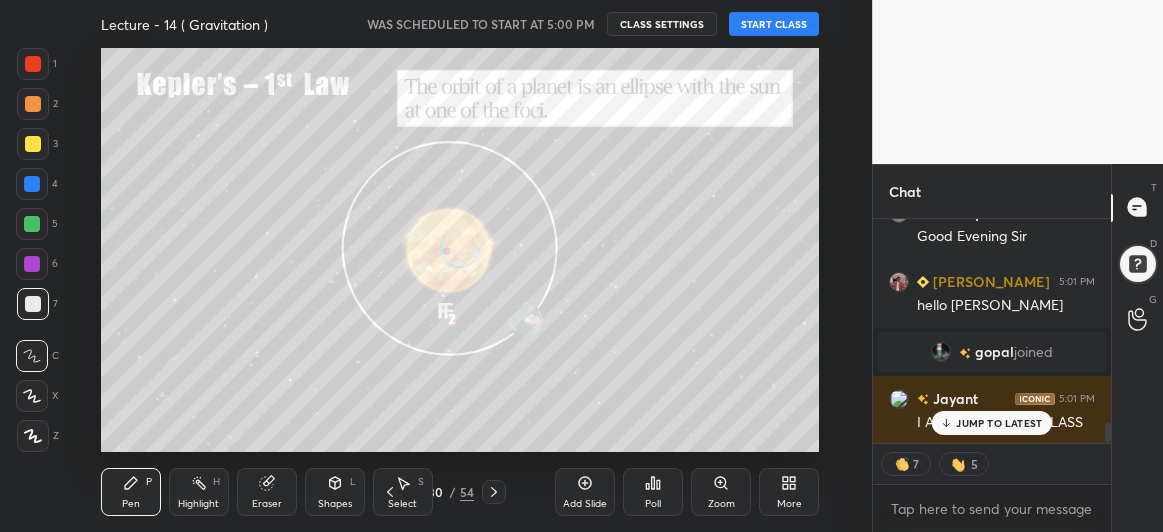 scroll, scrollTop: 2336, scrollLeft: 0, axis: vertical 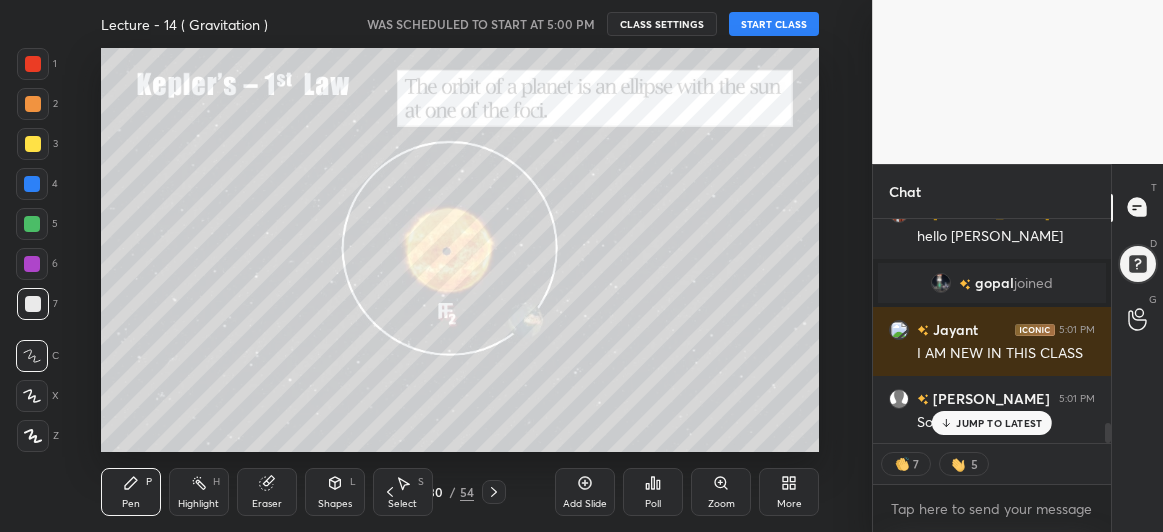 click 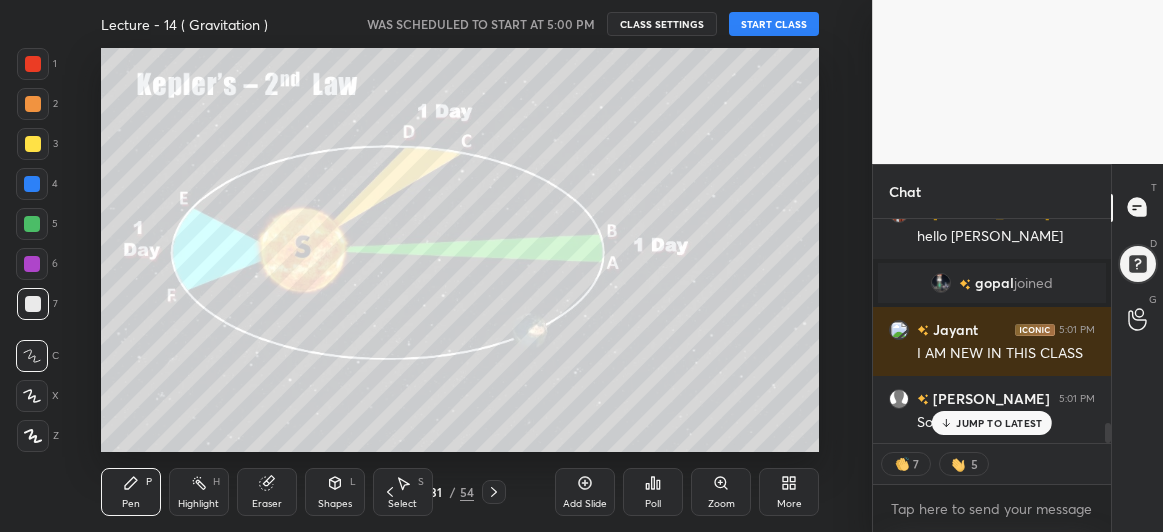 click 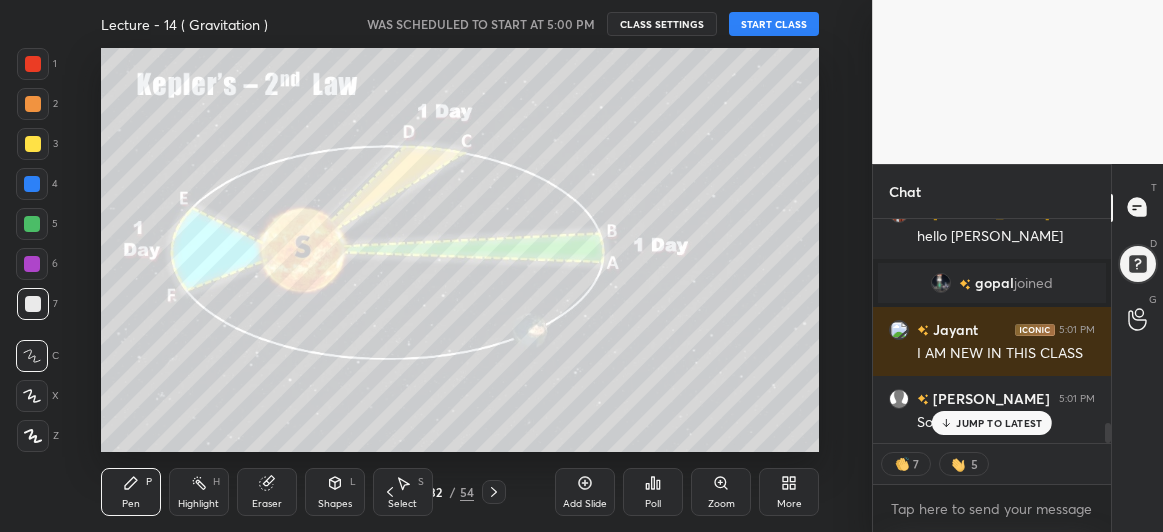 click 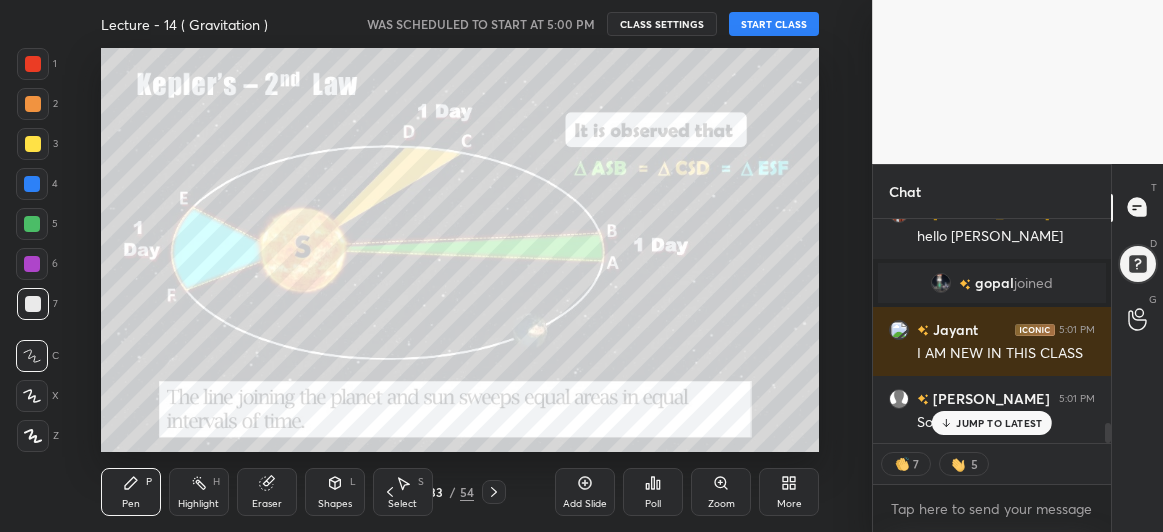 click 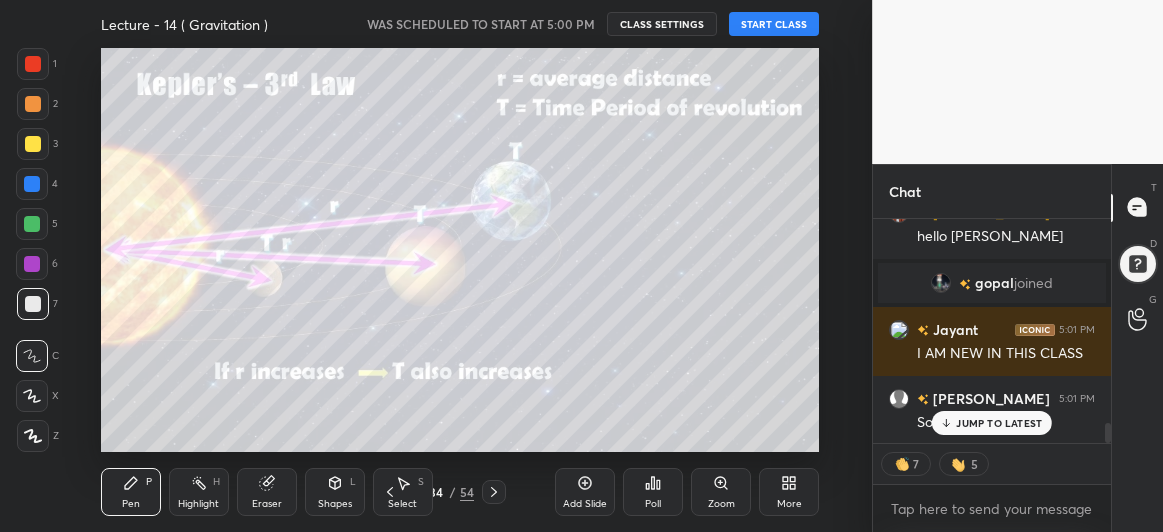 click 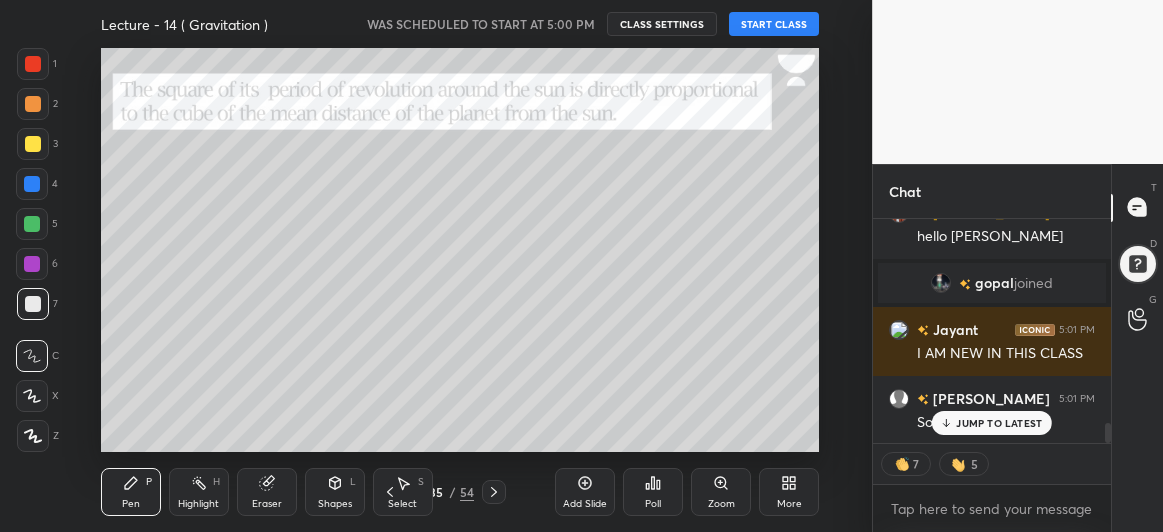 click 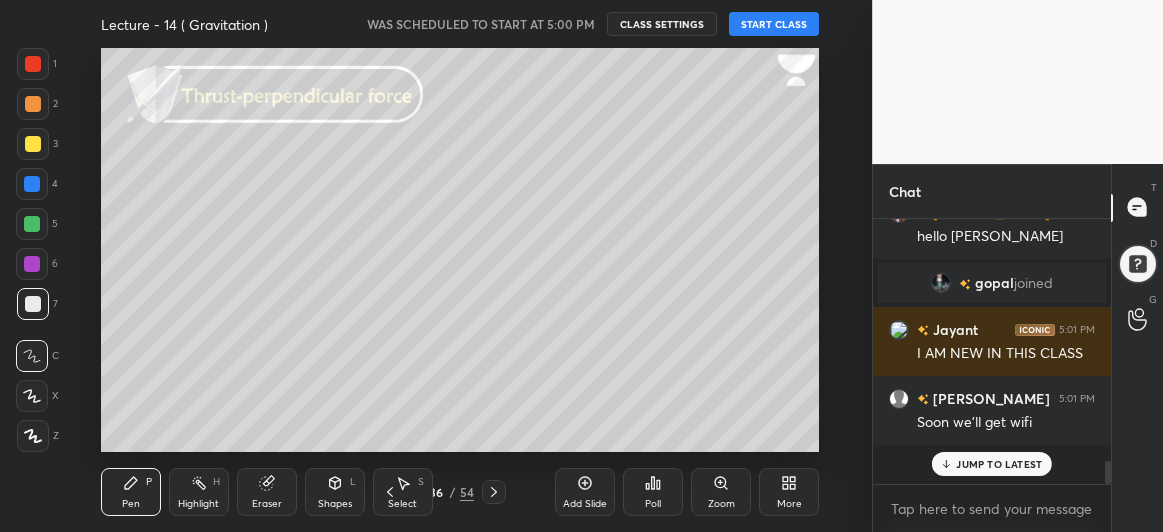 scroll, scrollTop: 2344, scrollLeft: 0, axis: vertical 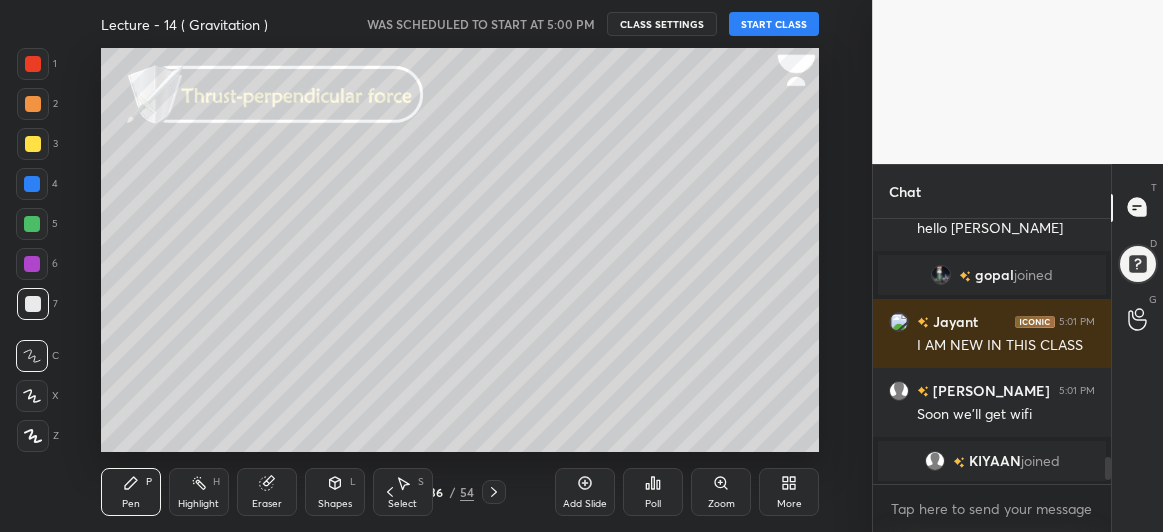 click 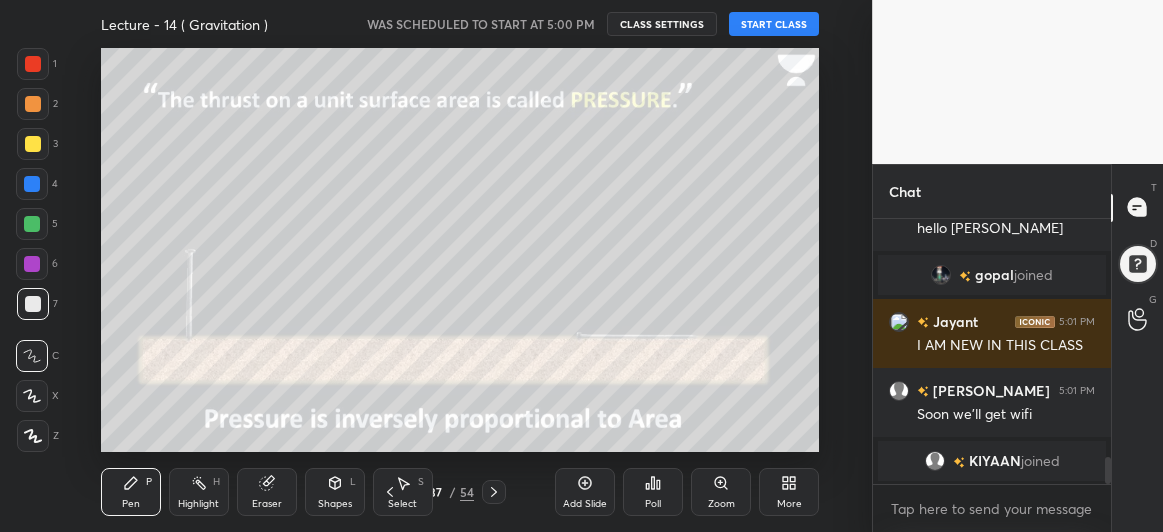 click 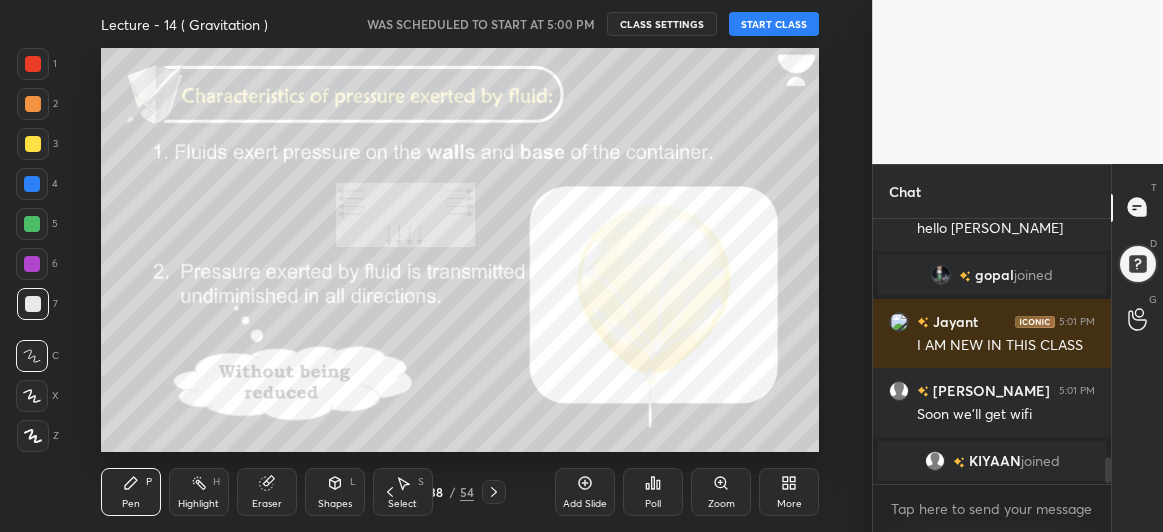 scroll, scrollTop: 2412, scrollLeft: 0, axis: vertical 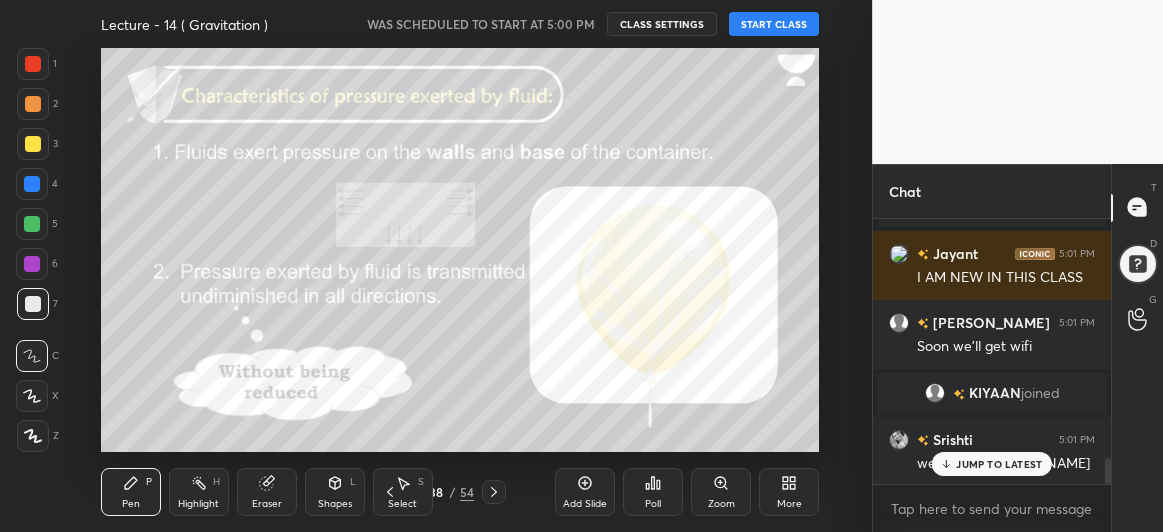 click 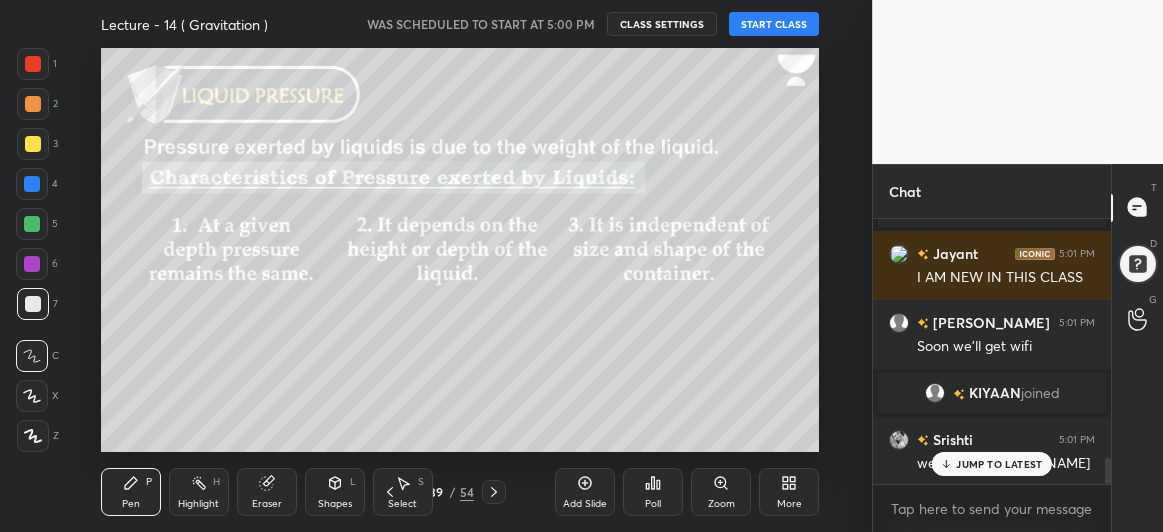 click on "JUMP TO LATEST" at bounding box center [992, 464] 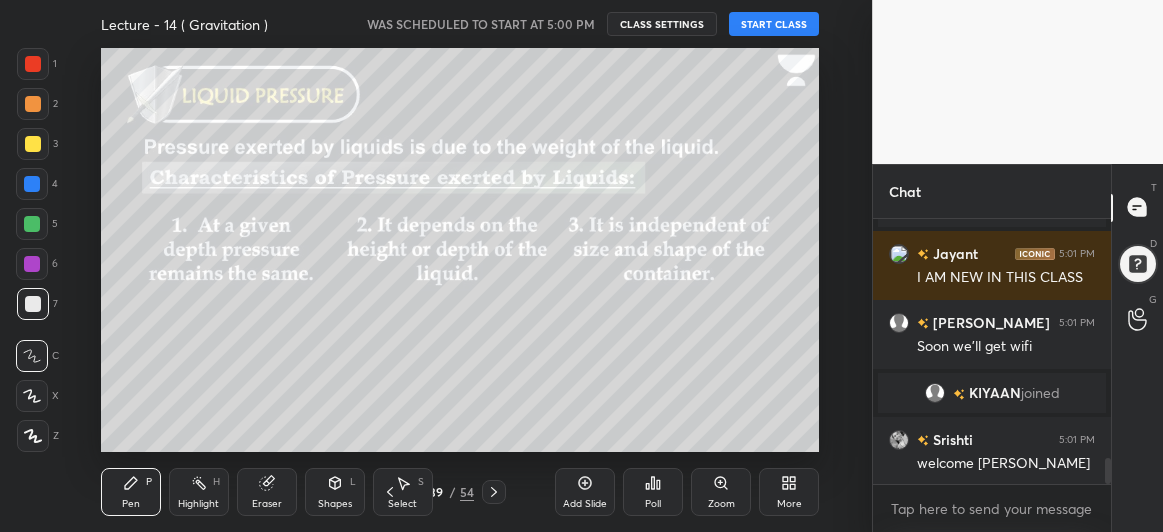 scroll, scrollTop: 2481, scrollLeft: 0, axis: vertical 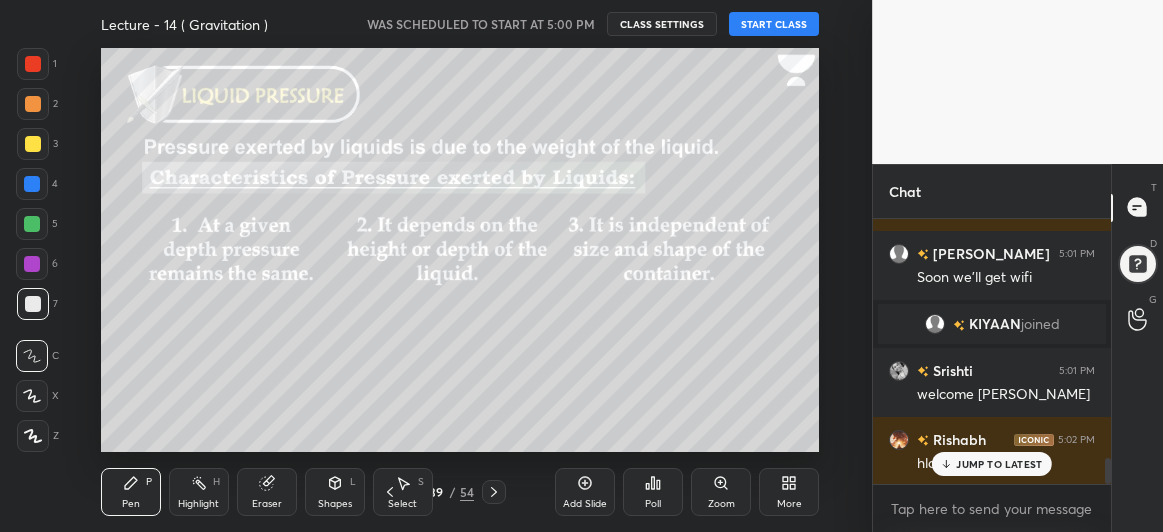click on "START CLASS" at bounding box center (774, 24) 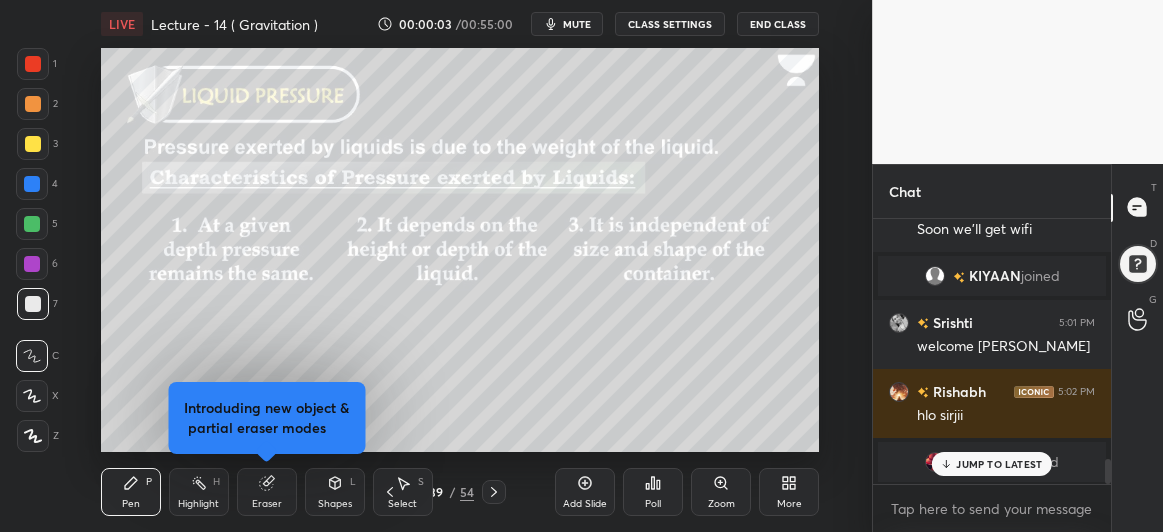 scroll, scrollTop: 2598, scrollLeft: 0, axis: vertical 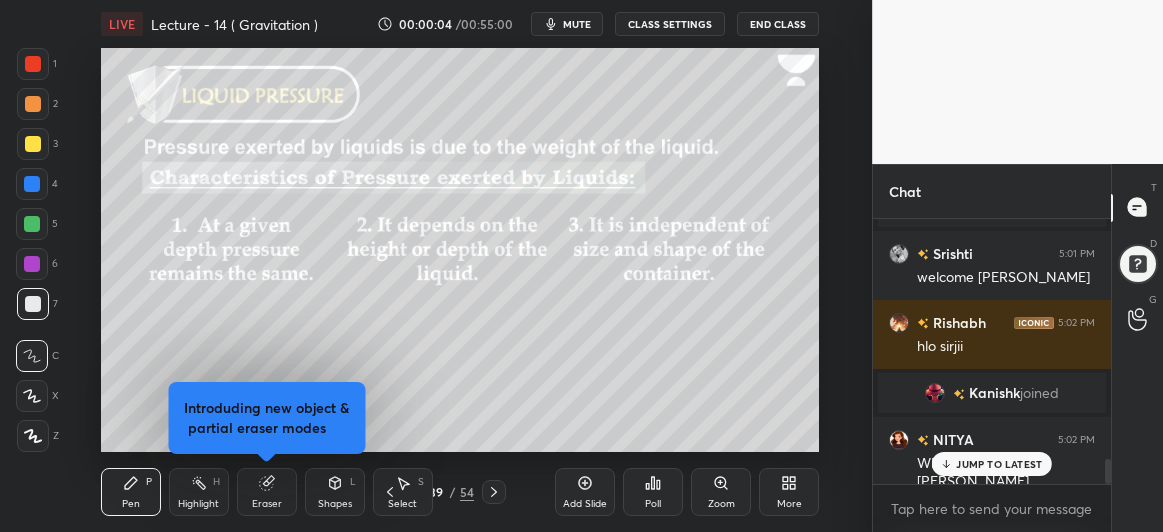 click on "Eraser" at bounding box center (267, 492) 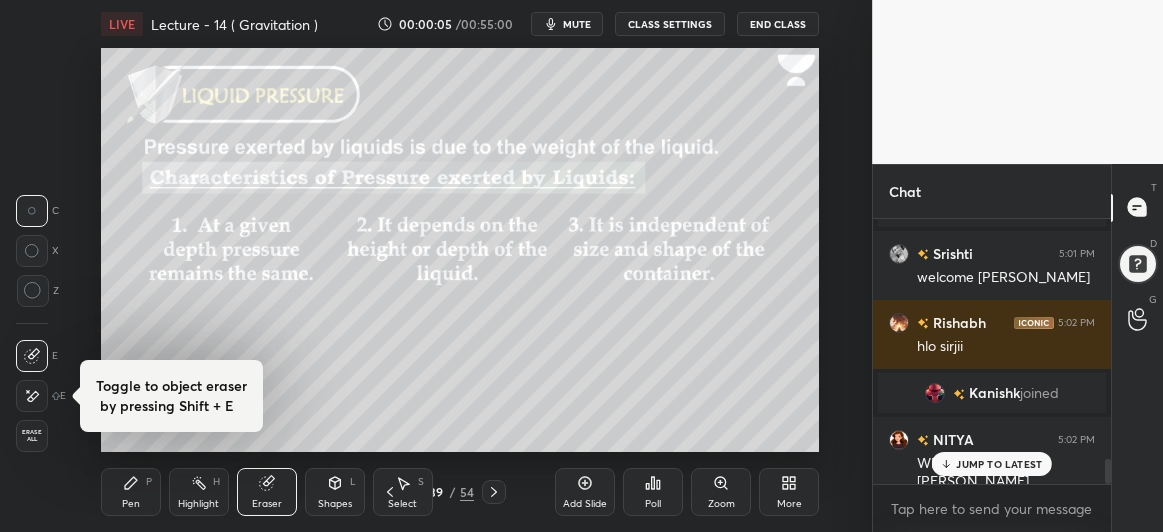 click 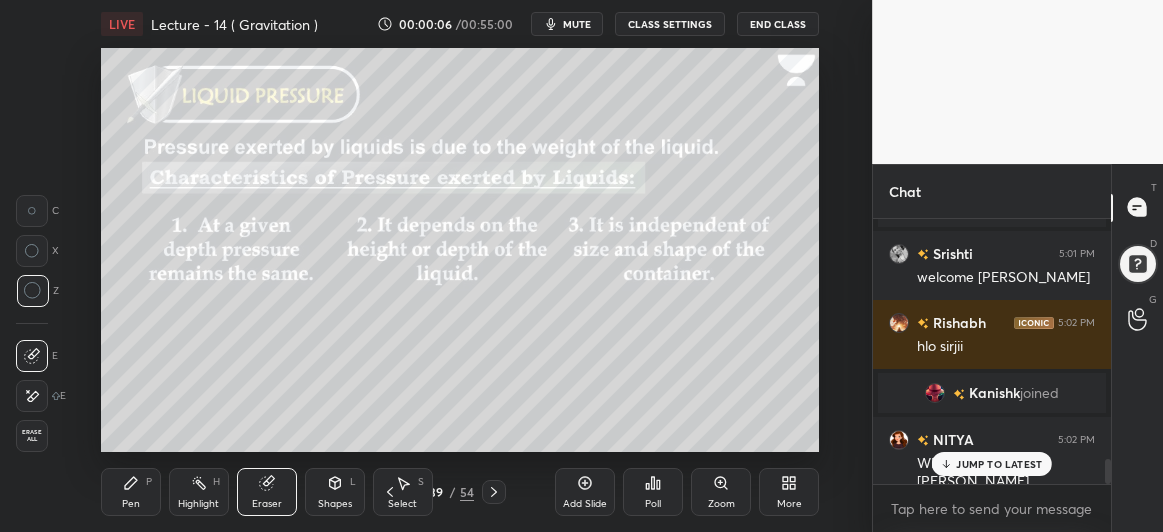 click on "Pen P" at bounding box center (131, 492) 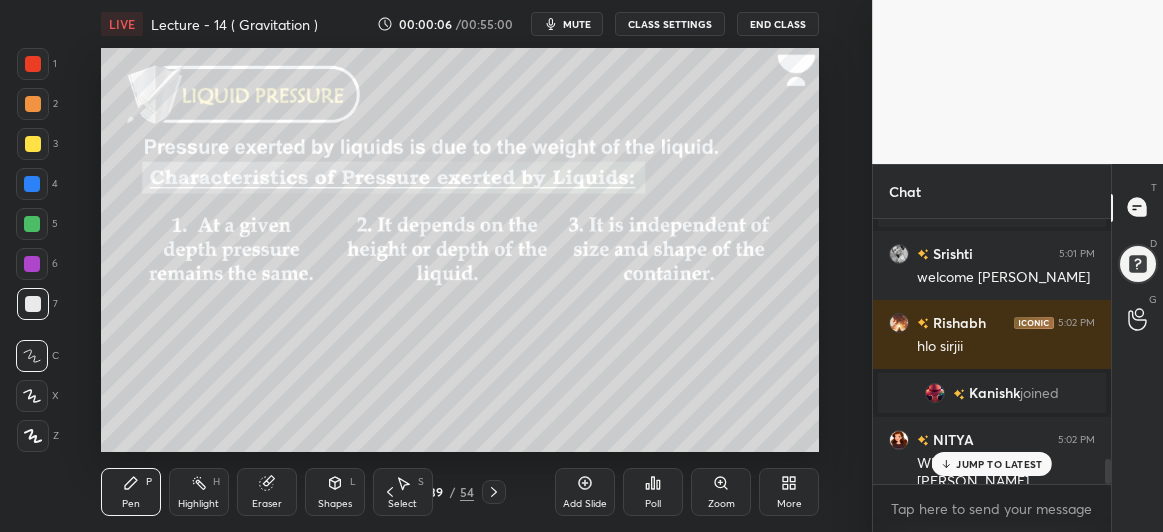 scroll, scrollTop: 2667, scrollLeft: 0, axis: vertical 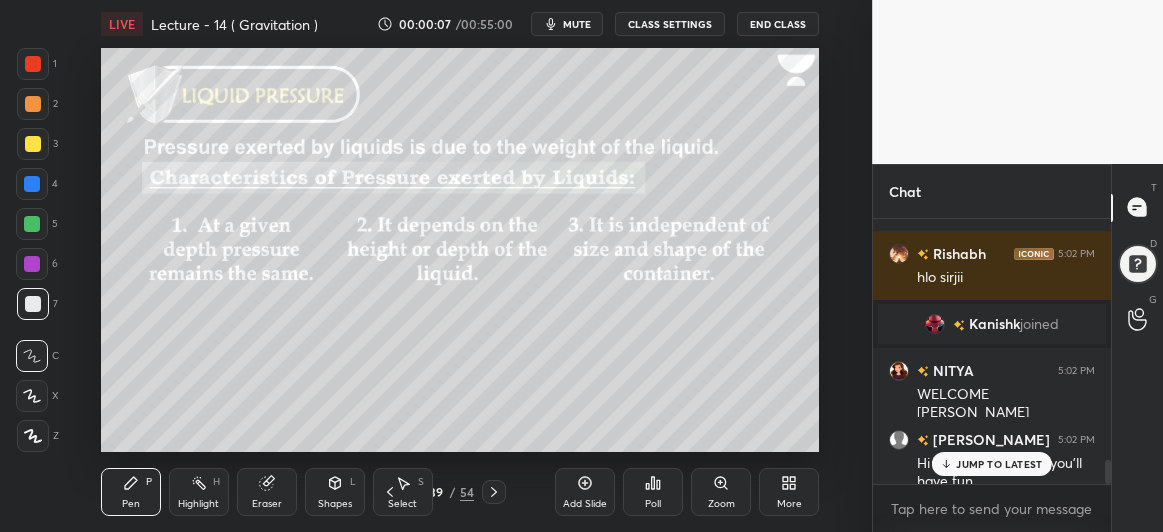 click at bounding box center [33, 436] 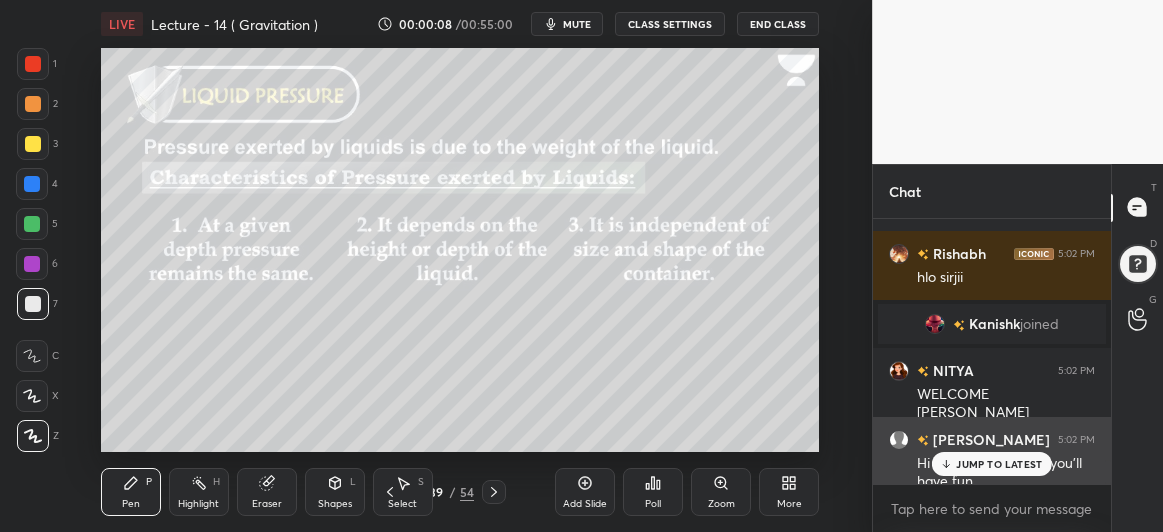 click on "JUMP TO LATEST" at bounding box center (999, 464) 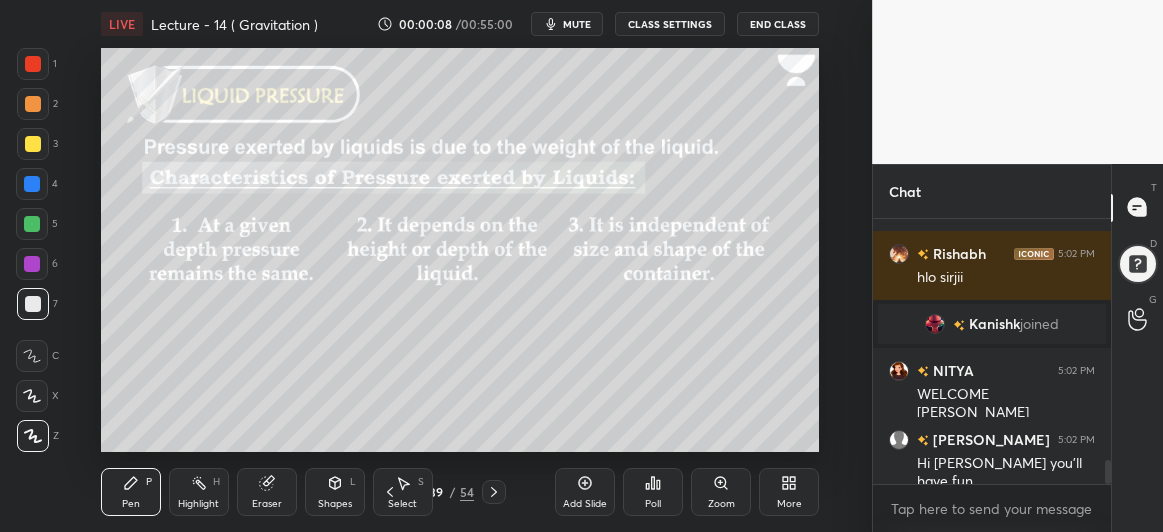 scroll, scrollTop: 2736, scrollLeft: 0, axis: vertical 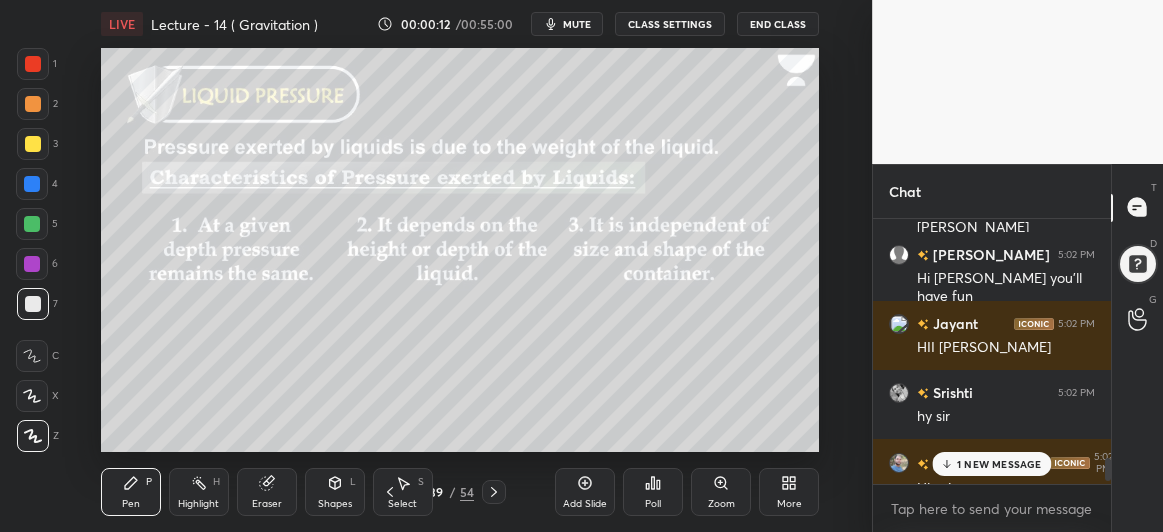 click on "1 NEW MESSAGE" at bounding box center [999, 464] 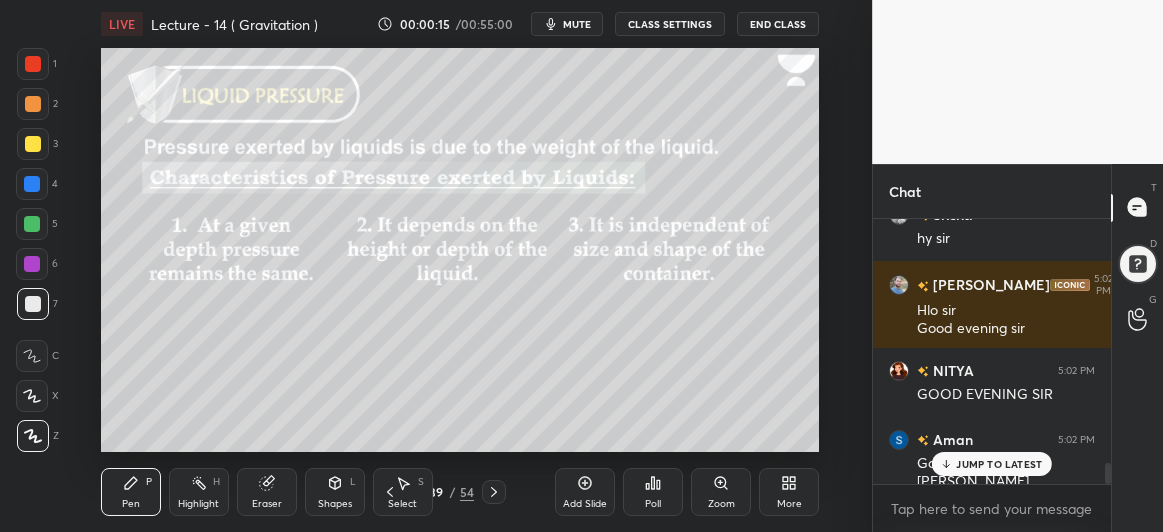 scroll, scrollTop: 3099, scrollLeft: 0, axis: vertical 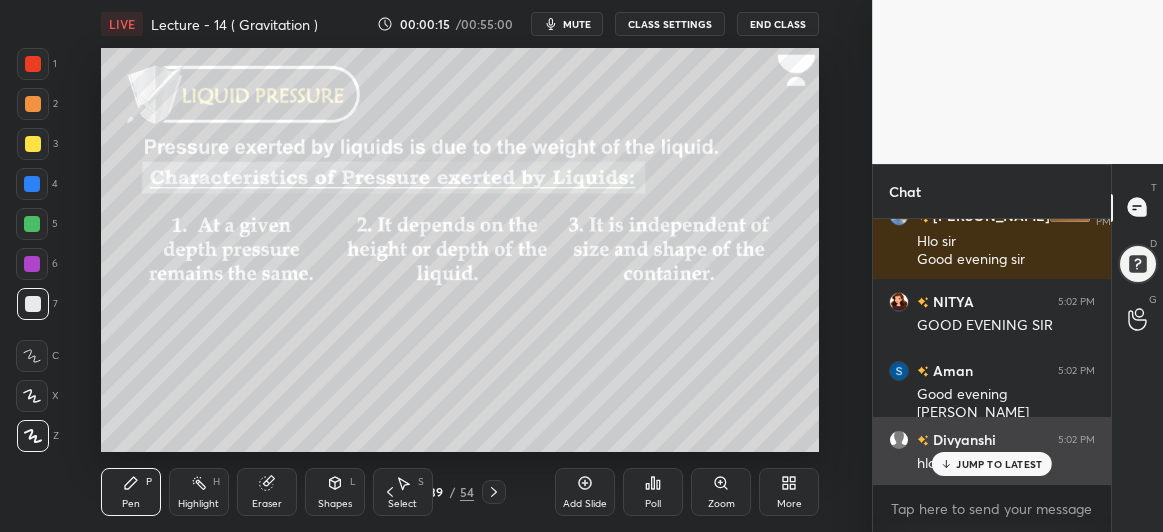 click on "JUMP TO LATEST" at bounding box center [999, 464] 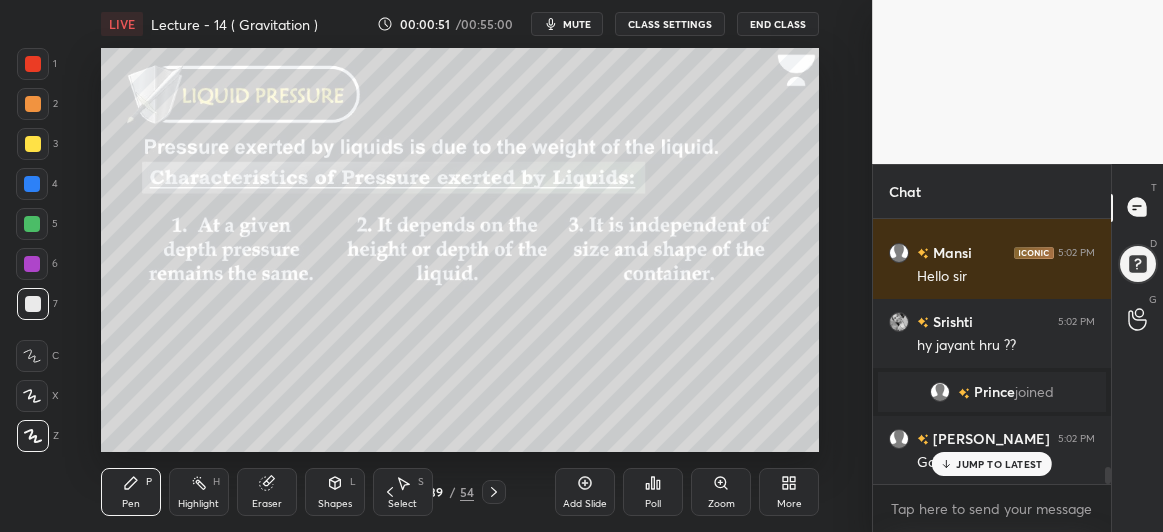 scroll, scrollTop: 3829, scrollLeft: 0, axis: vertical 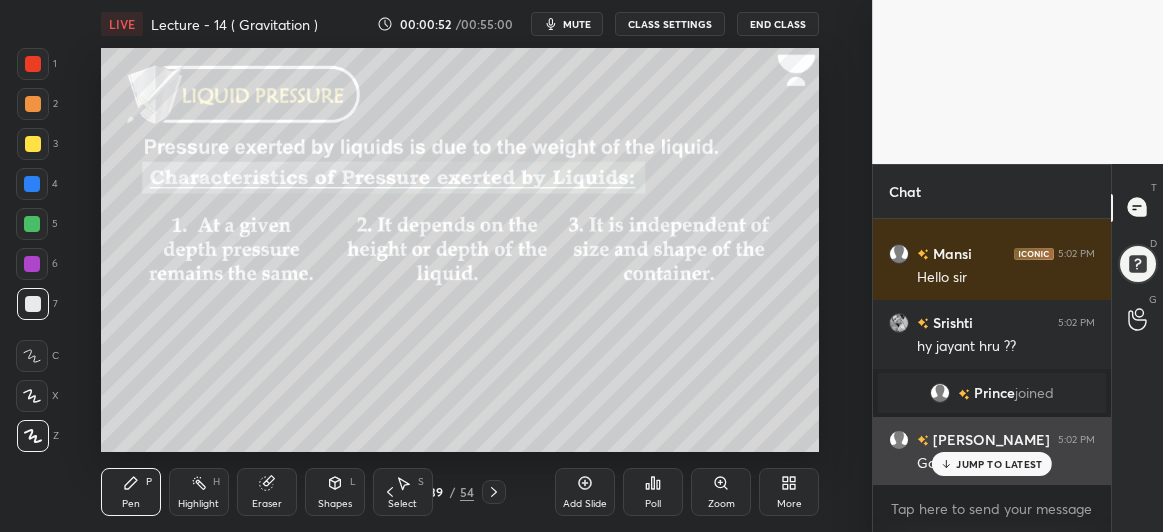 click on "JUMP TO LATEST" at bounding box center [999, 464] 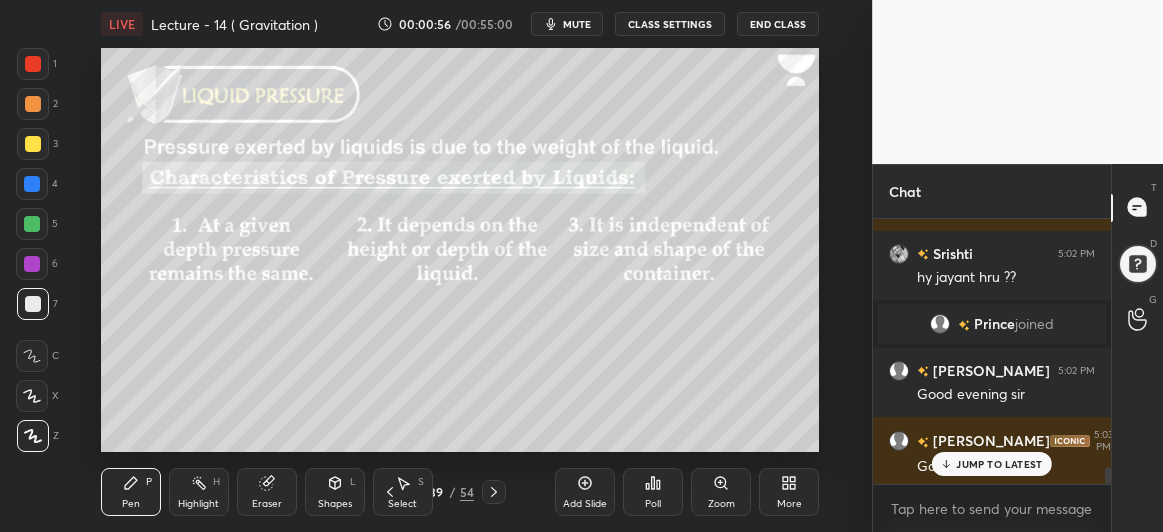 scroll, scrollTop: 3967, scrollLeft: 0, axis: vertical 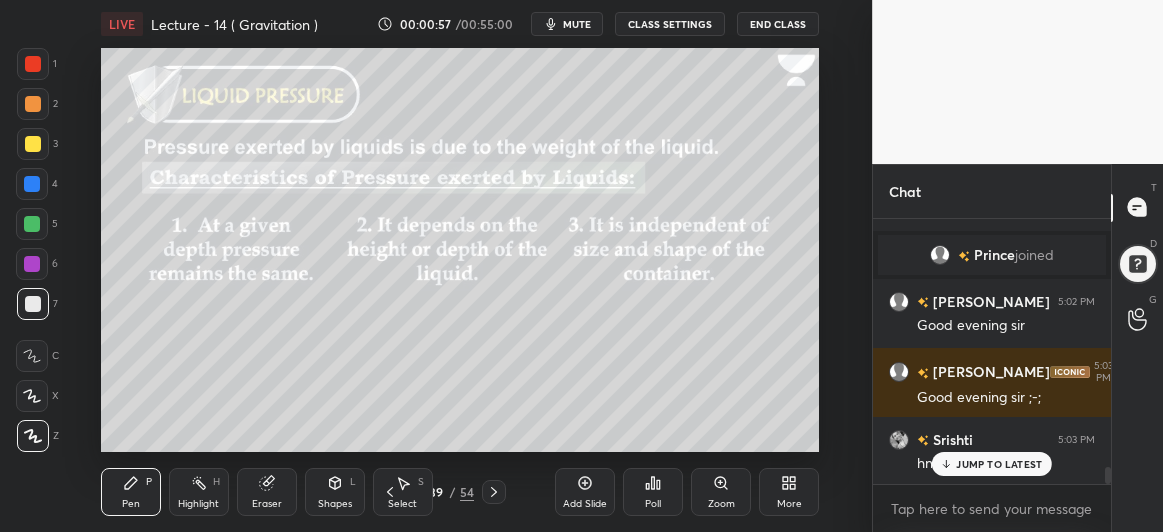 click on "[PERSON_NAME]... 5:02 PM Hello [PERSON_NAME] 5:02 PM Hello sir Asmit 5:02 PM HI KIYAAN 5:02 PM hi [PERSON_NAME] 5:02 PM Hello [PERSON_NAME] 5:02 PM HELLO ALOO SIR [PERSON_NAME] 5:02 PM hii [PERSON_NAME] 5:02 PM Hy [PERSON_NAME] 5:02 PM good evening [PERSON_NAME] 5:02 PM Hello [PERSON_NAME] 5:02 PM hy jayant hru ?? [PERSON_NAME]  joined [PERSON_NAME] 5:02 PM Good evening [PERSON_NAME] 5:03 PM Good evening sir ;-; [PERSON_NAME] 5:03 PM hn" at bounding box center (992, 352) 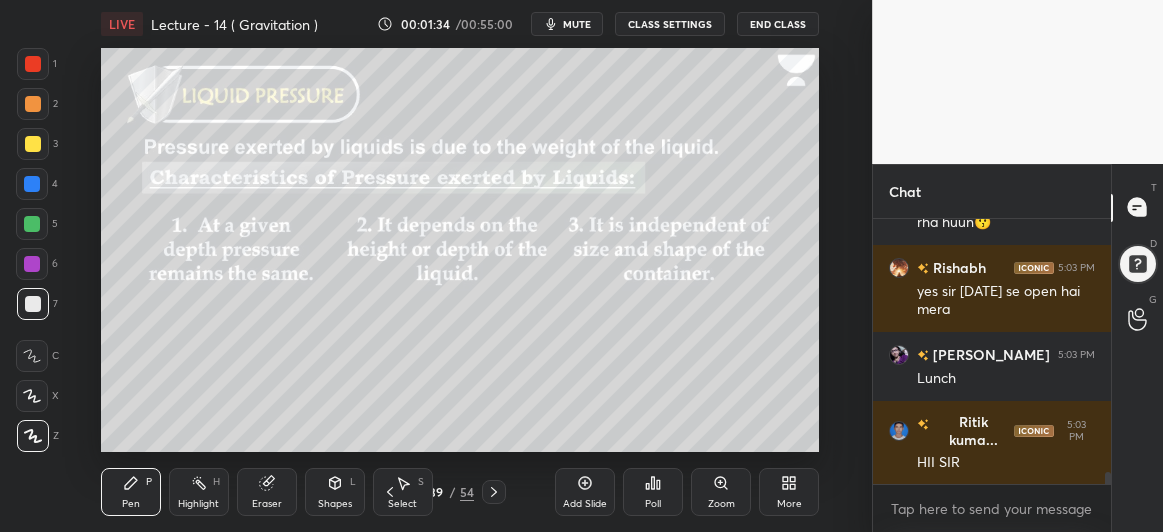 scroll, scrollTop: 5844, scrollLeft: 0, axis: vertical 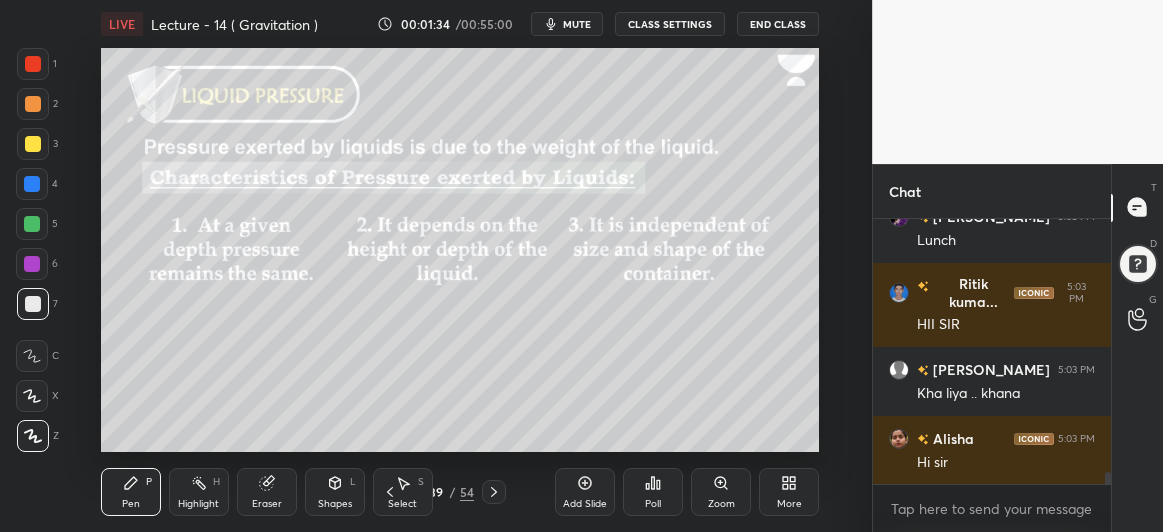 click on "[PERSON_NAME]... 5:03 PM HII SIR" at bounding box center (992, 305) 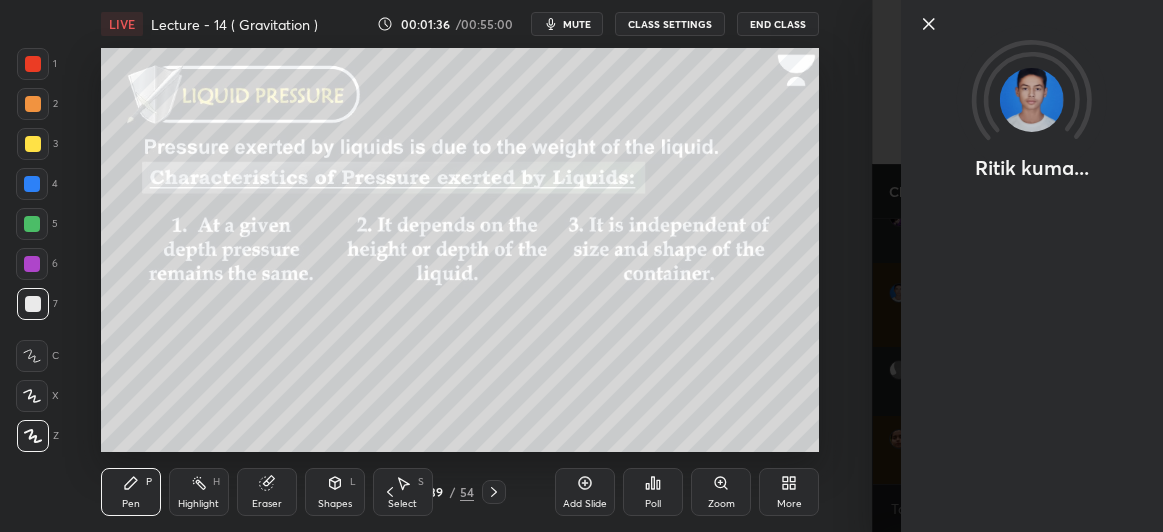scroll, scrollTop: 5892, scrollLeft: 0, axis: vertical 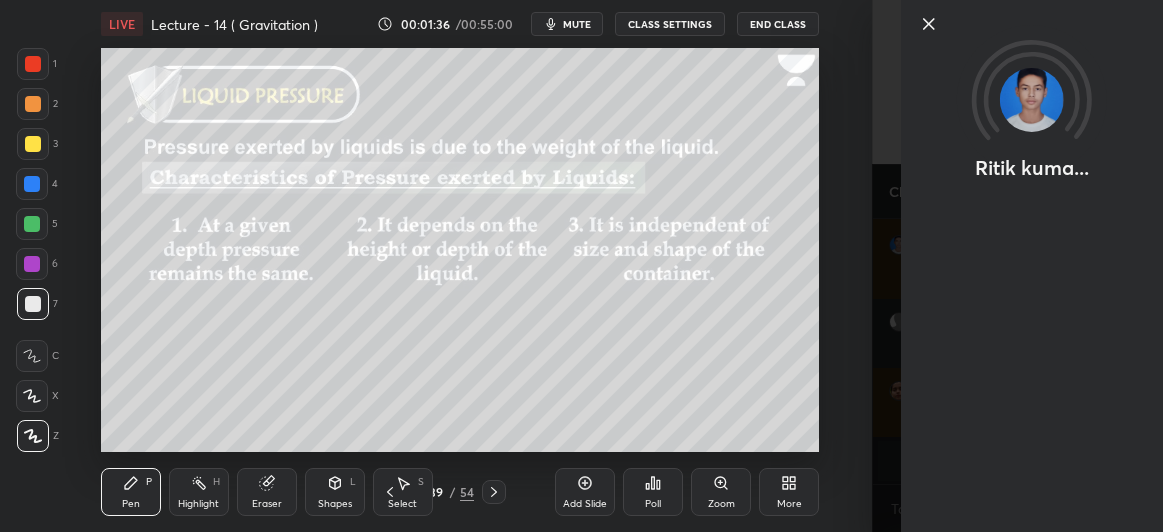 click 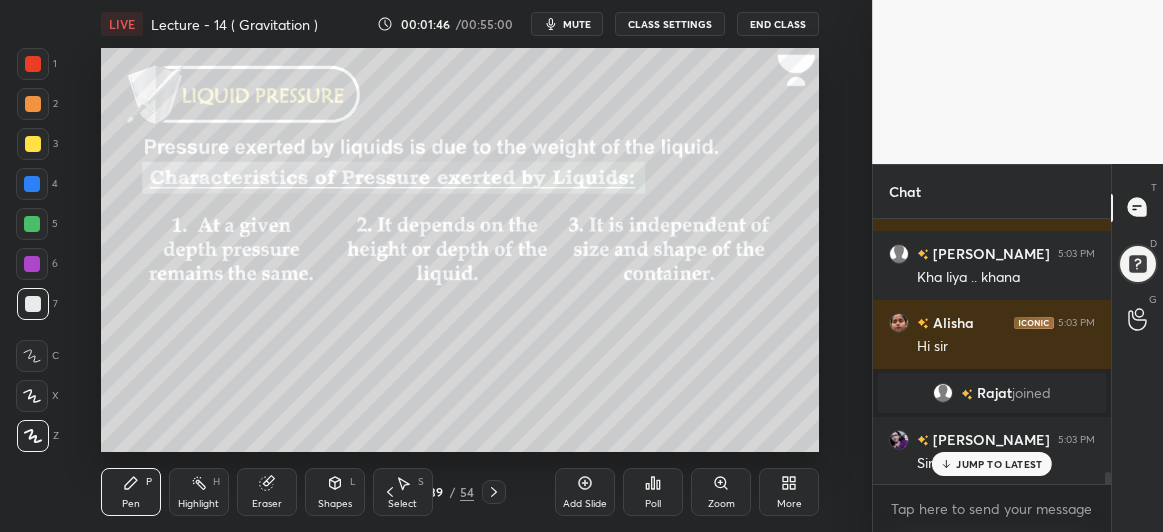 scroll, scrollTop: 5936, scrollLeft: 0, axis: vertical 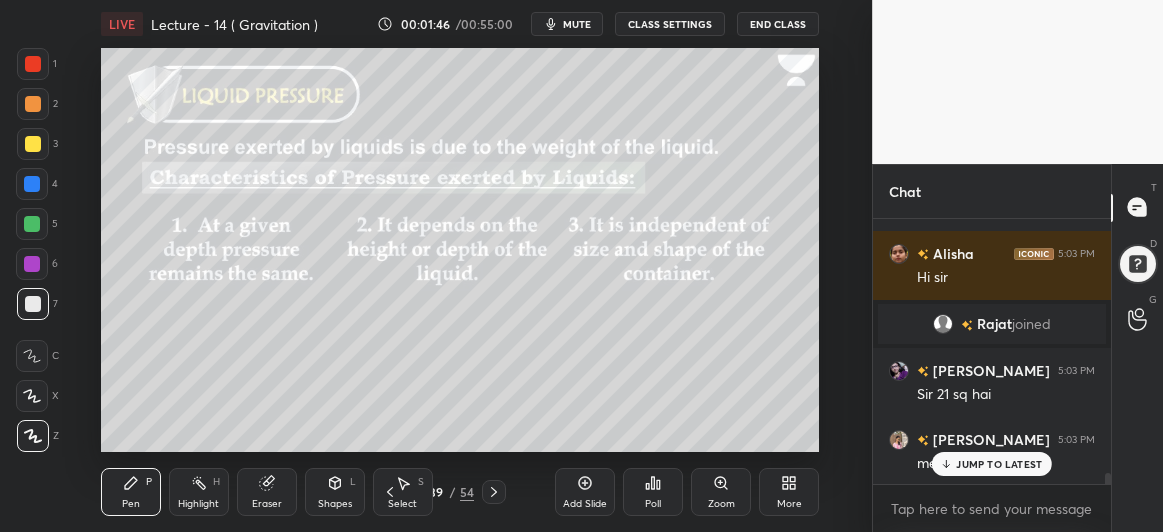 click 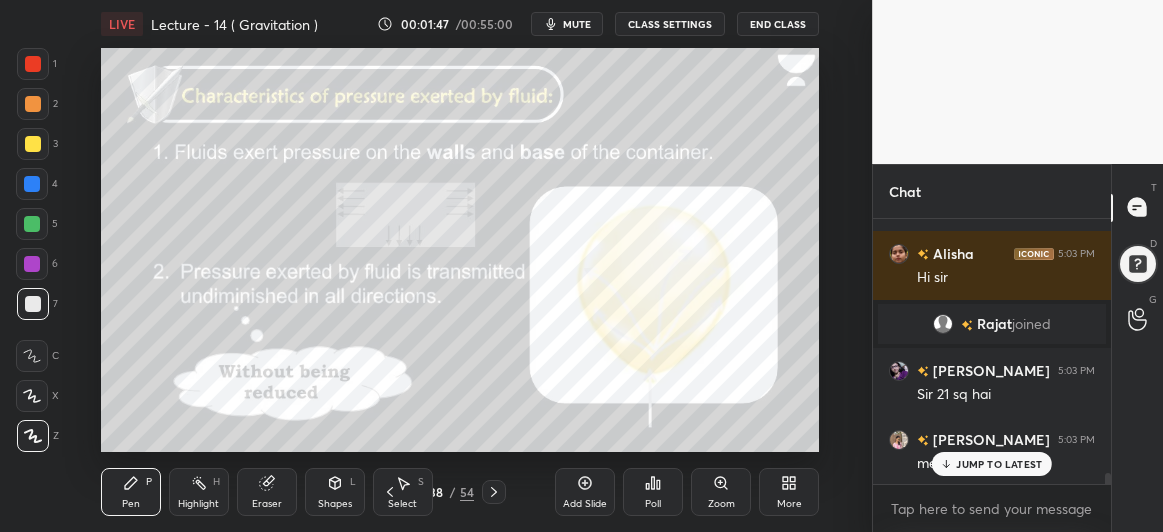click on "Add Slide" at bounding box center [585, 492] 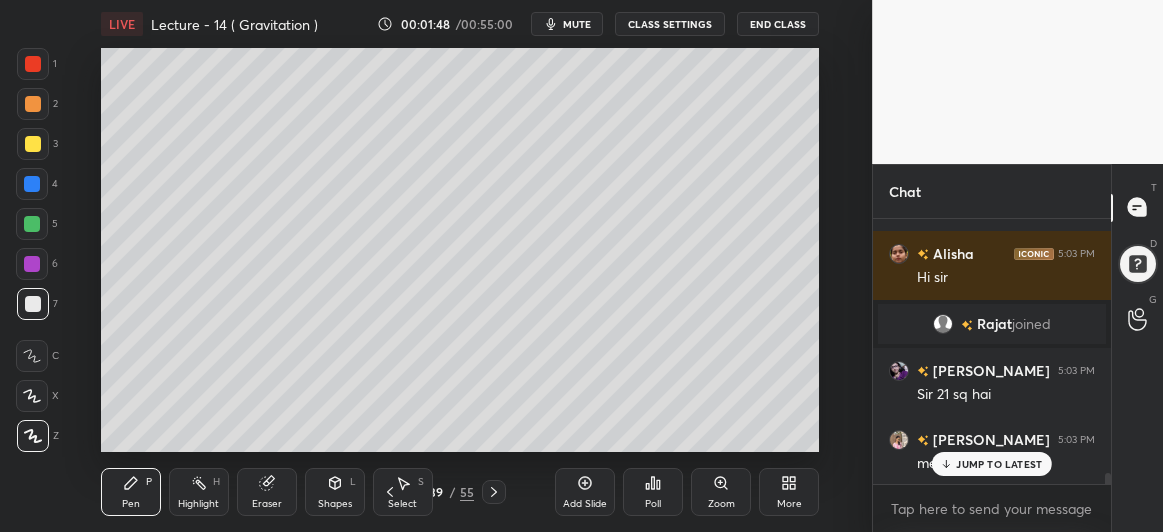 click at bounding box center [33, 104] 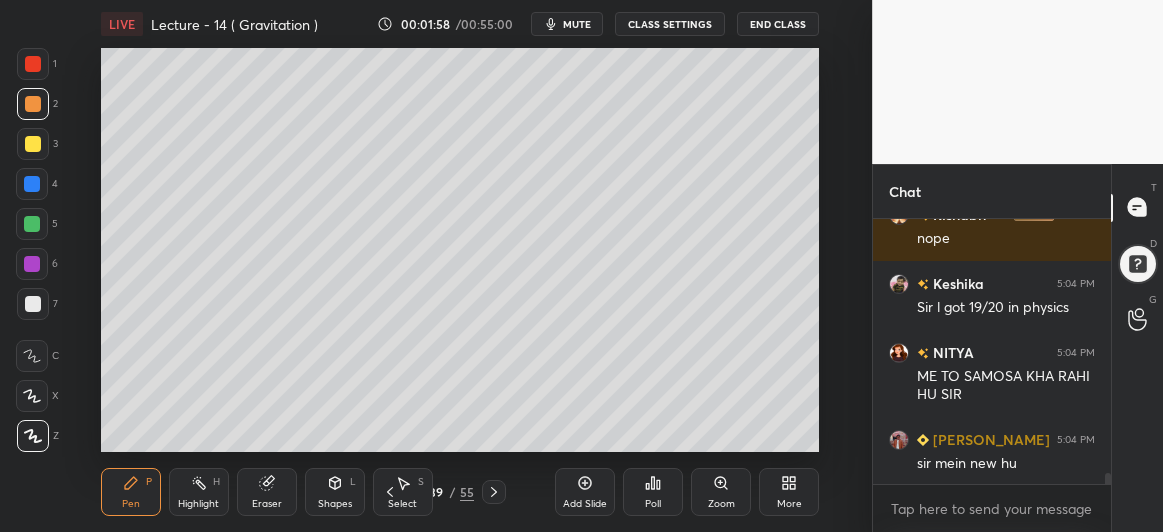 scroll, scrollTop: 6299, scrollLeft: 0, axis: vertical 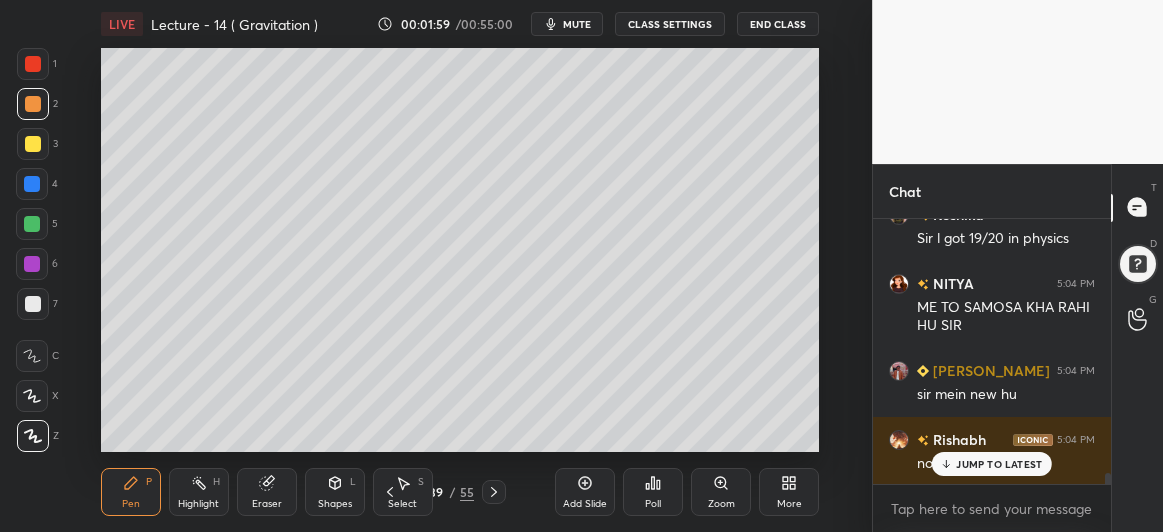 click at bounding box center [33, 304] 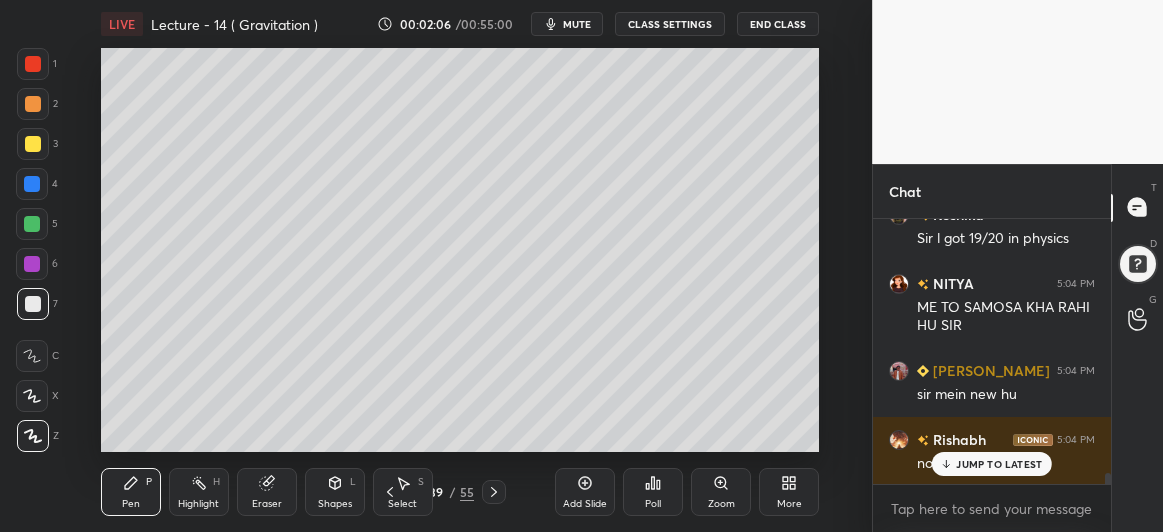 scroll, scrollTop: 6347, scrollLeft: 0, axis: vertical 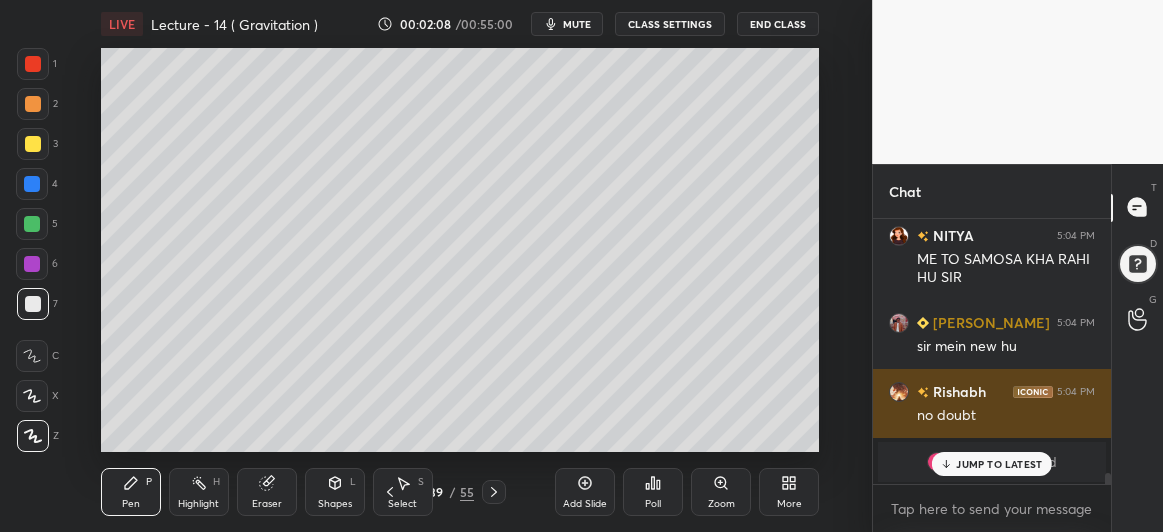click on "JUMP TO LATEST" at bounding box center [999, 464] 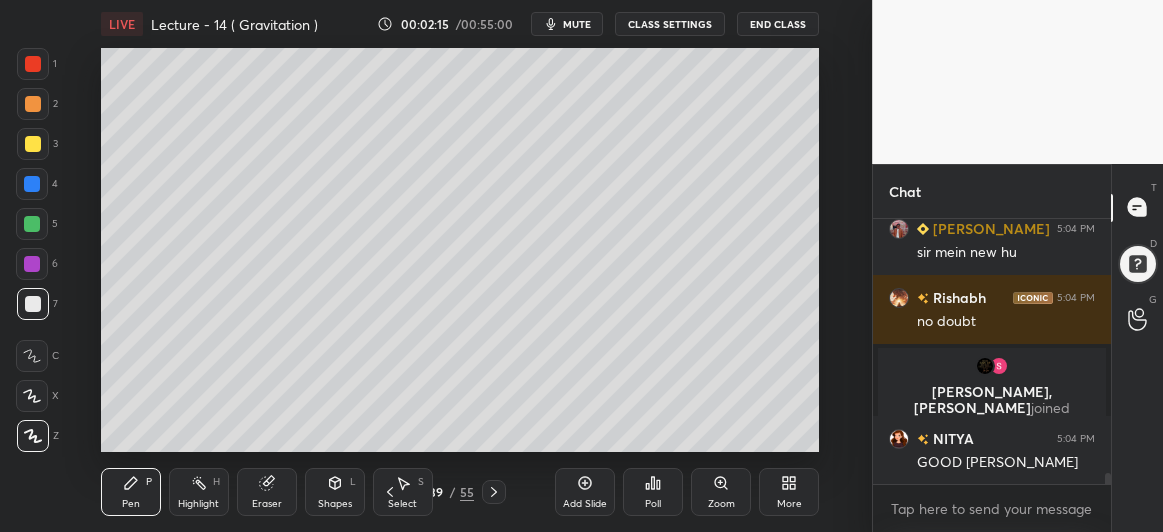 scroll, scrollTop: 6343, scrollLeft: 0, axis: vertical 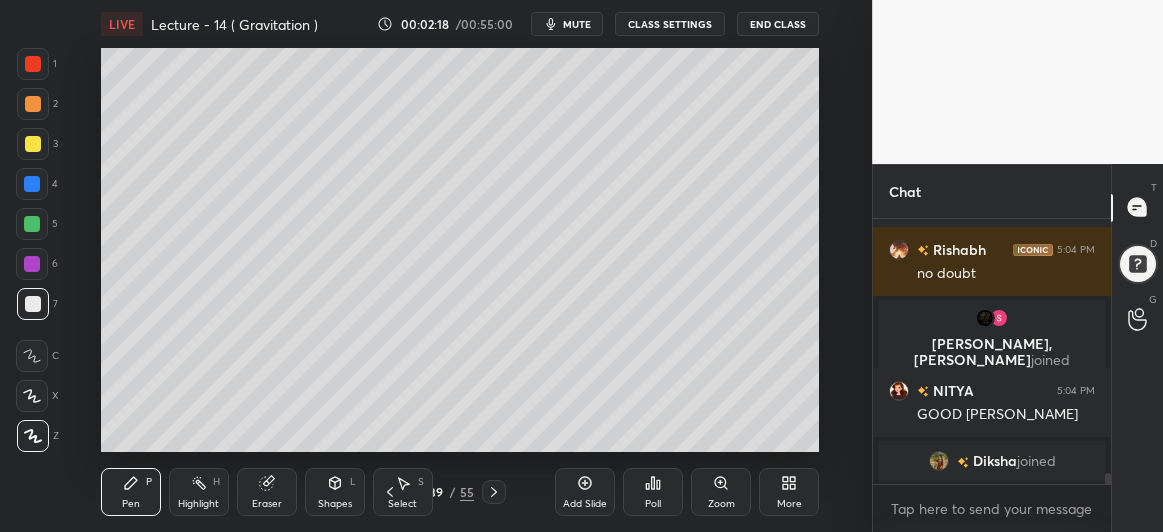 click at bounding box center [32, 224] 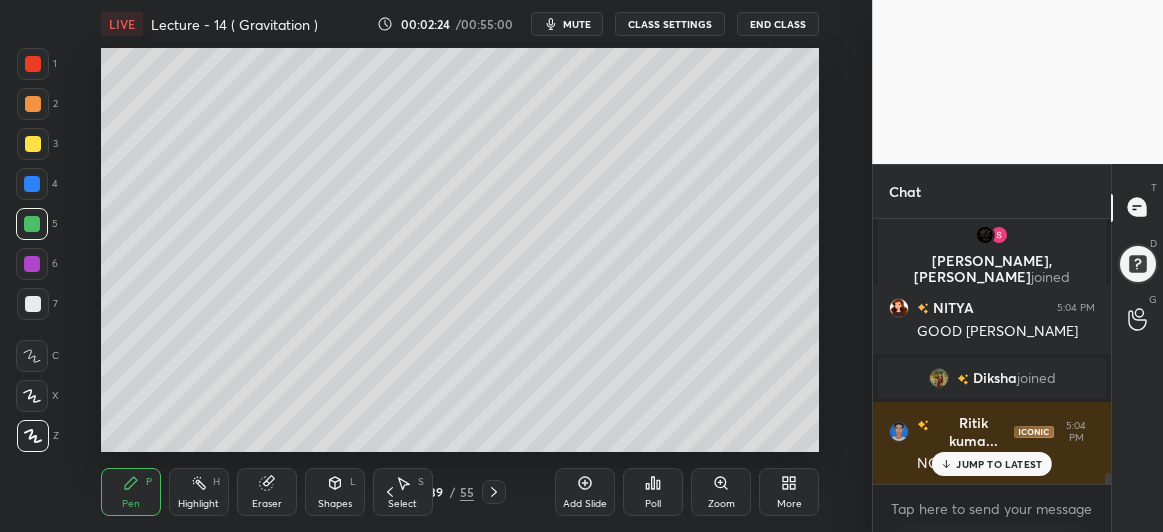 scroll, scrollTop: 6556, scrollLeft: 0, axis: vertical 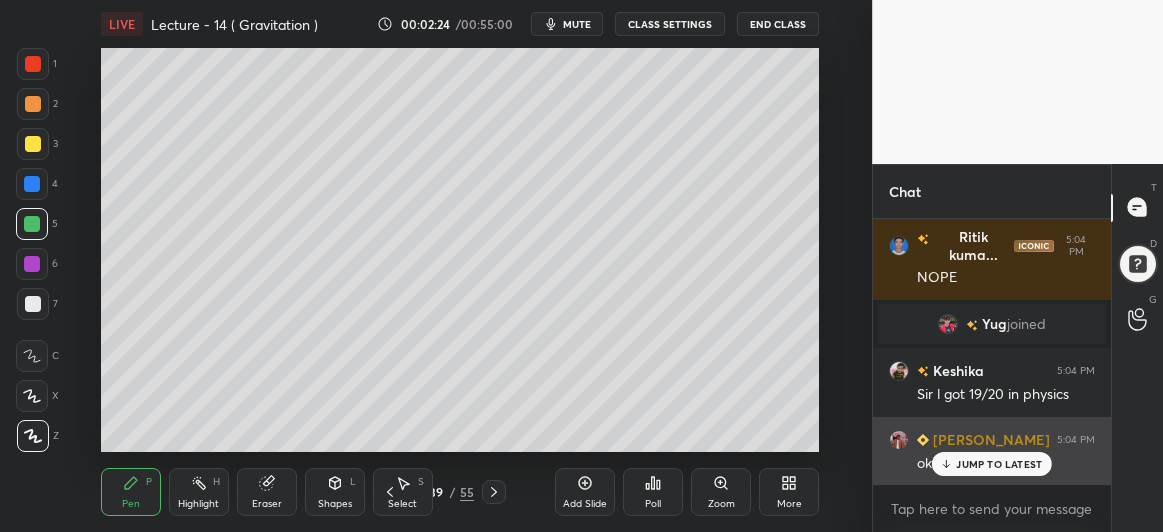 click on "JUMP TO LATEST" at bounding box center (999, 464) 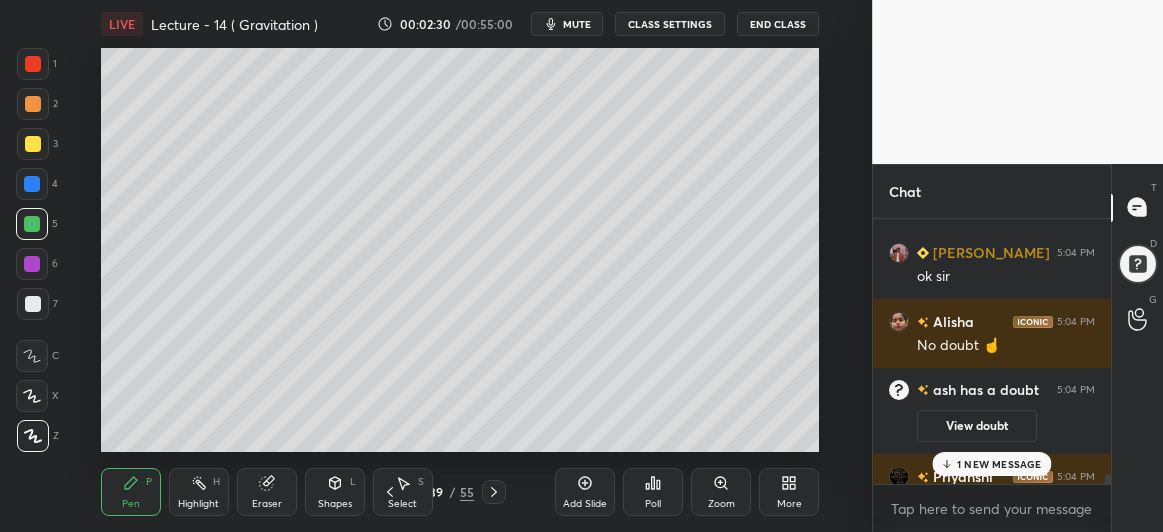 scroll, scrollTop: 6616, scrollLeft: 0, axis: vertical 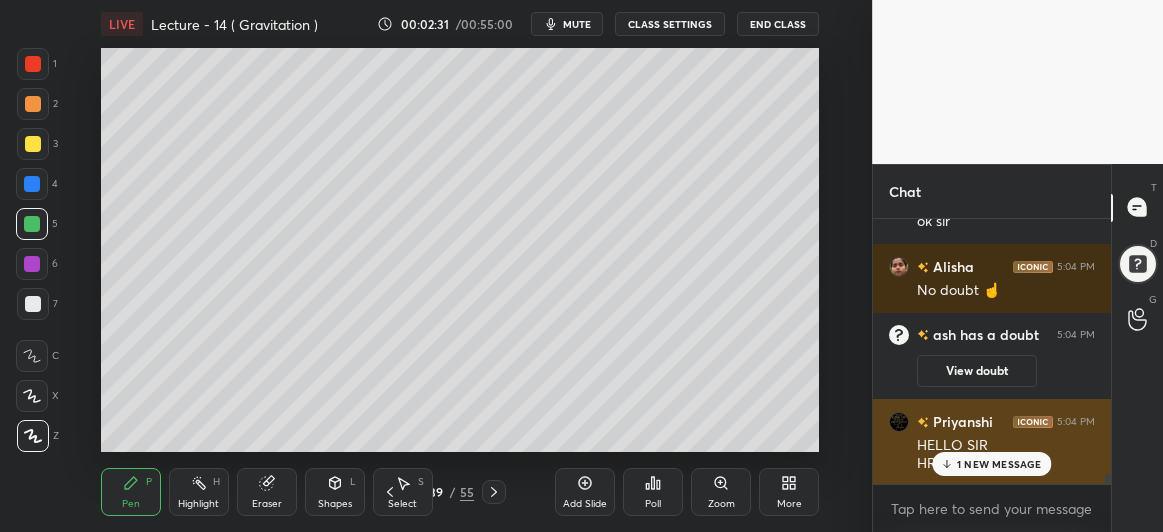 click on "1 NEW MESSAGE" at bounding box center (999, 464) 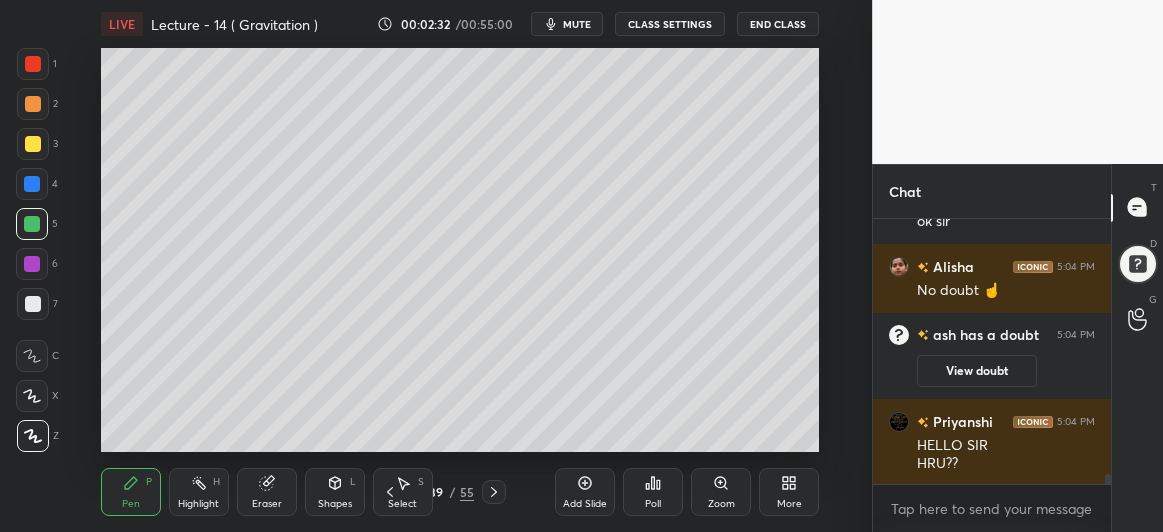 click on "View doubt" at bounding box center (977, 371) 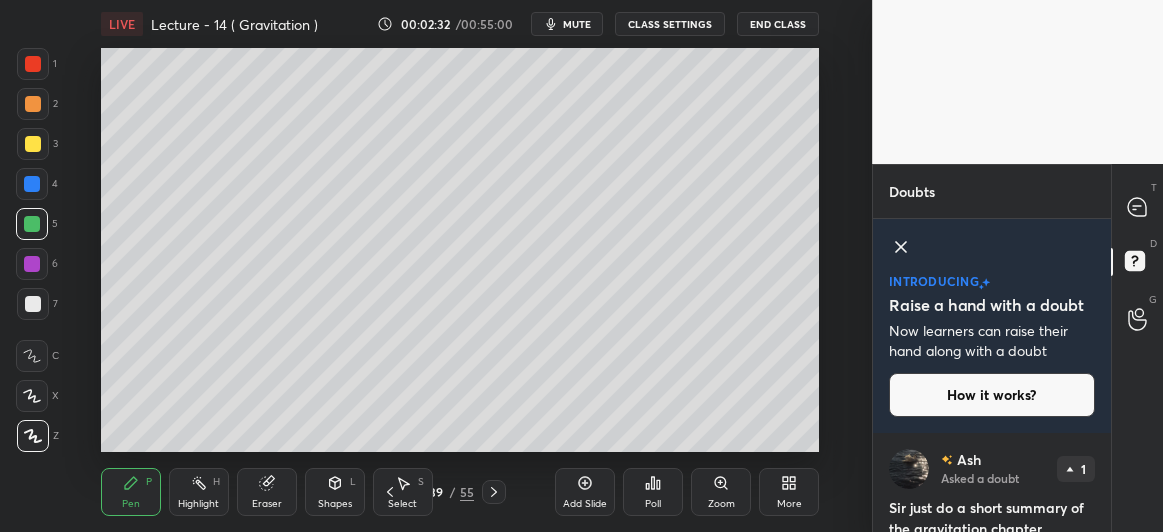 scroll, scrollTop: 78, scrollLeft: 0, axis: vertical 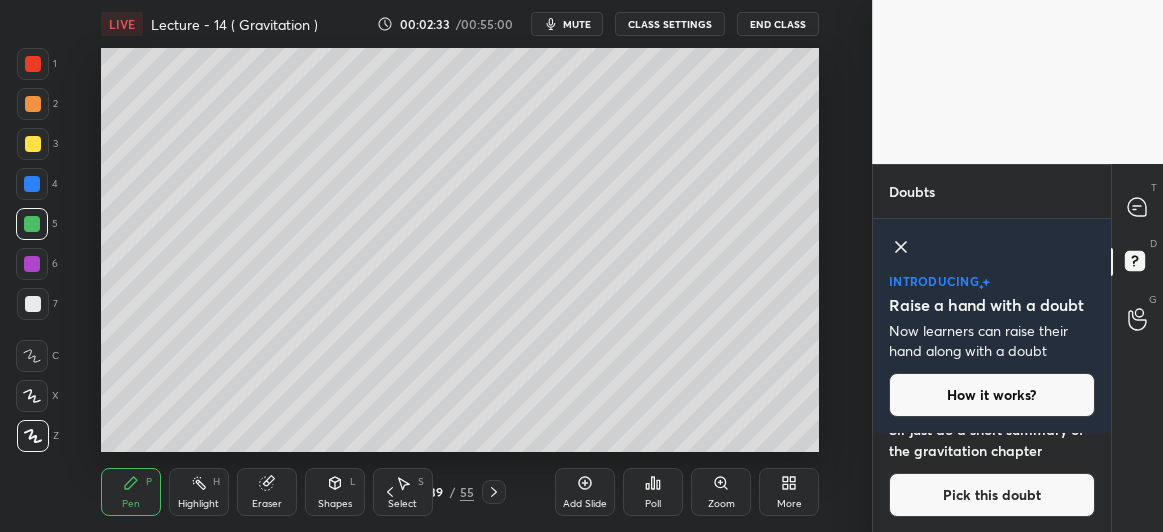 click 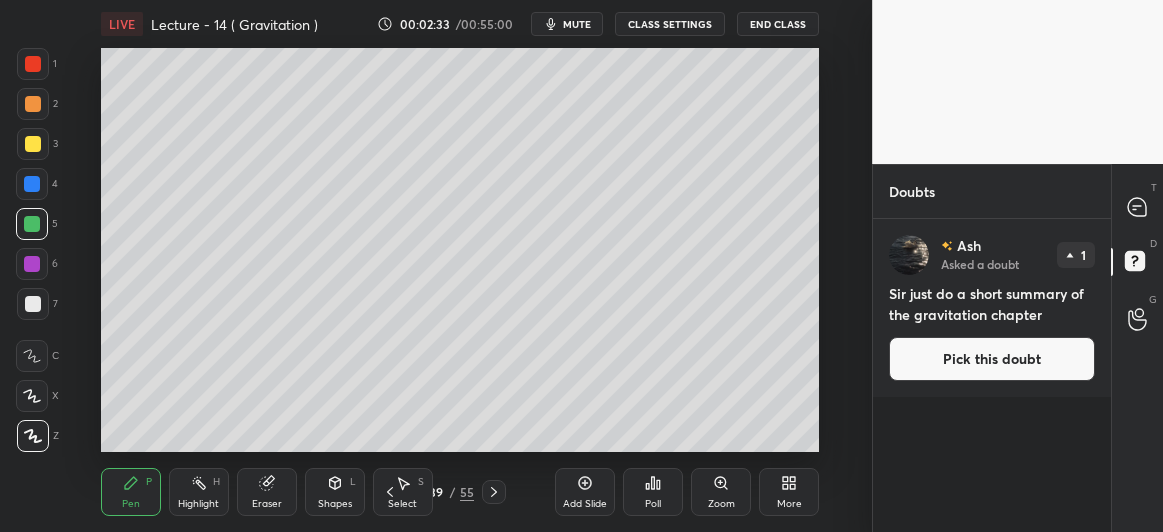 scroll, scrollTop: 6, scrollLeft: 6, axis: both 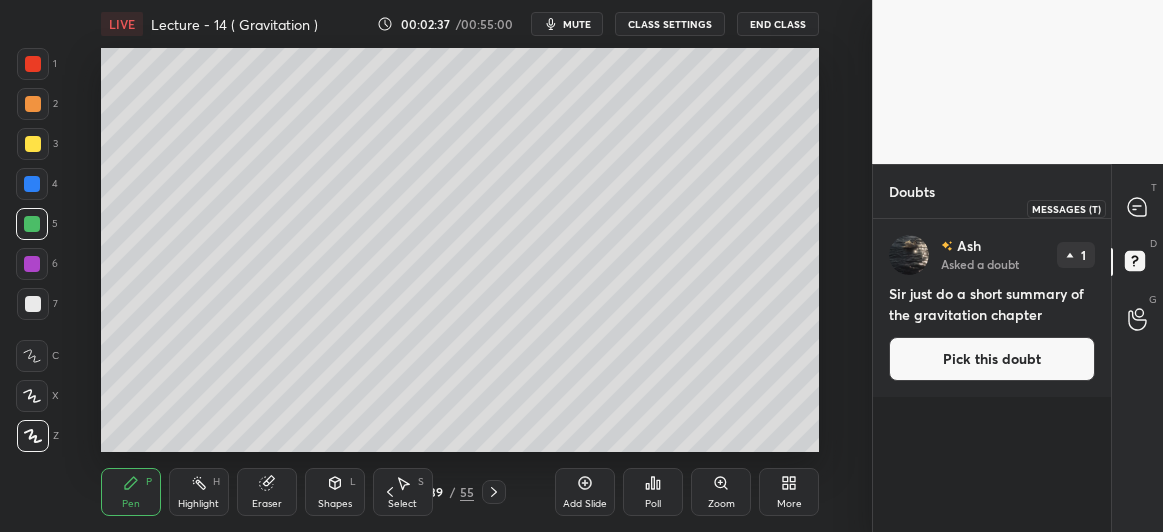 click 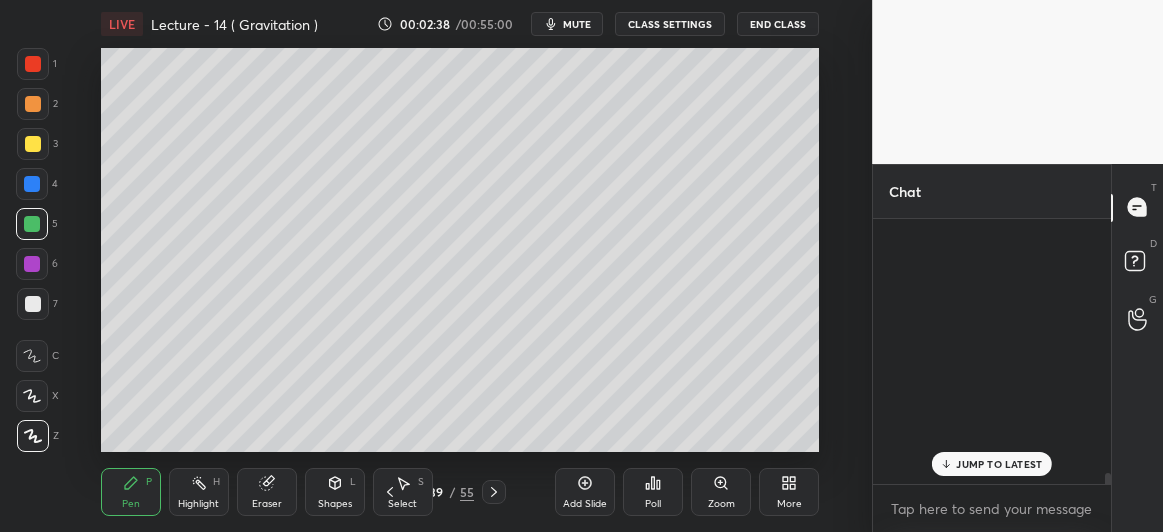 scroll, scrollTop: 7155, scrollLeft: 0, axis: vertical 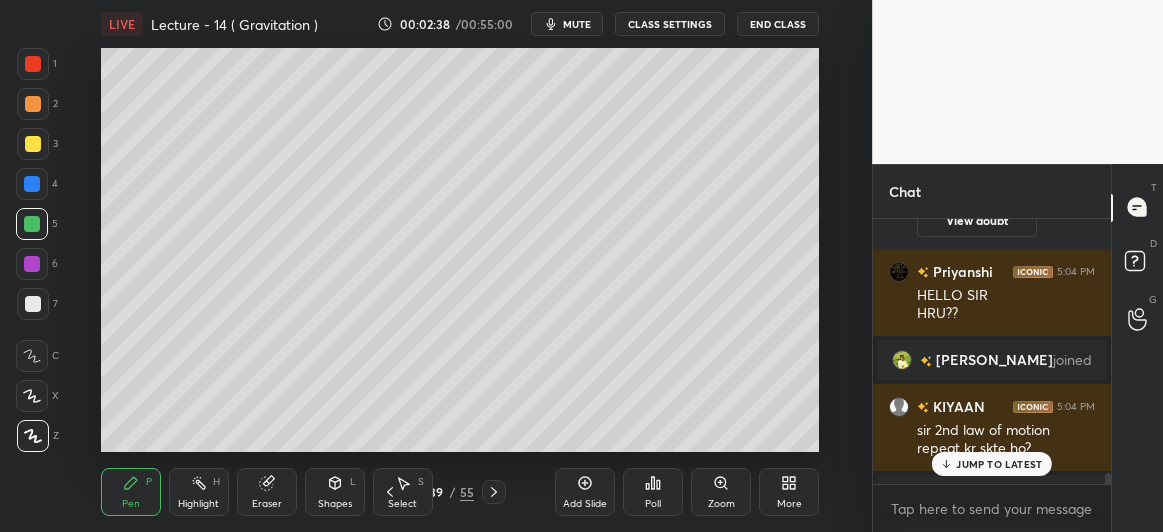 click on "JUMP TO LATEST" at bounding box center [999, 464] 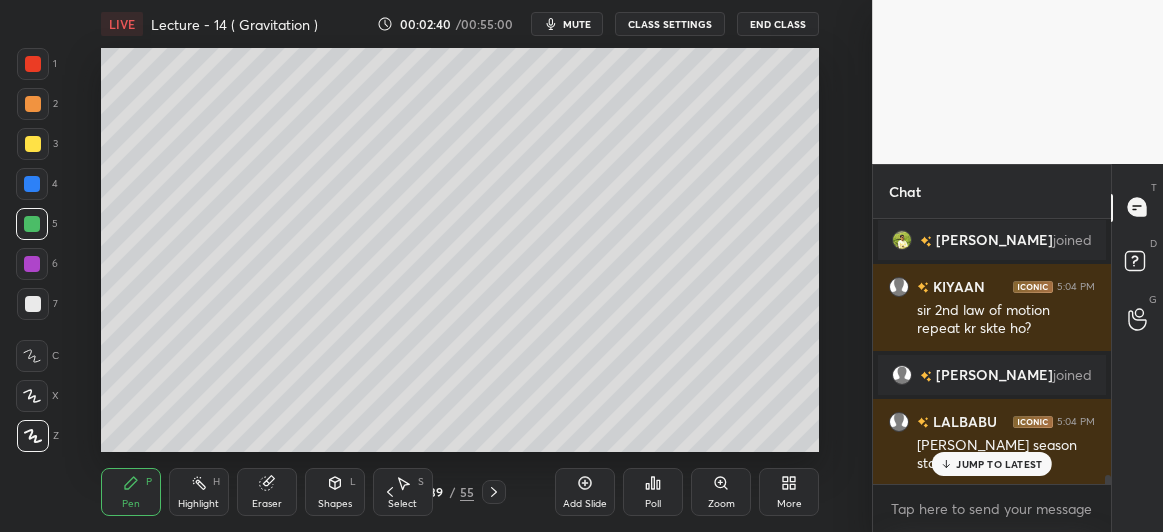 scroll, scrollTop: 7344, scrollLeft: 0, axis: vertical 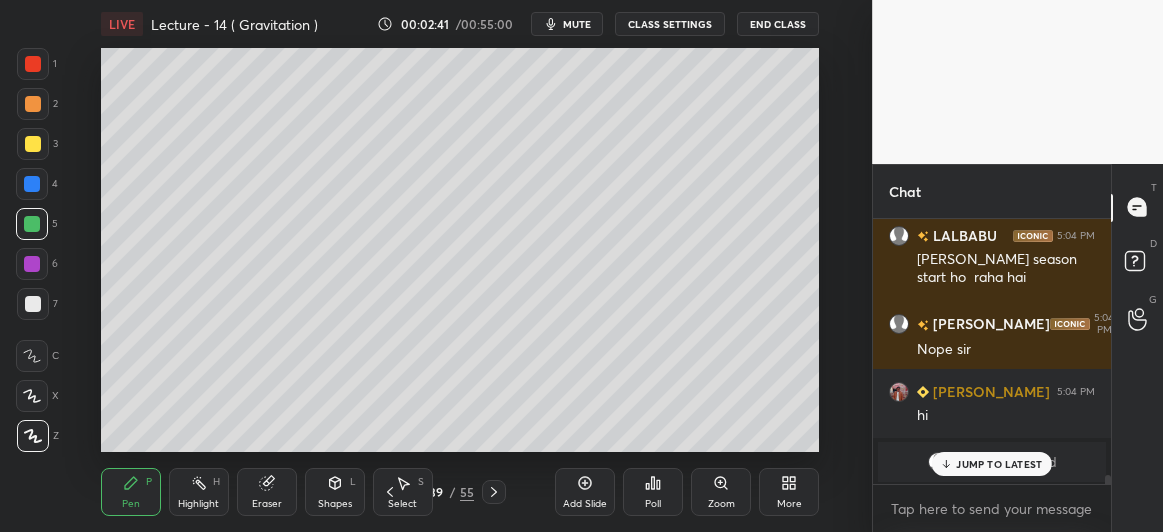 click on "JUMP TO LATEST" at bounding box center (999, 464) 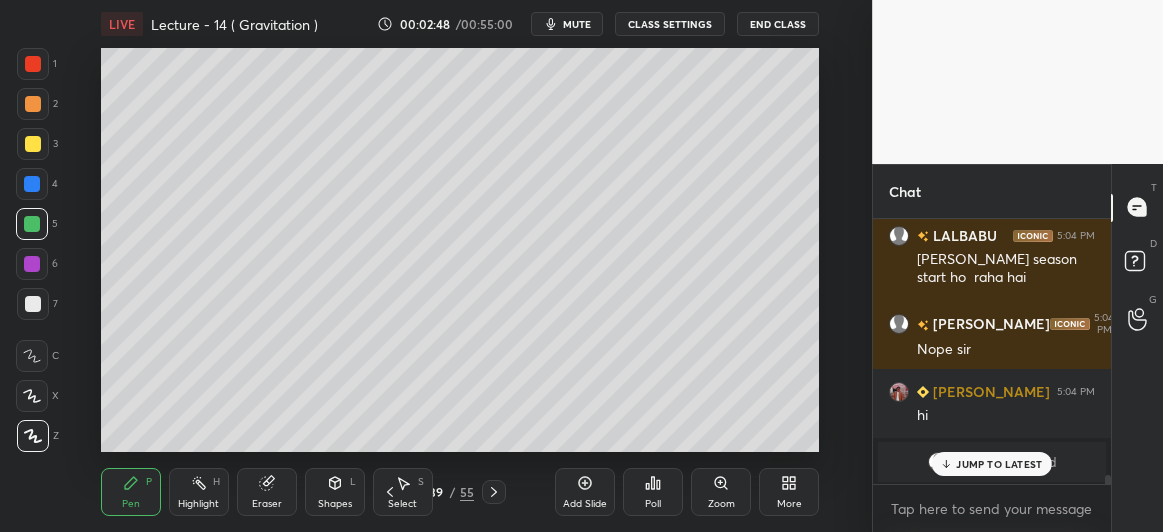 scroll, scrollTop: 7549, scrollLeft: 0, axis: vertical 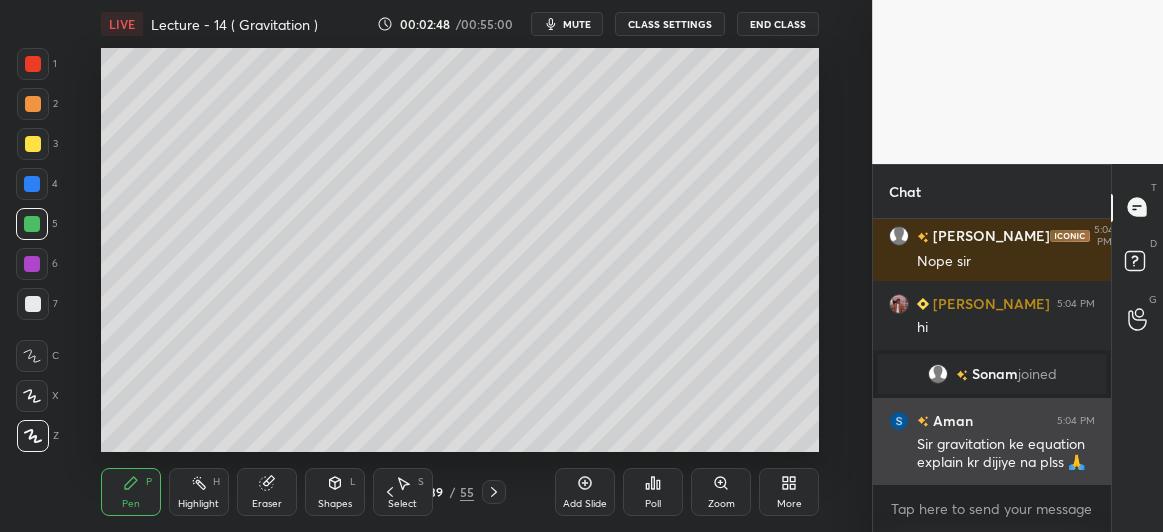 click on "[PERSON_NAME] 5:04 PM Sir aaj season start ho  raha hai Seeja 5:04 PM Nope sir NAVNEET 5:04 PM hi [PERSON_NAME]  joined Aman 5:04 PM Sir gravitation ke equation explain kr dijiye na plss 🙏" at bounding box center (992, 352) 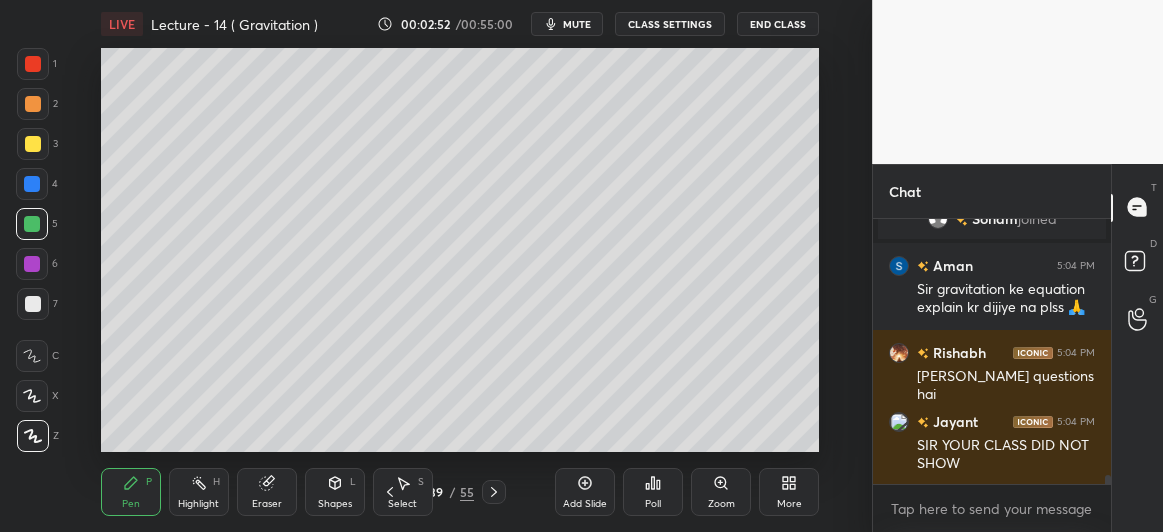 scroll, scrollTop: 7792, scrollLeft: 0, axis: vertical 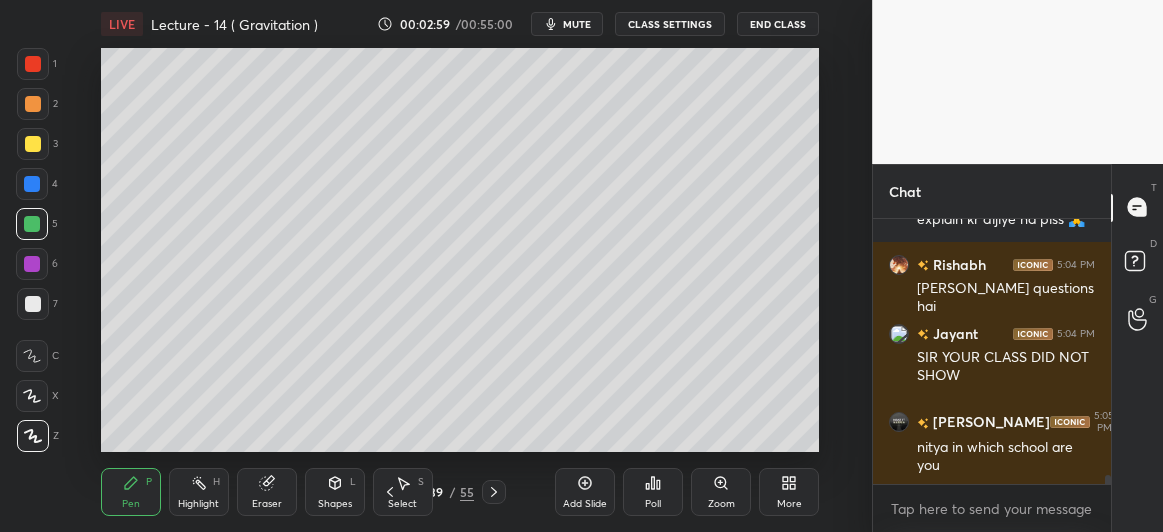 click on "Add Slide" at bounding box center [585, 492] 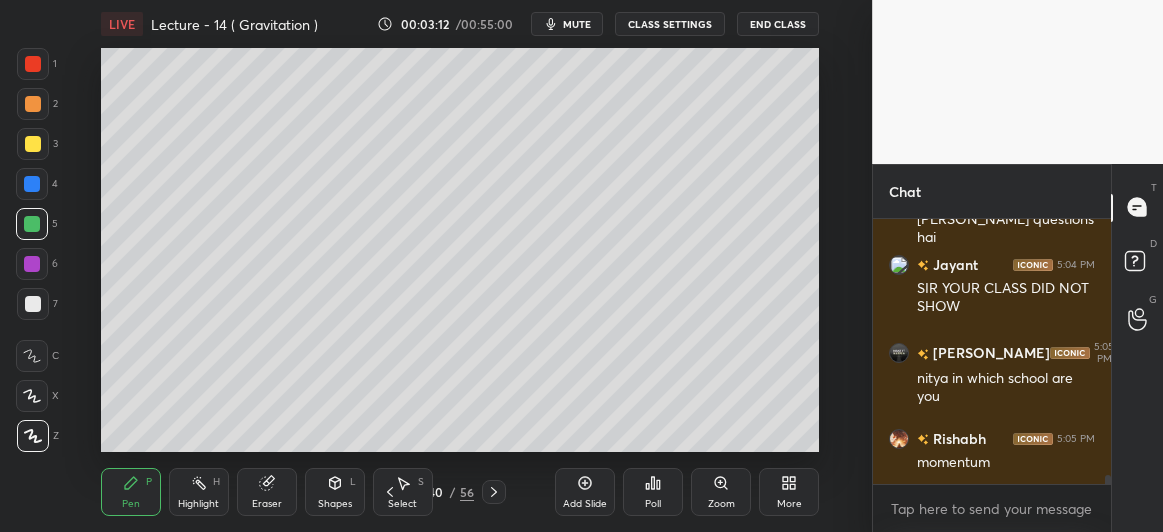 scroll, scrollTop: 7909, scrollLeft: 0, axis: vertical 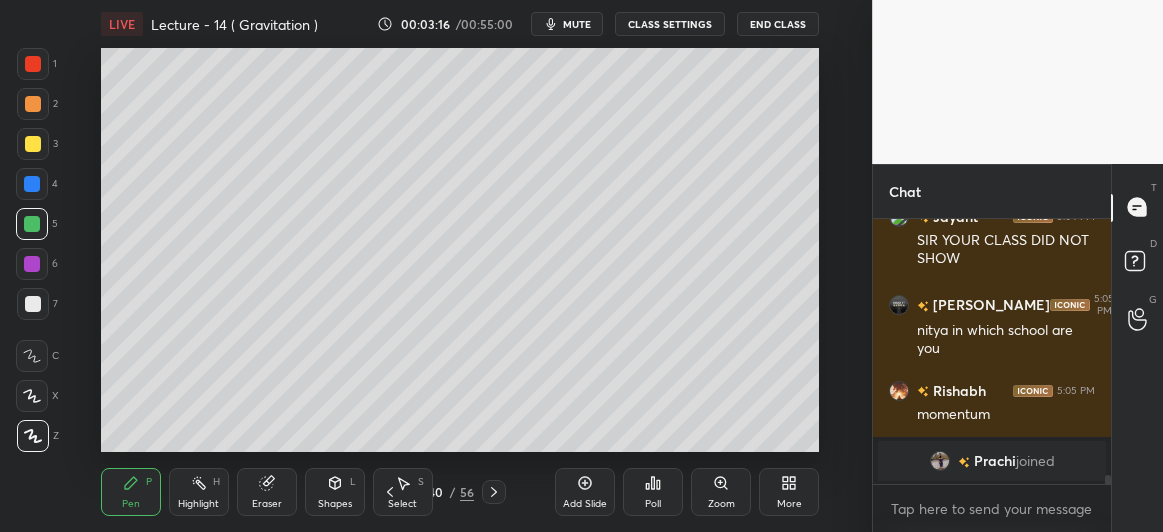click at bounding box center [32, 264] 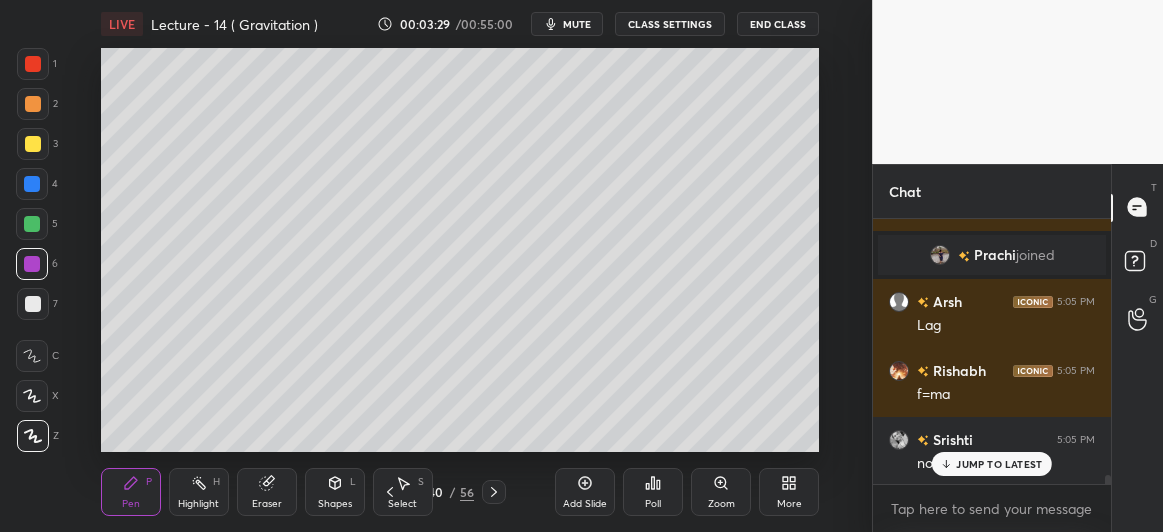 scroll, scrollTop: 7535, scrollLeft: 0, axis: vertical 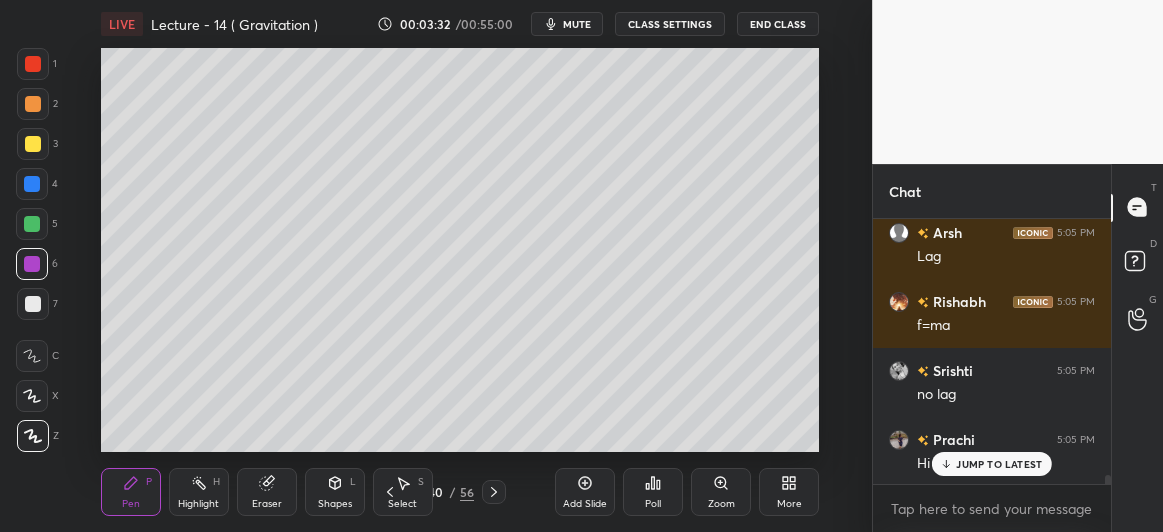 click at bounding box center (33, 304) 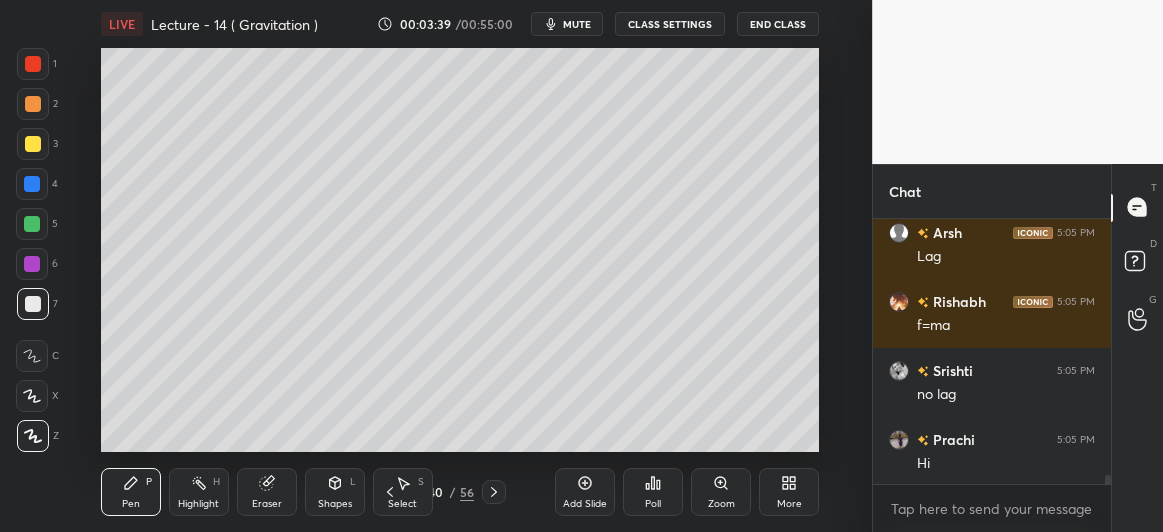 scroll, scrollTop: 7692, scrollLeft: 0, axis: vertical 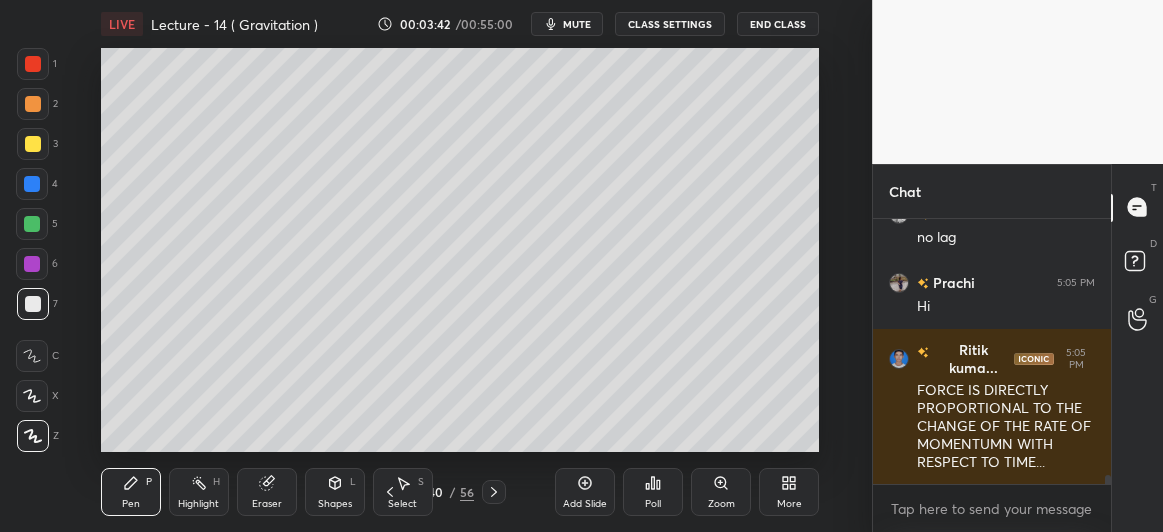 click at bounding box center [32, 224] 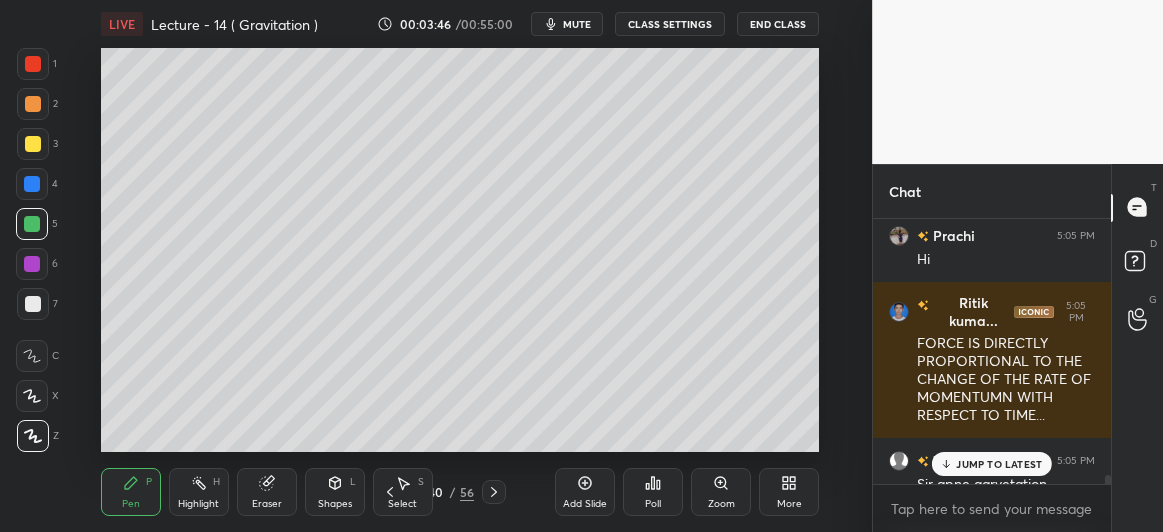 scroll, scrollTop: 7778, scrollLeft: 0, axis: vertical 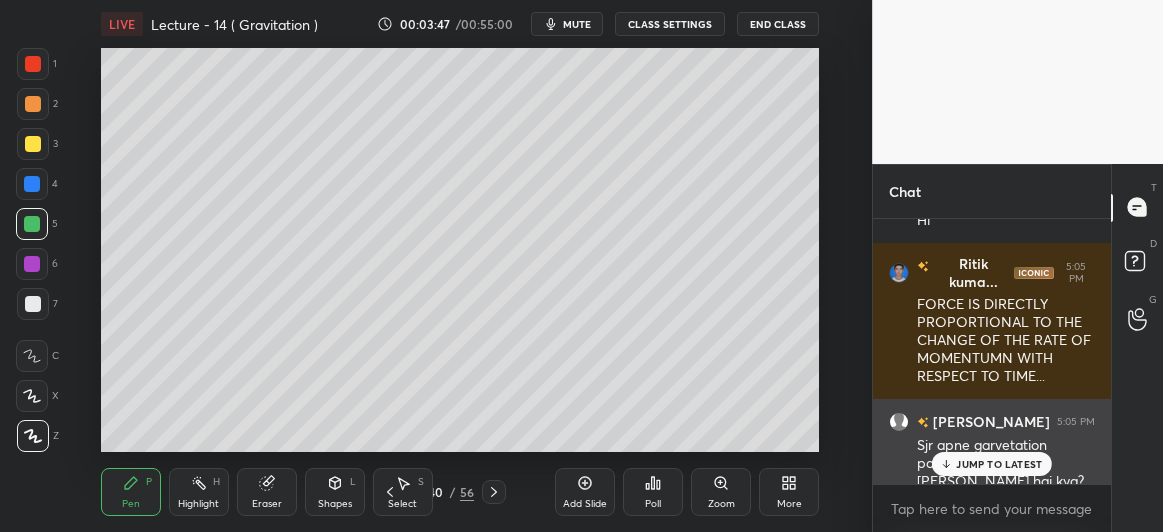 click on "JUMP TO LATEST" at bounding box center (999, 464) 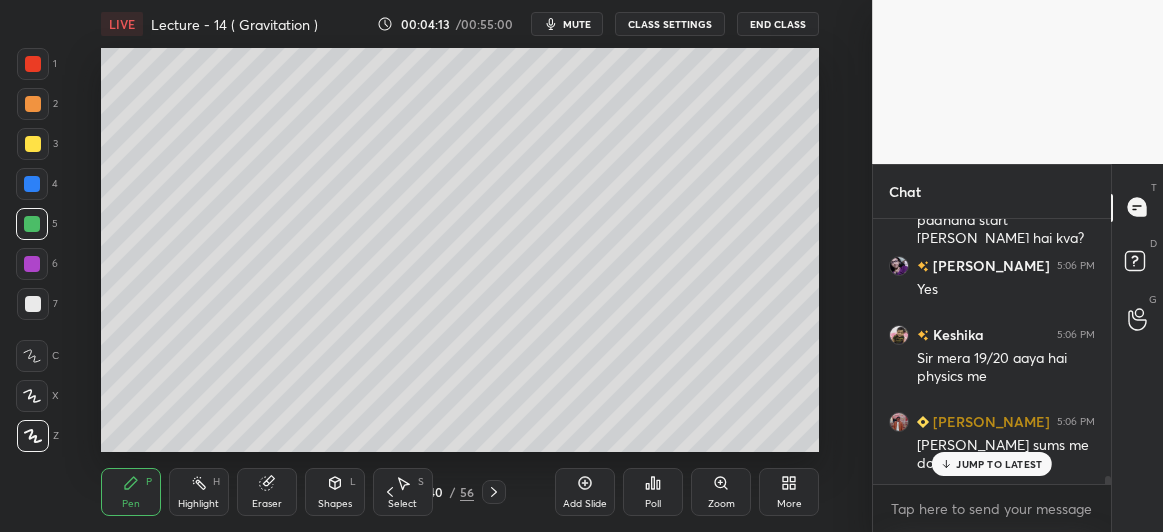 scroll, scrollTop: 8090, scrollLeft: 0, axis: vertical 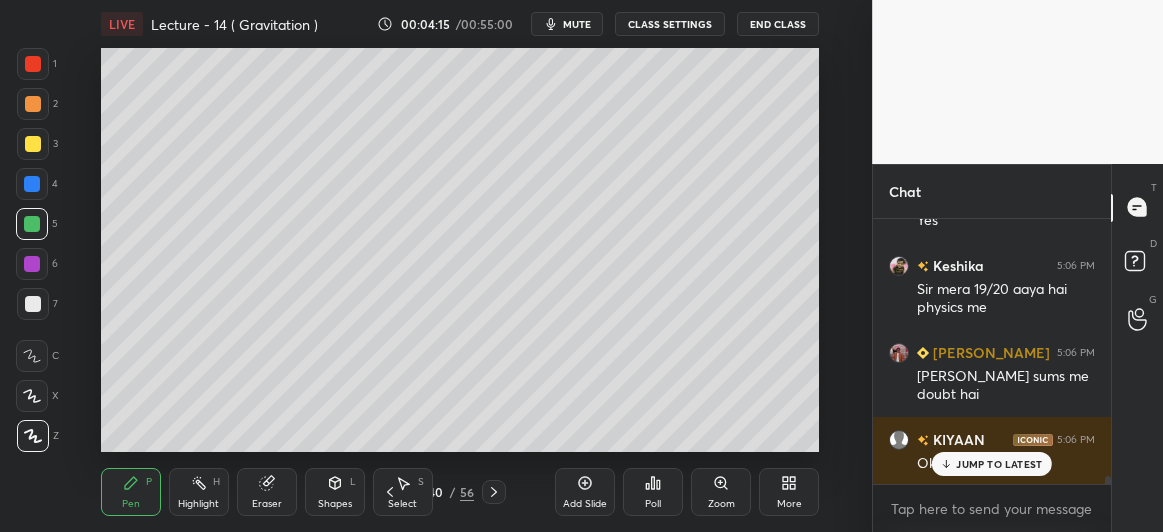 click on "JUMP TO LATEST" at bounding box center [999, 464] 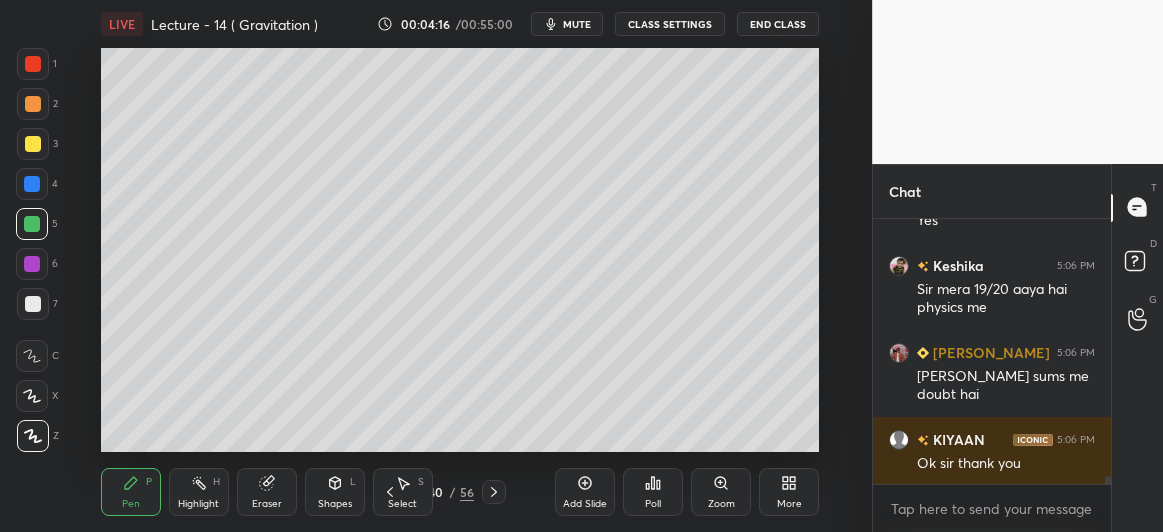 scroll, scrollTop: 8138, scrollLeft: 0, axis: vertical 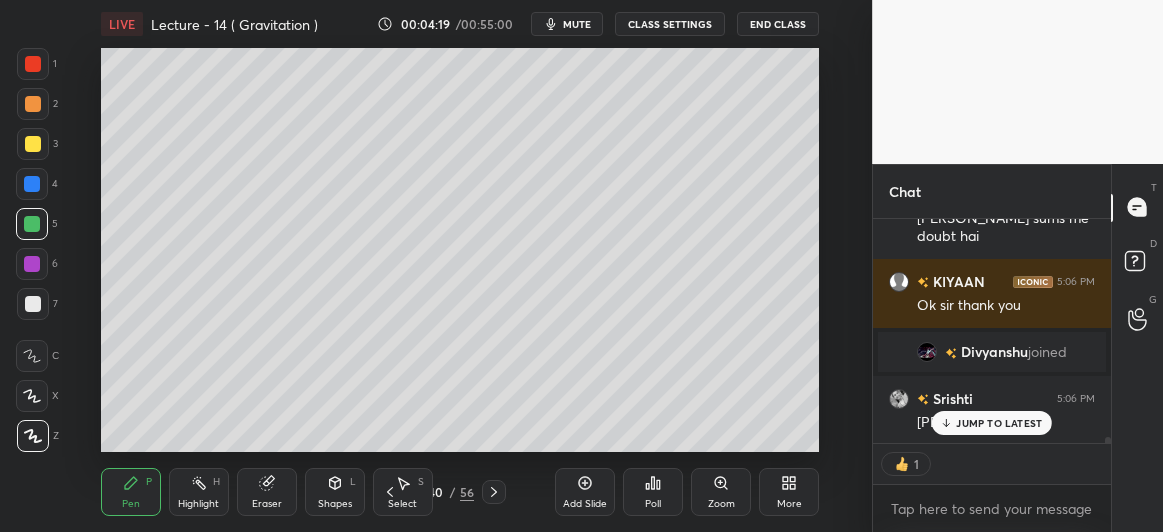 click at bounding box center [33, 304] 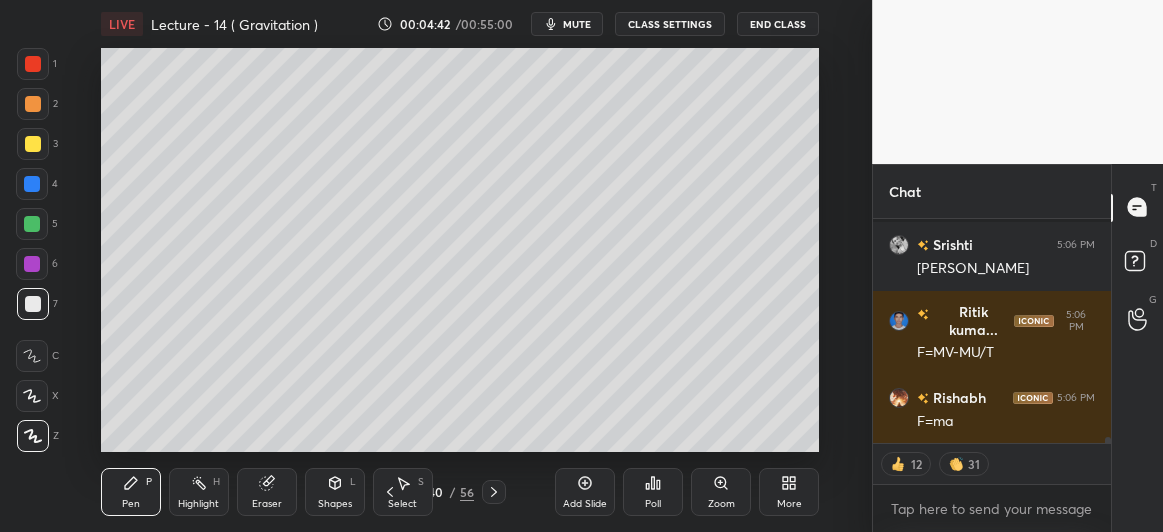 scroll, scrollTop: 8198, scrollLeft: 0, axis: vertical 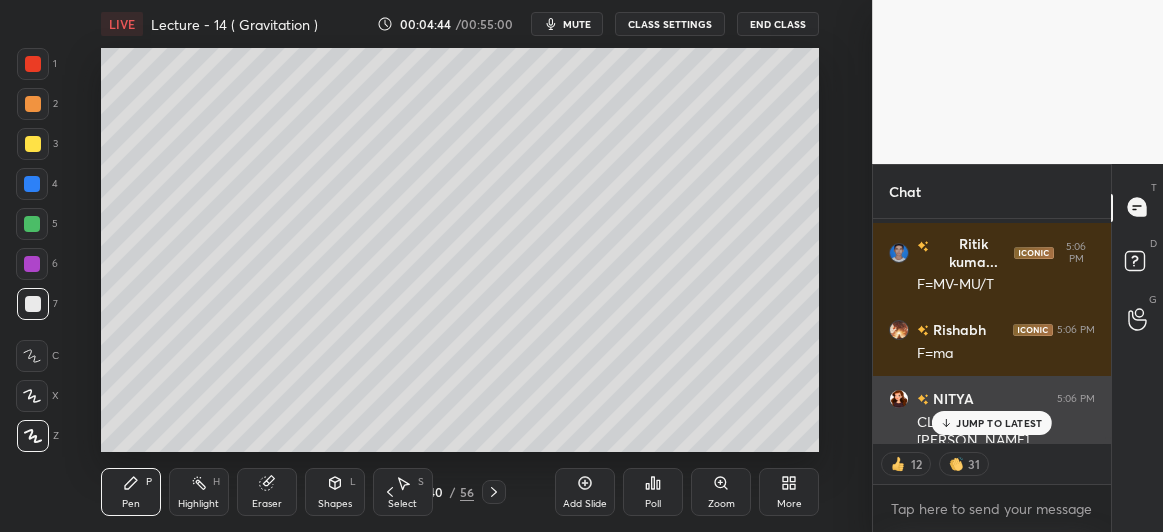 click on "JUMP TO LATEST" at bounding box center [999, 423] 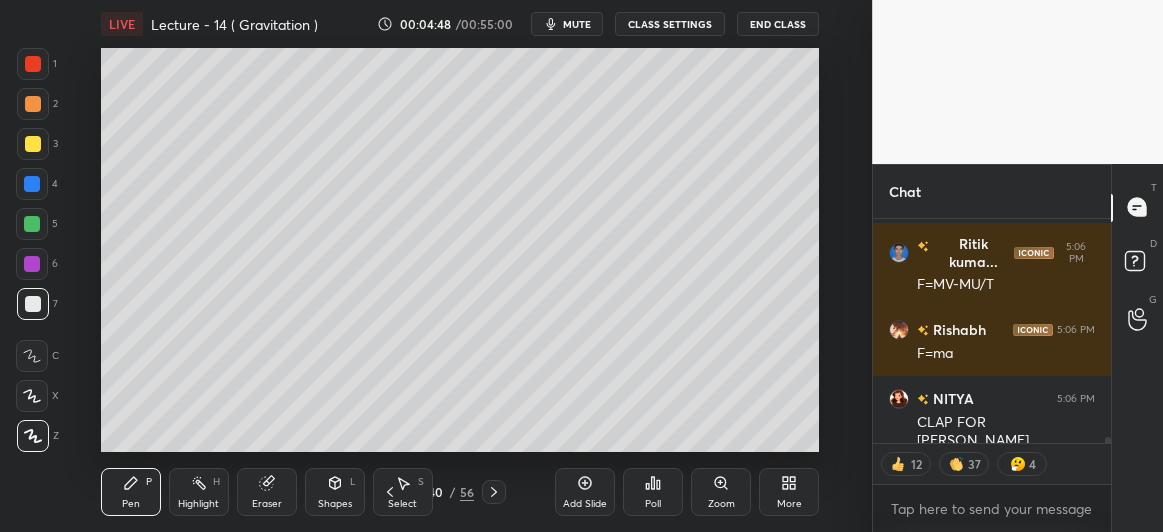 click 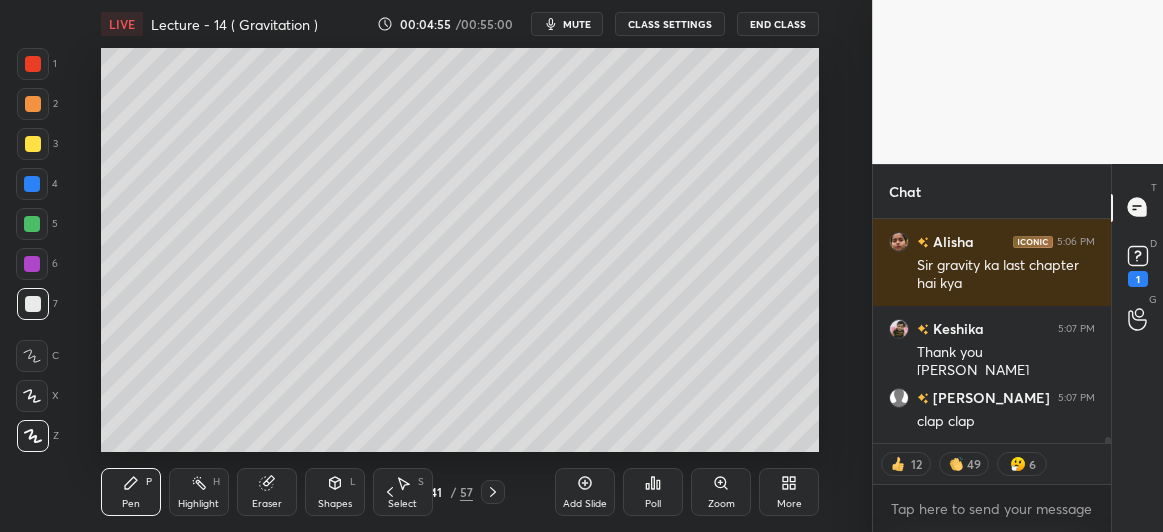 scroll, scrollTop: 8526, scrollLeft: 0, axis: vertical 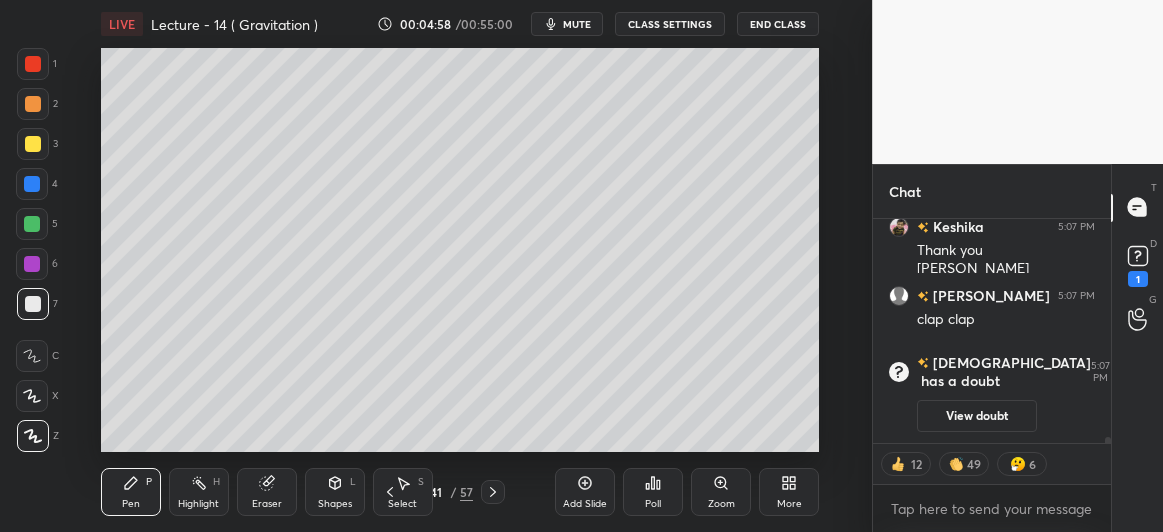 click at bounding box center (33, 144) 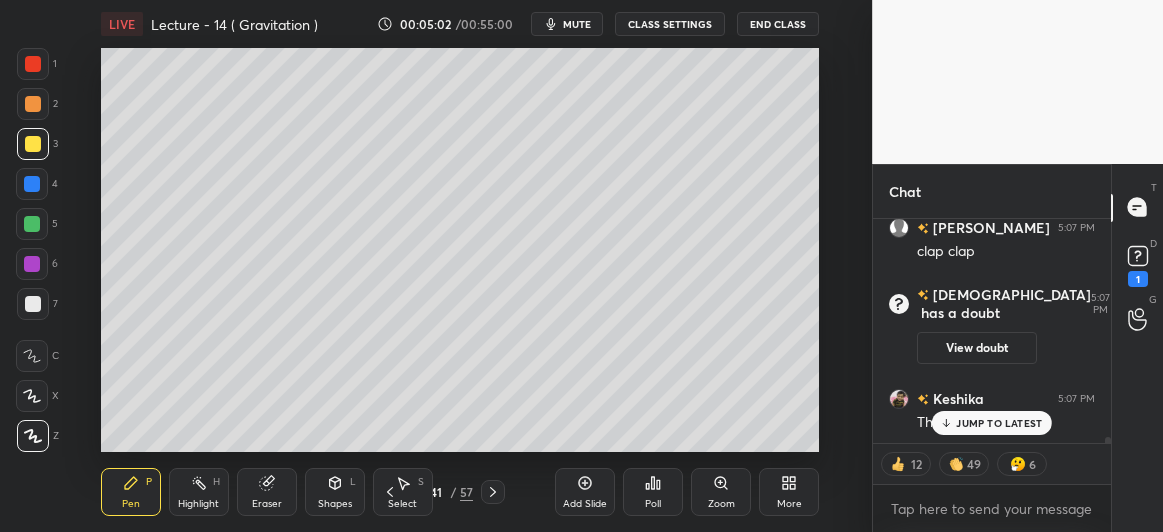 scroll, scrollTop: 8427, scrollLeft: 0, axis: vertical 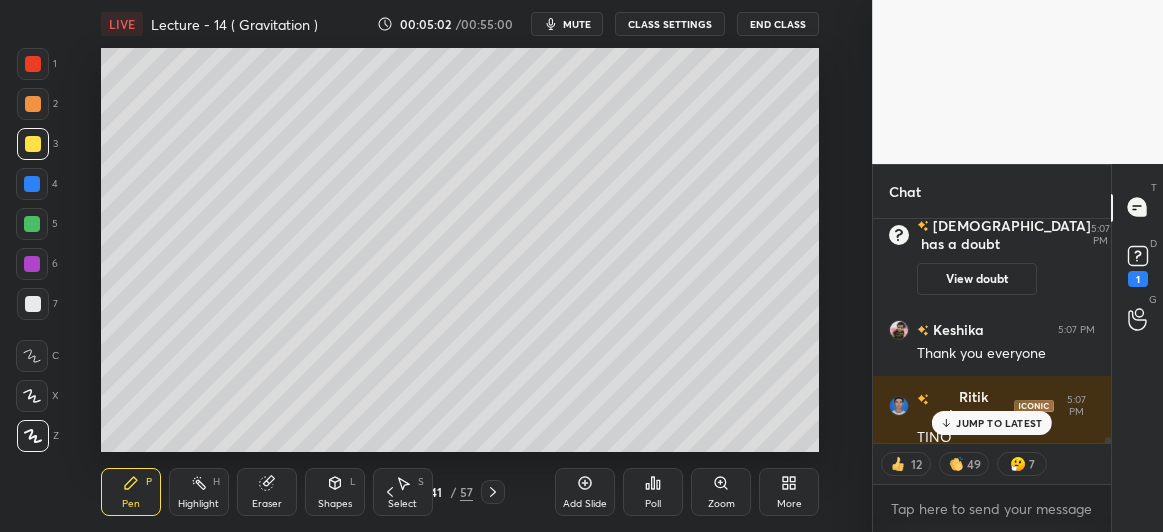 click at bounding box center (33, 304) 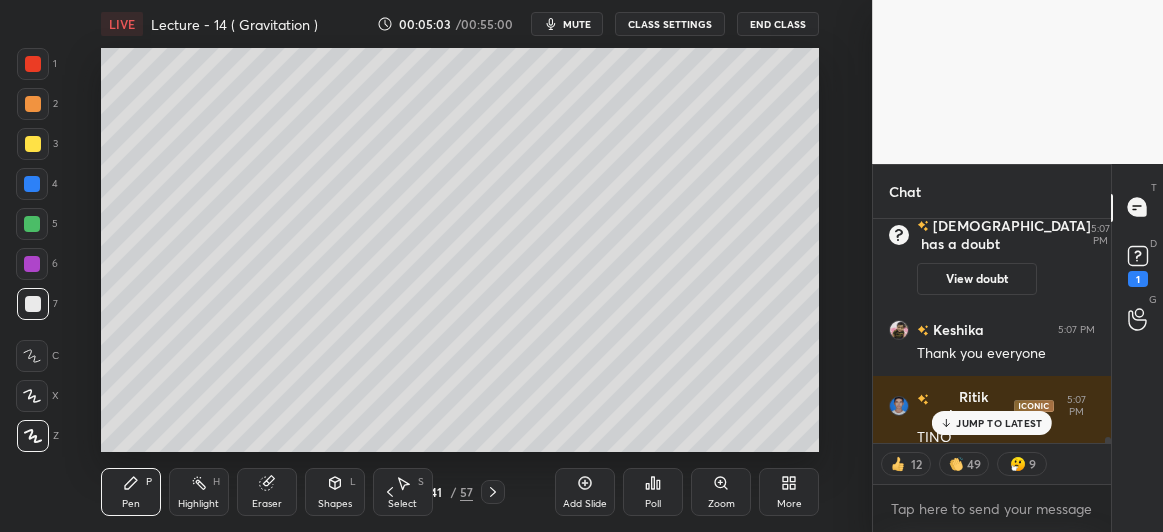 click at bounding box center [32, 224] 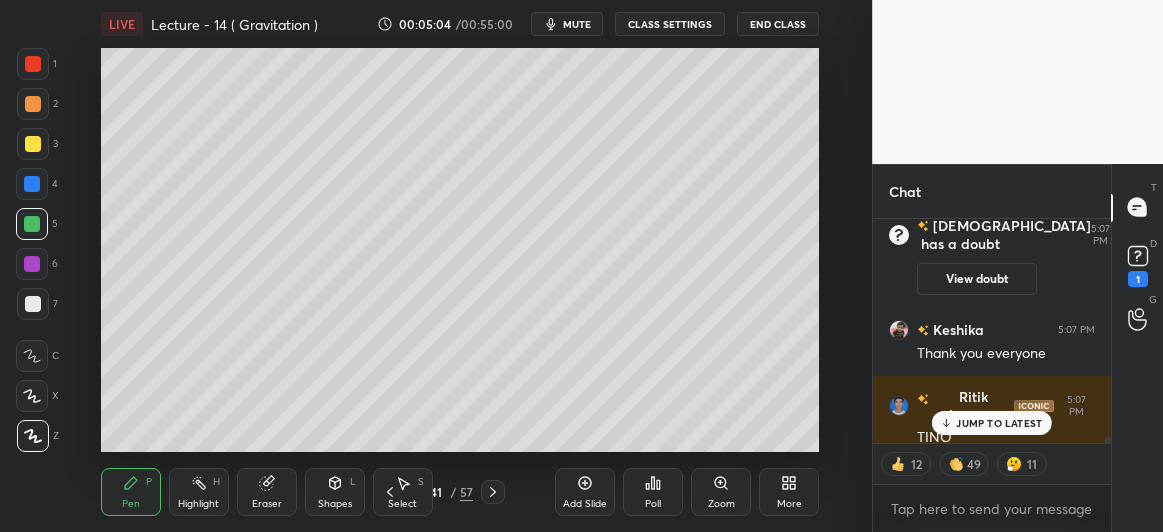 click on "JUMP TO LATEST" at bounding box center [992, 423] 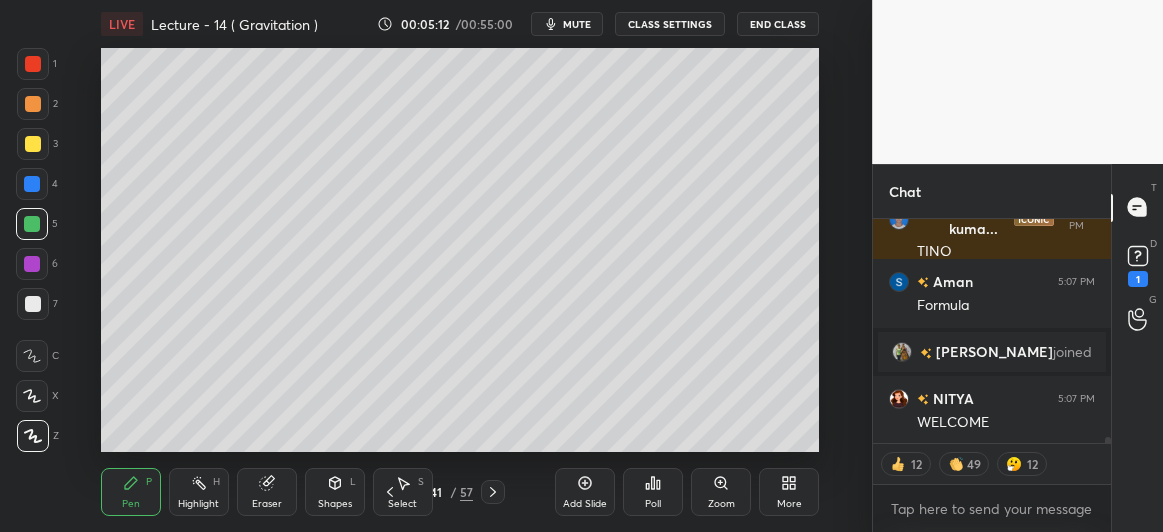 scroll, scrollTop: 8701, scrollLeft: 0, axis: vertical 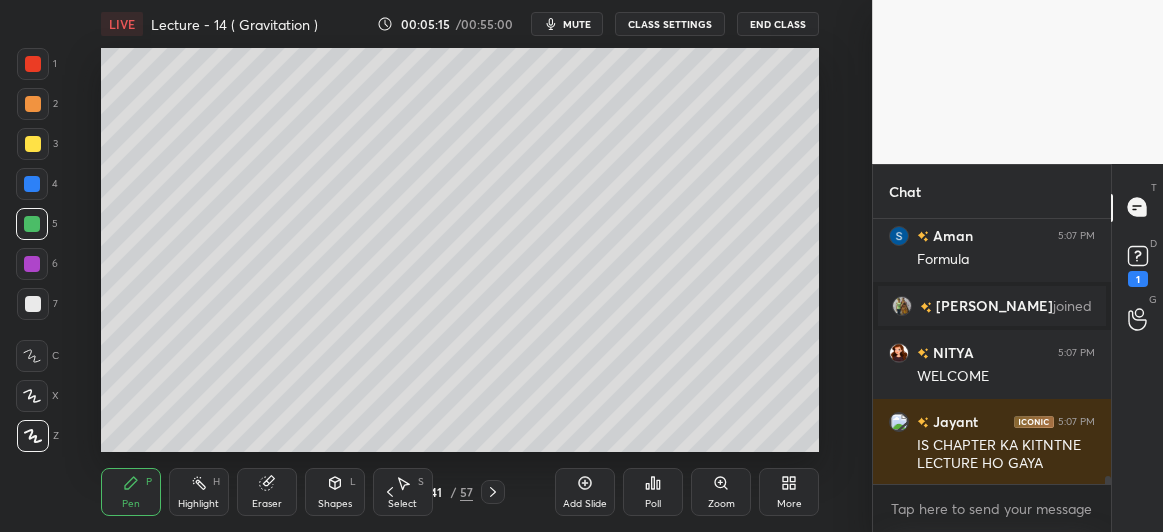 click at bounding box center (33, 304) 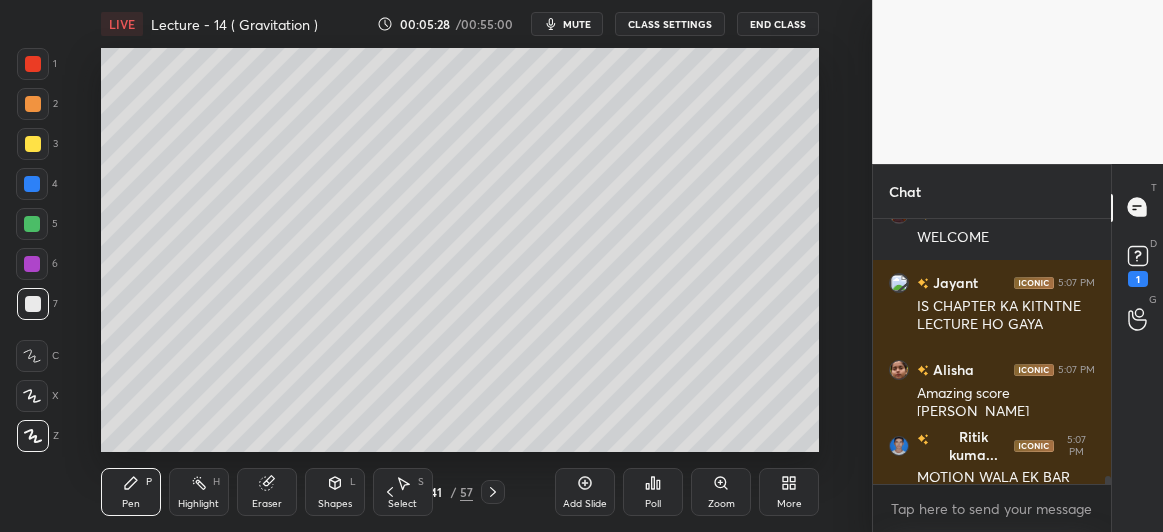 scroll, scrollTop: 8715, scrollLeft: 0, axis: vertical 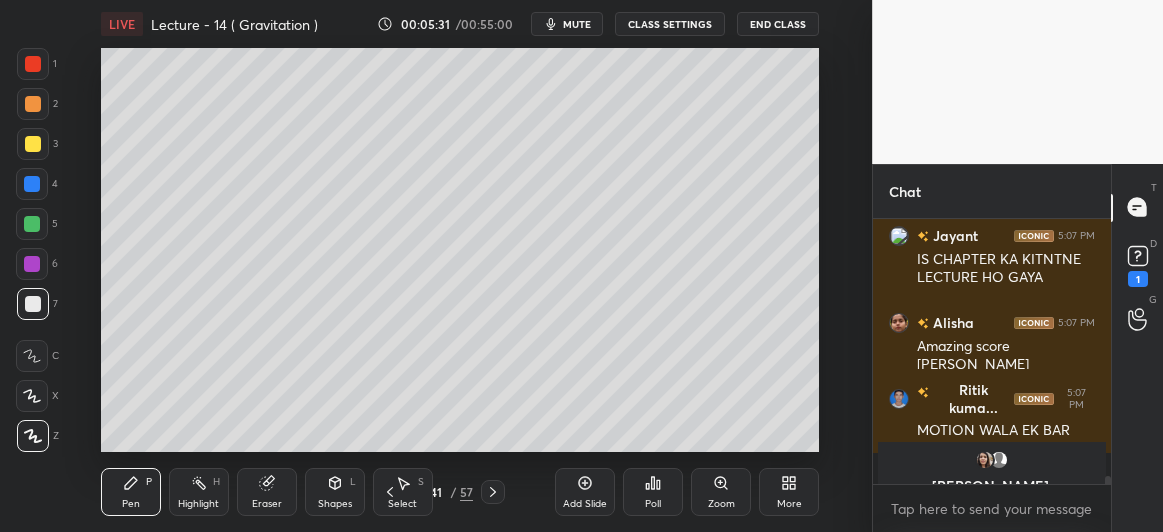 click at bounding box center [33, 144] 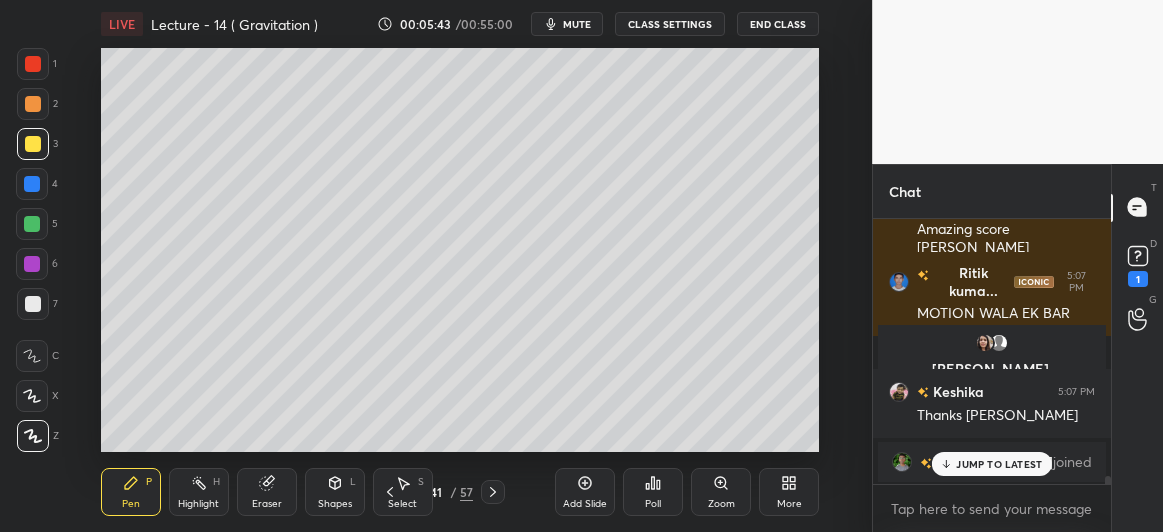 scroll, scrollTop: 8901, scrollLeft: 0, axis: vertical 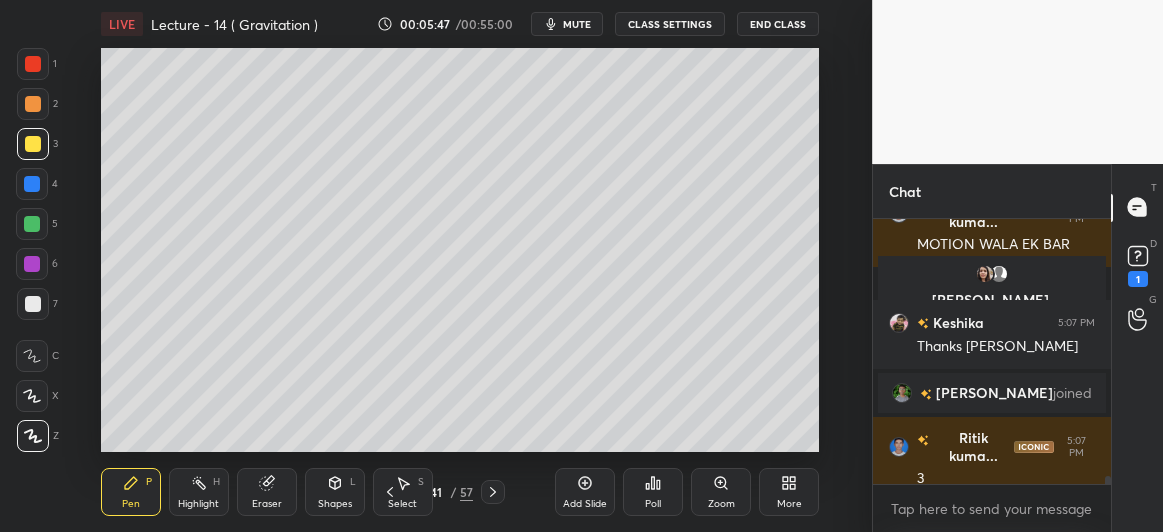 click at bounding box center (32, 224) 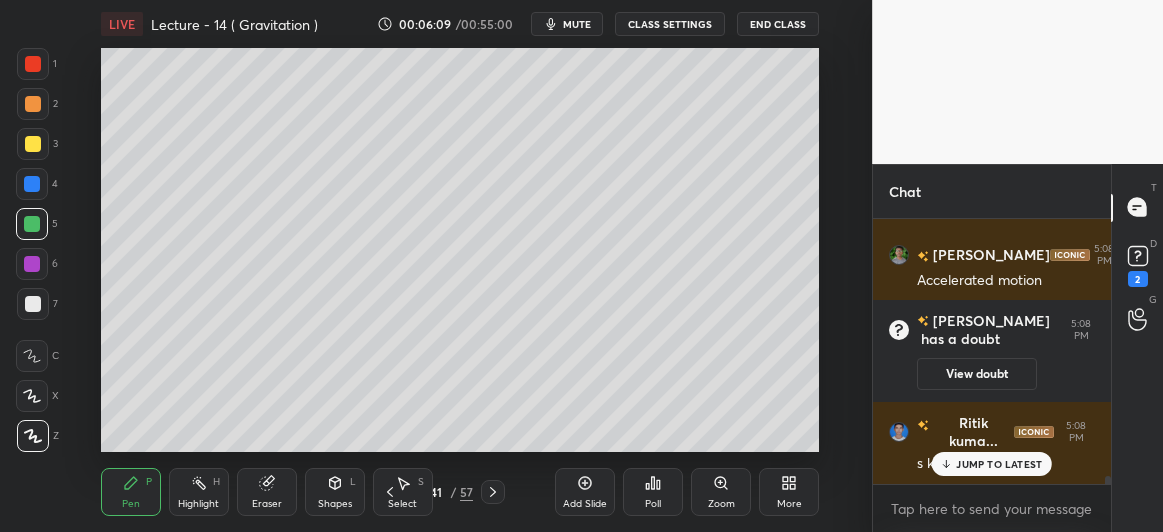 scroll, scrollTop: 9133, scrollLeft: 0, axis: vertical 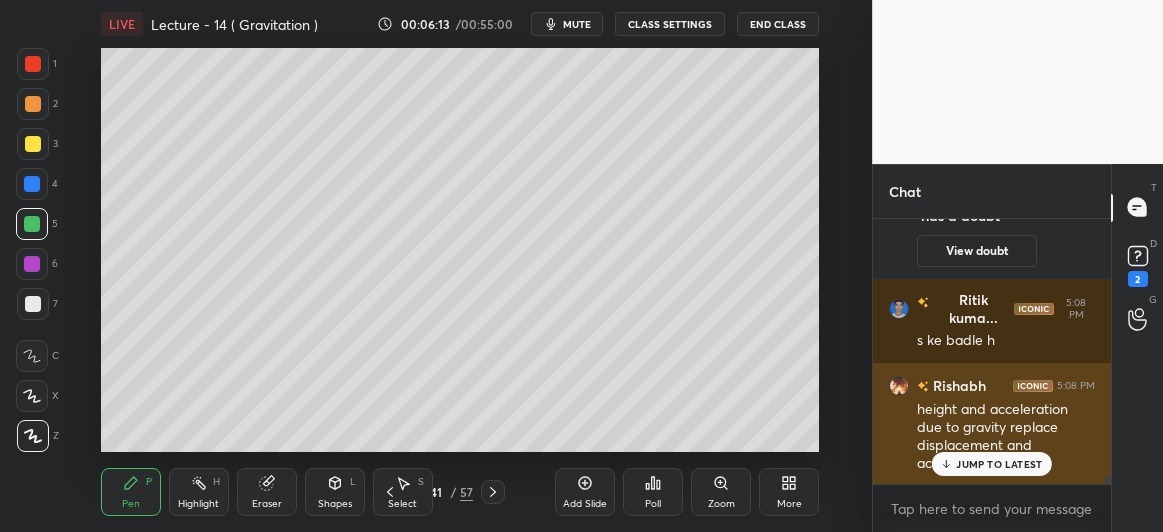 click on "JUMP TO LATEST" at bounding box center [999, 464] 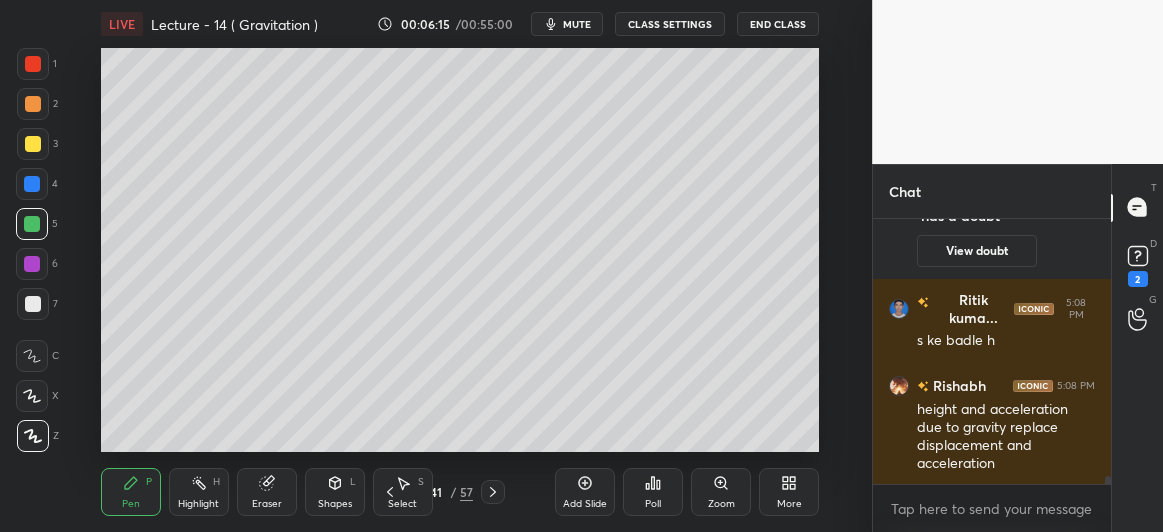 click at bounding box center [33, 144] 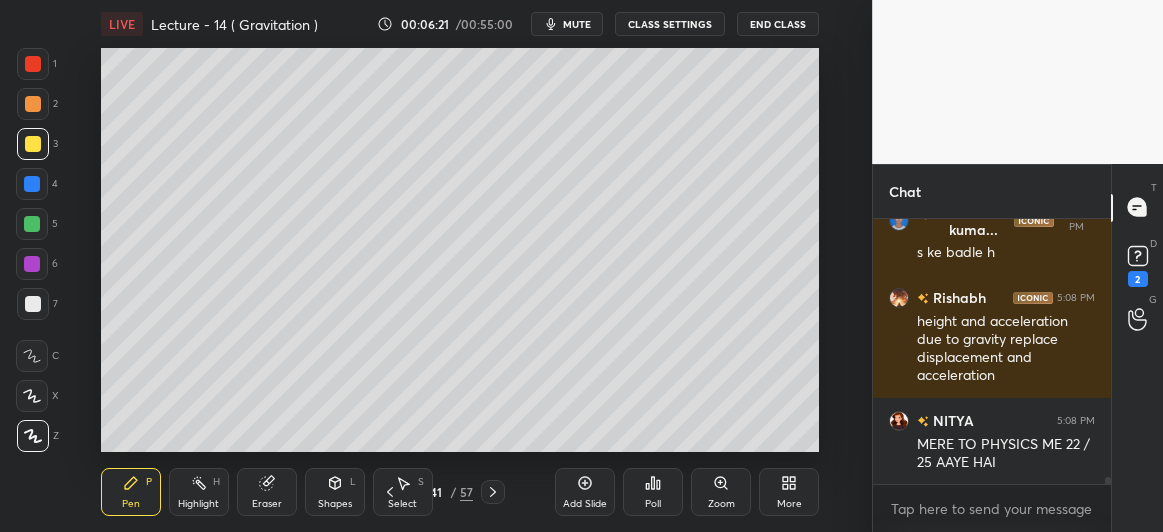 scroll, scrollTop: 9289, scrollLeft: 0, axis: vertical 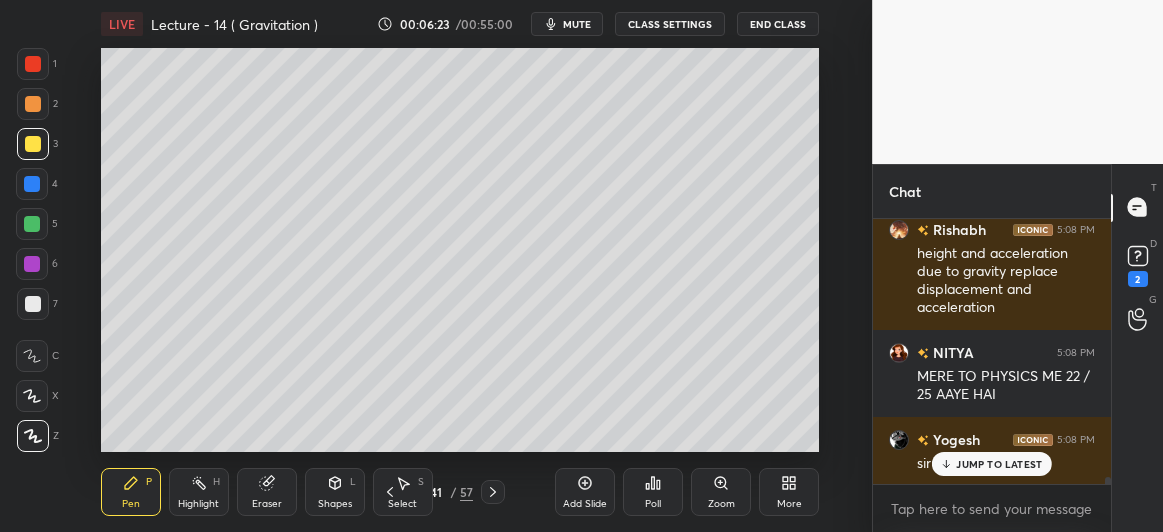 click on "JUMP TO LATEST" at bounding box center [999, 464] 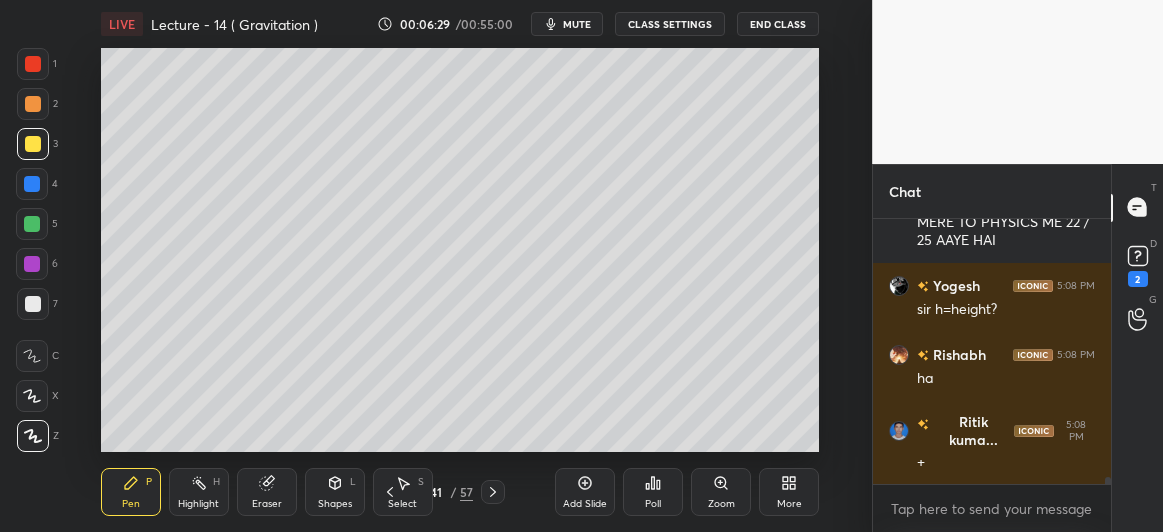 scroll, scrollTop: 9575, scrollLeft: 0, axis: vertical 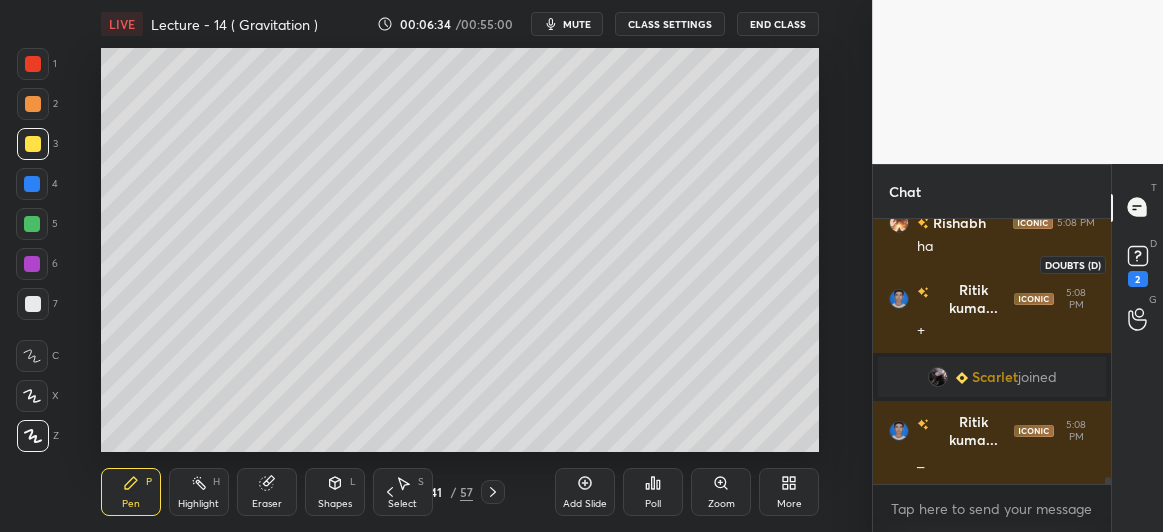 click 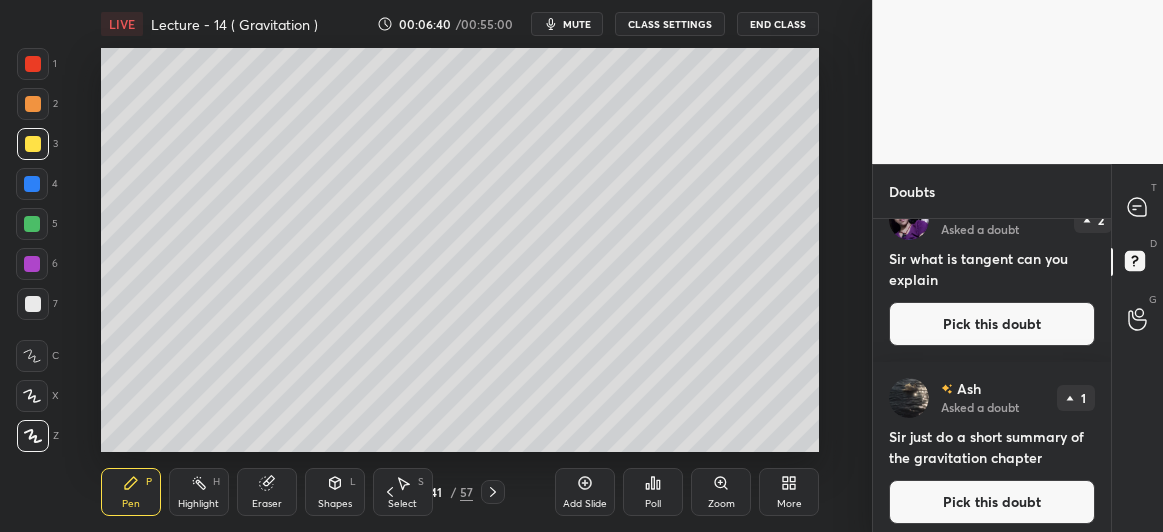 scroll, scrollTop: 219, scrollLeft: 0, axis: vertical 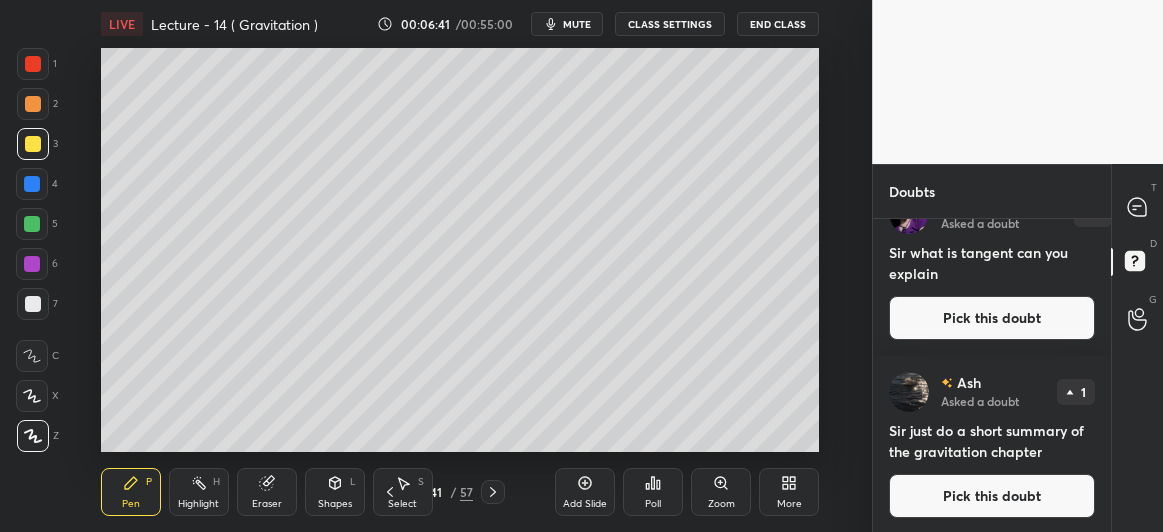 click on "Pick this doubt" at bounding box center (992, 496) 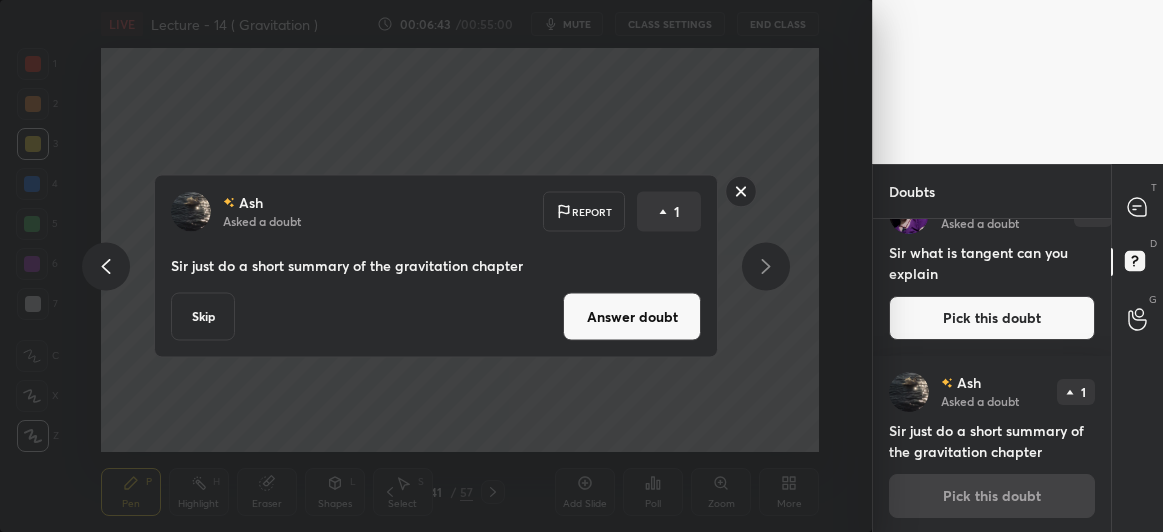 click 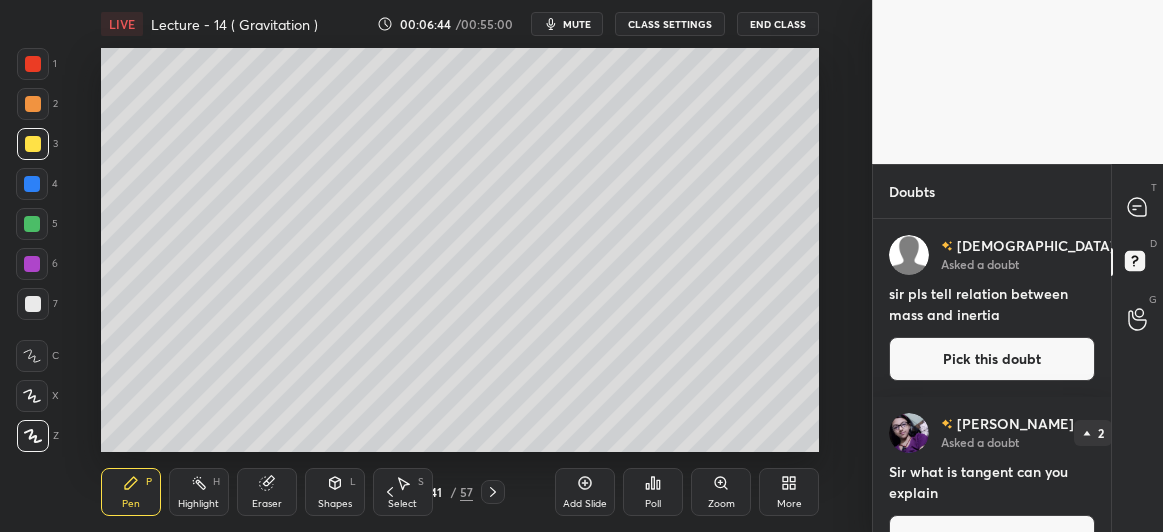 click on "Pick this doubt" at bounding box center [992, 359] 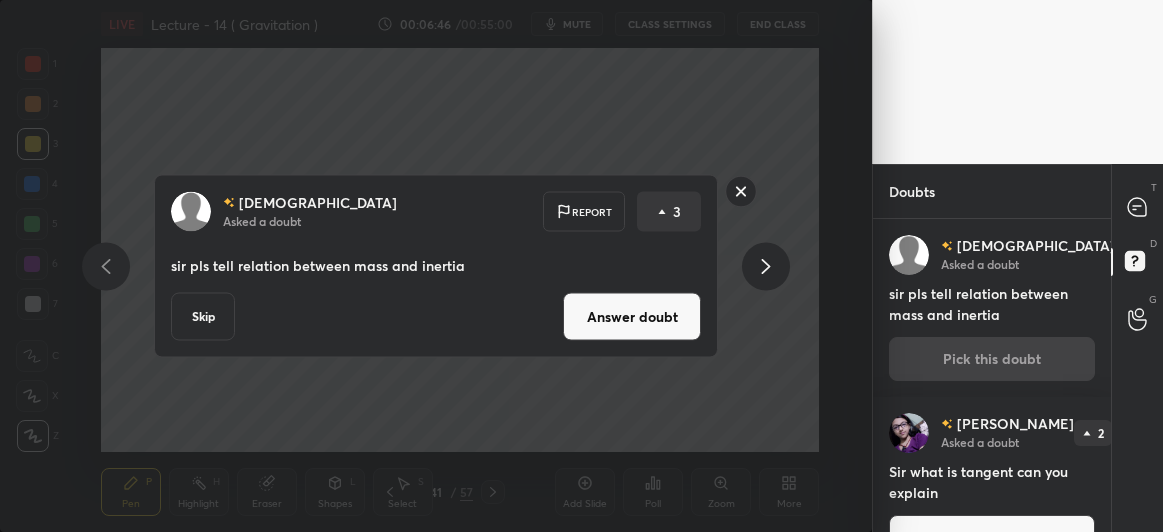 click on "Answer doubt" at bounding box center (632, 317) 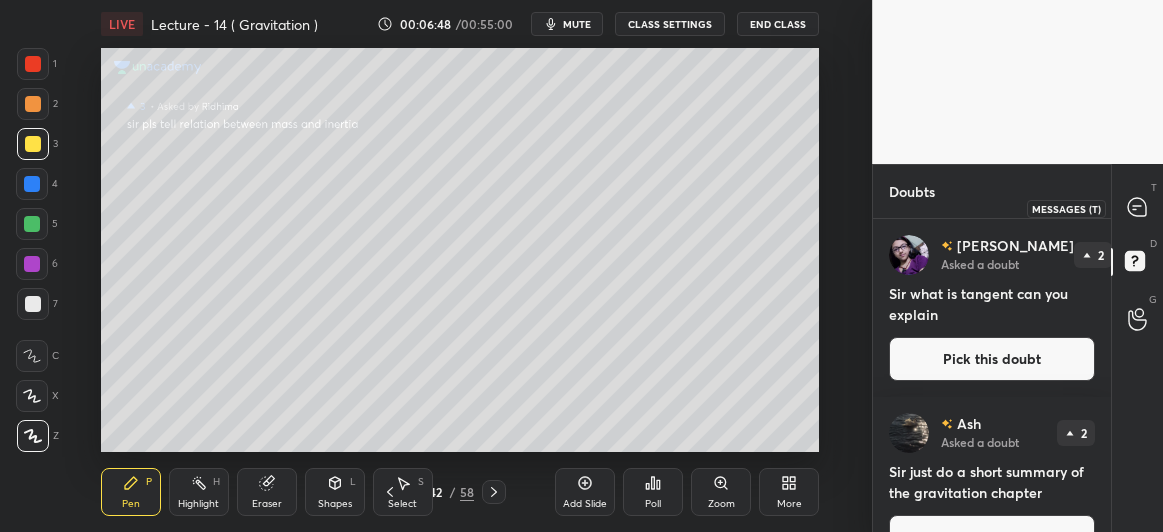 click 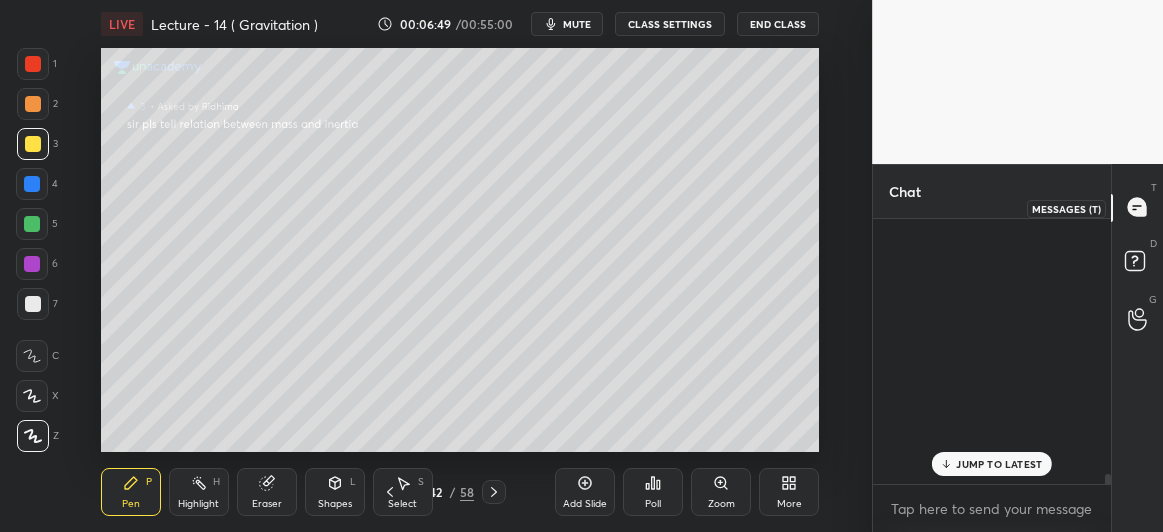 scroll, scrollTop: 10147, scrollLeft: 0, axis: vertical 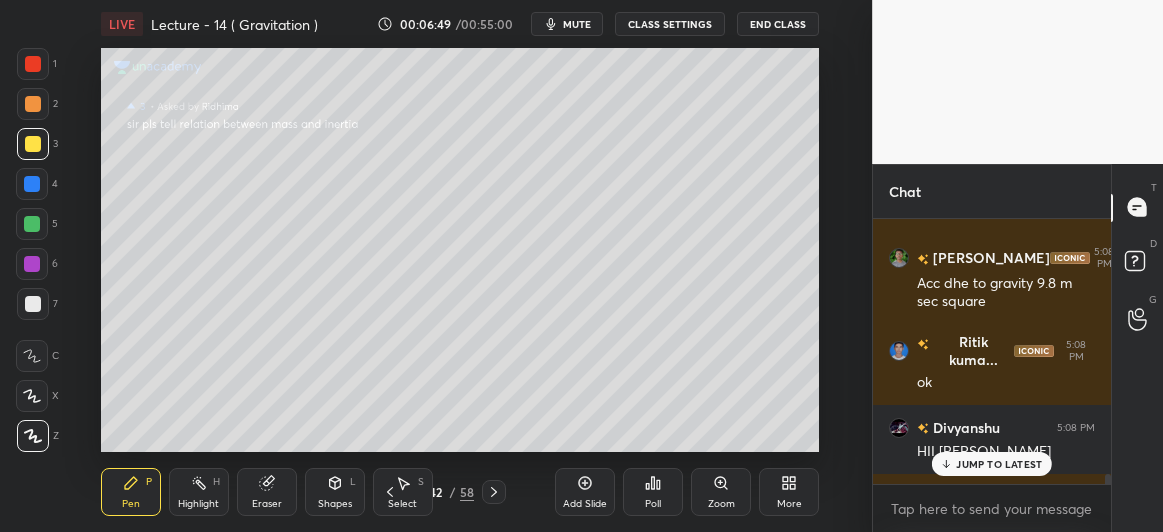 click on "JUMP TO LATEST" at bounding box center [999, 464] 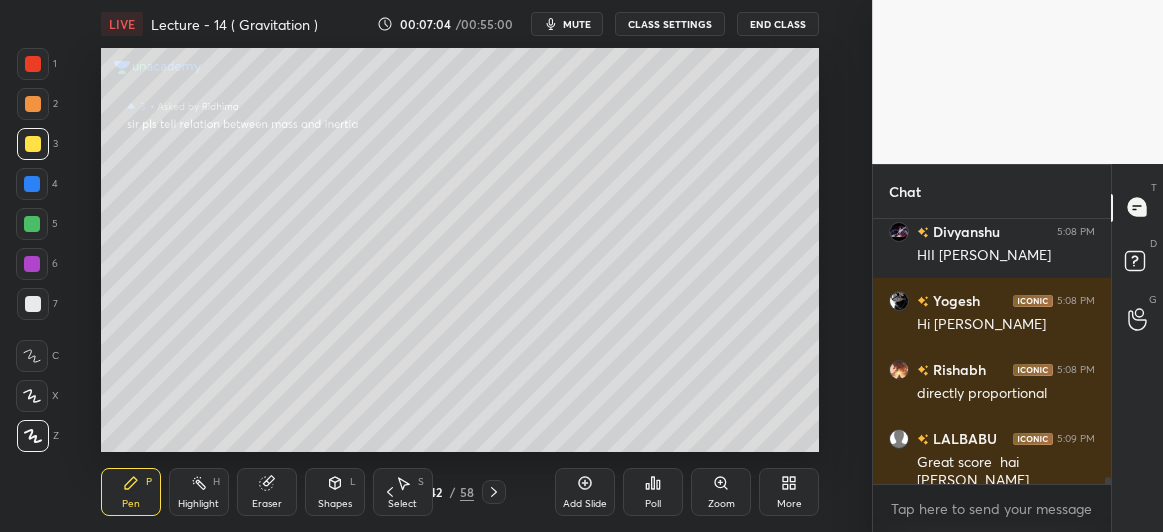 scroll, scrollTop: 9869, scrollLeft: 0, axis: vertical 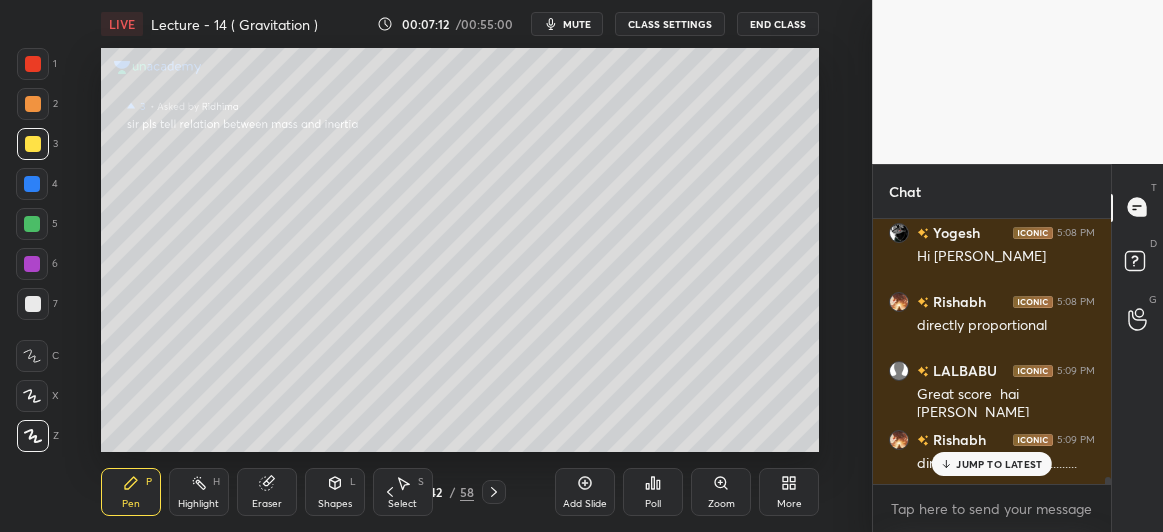 click at bounding box center (32, 224) 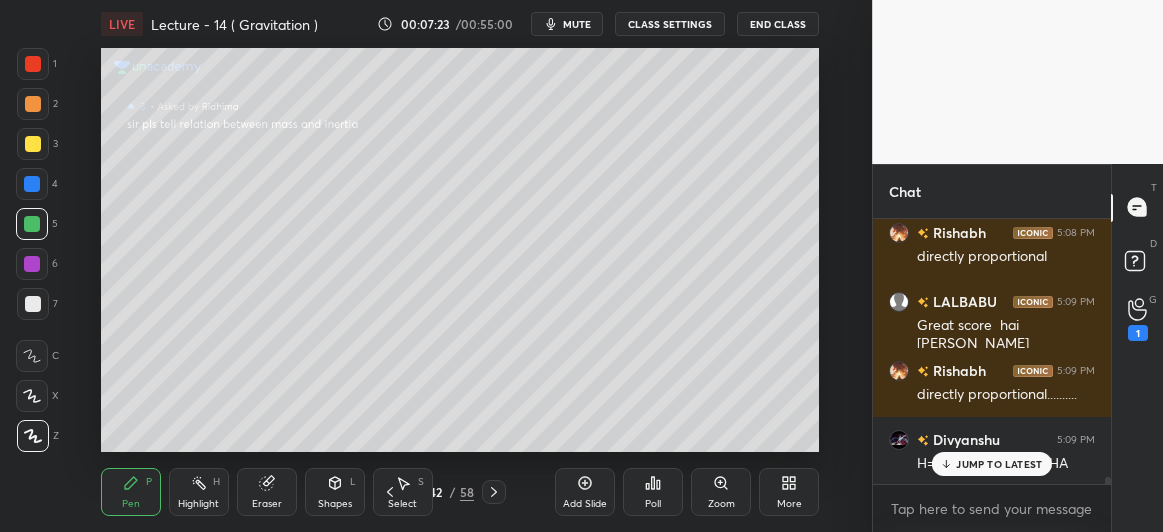 scroll, scrollTop: 9986, scrollLeft: 0, axis: vertical 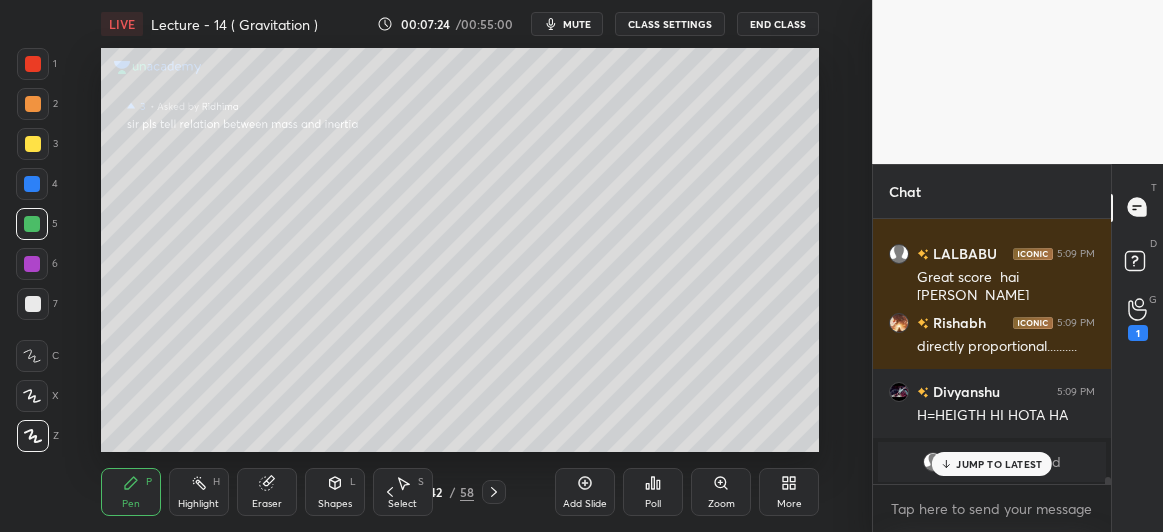 click at bounding box center (33, 304) 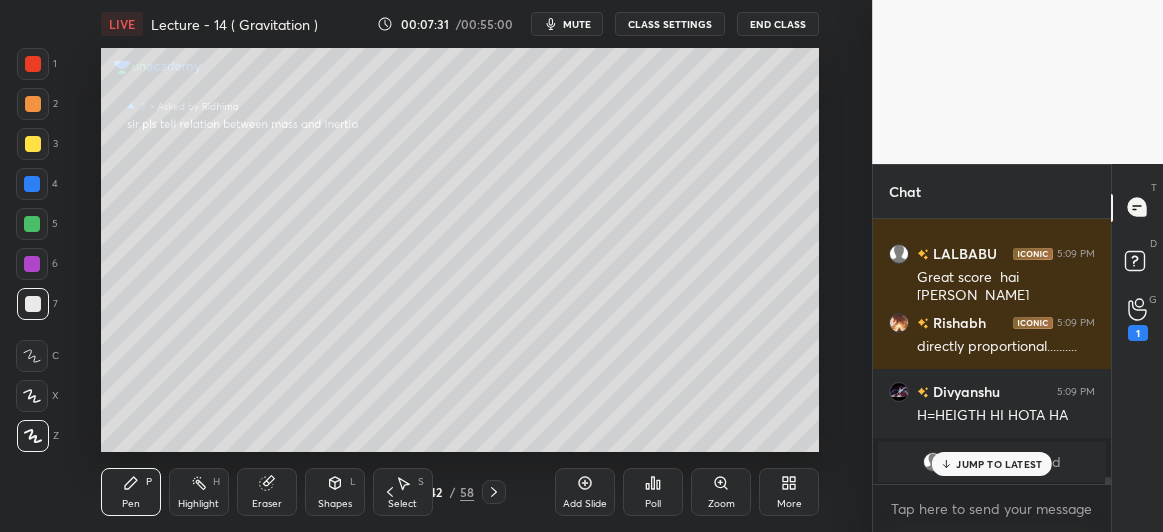 click on "JUMP TO LATEST" at bounding box center [999, 464] 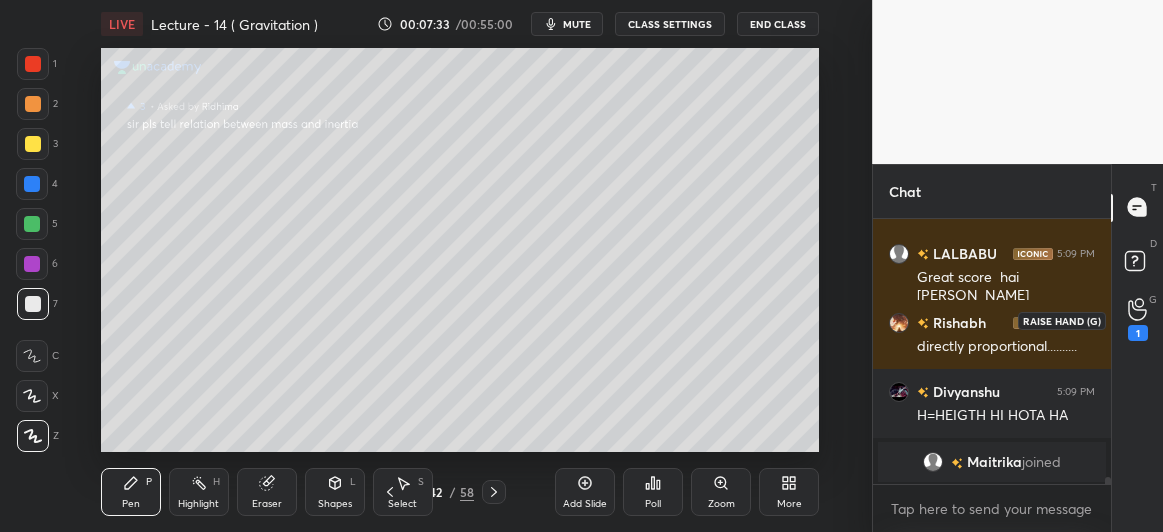 click on "1" at bounding box center [1138, 319] 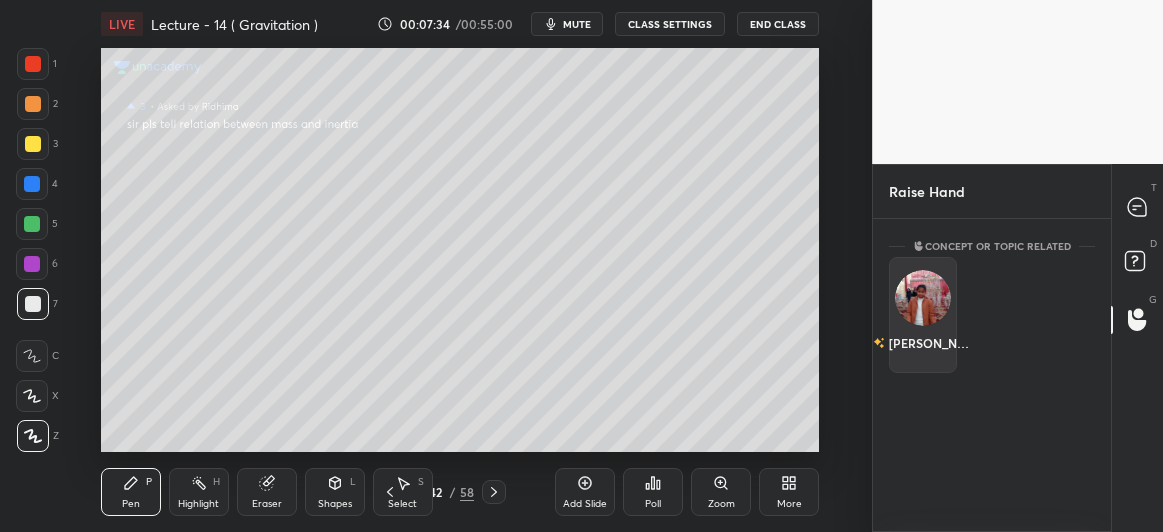 click at bounding box center (923, 298) 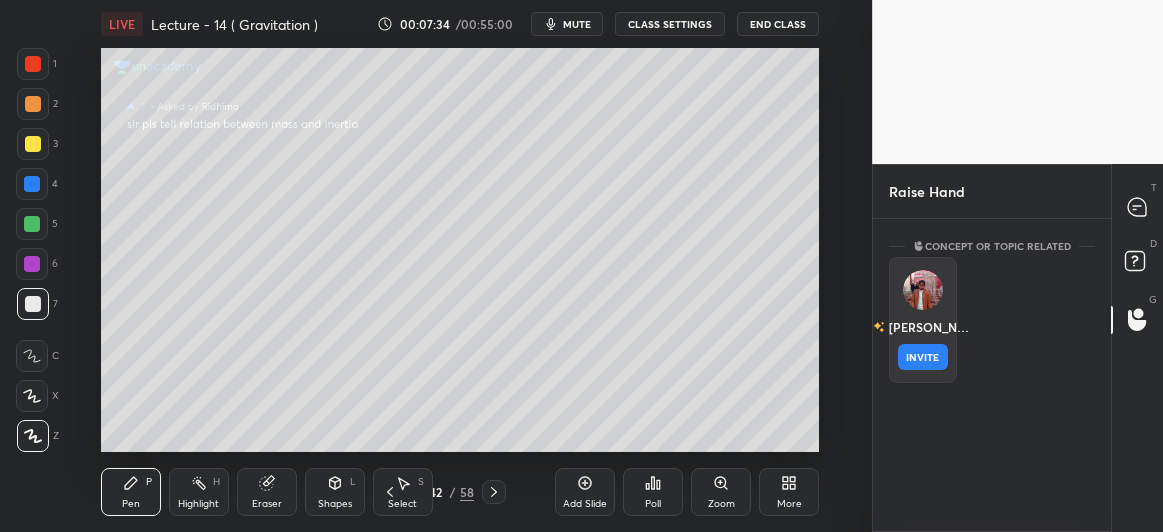 click on "INVITE" at bounding box center [923, 357] 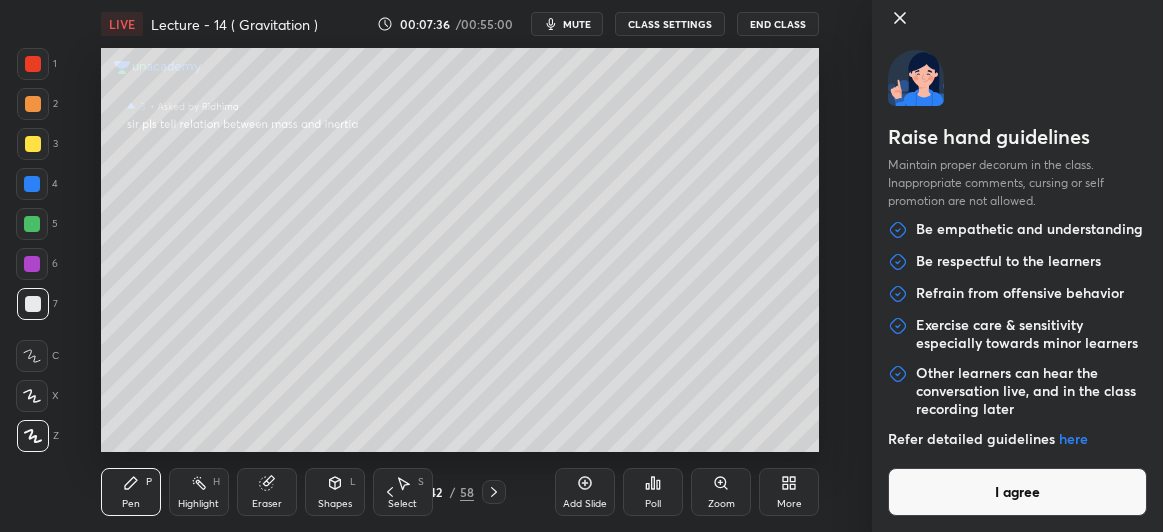 click on "I agree" at bounding box center (1017, 492) 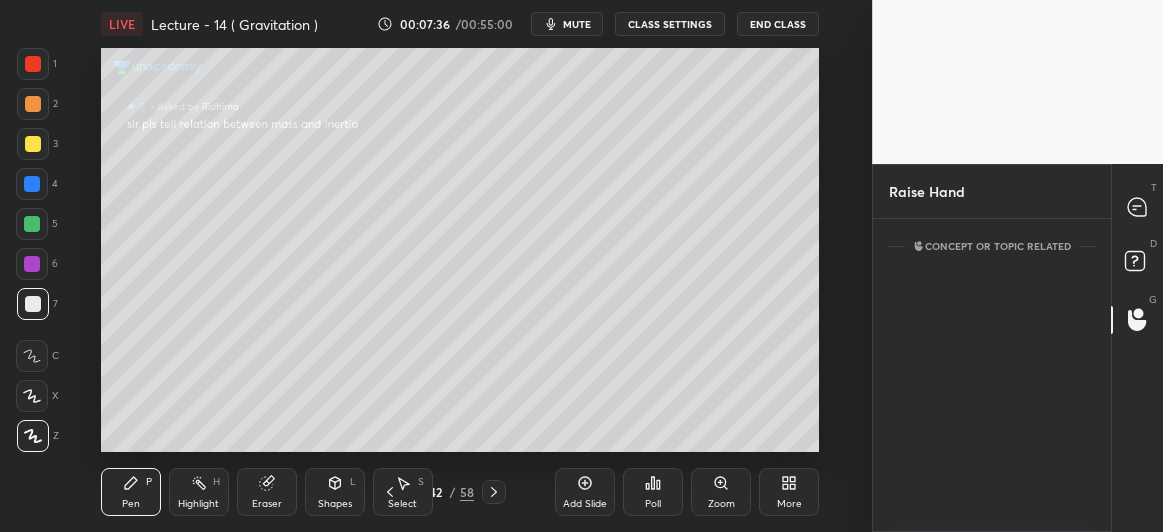 scroll, scrollTop: 6, scrollLeft: 6, axis: both 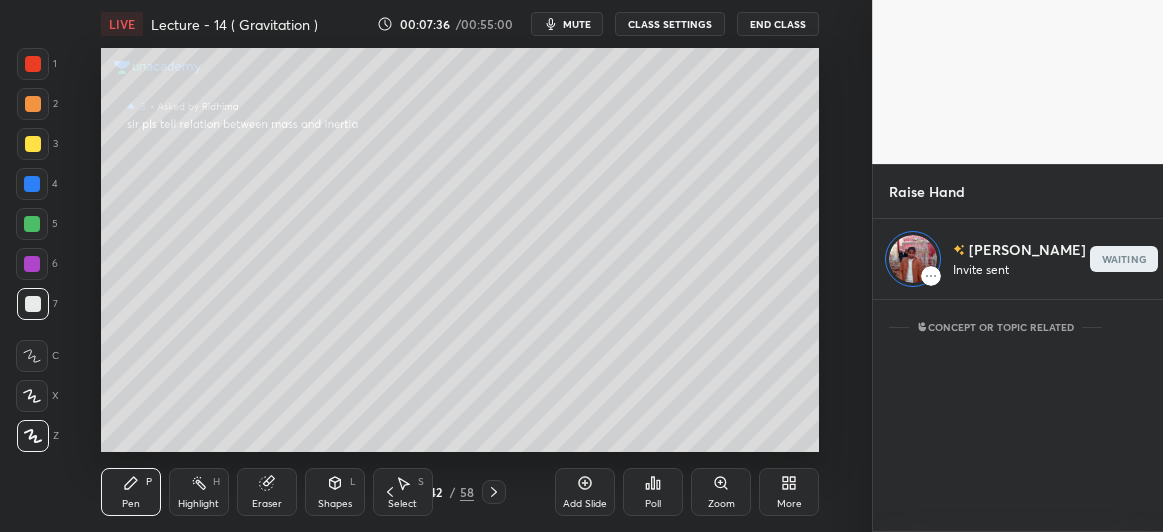 click 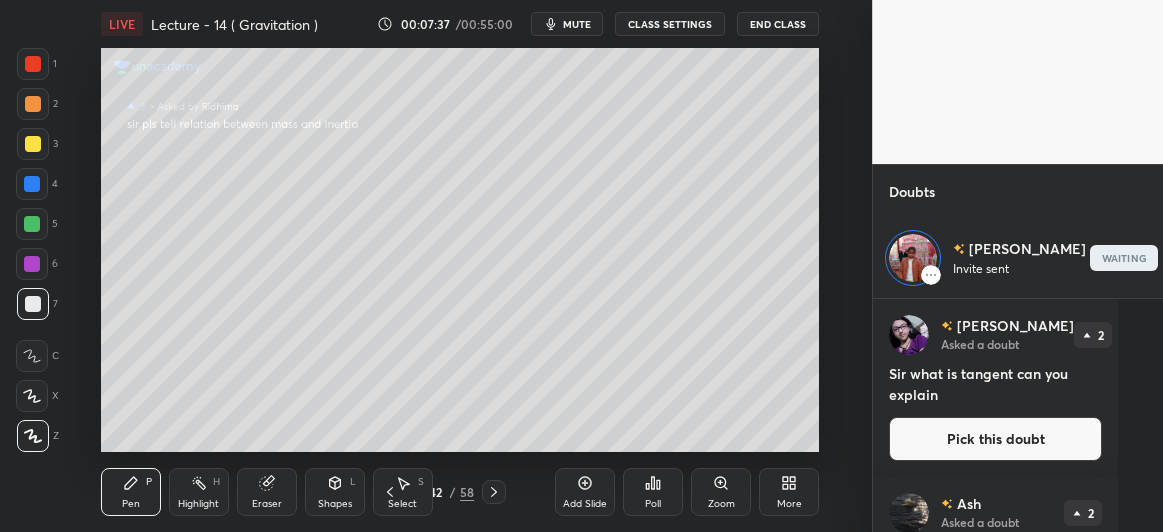 scroll, scrollTop: 6, scrollLeft: 6, axis: both 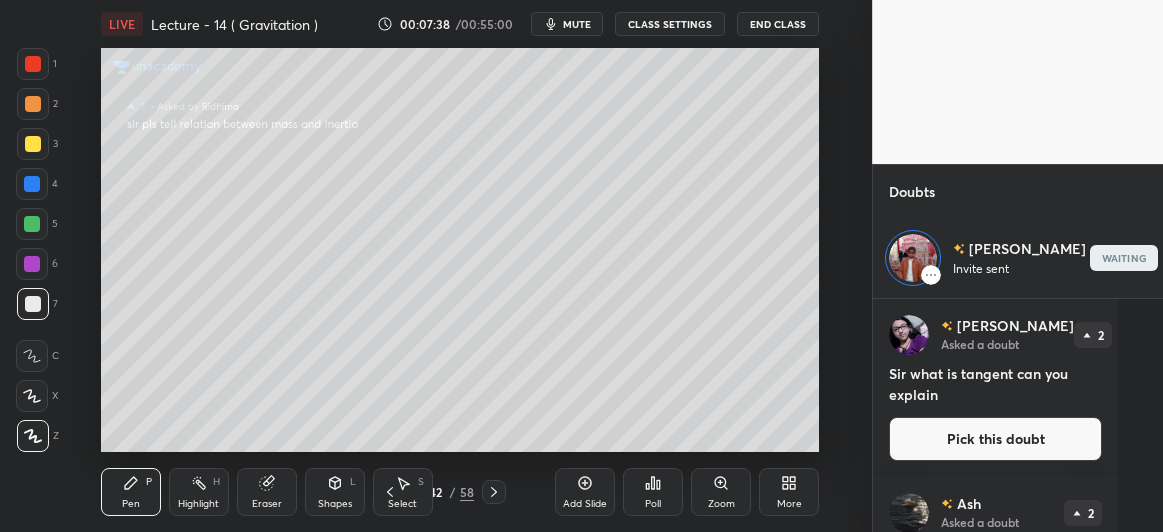 click on "Pick this doubt" at bounding box center (995, 439) 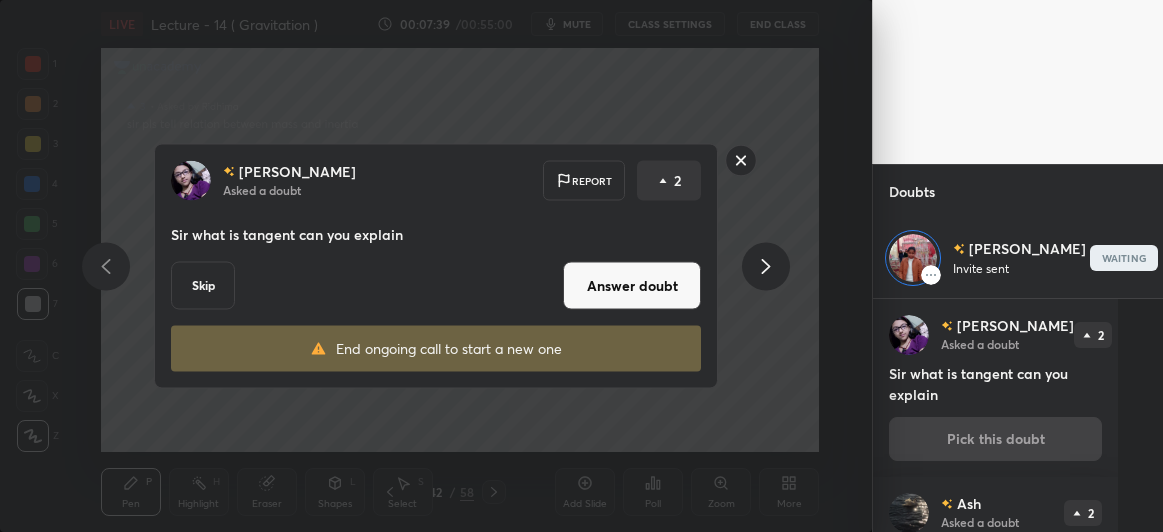 click on "Answer doubt" at bounding box center [632, 286] 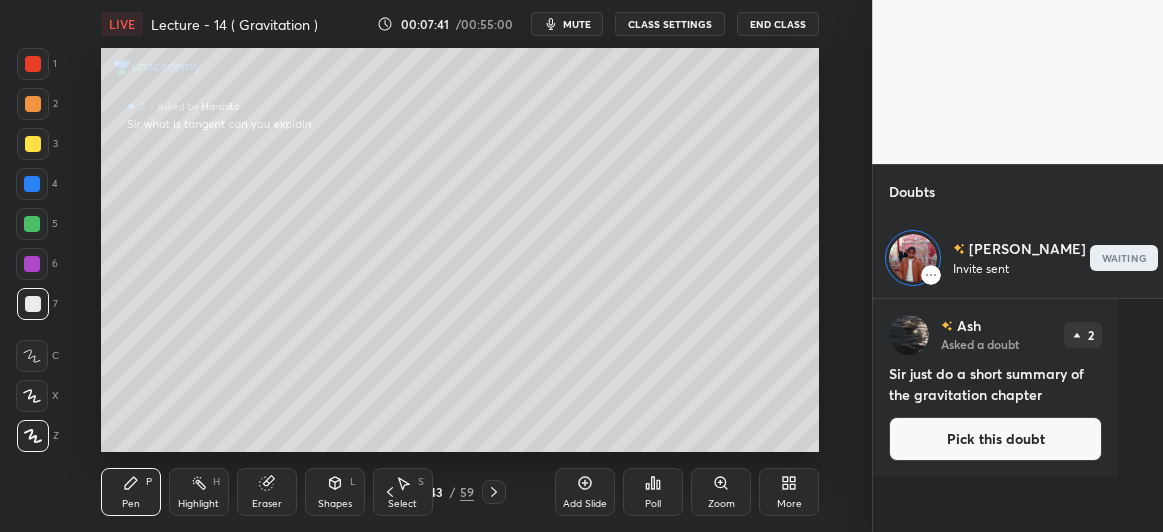 click on "Shapes" at bounding box center [335, 504] 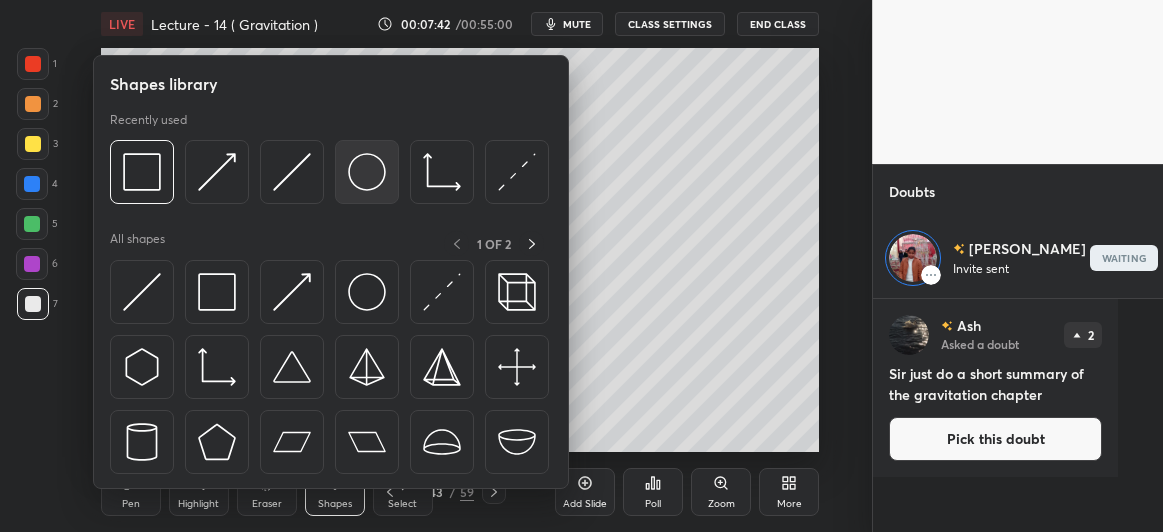 click at bounding box center [367, 172] 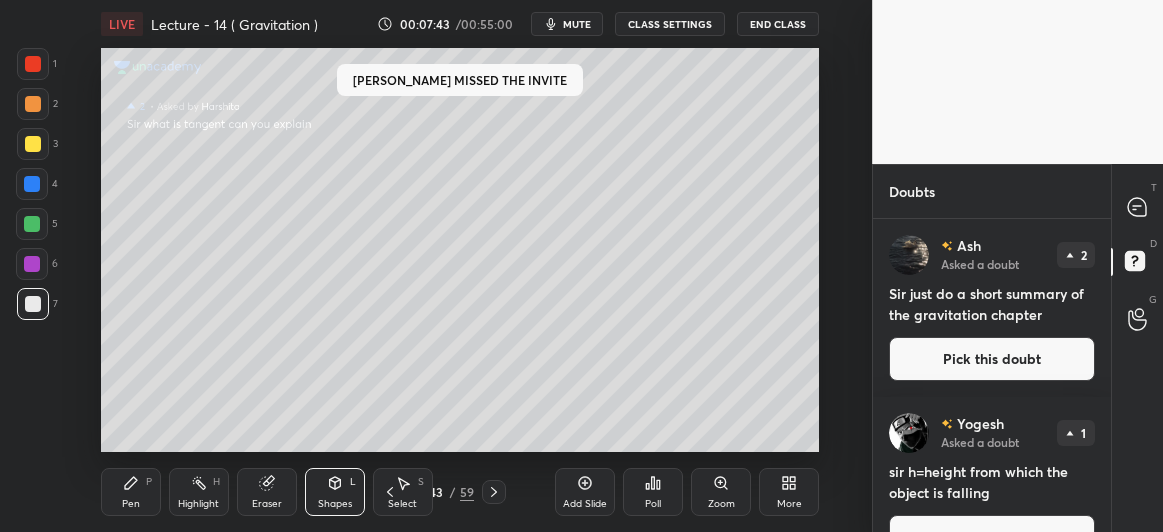 scroll, scrollTop: 6, scrollLeft: 6, axis: both 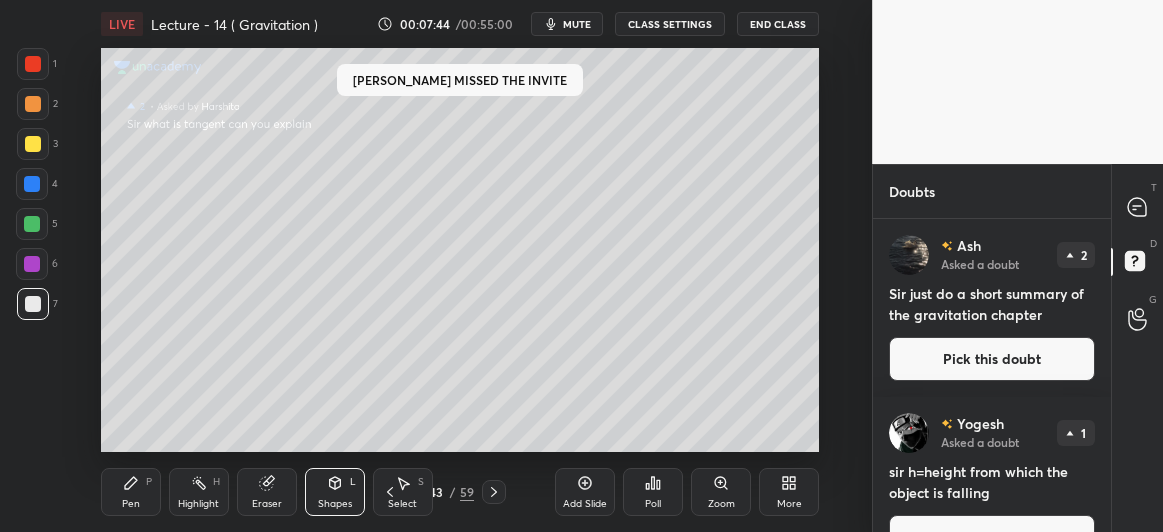 click on "Shapes" at bounding box center [335, 504] 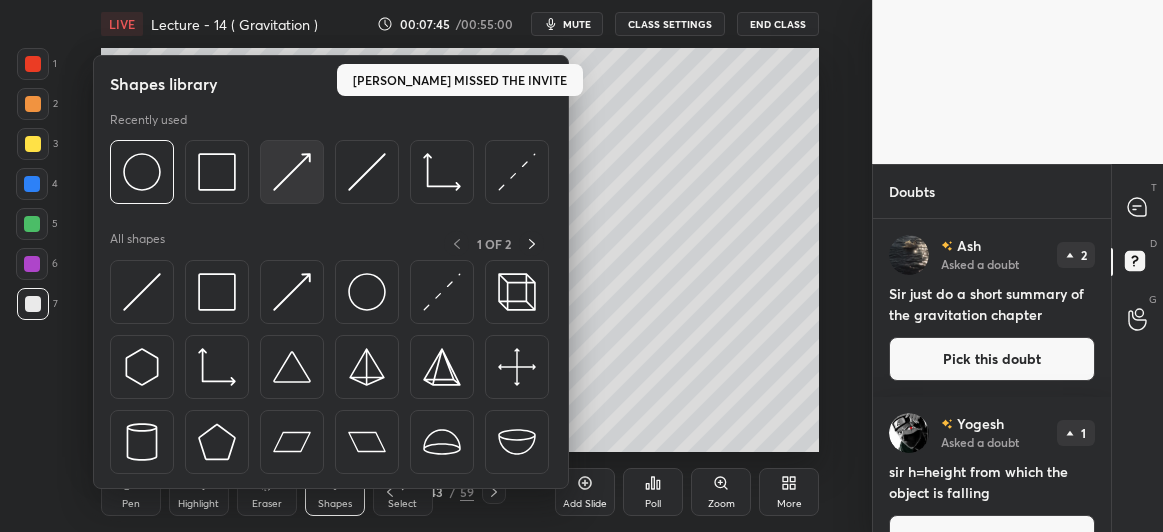 click at bounding box center [292, 172] 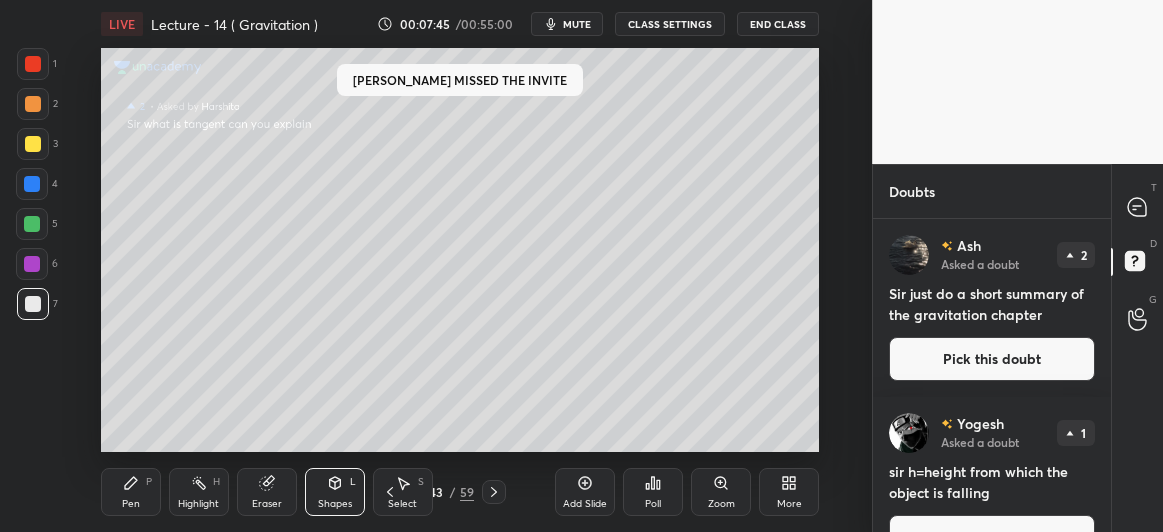 click at bounding box center [33, 144] 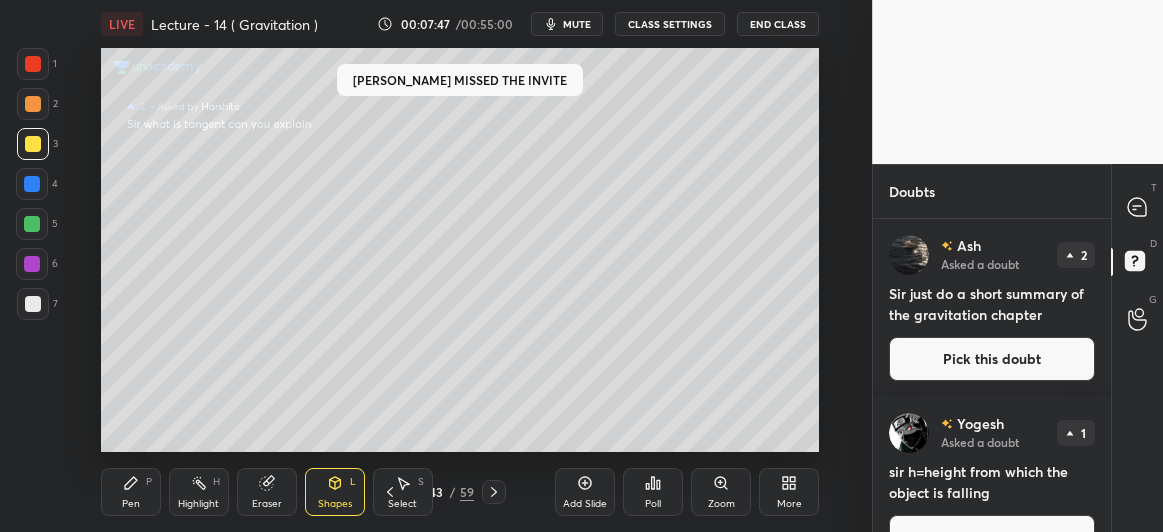 click on "Pen" at bounding box center (131, 504) 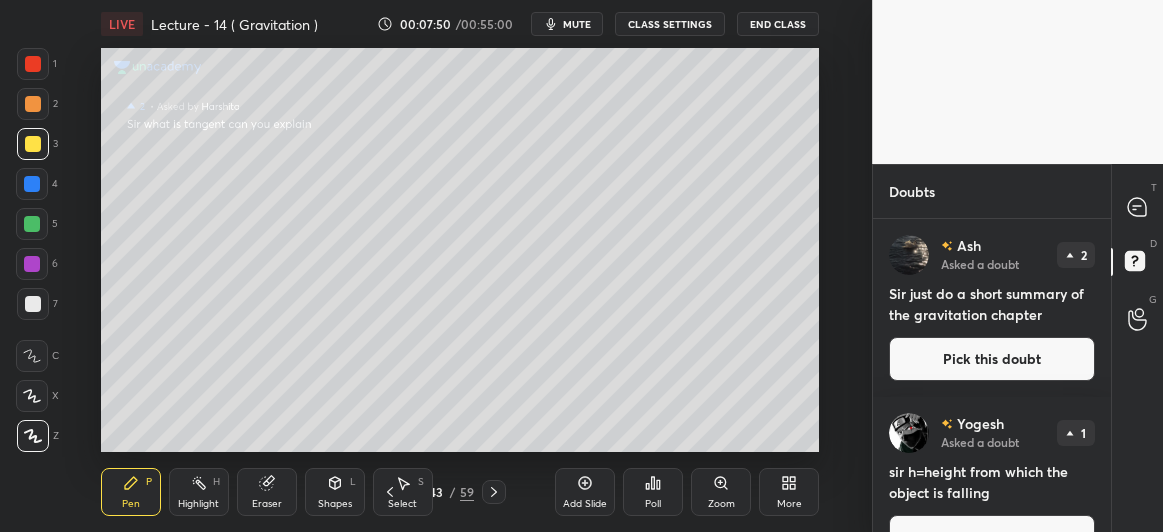 click 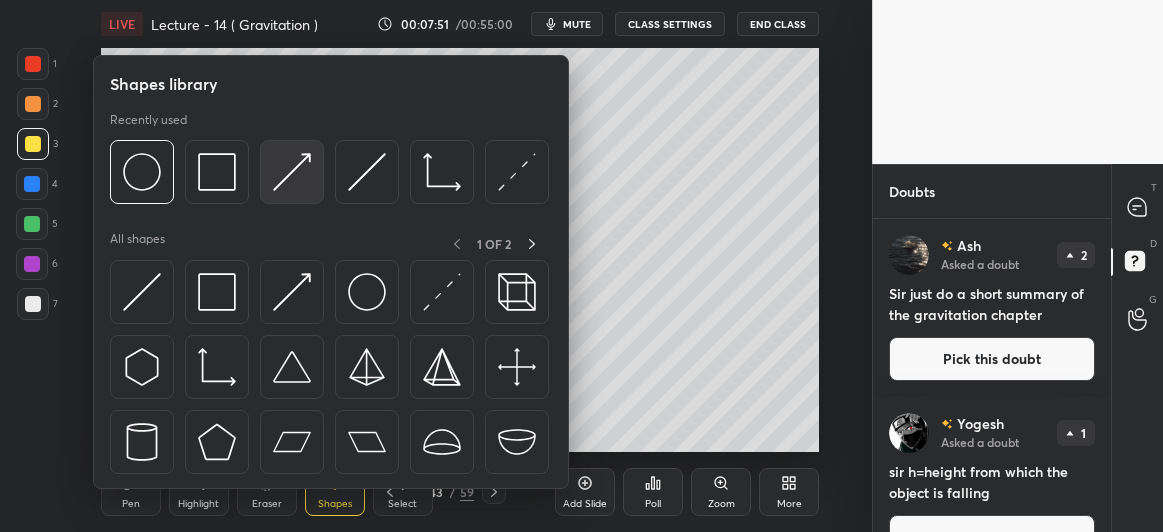 click at bounding box center (292, 172) 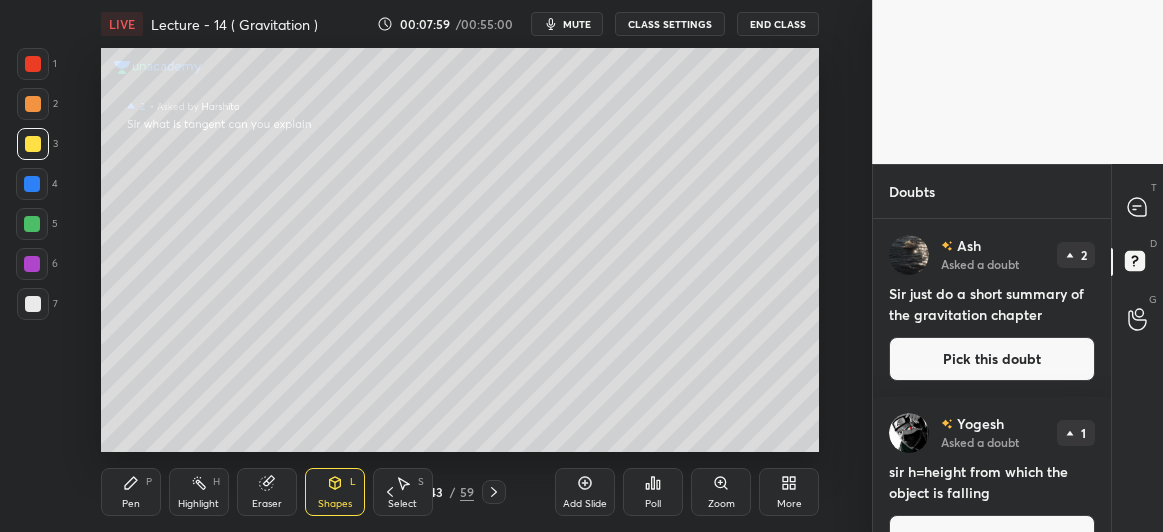 click on "Pen" at bounding box center (131, 504) 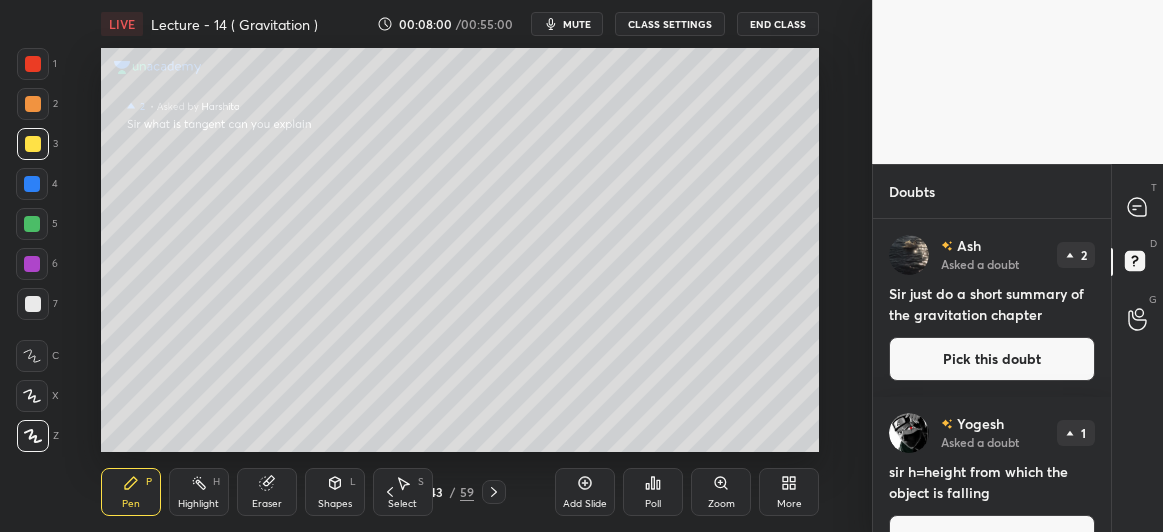click on "Eraser" at bounding box center (267, 492) 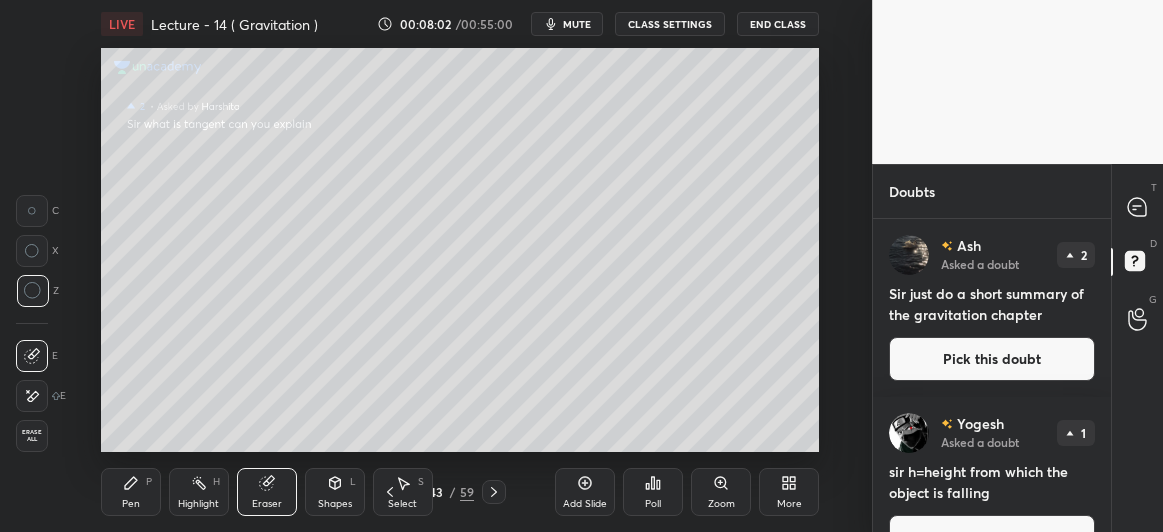 click on "Pen" at bounding box center [131, 504] 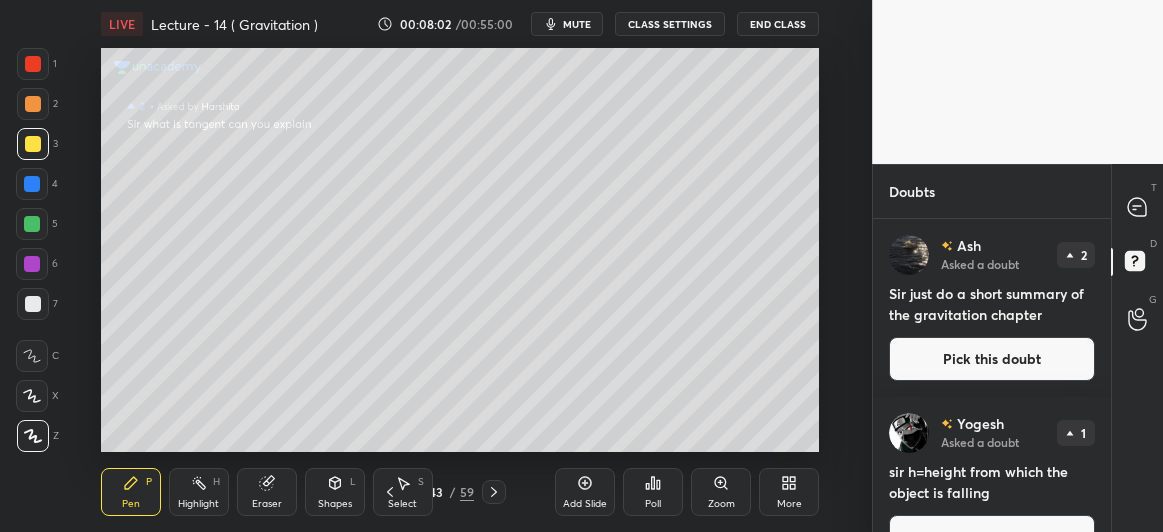 click at bounding box center [33, 304] 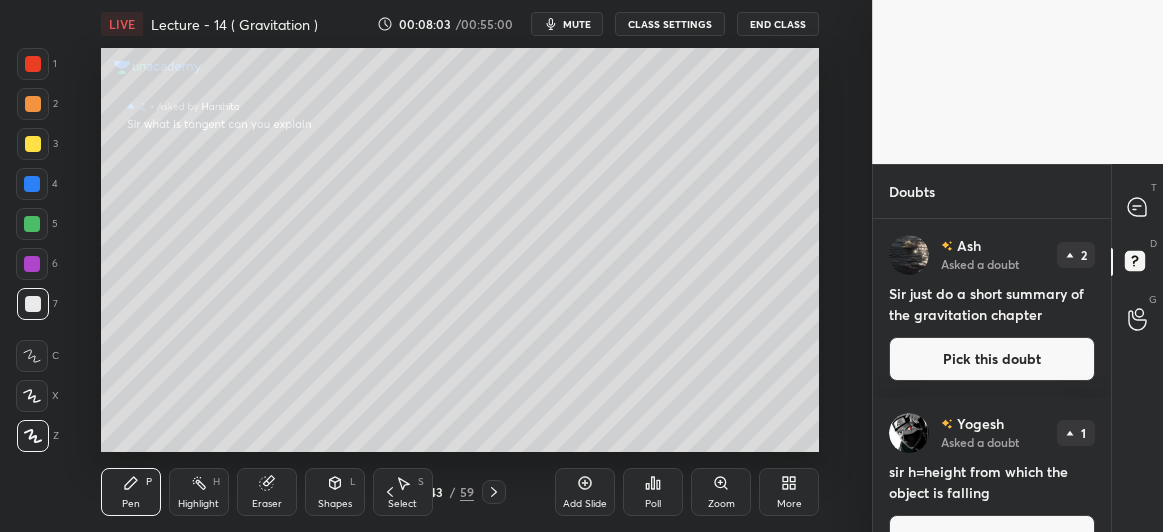 click at bounding box center [32, 224] 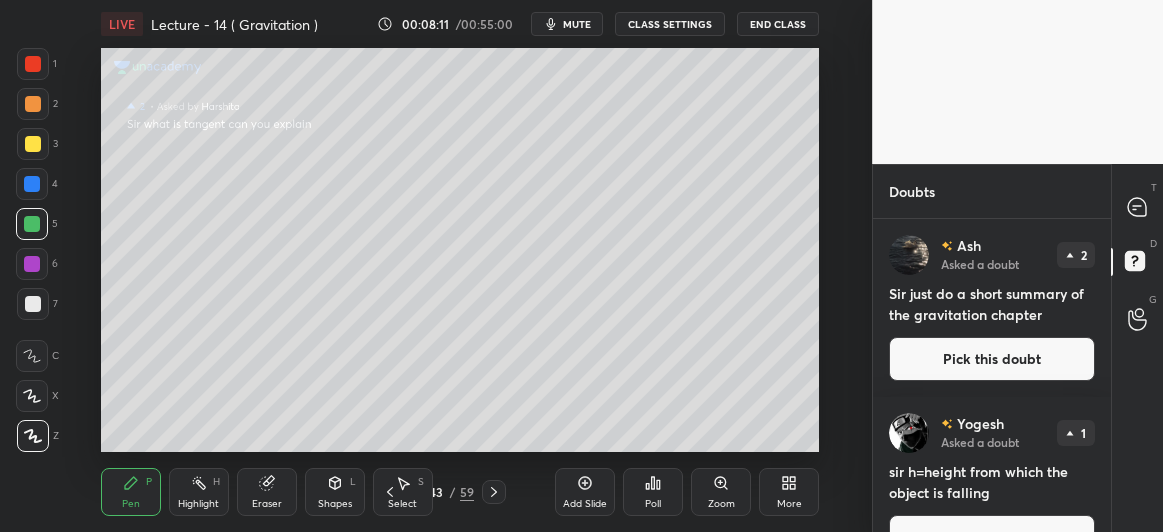 scroll, scrollTop: 41, scrollLeft: 0, axis: vertical 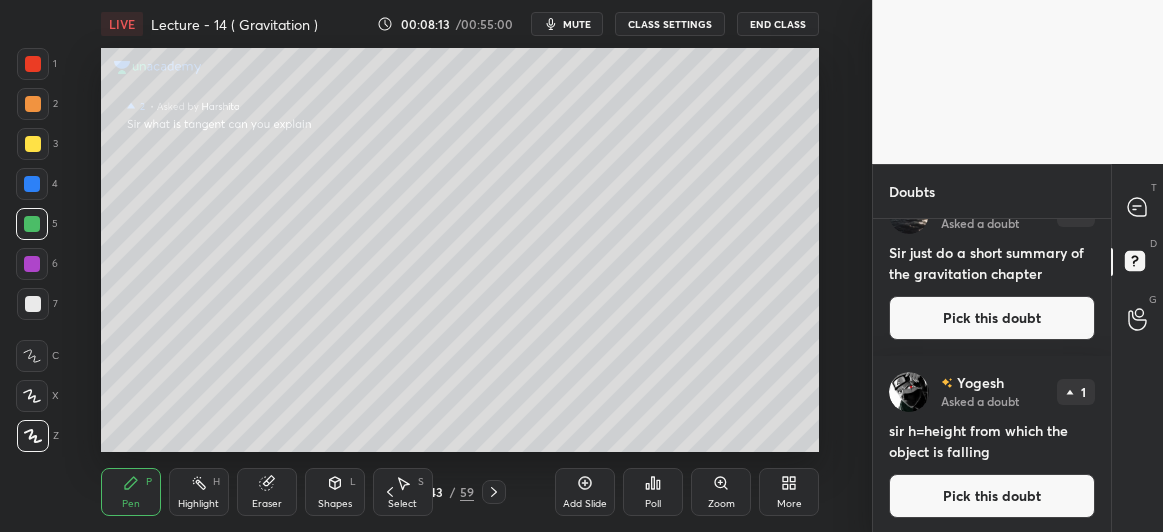 click on "Pick this doubt" at bounding box center [992, 496] 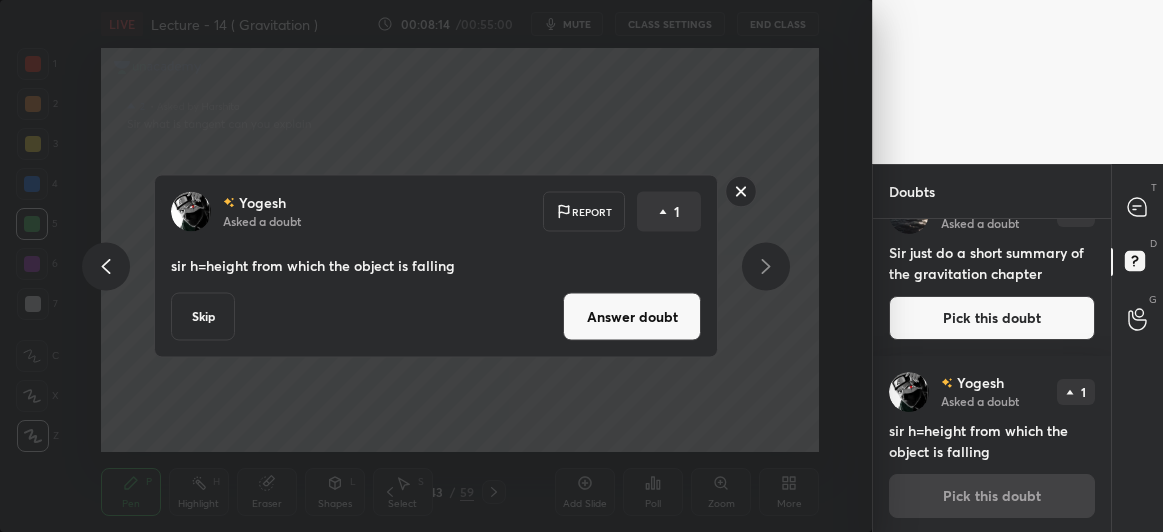 click on "Answer doubt" at bounding box center (632, 317) 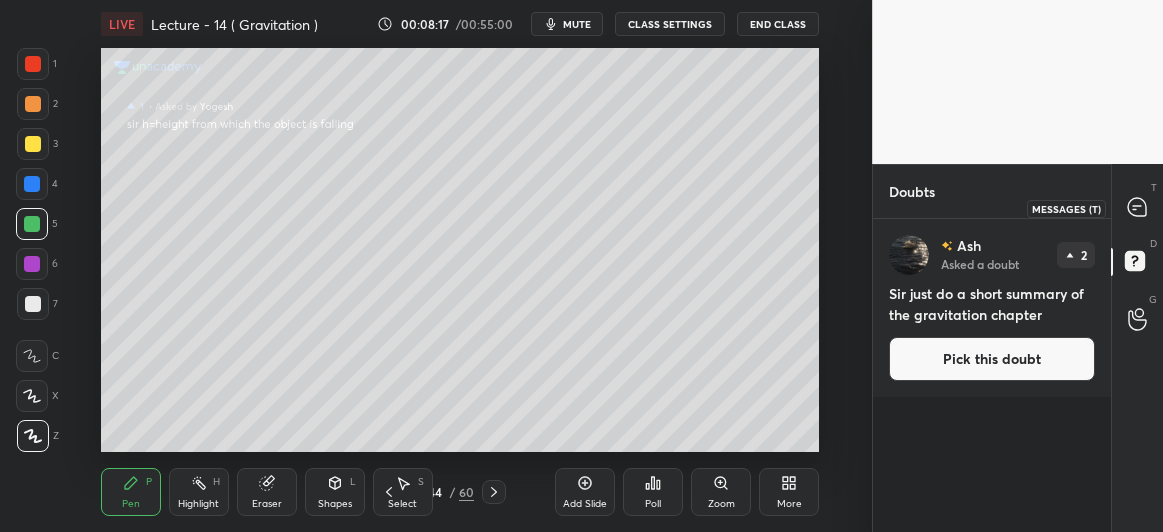 click 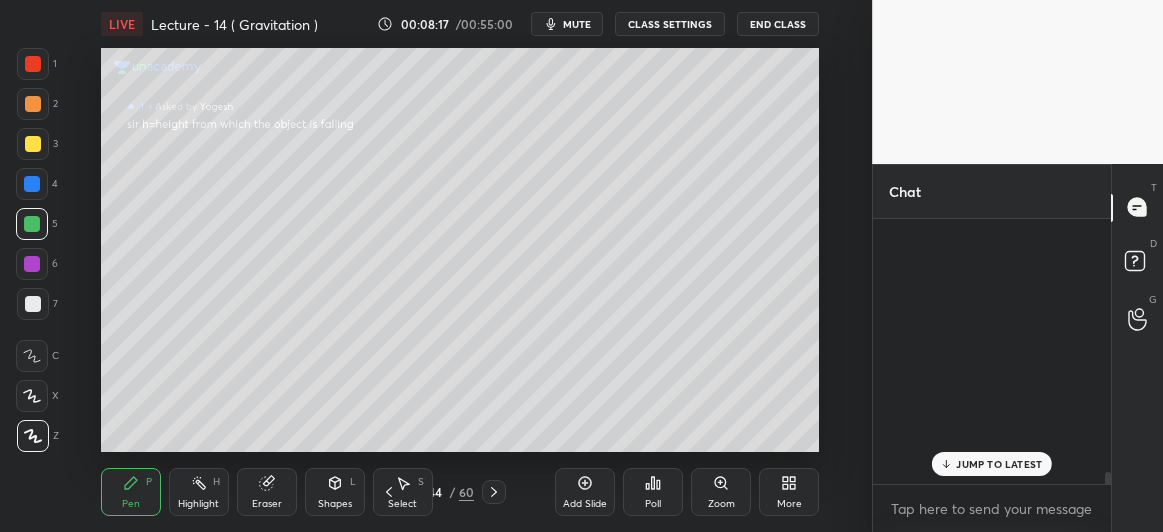 scroll, scrollTop: 10501, scrollLeft: 0, axis: vertical 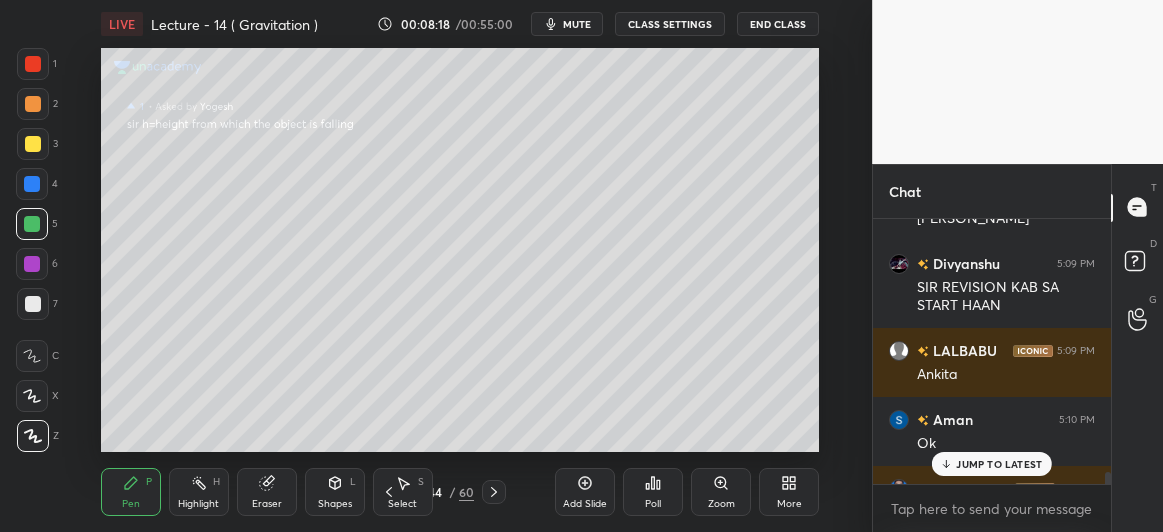 click on "JUMP TO LATEST" at bounding box center [999, 464] 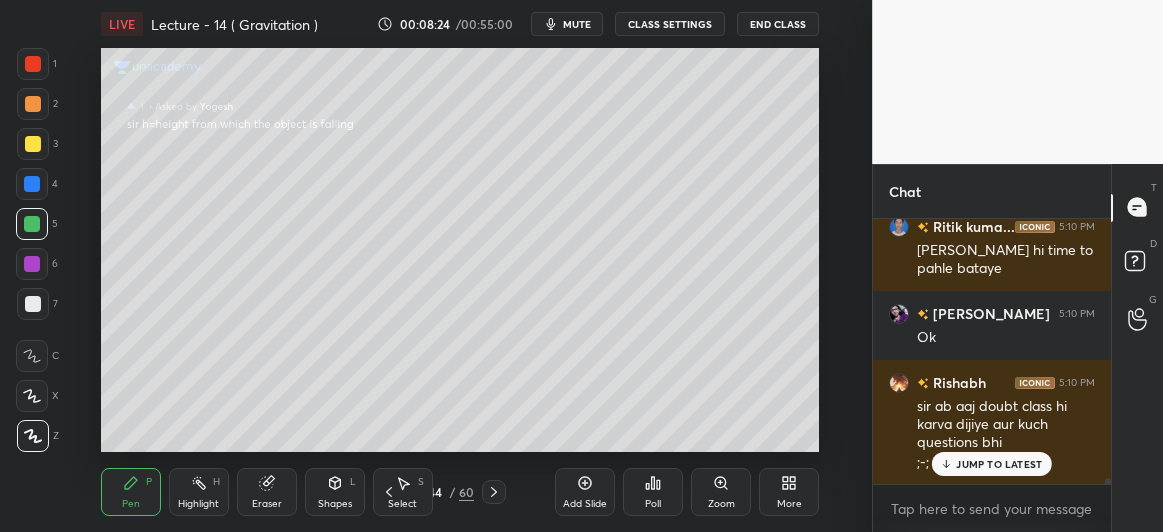 scroll, scrollTop: 10829, scrollLeft: 0, axis: vertical 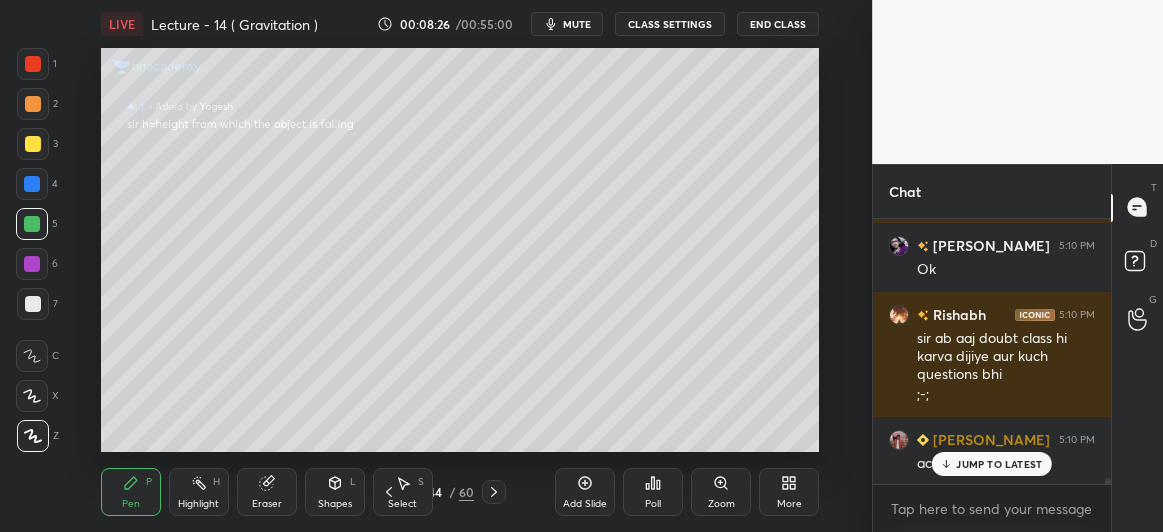 click at bounding box center [33, 144] 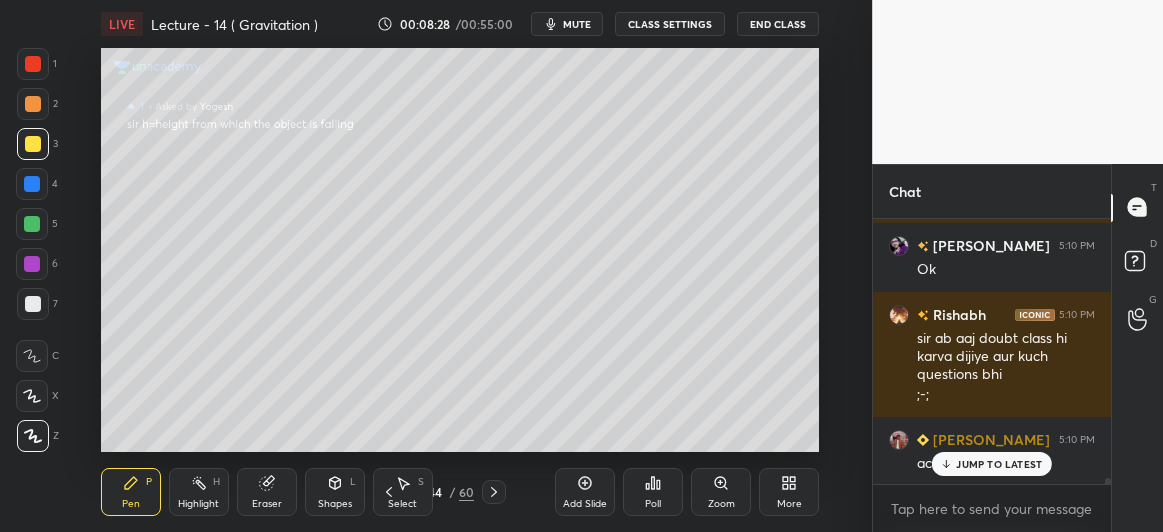 scroll, scrollTop: 10916, scrollLeft: 0, axis: vertical 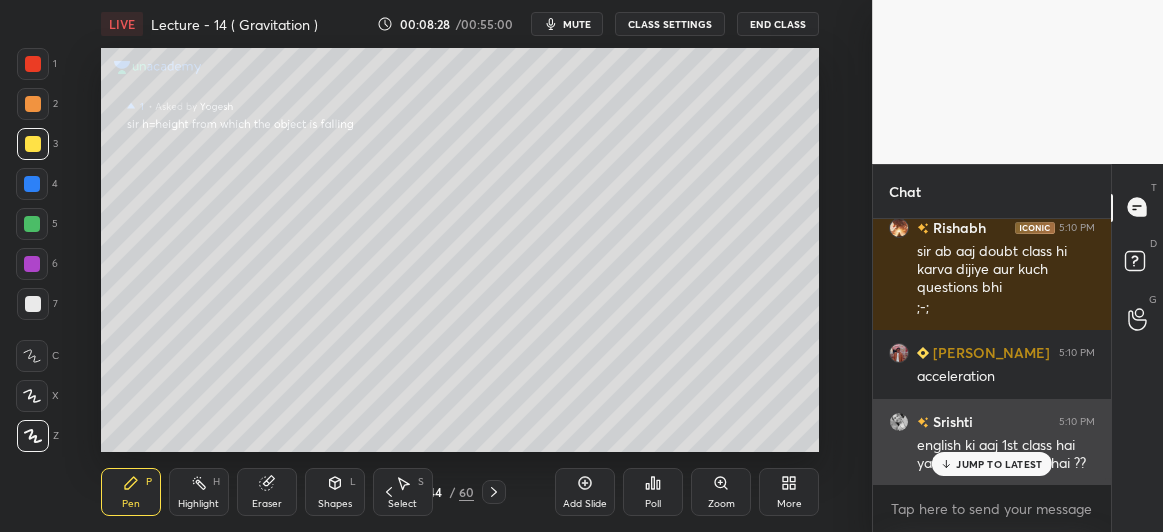 click on "JUMP TO LATEST" at bounding box center [999, 464] 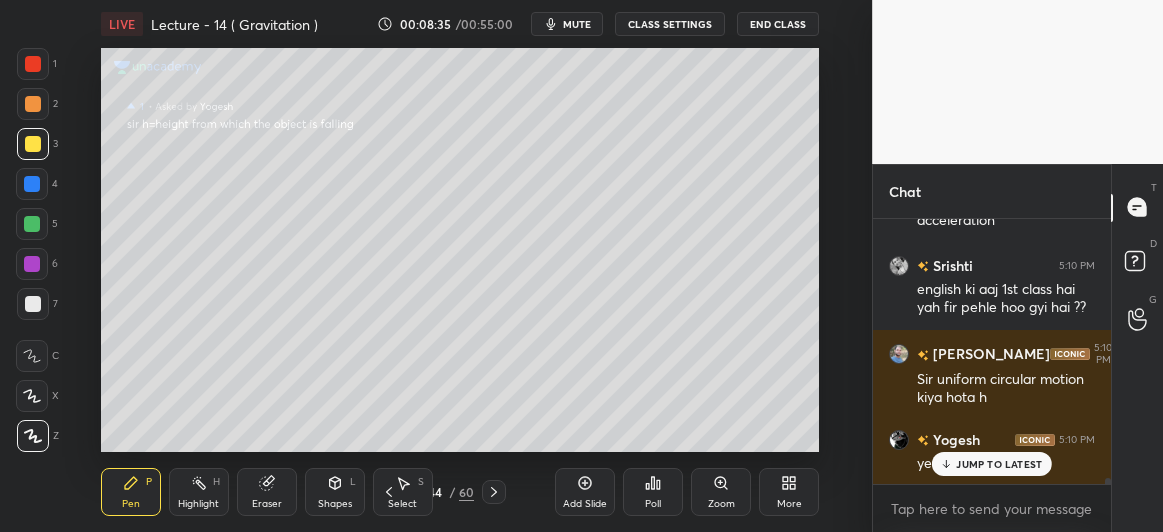 scroll, scrollTop: 11121, scrollLeft: 0, axis: vertical 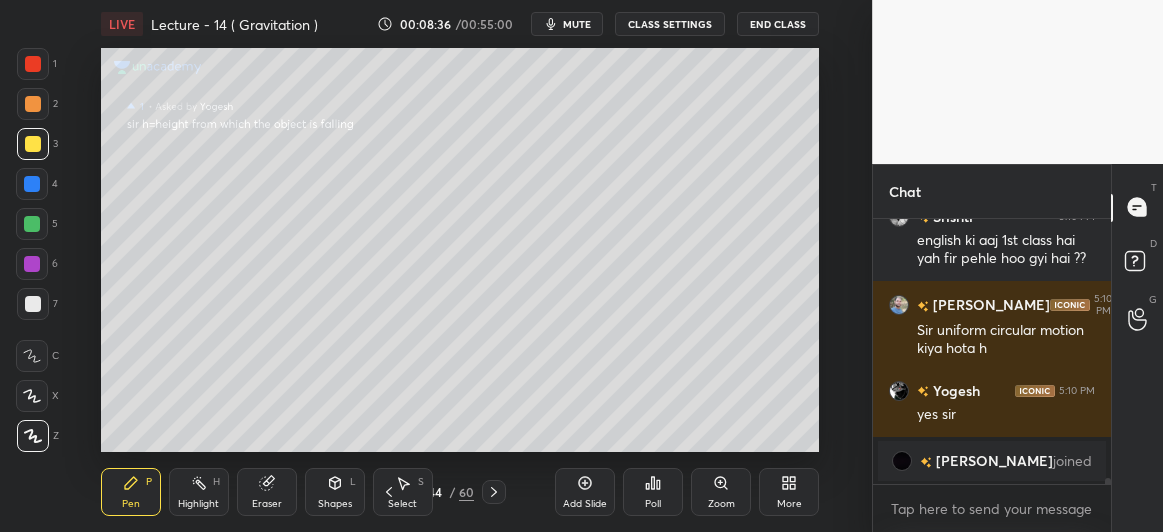 click on "Shapes L" at bounding box center [335, 492] 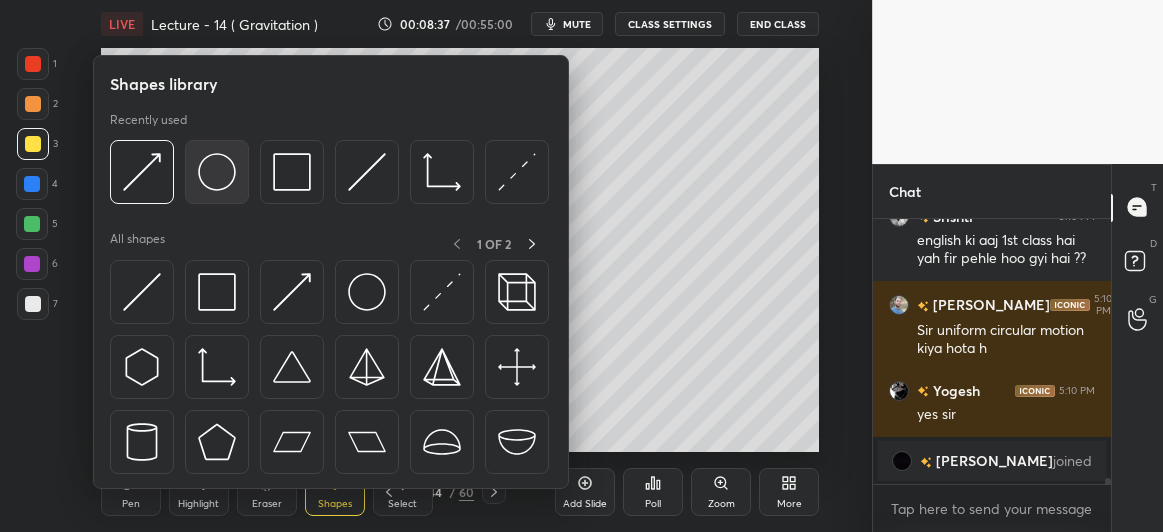 click at bounding box center (217, 172) 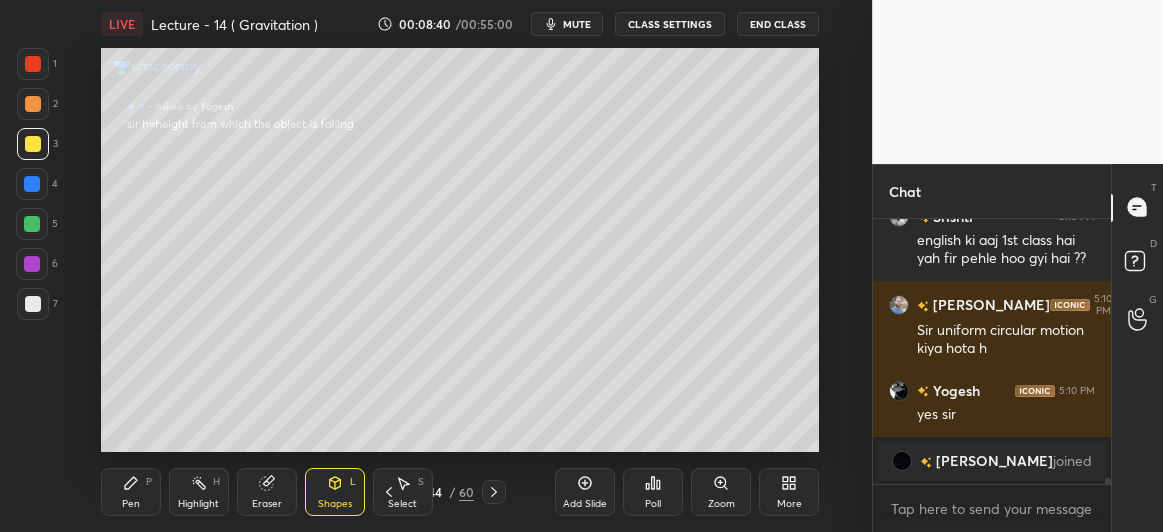 click at bounding box center [33, 304] 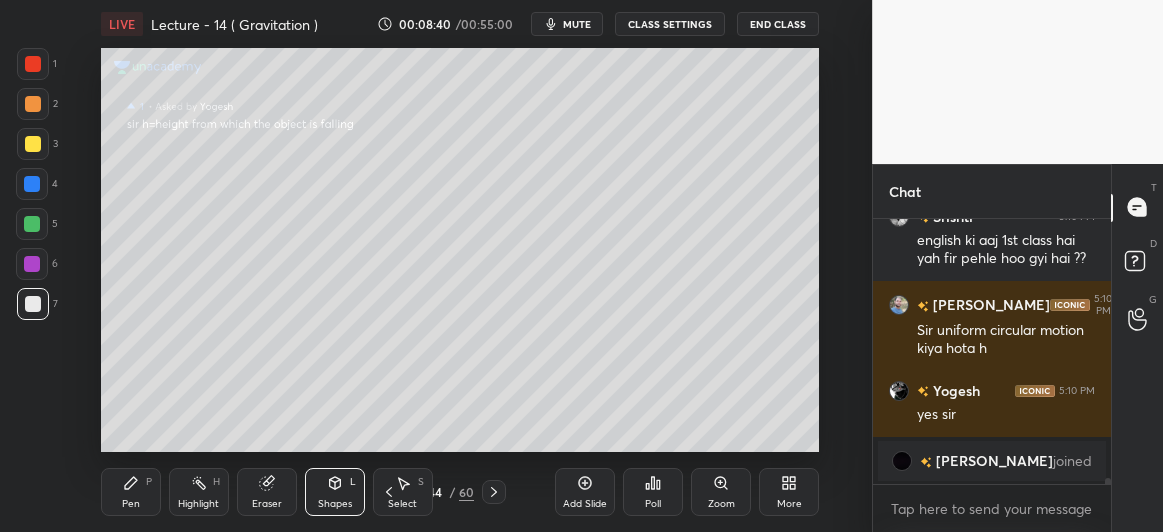 click on "Pen" at bounding box center (131, 504) 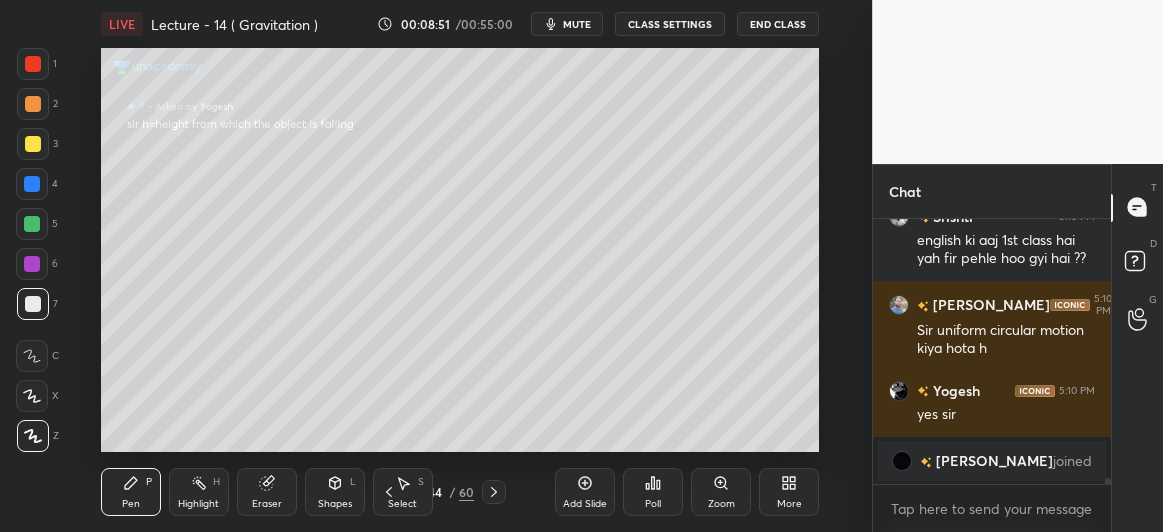 click at bounding box center (32, 224) 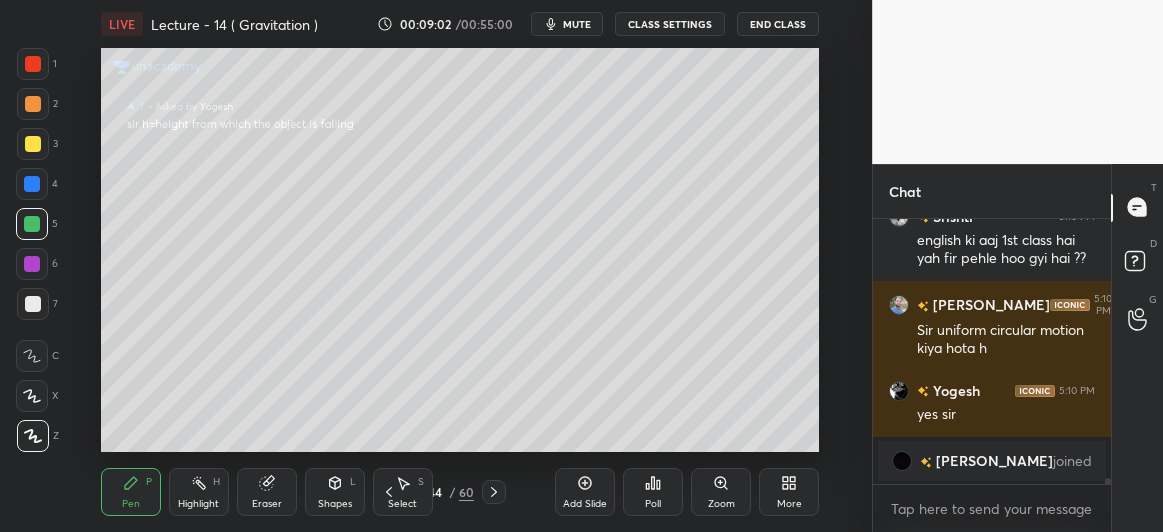 click at bounding box center (32, 184) 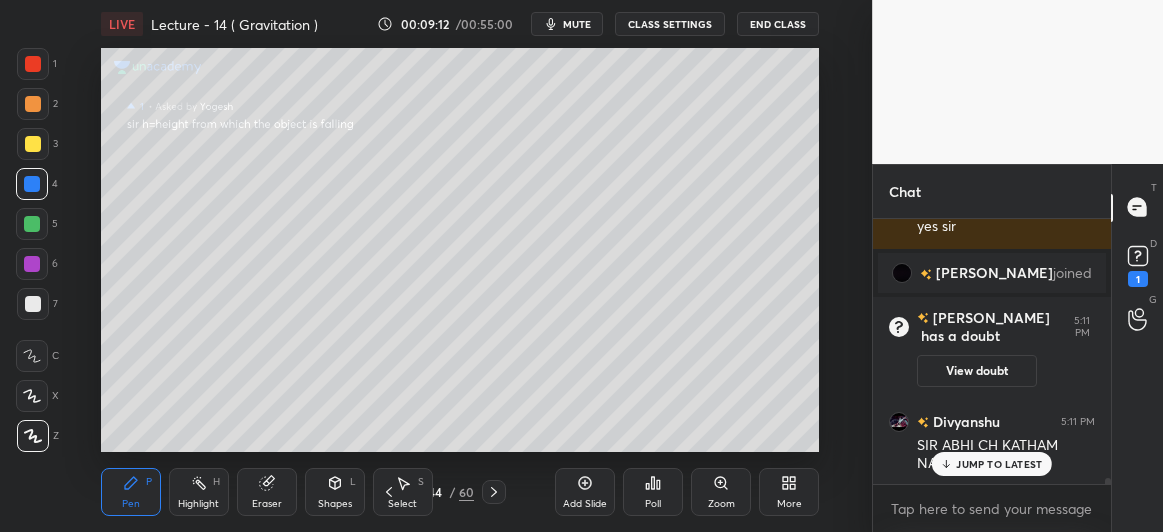 scroll, scrollTop: 10735, scrollLeft: 0, axis: vertical 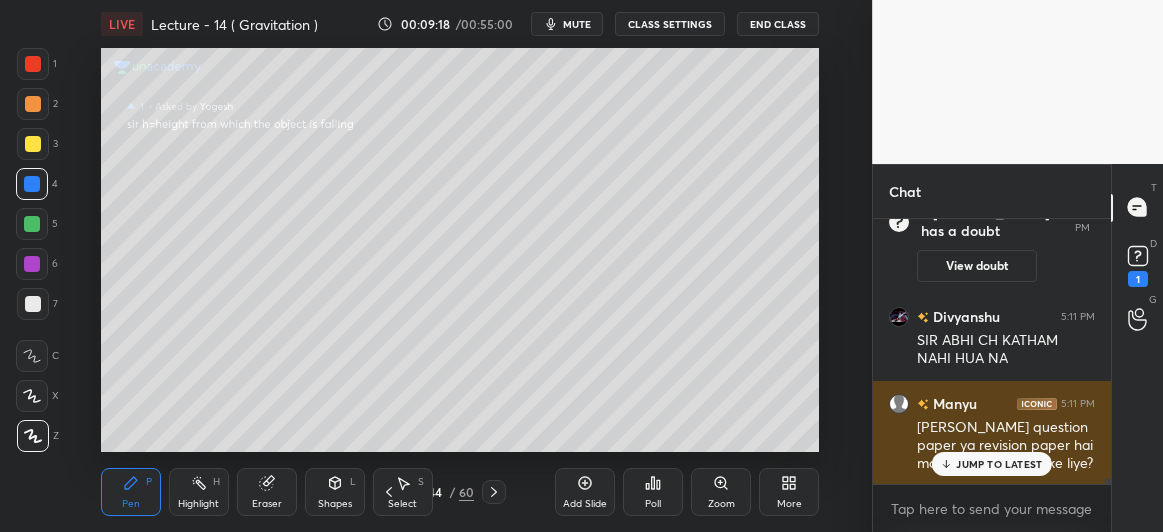 click on "JUMP TO LATEST" at bounding box center [999, 464] 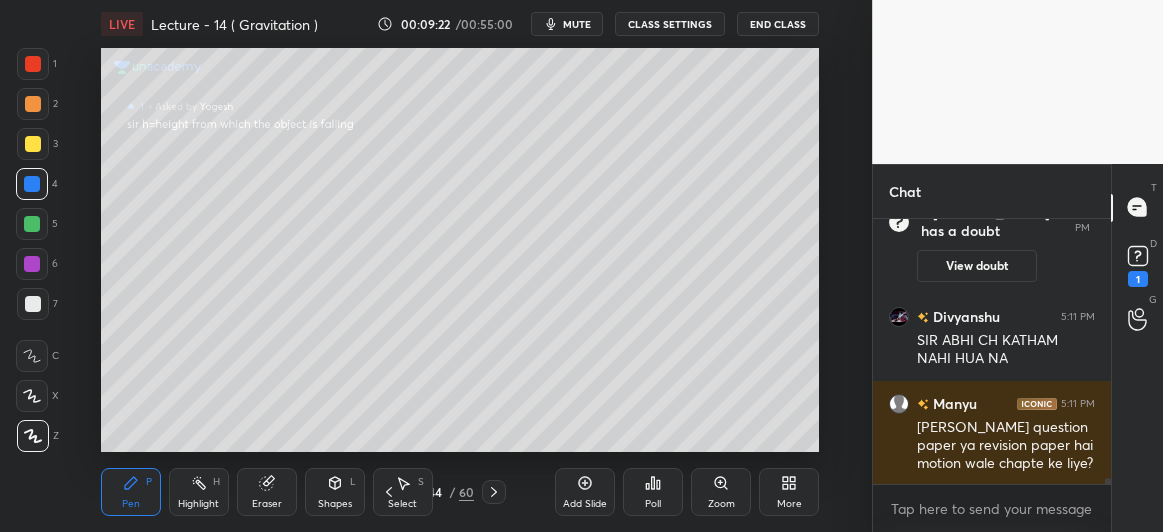 scroll, scrollTop: 10804, scrollLeft: 0, axis: vertical 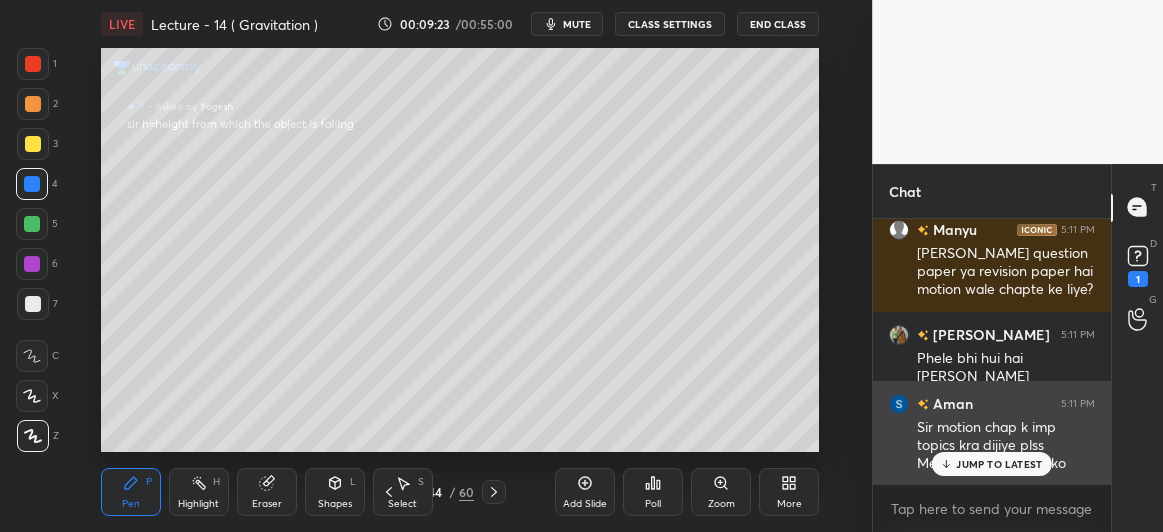 click on "JUMP TO LATEST" at bounding box center (999, 464) 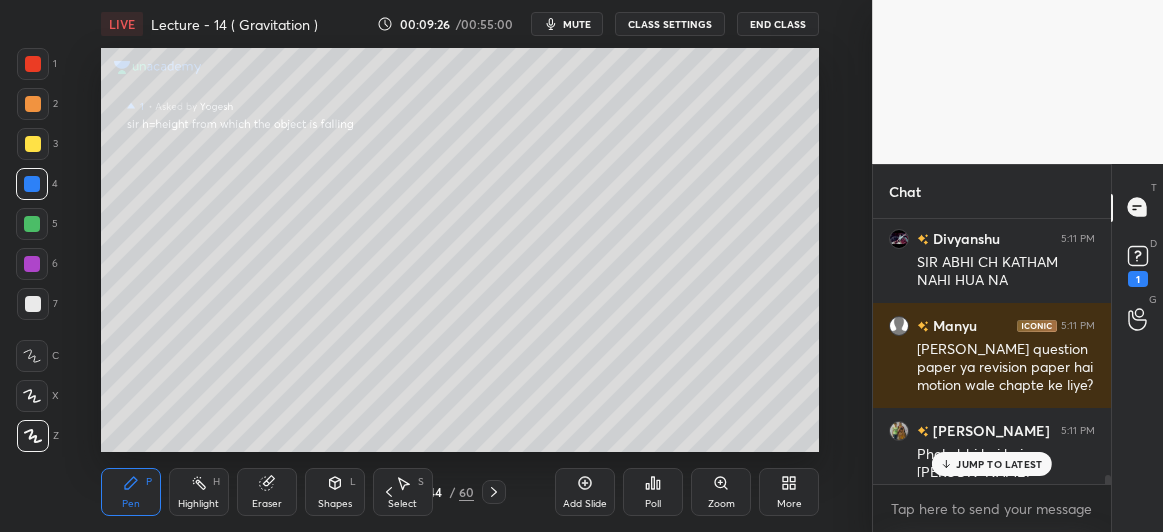 scroll, scrollTop: 10909, scrollLeft: 0, axis: vertical 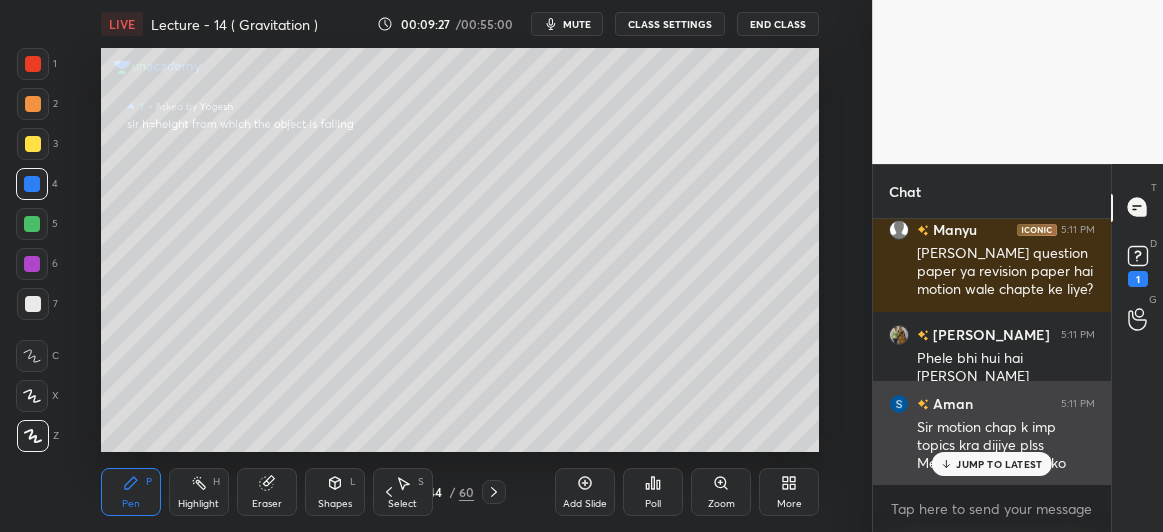 click on "JUMP TO LATEST" at bounding box center [992, 464] 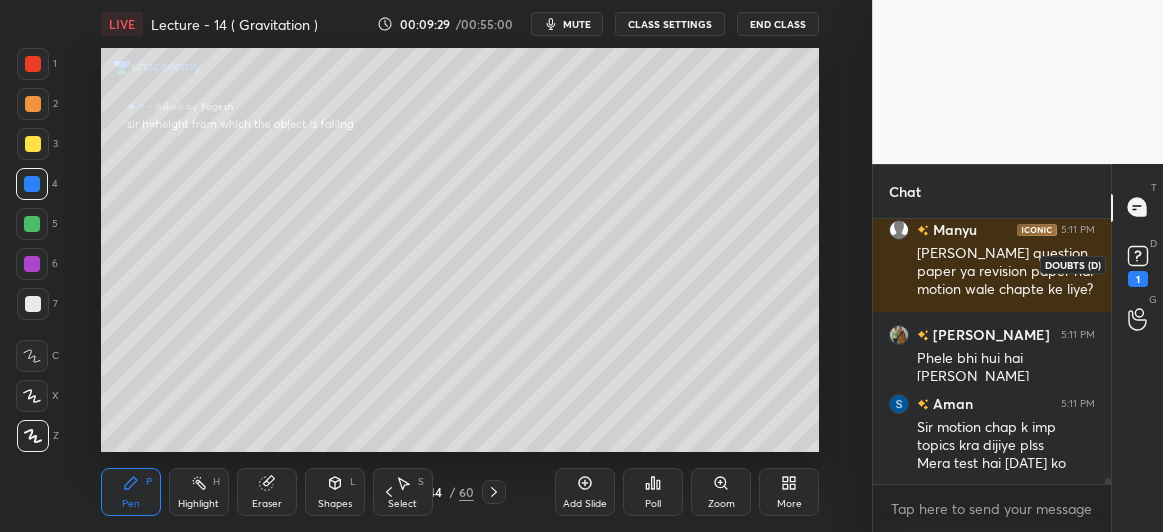 click 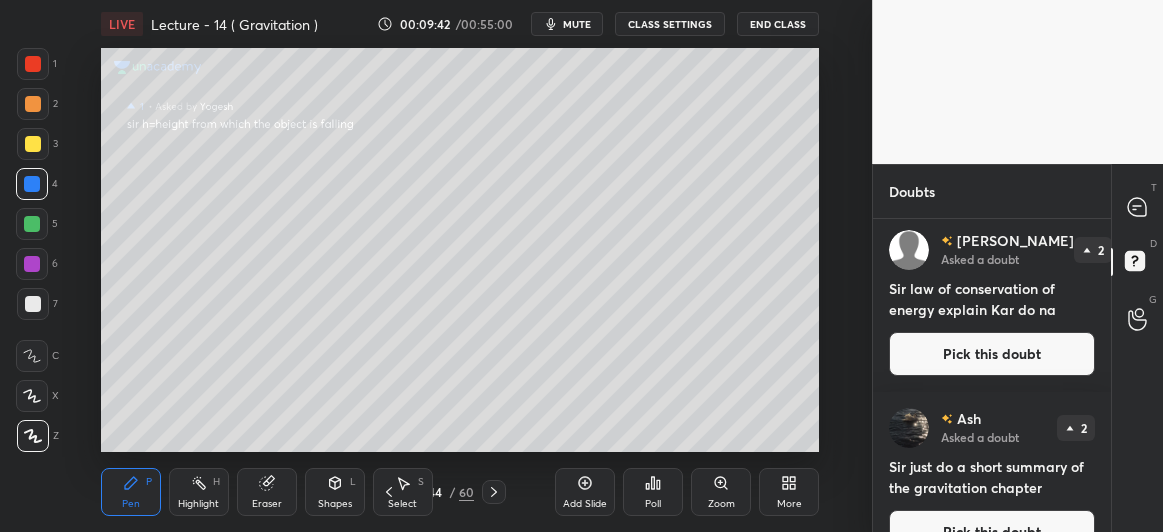 scroll, scrollTop: 0, scrollLeft: 0, axis: both 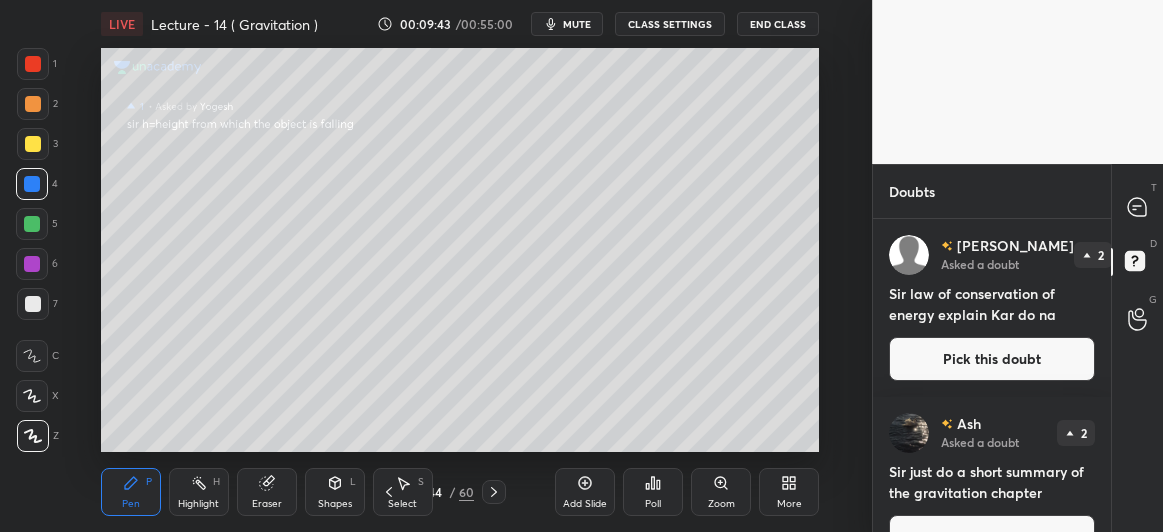 click on "Pick this doubt" at bounding box center (992, 359) 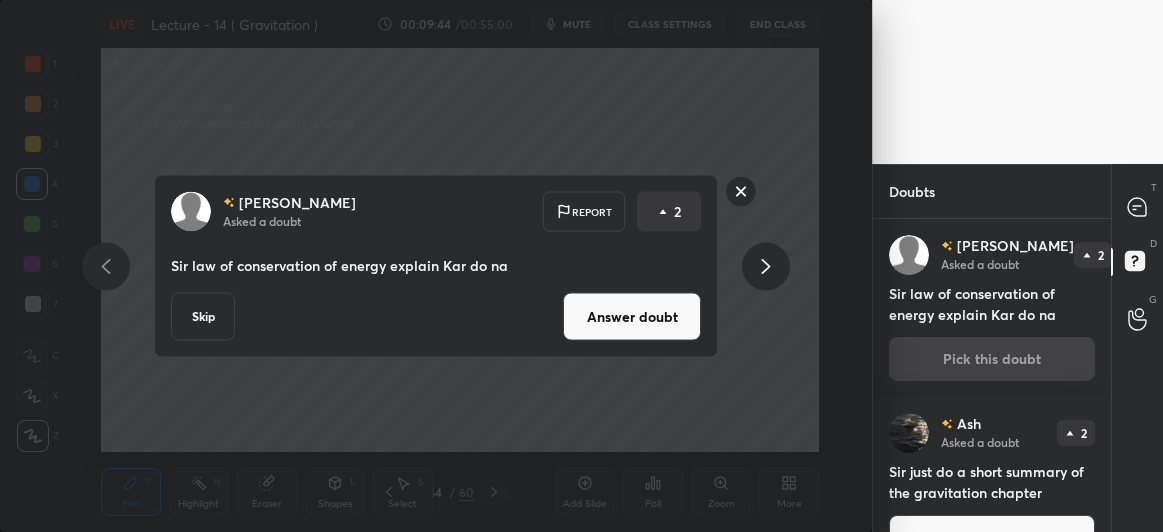 click on "Answer doubt" at bounding box center (632, 317) 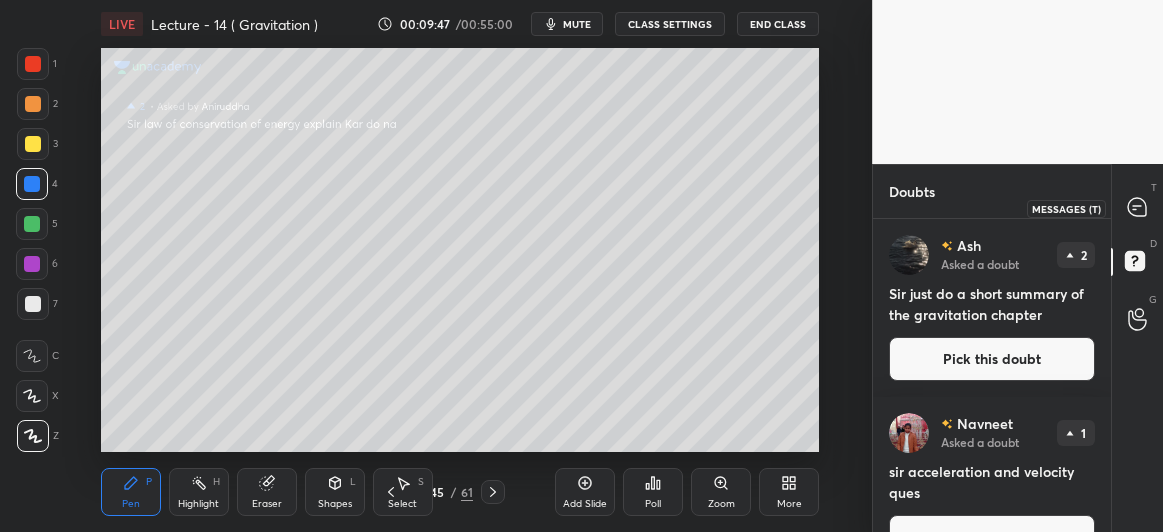 click at bounding box center (1138, 208) 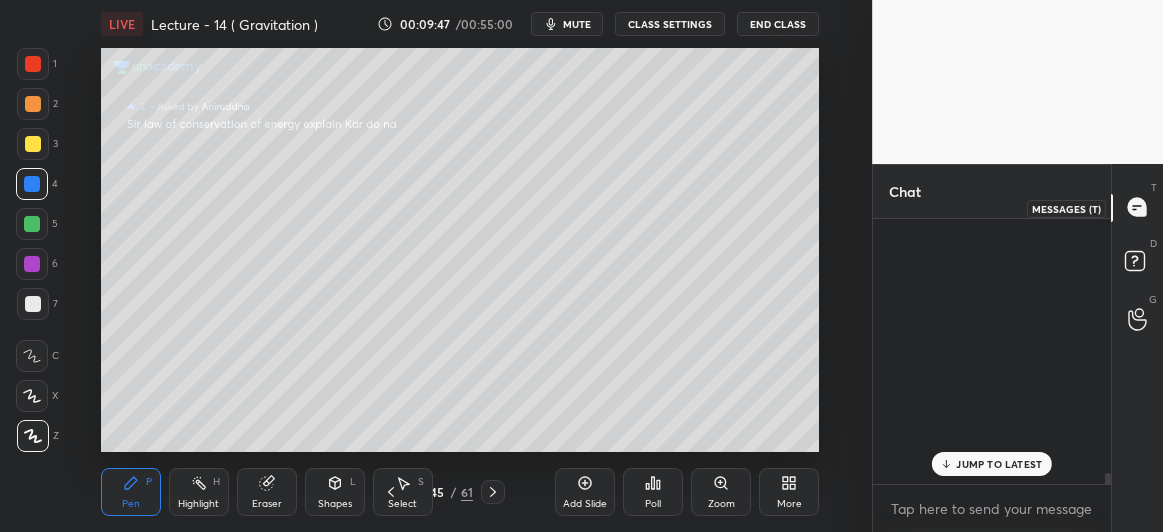 scroll, scrollTop: 11496, scrollLeft: 0, axis: vertical 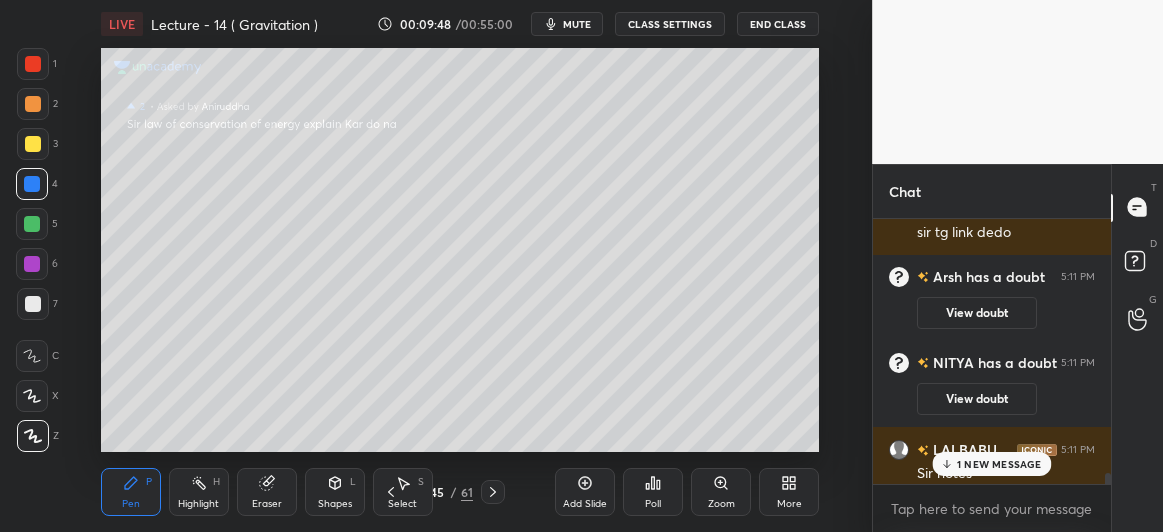 click on "1 NEW MESSAGE" at bounding box center [999, 464] 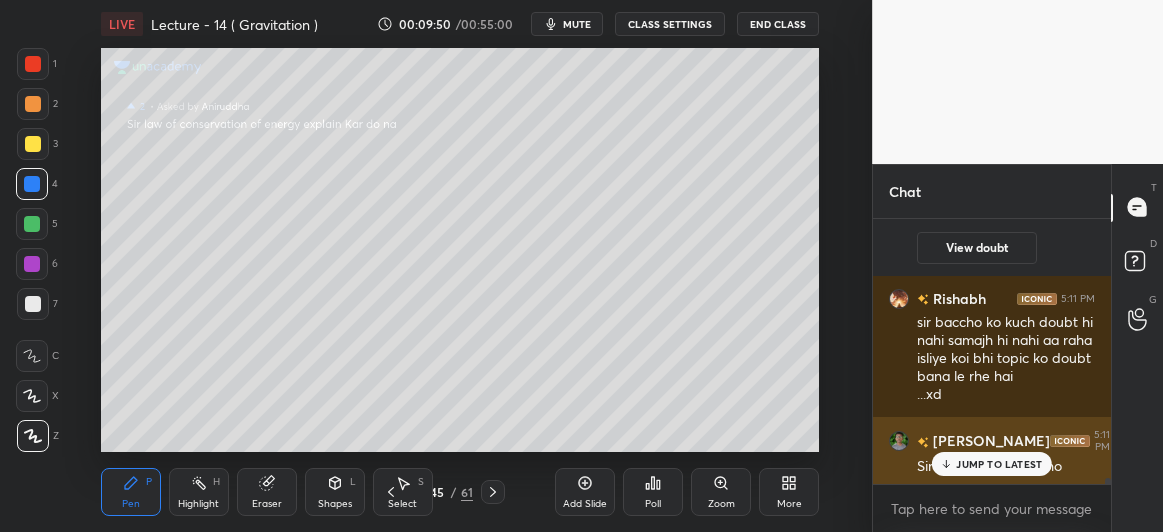 click on "JUMP TO LATEST" at bounding box center [999, 464] 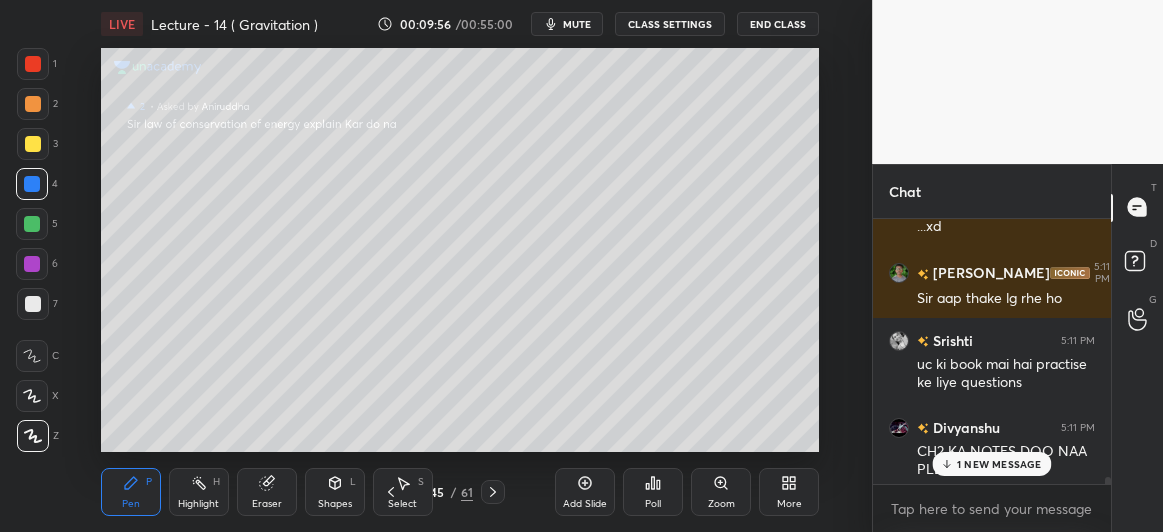scroll, scrollTop: 12041, scrollLeft: 0, axis: vertical 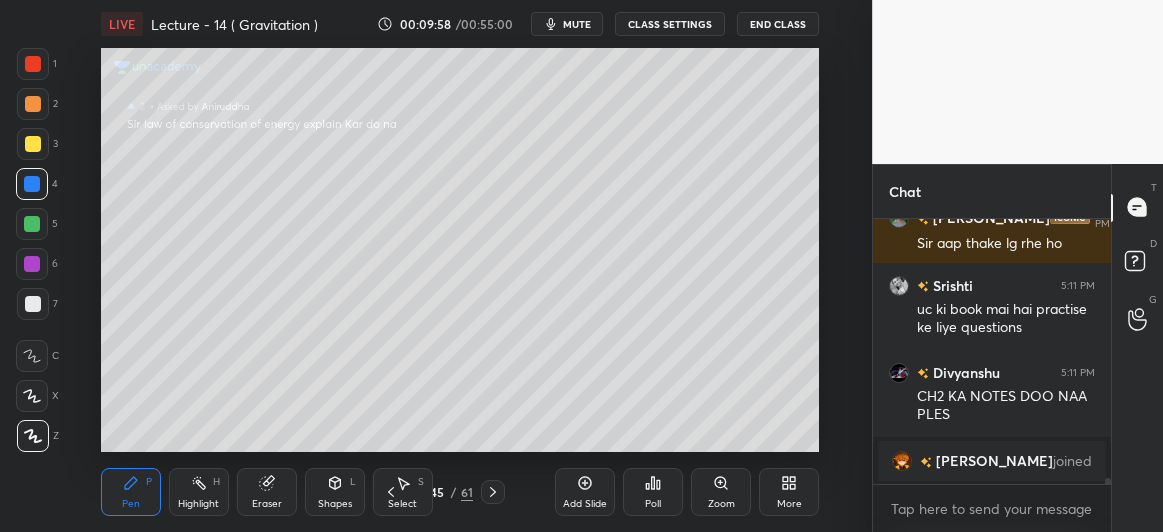 click at bounding box center (33, 144) 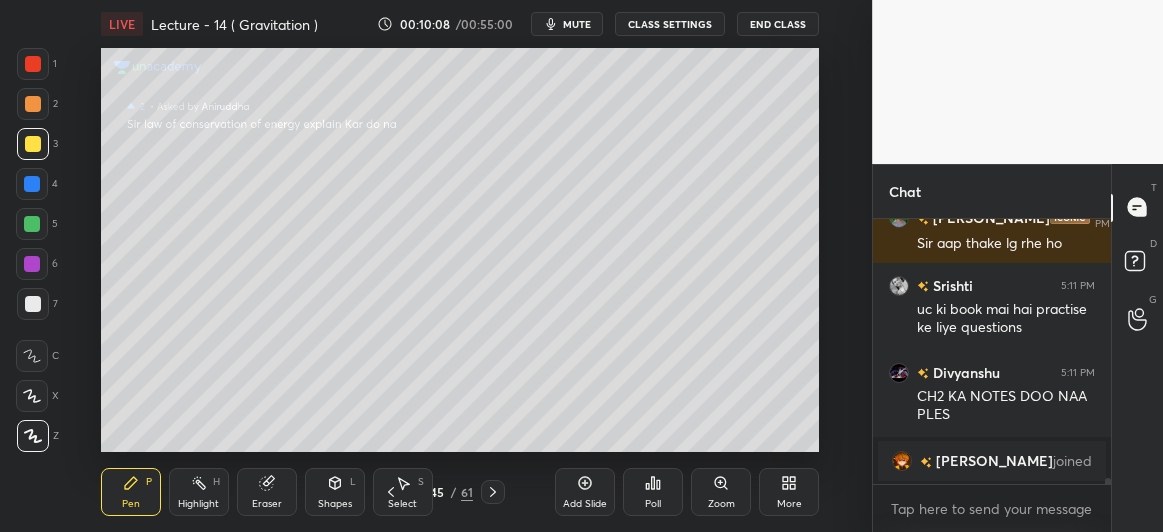 scroll, scrollTop: 12109, scrollLeft: 0, axis: vertical 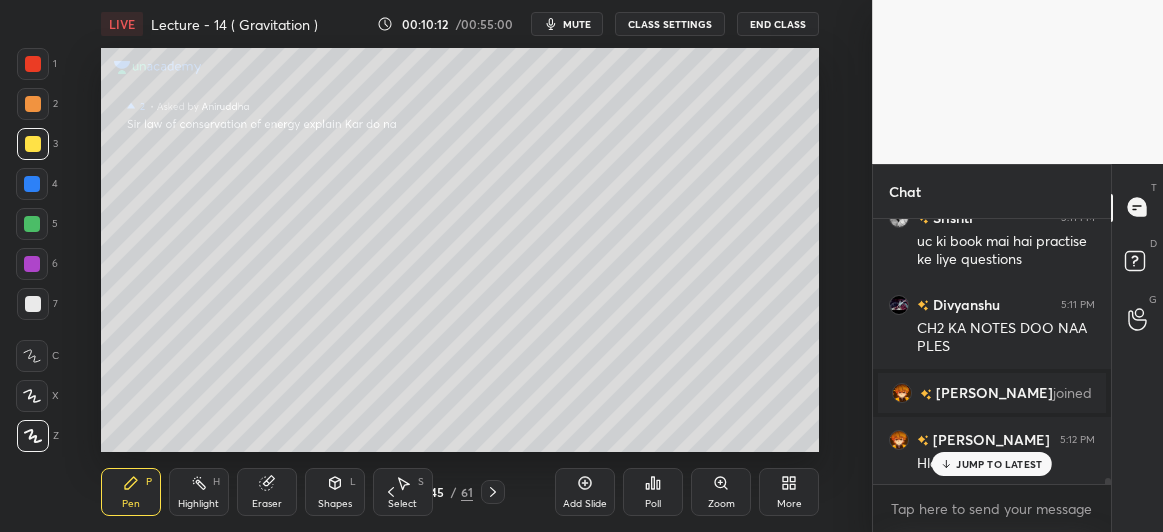 click at bounding box center [33, 304] 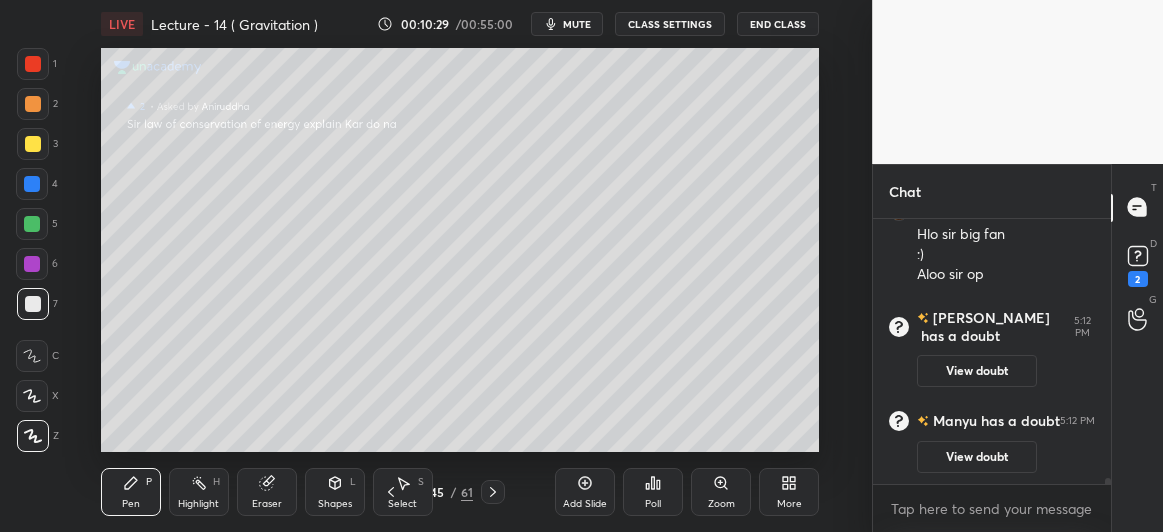 scroll, scrollTop: 11607, scrollLeft: 0, axis: vertical 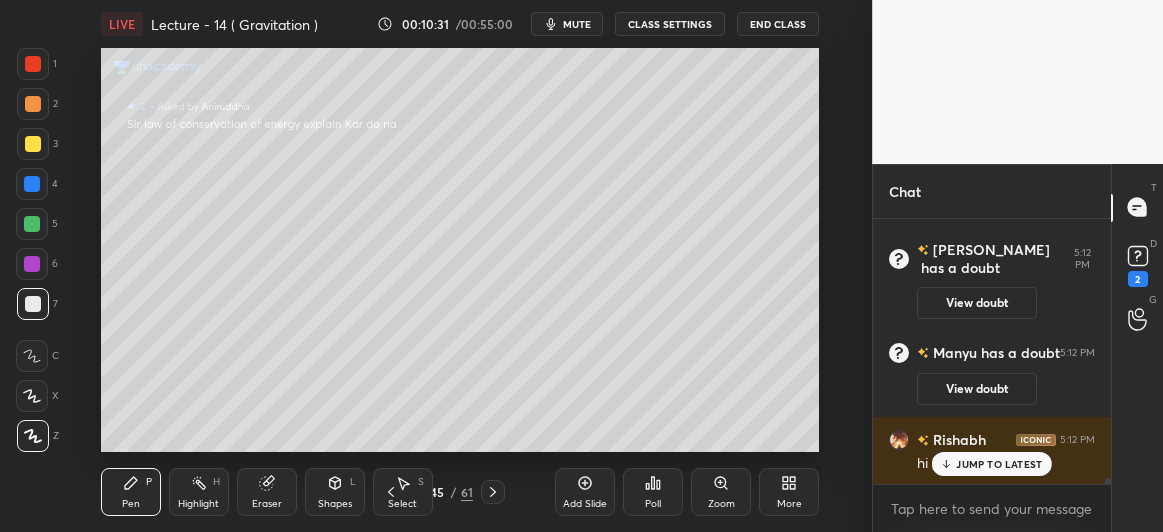 click on "JUMP TO LATEST" at bounding box center (999, 464) 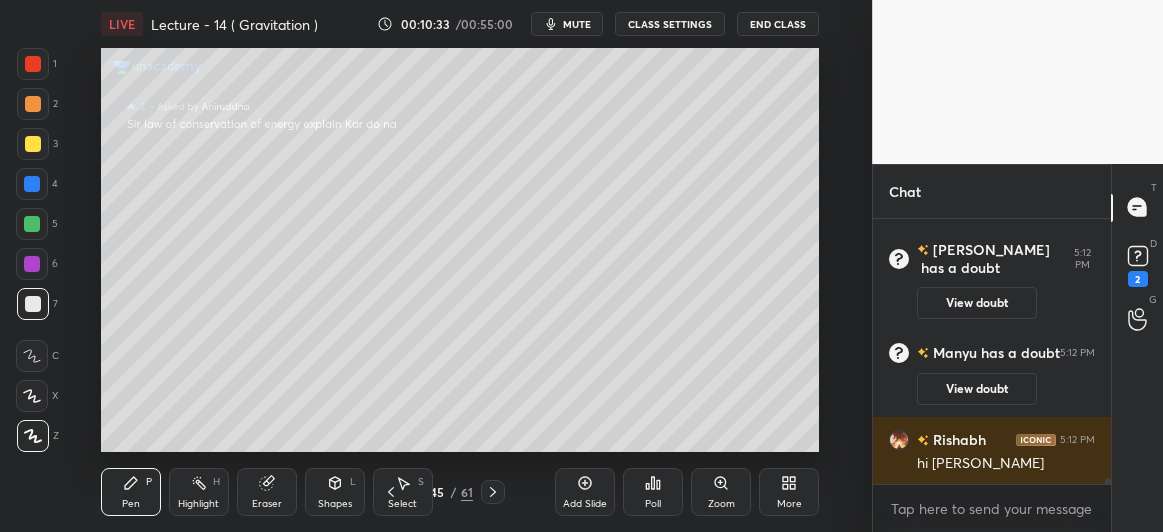 click at bounding box center (1105, 351) 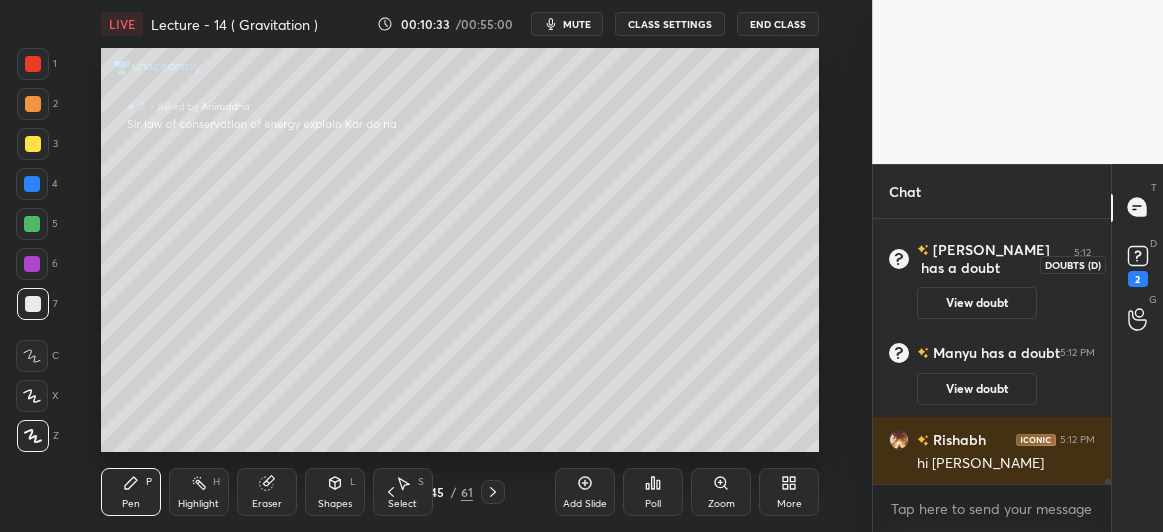 click 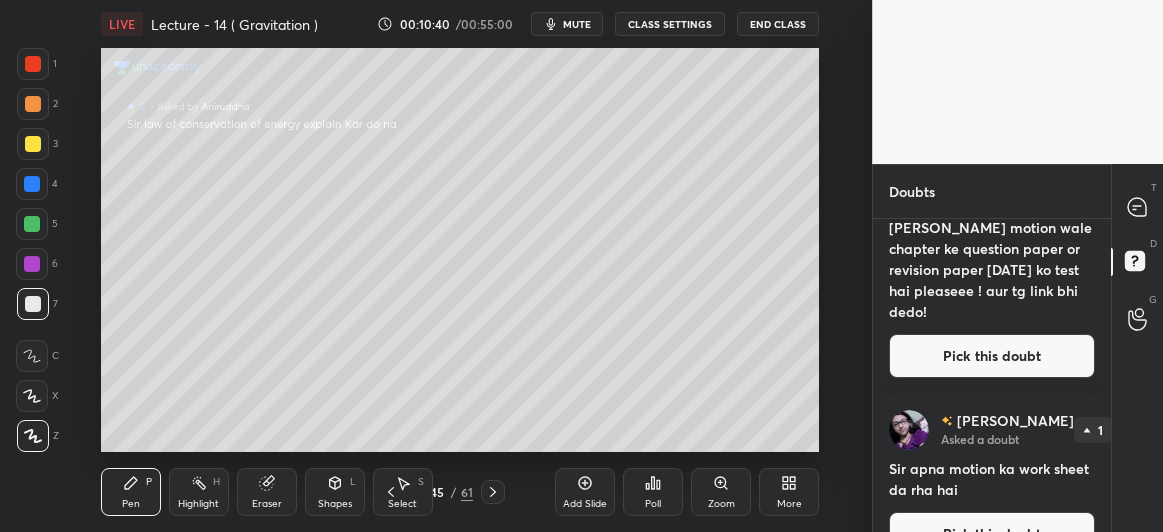 scroll, scrollTop: 816, scrollLeft: 0, axis: vertical 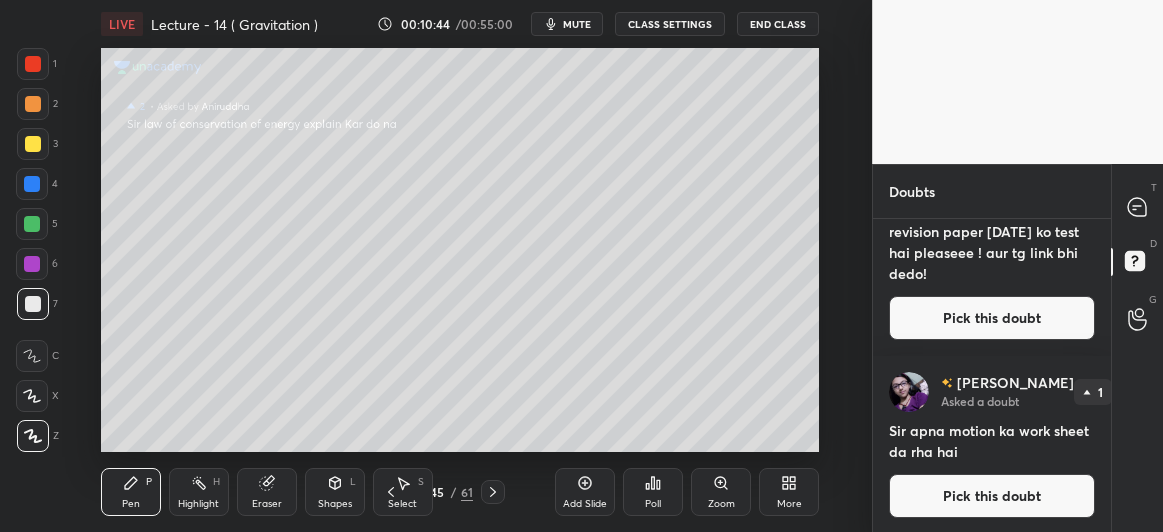 click on "Pick this doubt" at bounding box center (992, 496) 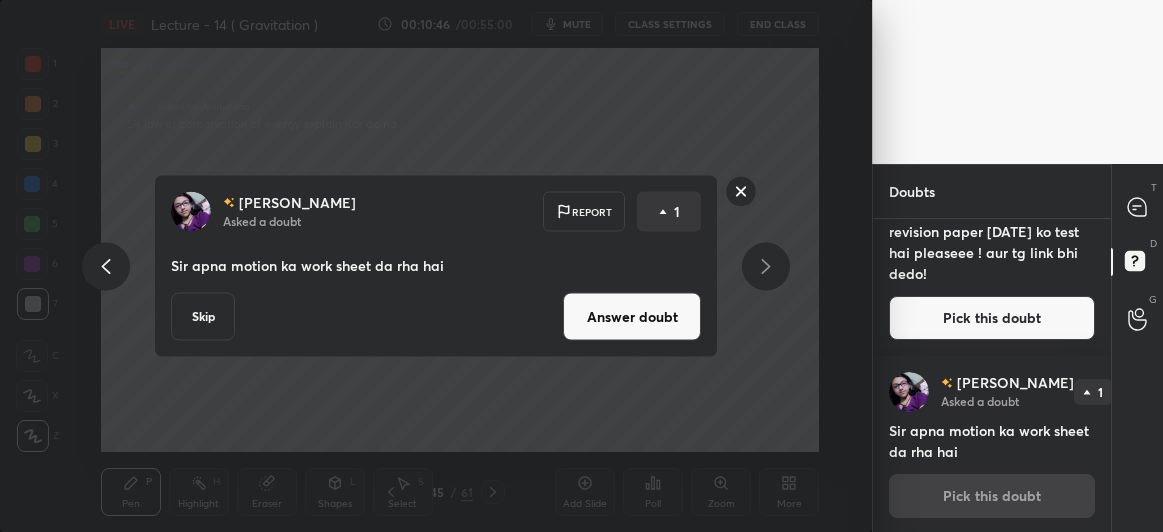 click on "Answer doubt" at bounding box center [632, 317] 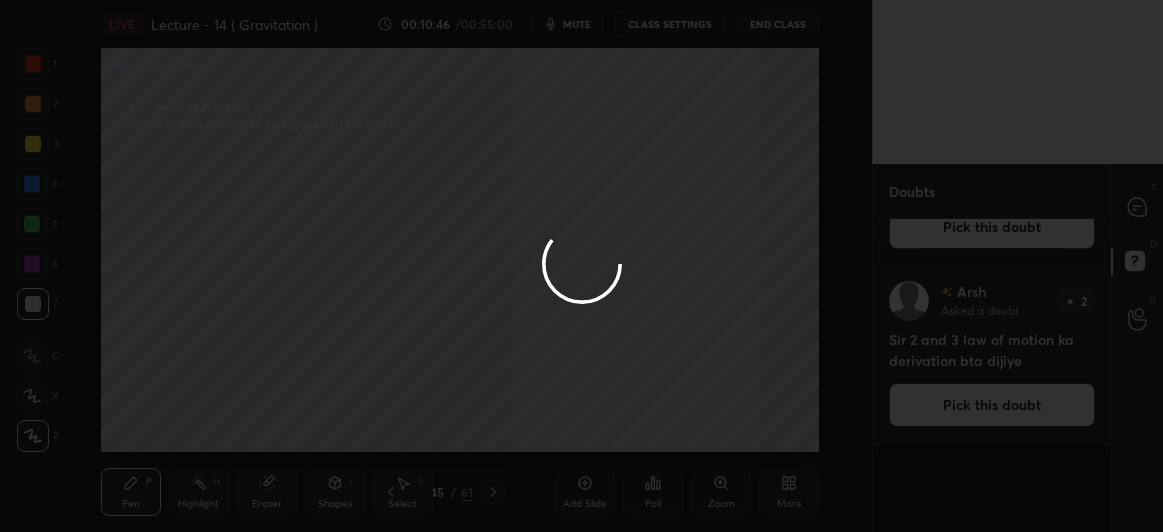 scroll, scrollTop: 0, scrollLeft: 0, axis: both 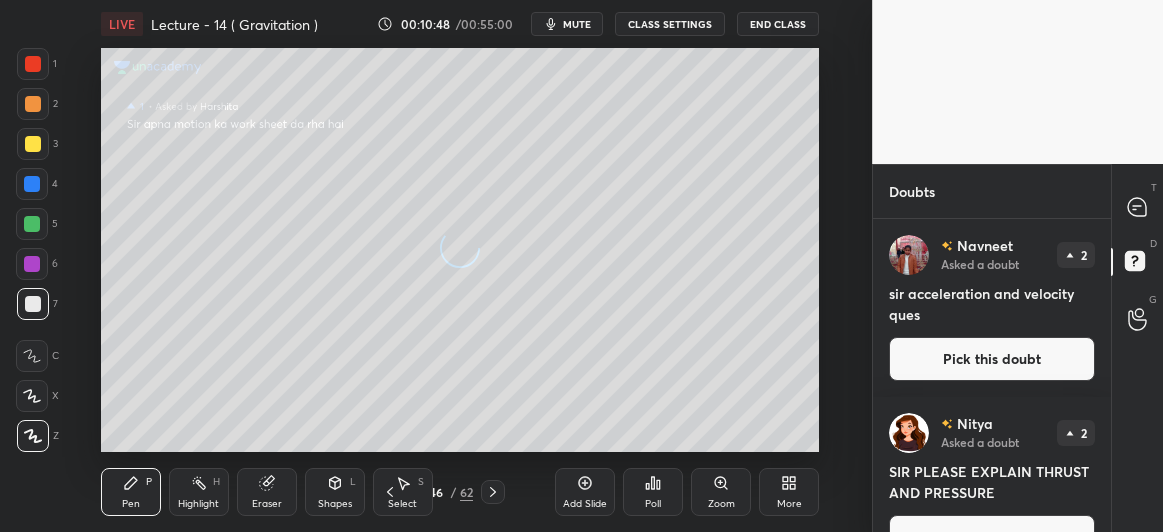 click at bounding box center [33, 104] 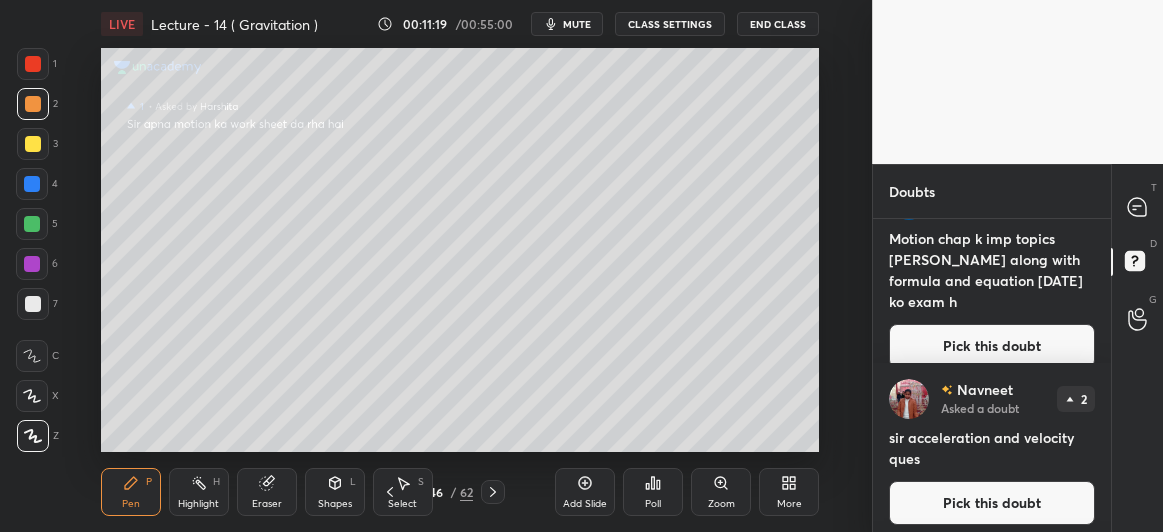 scroll, scrollTop: 0, scrollLeft: 0, axis: both 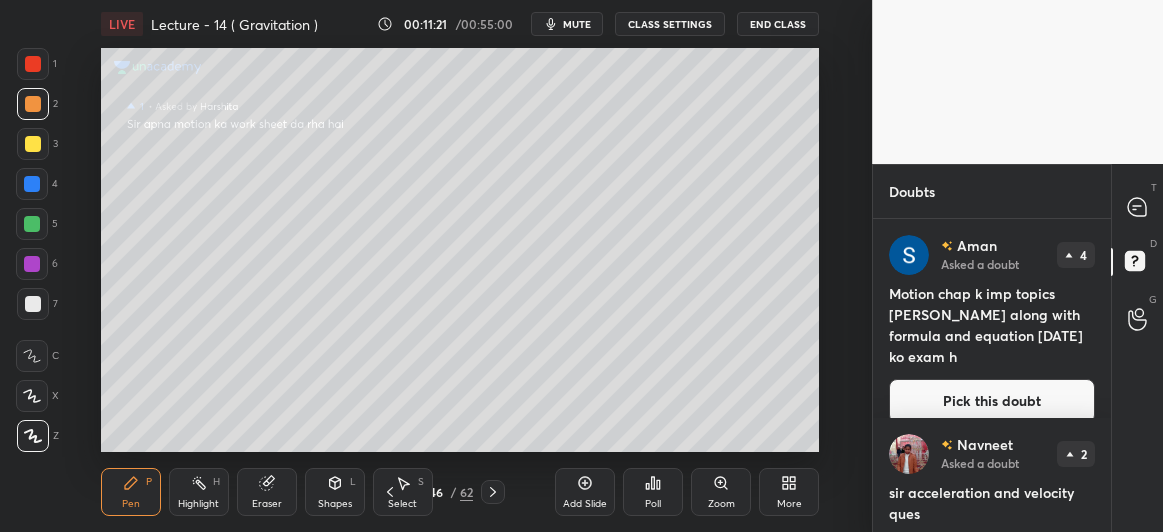 click on "Pick this doubt" at bounding box center (992, 401) 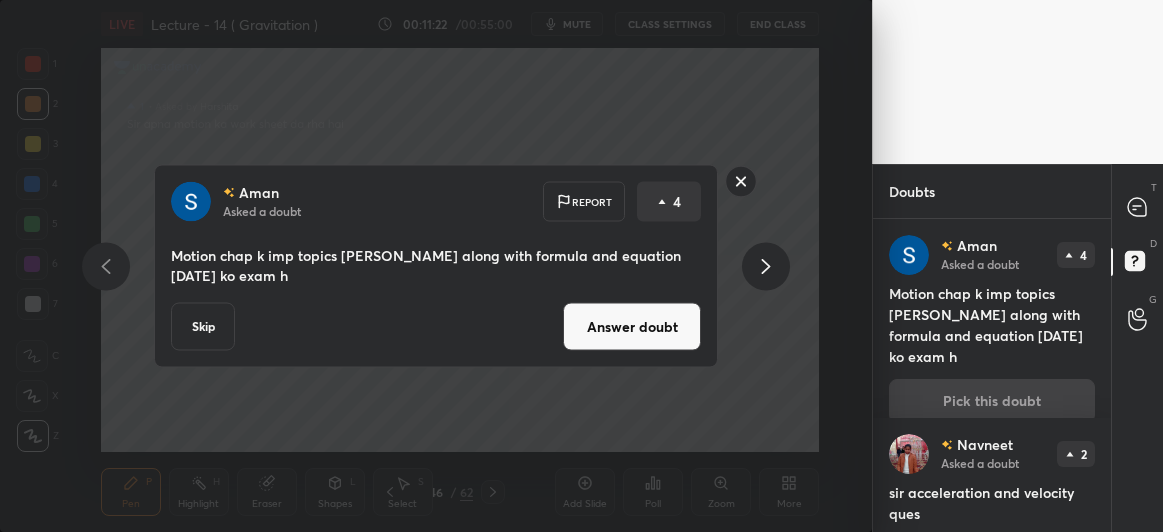 click on "Answer doubt" at bounding box center [632, 327] 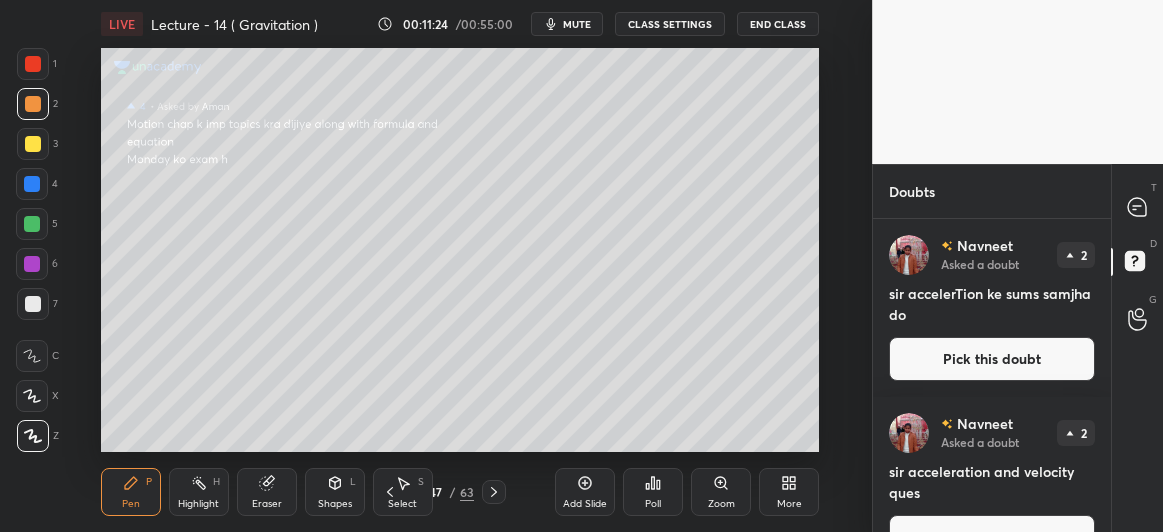 click at bounding box center [32, 184] 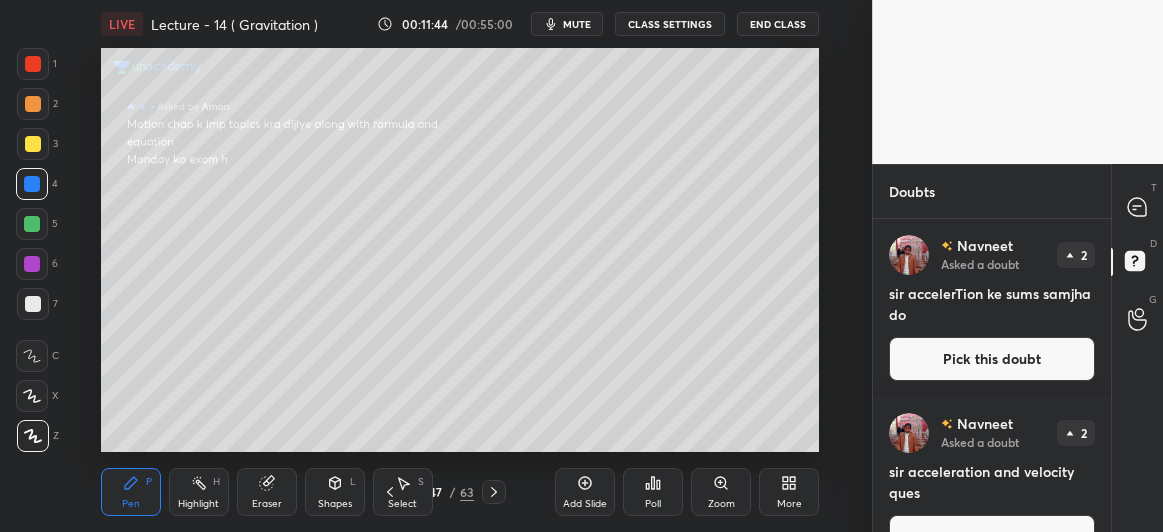 click on "Pick this doubt" at bounding box center [992, 359] 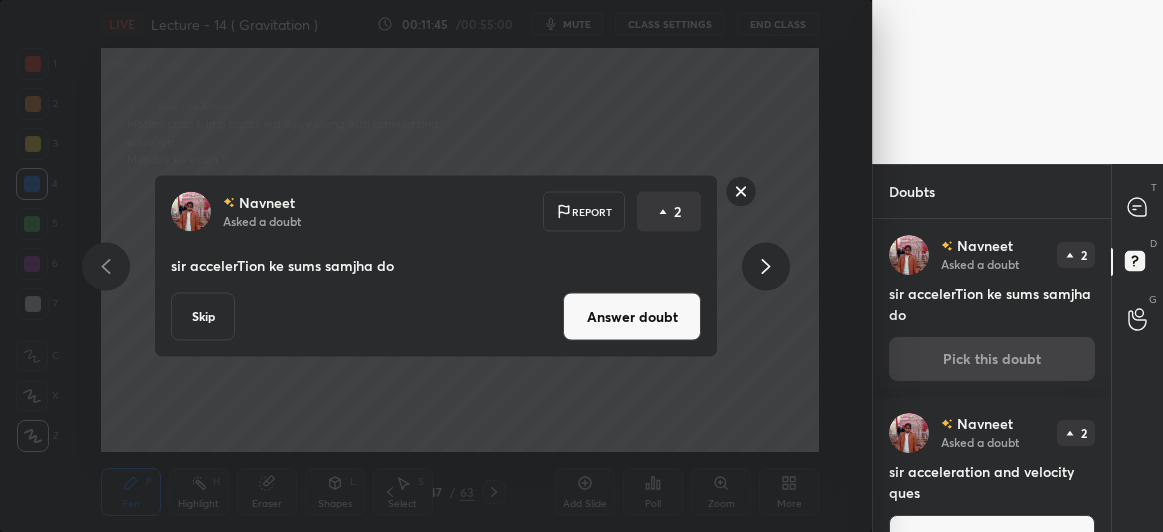 click on "Answer doubt" at bounding box center [632, 317] 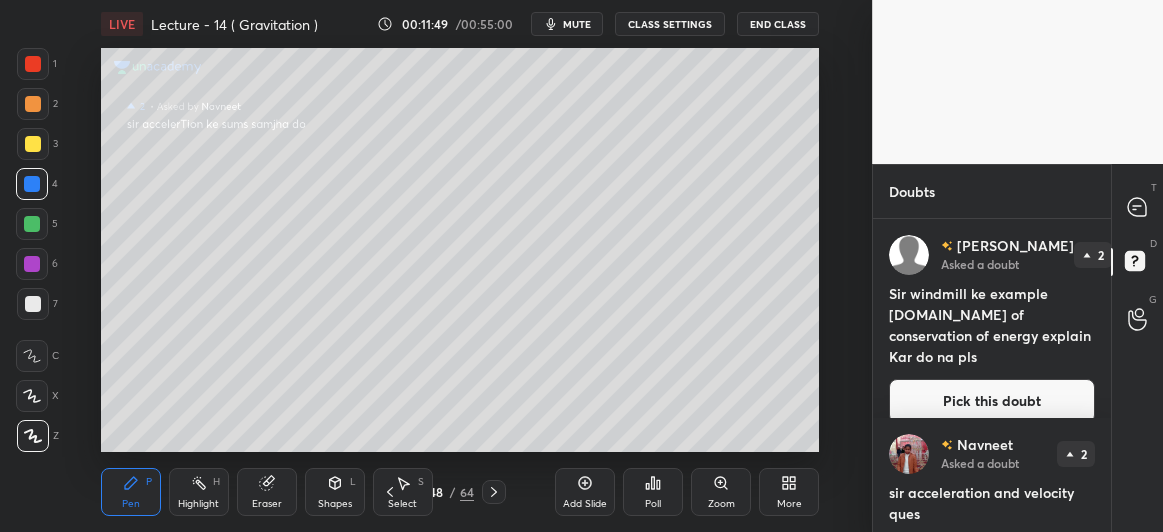 click at bounding box center (33, 104) 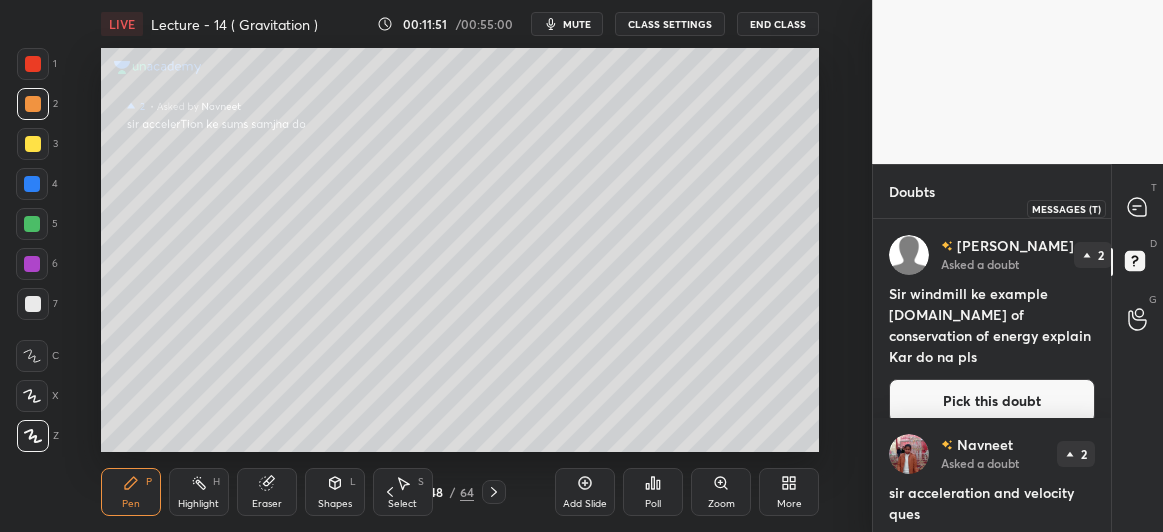 click 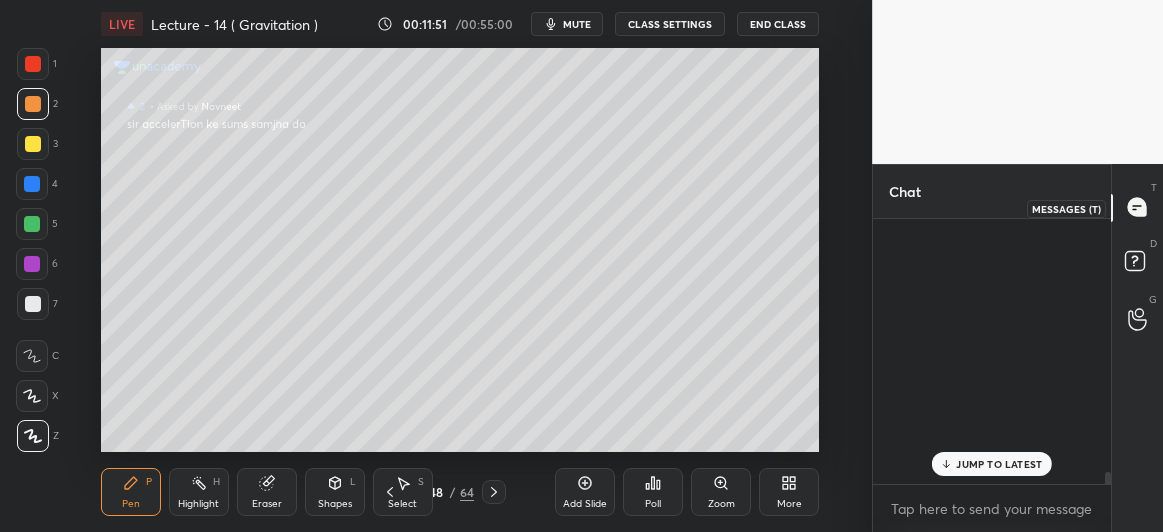 scroll, scrollTop: 12644, scrollLeft: 0, axis: vertical 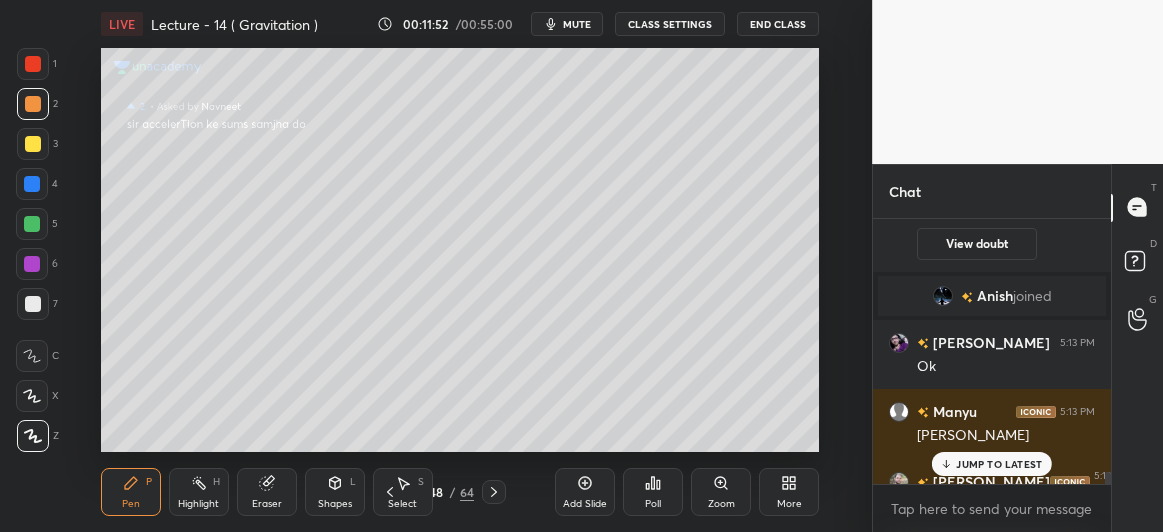 click on "JUMP TO LATEST" at bounding box center (999, 464) 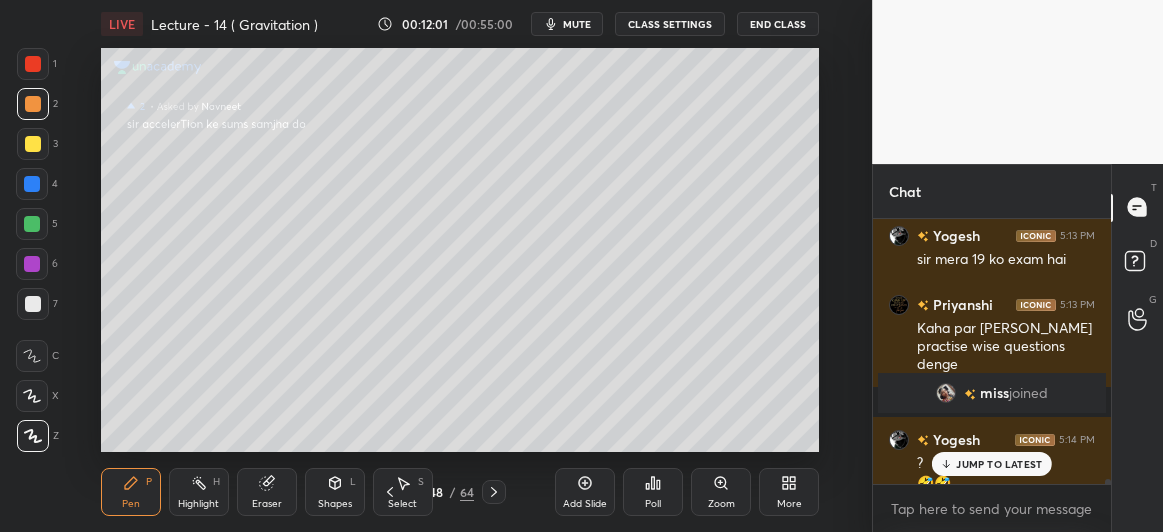 scroll, scrollTop: 13047, scrollLeft: 0, axis: vertical 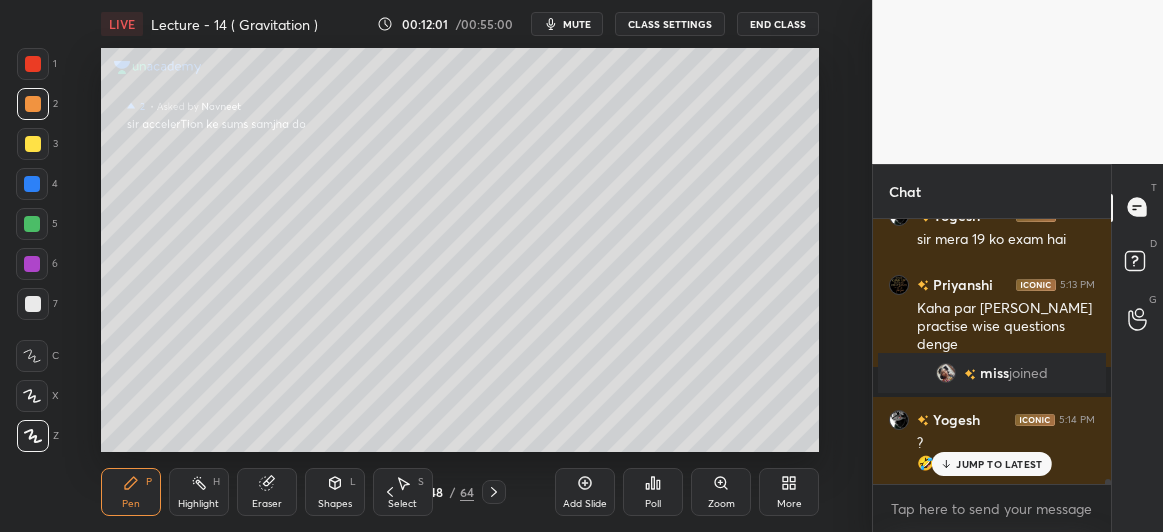click on "JUMP TO LATEST" at bounding box center (999, 464) 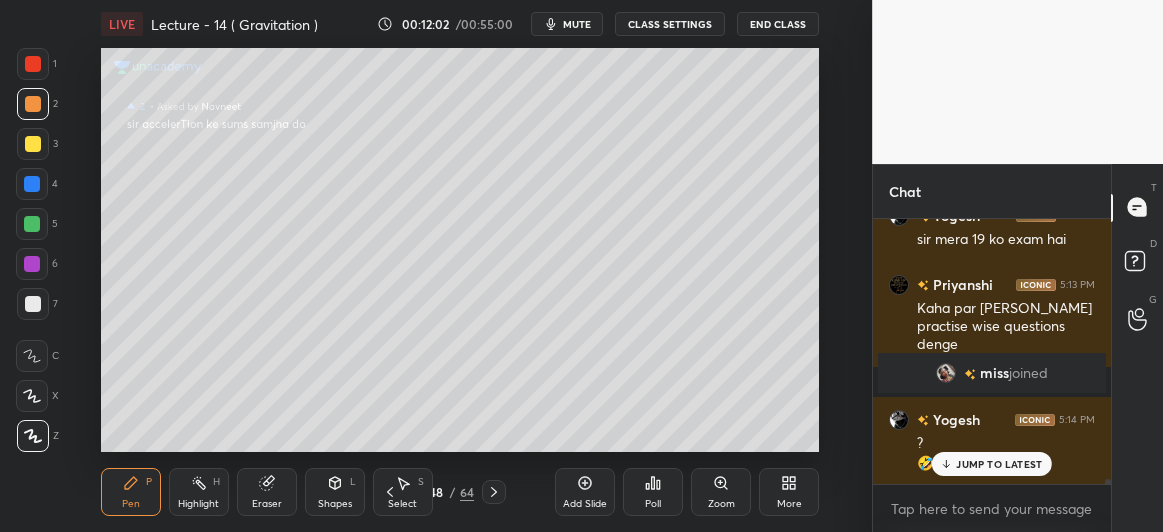 scroll, scrollTop: 13116, scrollLeft: 0, axis: vertical 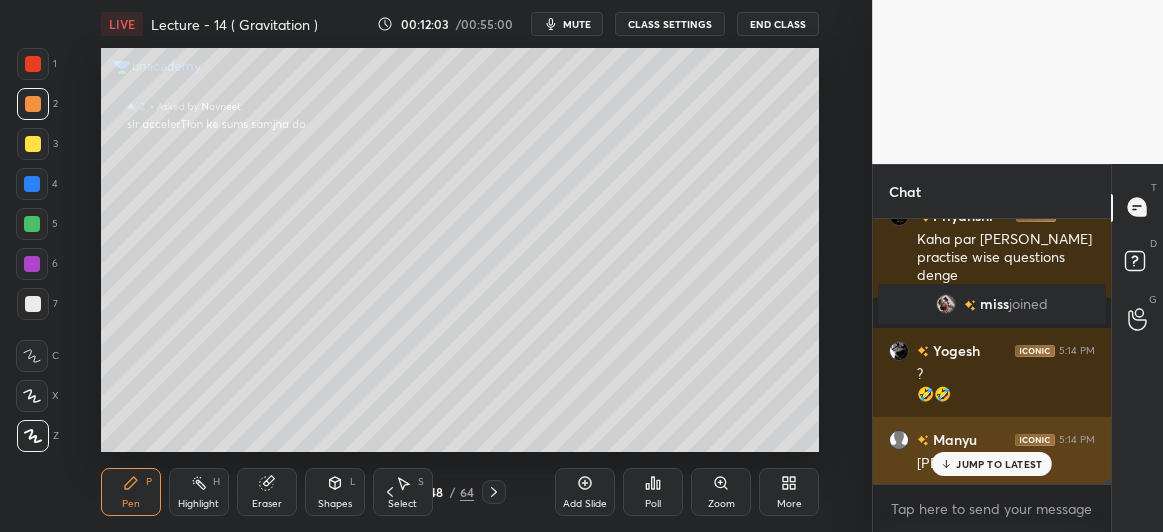 click on "JUMP TO LATEST" at bounding box center (999, 464) 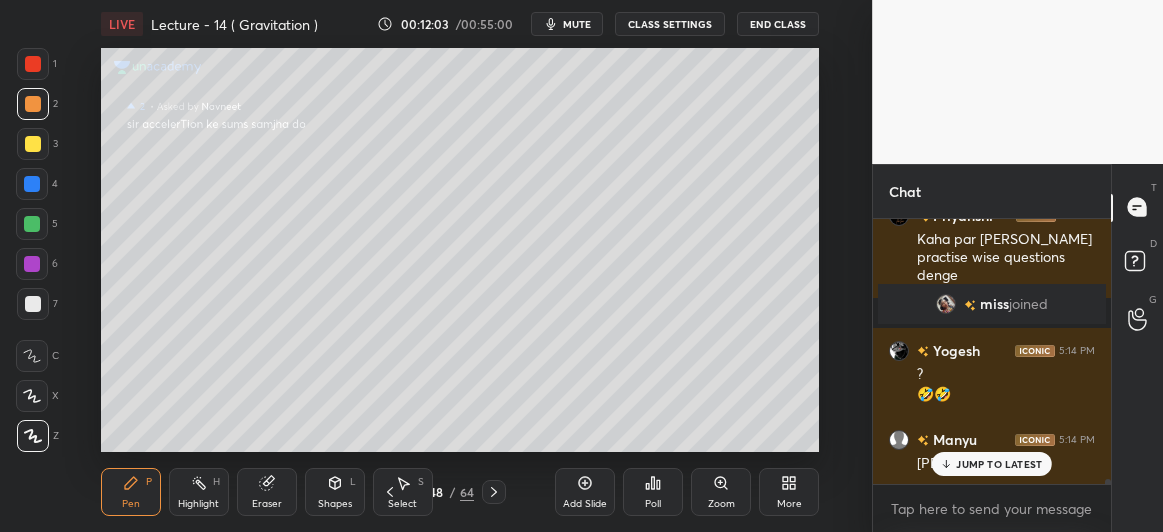 scroll, scrollTop: 13255, scrollLeft: 0, axis: vertical 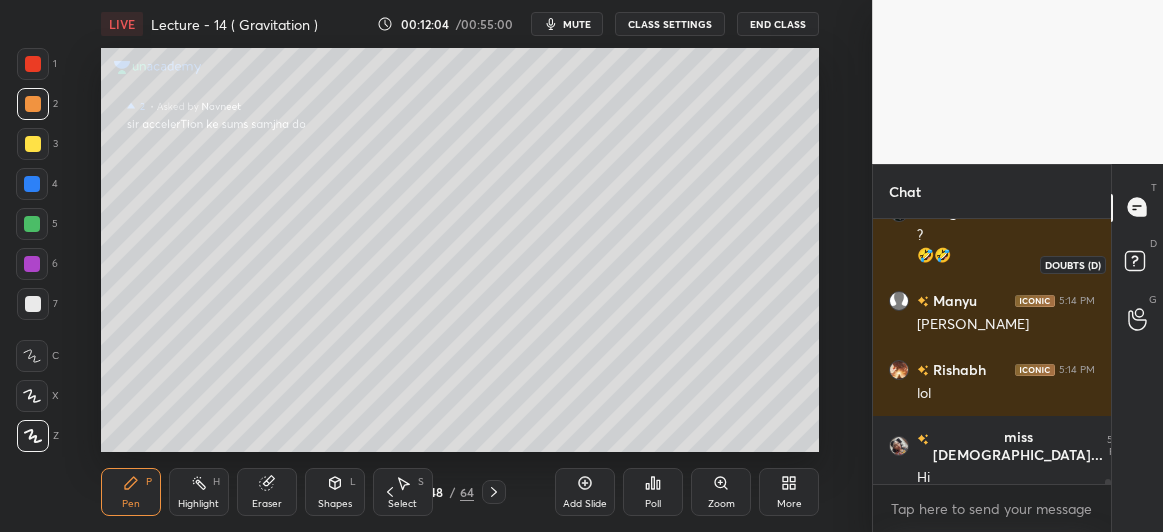 click 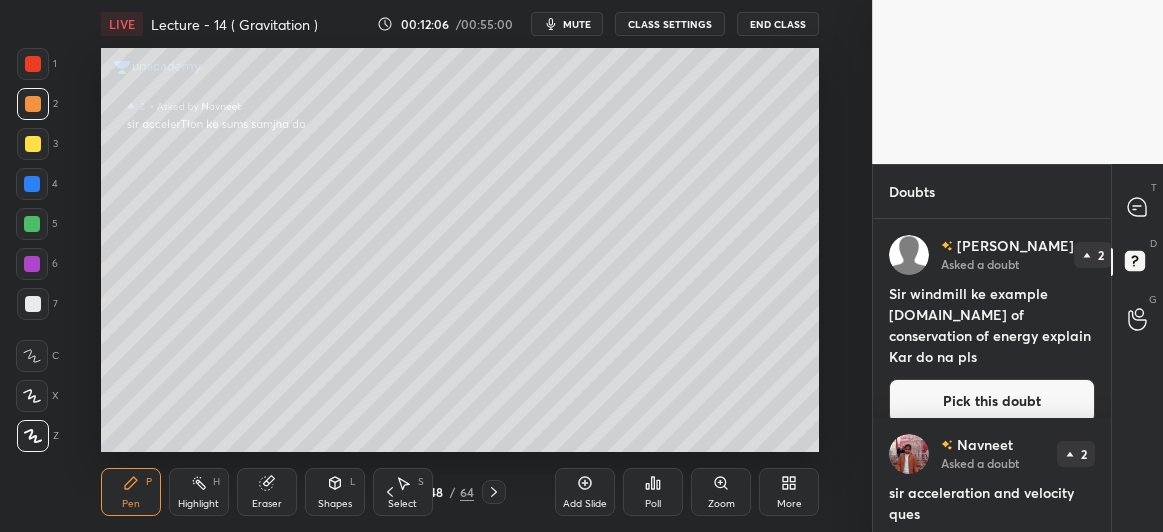click on "Pick this doubt" at bounding box center (992, 401) 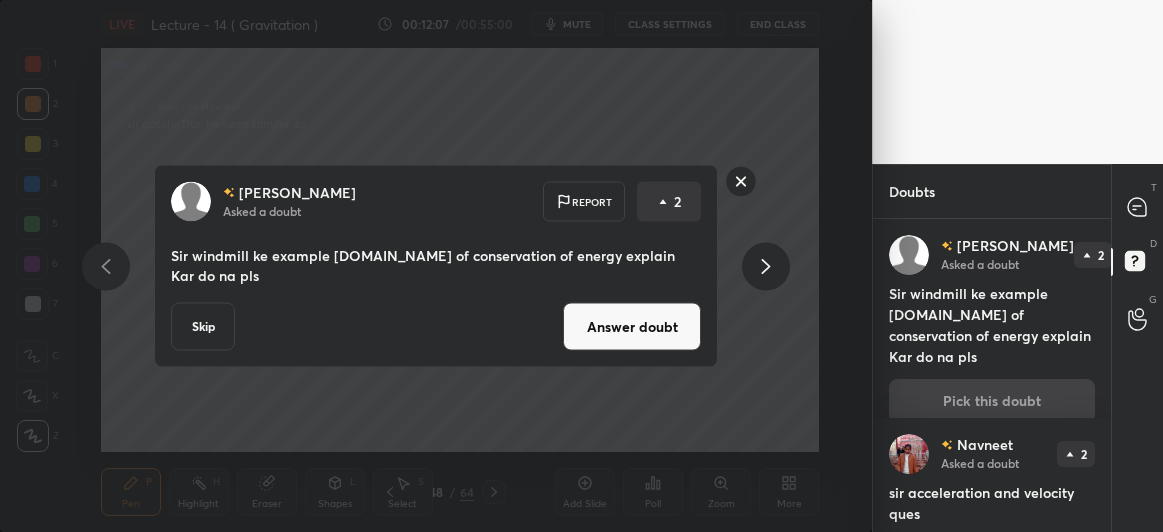 click on "Answer doubt" at bounding box center [632, 327] 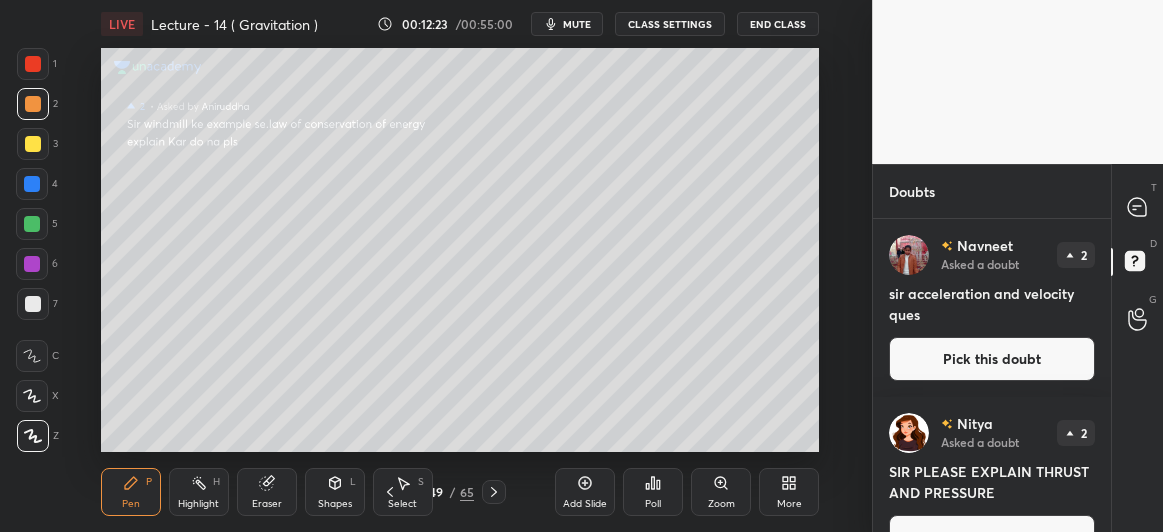 click at bounding box center [32, 224] 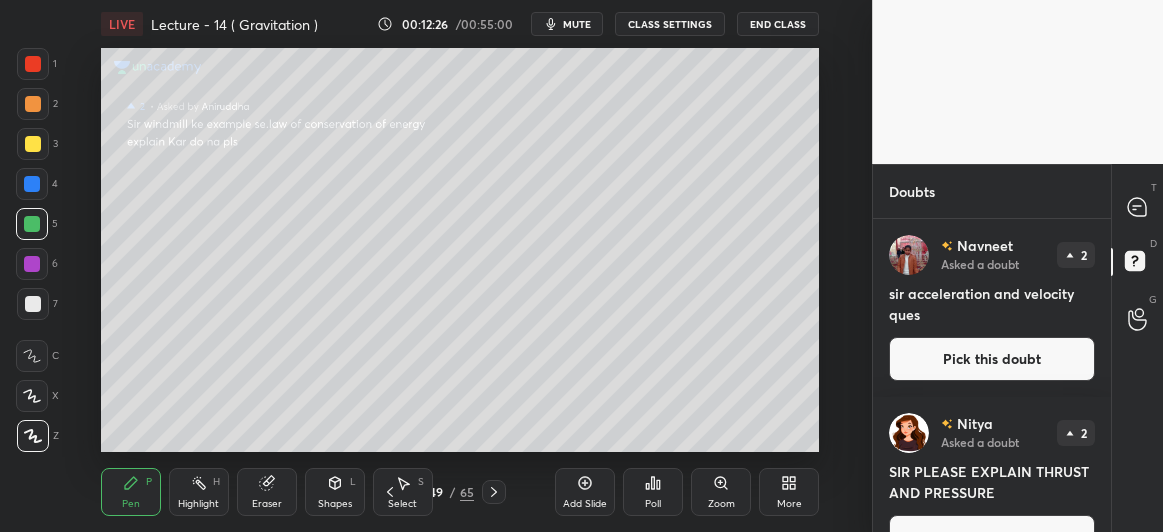 click on "Eraser" at bounding box center (267, 492) 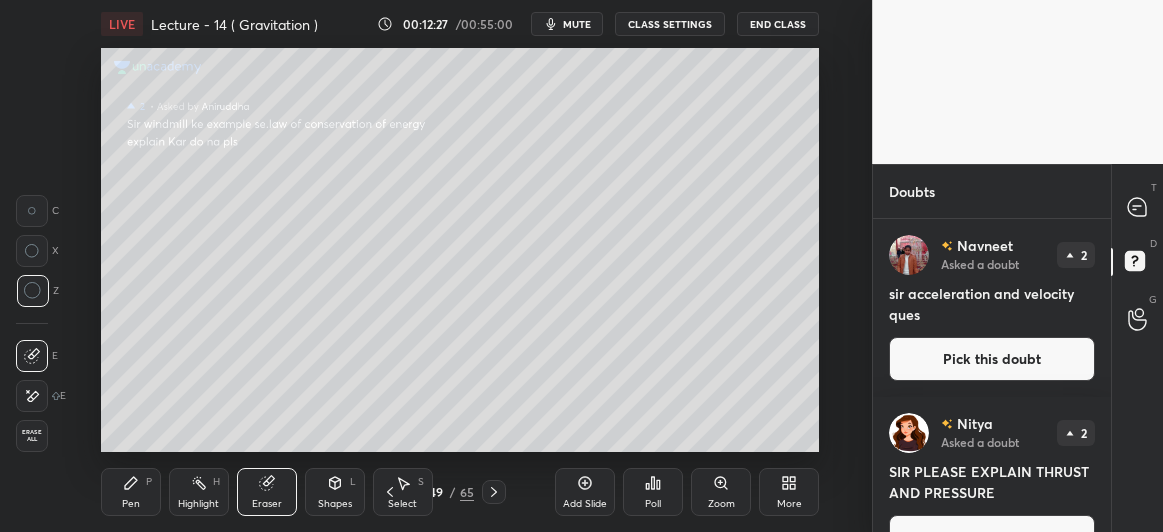 click on "Pen" at bounding box center (131, 504) 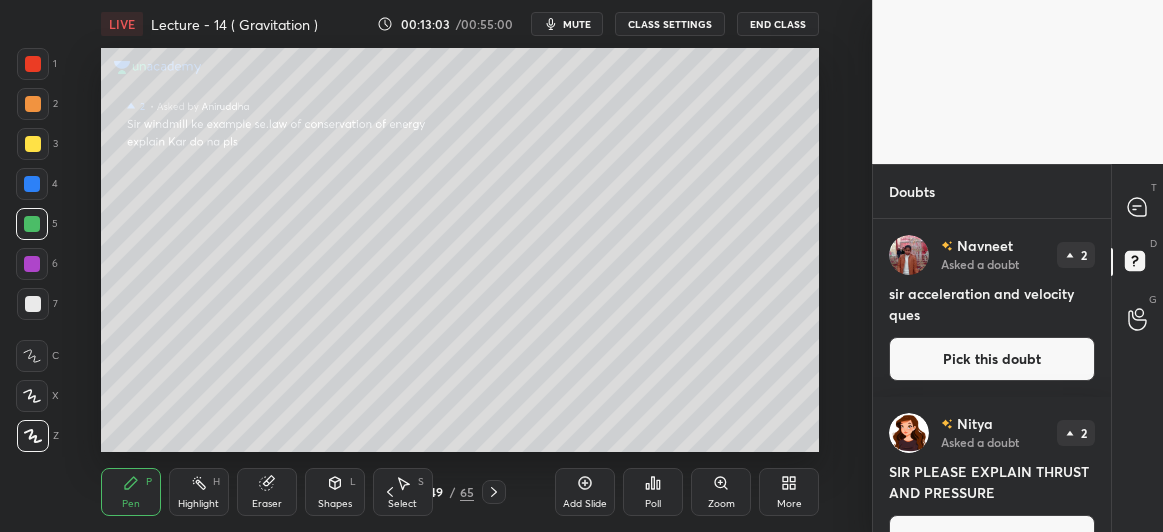 click at bounding box center [32, 264] 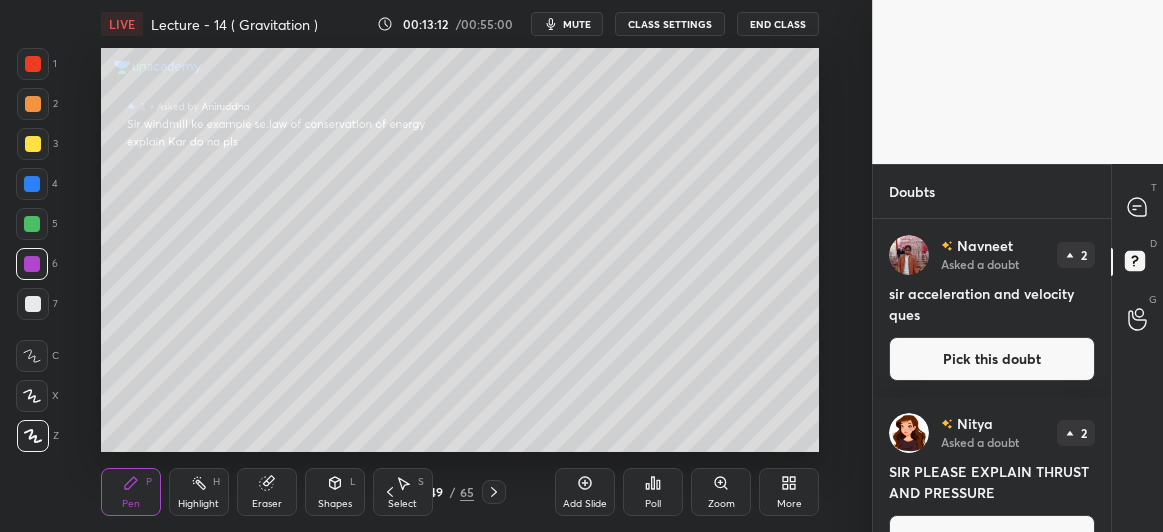 click on "Pick this doubt" at bounding box center (992, 359) 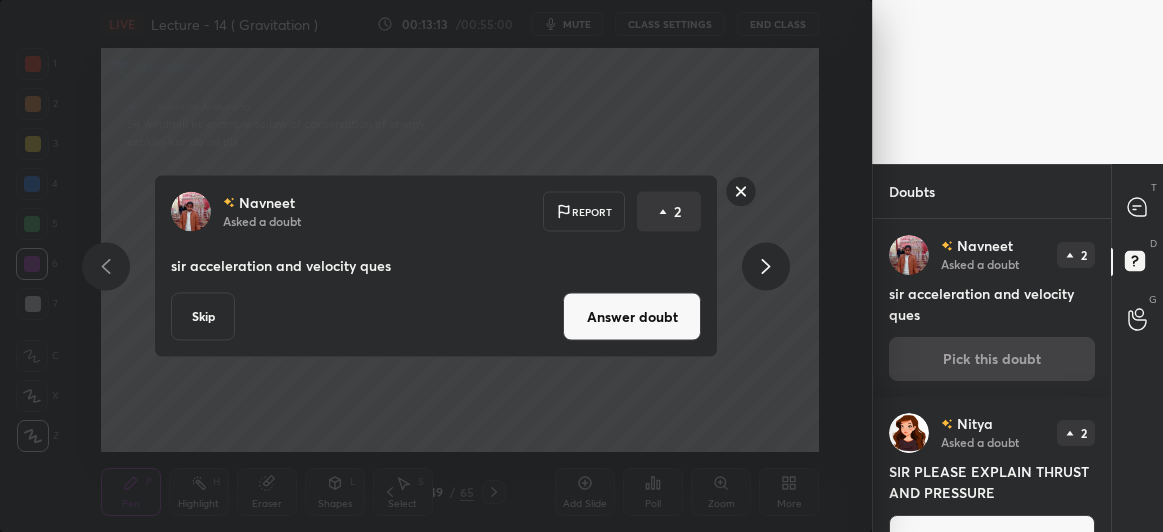 click on "Answer doubt" at bounding box center [632, 317] 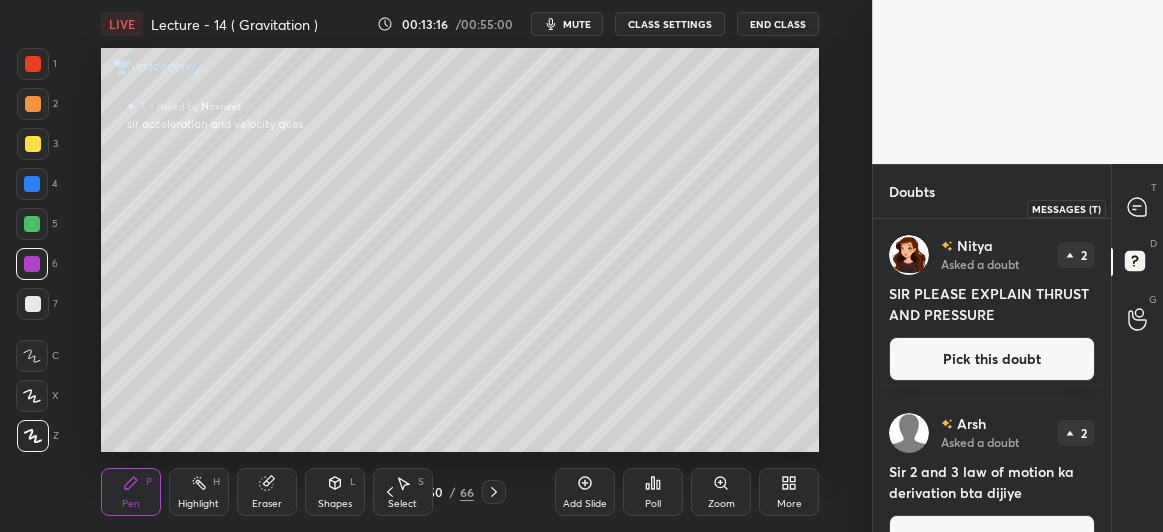 click 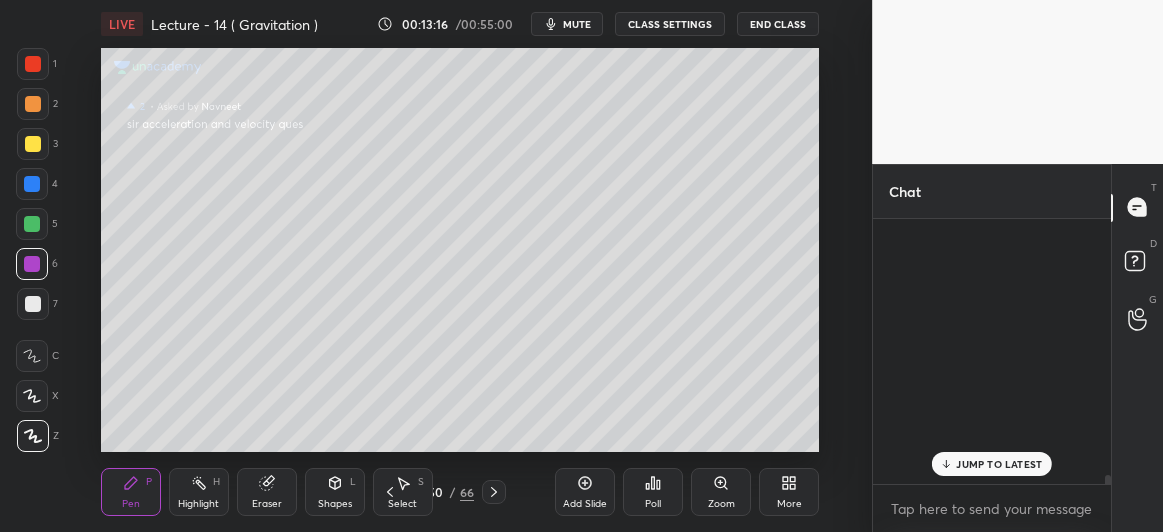 scroll, scrollTop: 13656, scrollLeft: 0, axis: vertical 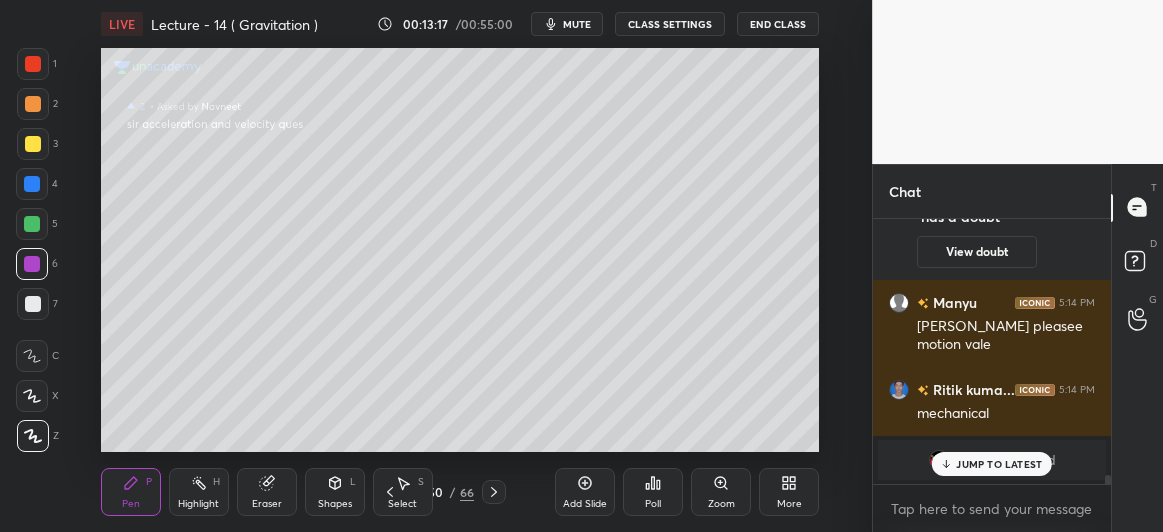 click on "JUMP TO LATEST" at bounding box center (999, 464) 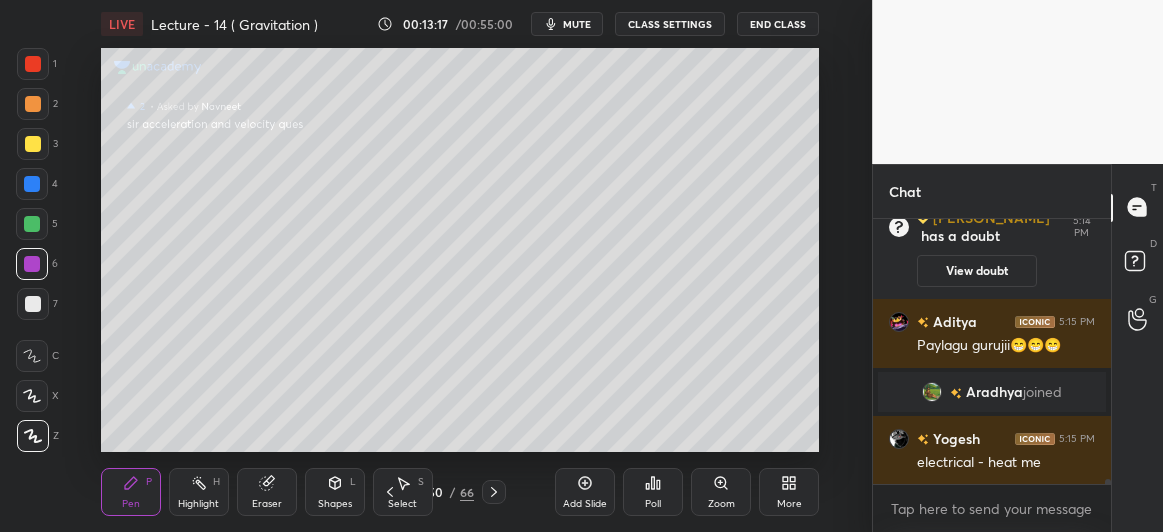 scroll, scrollTop: 14012, scrollLeft: 0, axis: vertical 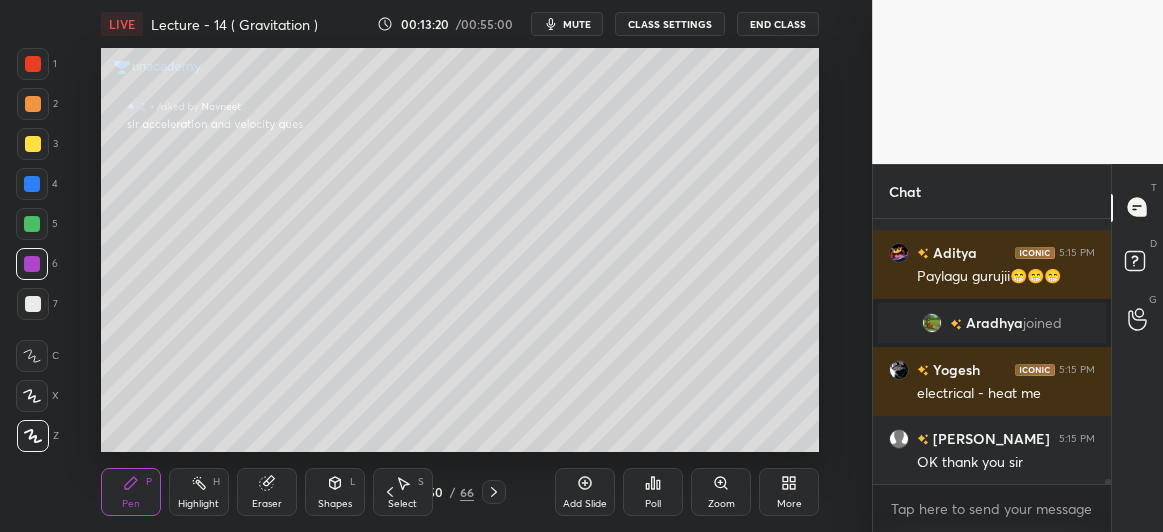 click at bounding box center (33, 144) 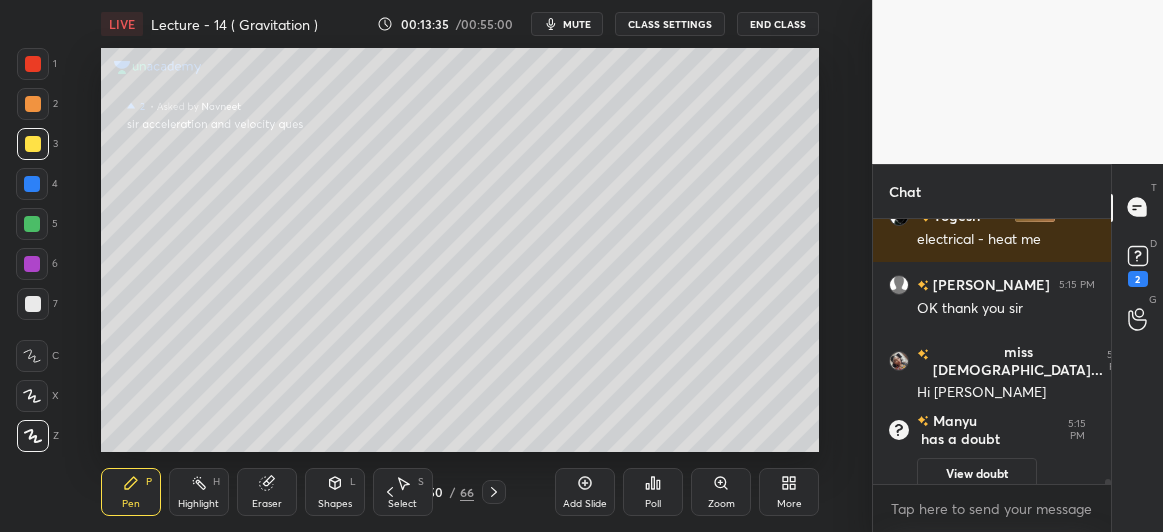 scroll, scrollTop: 12827, scrollLeft: 0, axis: vertical 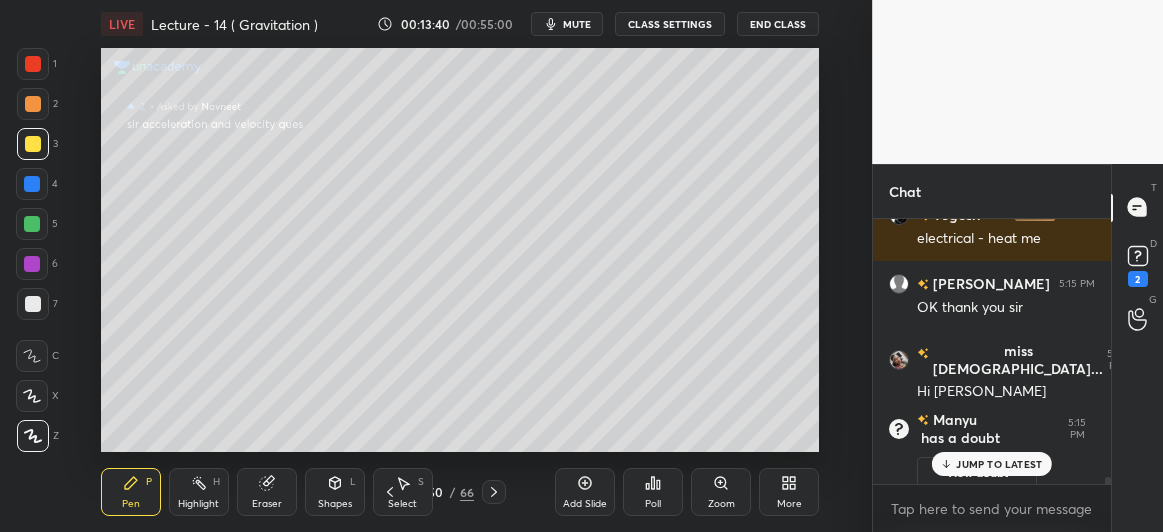 click on "JUMP TO LATEST" at bounding box center (999, 464) 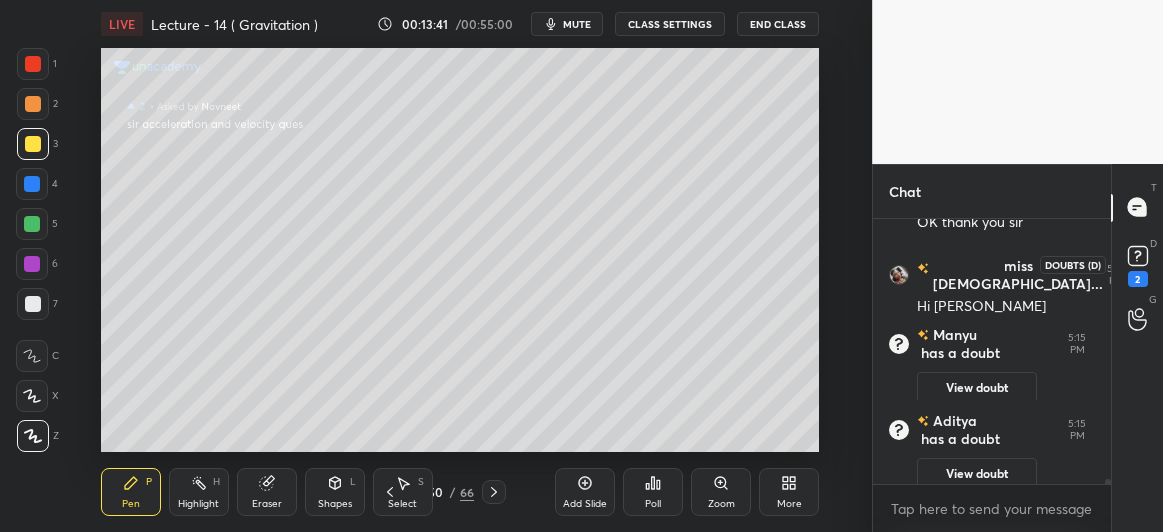 click 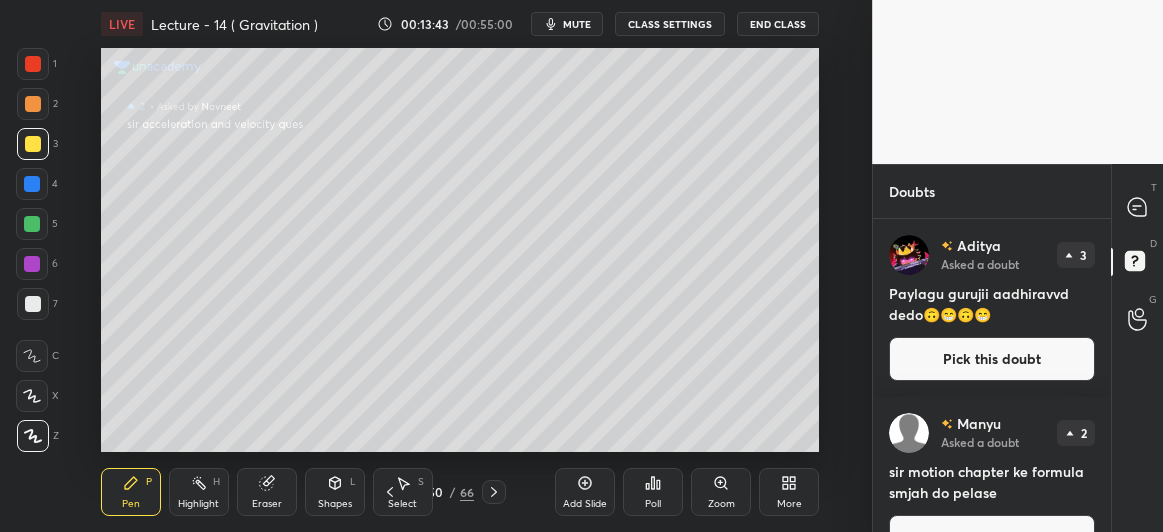 click on "Pick this doubt" at bounding box center [992, 359] 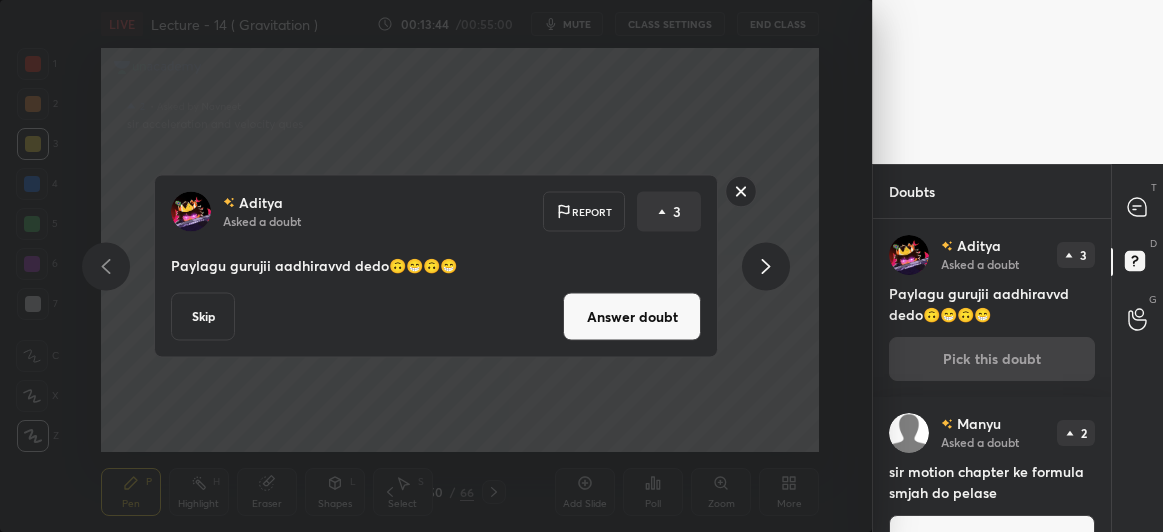 click on "Answer doubt" at bounding box center [632, 317] 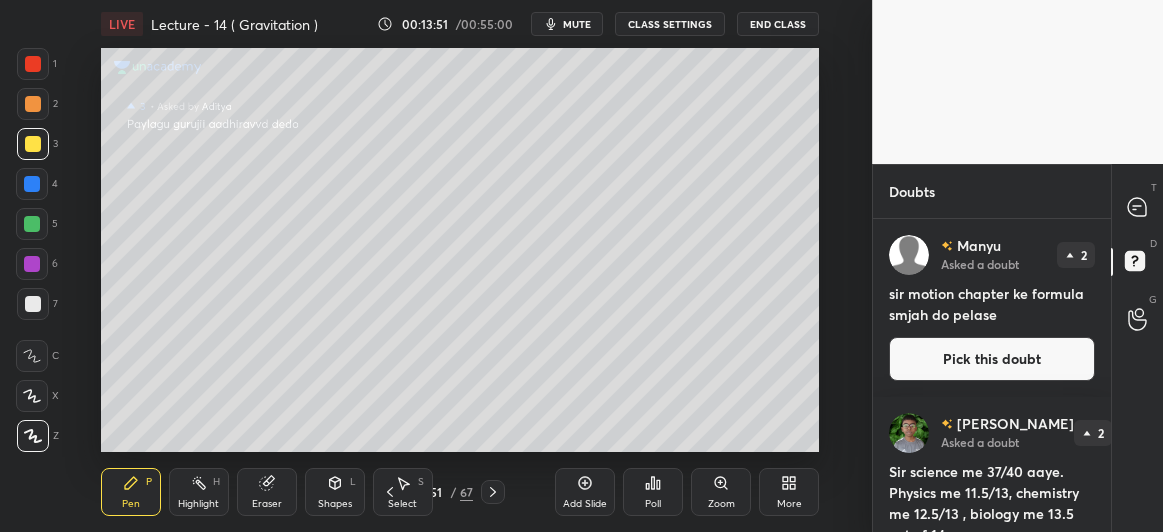 click on "Pick this doubt" at bounding box center [992, 359] 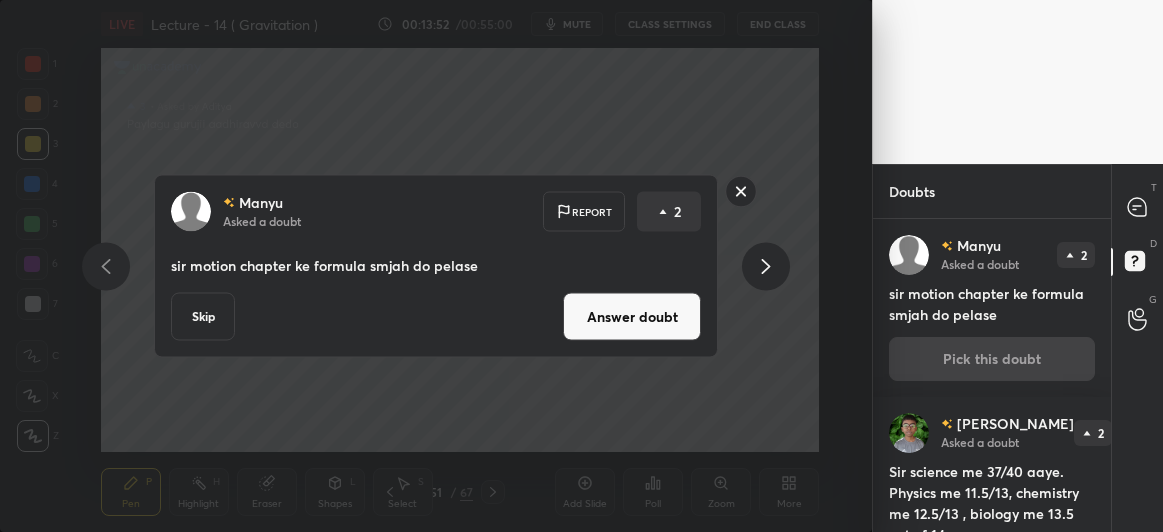 click on "Answer doubt" at bounding box center [632, 317] 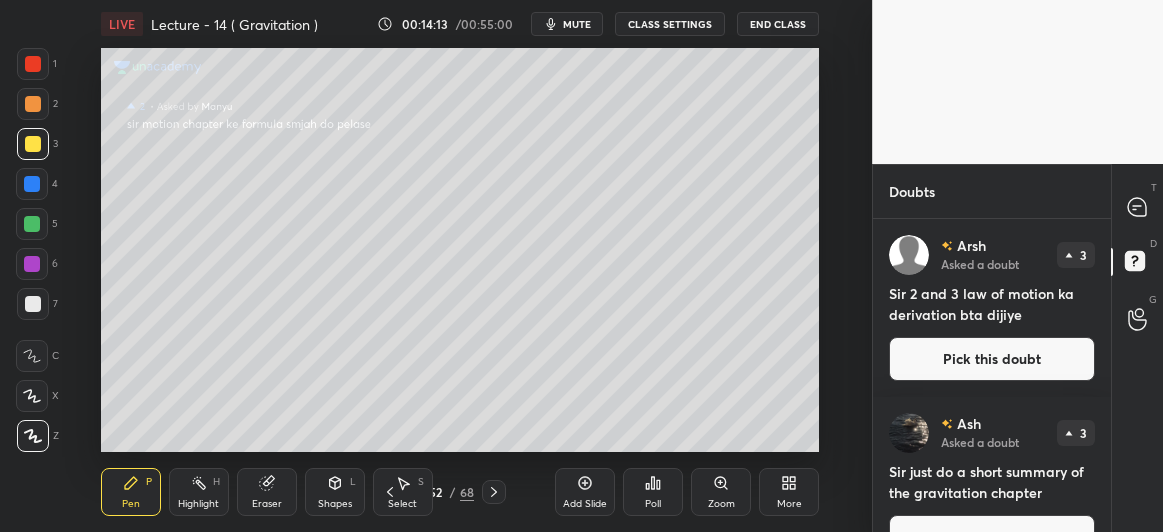 click on "Pick this doubt" at bounding box center (992, 359) 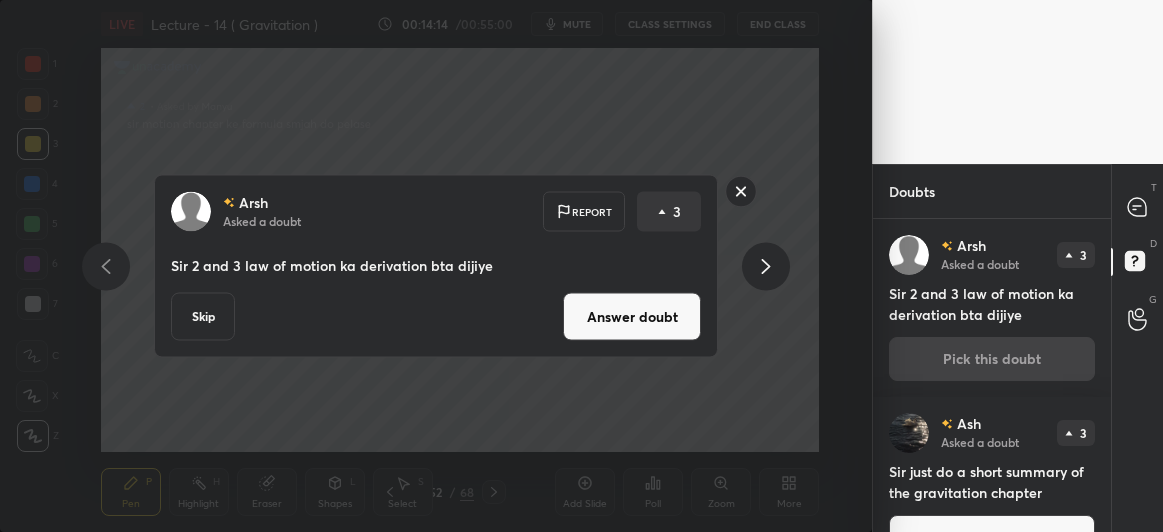 click on "Answer doubt" at bounding box center [632, 317] 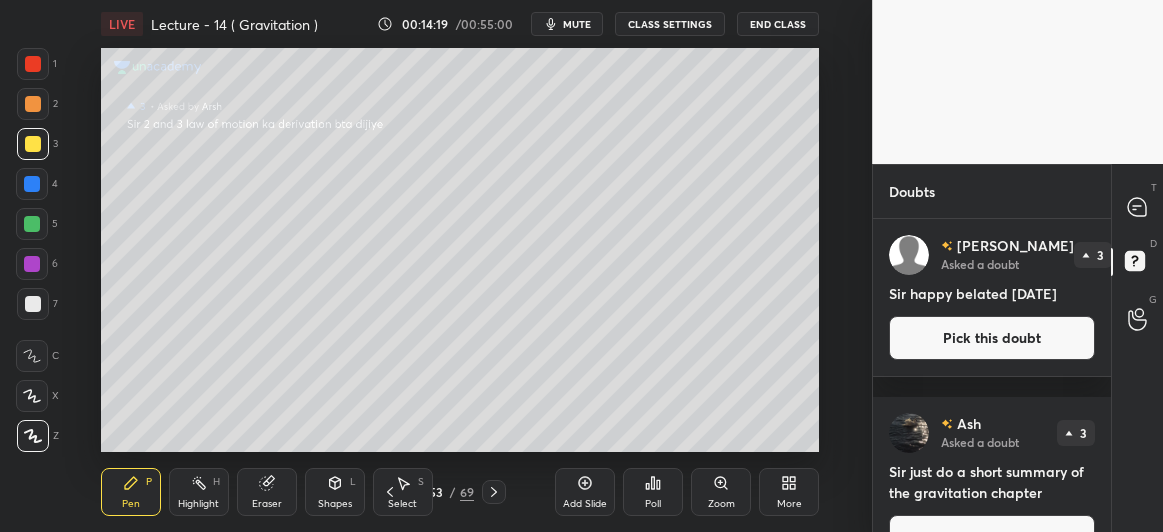 click at bounding box center (33, 104) 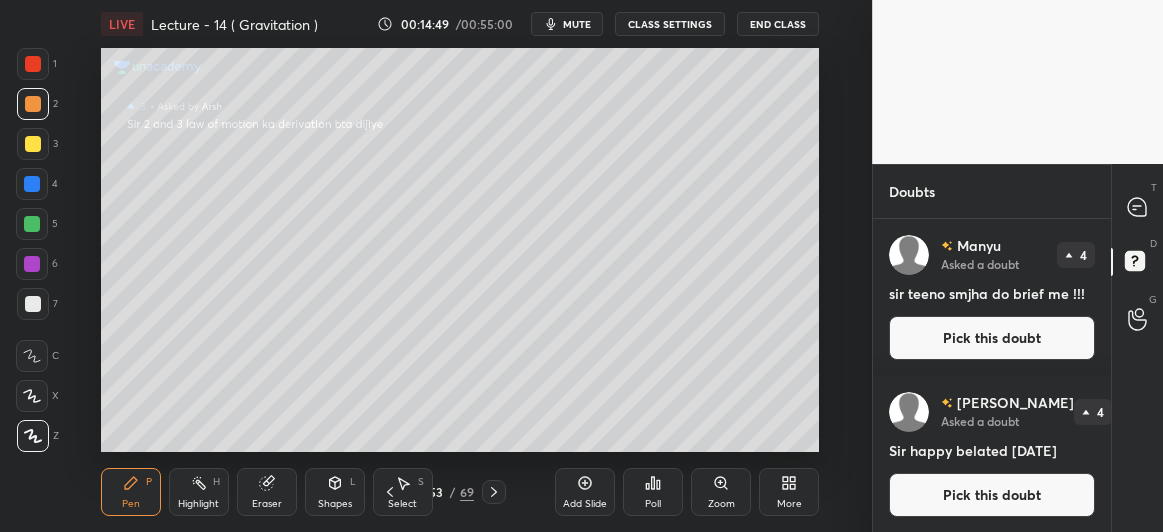 click on "7" at bounding box center [37, 308] 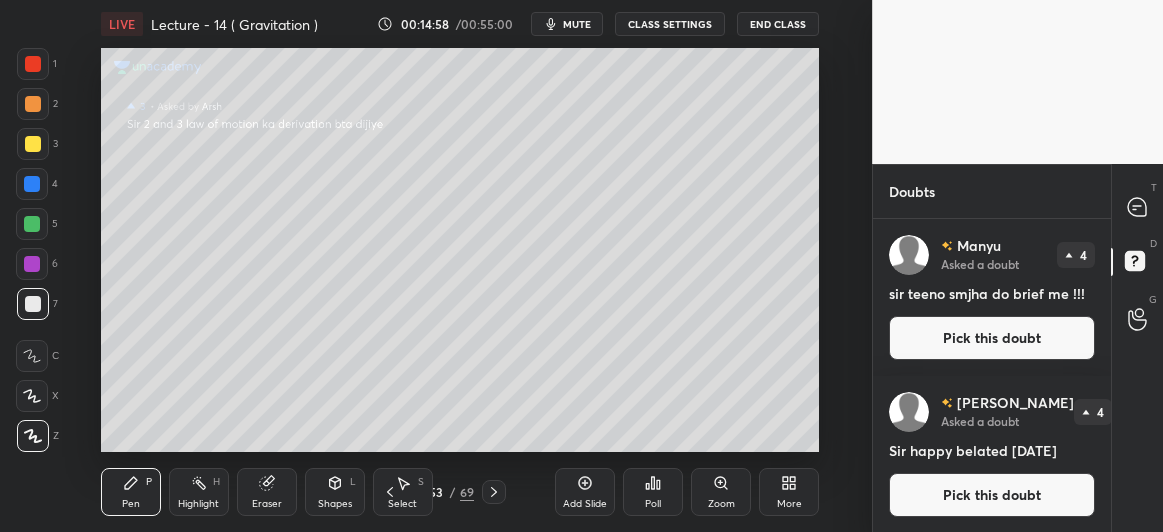 click on "Pick this doubt" at bounding box center [992, 338] 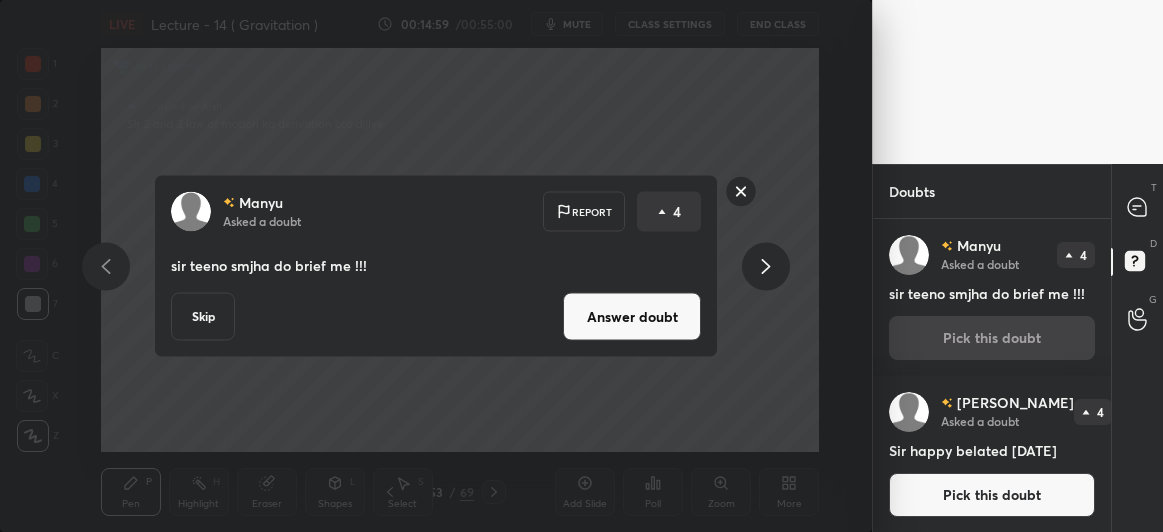 click on "Answer doubt" at bounding box center (632, 317) 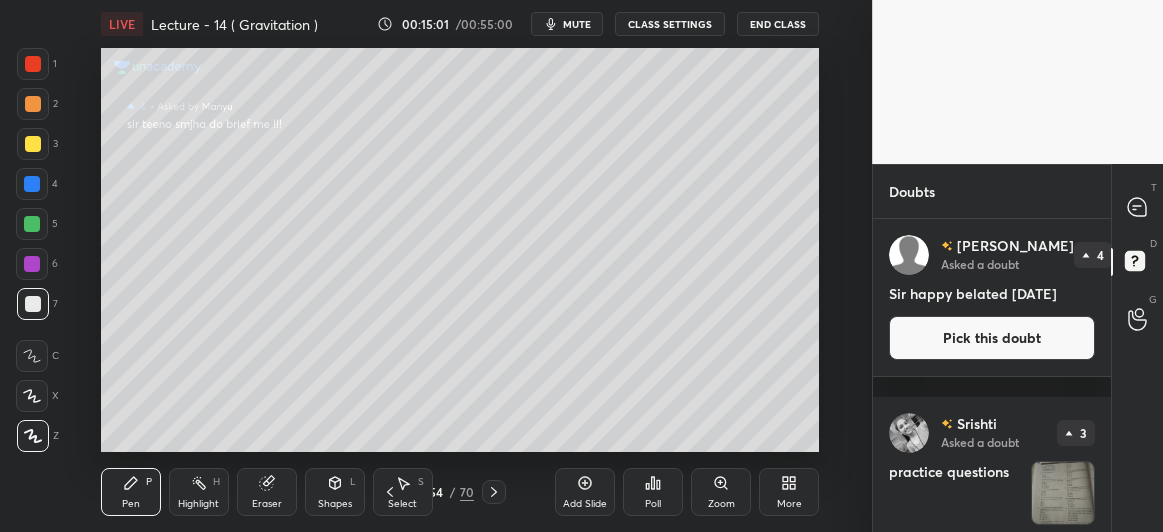 click at bounding box center [33, 104] 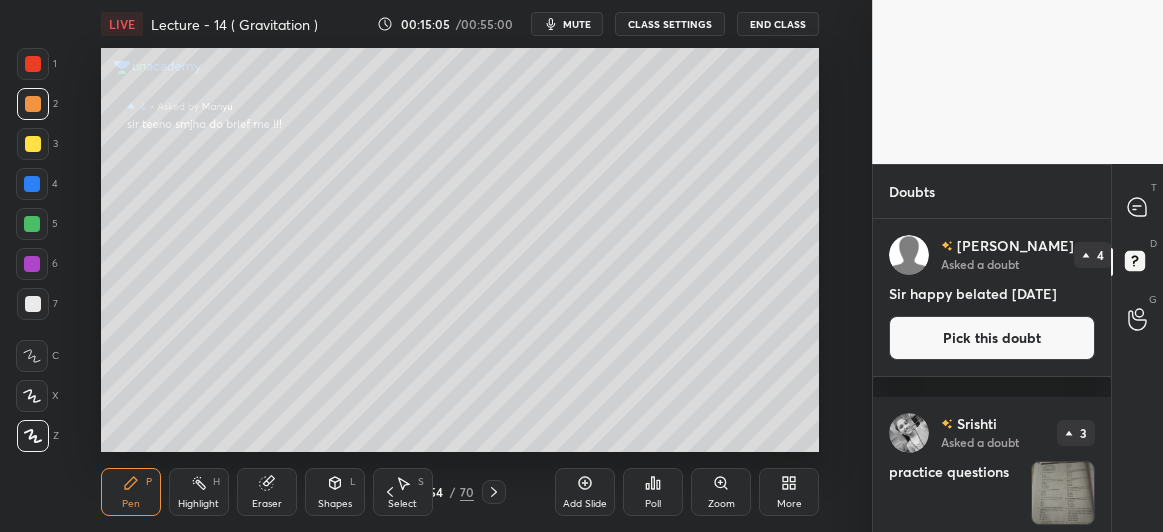 click on "Pick this doubt" at bounding box center (992, 338) 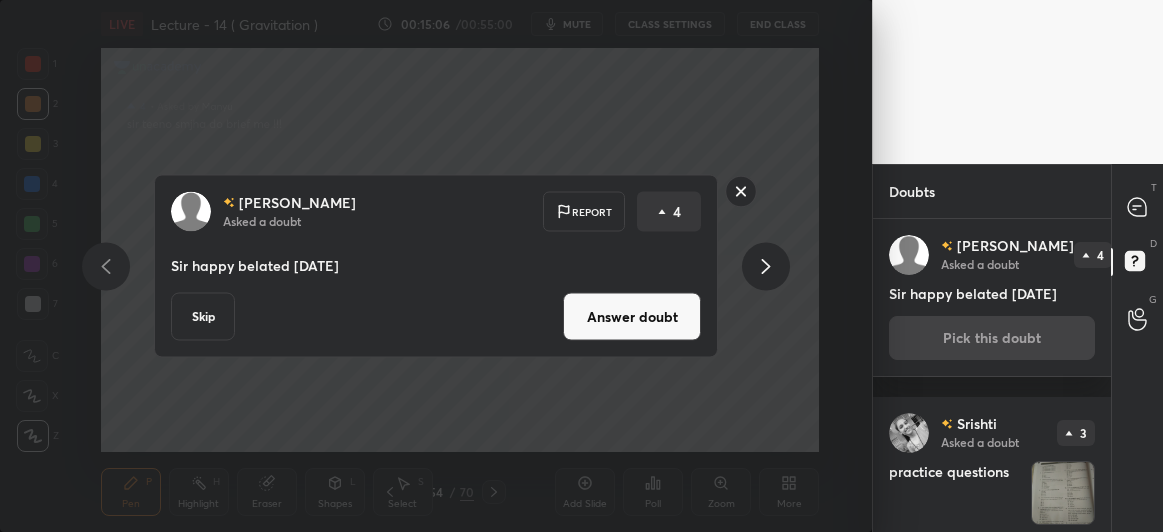 click on "Answer doubt" at bounding box center [632, 317] 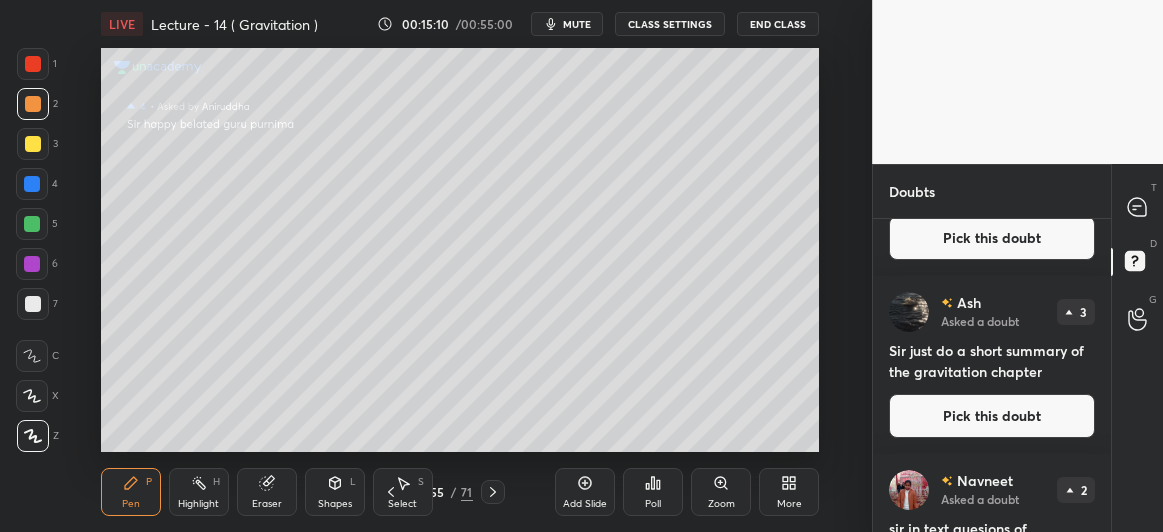 scroll, scrollTop: 147, scrollLeft: 0, axis: vertical 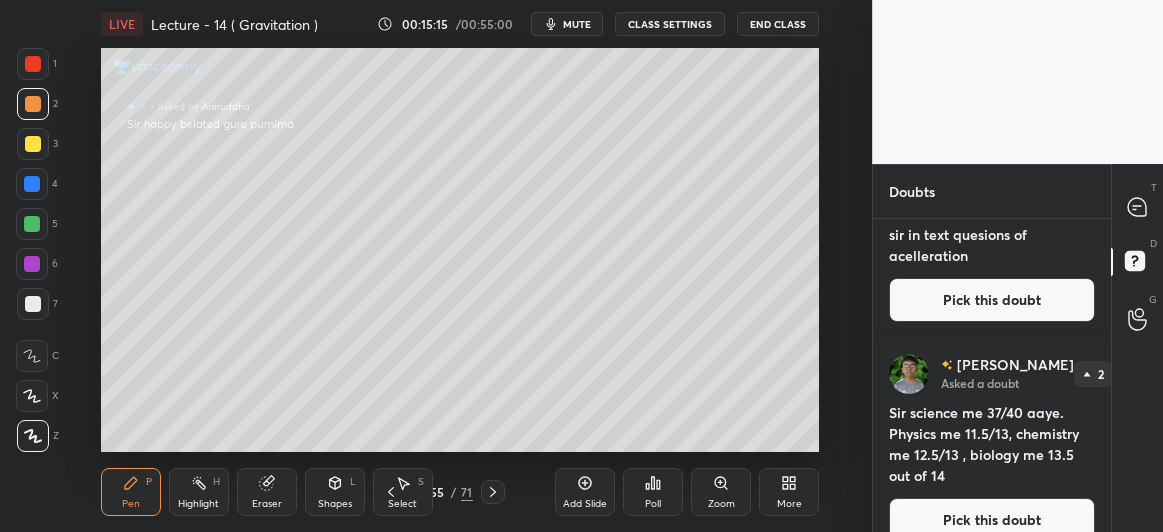 click on "Pick this doubt" at bounding box center [992, 300] 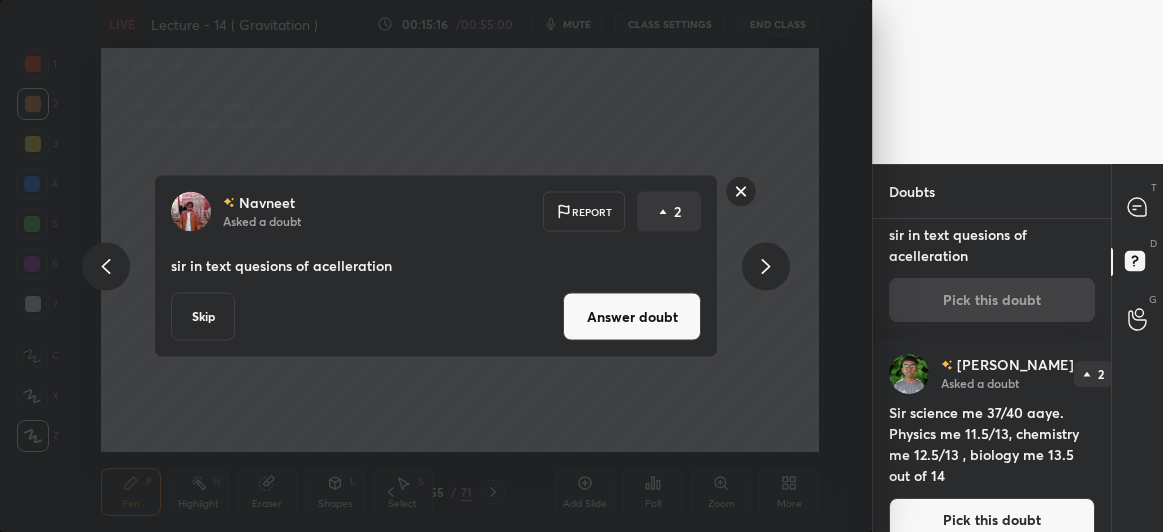scroll, scrollTop: 378, scrollLeft: 0, axis: vertical 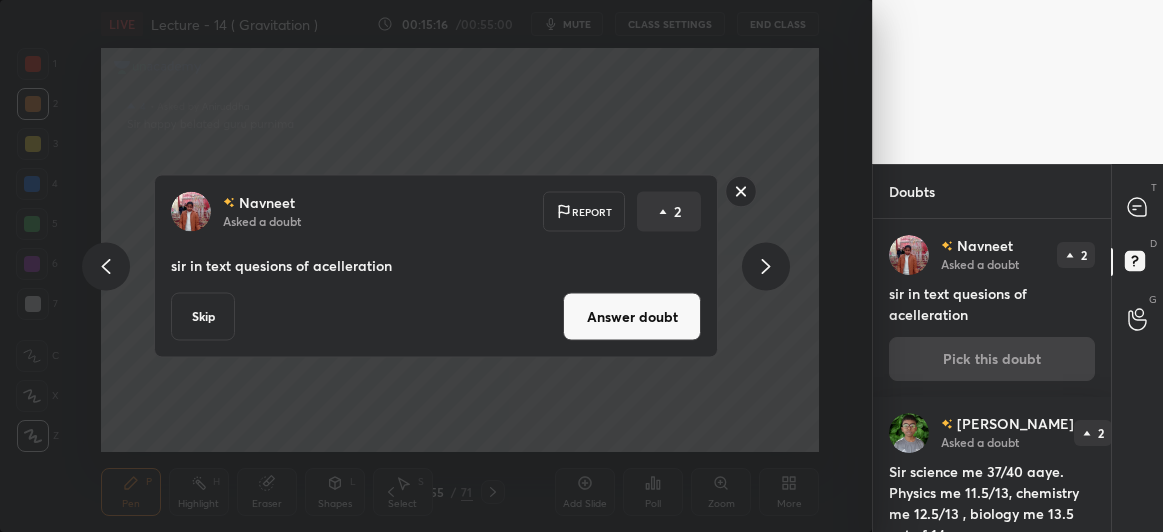 click on "Answer doubt" at bounding box center [632, 317] 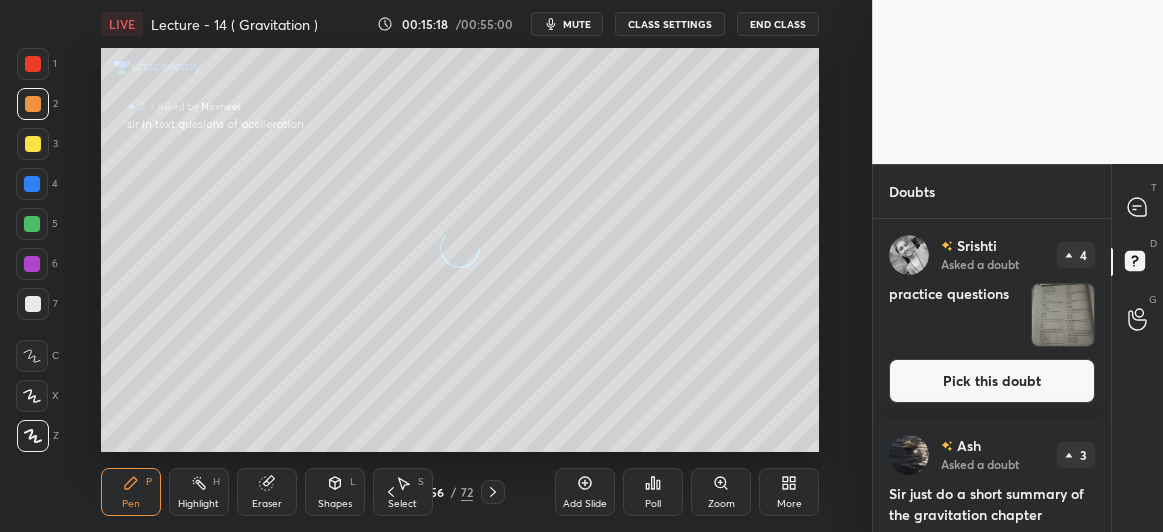 click at bounding box center [32, 184] 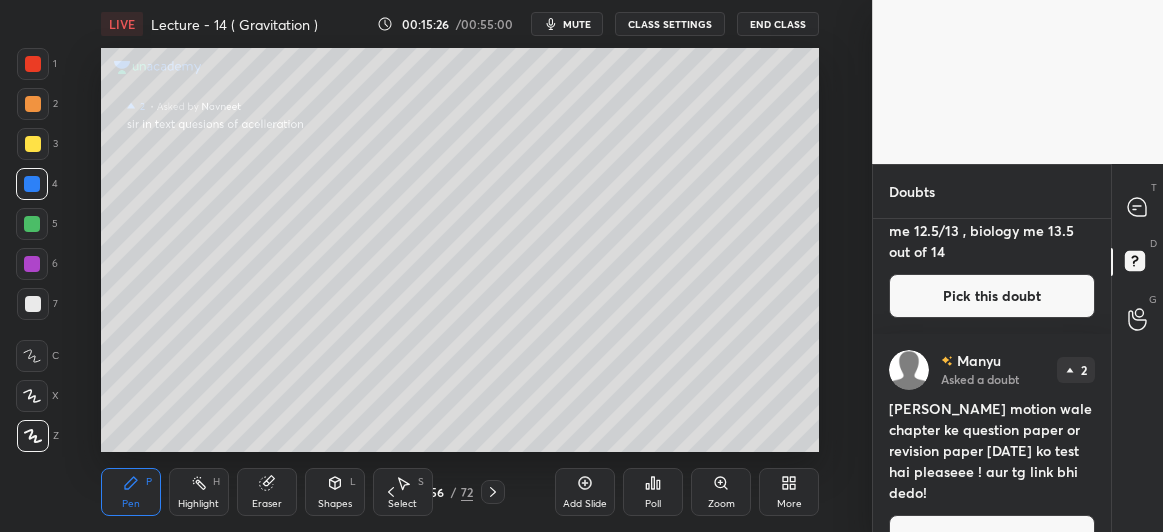 scroll, scrollTop: 703, scrollLeft: 0, axis: vertical 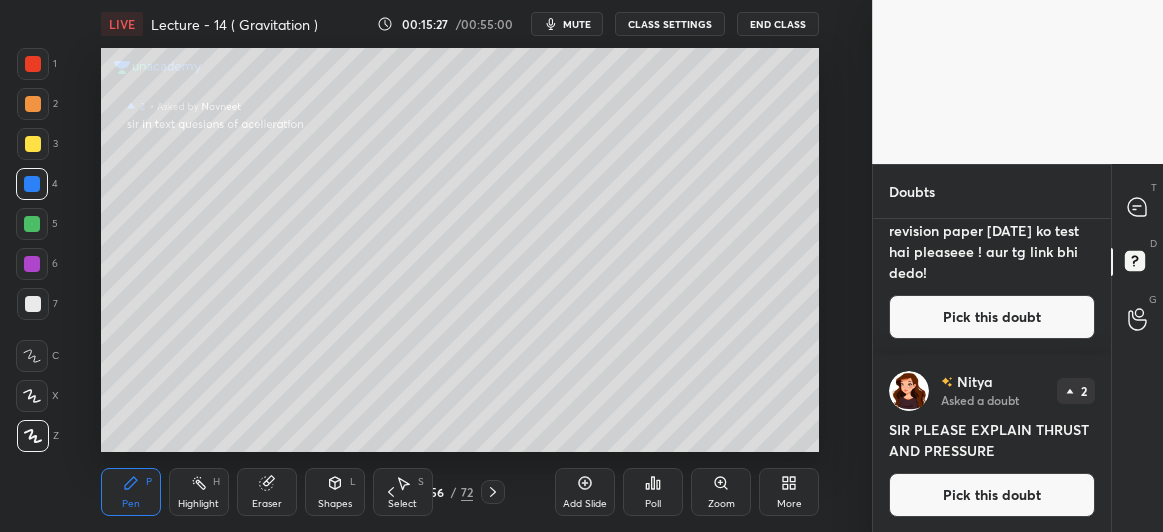 click on "Pick this doubt" at bounding box center (992, 495) 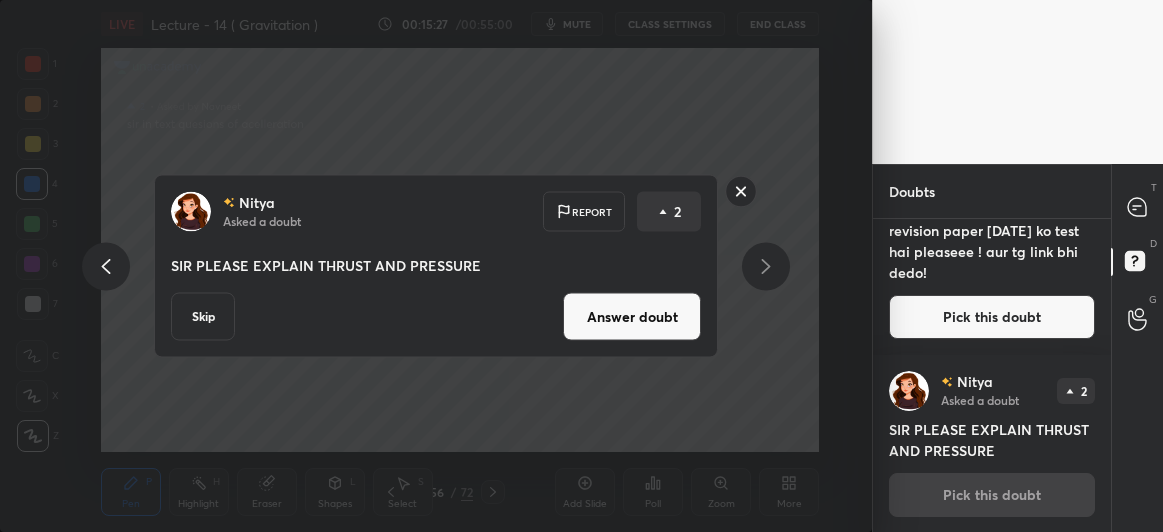 click on "Answer doubt" at bounding box center (632, 317) 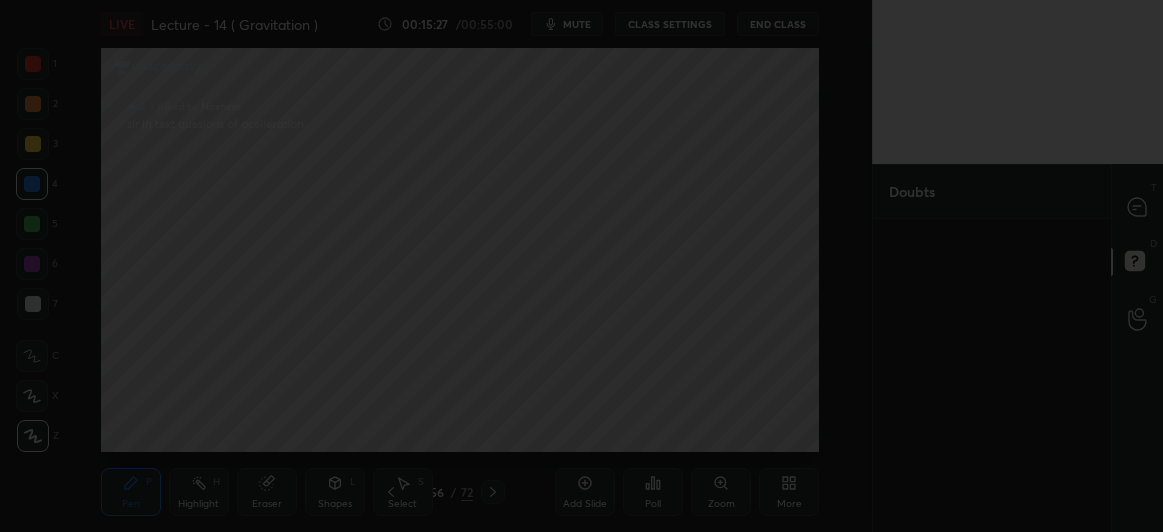 scroll, scrollTop: 0, scrollLeft: 0, axis: both 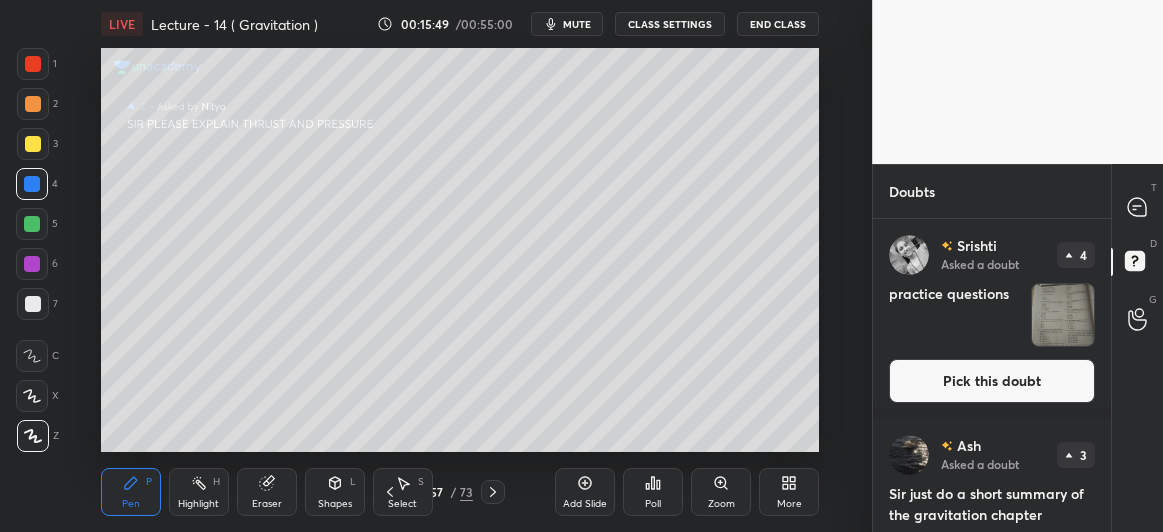 click at bounding box center (33, 104) 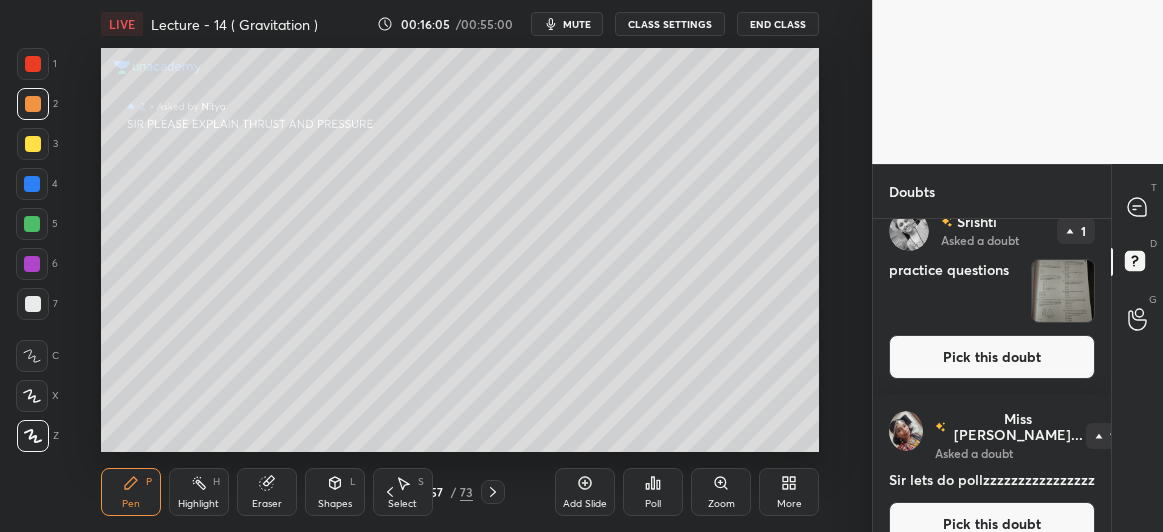 scroll, scrollTop: 903, scrollLeft: 0, axis: vertical 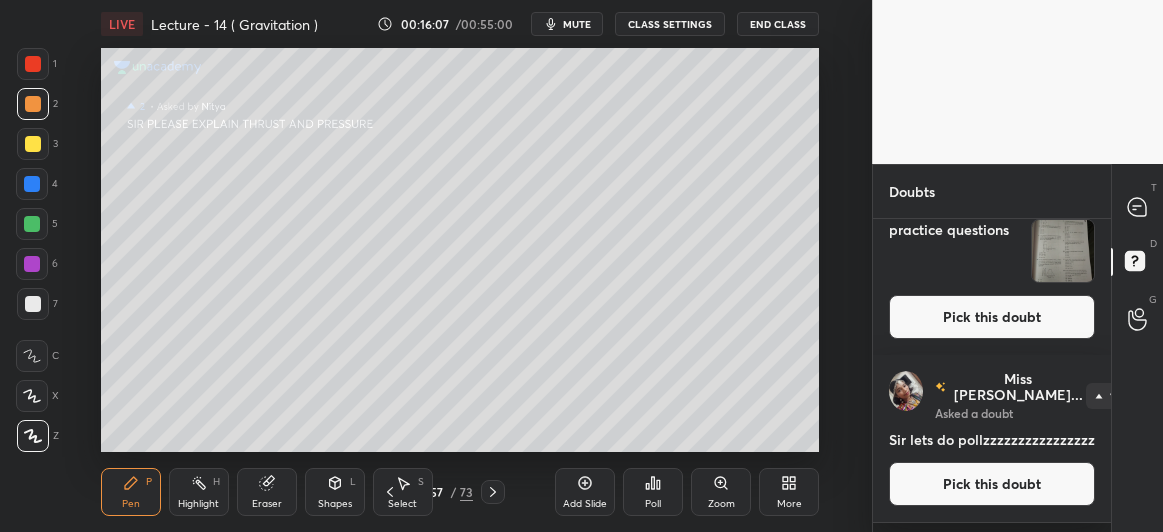 click on "Pick this doubt" at bounding box center (992, 484) 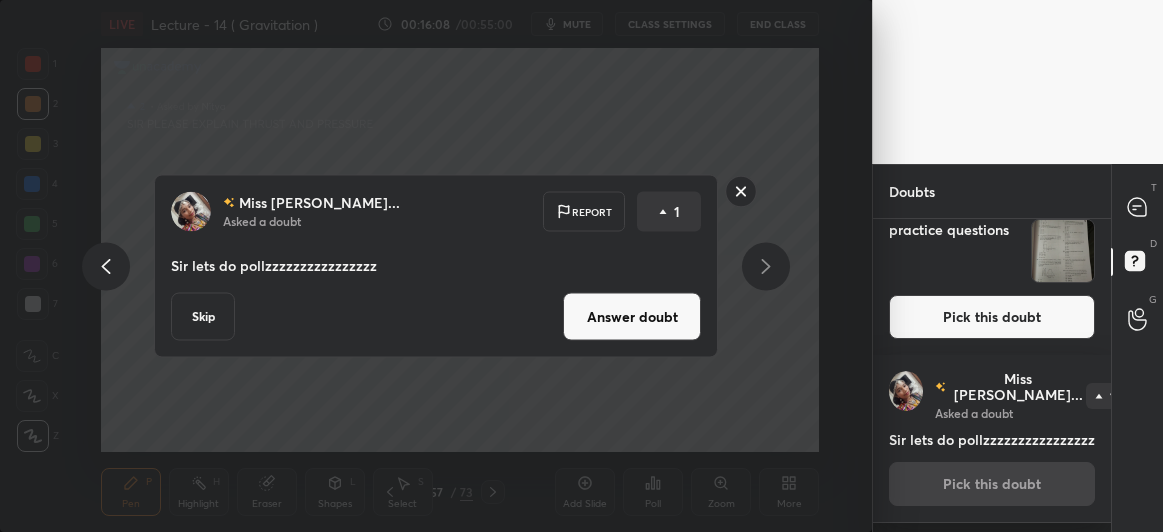click on "Answer doubt" at bounding box center (632, 317) 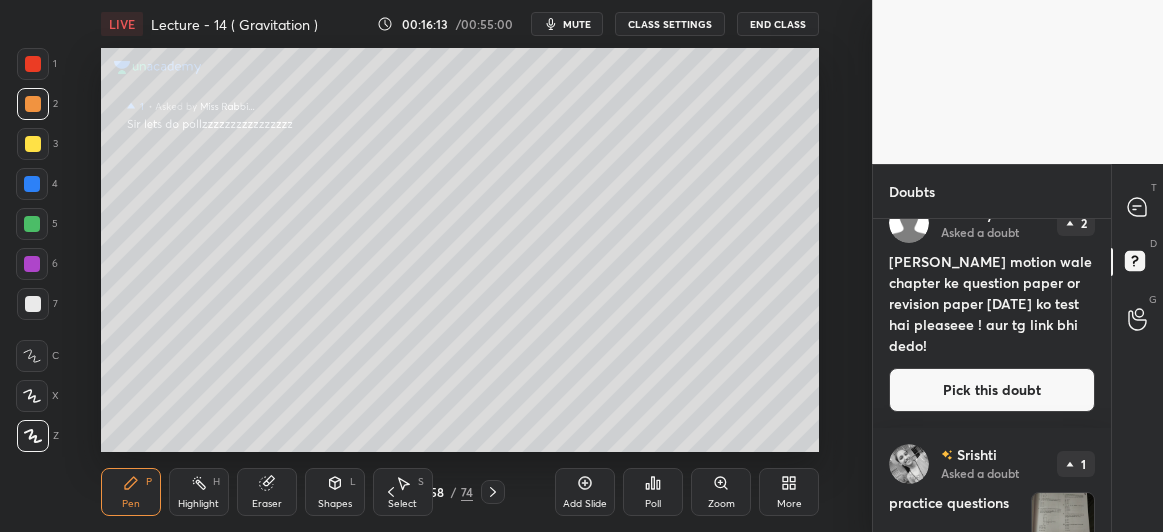 scroll, scrollTop: 631, scrollLeft: 0, axis: vertical 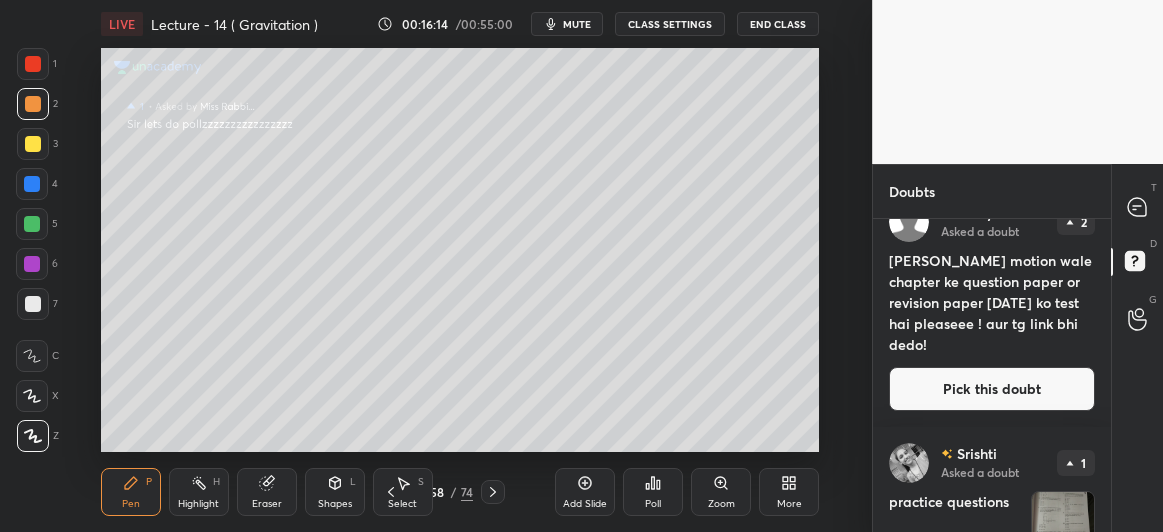 click on "Pick this doubt" at bounding box center [992, 389] 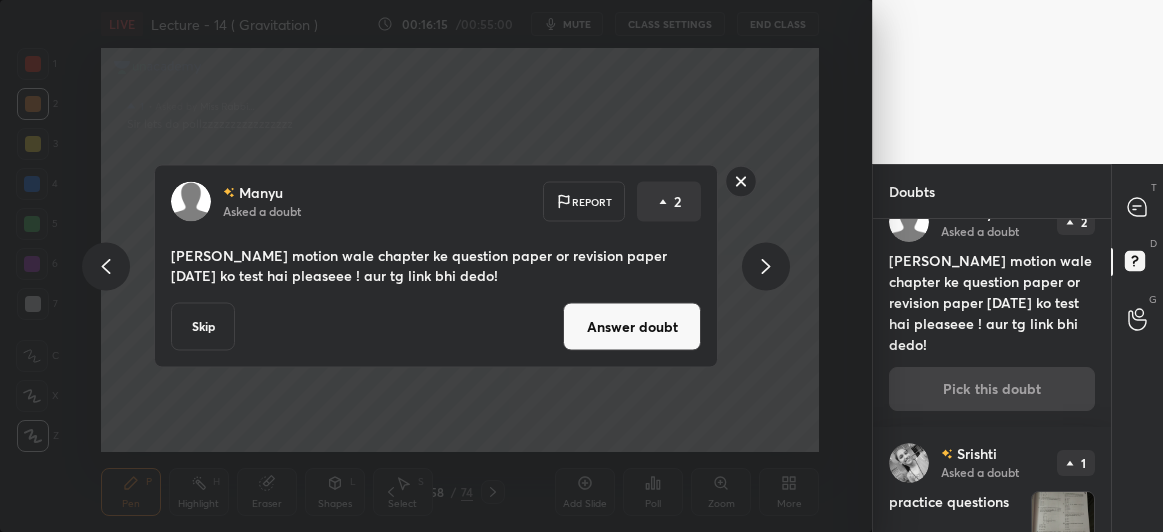 scroll, scrollTop: 598, scrollLeft: 0, axis: vertical 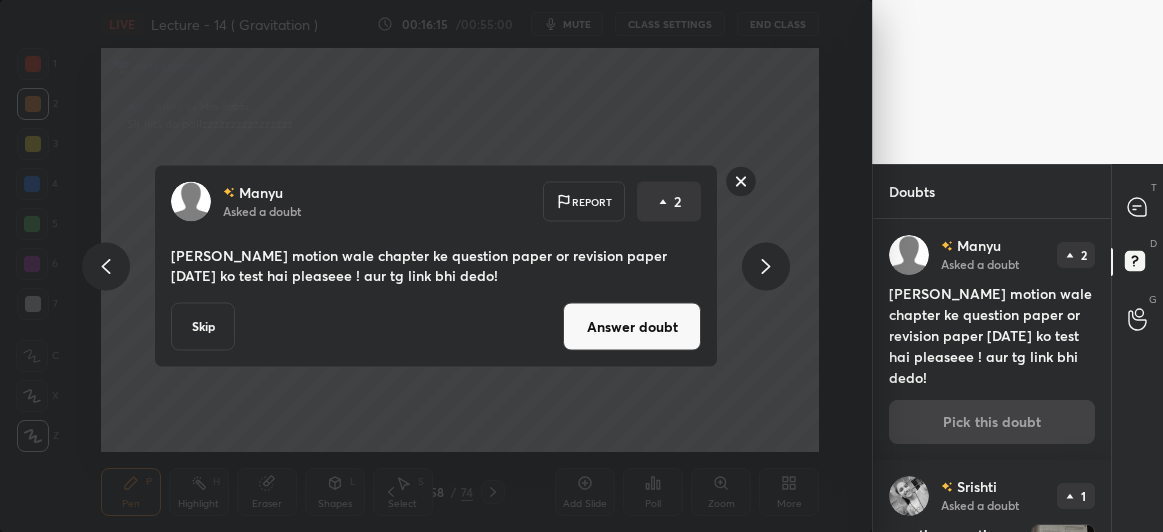 click on "Answer doubt" at bounding box center (632, 327) 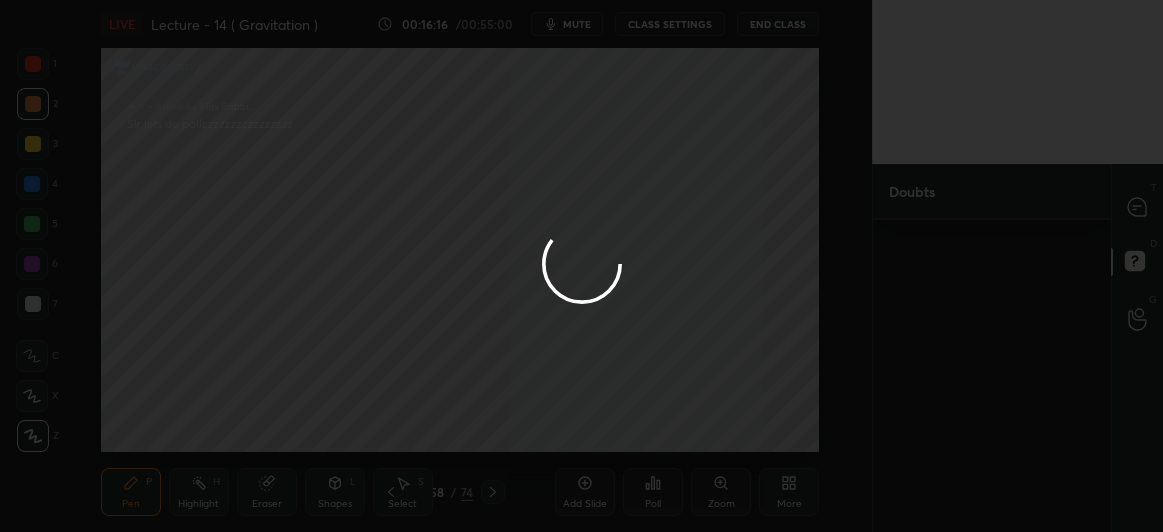 scroll, scrollTop: 0, scrollLeft: 0, axis: both 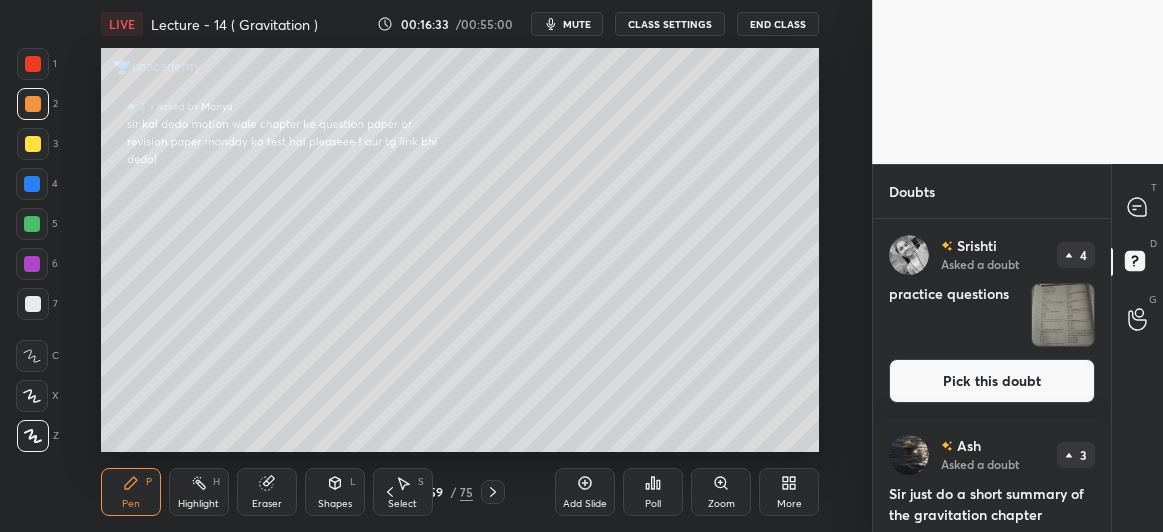 click at bounding box center [32, 264] 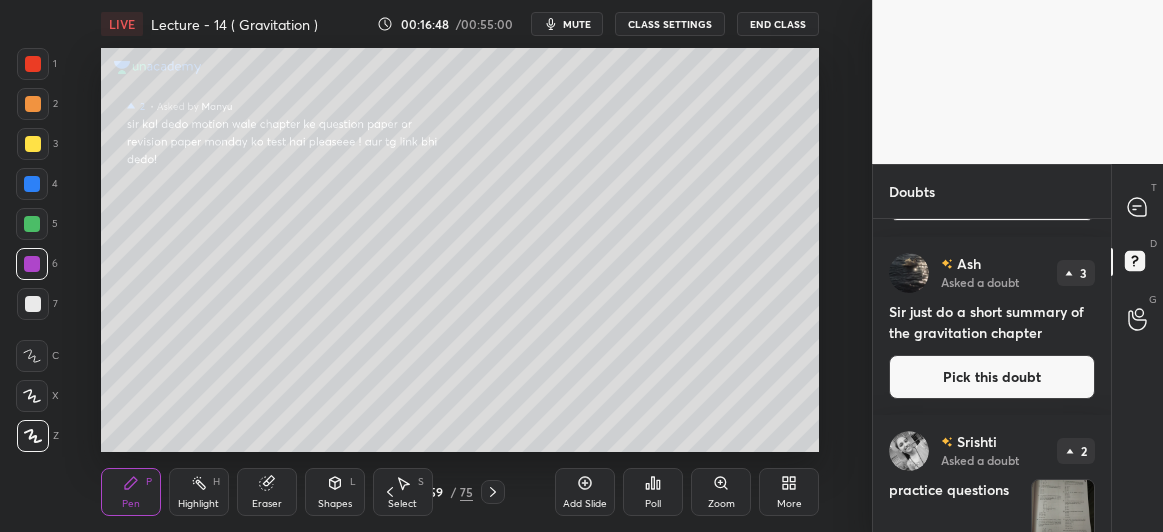 scroll, scrollTop: 401, scrollLeft: 0, axis: vertical 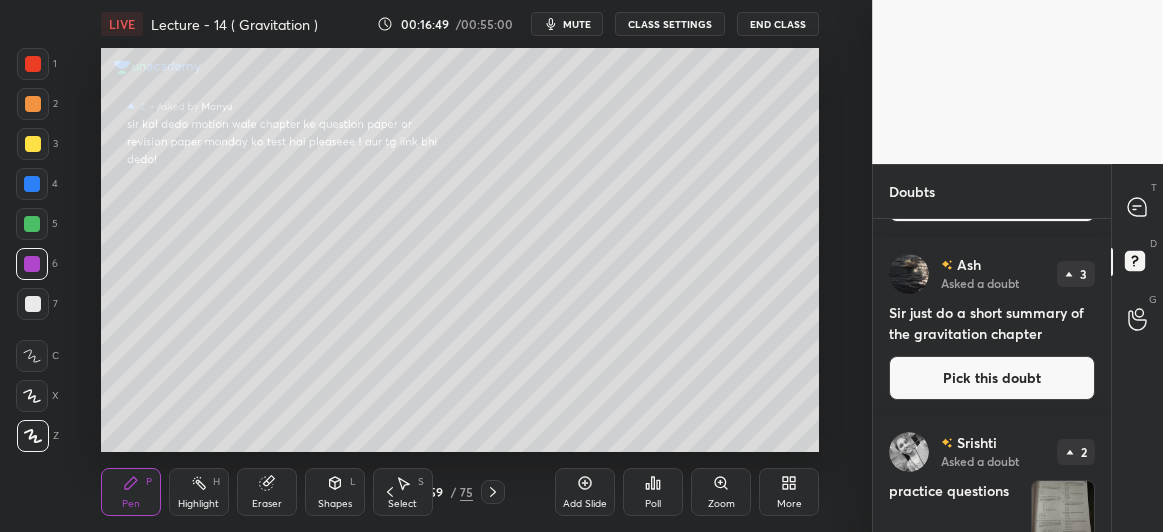 click on "Pick this doubt" at bounding box center [992, 378] 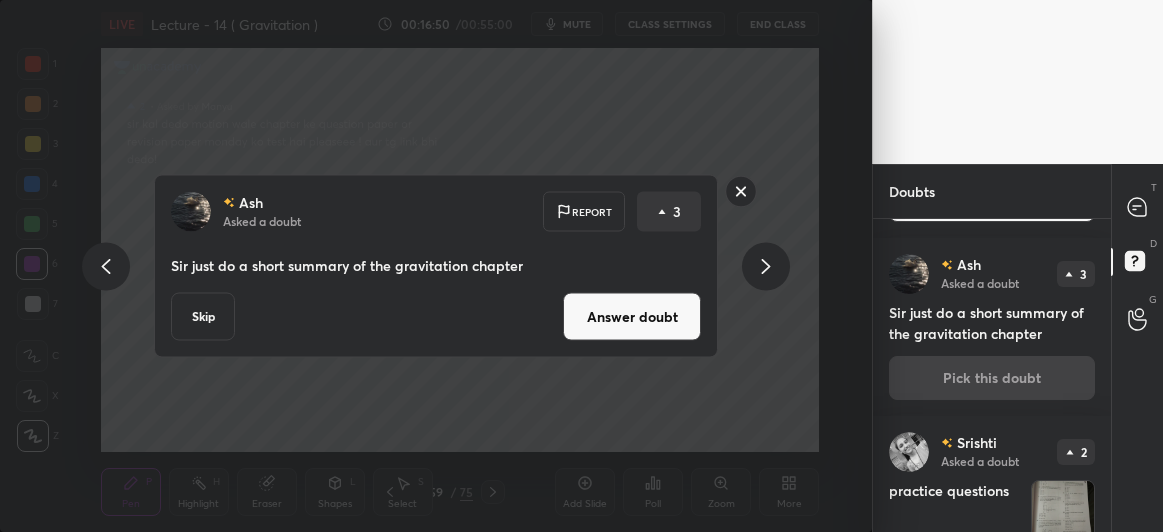 click 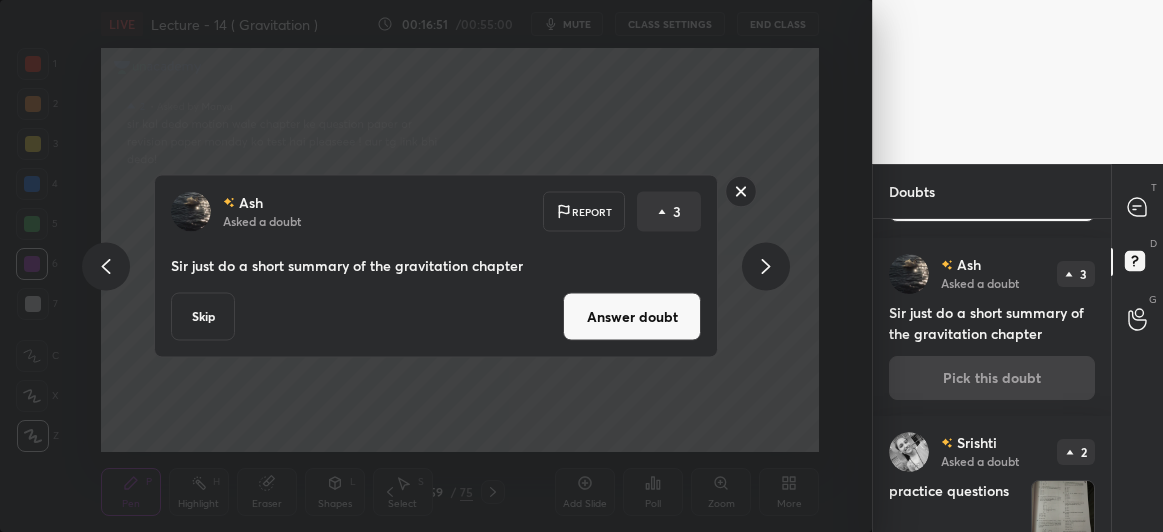 click on "Answer doubt" at bounding box center [632, 317] 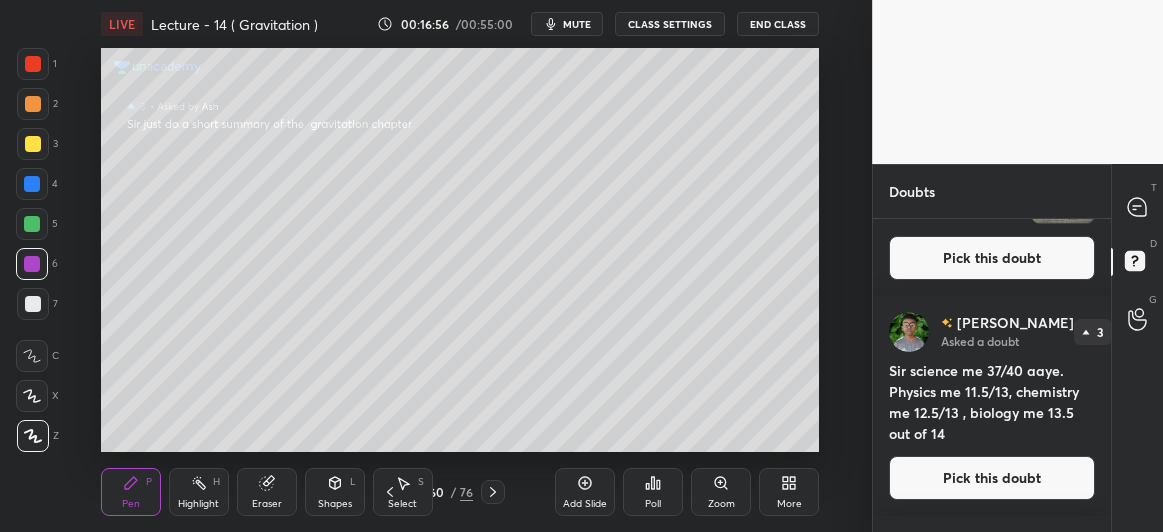 scroll, scrollTop: 0, scrollLeft: 0, axis: both 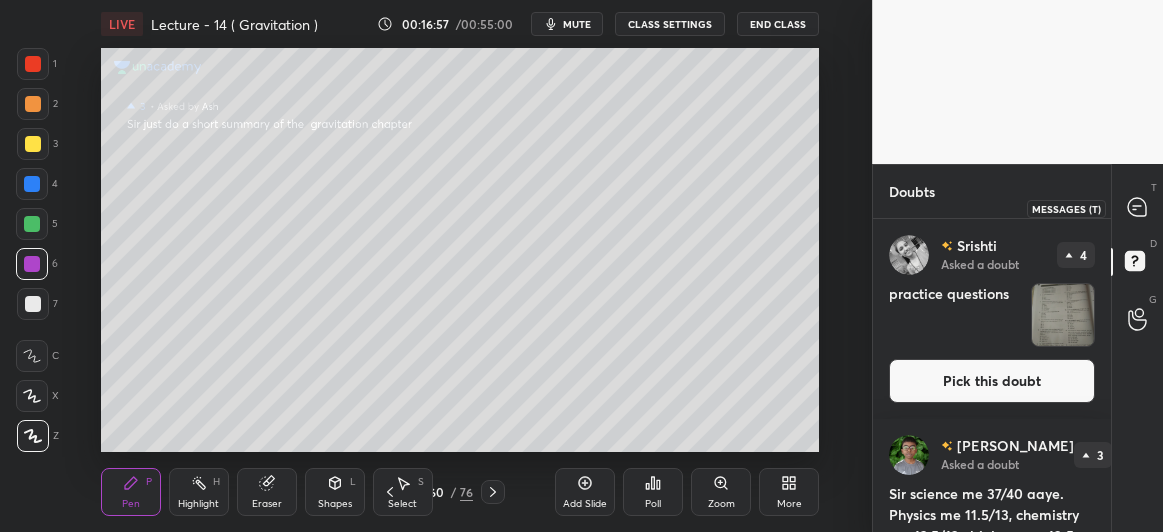 click 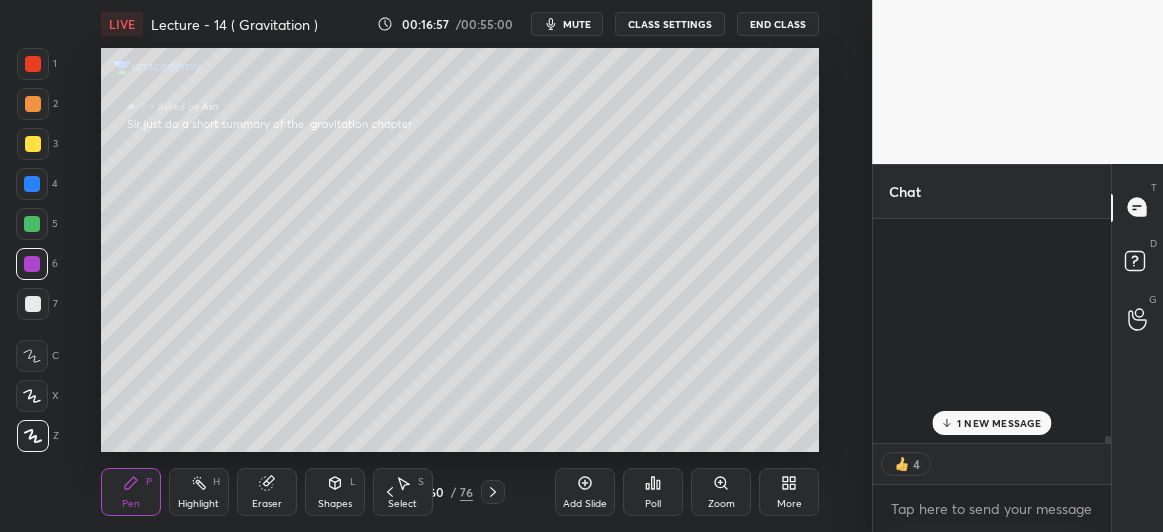 scroll, scrollTop: 13515, scrollLeft: 0, axis: vertical 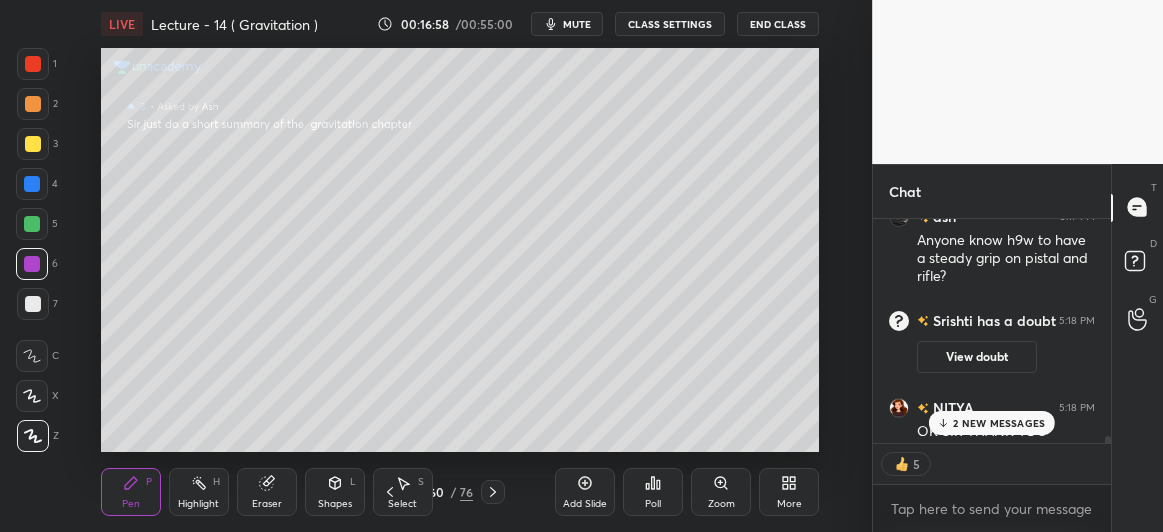 click at bounding box center (33, 64) 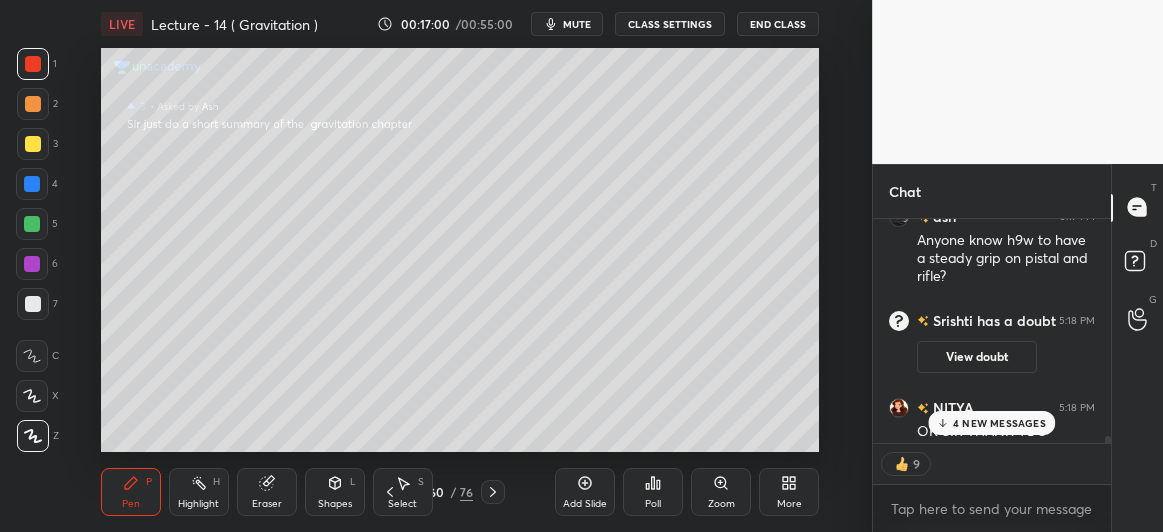 click on "4 NEW MESSAGES" at bounding box center (999, 423) 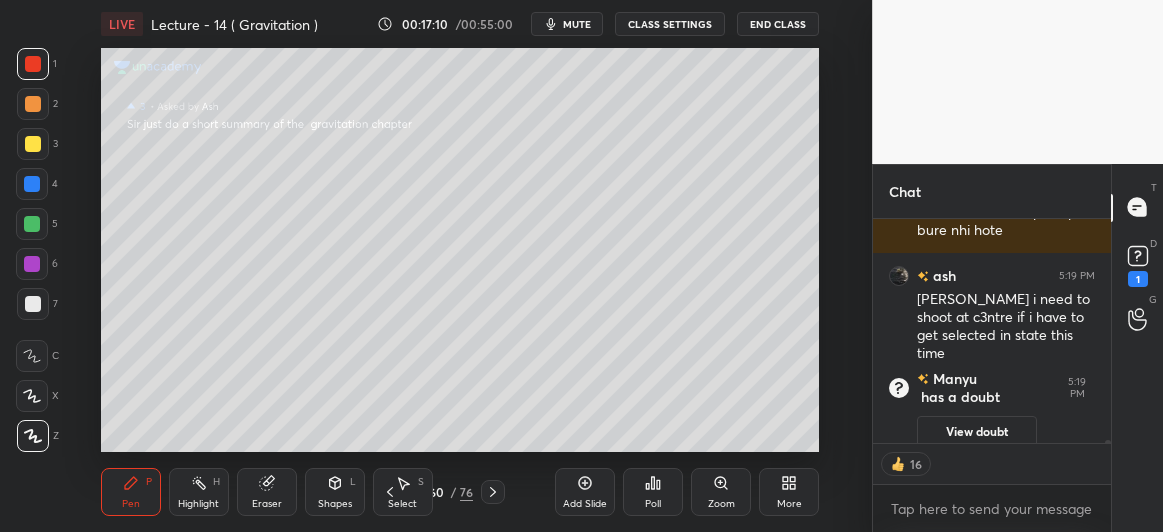 scroll, scrollTop: 13726, scrollLeft: 0, axis: vertical 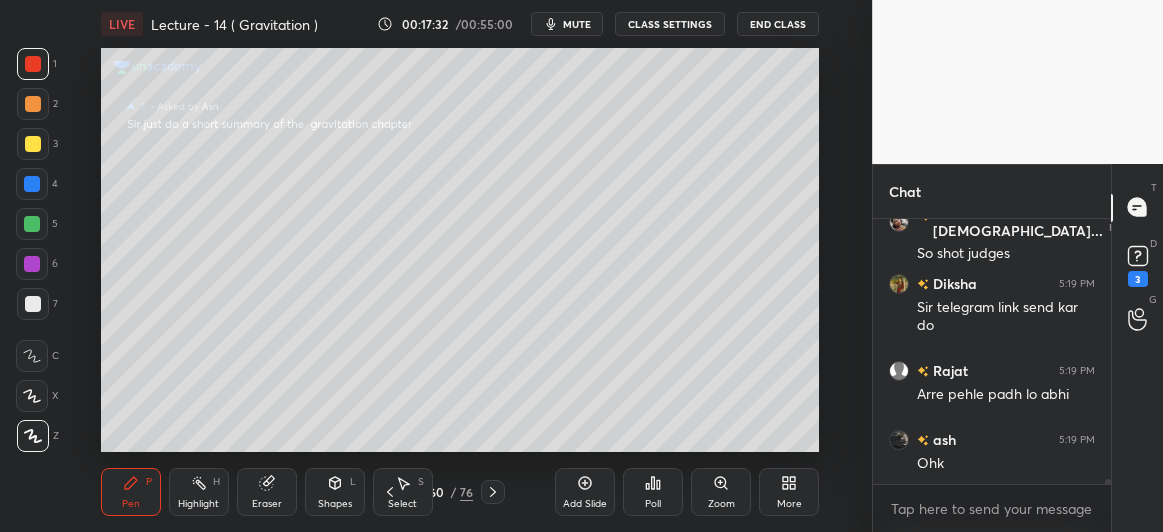 click at bounding box center (32, 224) 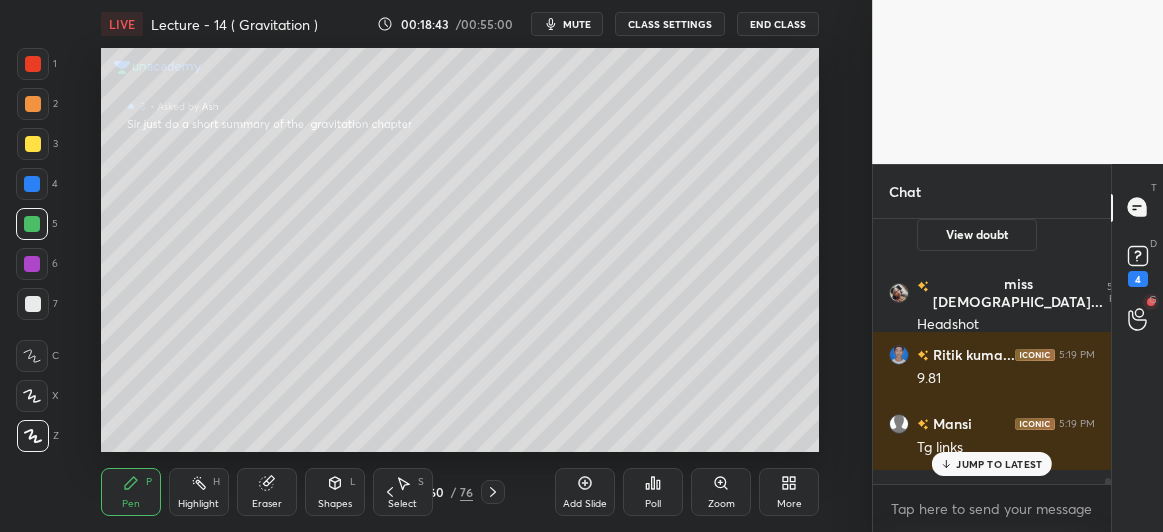 scroll, scrollTop: 14141, scrollLeft: 0, axis: vertical 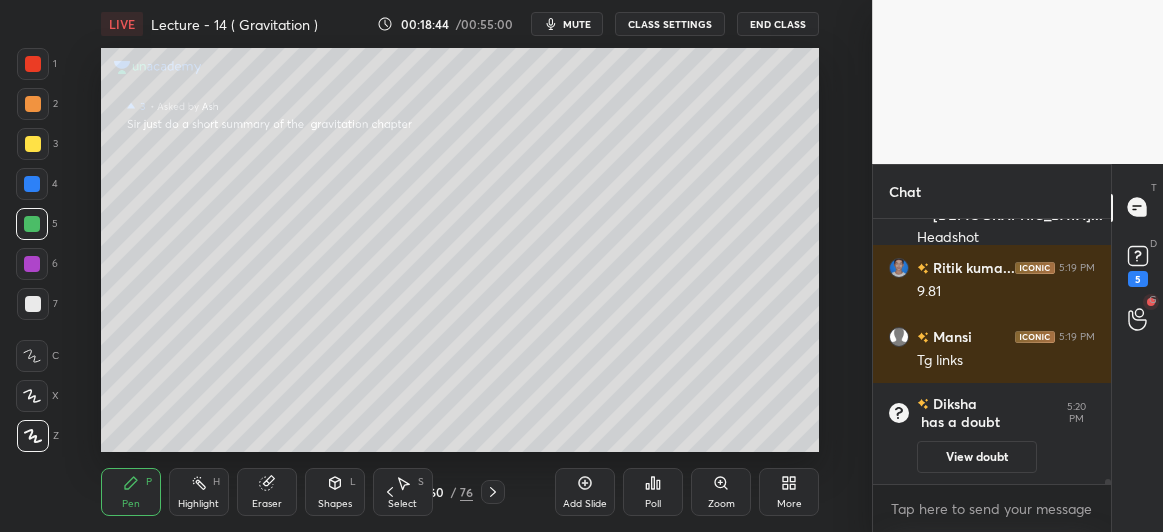 click on "View doubt" at bounding box center [977, 457] 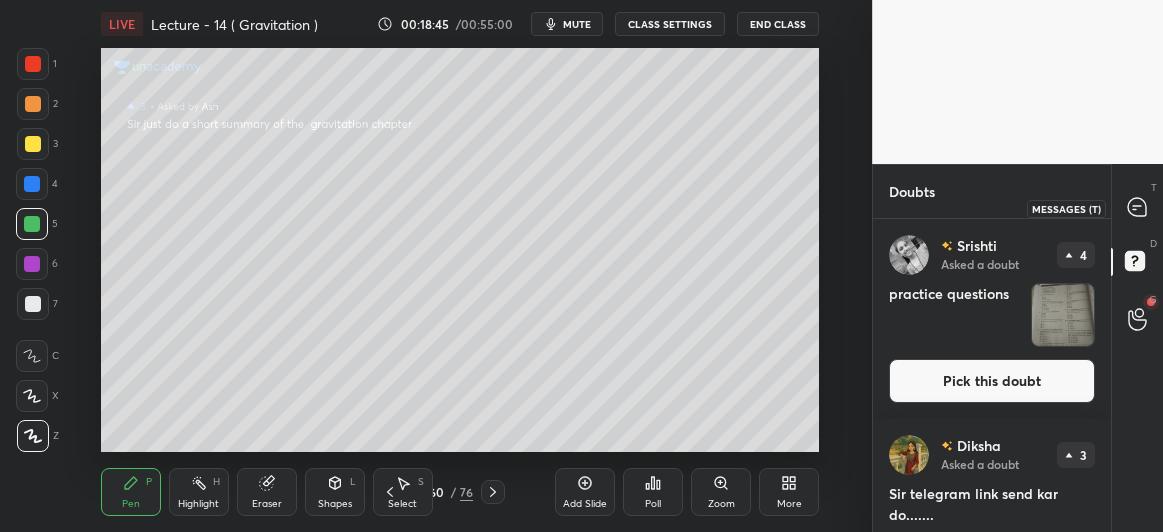 click 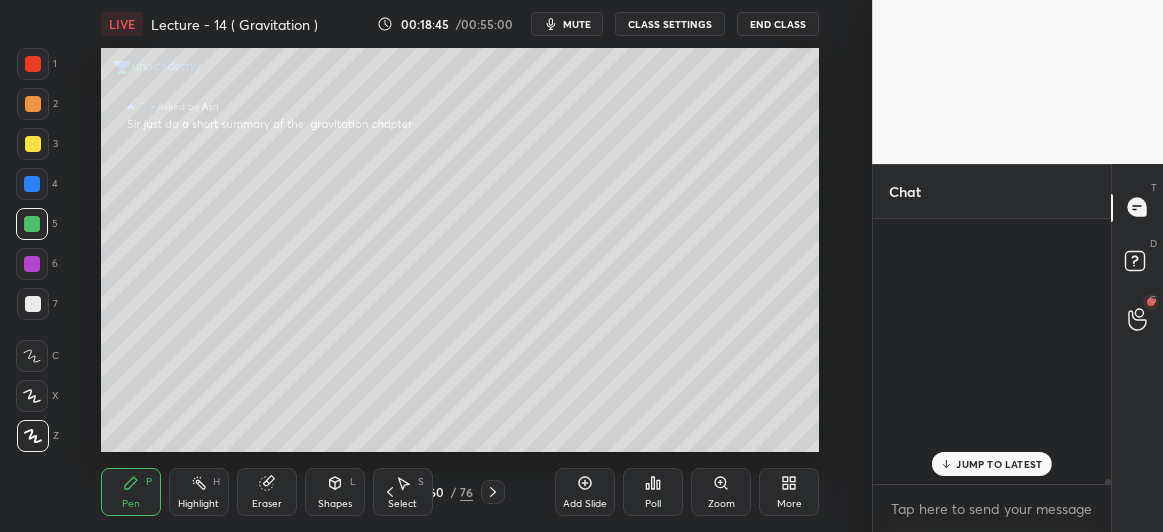 scroll, scrollTop: 14529, scrollLeft: 0, axis: vertical 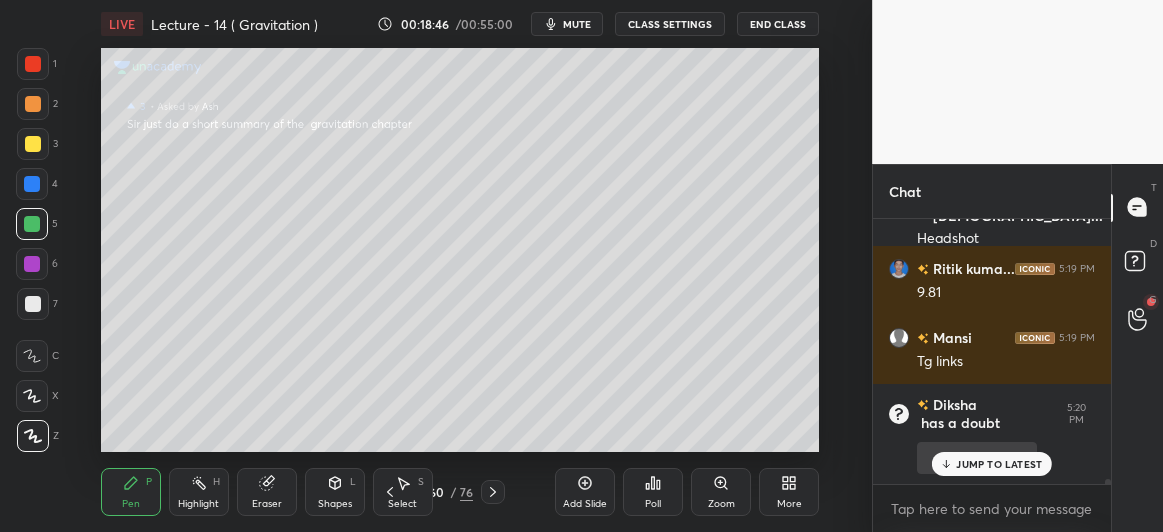 click on "JUMP TO LATEST" at bounding box center (999, 464) 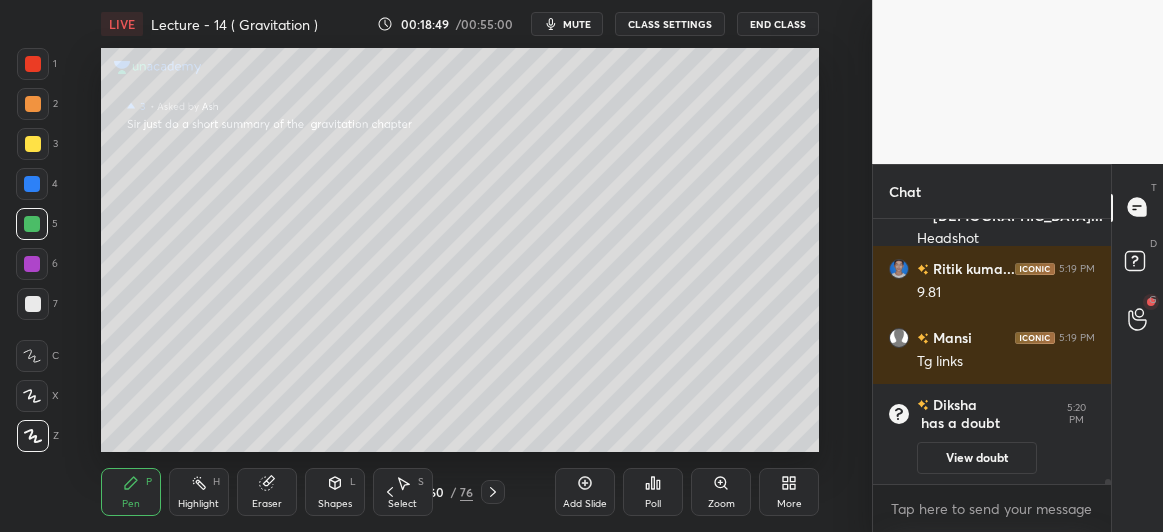 scroll, scrollTop: 14530, scrollLeft: 0, axis: vertical 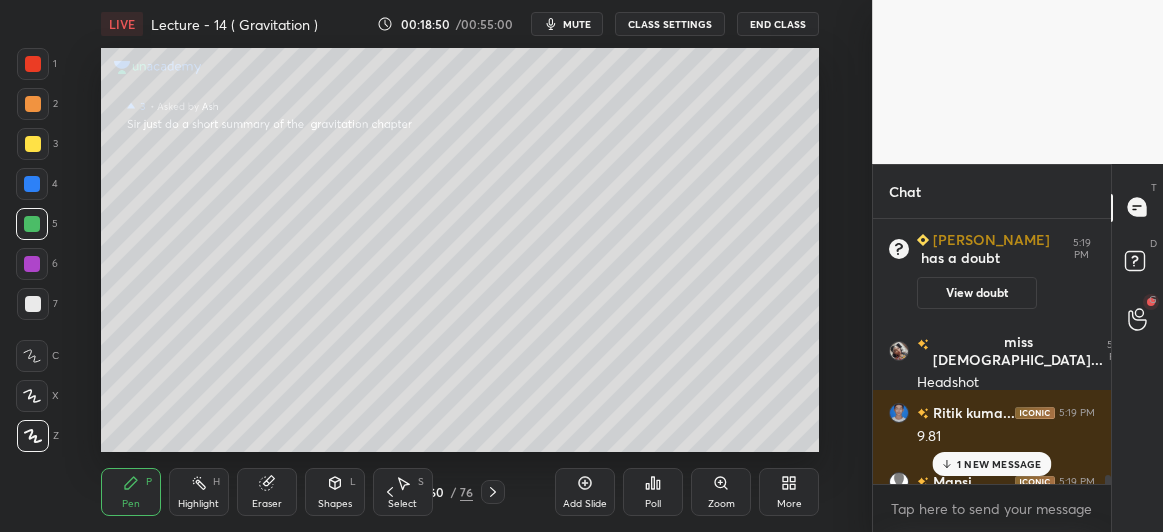 click on "1 NEW MESSAGE" at bounding box center [999, 464] 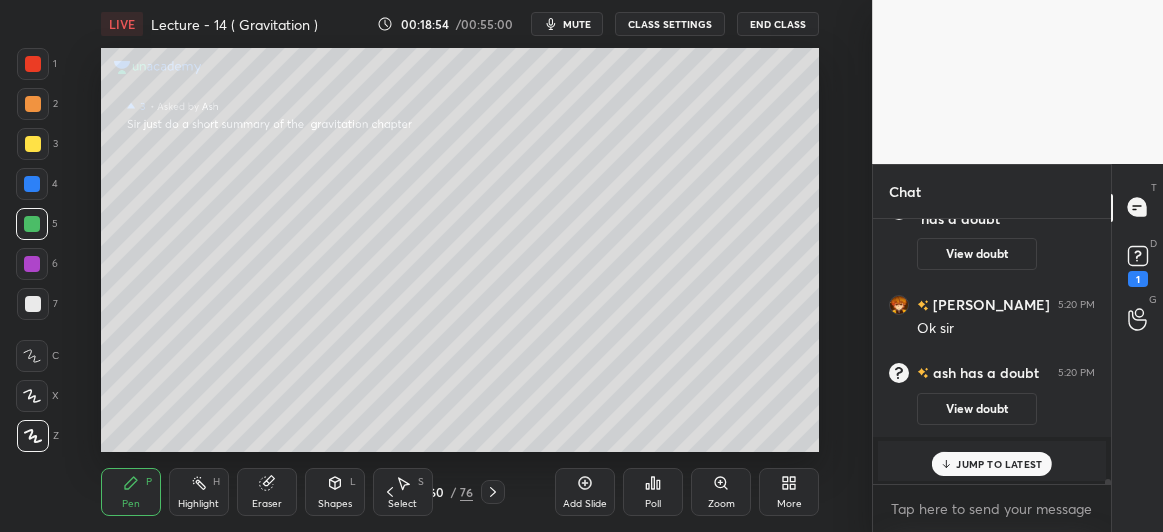 scroll, scrollTop: 14298, scrollLeft: 0, axis: vertical 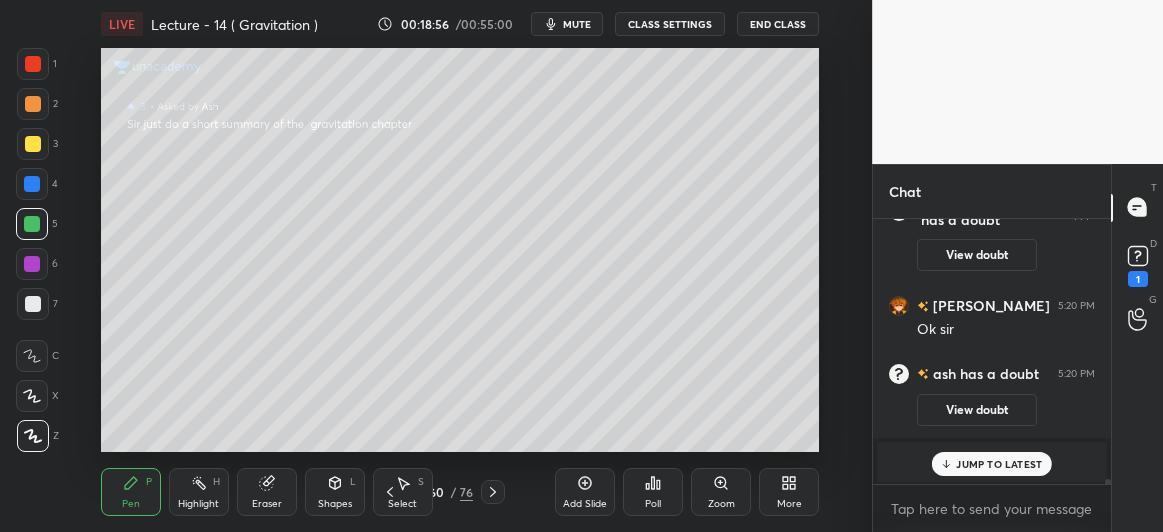 click on "JUMP TO LATEST" at bounding box center [999, 464] 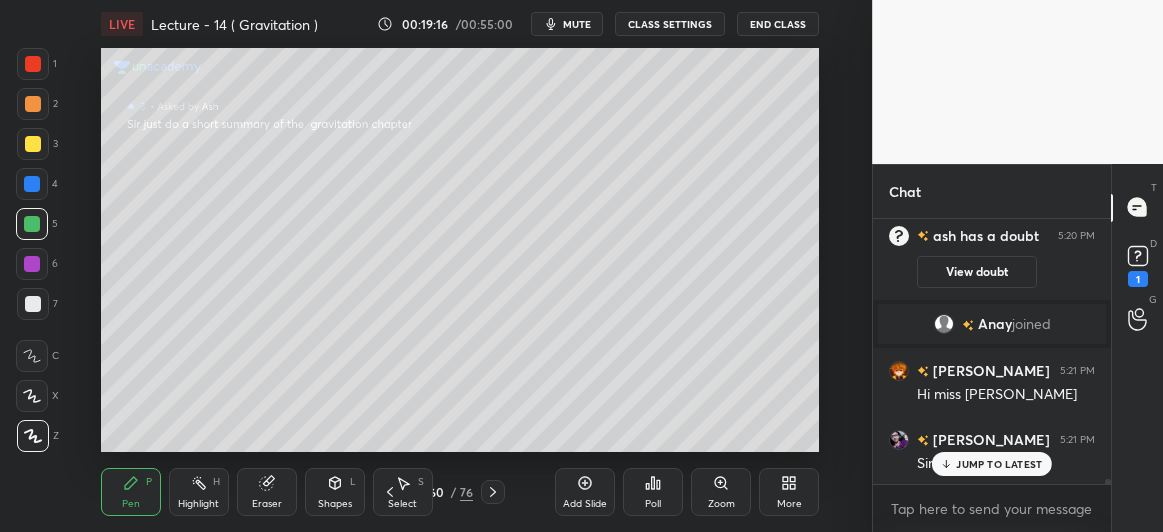 scroll, scrollTop: 14541, scrollLeft: 0, axis: vertical 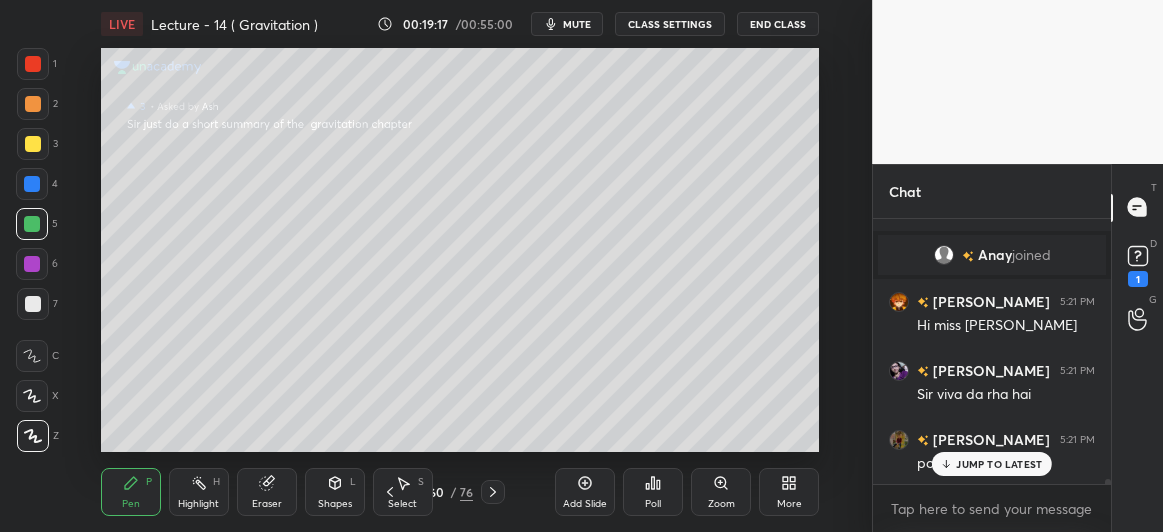 click on "JUMP TO LATEST" at bounding box center [999, 464] 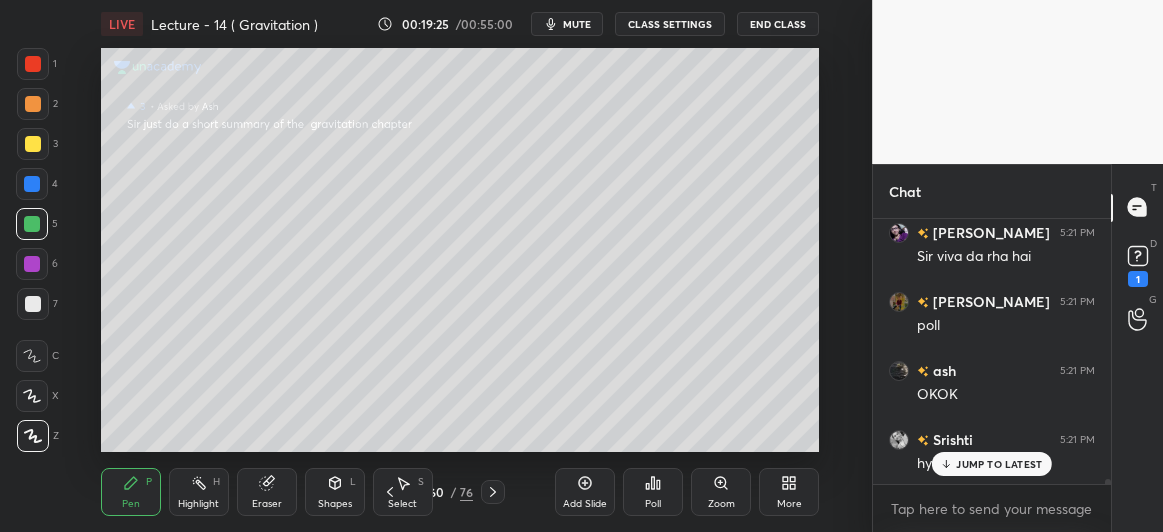 scroll, scrollTop: 14727, scrollLeft: 0, axis: vertical 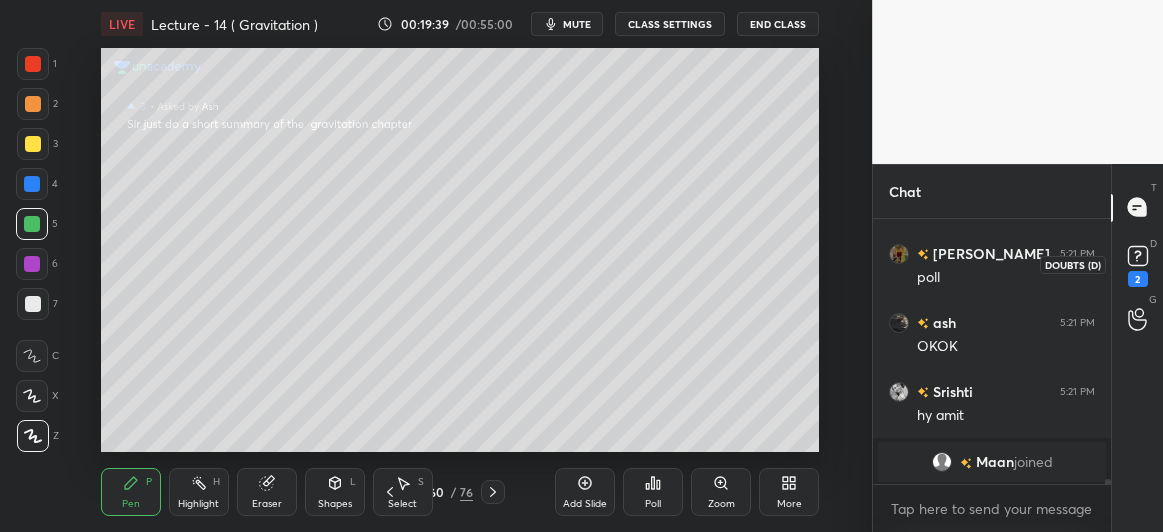 click 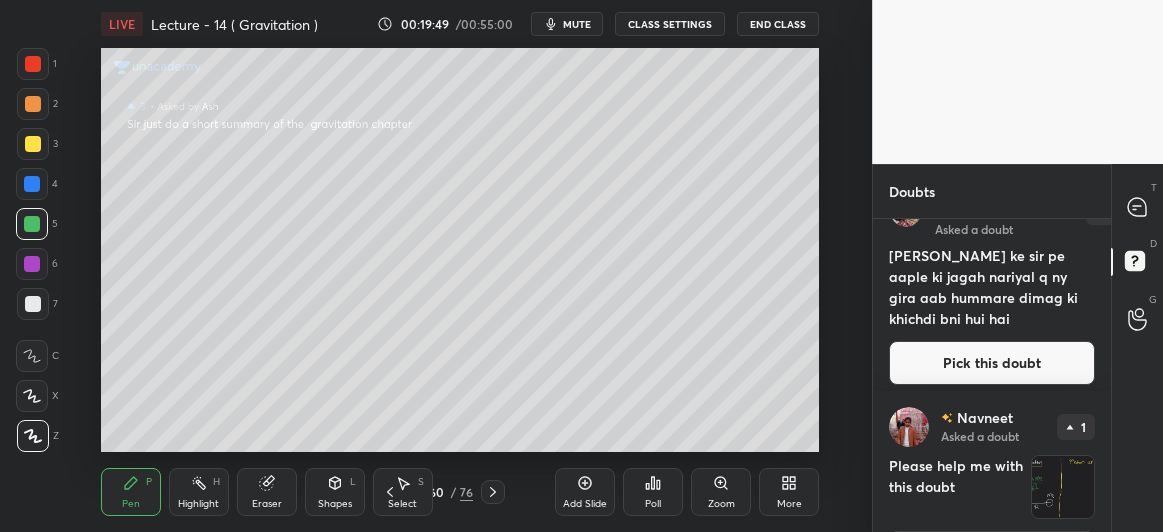 scroll, scrollTop: 2056, scrollLeft: 0, axis: vertical 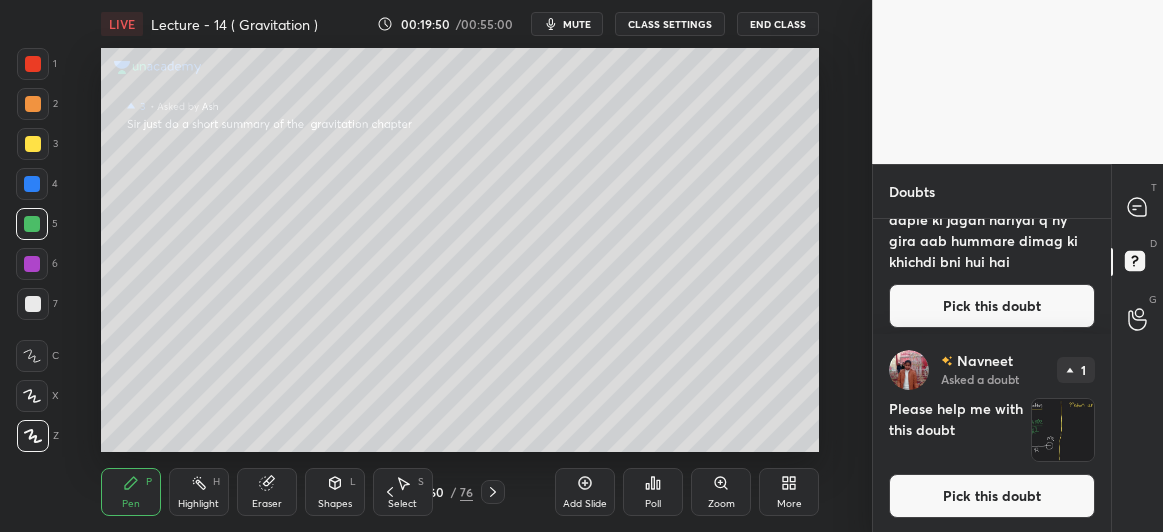 click on "Pick this doubt" at bounding box center [992, 496] 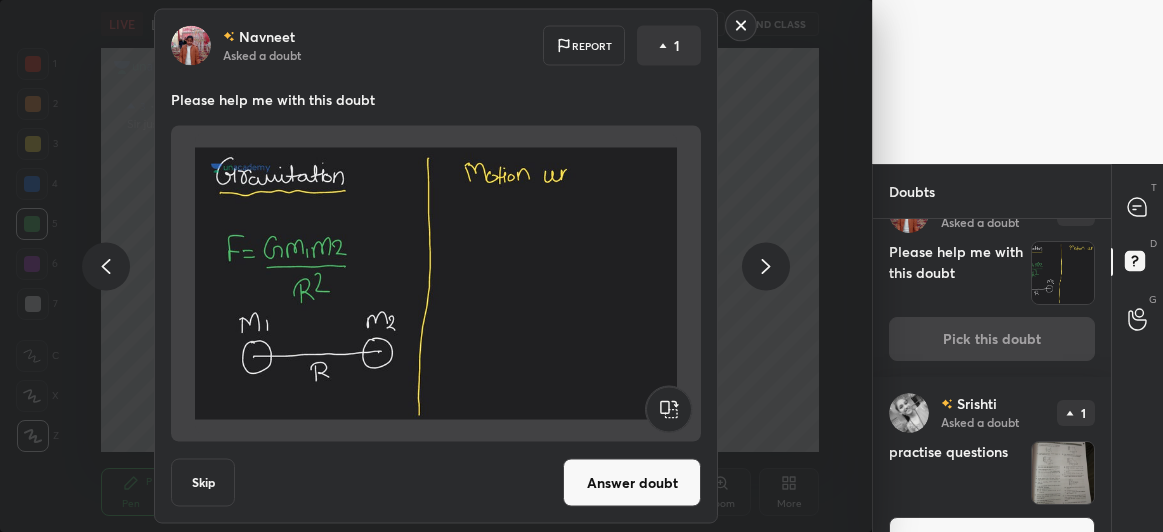 click on "Answer doubt" at bounding box center (632, 483) 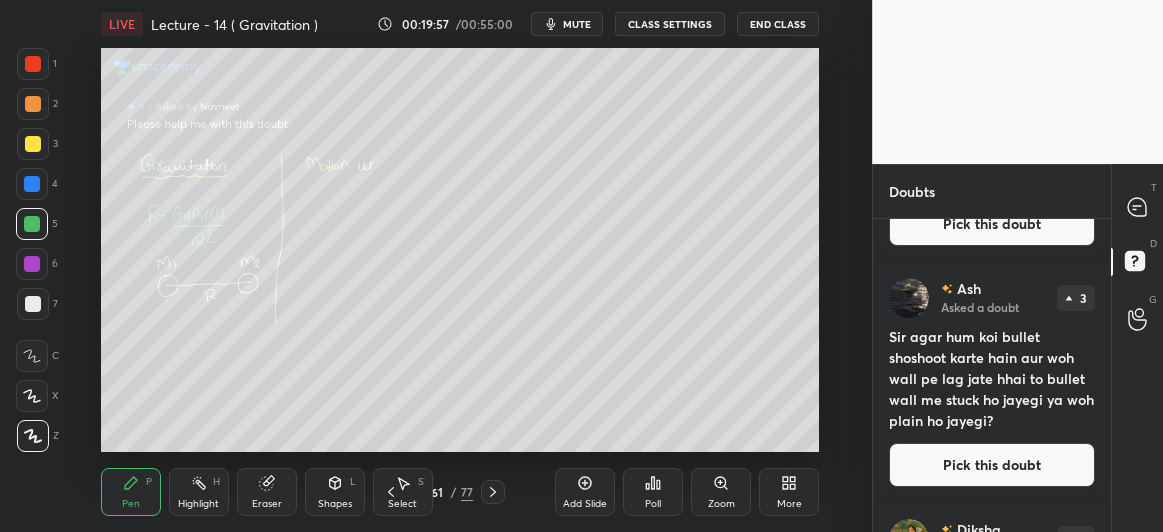 scroll, scrollTop: 0, scrollLeft: 0, axis: both 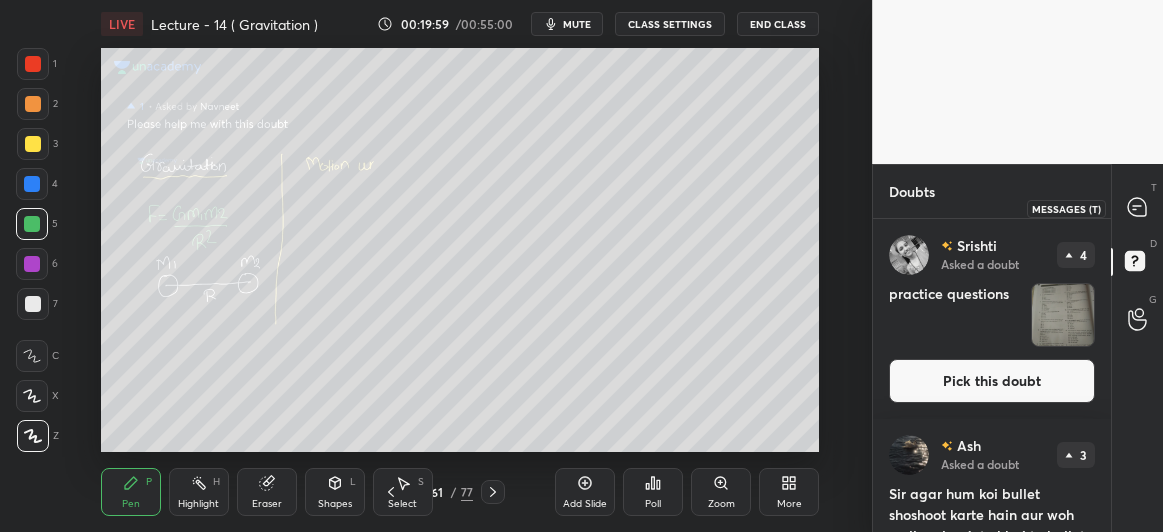 click 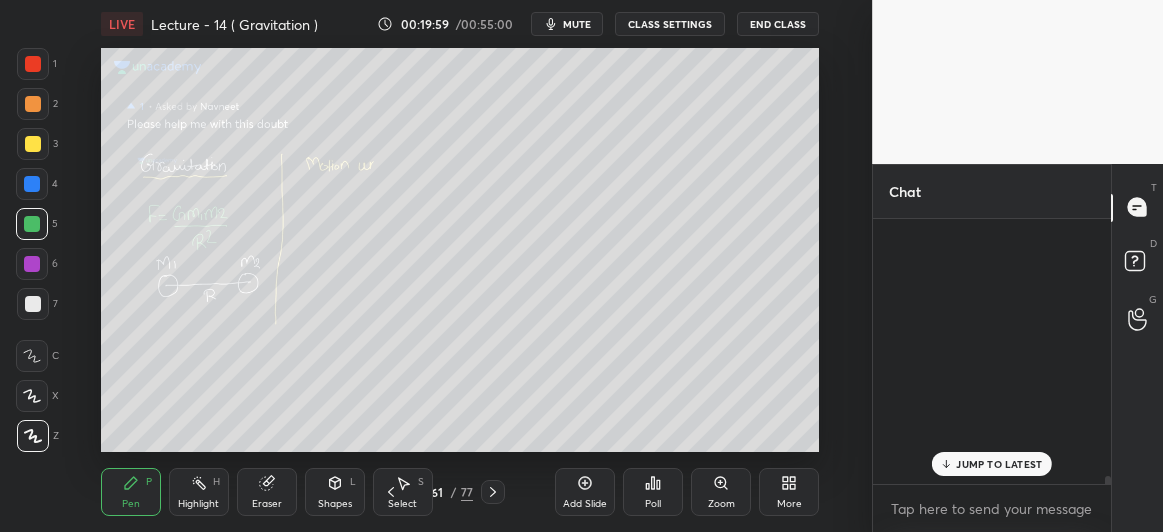 scroll, scrollTop: 14919, scrollLeft: 0, axis: vertical 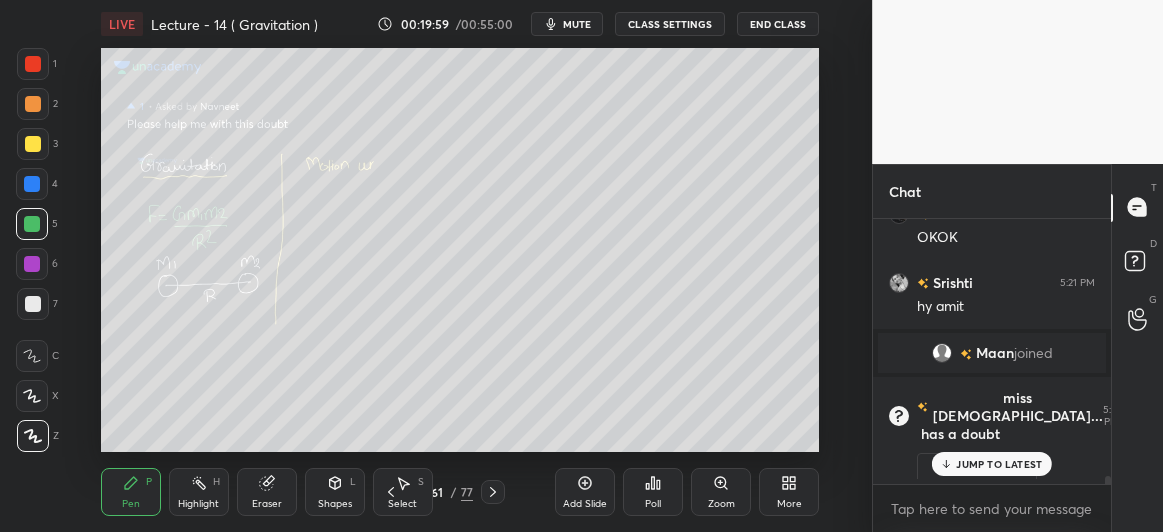 click on "JUMP TO LATEST" at bounding box center [999, 464] 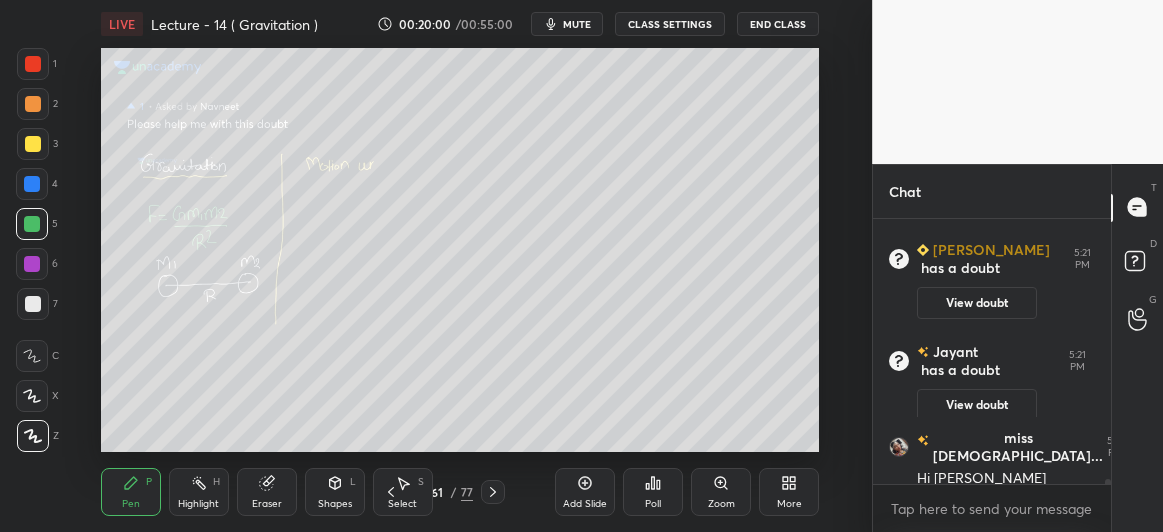 scroll, scrollTop: 15341, scrollLeft: 0, axis: vertical 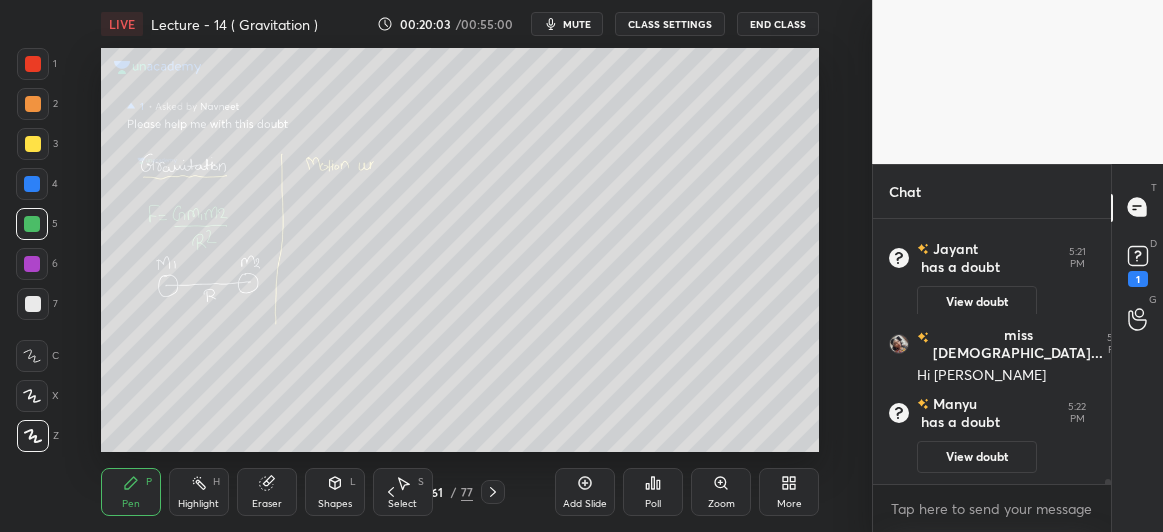 click at bounding box center (32, 184) 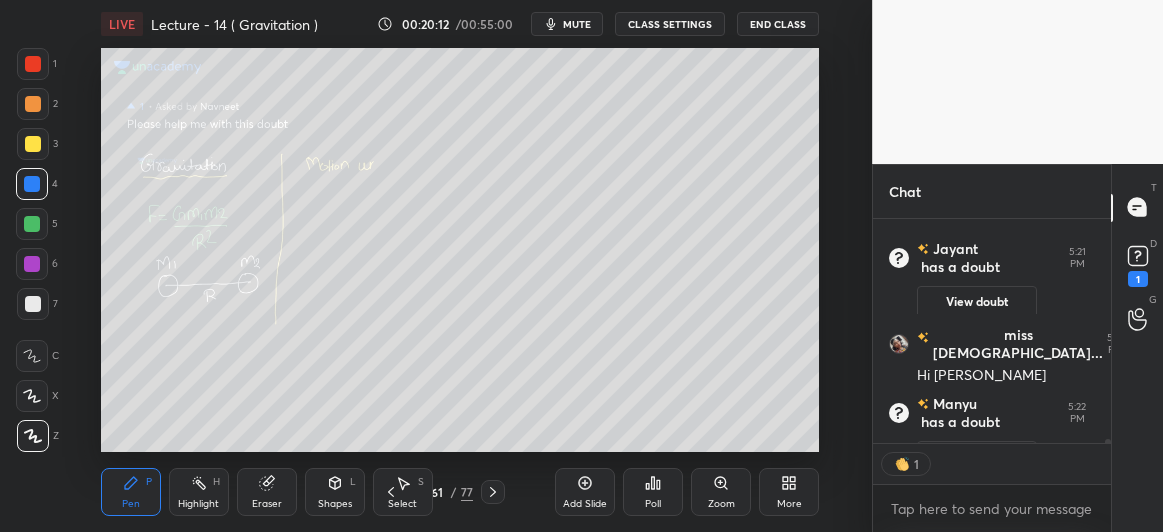 scroll, scrollTop: 219, scrollLeft: 232, axis: both 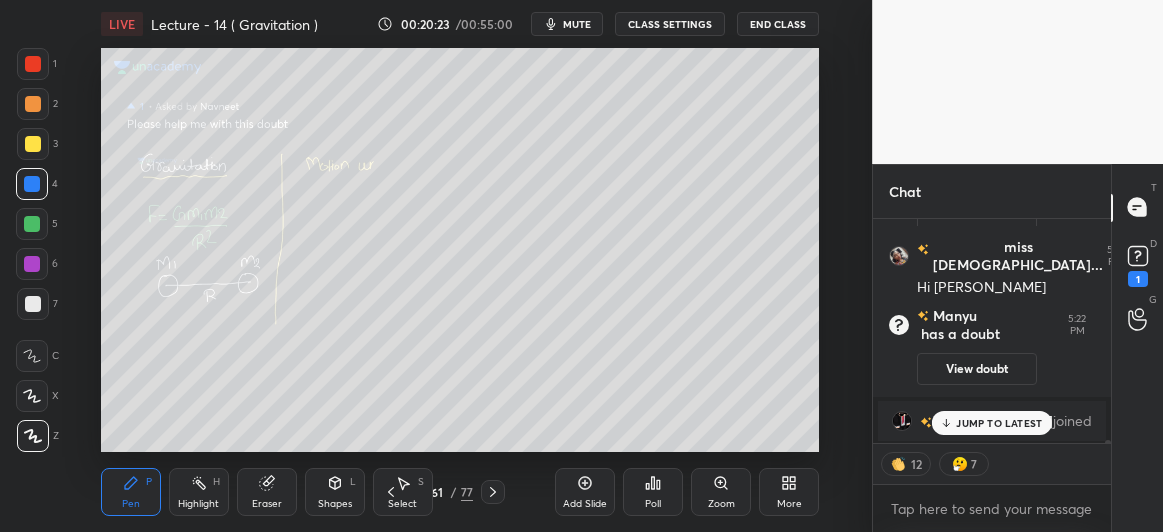 click on "JUMP TO LATEST" at bounding box center [999, 423] 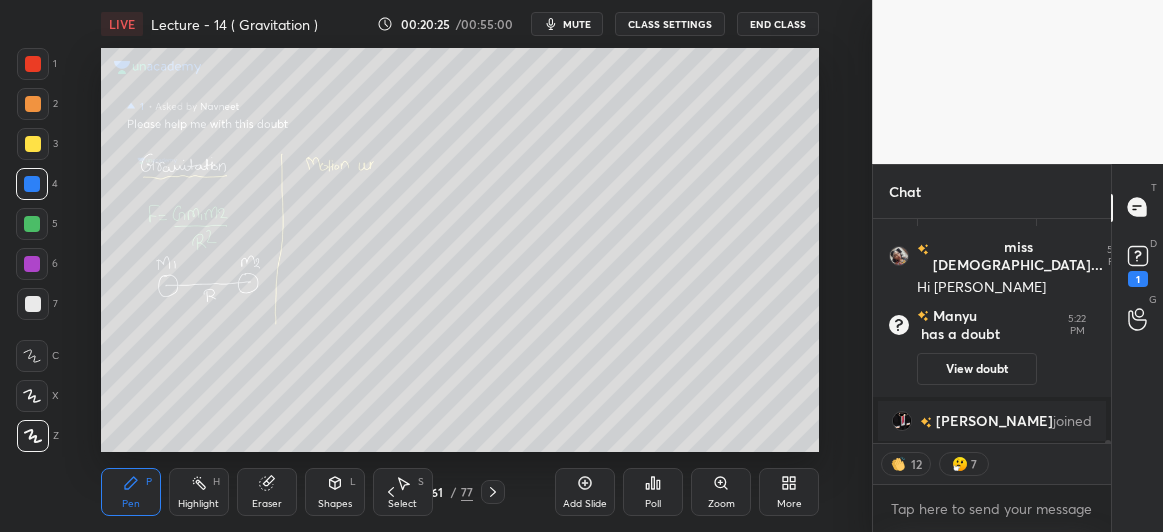 scroll, scrollTop: 14967, scrollLeft: 0, axis: vertical 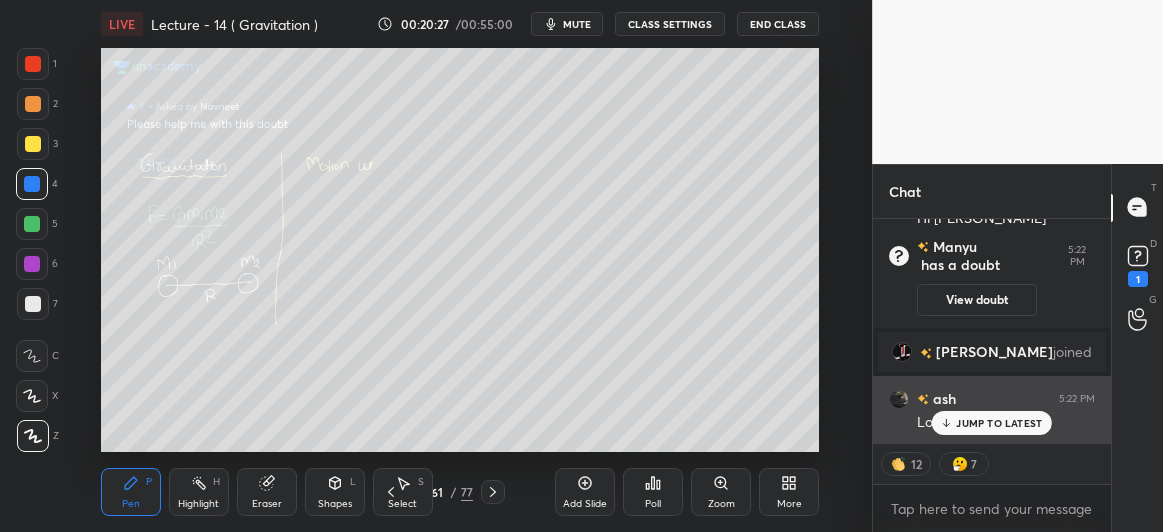 click on "JUMP TO LATEST" at bounding box center (999, 423) 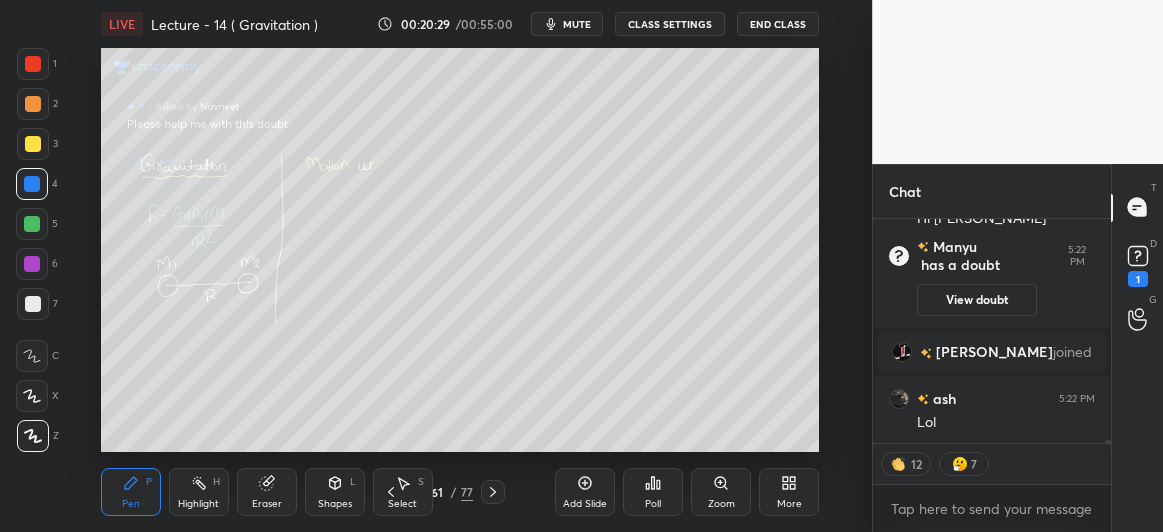 scroll, scrollTop: 15036, scrollLeft: 0, axis: vertical 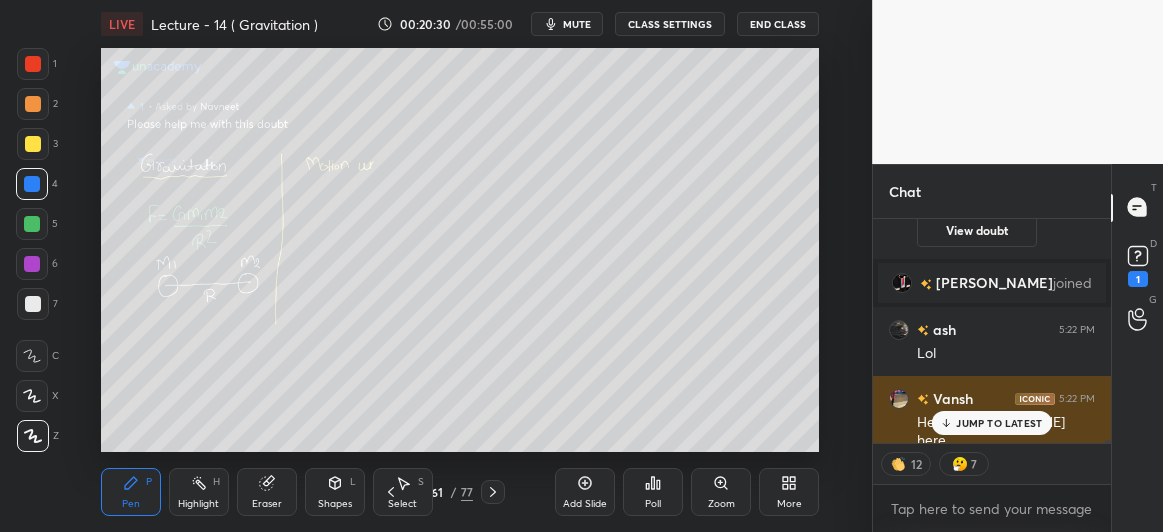 click on "JUMP TO LATEST" at bounding box center (999, 423) 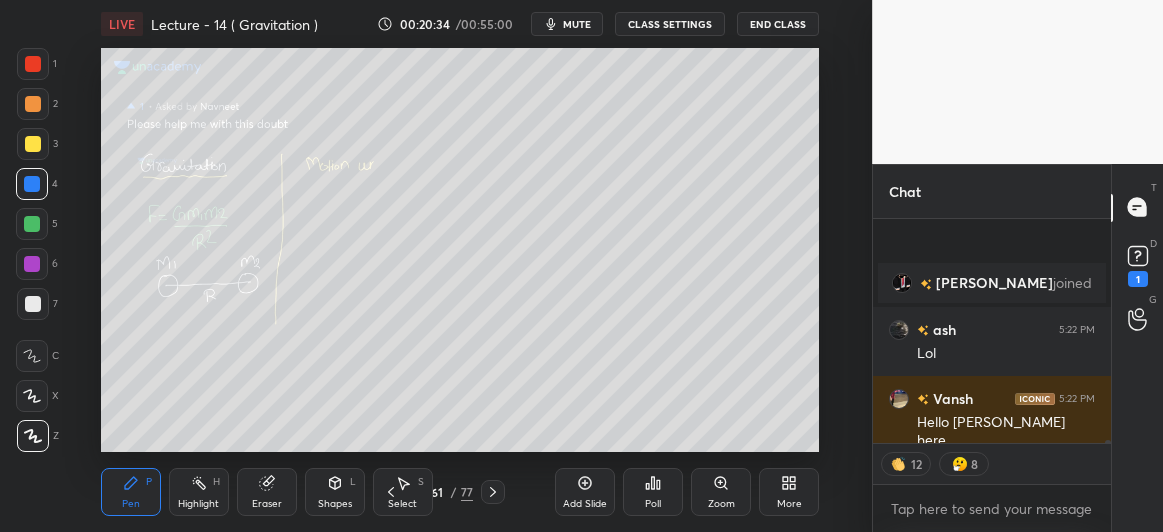 scroll, scrollTop: 15124, scrollLeft: 0, axis: vertical 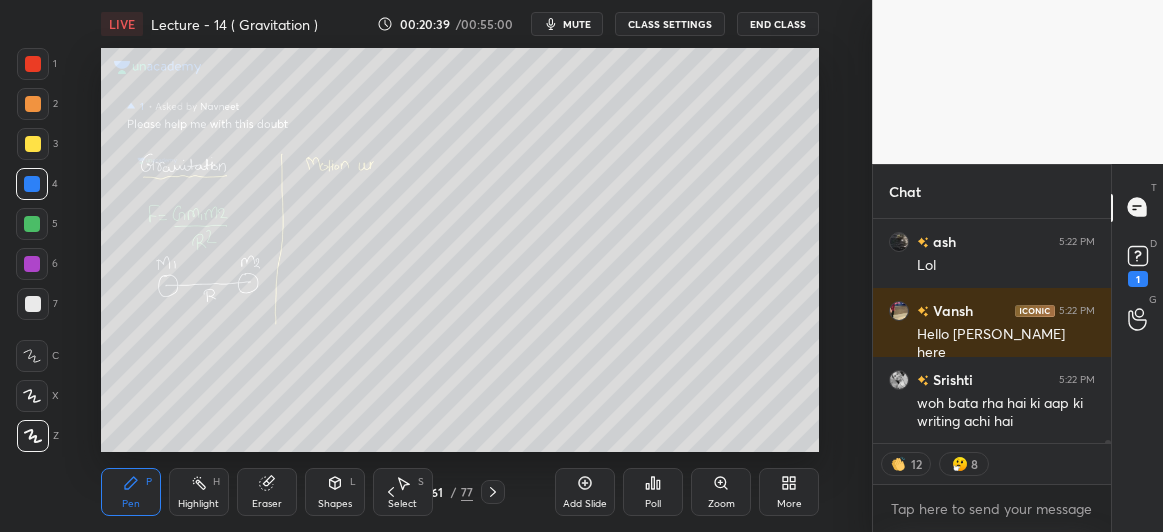 click at bounding box center [32, 224] 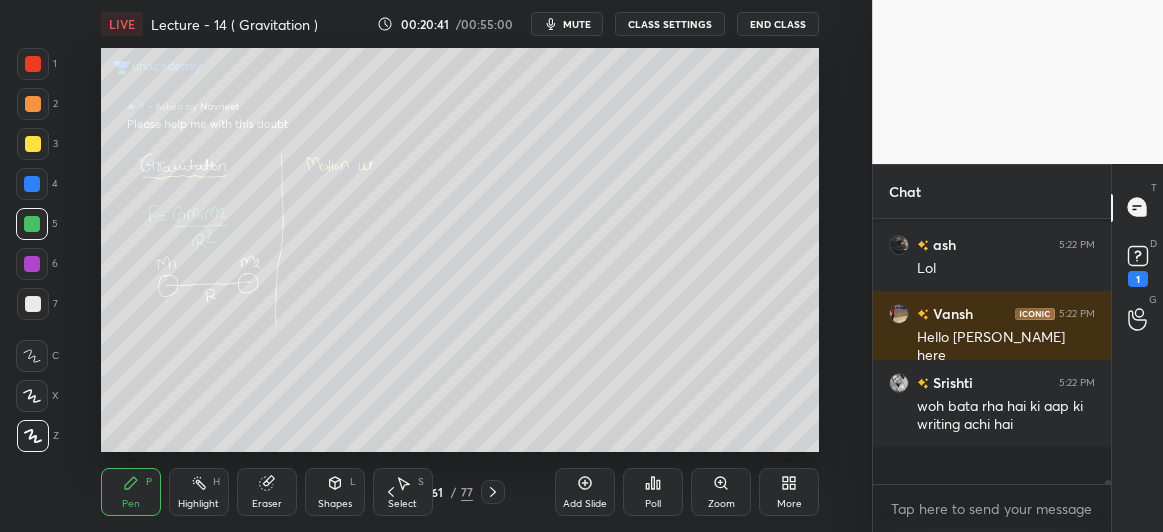 scroll, scrollTop: 6, scrollLeft: 6, axis: both 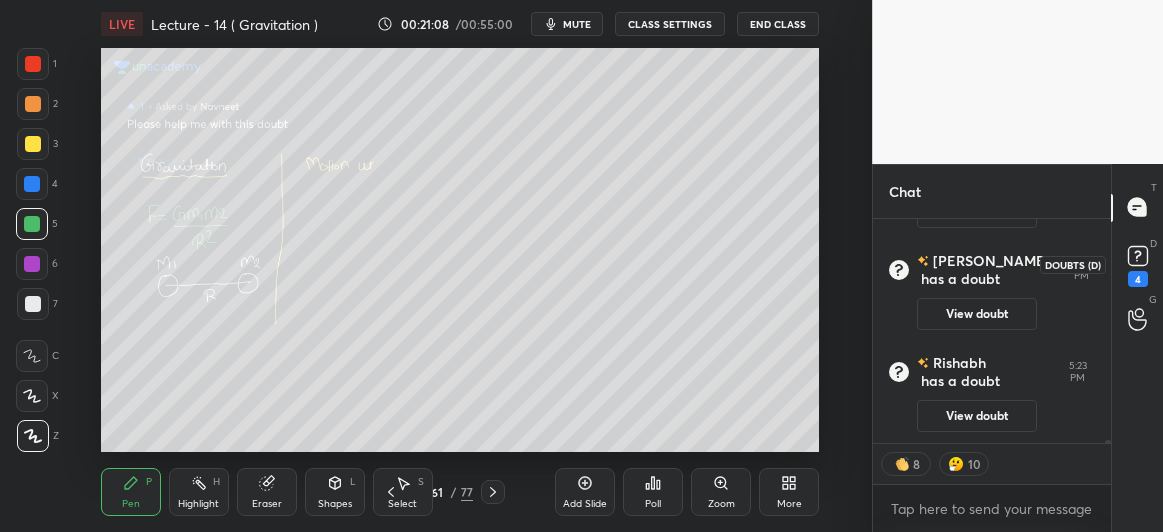 click 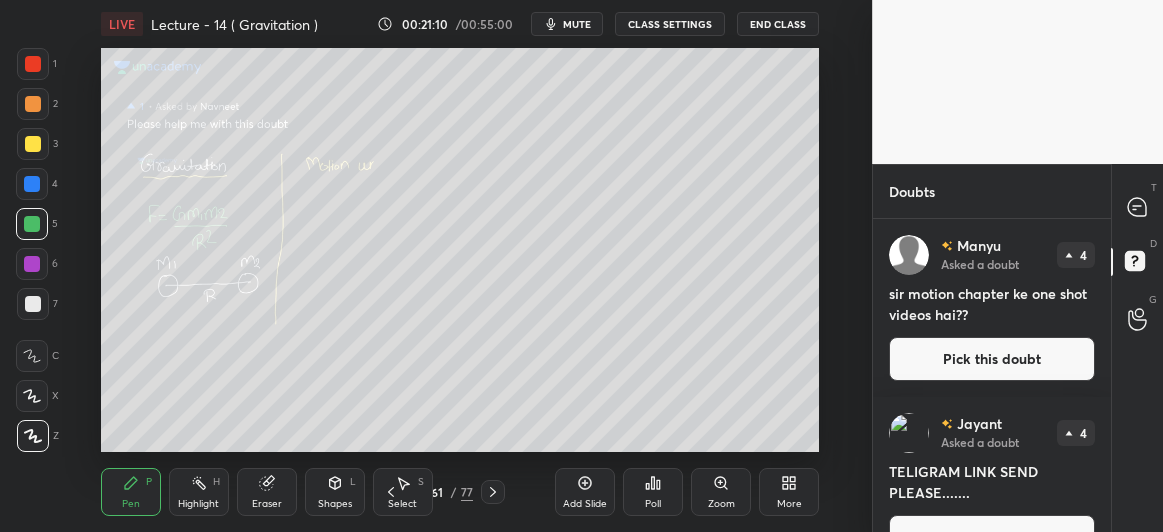 click on "Pick this doubt" at bounding box center (992, 359) 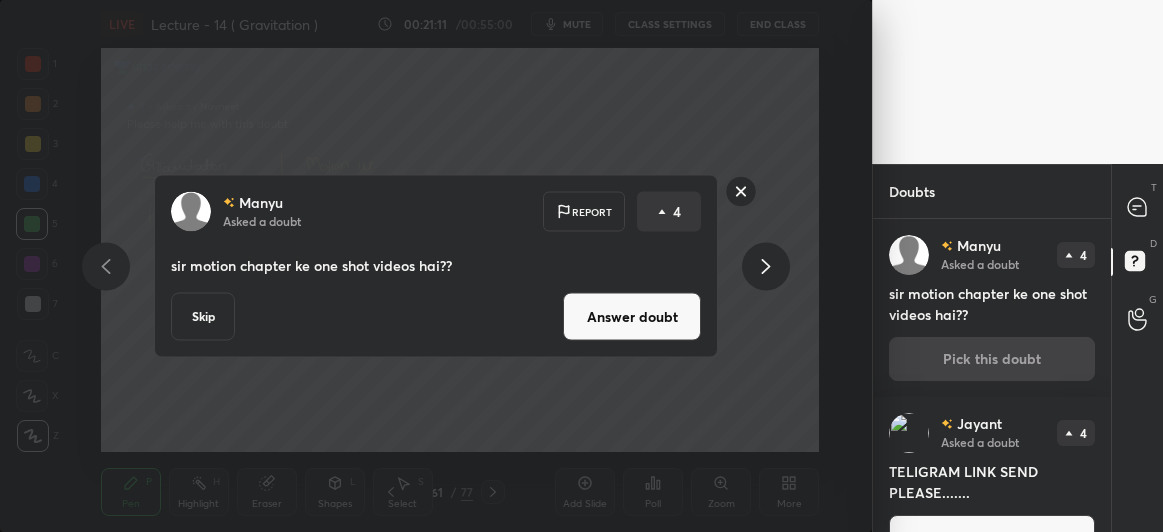 click on "Answer doubt" at bounding box center (632, 317) 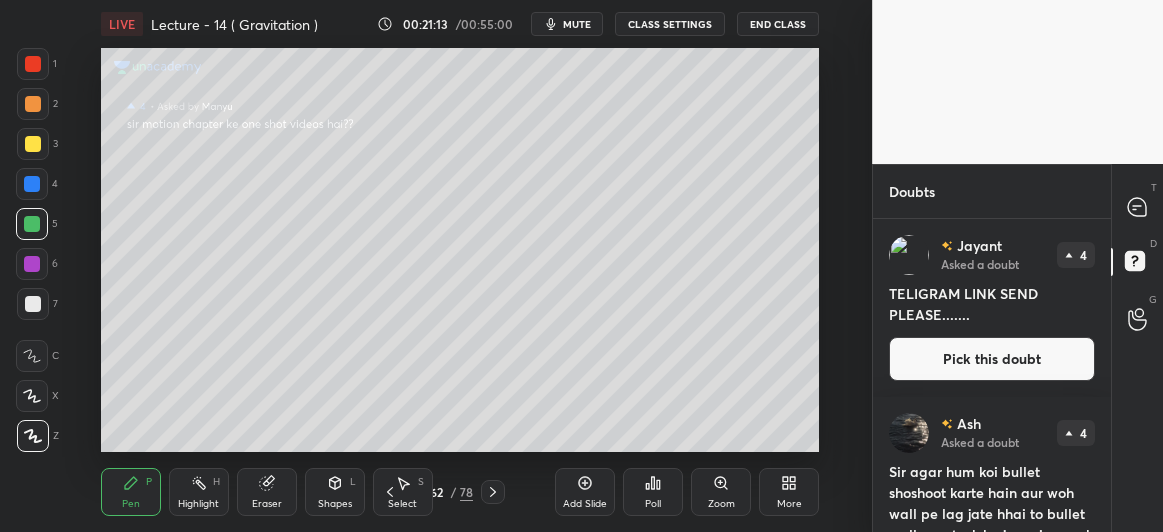click at bounding box center [33, 144] 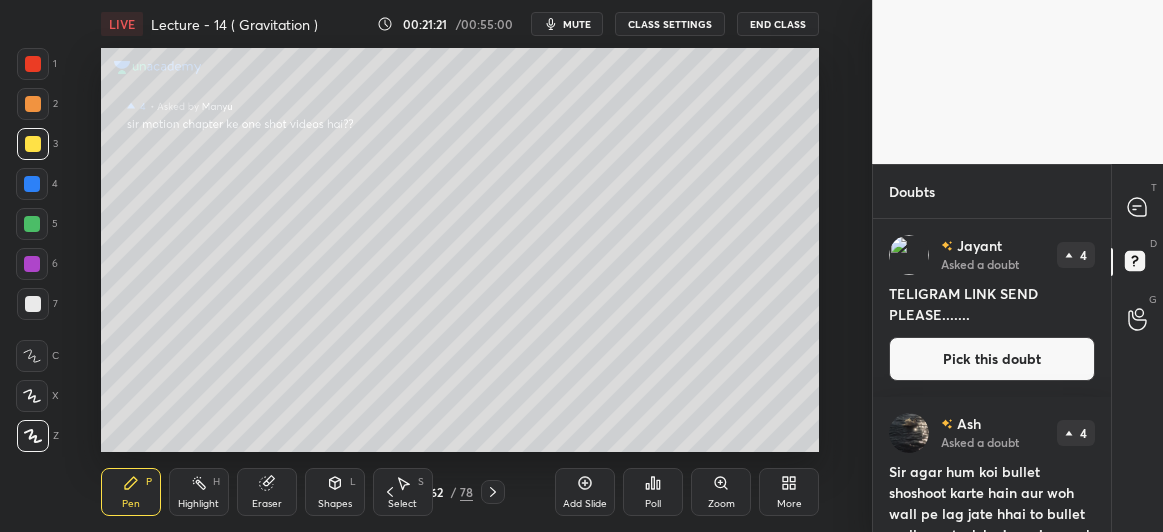 click on "Pick this doubt" at bounding box center [992, 359] 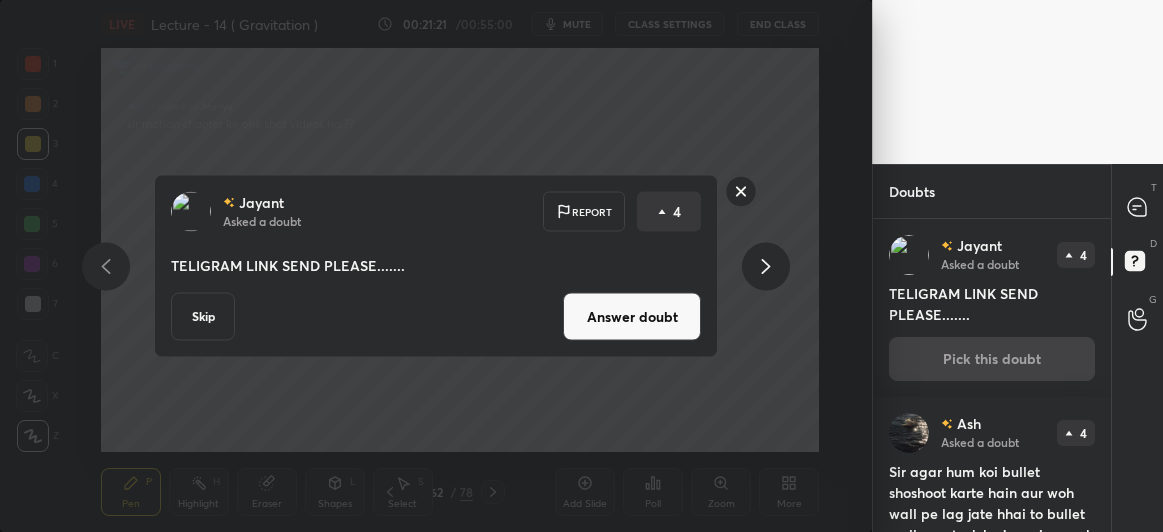 click on "Answer doubt" at bounding box center (632, 317) 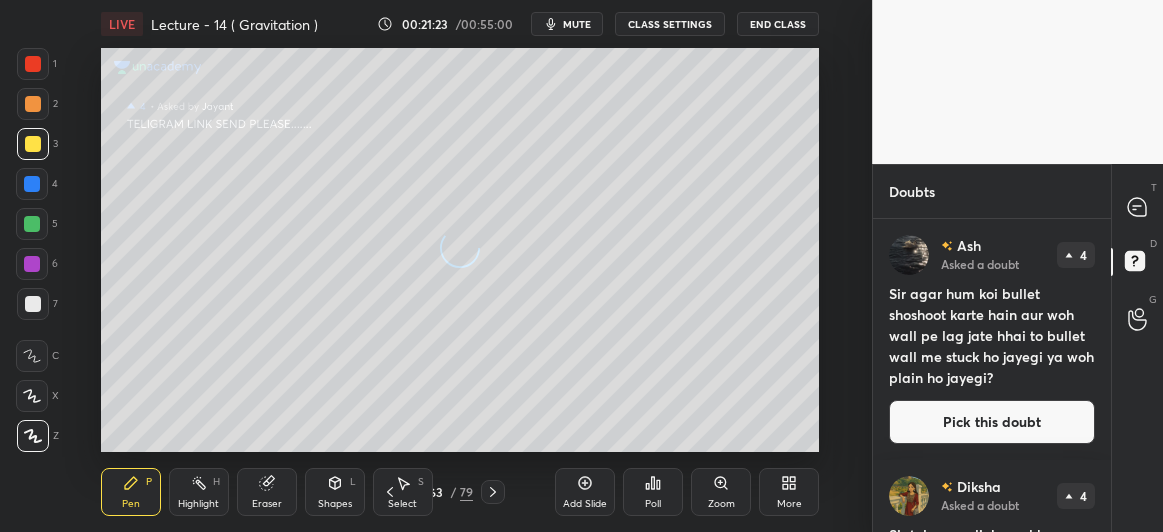 click at bounding box center [32, 224] 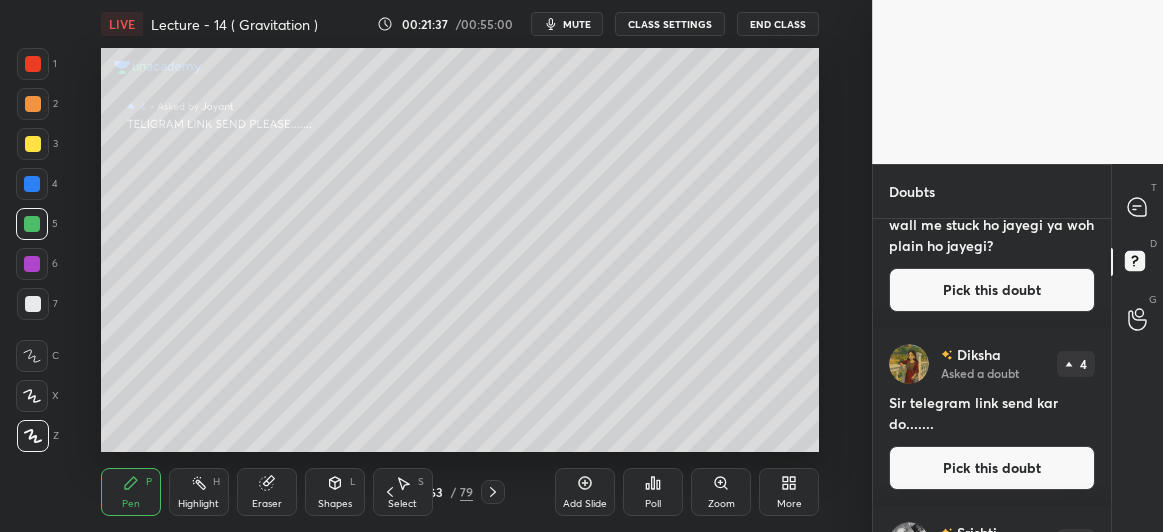 scroll, scrollTop: 132, scrollLeft: 0, axis: vertical 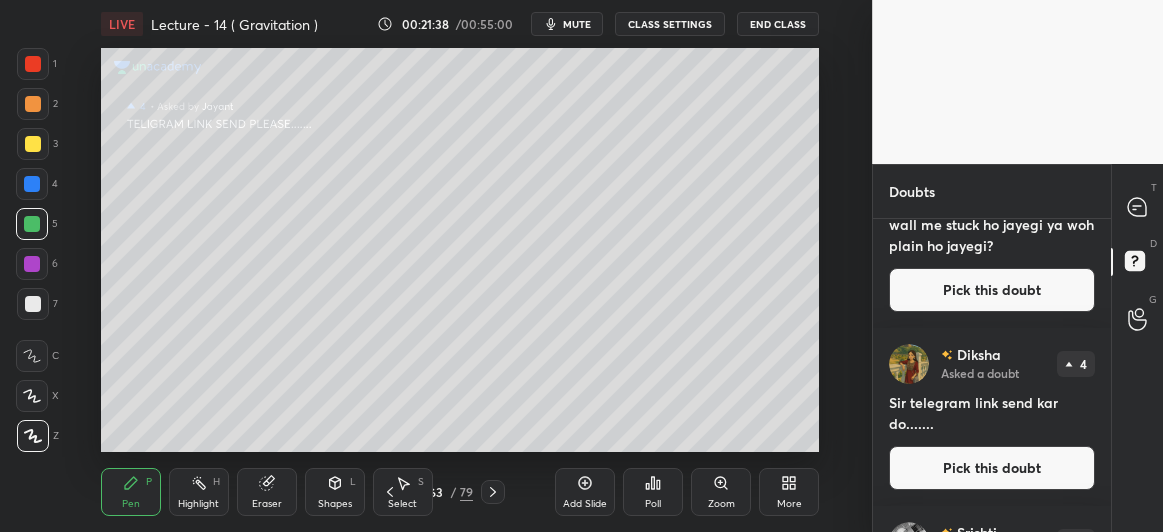 click on "Pick this doubt" at bounding box center [992, 468] 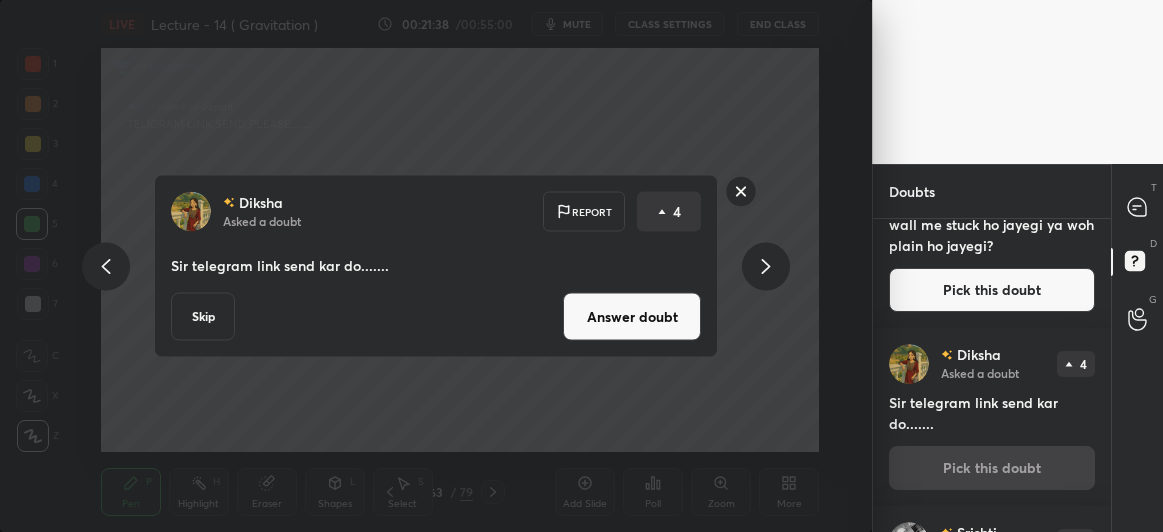 click on "Answer doubt" at bounding box center [632, 317] 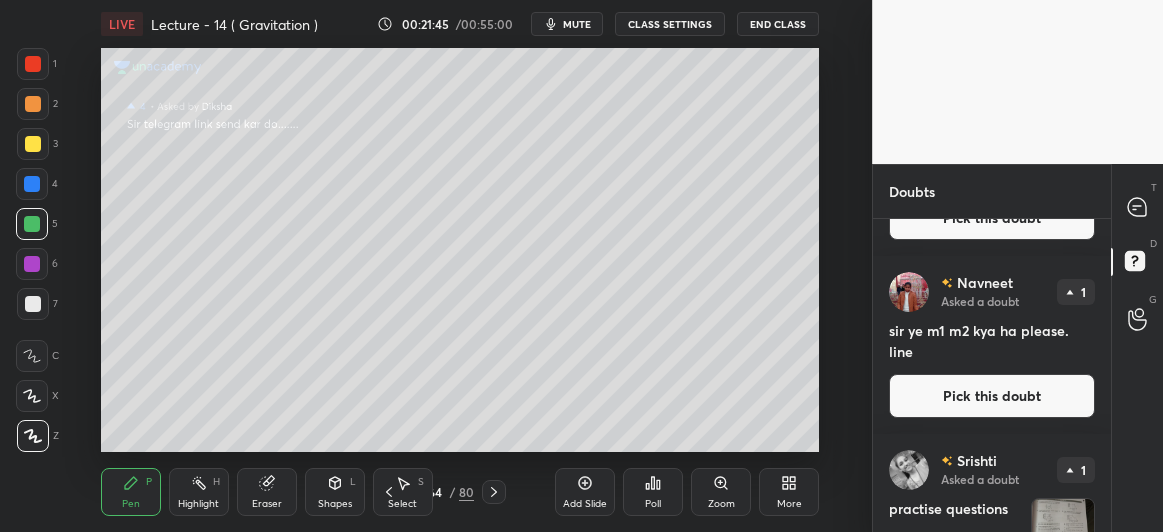 scroll, scrollTop: 2109, scrollLeft: 0, axis: vertical 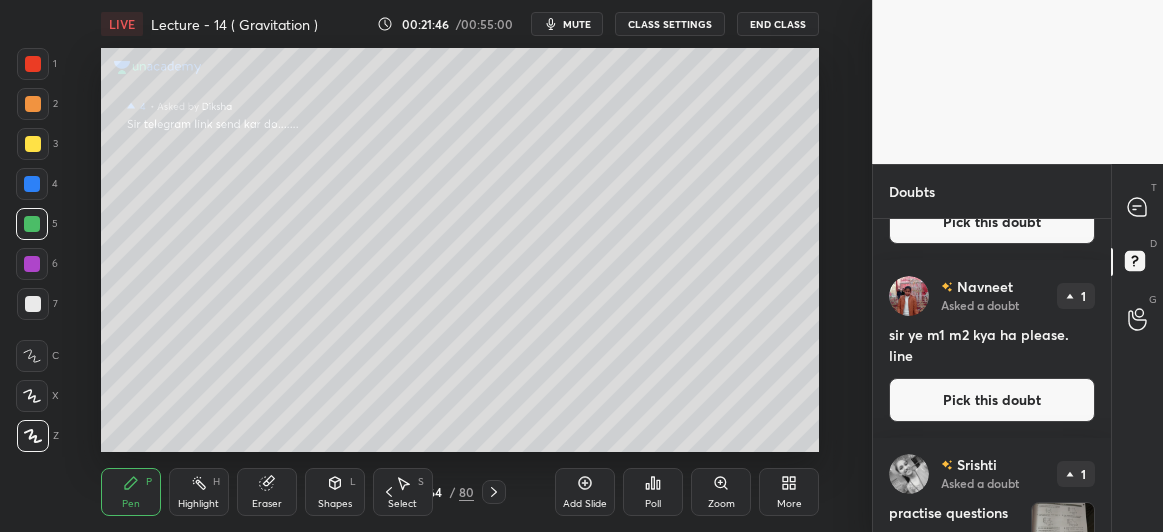 click on "Pick this doubt" at bounding box center [992, 400] 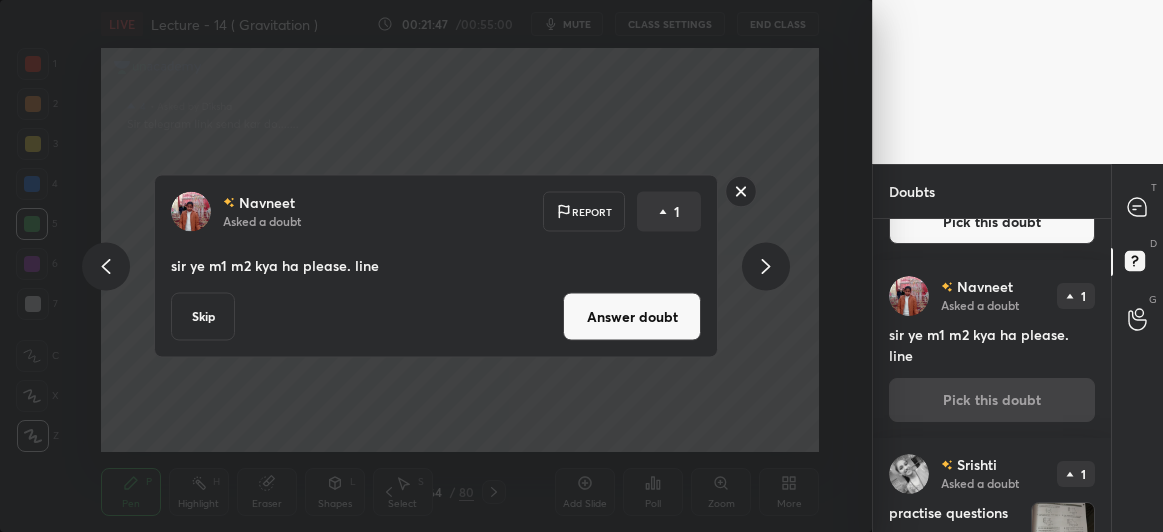 click on "Answer doubt" at bounding box center [632, 317] 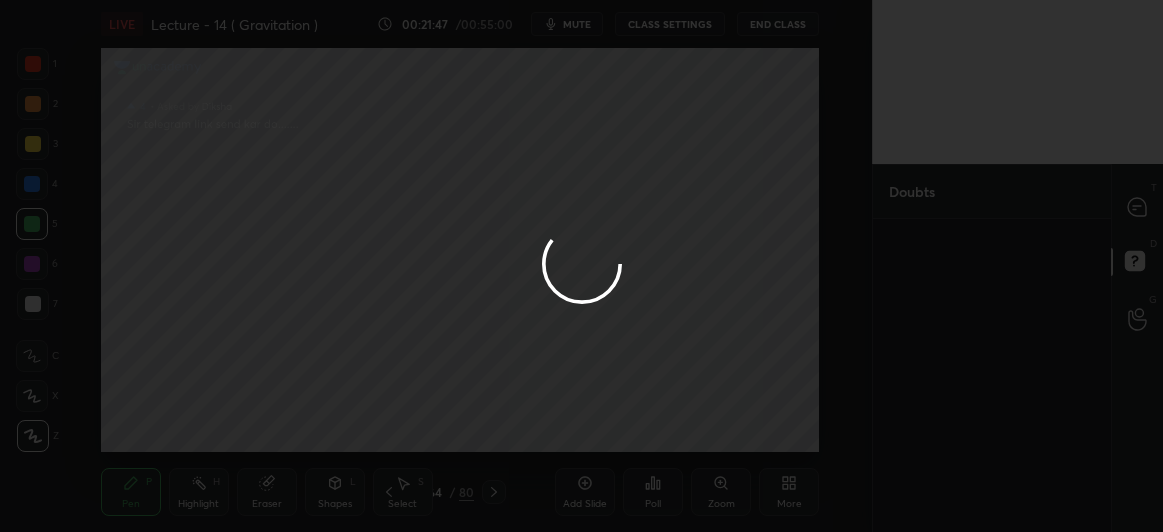 scroll, scrollTop: 0, scrollLeft: 0, axis: both 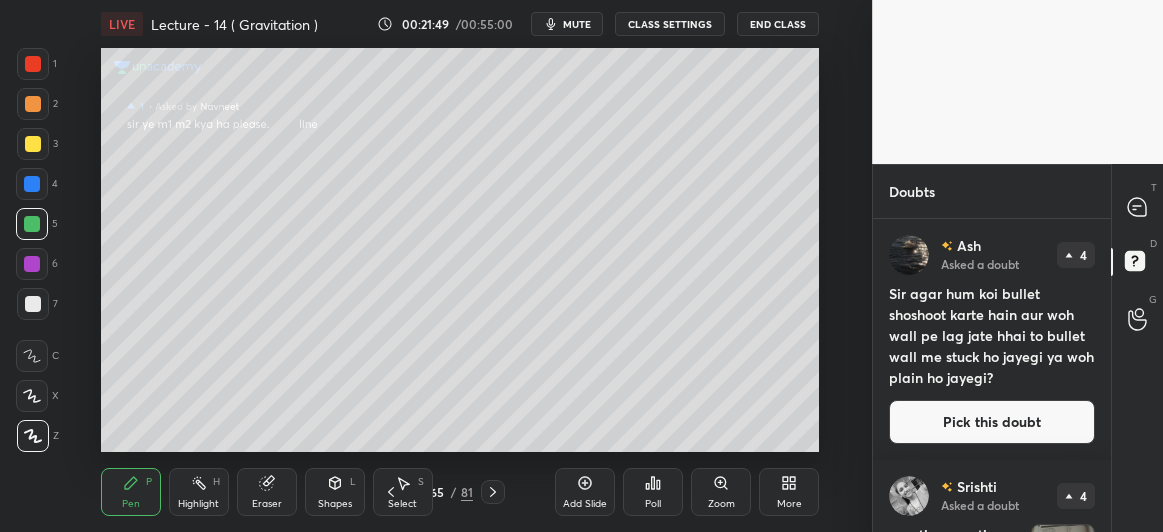 click at bounding box center [33, 144] 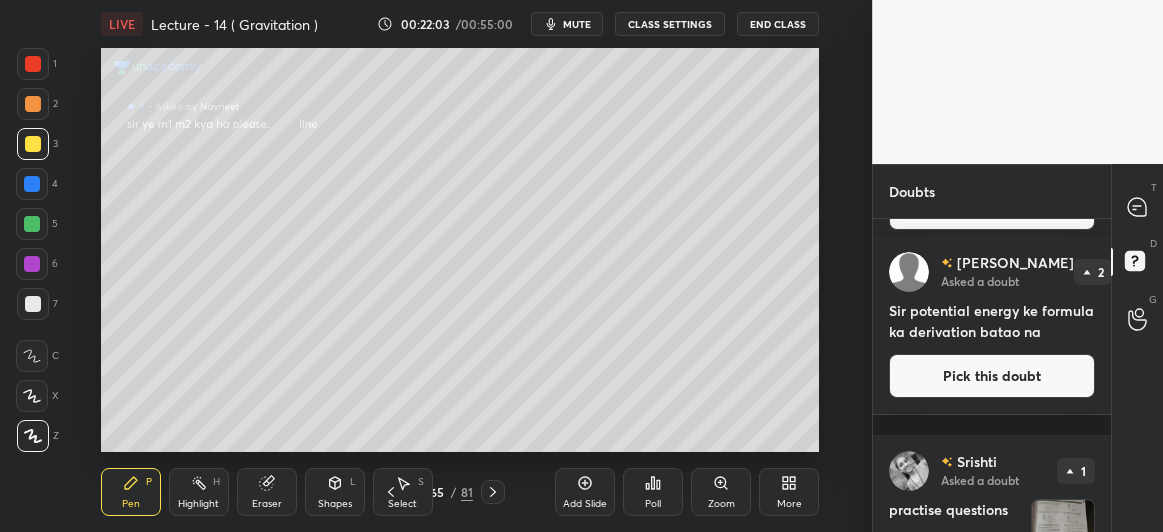 scroll, scrollTop: 2135, scrollLeft: 0, axis: vertical 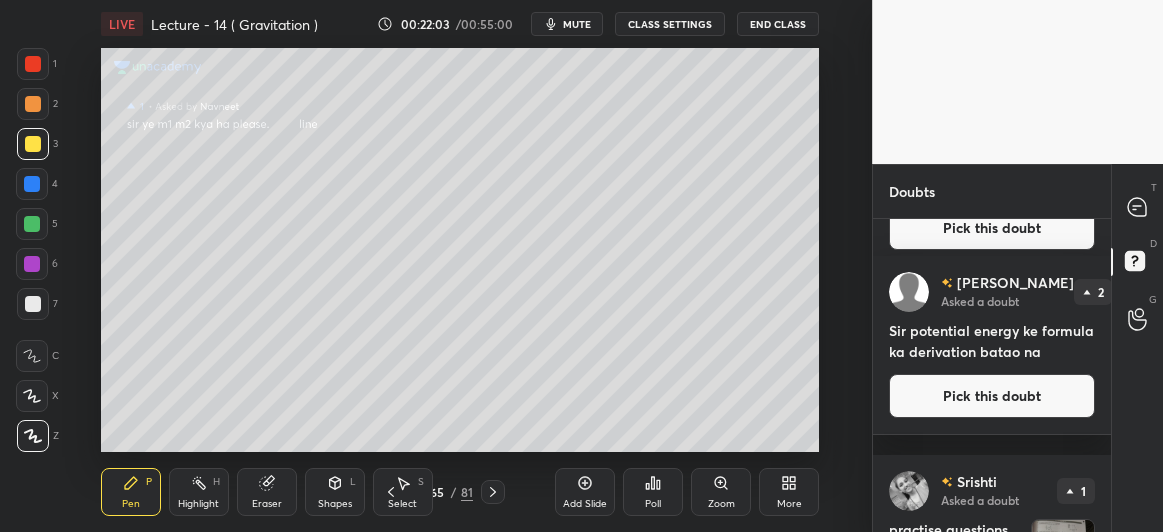 click on "Pick this doubt" at bounding box center (992, 396) 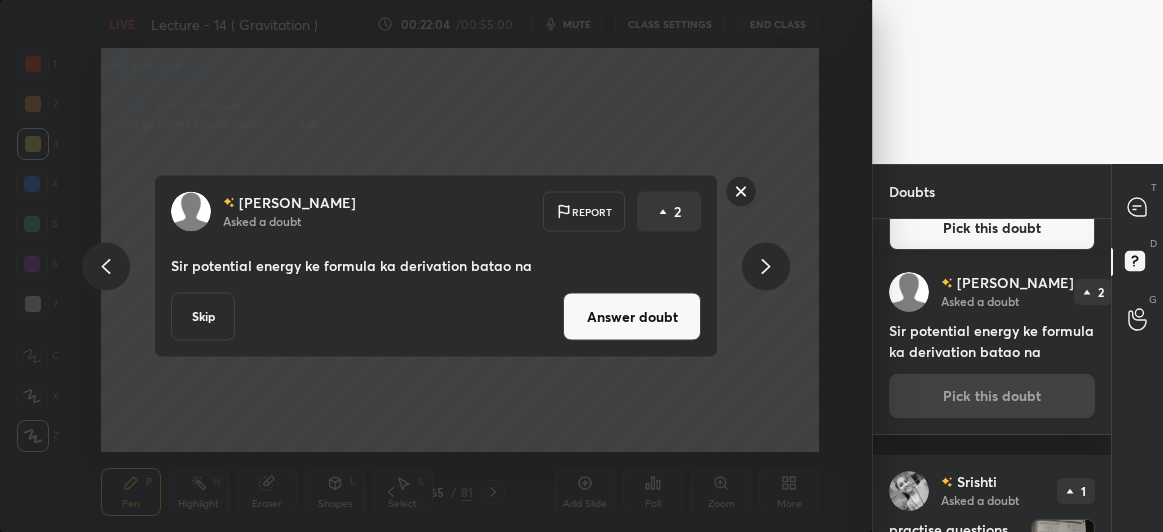 click on "Answer doubt" at bounding box center (632, 317) 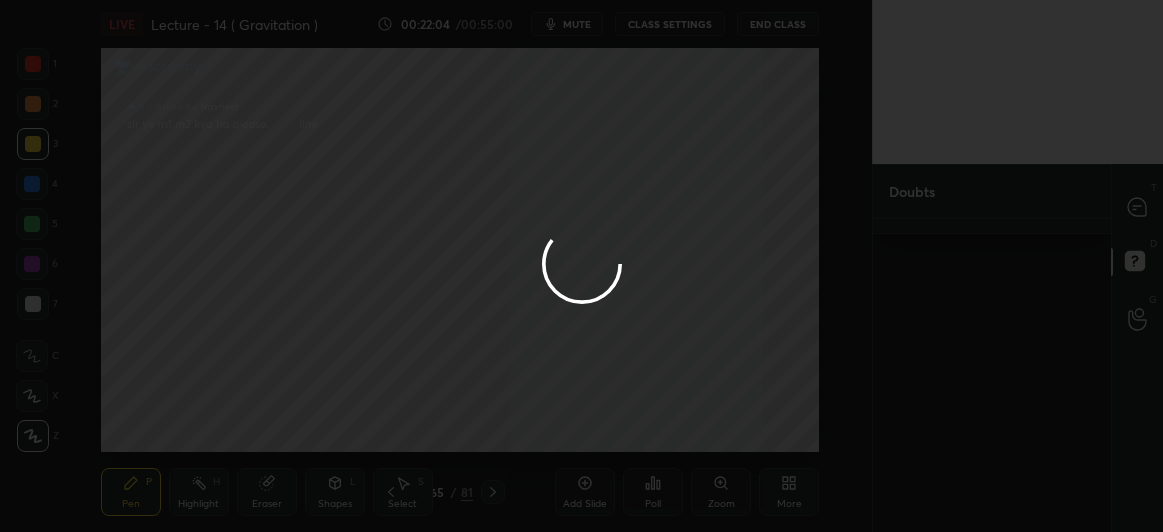 scroll, scrollTop: 0, scrollLeft: 0, axis: both 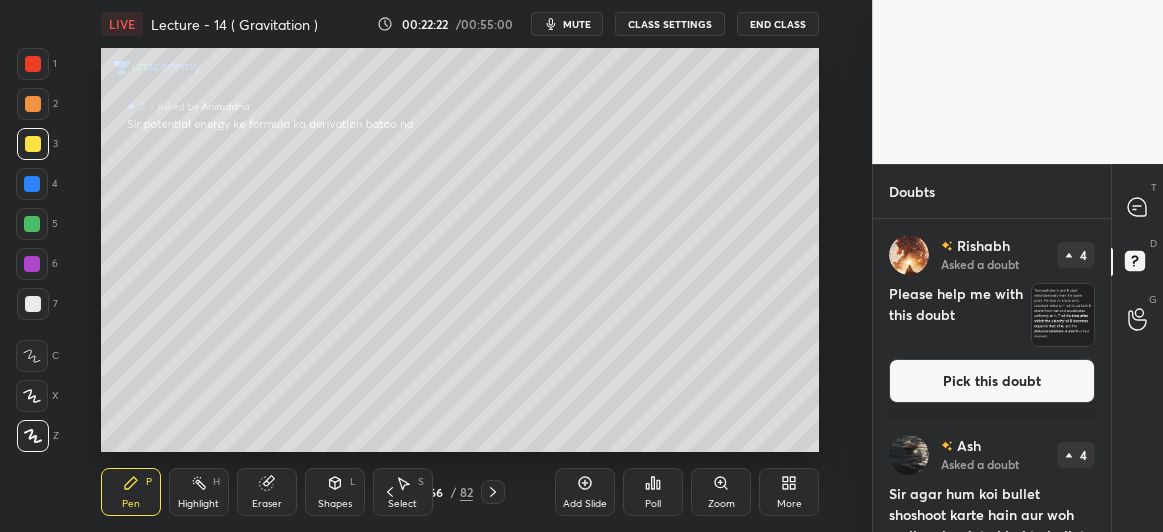 click at bounding box center (33, 304) 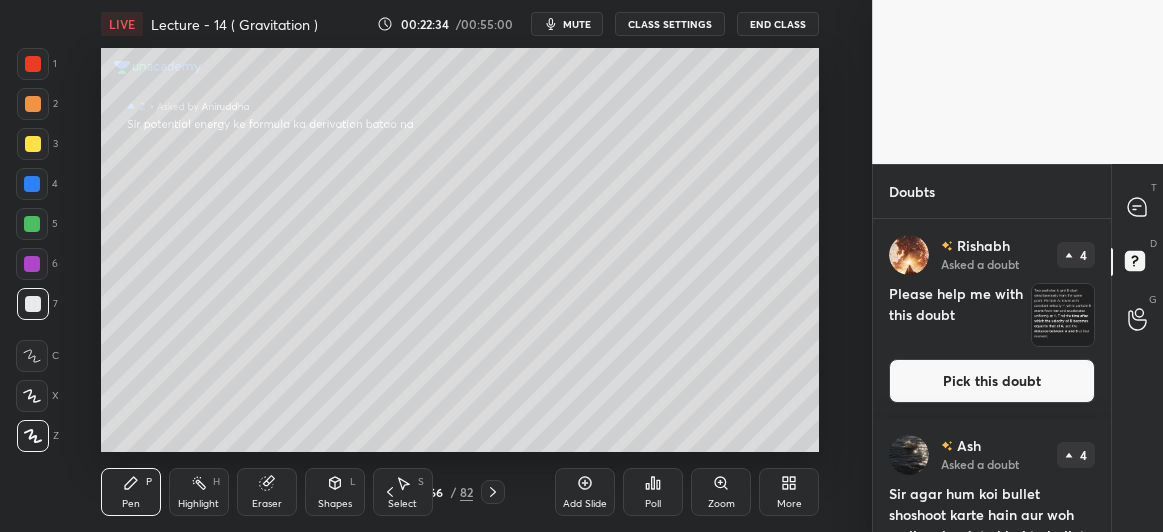 click on "Pick this doubt" at bounding box center (992, 381) 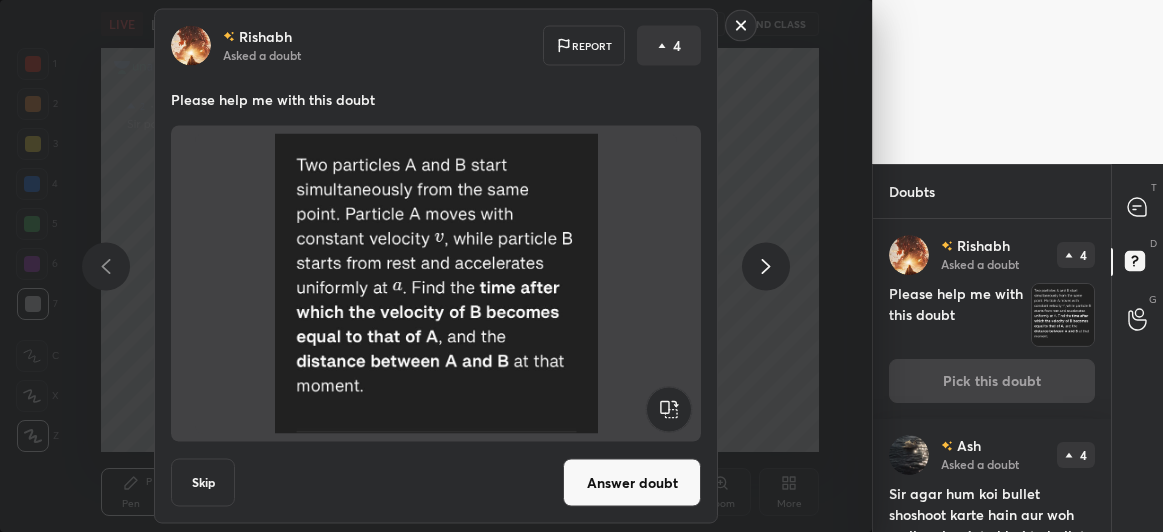 click 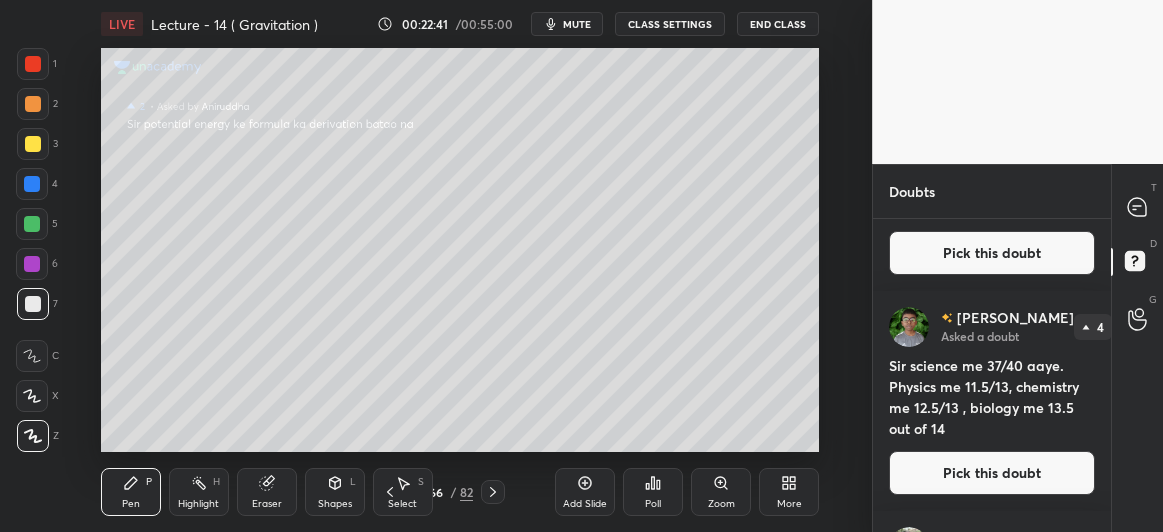 scroll, scrollTop: 580, scrollLeft: 0, axis: vertical 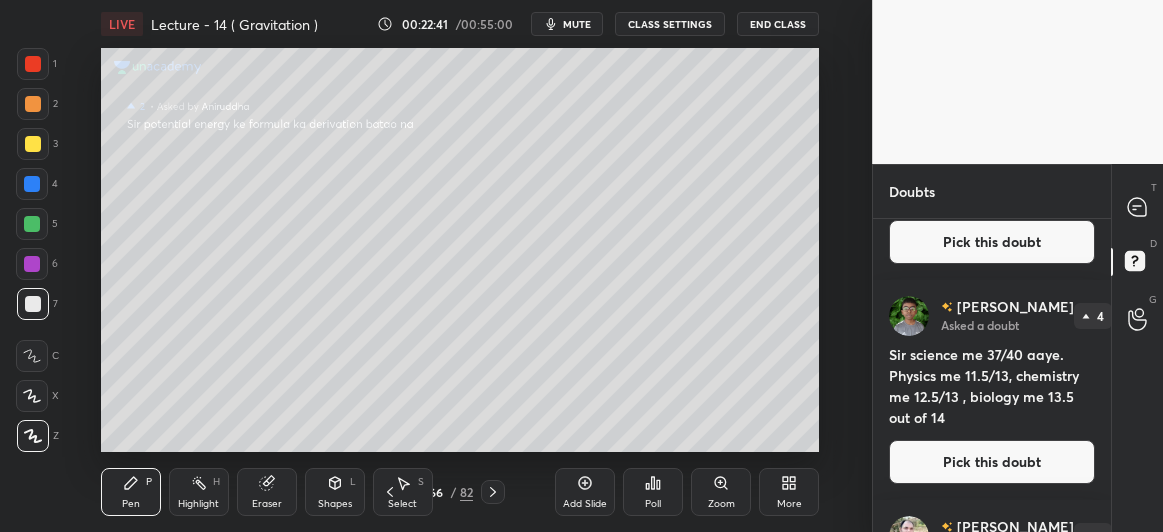 click on "Pick this doubt" at bounding box center (992, 462) 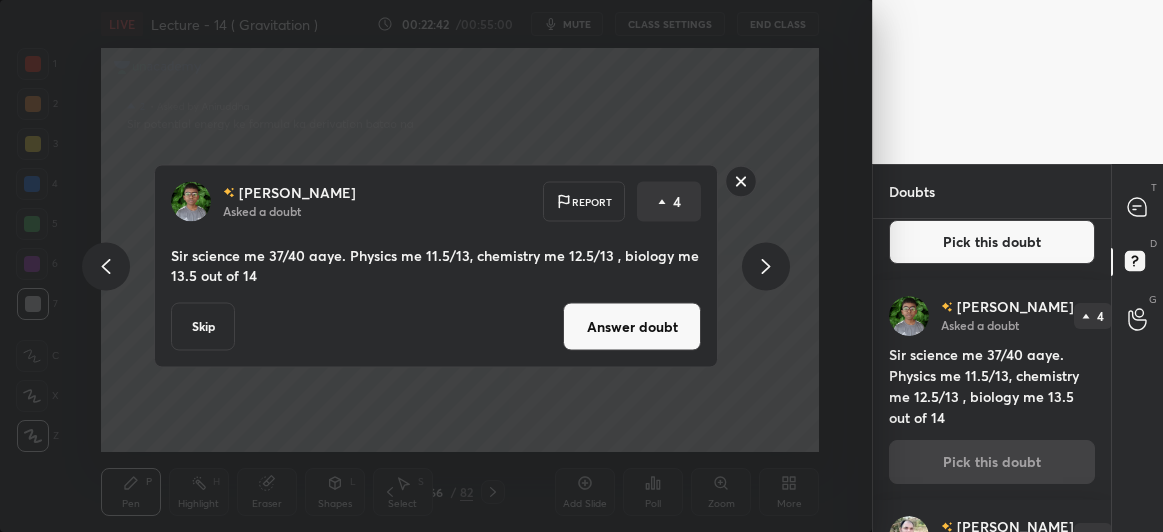 click on "Answer doubt" at bounding box center (632, 327) 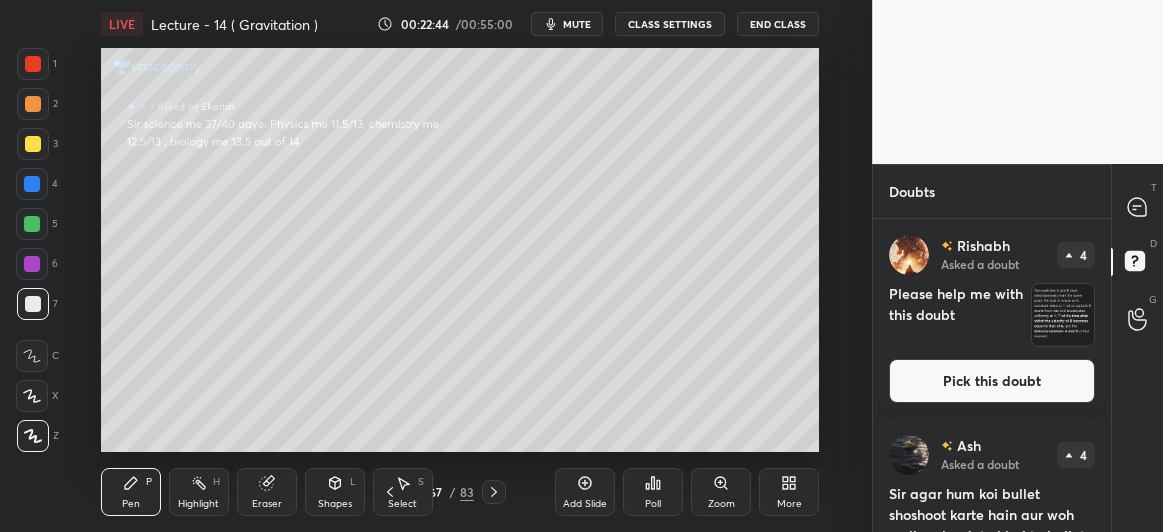 click at bounding box center [32, 224] 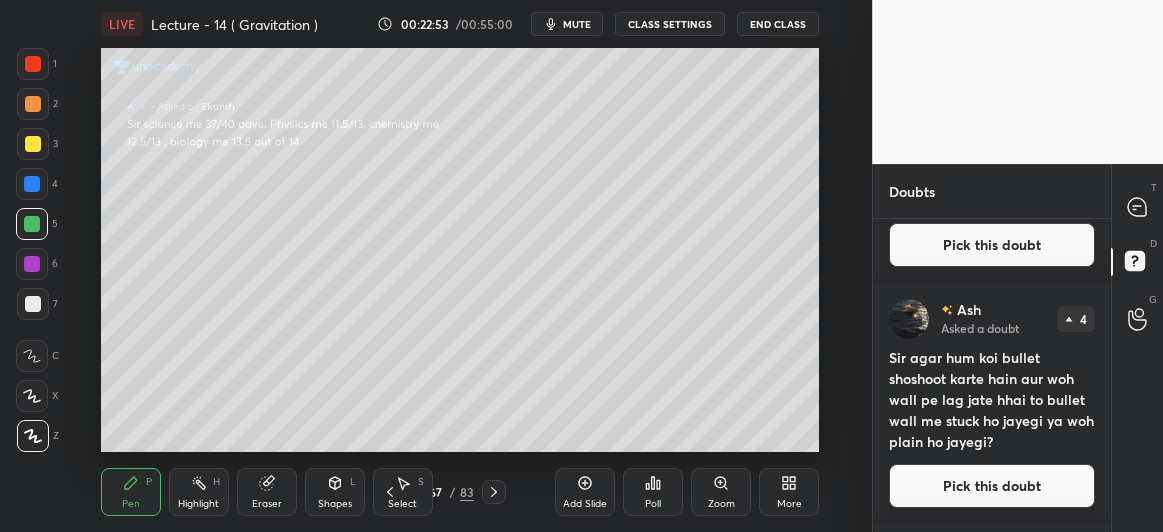 scroll, scrollTop: 134, scrollLeft: 0, axis: vertical 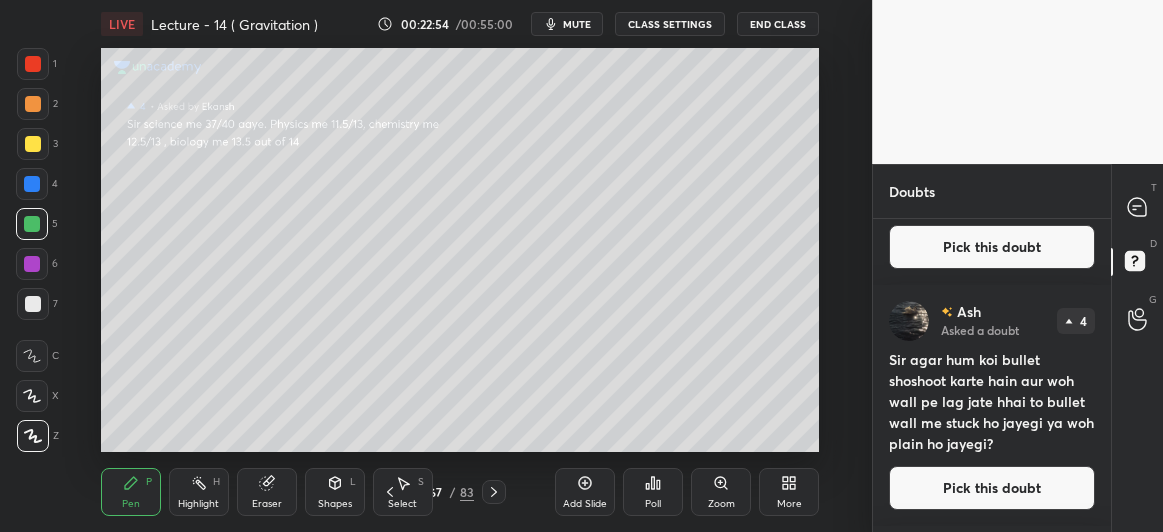 click on "Pick this doubt" at bounding box center [992, 488] 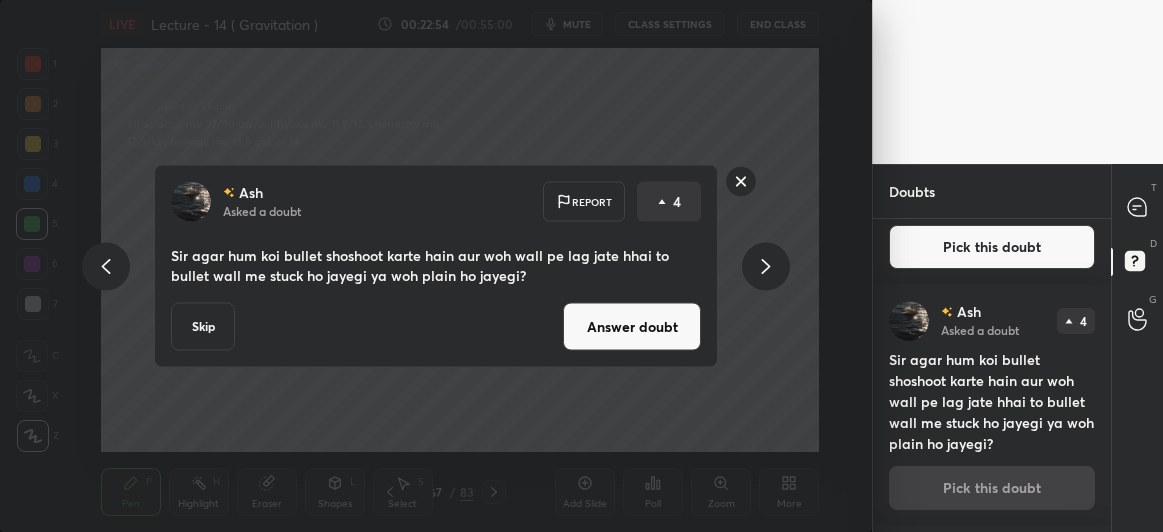 click on "Answer doubt" at bounding box center [632, 327] 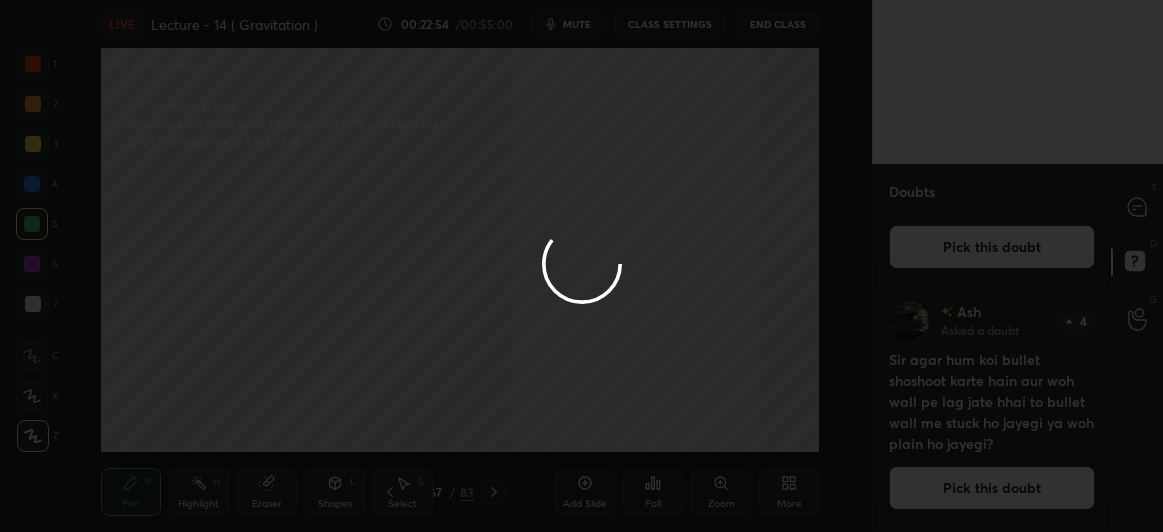 scroll, scrollTop: 0, scrollLeft: 0, axis: both 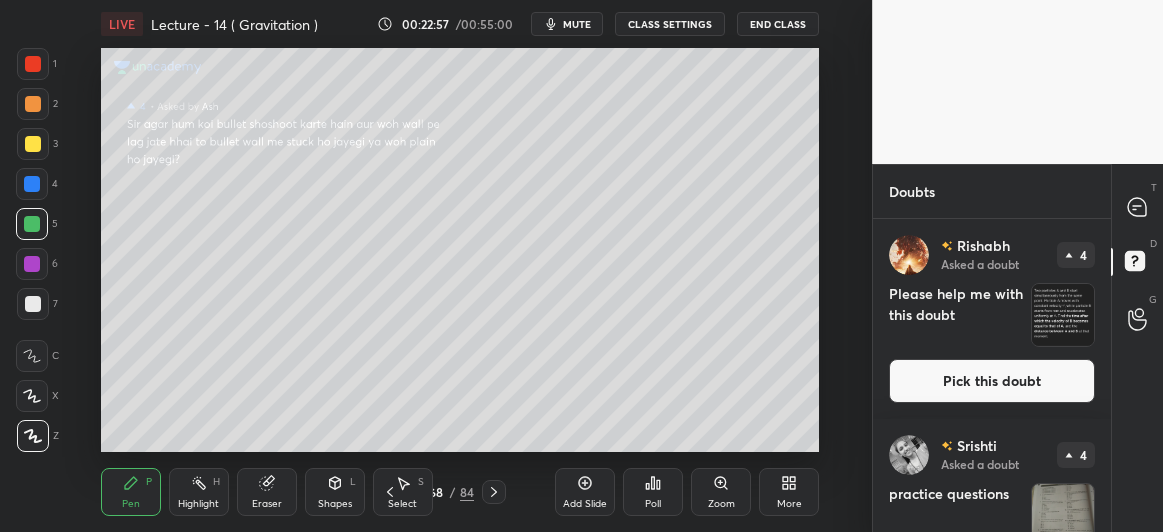 click at bounding box center (32, 184) 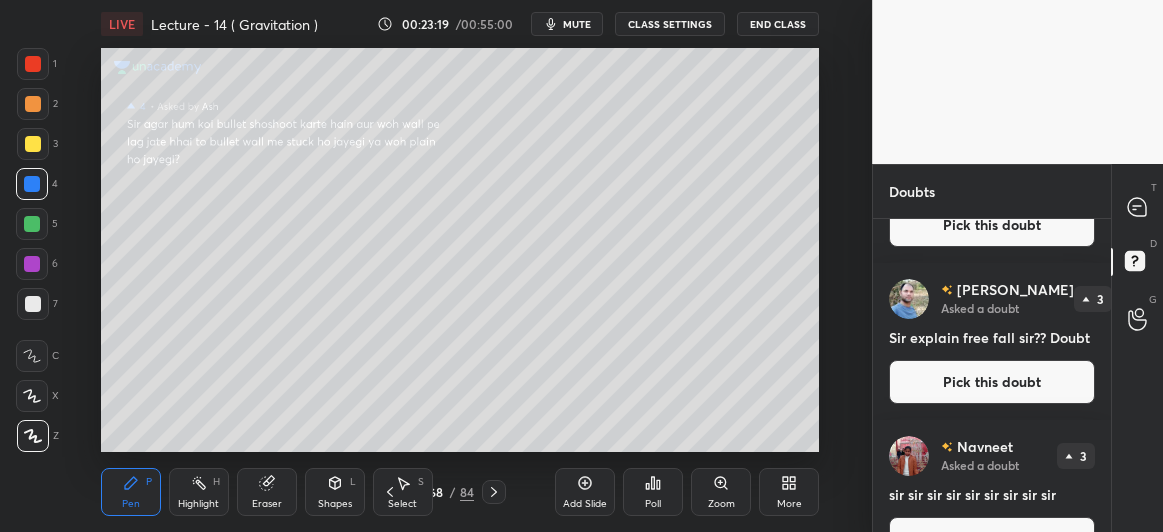 scroll, scrollTop: 368, scrollLeft: 0, axis: vertical 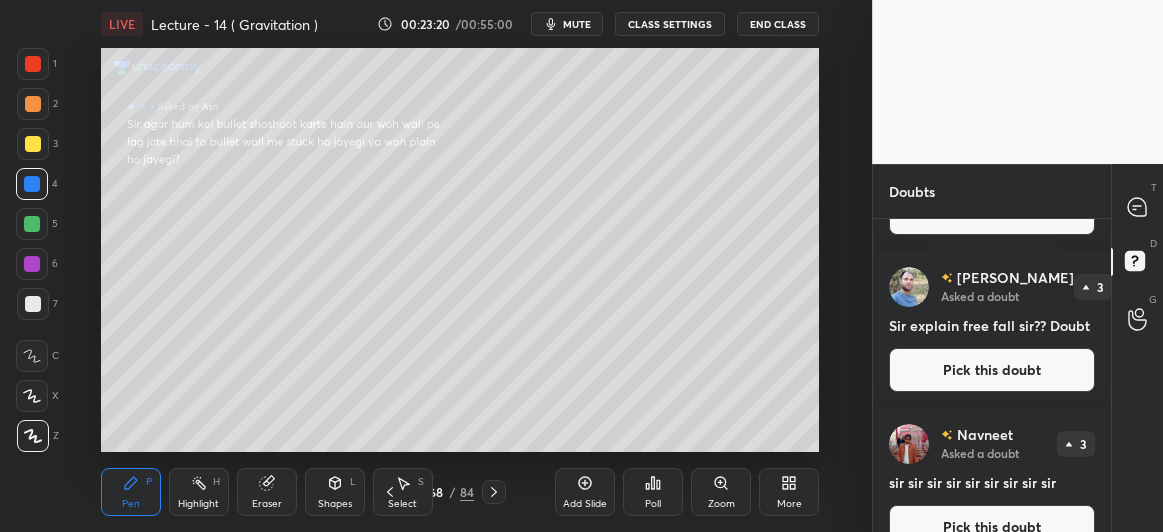 click on "Pick this doubt" at bounding box center [992, 370] 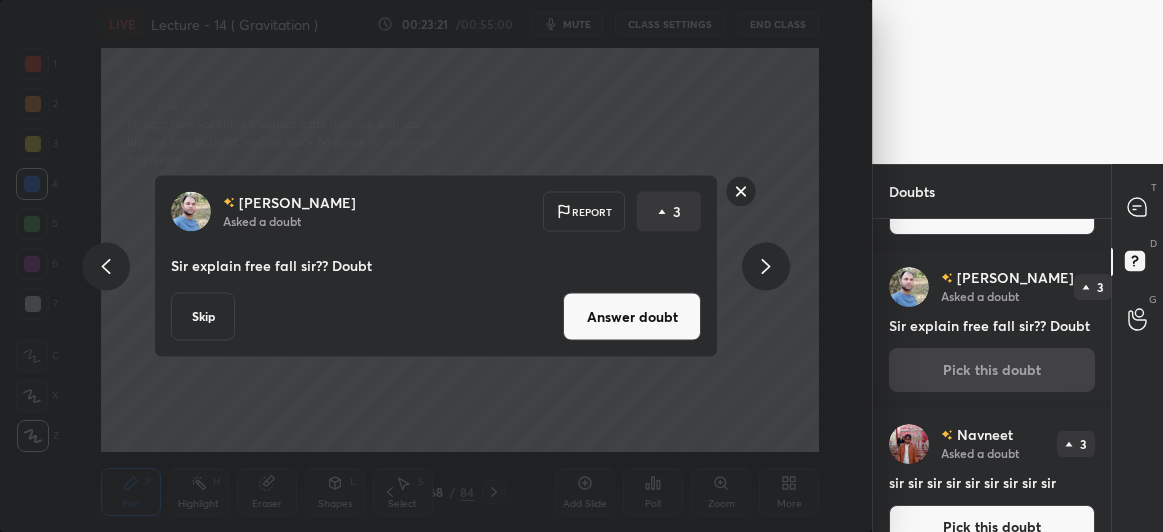 click on "Answer doubt" at bounding box center [632, 317] 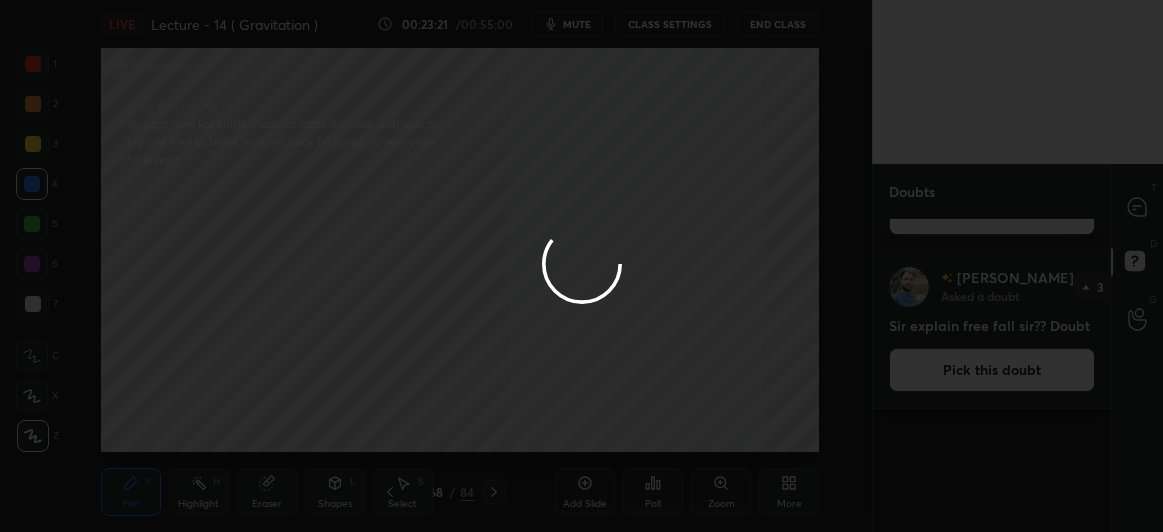 scroll, scrollTop: 0, scrollLeft: 0, axis: both 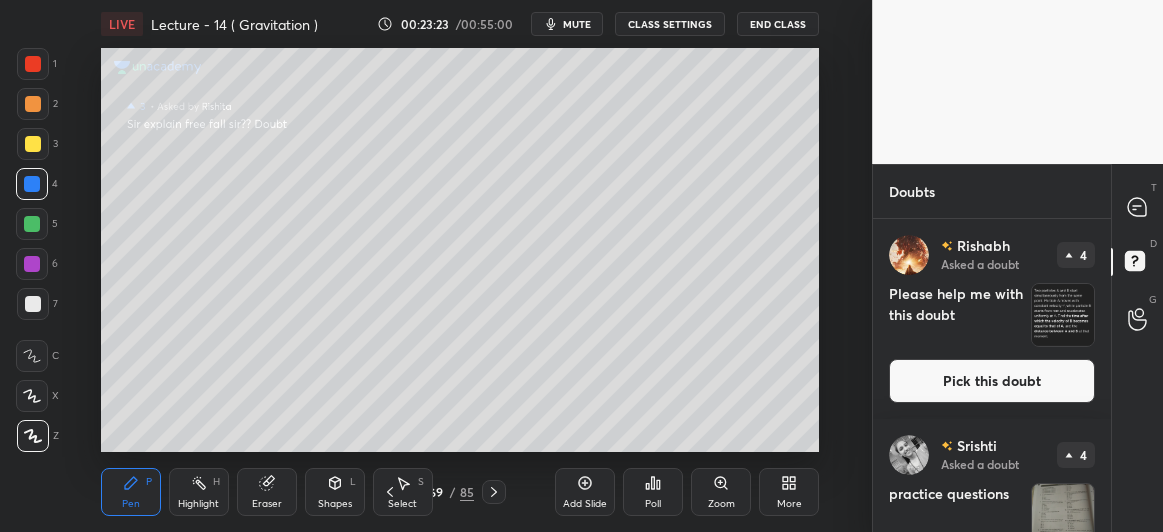 click at bounding box center [33, 144] 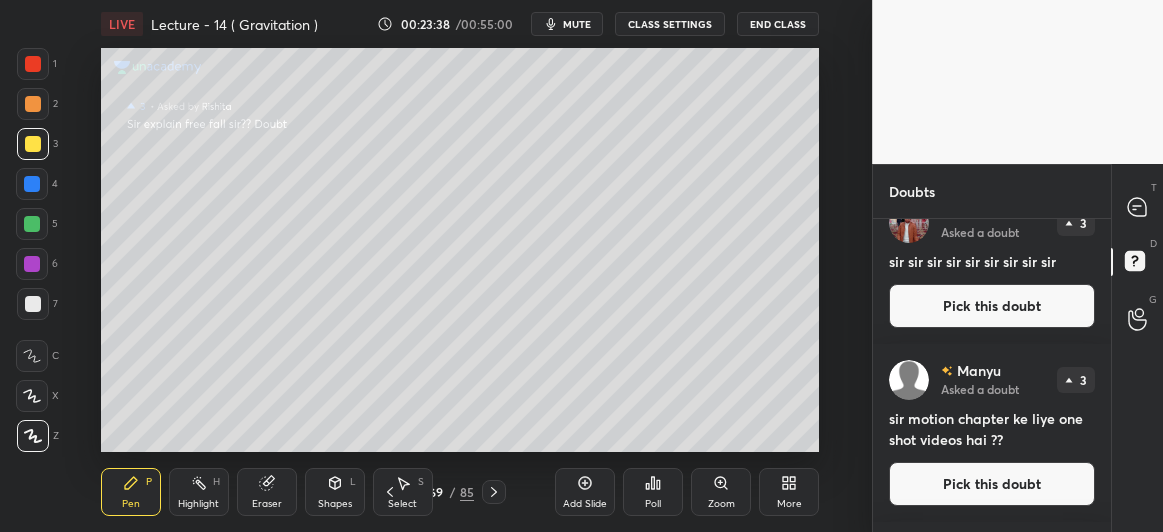 click on "Pick this doubt" at bounding box center (992, 306) 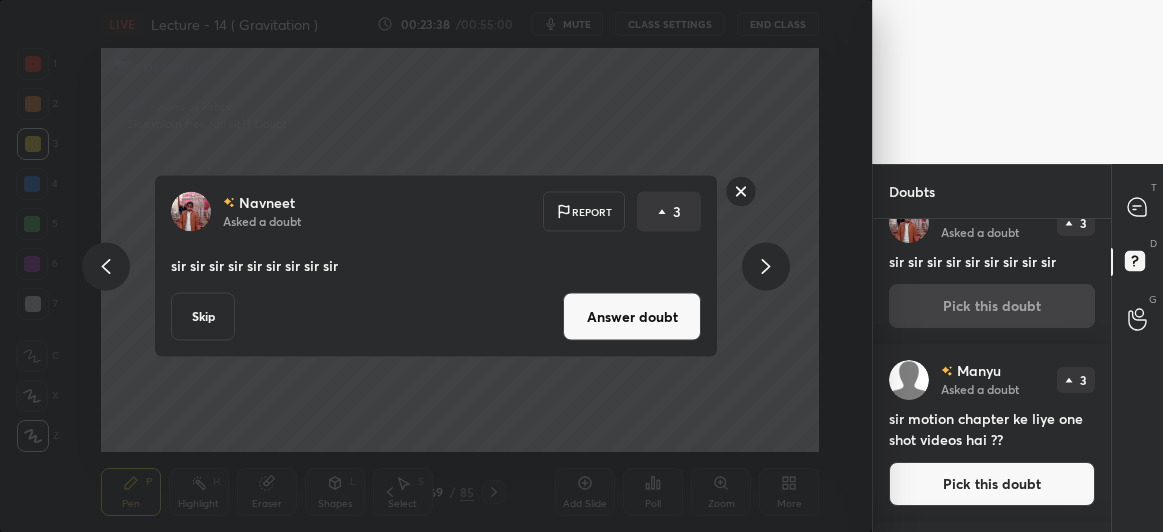 scroll, scrollTop: 399, scrollLeft: 0, axis: vertical 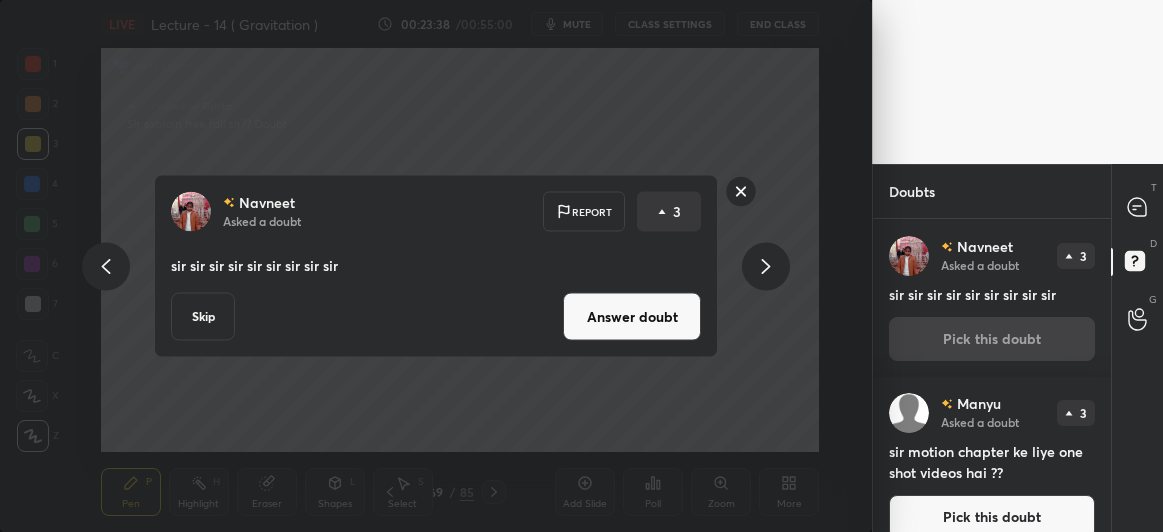 click on "Answer doubt" at bounding box center [632, 317] 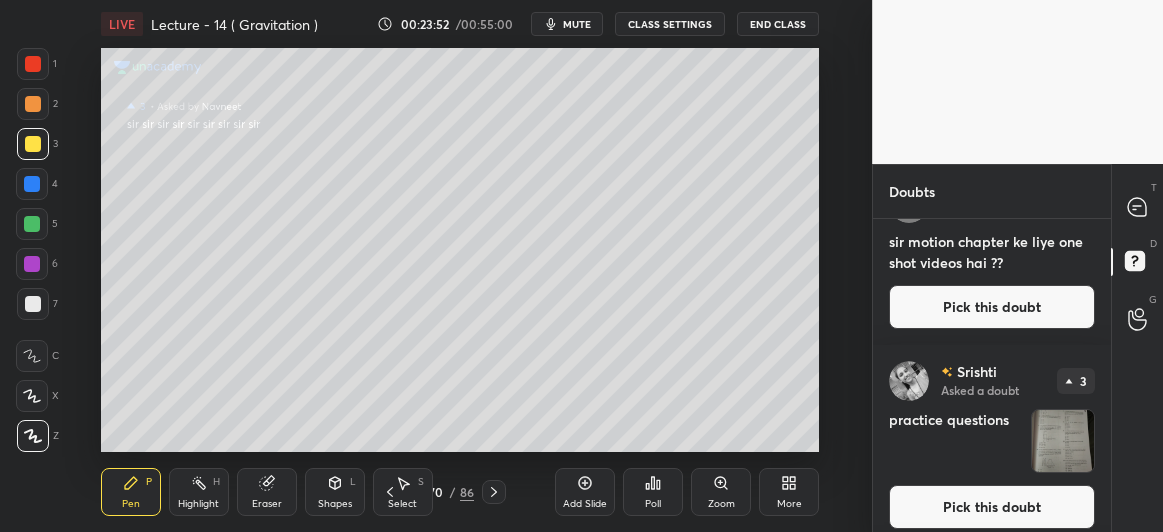 click on "Pick this doubt" at bounding box center [992, 307] 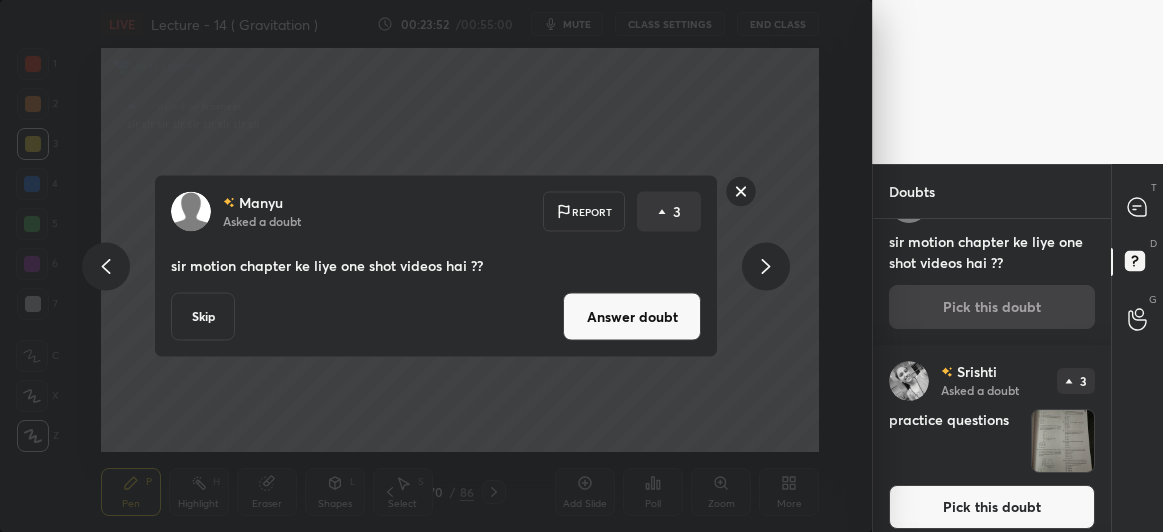 scroll, scrollTop: 399, scrollLeft: 0, axis: vertical 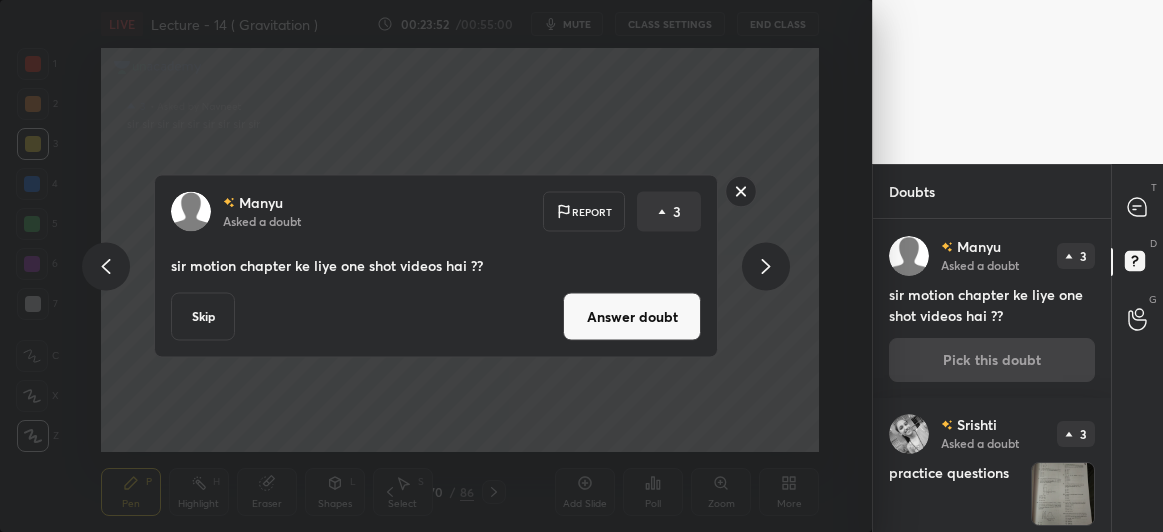 click on "Answer doubt" at bounding box center (632, 317) 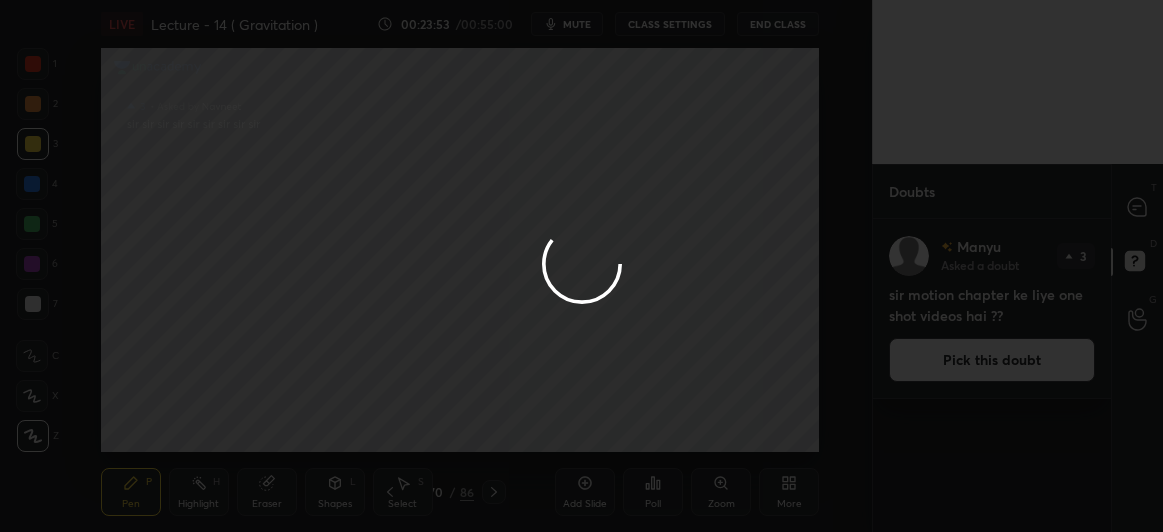 scroll, scrollTop: 0, scrollLeft: 0, axis: both 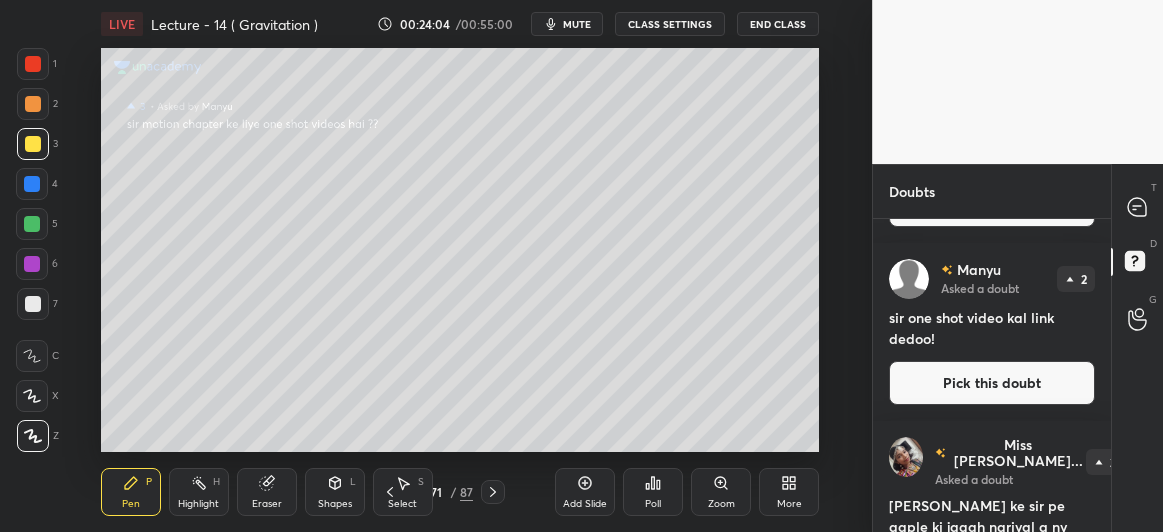 click on "Pick this doubt" at bounding box center [992, 383] 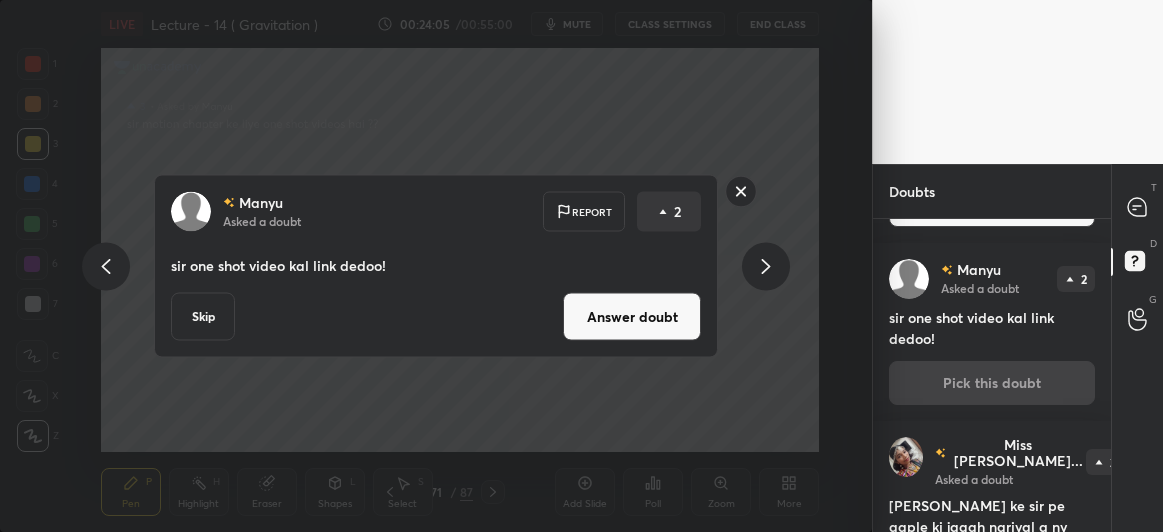 click on "Answer doubt" at bounding box center [632, 317] 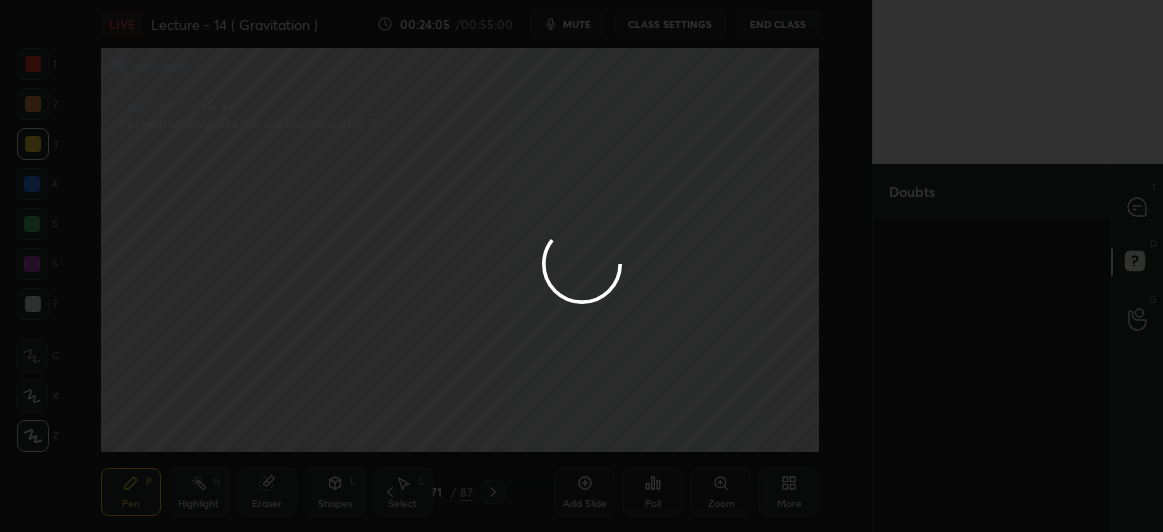 scroll, scrollTop: 0, scrollLeft: 0, axis: both 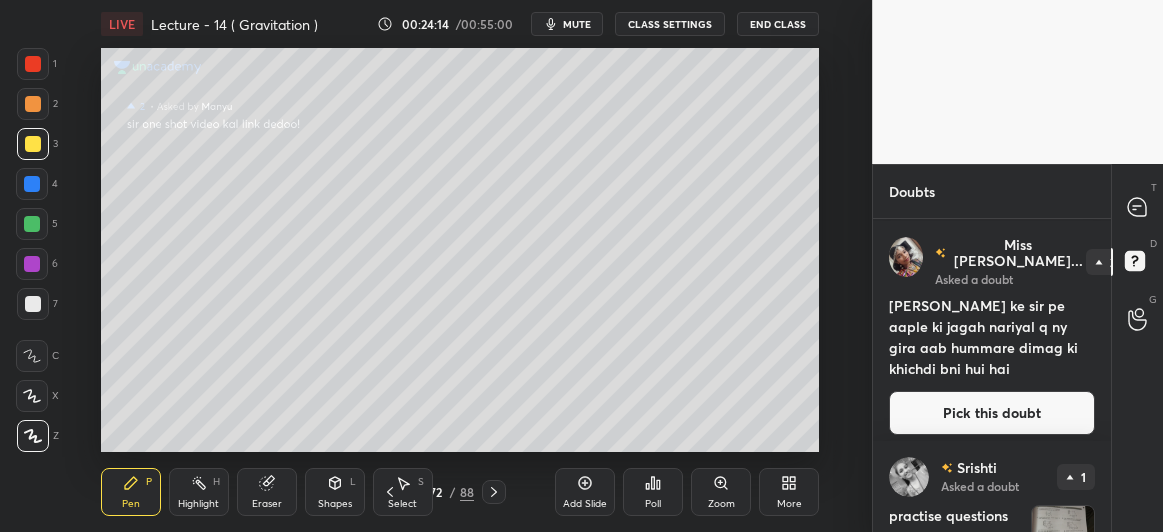 click on "Pick this doubt" at bounding box center (992, 413) 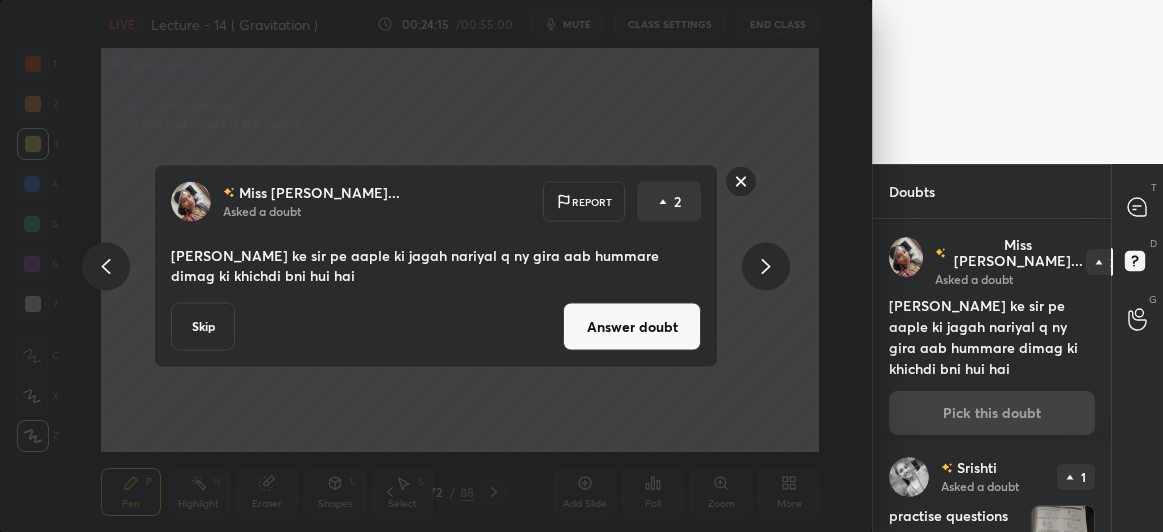 click on "Answer doubt" at bounding box center (632, 327) 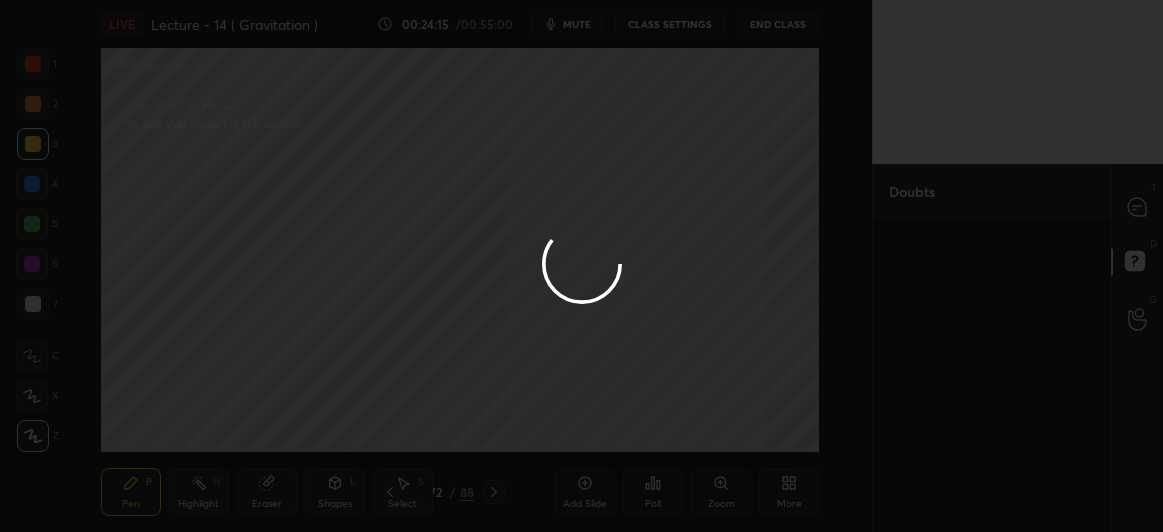 scroll, scrollTop: 0, scrollLeft: 0, axis: both 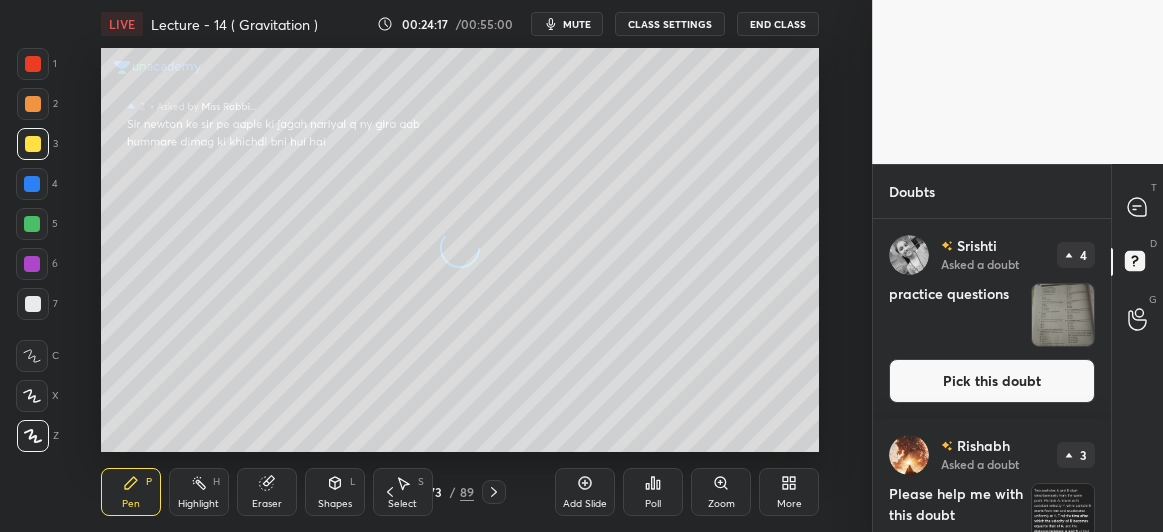 click at bounding box center [32, 224] 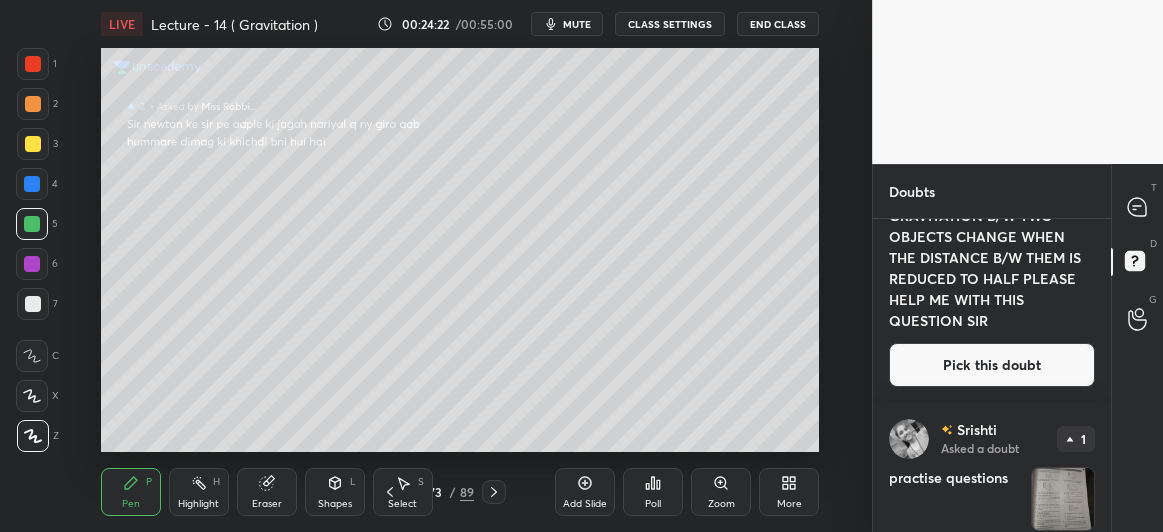 click on "Pick this doubt" at bounding box center (992, 365) 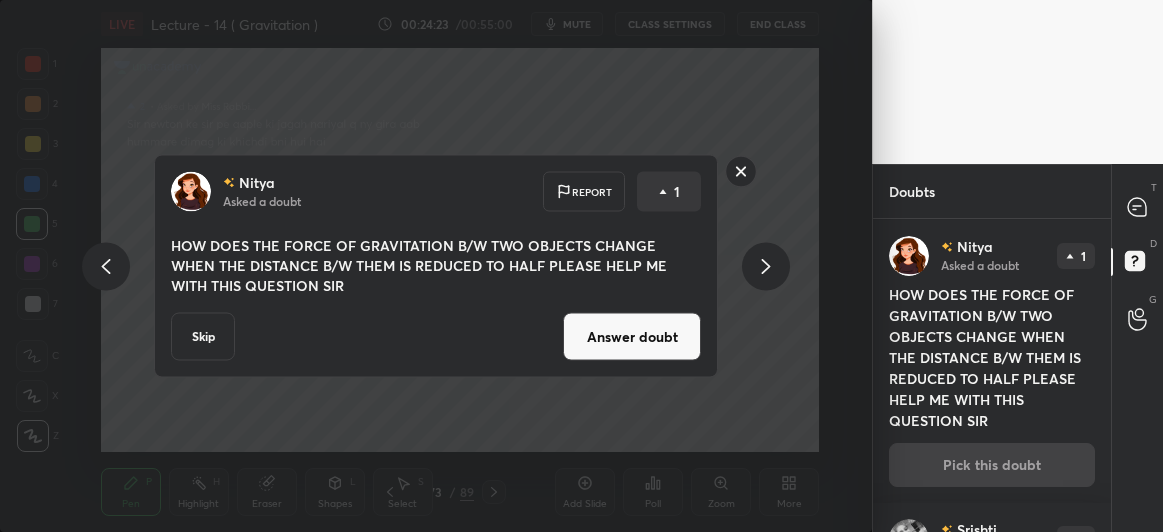 click on "Answer doubt" at bounding box center (632, 337) 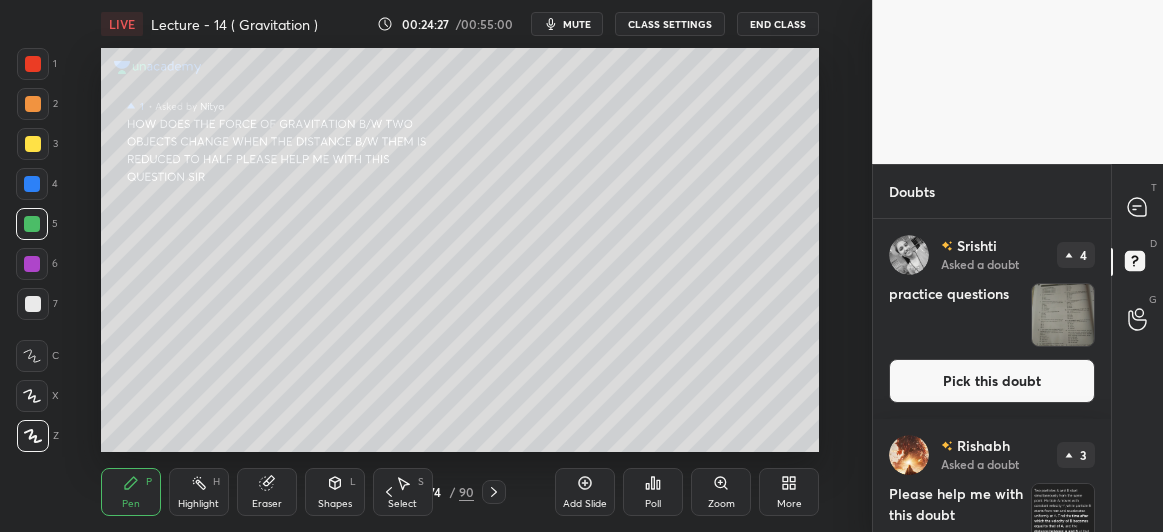 click at bounding box center [33, 104] 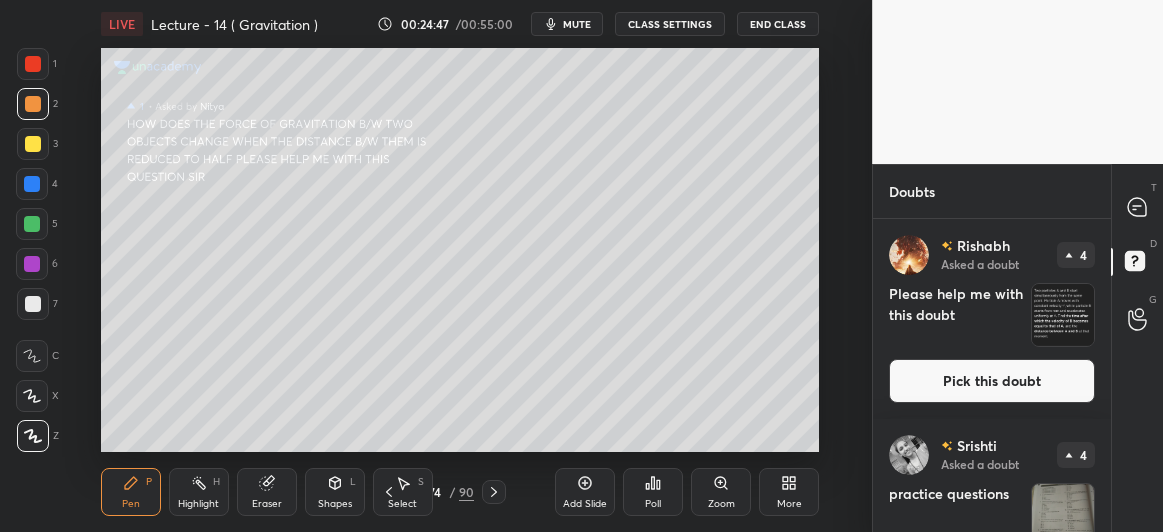 click at bounding box center (32, 224) 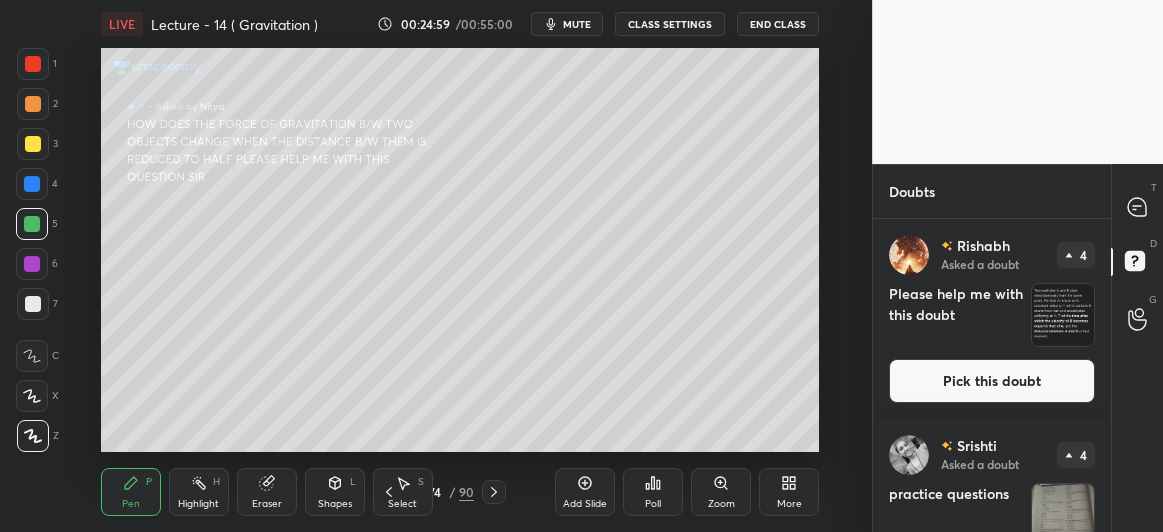 click at bounding box center [33, 304] 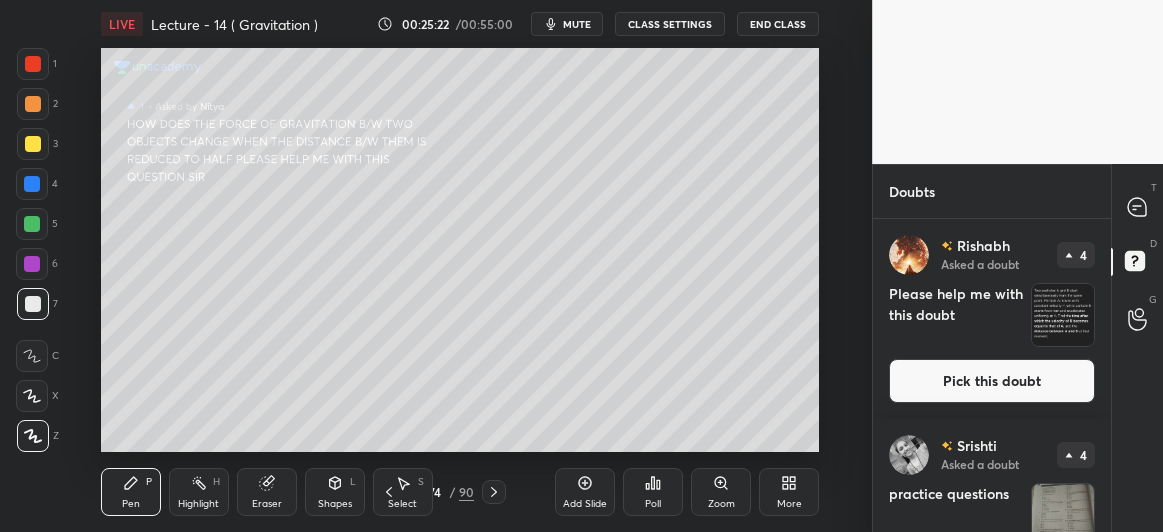 click at bounding box center [32, 224] 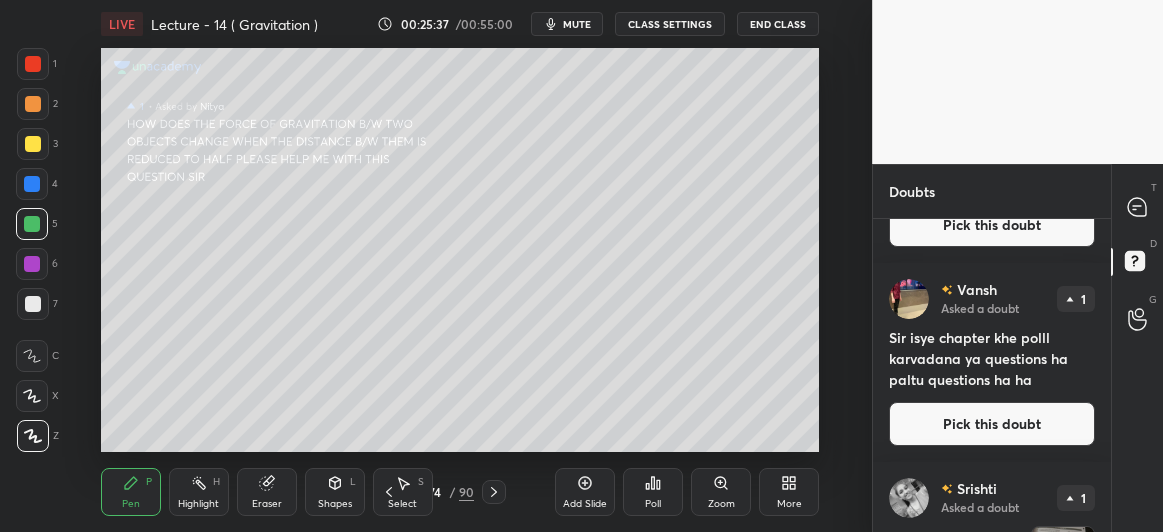 scroll, scrollTop: 756, scrollLeft: 0, axis: vertical 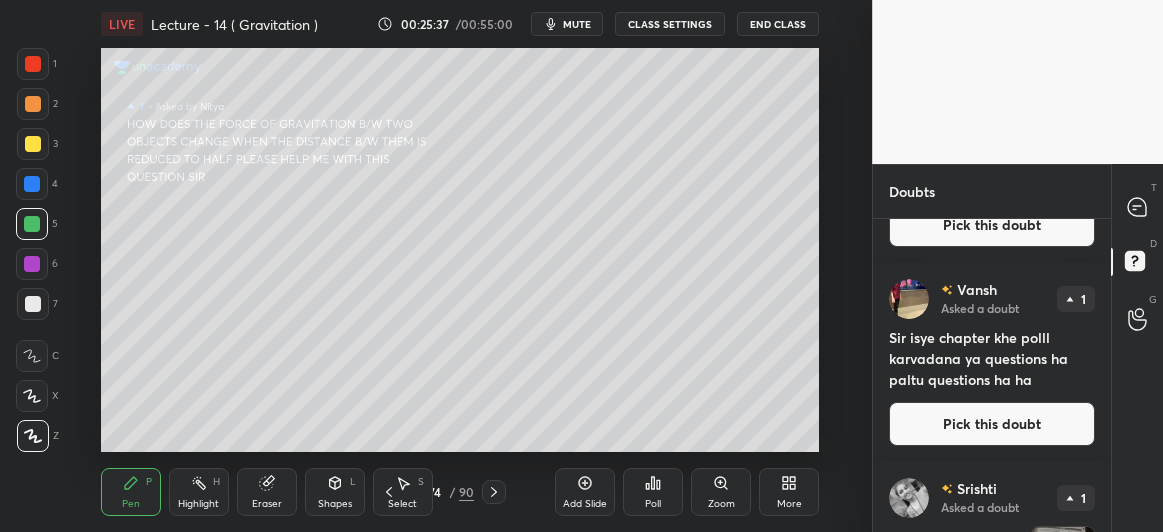 click on "Pick this doubt" at bounding box center [992, 424] 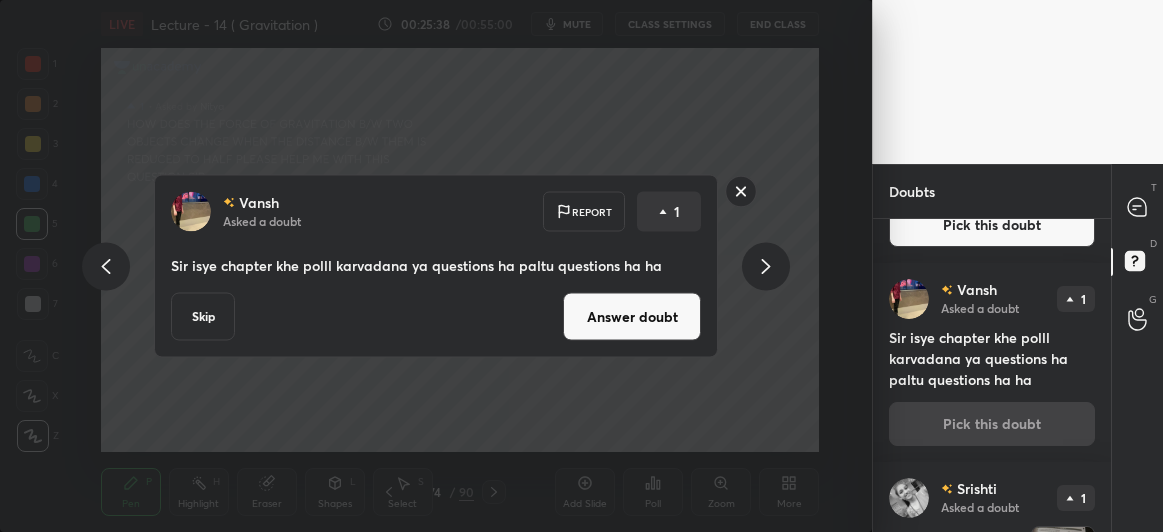 click on "Answer doubt" at bounding box center [632, 317] 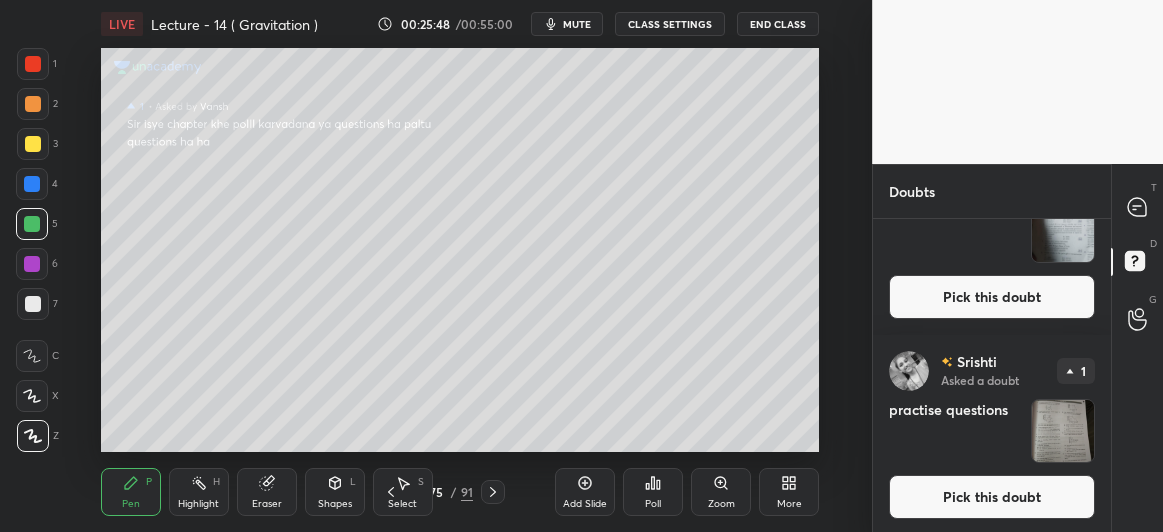 scroll, scrollTop: 686, scrollLeft: 0, axis: vertical 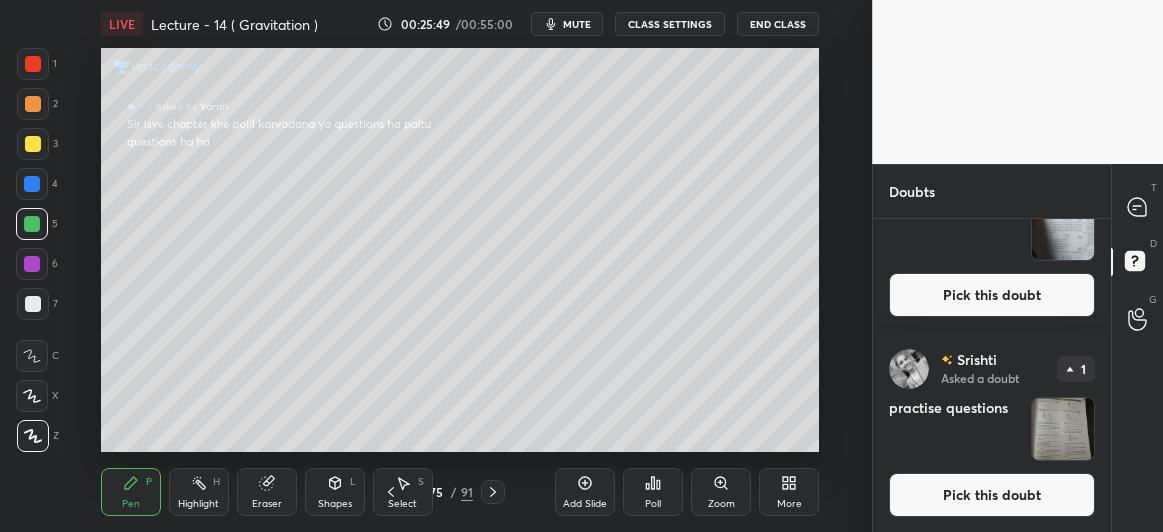click on "Pick this doubt" at bounding box center (992, 495) 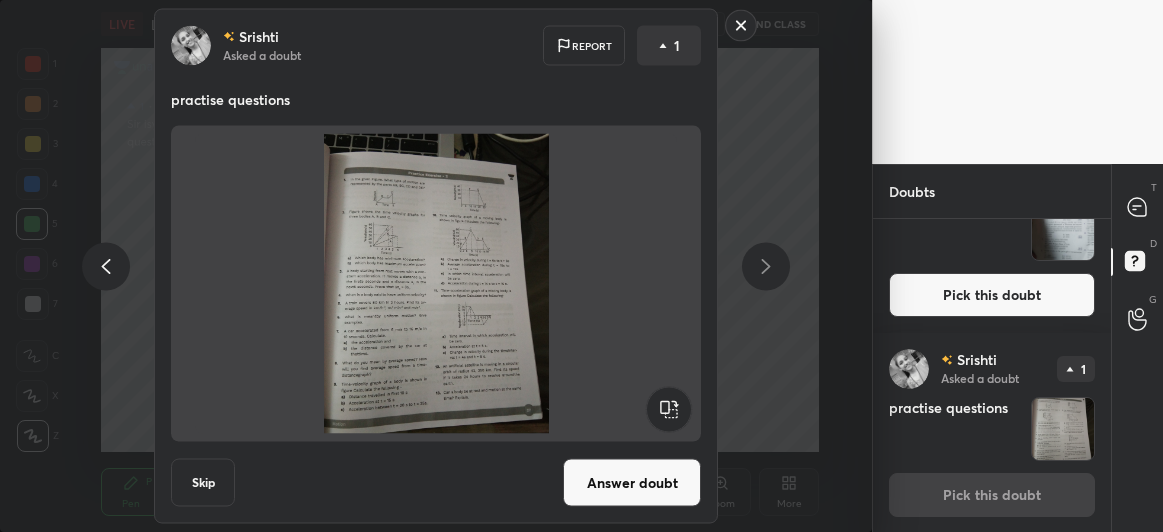 click on "Answer doubt" at bounding box center (632, 483) 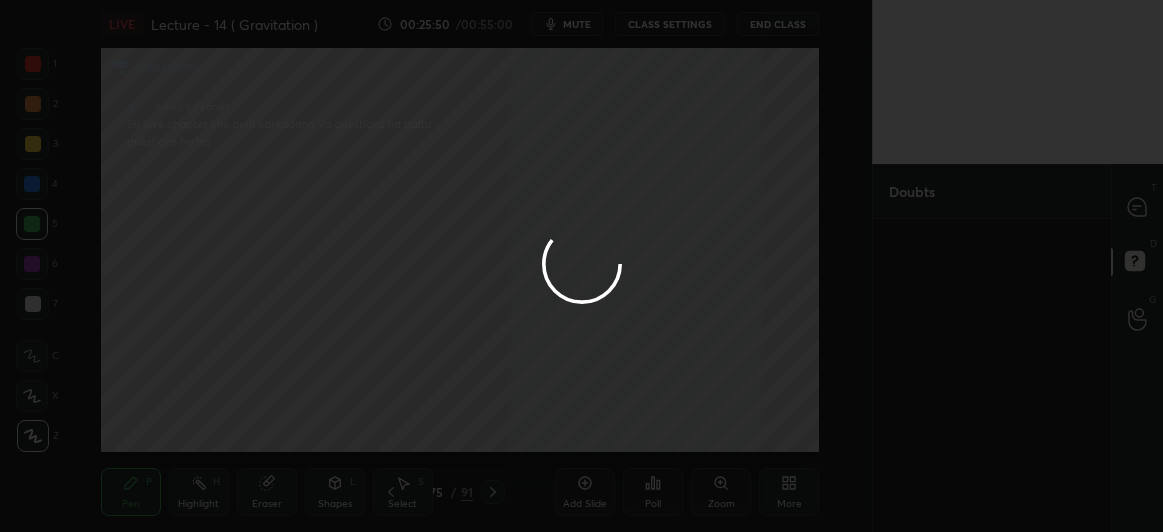 scroll, scrollTop: 0, scrollLeft: 0, axis: both 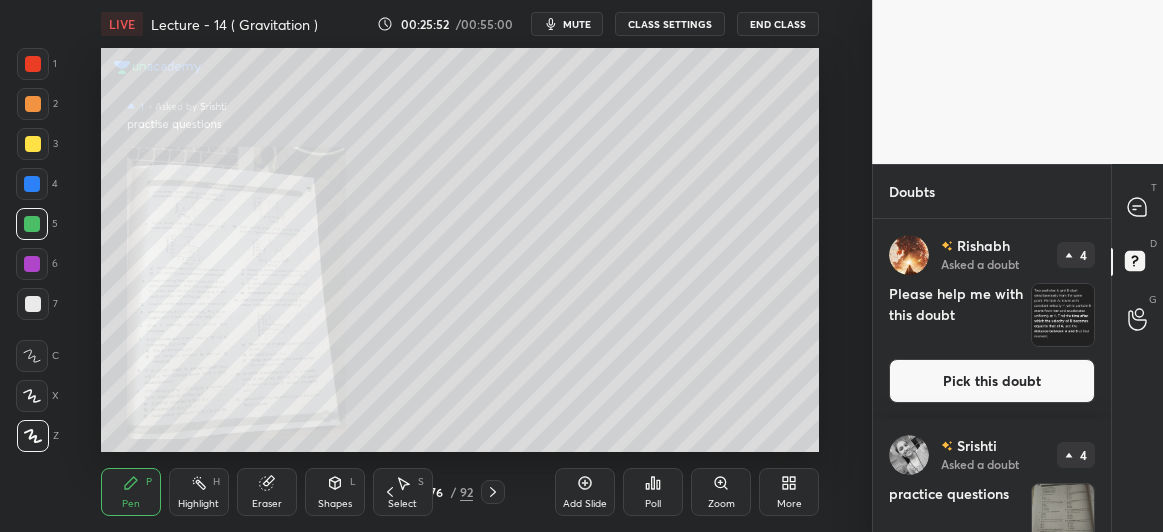 click on "Pick this doubt" at bounding box center (992, 381) 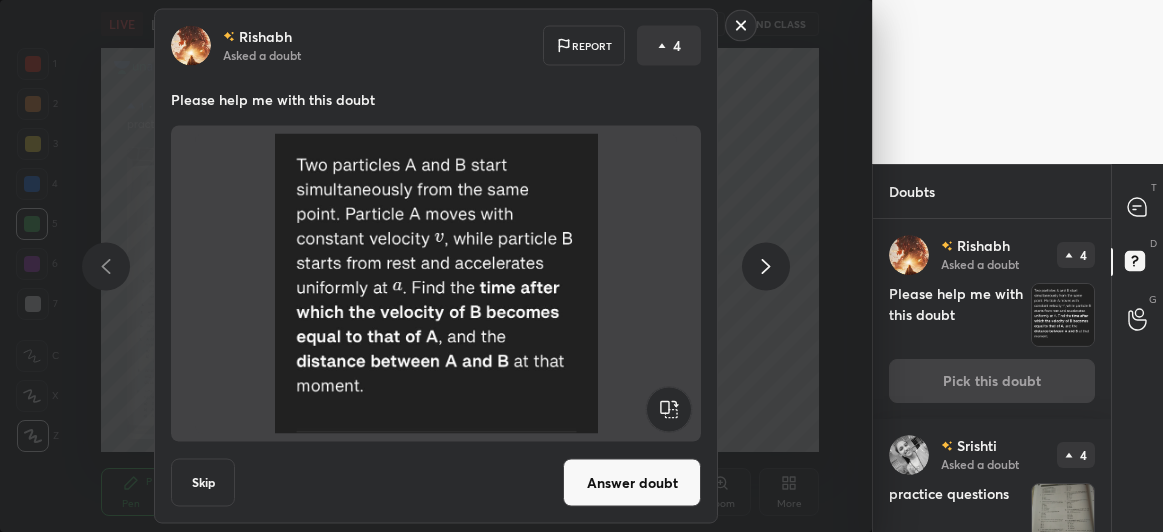 click on "Answer doubt" at bounding box center (632, 483) 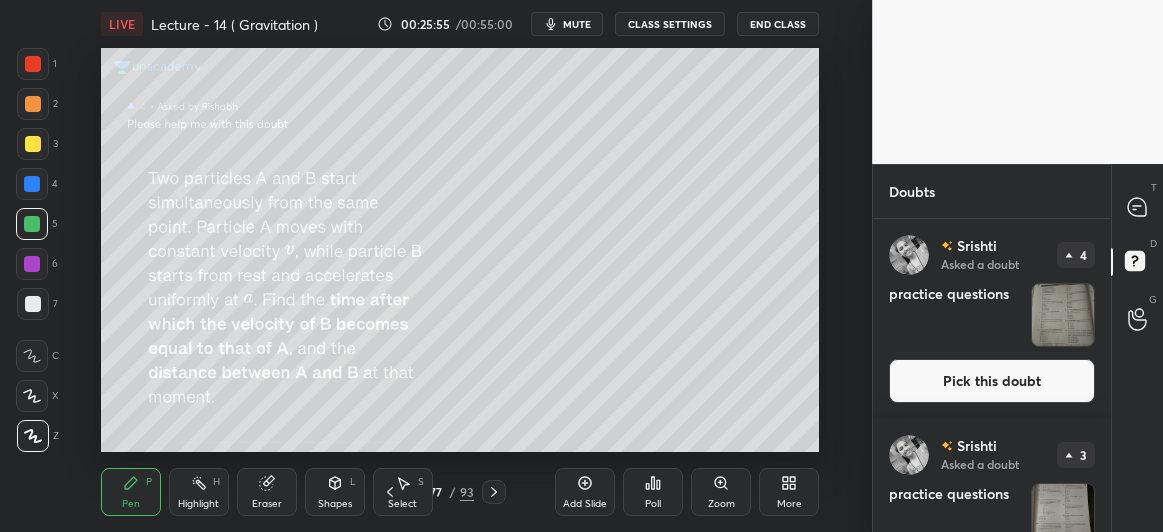 click on "Pick this doubt" at bounding box center [992, 381] 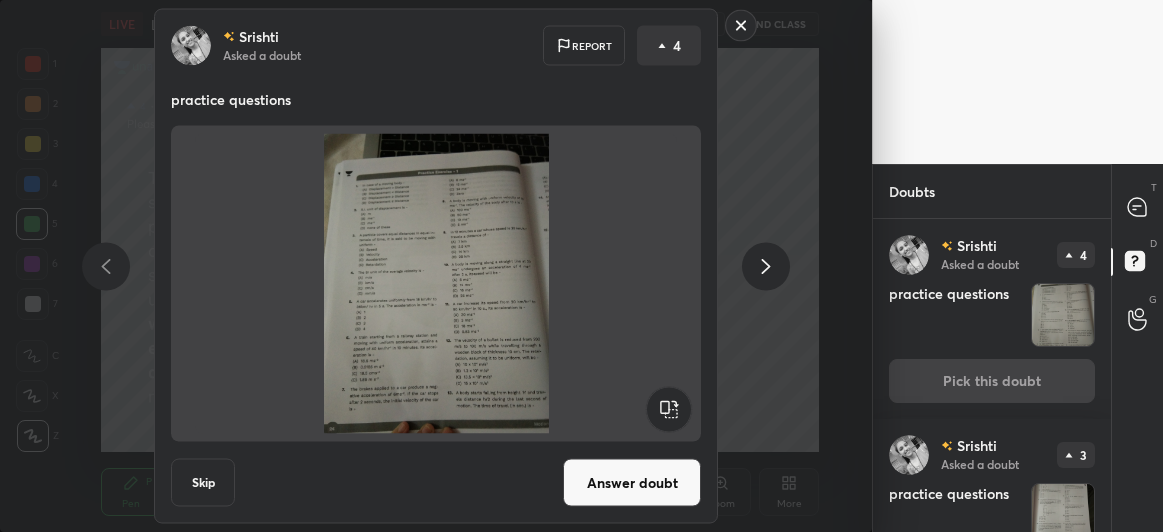 click on "Answer doubt" at bounding box center [632, 483] 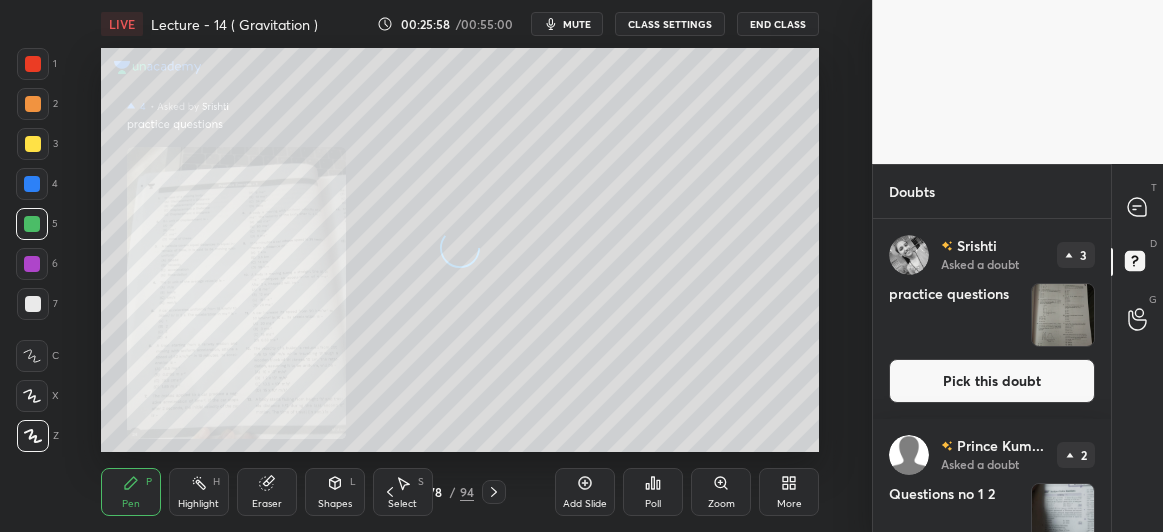click on "Pick this doubt" at bounding box center [992, 381] 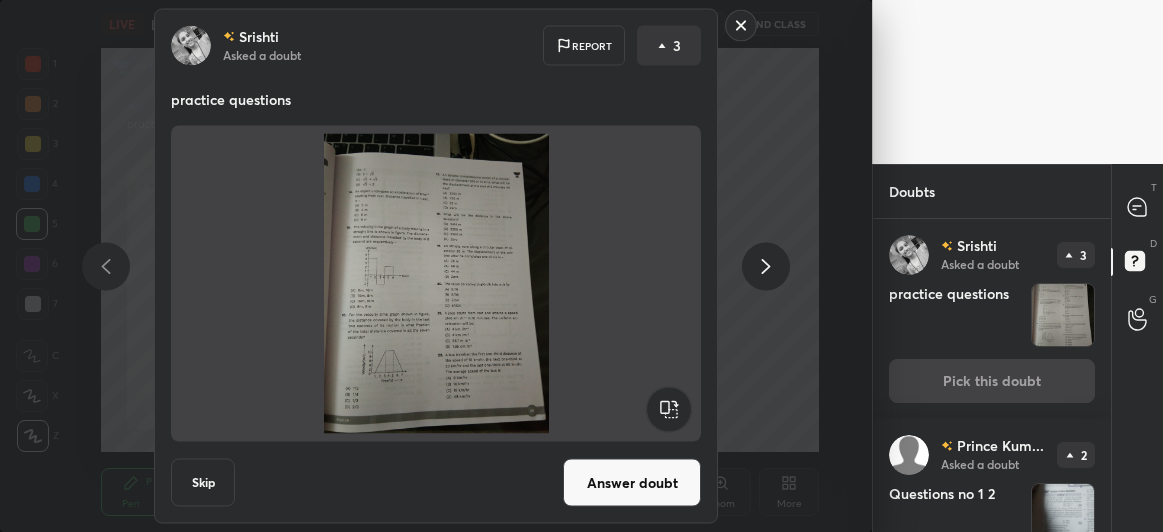 click on "Answer doubt" at bounding box center [632, 483] 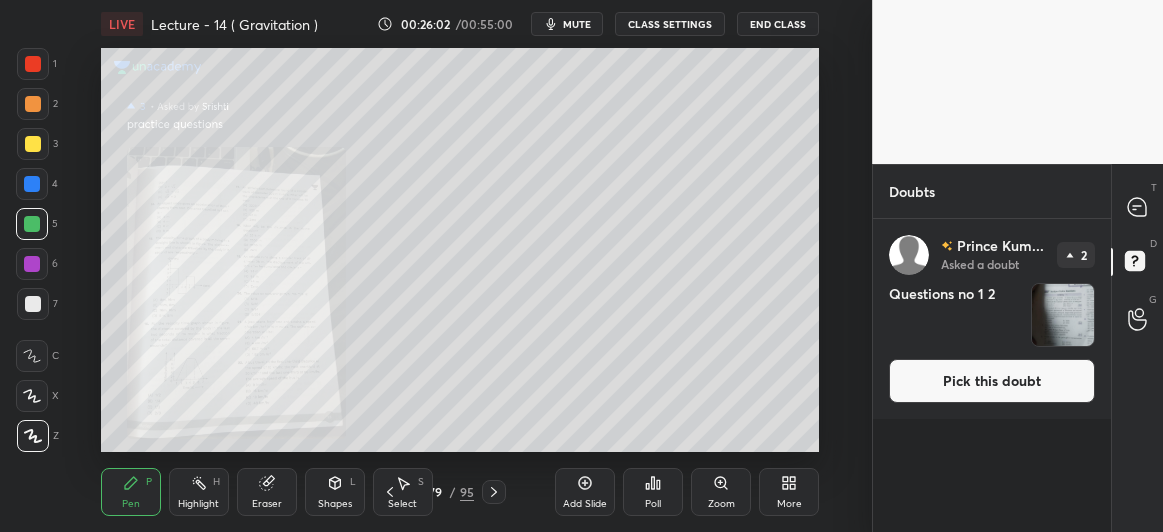 click on "Pick this doubt" at bounding box center [992, 381] 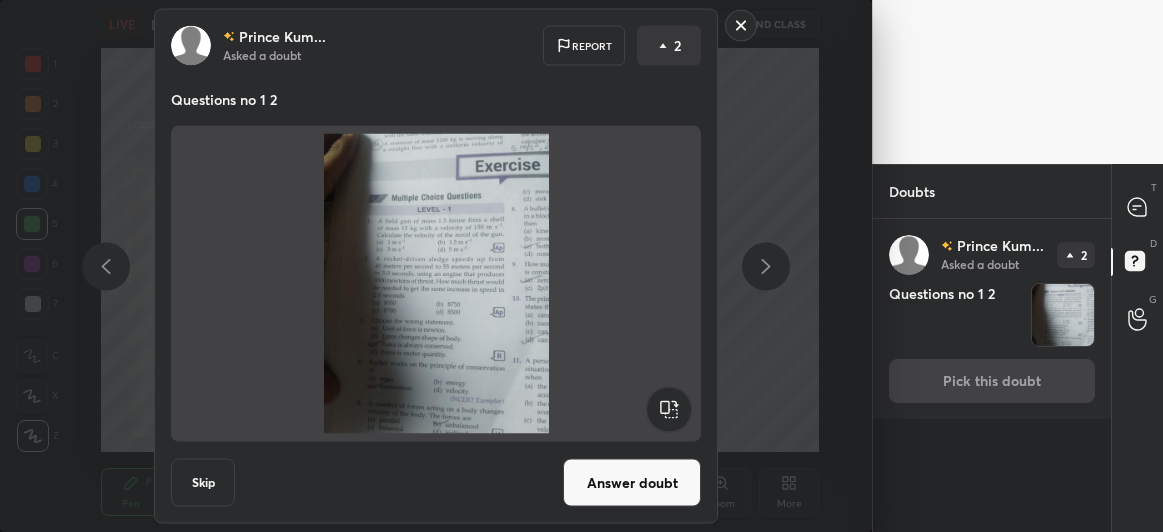 click on "Answer doubt" at bounding box center (632, 483) 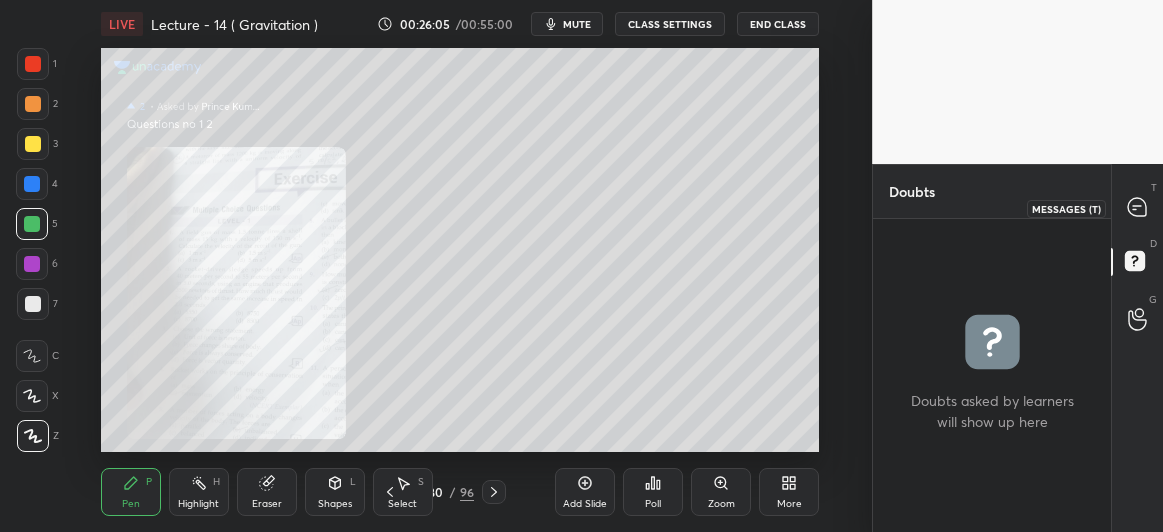 click 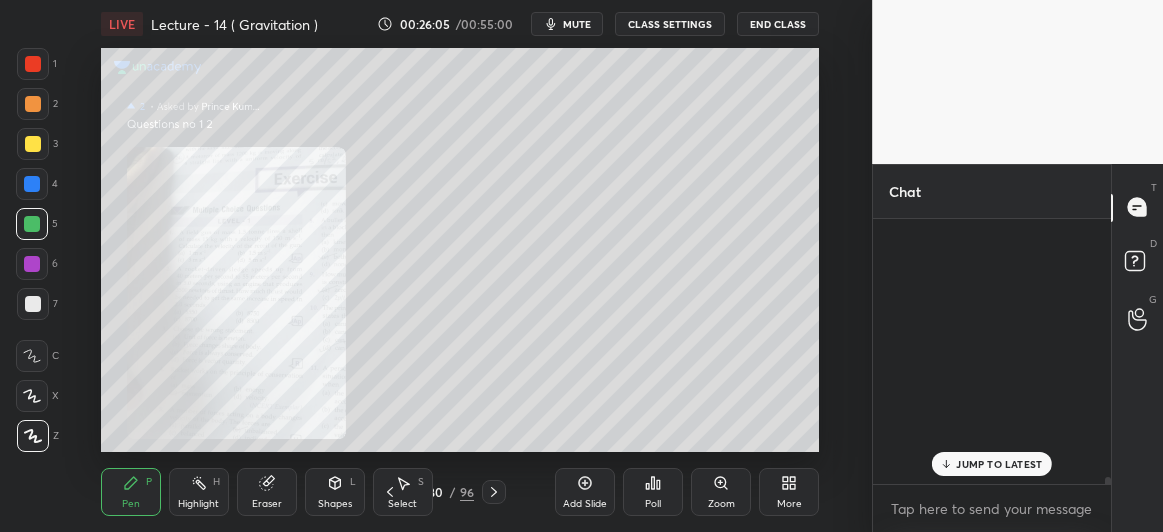 scroll, scrollTop: 15786, scrollLeft: 0, axis: vertical 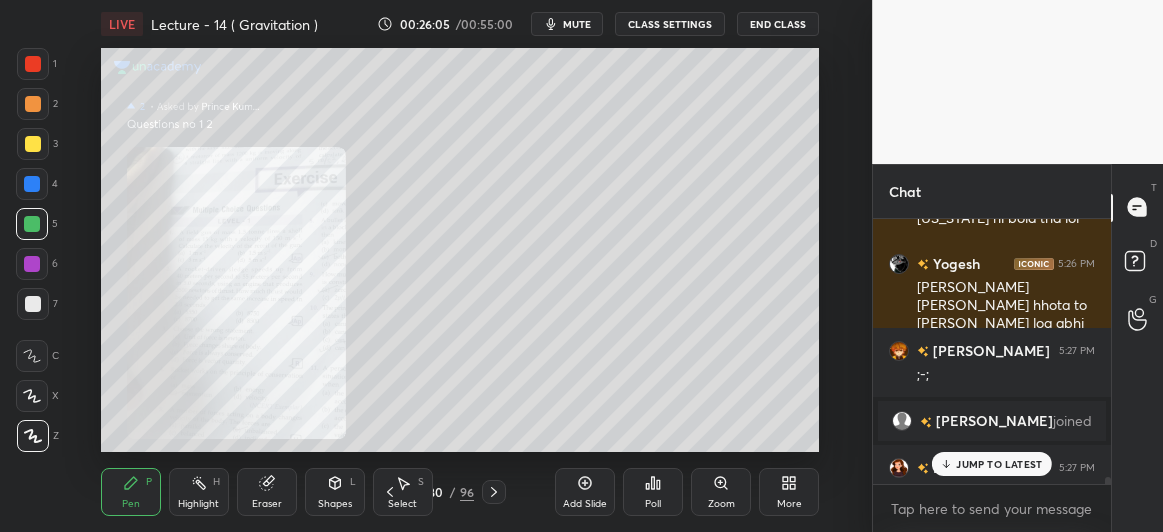 click on "JUMP TO LATEST" at bounding box center [999, 464] 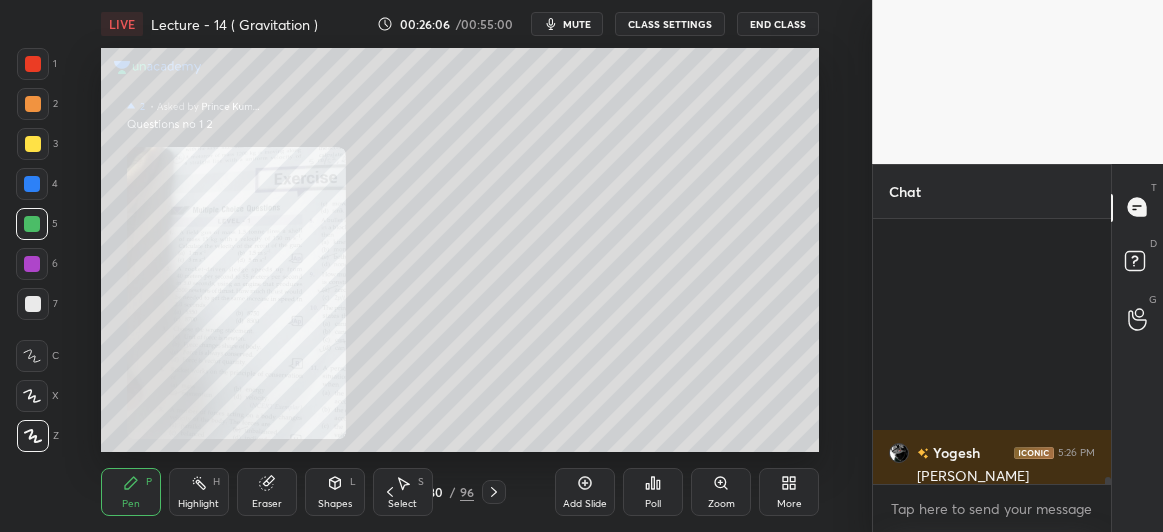 scroll, scrollTop: 16141, scrollLeft: 0, axis: vertical 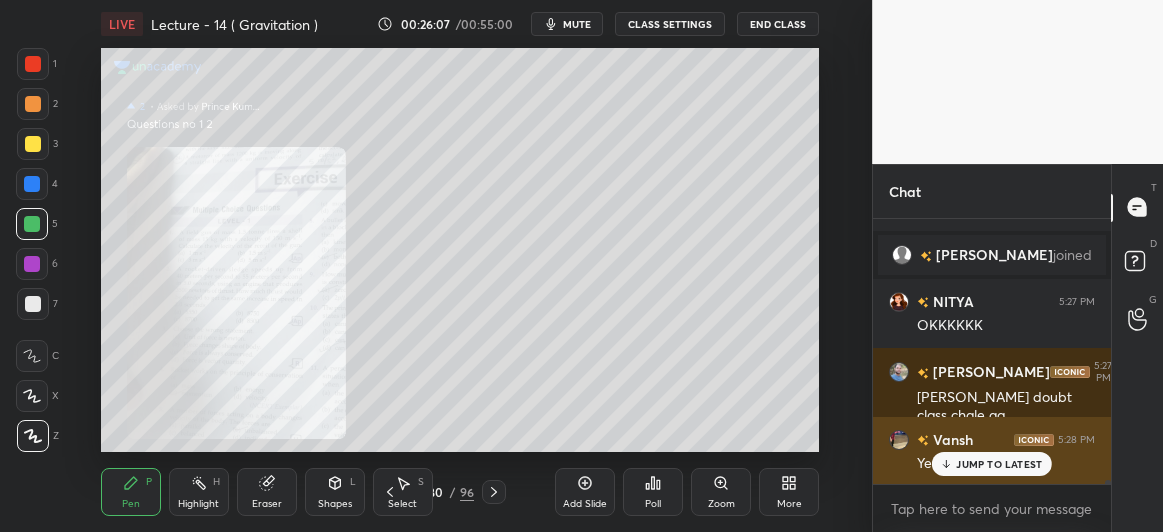click on "JUMP TO LATEST" at bounding box center (999, 464) 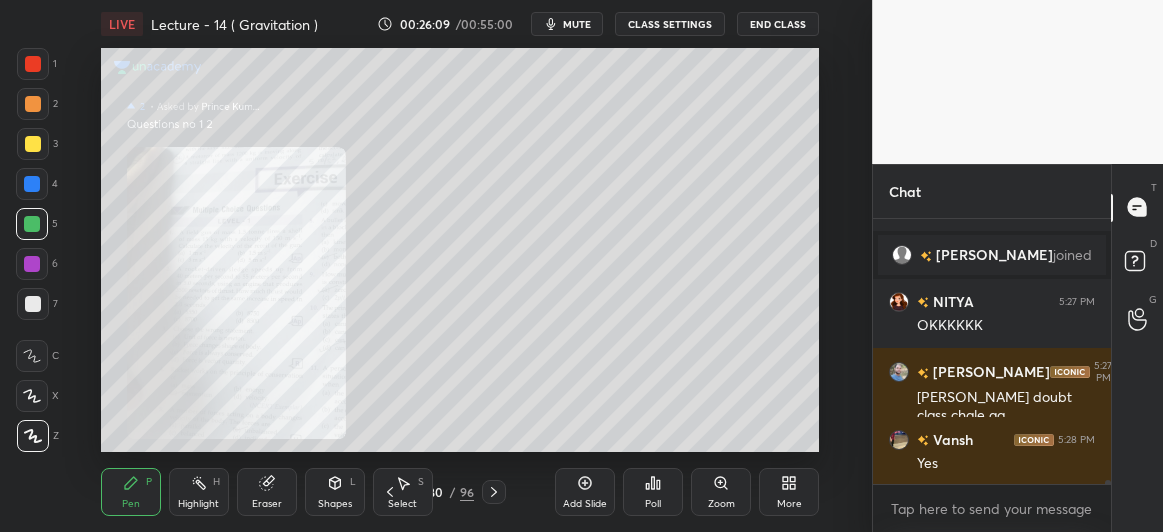 scroll, scrollTop: 16210, scrollLeft: 0, axis: vertical 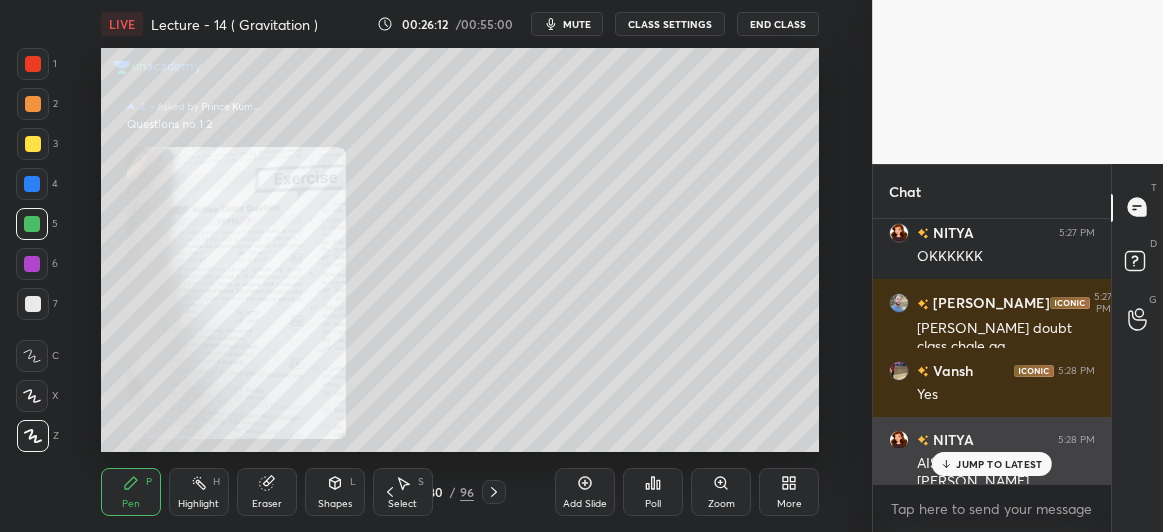 click on "JUMP TO LATEST" at bounding box center [999, 464] 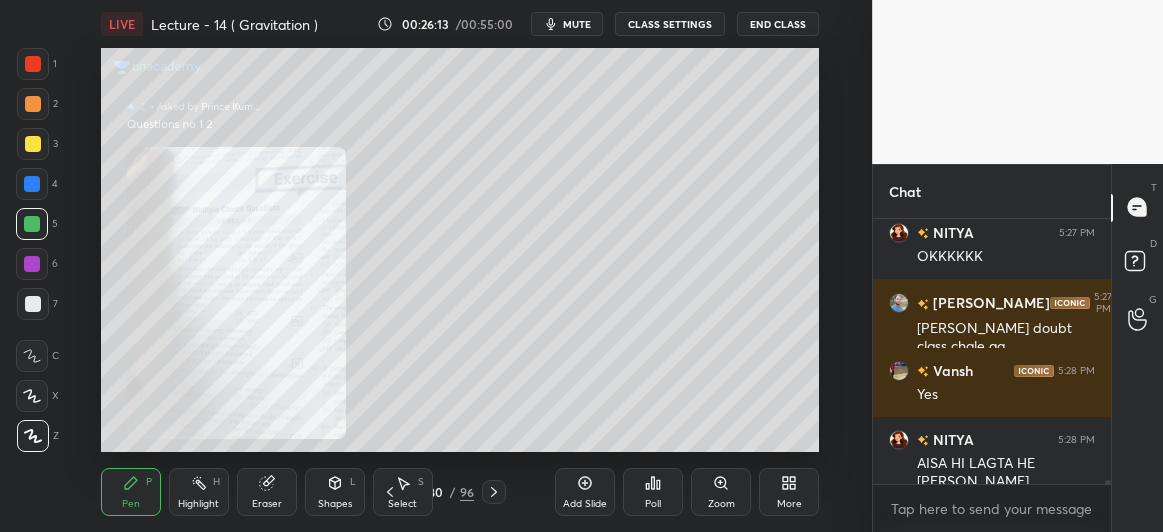 click 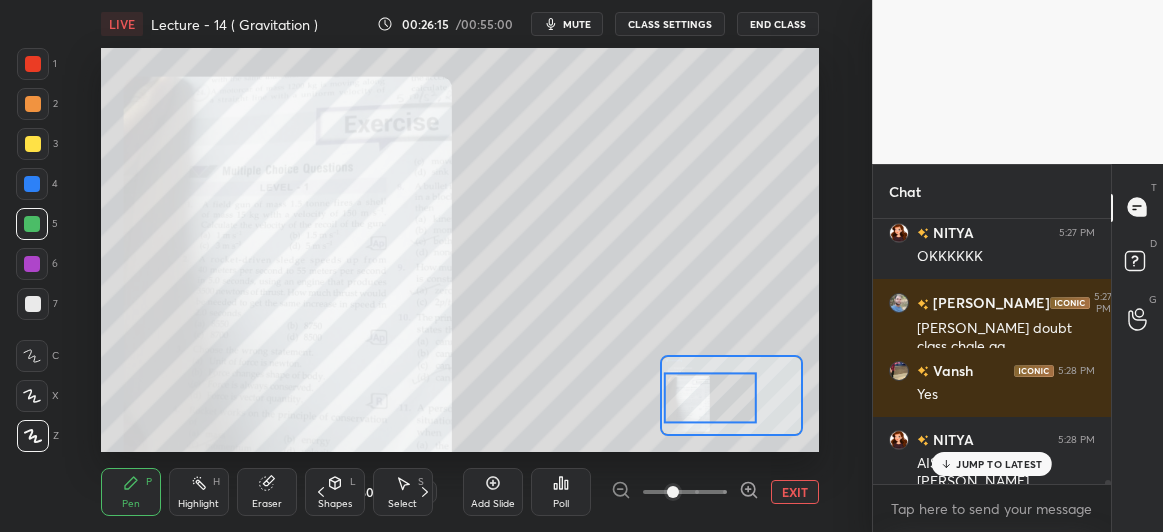 scroll, scrollTop: 16279, scrollLeft: 0, axis: vertical 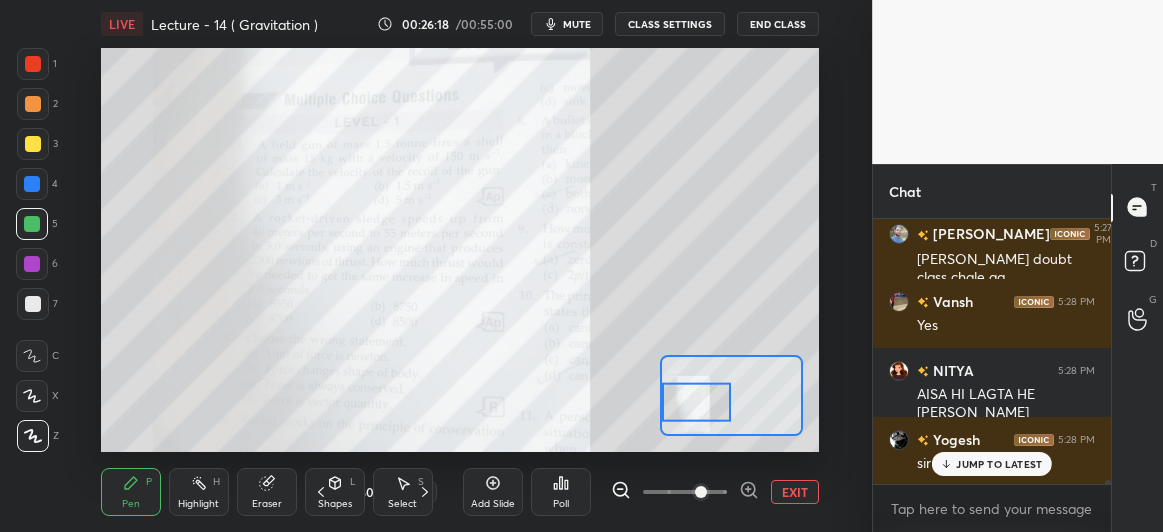 click at bounding box center (33, 64) 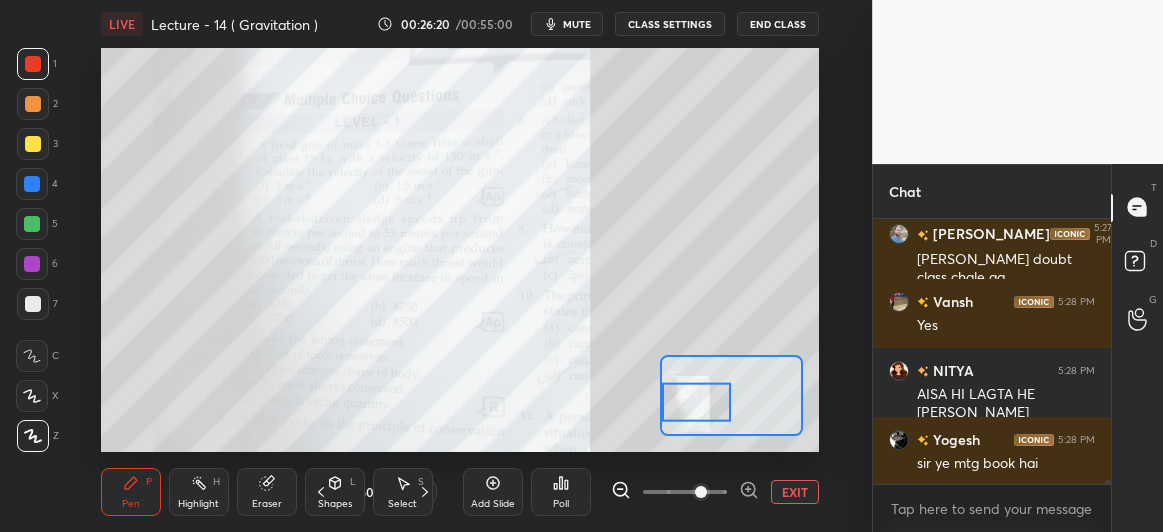 scroll, scrollTop: 16349, scrollLeft: 0, axis: vertical 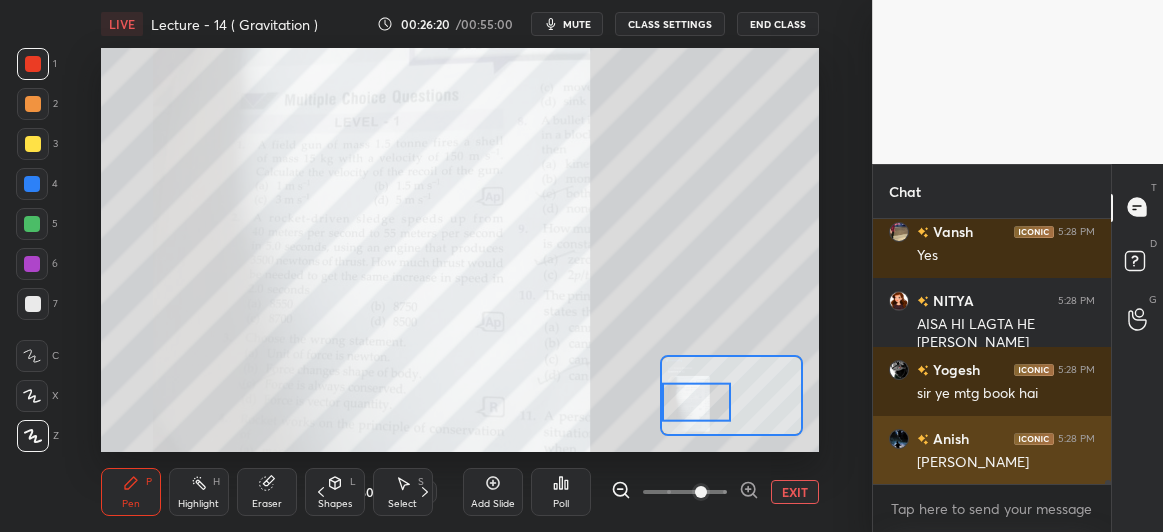 click on "[PERSON_NAME]" at bounding box center (1006, 463) 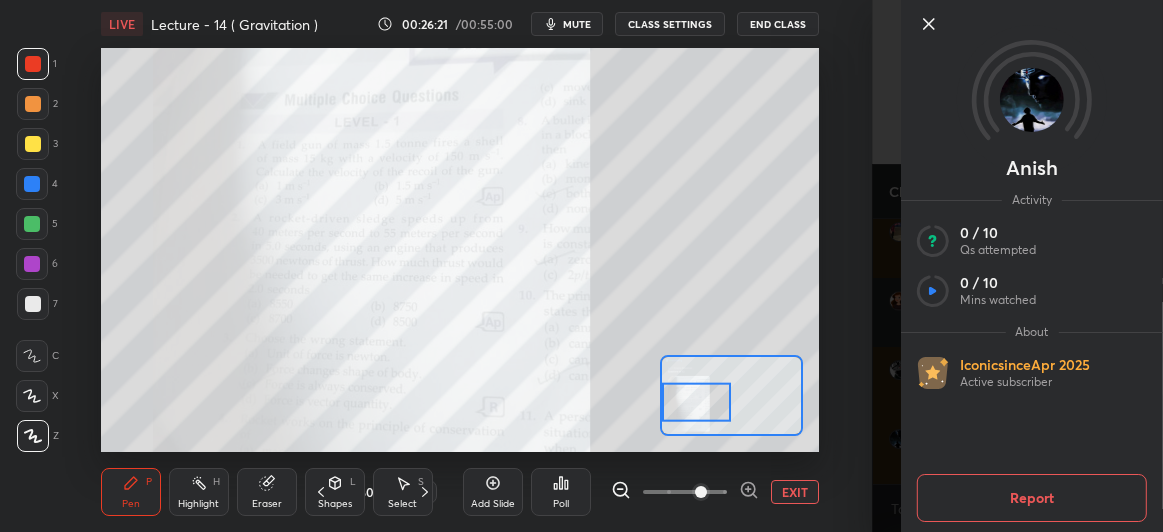 click at bounding box center [1032, 57] 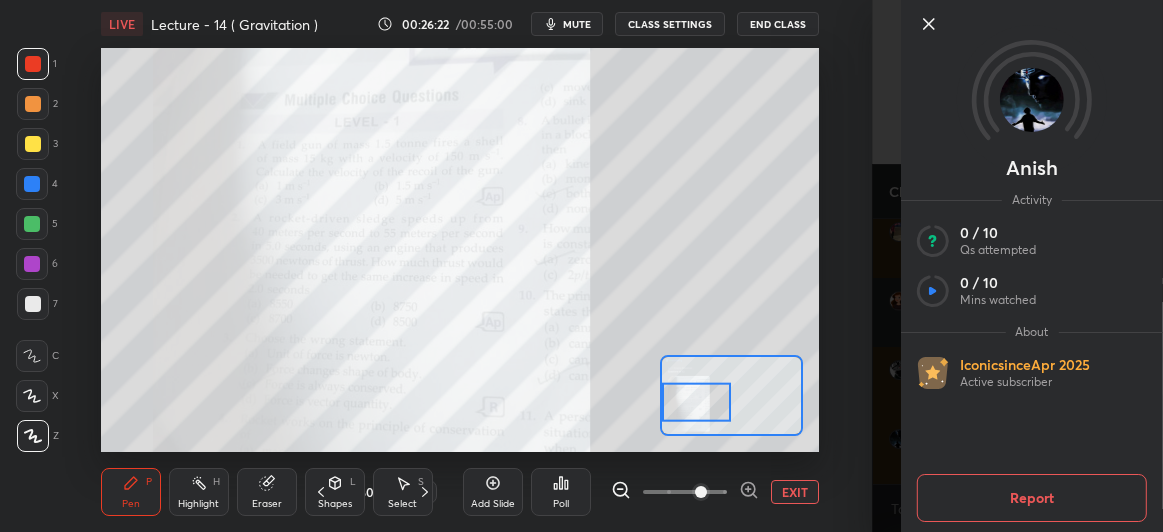 click at bounding box center [1032, 57] 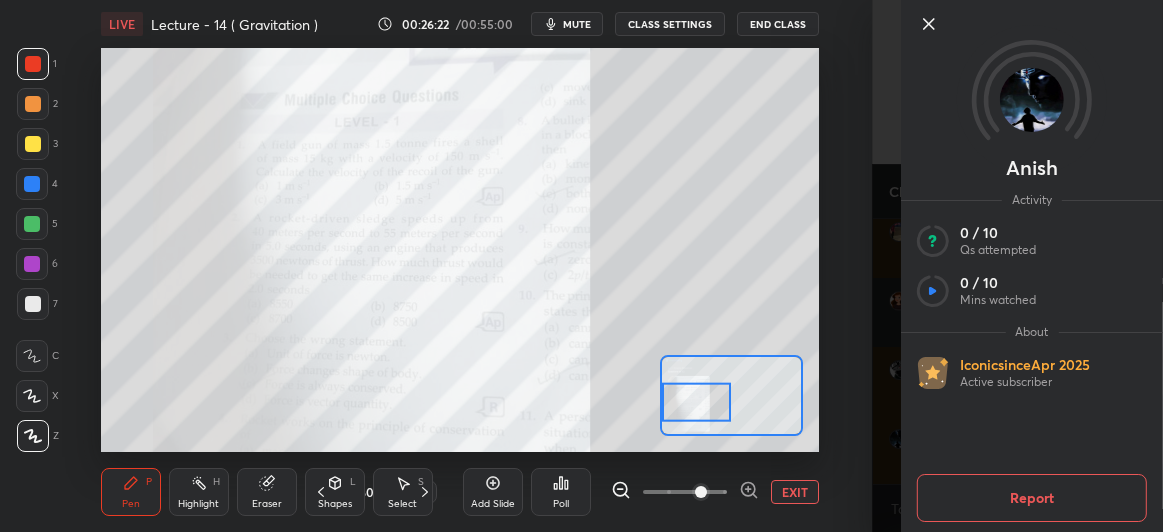 click 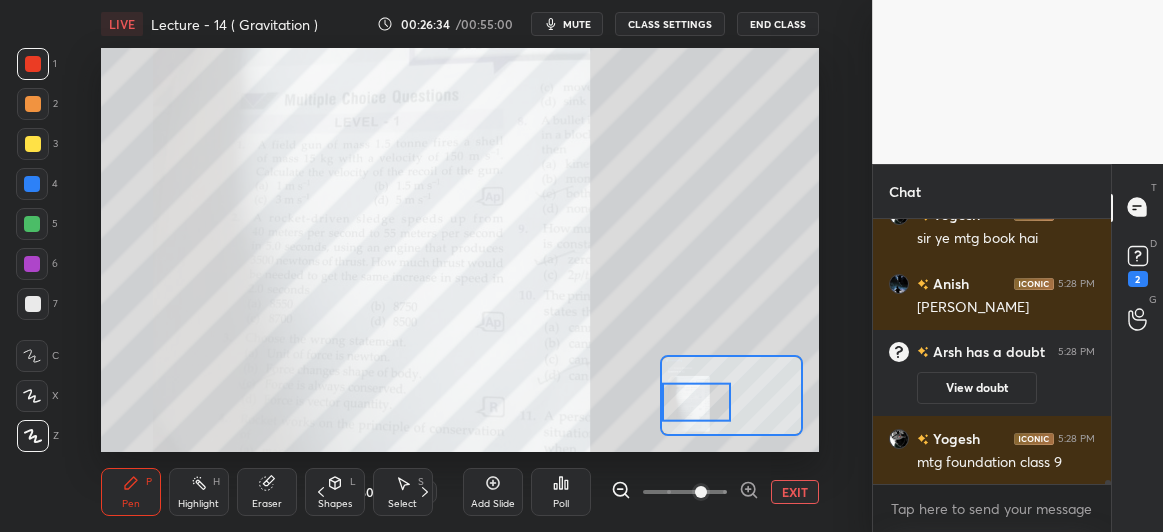 scroll, scrollTop: 16027, scrollLeft: 0, axis: vertical 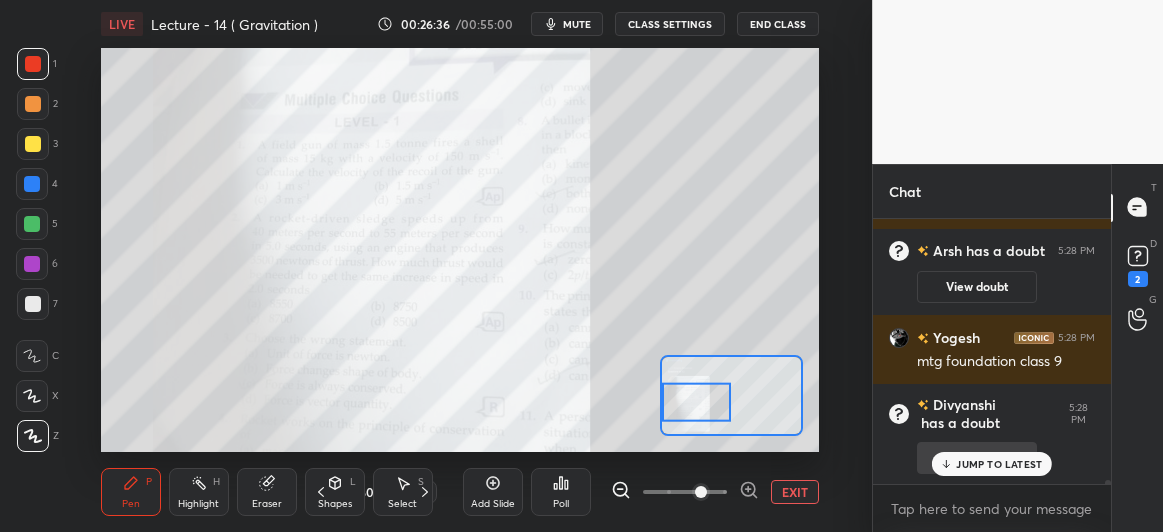 click on "JUMP TO LATEST" at bounding box center (999, 464) 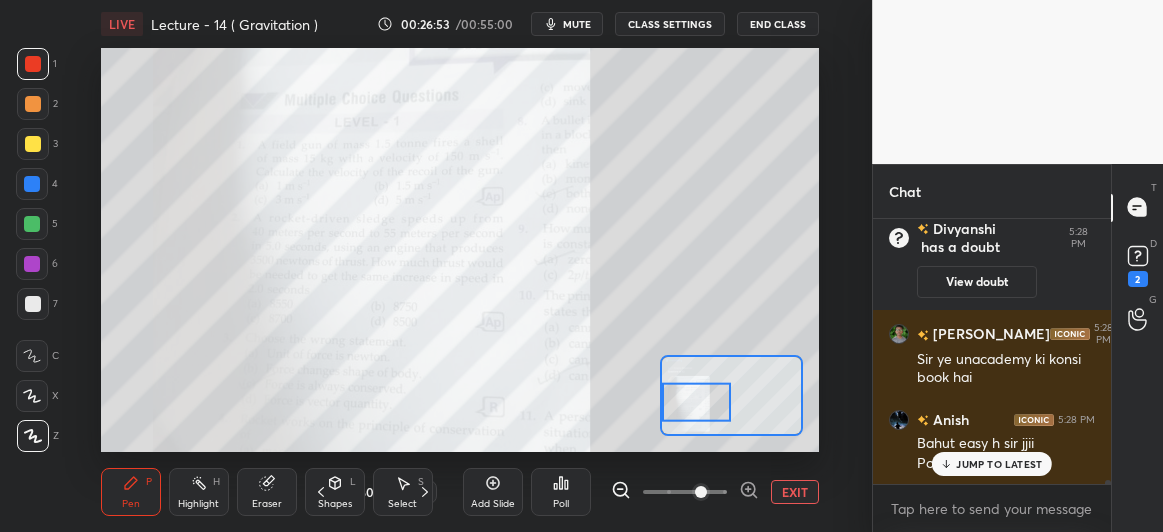 scroll, scrollTop: 16138, scrollLeft: 0, axis: vertical 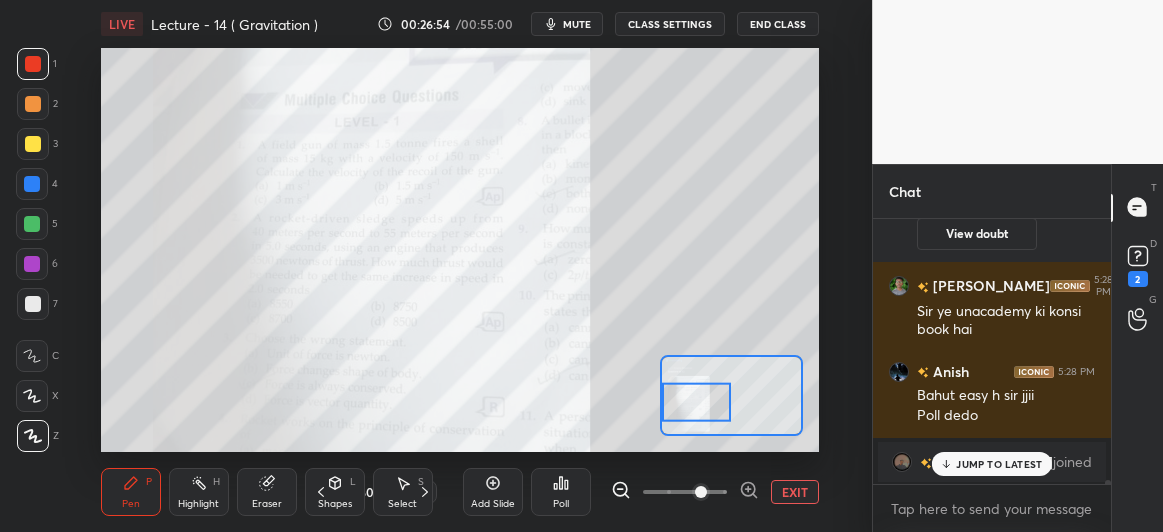 click on "JUMP TO LATEST" at bounding box center (999, 464) 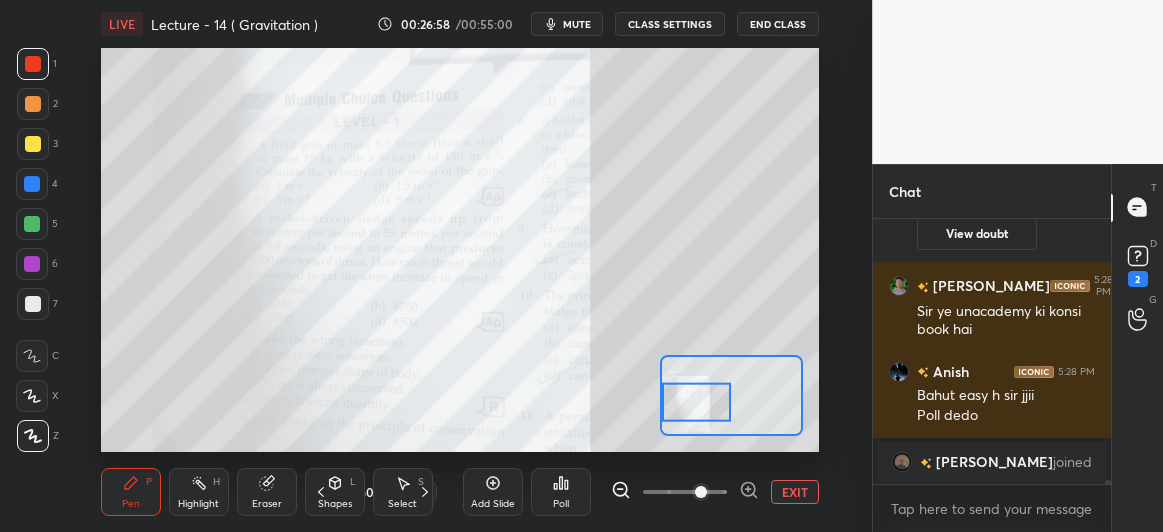scroll, scrollTop: 16207, scrollLeft: 0, axis: vertical 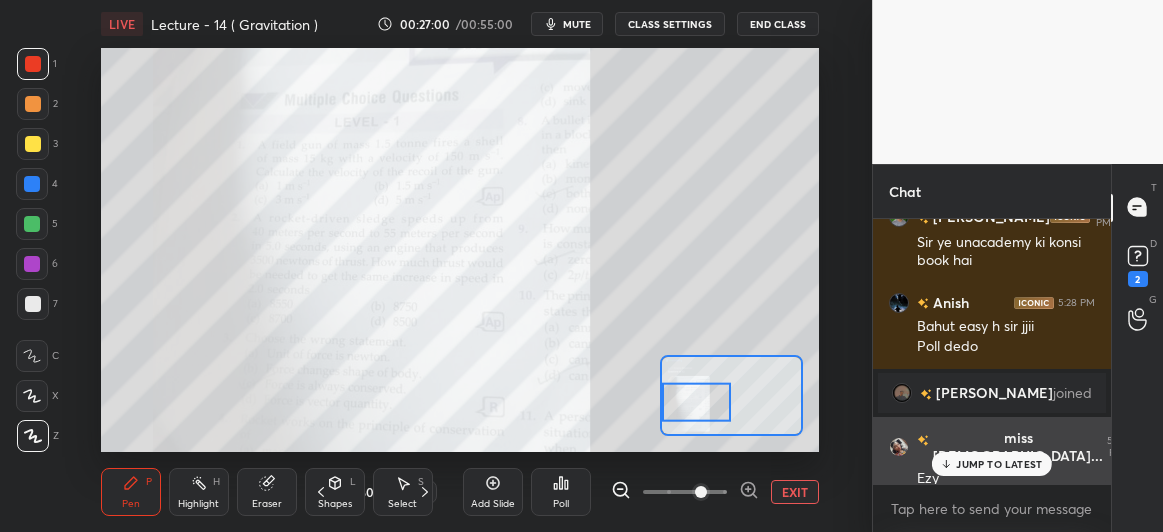 click on "JUMP TO LATEST" at bounding box center [999, 464] 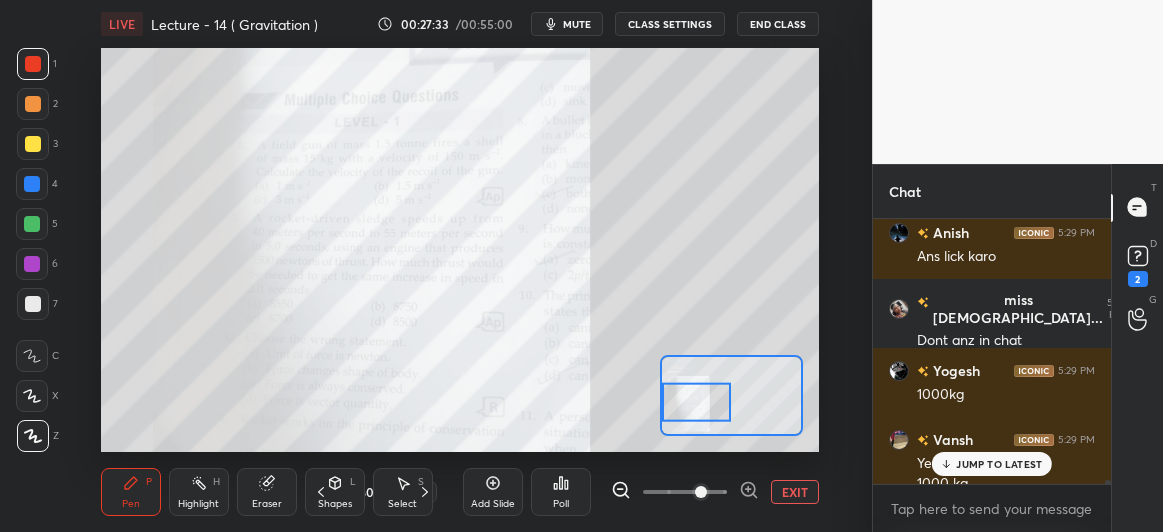 scroll, scrollTop: 17004, scrollLeft: 0, axis: vertical 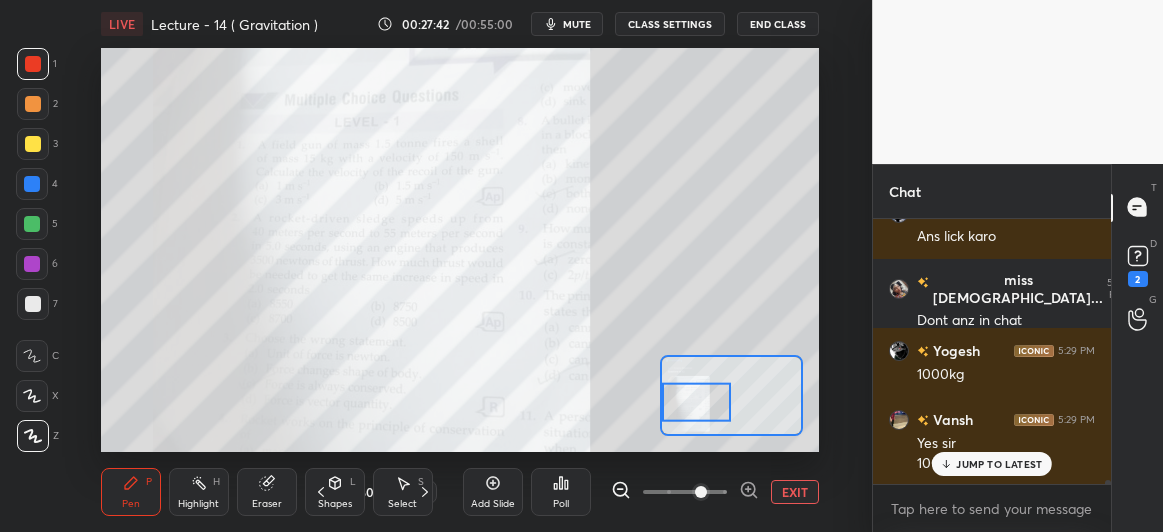 click on "Poll" at bounding box center (561, 492) 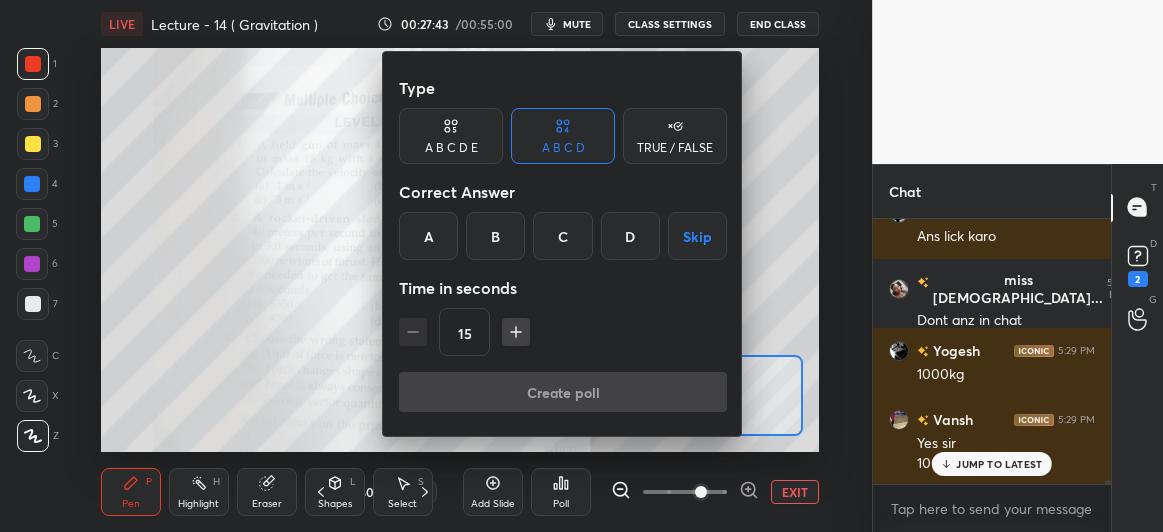 click on "B" at bounding box center [495, 236] 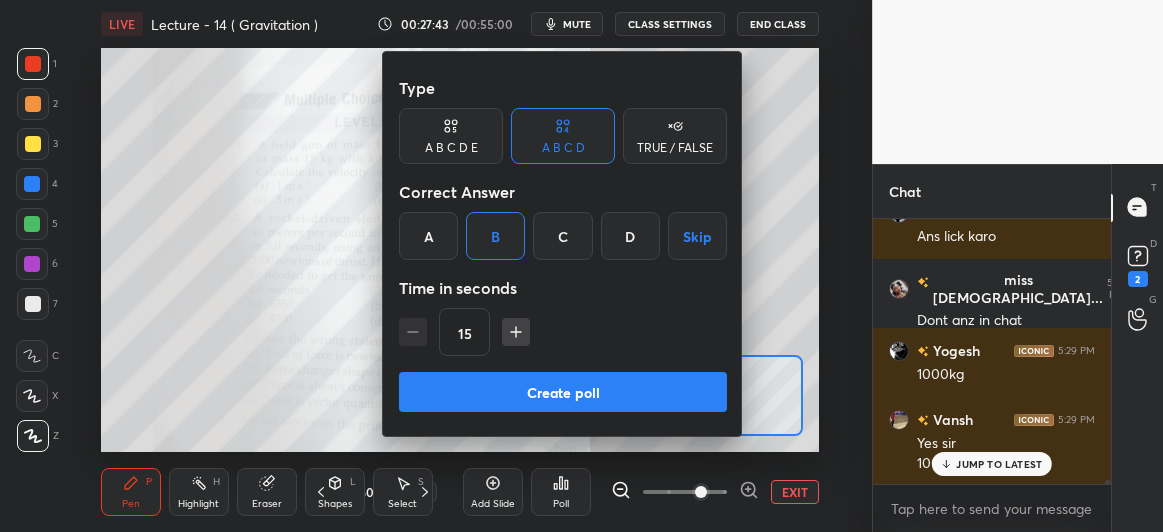 click on "Create poll" at bounding box center (563, 392) 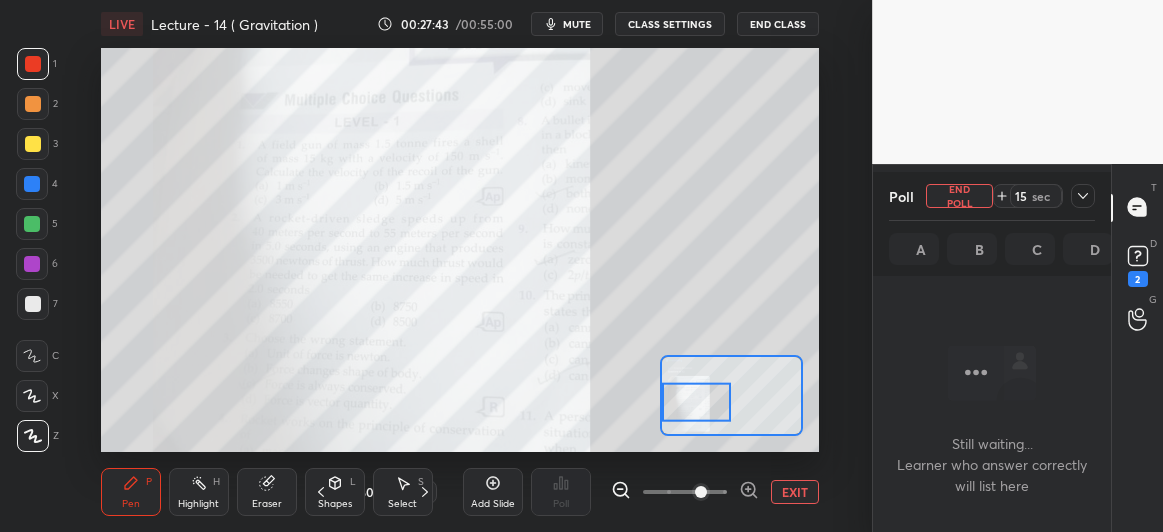 scroll, scrollTop: 227, scrollLeft: 232, axis: both 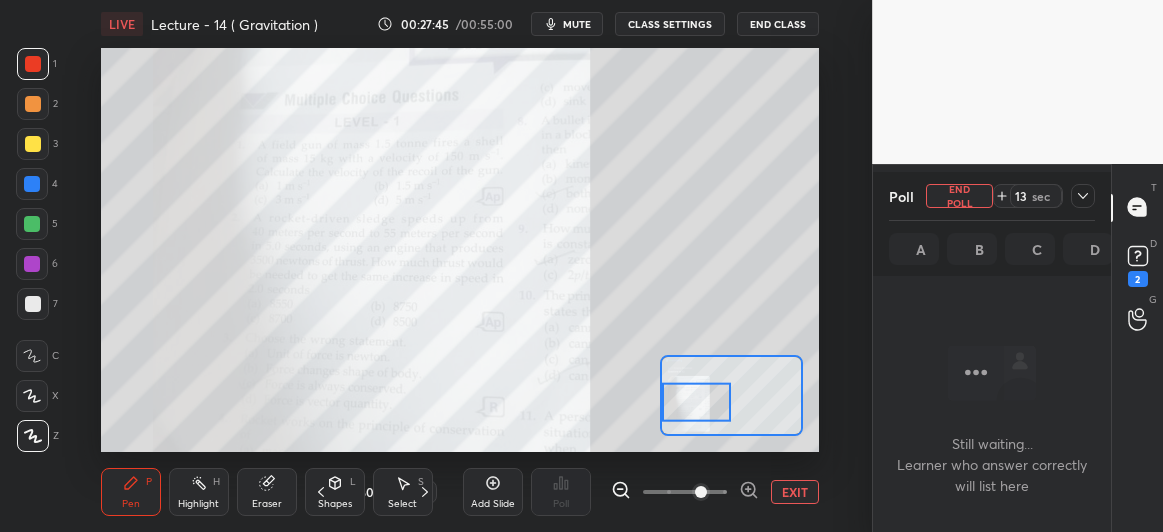 click at bounding box center [32, 224] 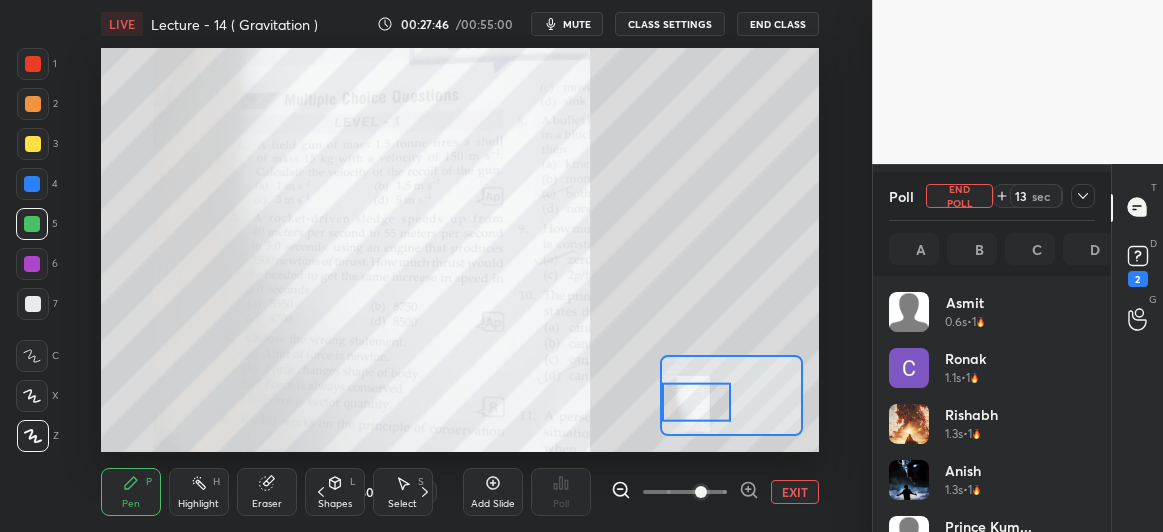 scroll, scrollTop: 6, scrollLeft: 6, axis: both 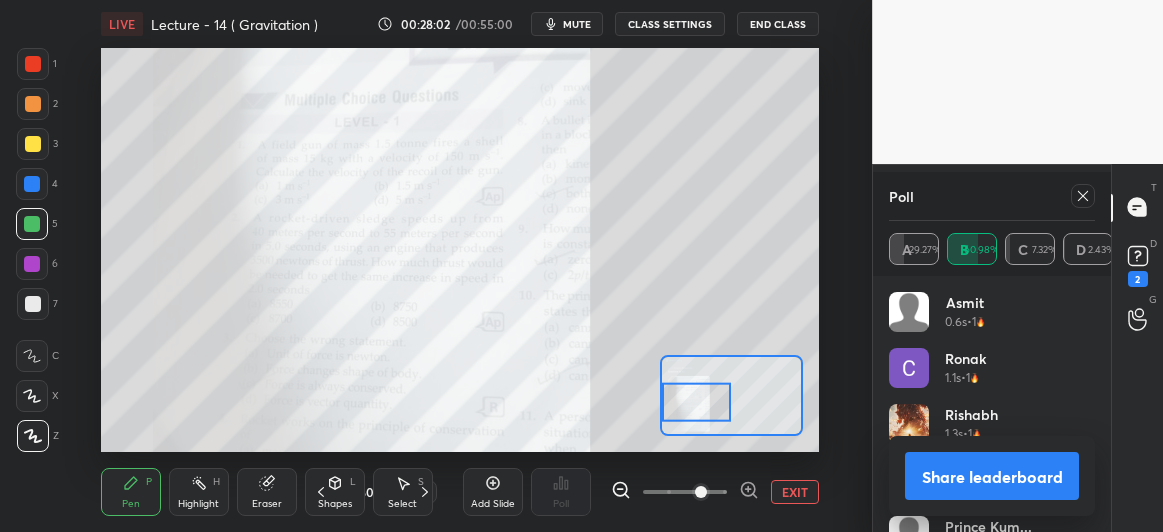 click at bounding box center (33, 64) 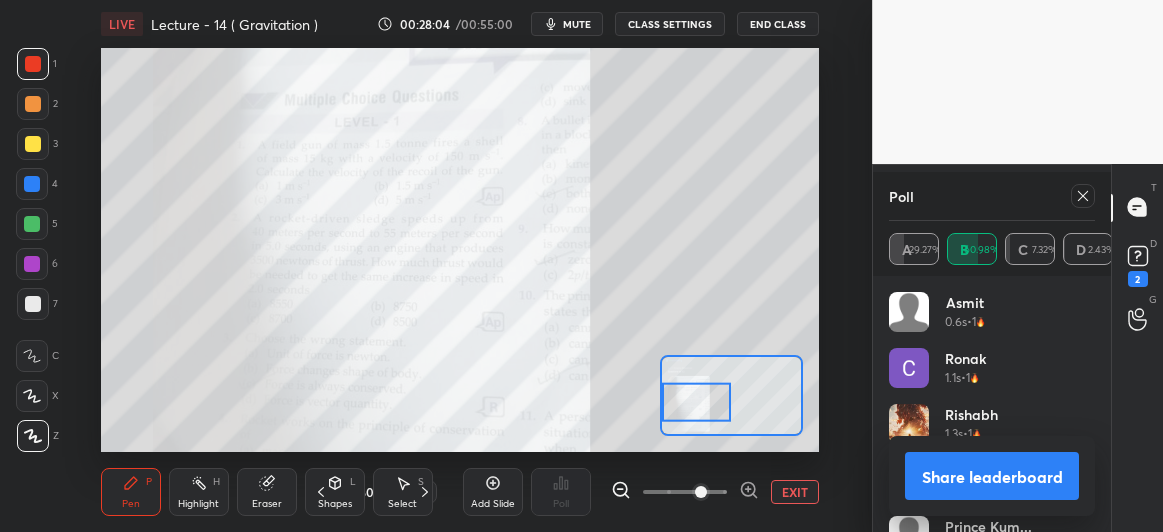 click 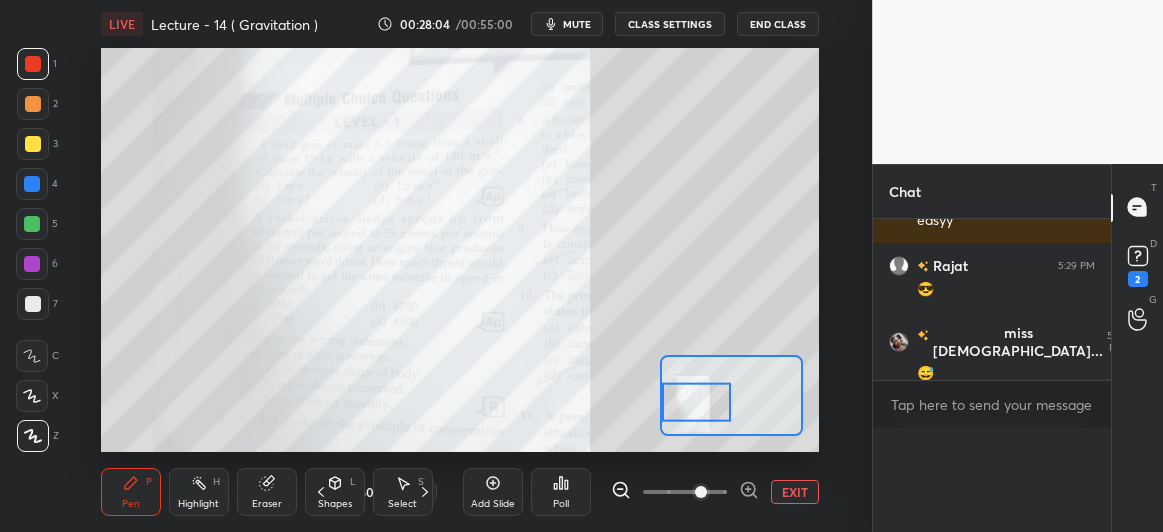 scroll, scrollTop: 89, scrollLeft: 201, axis: both 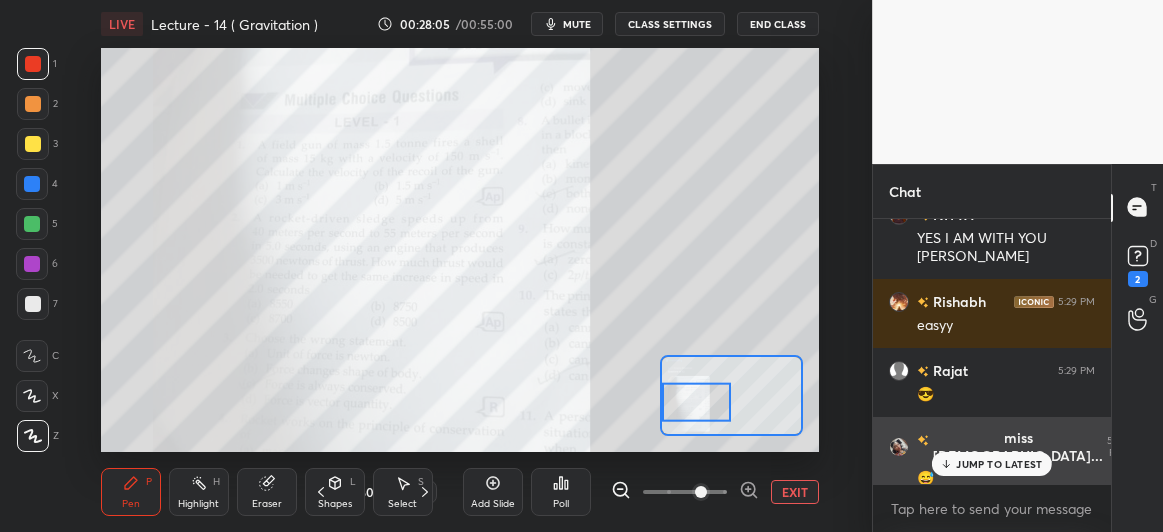 click on "JUMP TO LATEST" at bounding box center (992, 464) 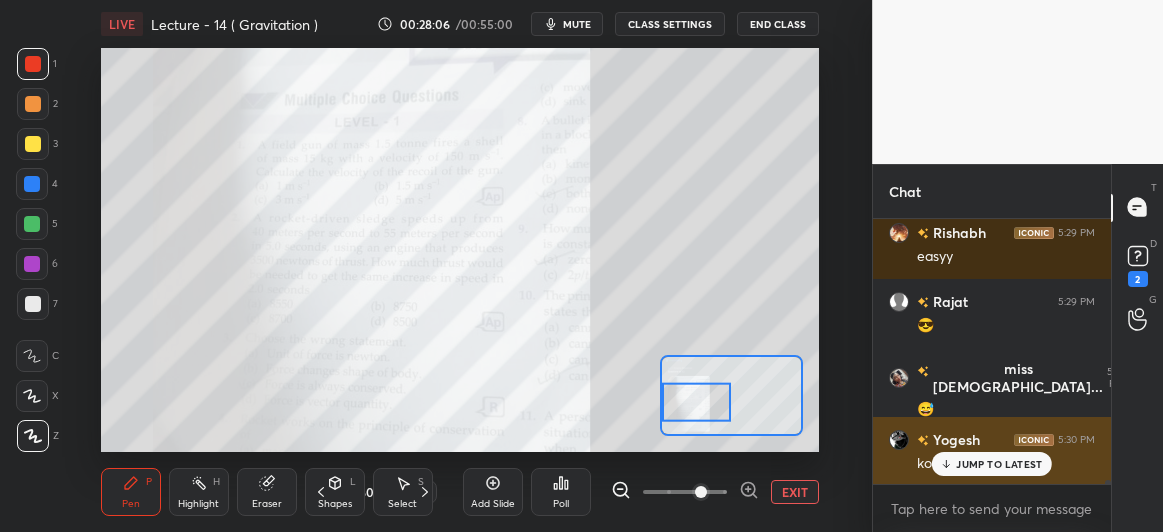 click on "JUMP TO LATEST" at bounding box center [992, 464] 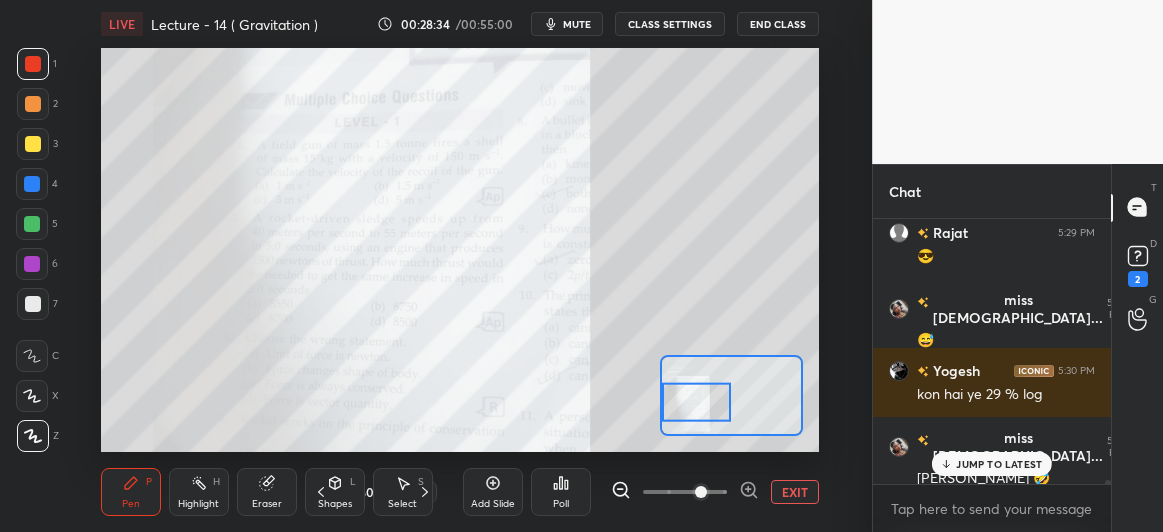 click on "Eraser" at bounding box center (267, 492) 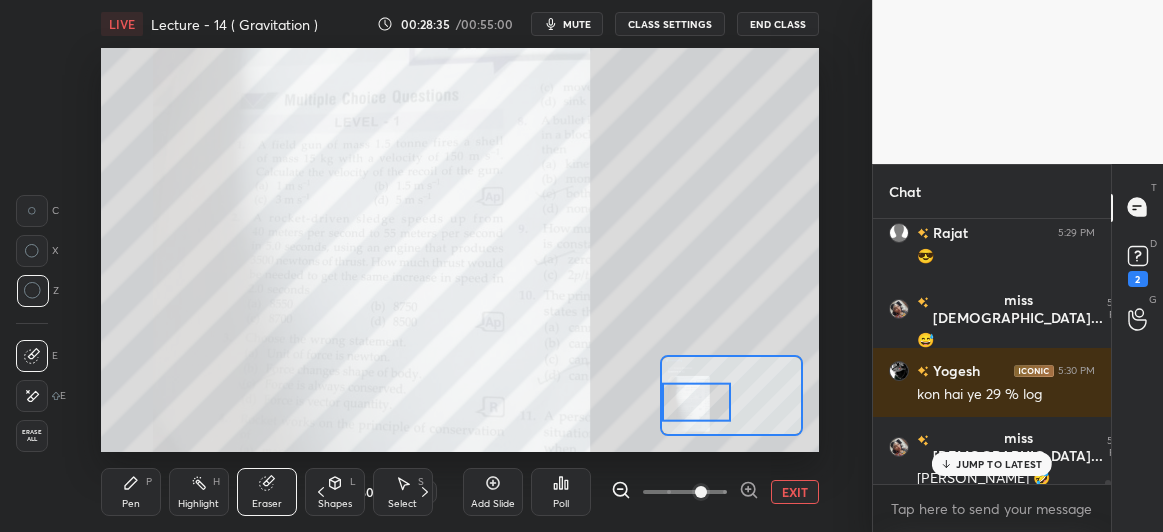 click on "Pen P" at bounding box center (131, 492) 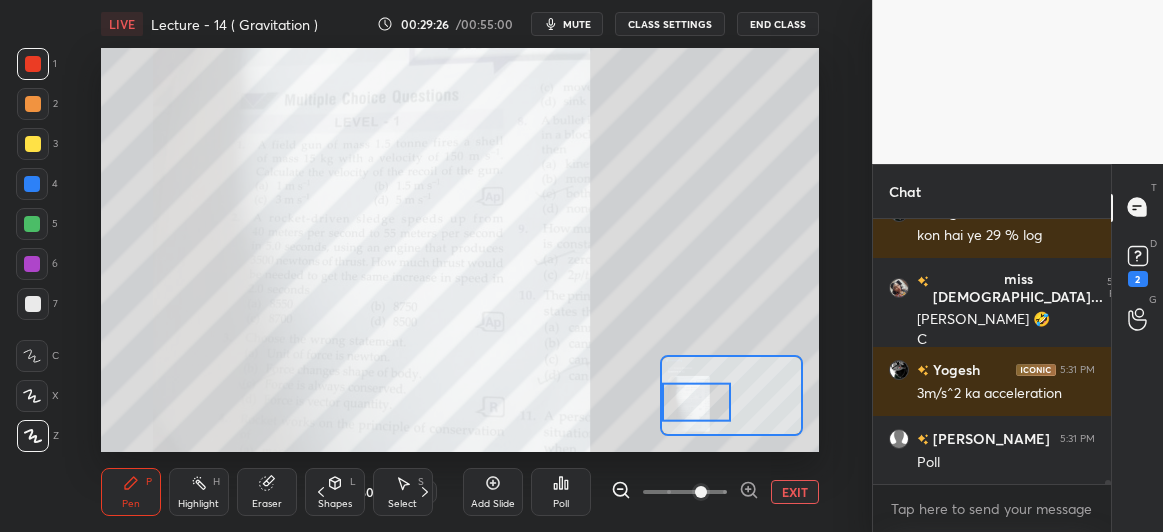scroll, scrollTop: 17615, scrollLeft: 0, axis: vertical 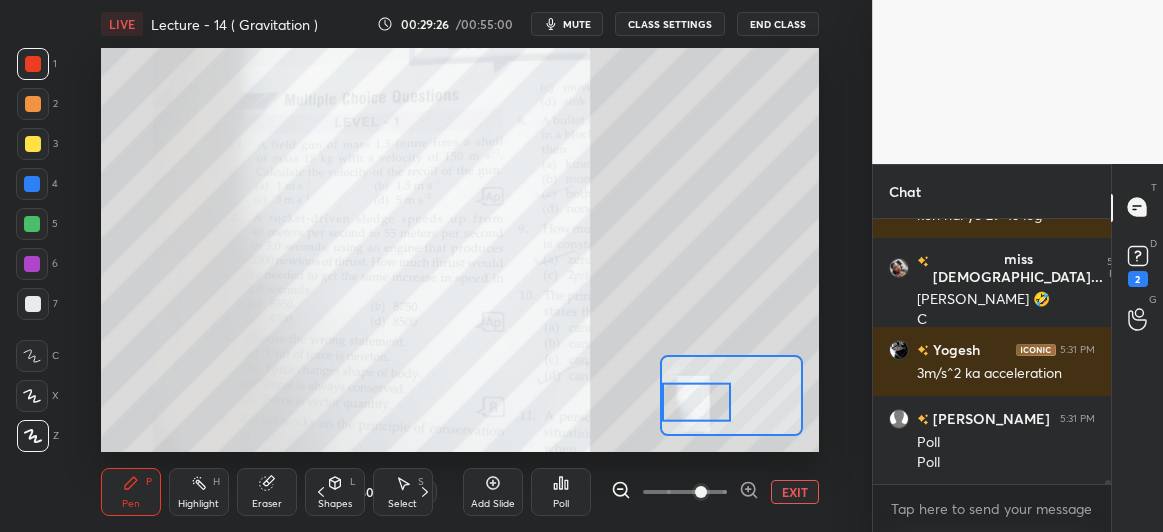click 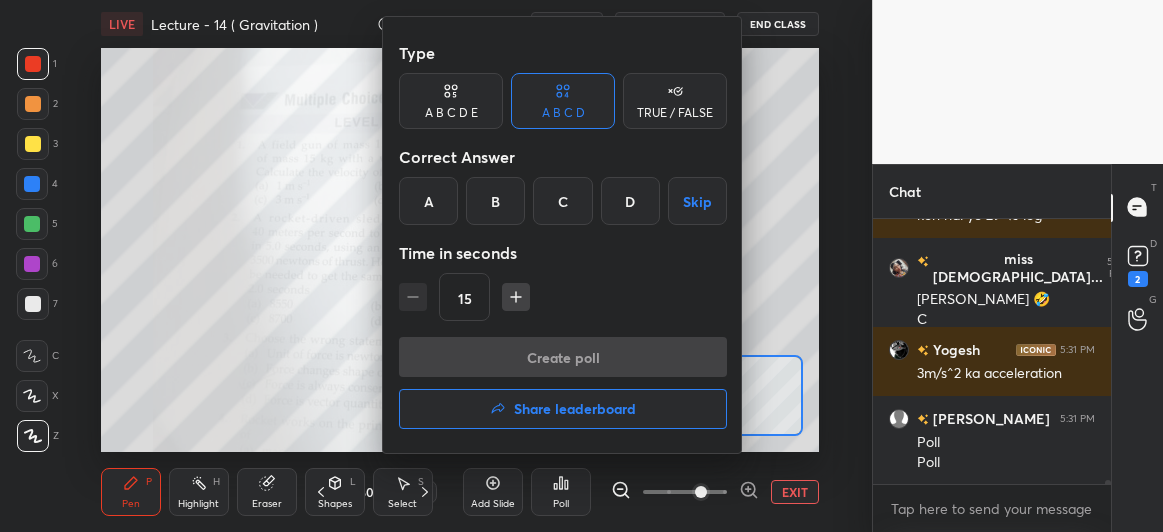 click on "B" at bounding box center (495, 201) 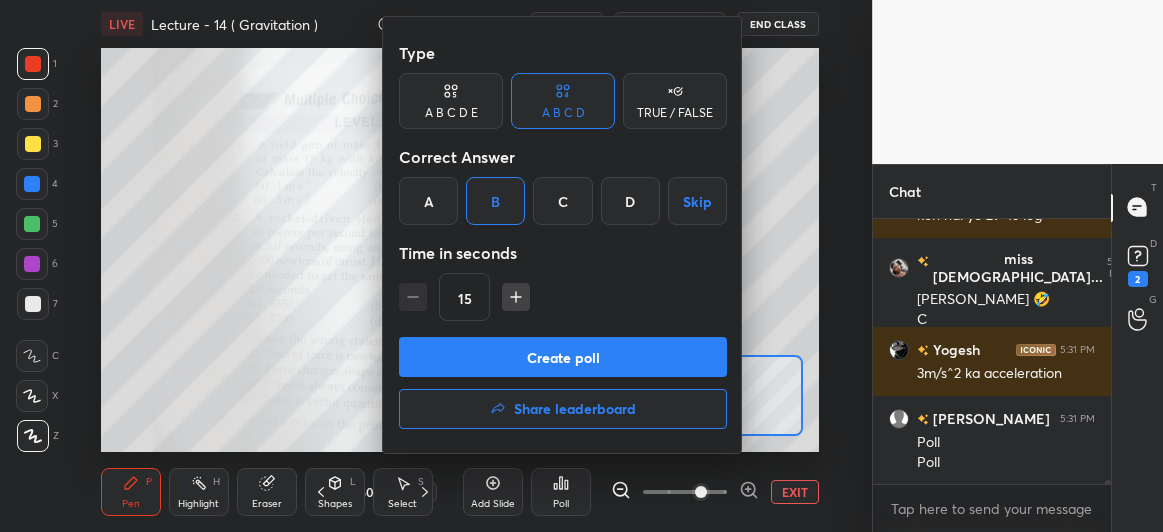 click on "Create poll" at bounding box center [563, 357] 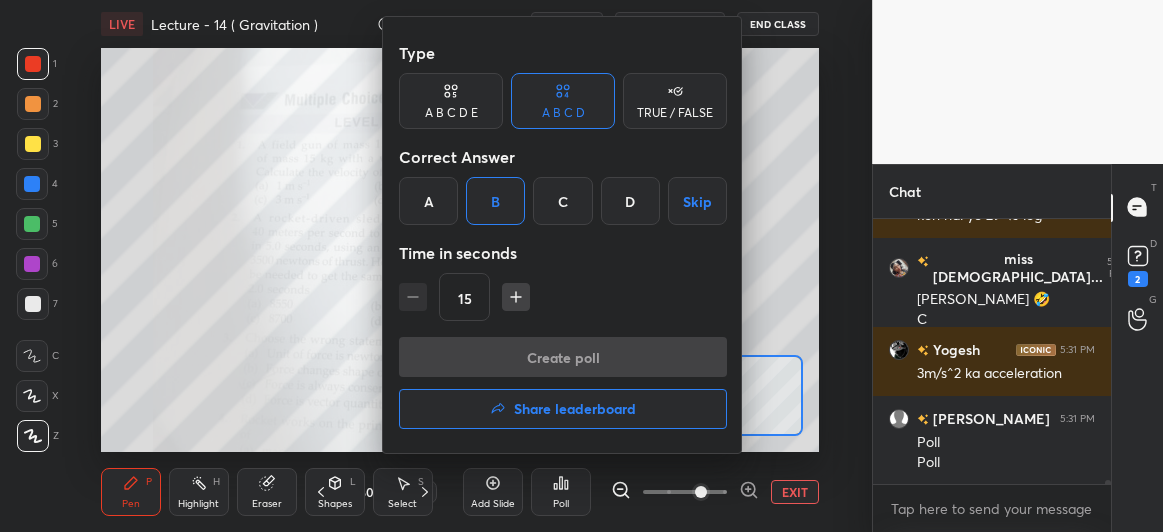 scroll, scrollTop: 227, scrollLeft: 232, axis: both 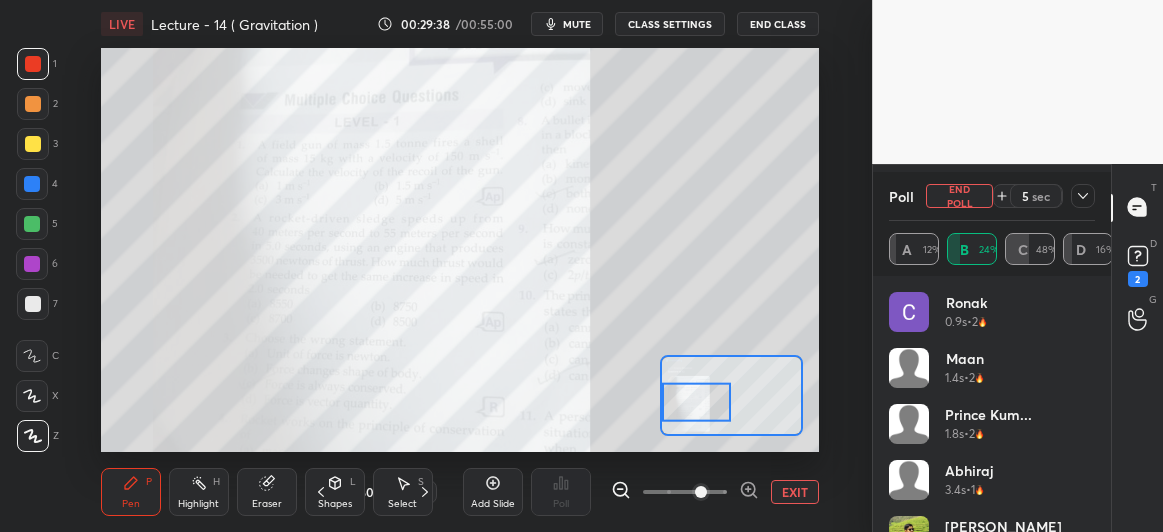 click on "Setting up your live class Poll for   secs No correct answer Start poll" at bounding box center [460, 250] 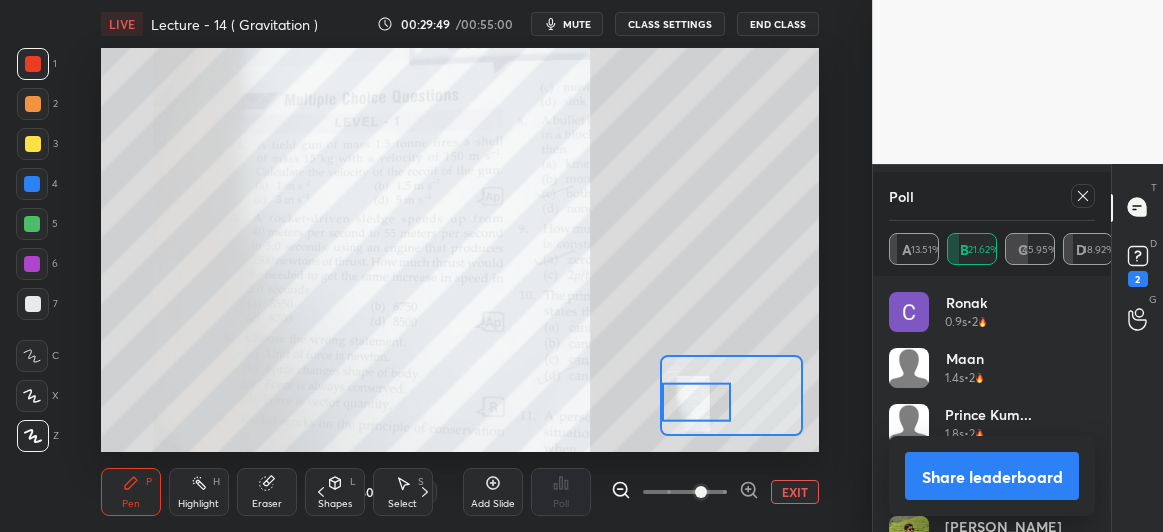 scroll, scrollTop: 17995, scrollLeft: 0, axis: vertical 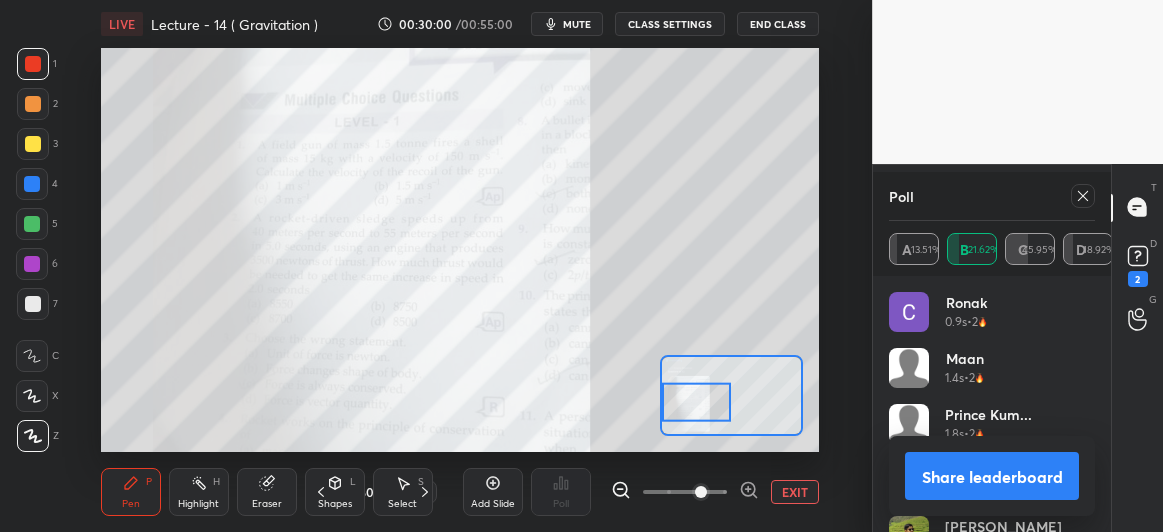 click 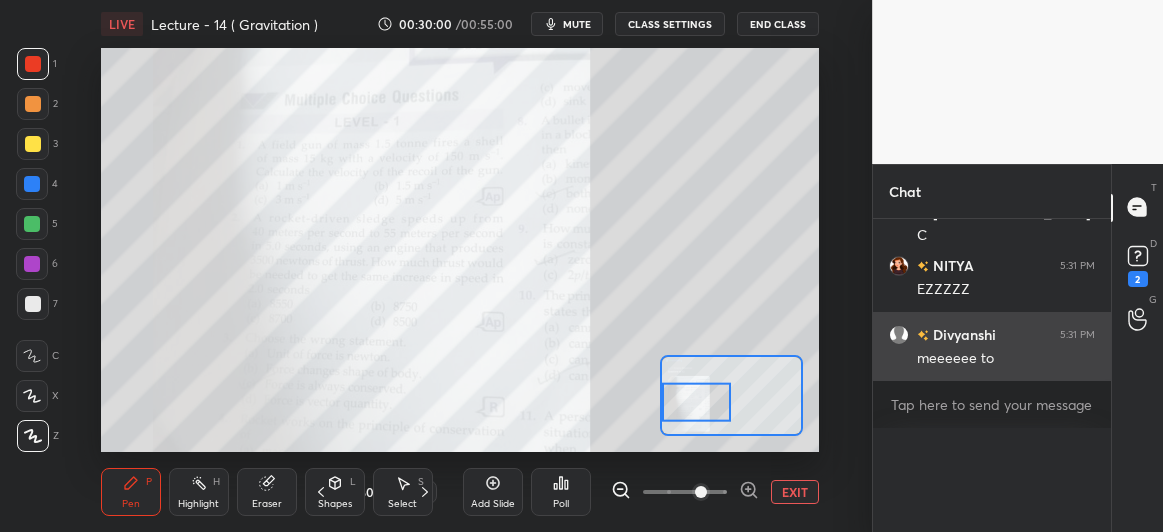scroll, scrollTop: 0, scrollLeft: 0, axis: both 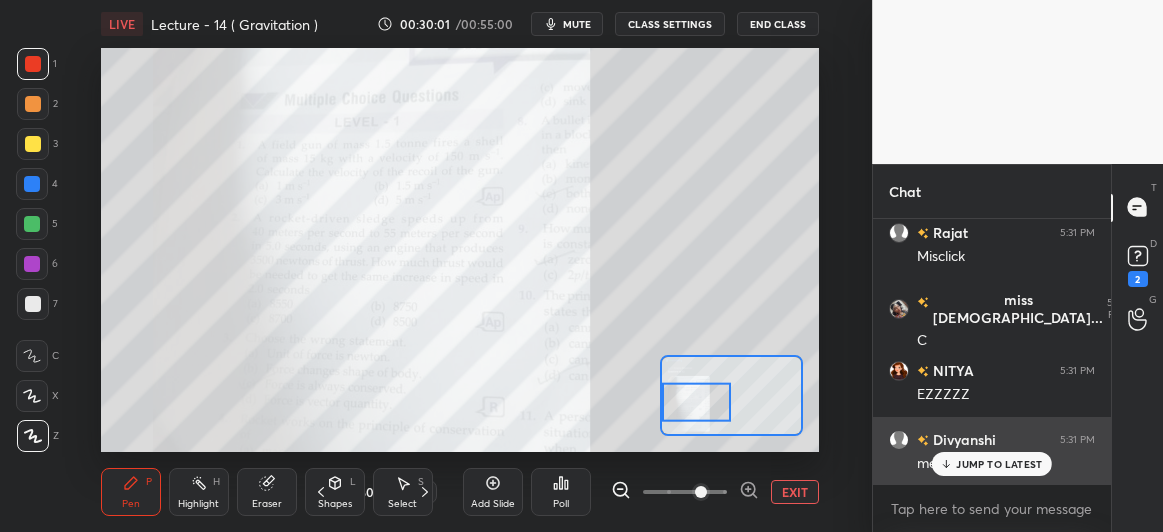 click on "JUMP TO LATEST" at bounding box center (999, 464) 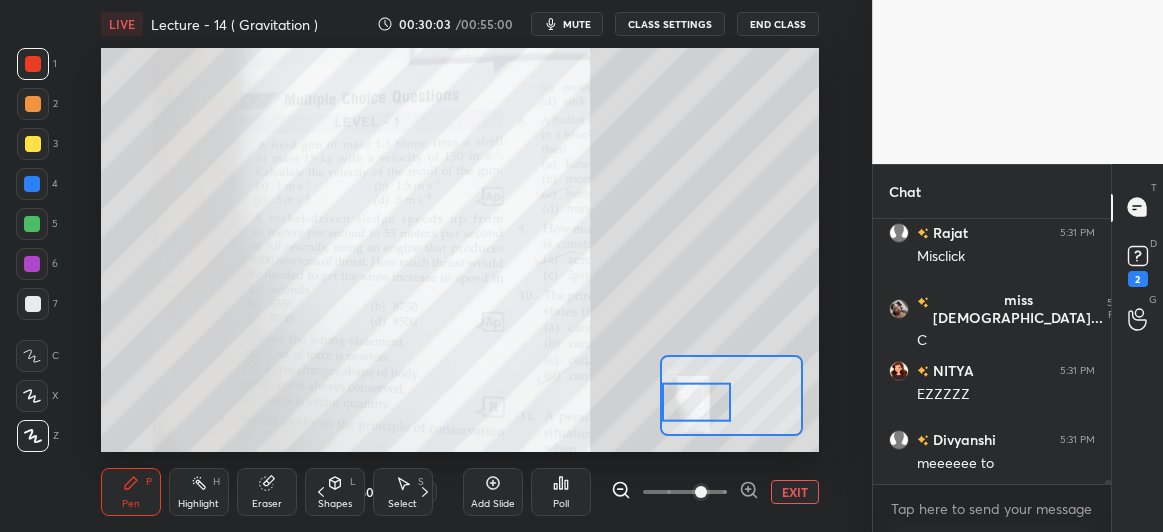 click on "EXIT" at bounding box center [795, 492] 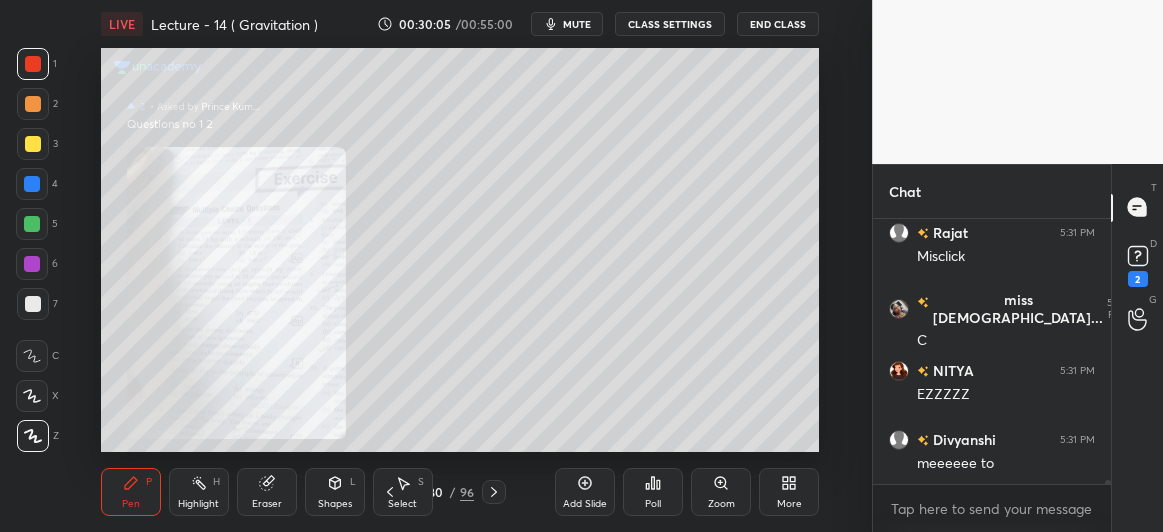 click on "Select" at bounding box center [402, 504] 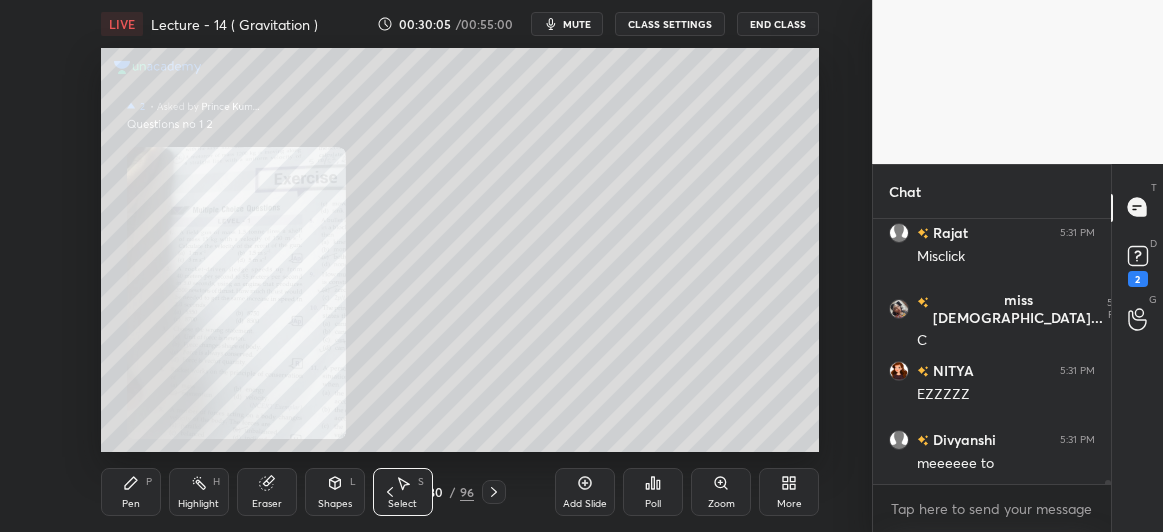 click 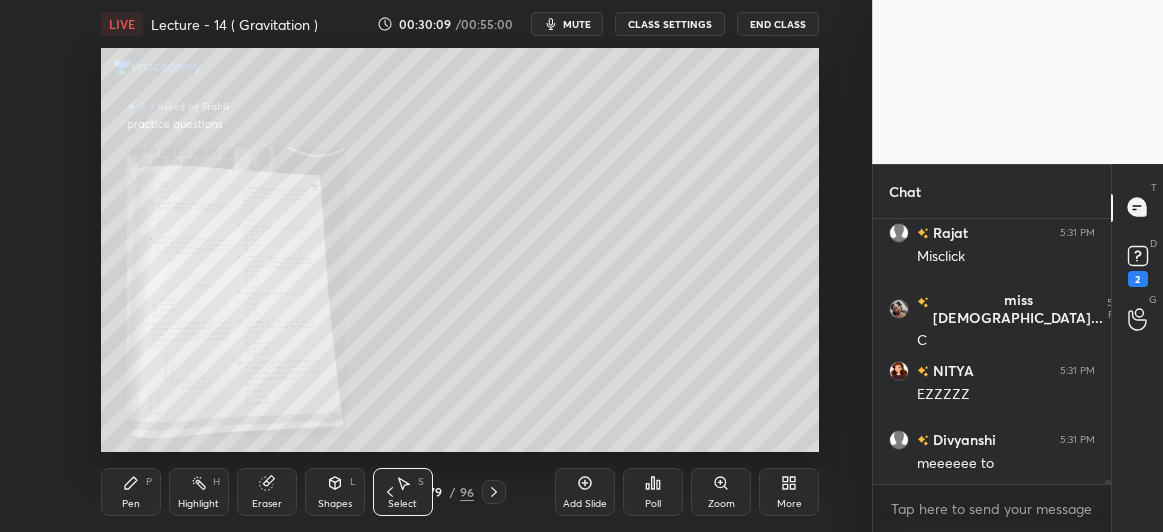 click 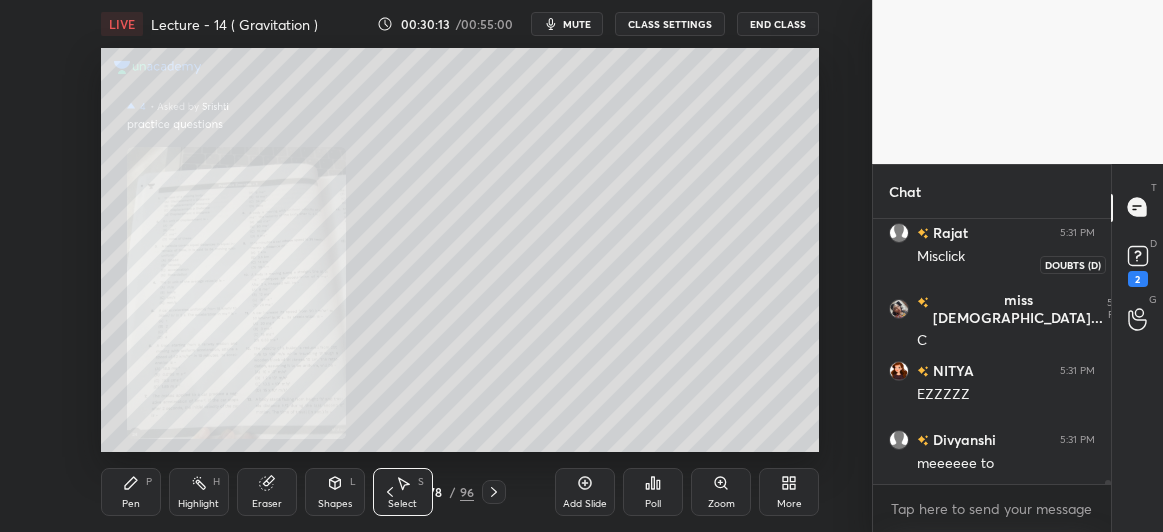 click 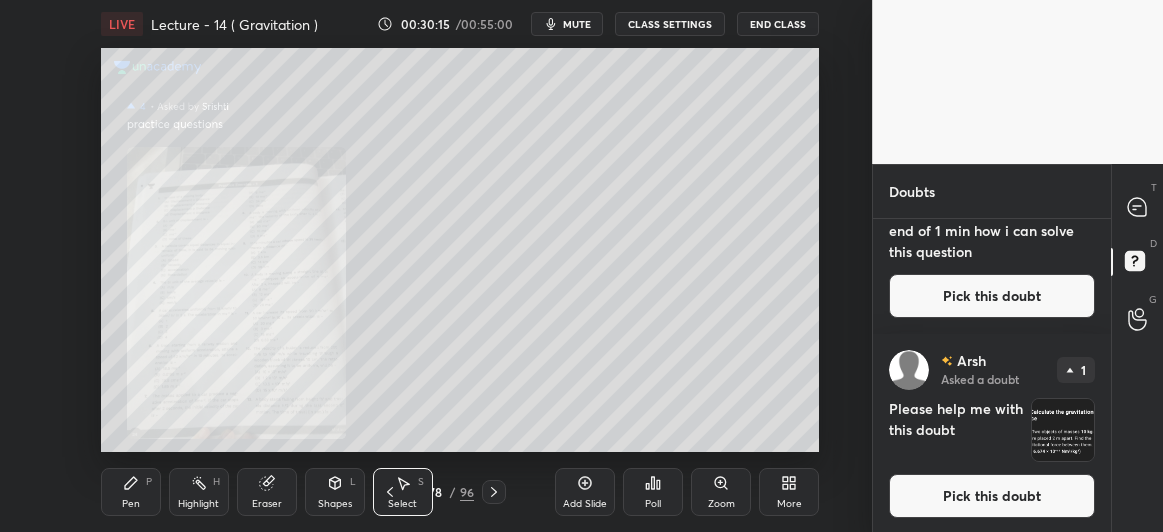 click on "Pick this doubt" at bounding box center (992, 496) 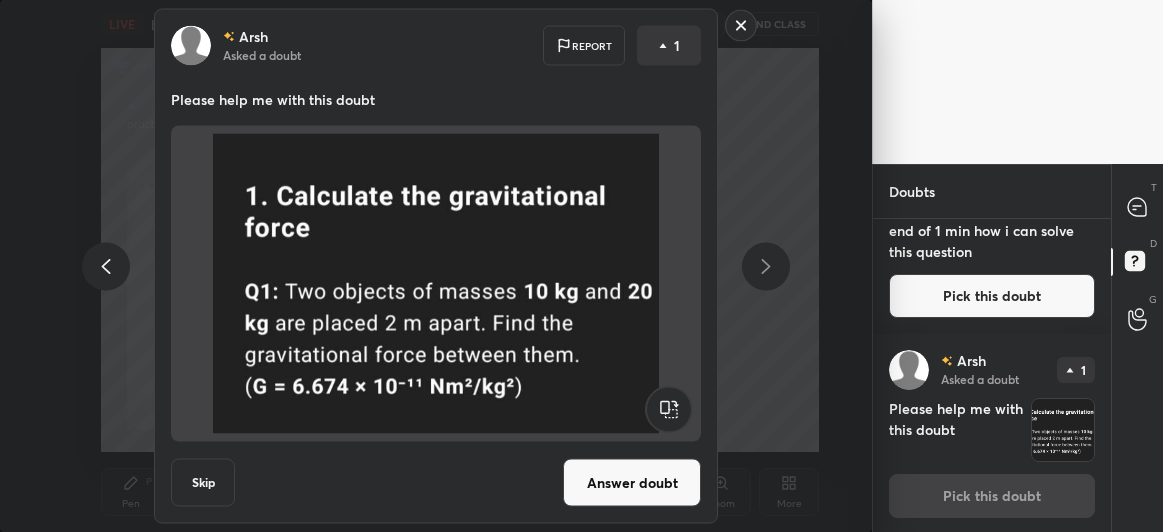 click on "Answer doubt" at bounding box center [632, 483] 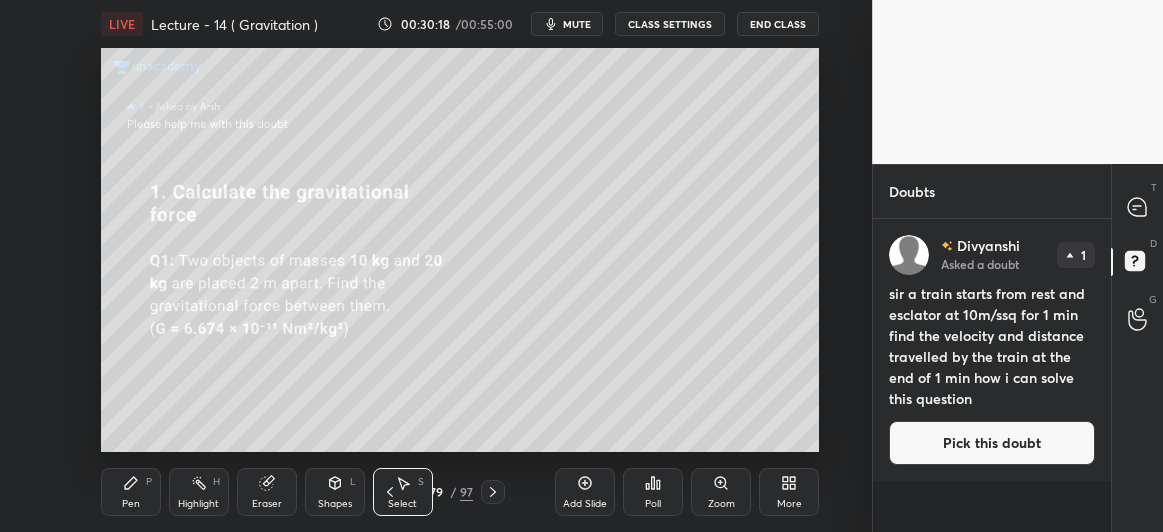 click on "Pick this doubt" at bounding box center (992, 443) 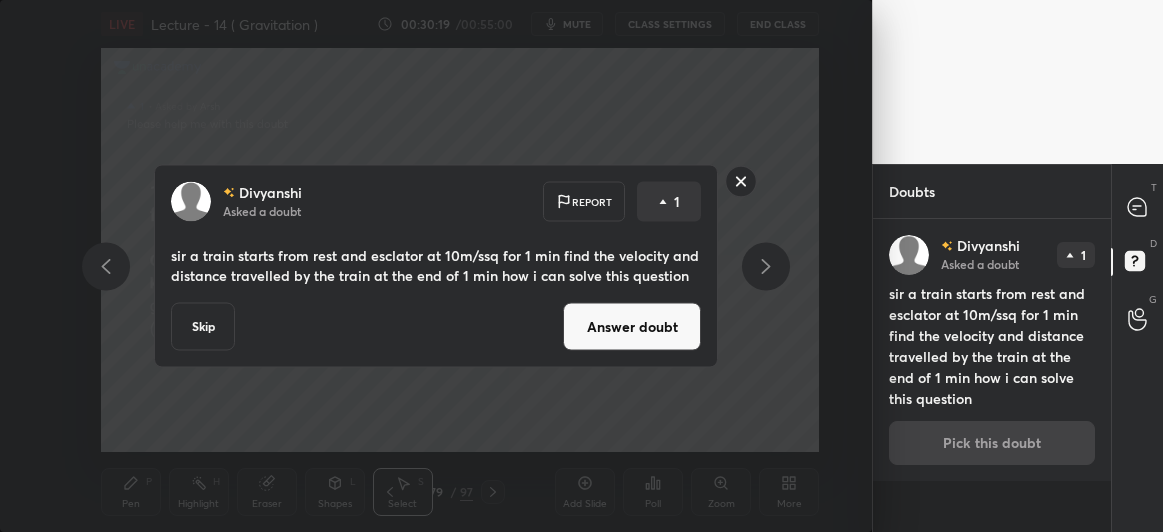 click on "[PERSON_NAME] Asked a doubt Report 1 sir a train starts from rest and esclator at 10m/ssq for 1 min find the velocity and distance travelled by the train at the end of 1 min how i can solve this question Skip Answer doubt" at bounding box center [436, 266] 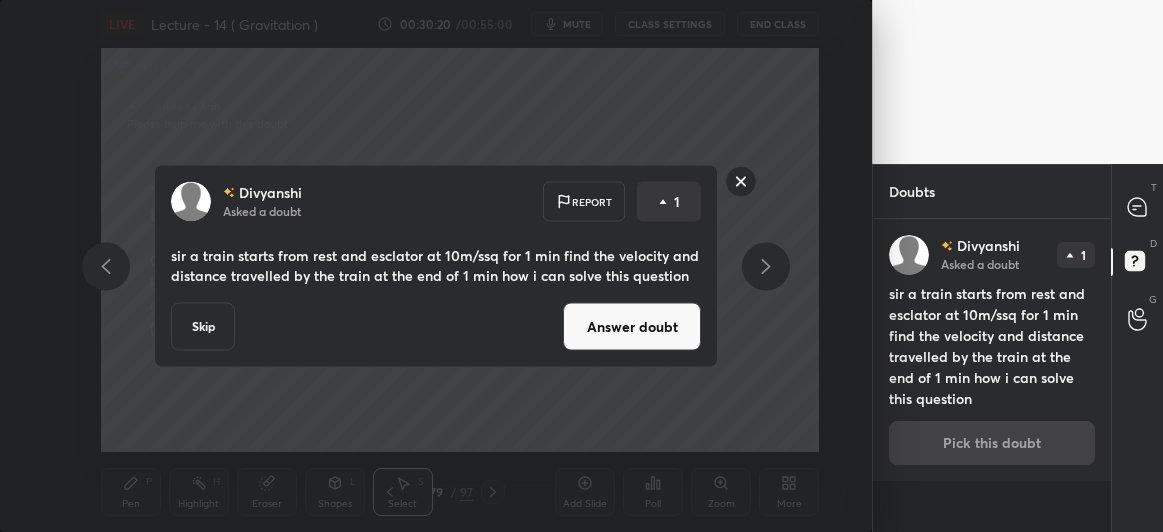 click on "Answer doubt" at bounding box center (632, 327) 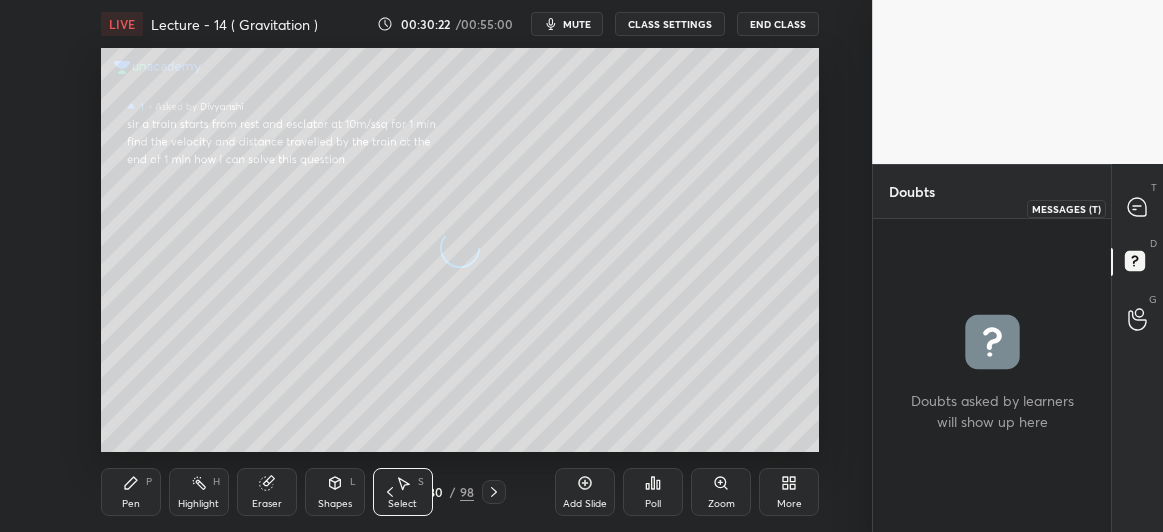 click 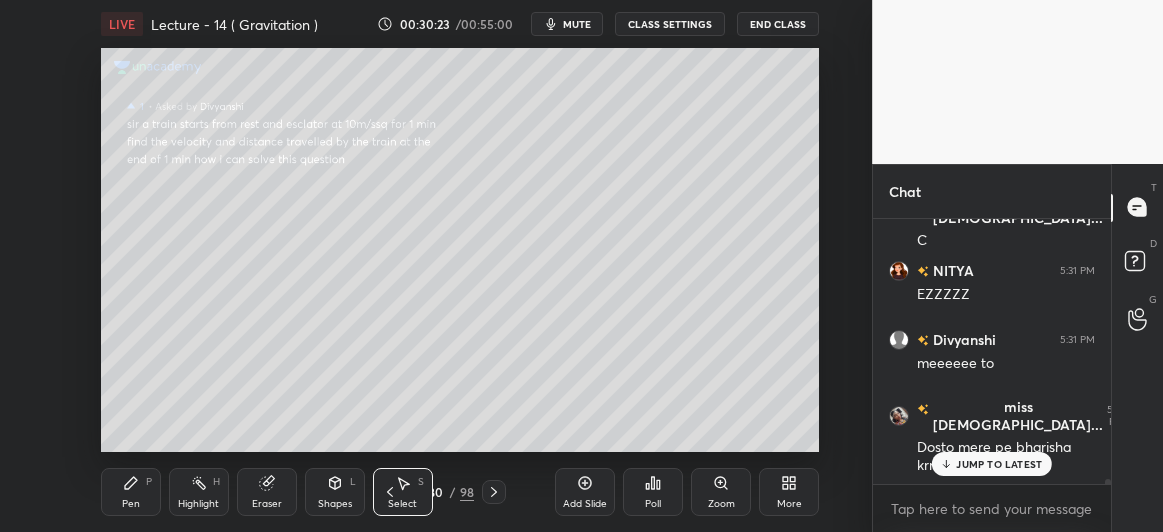 click 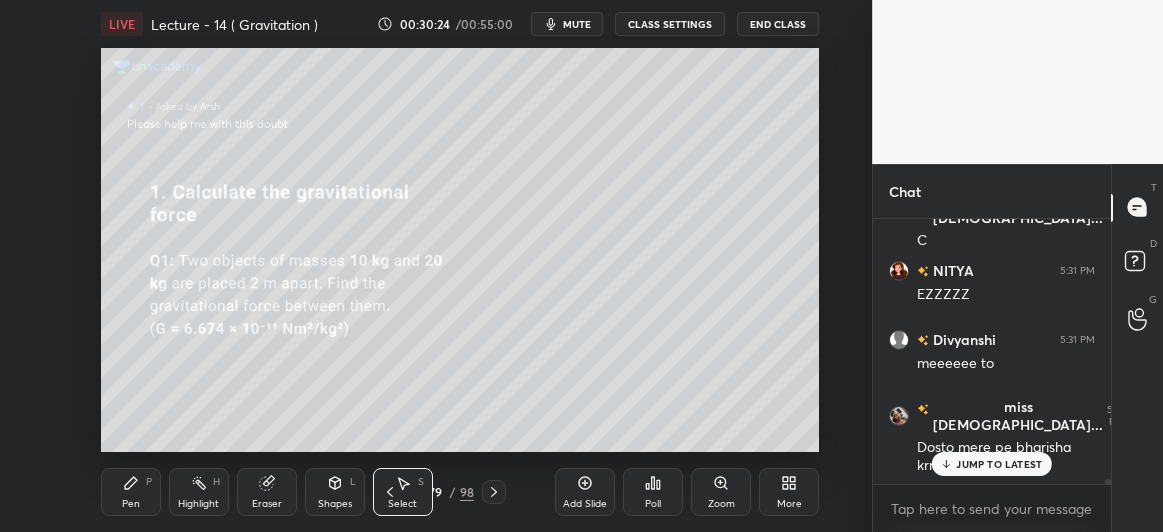 click on "JUMP TO LATEST" at bounding box center [999, 464] 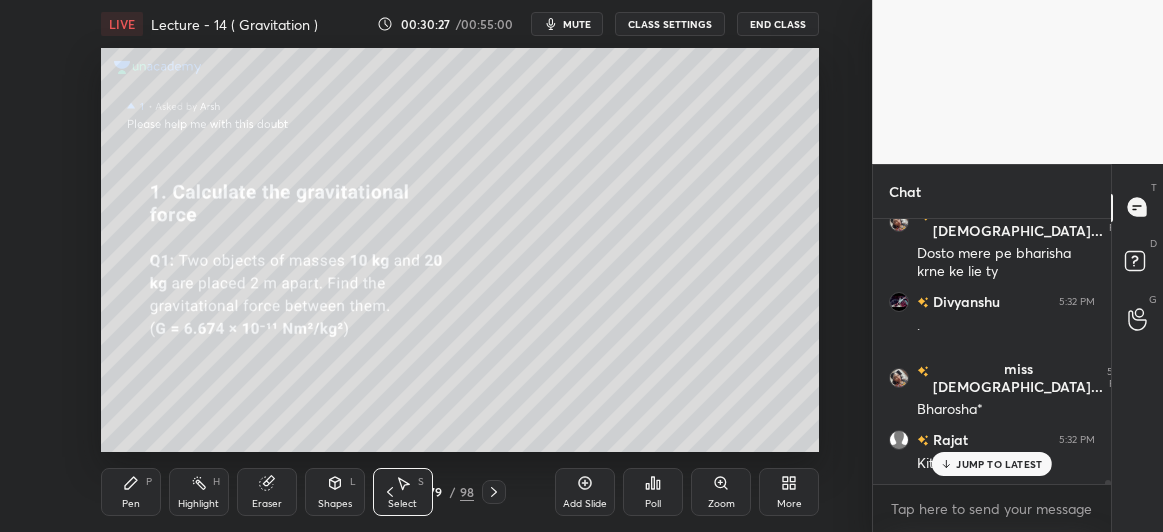 click 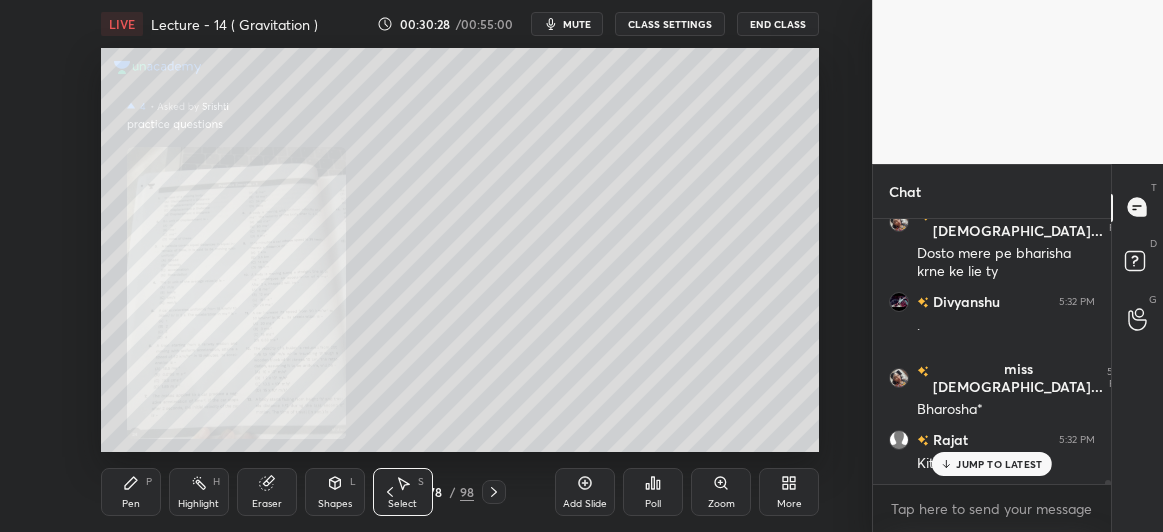 click 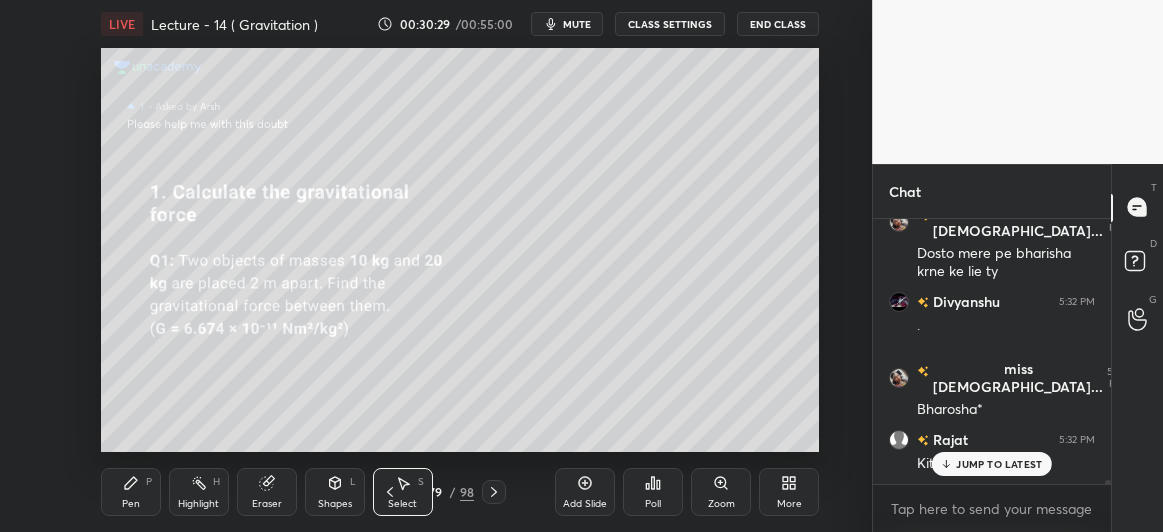 click 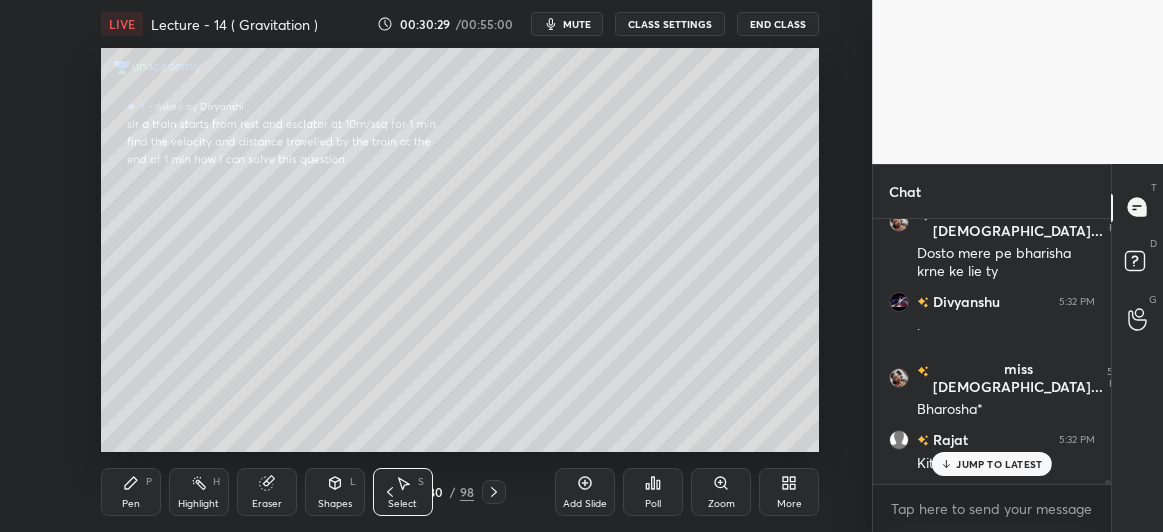 click 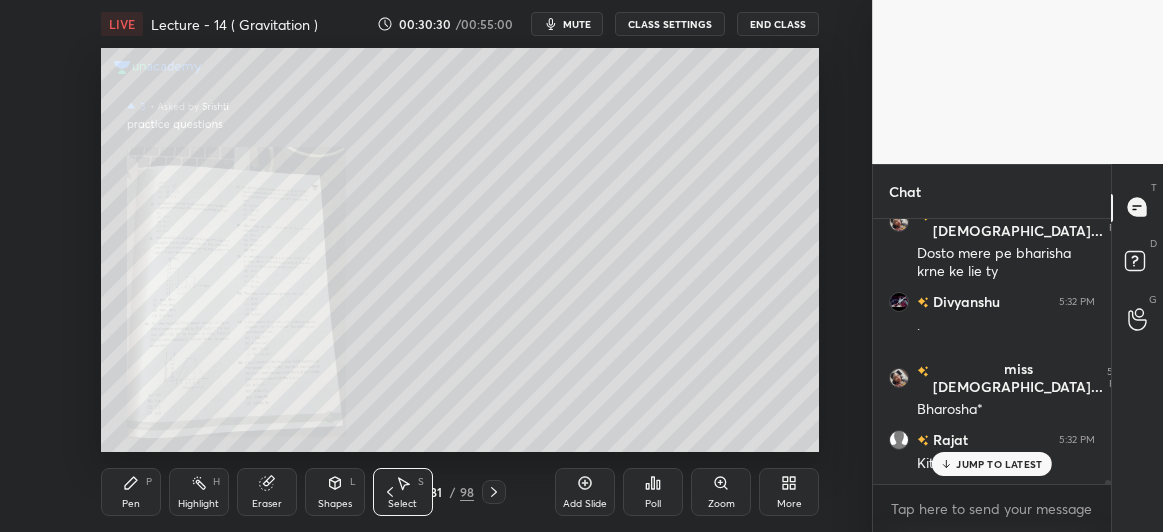 click 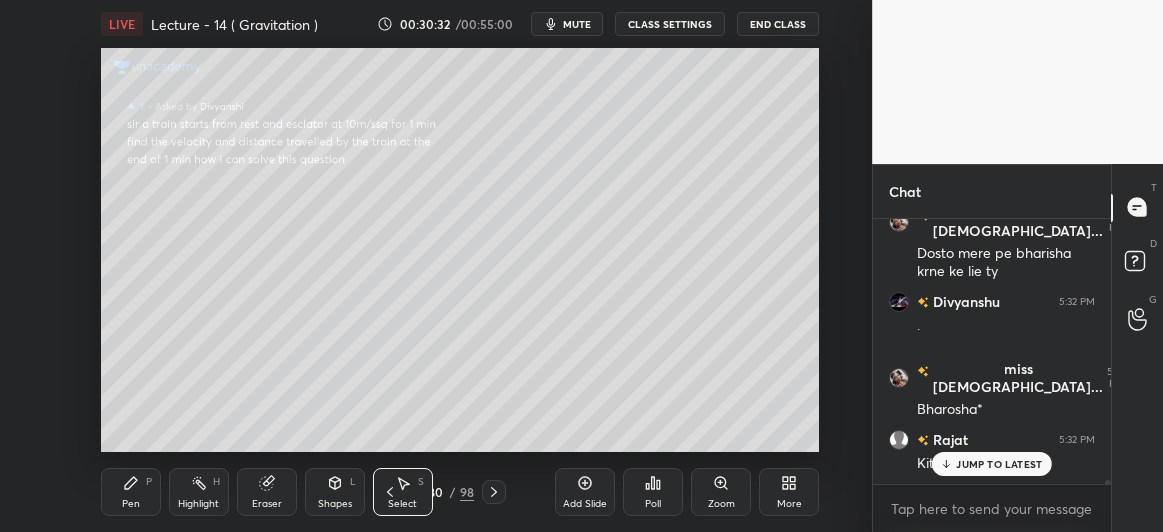 click 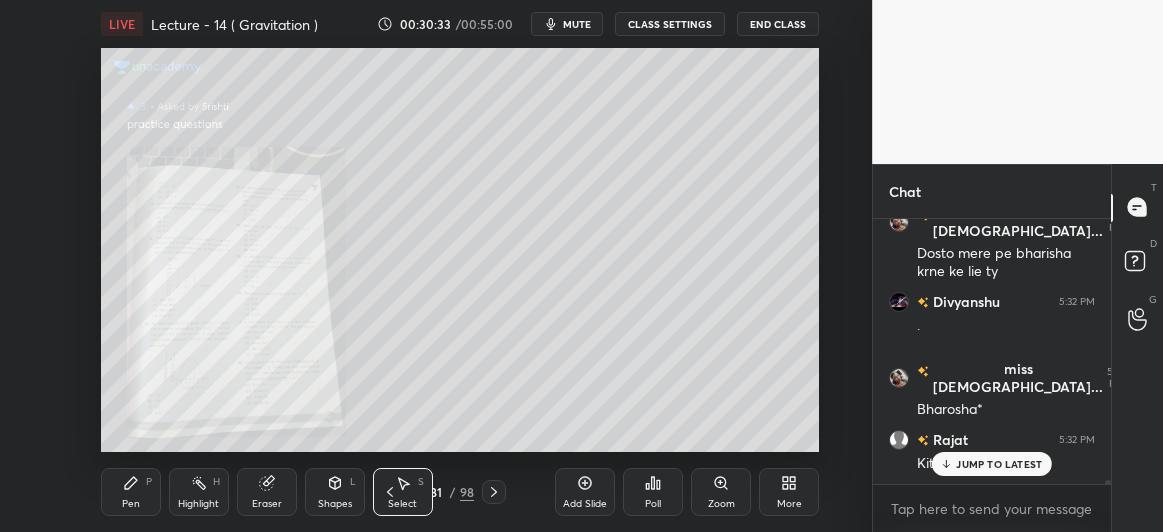 click 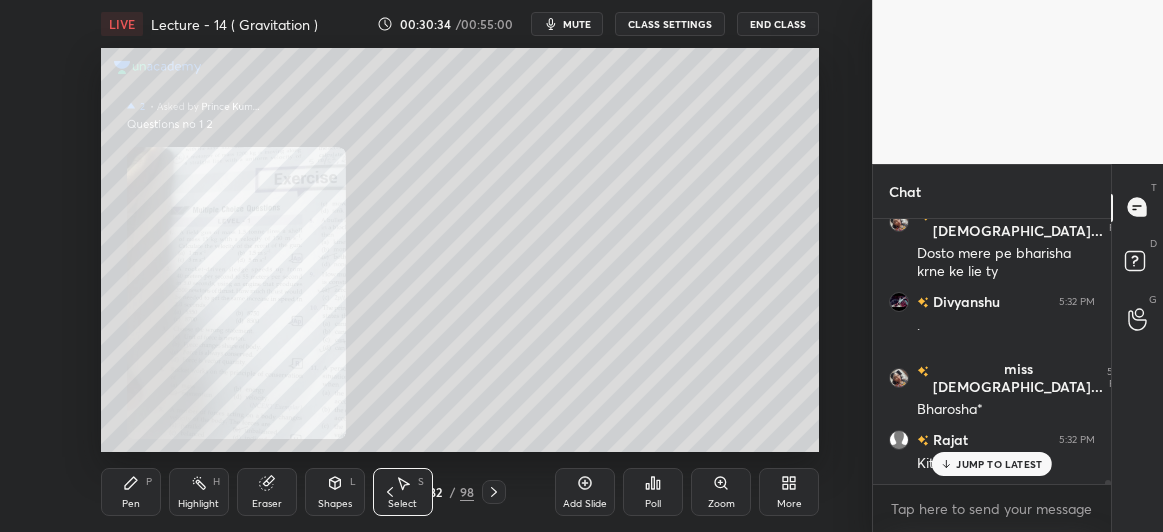 click 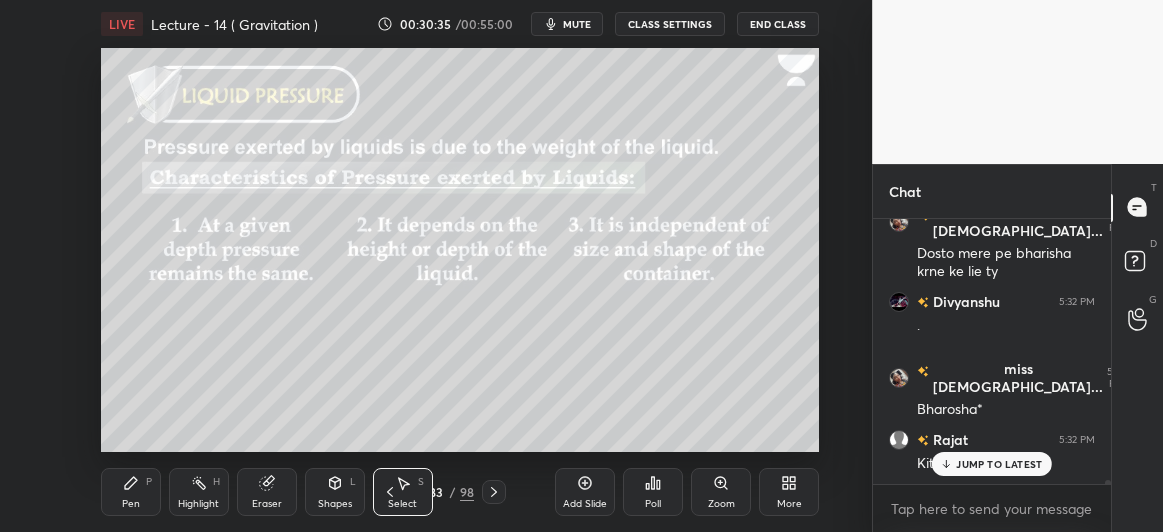 click 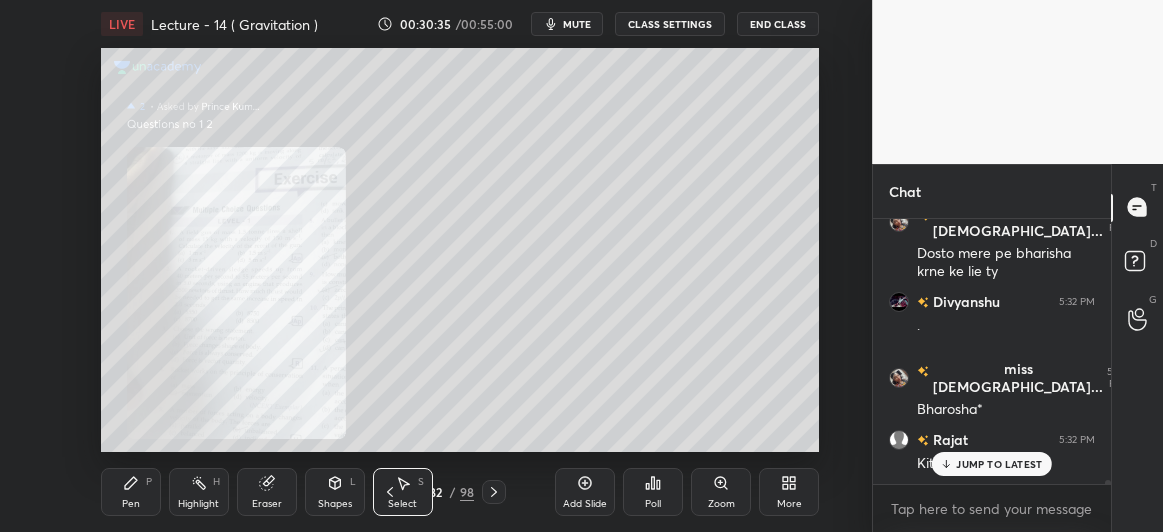 click 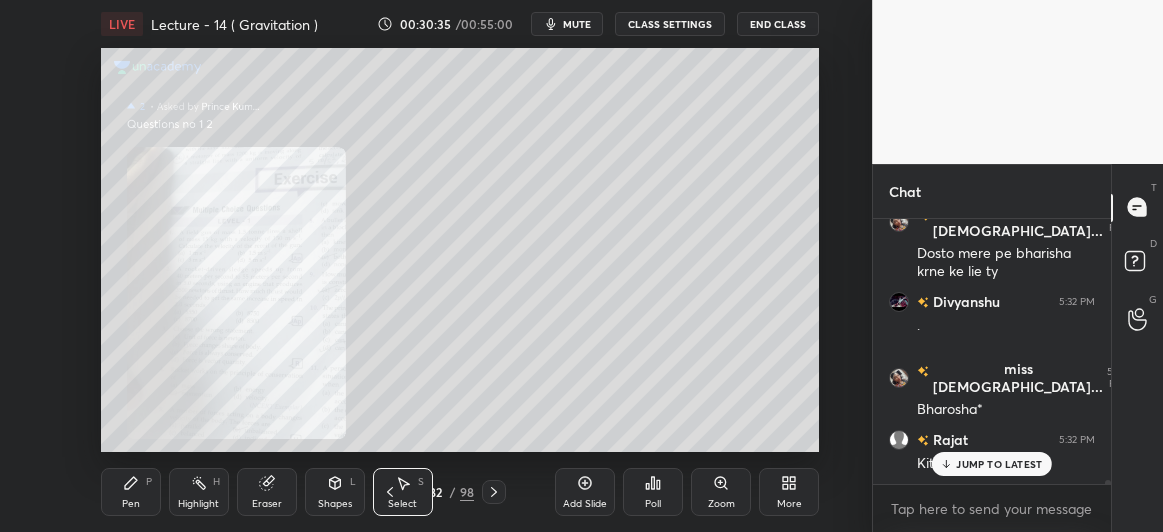 click 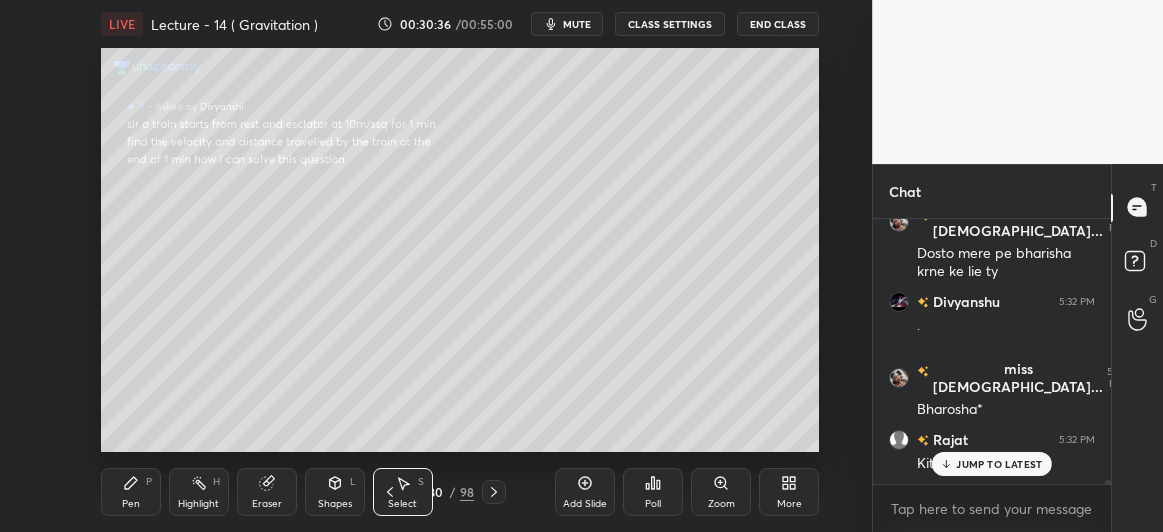 click 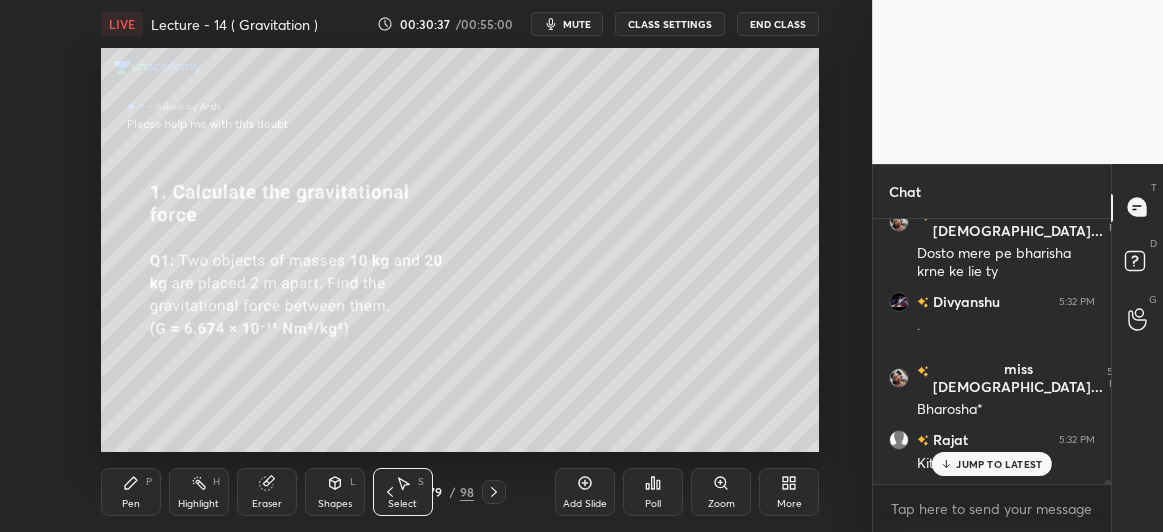 click 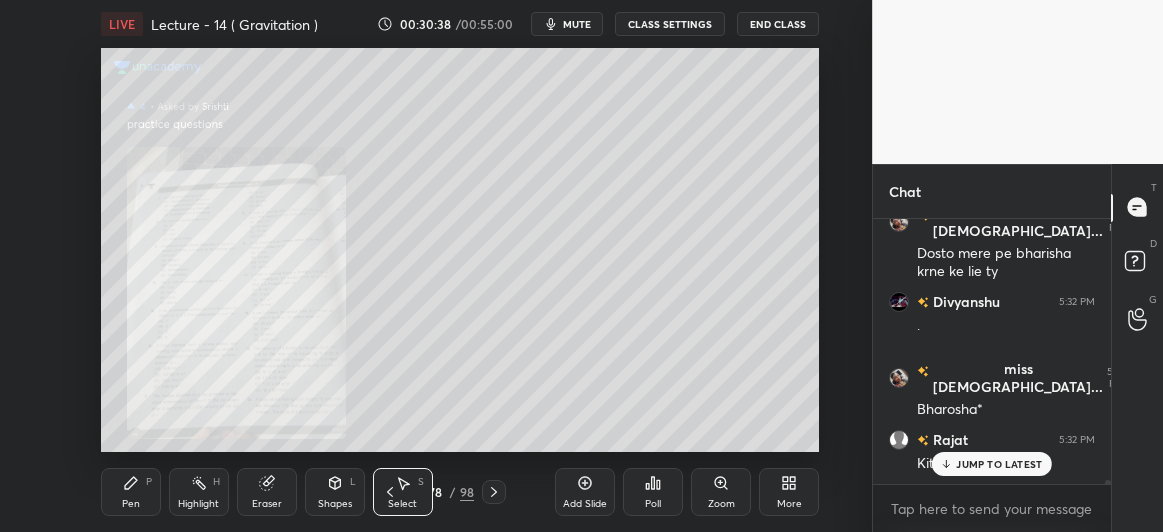 click 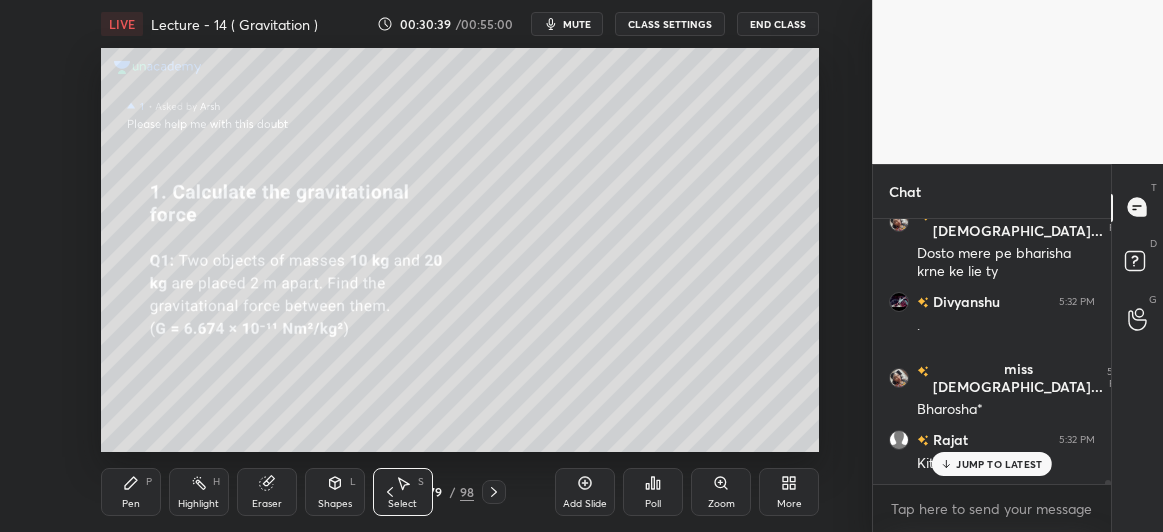 click on "Pen P" at bounding box center [131, 492] 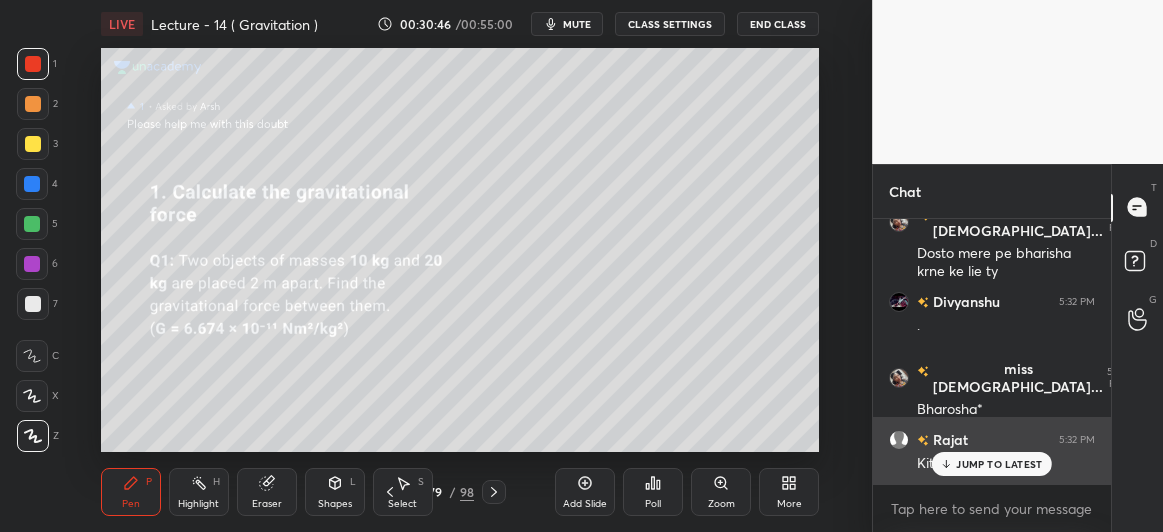 click 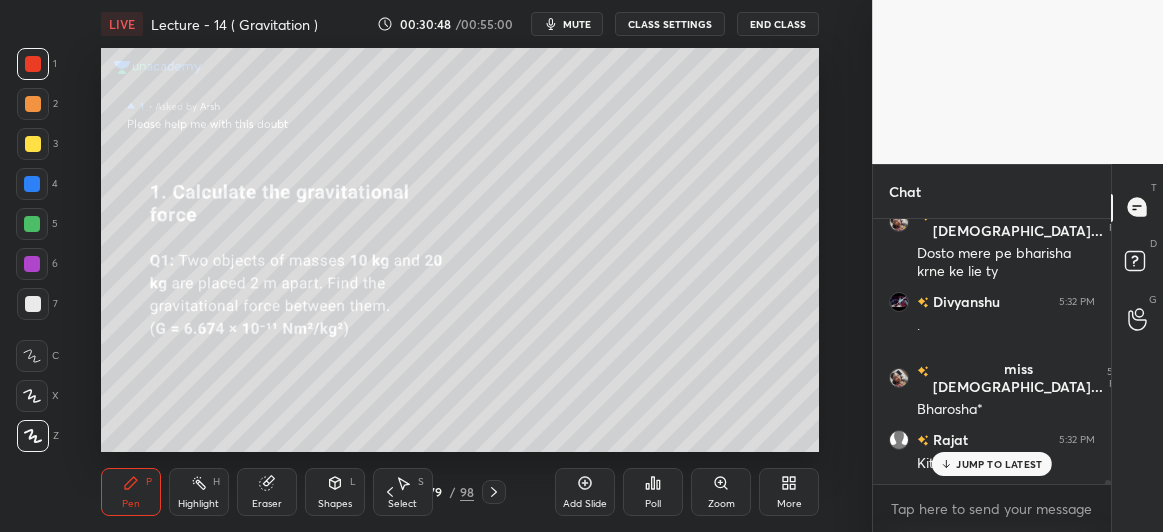 scroll, scrollTop: 18456, scrollLeft: 0, axis: vertical 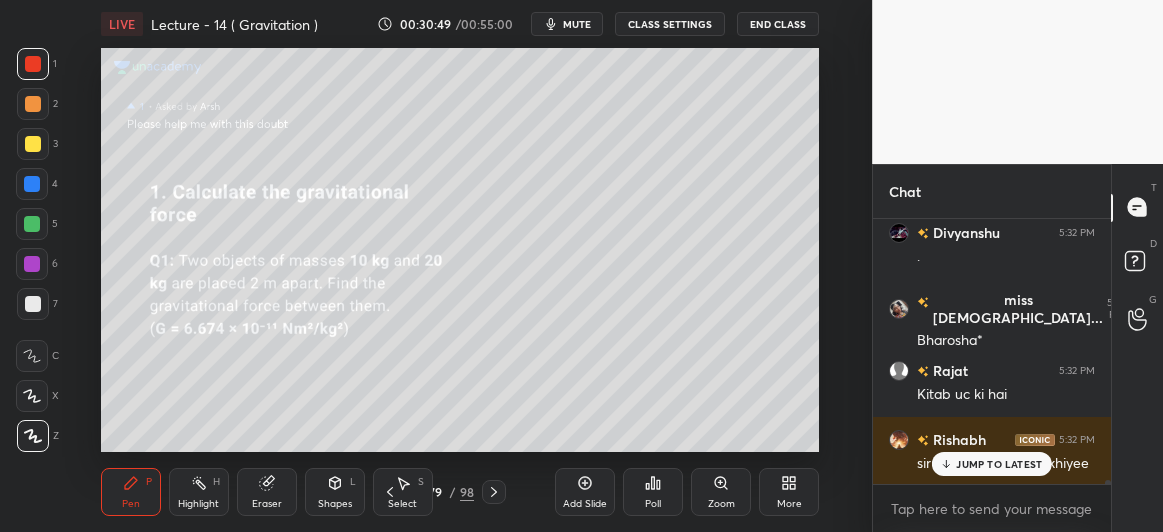click 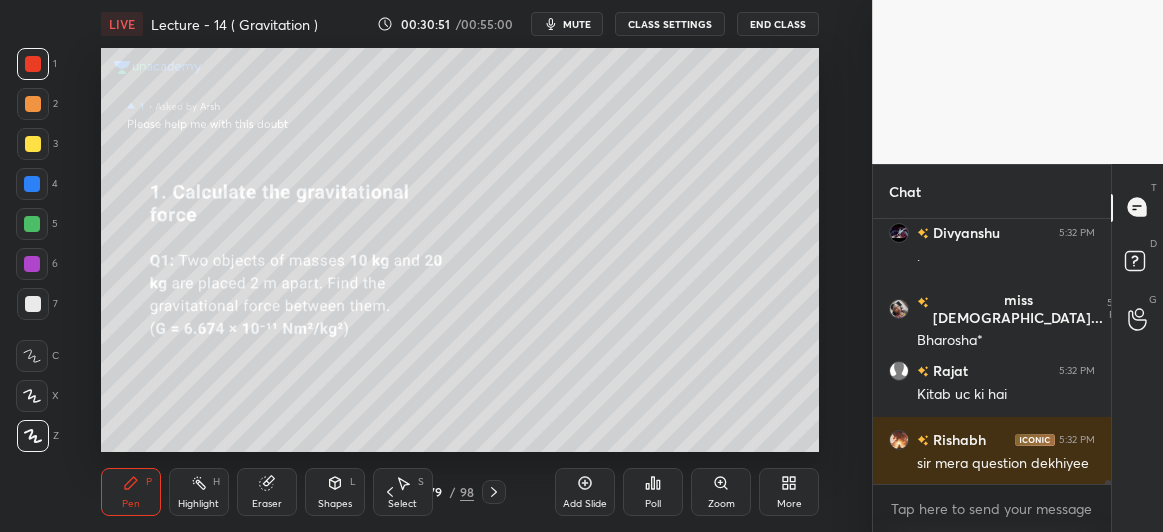 click at bounding box center (494, 492) 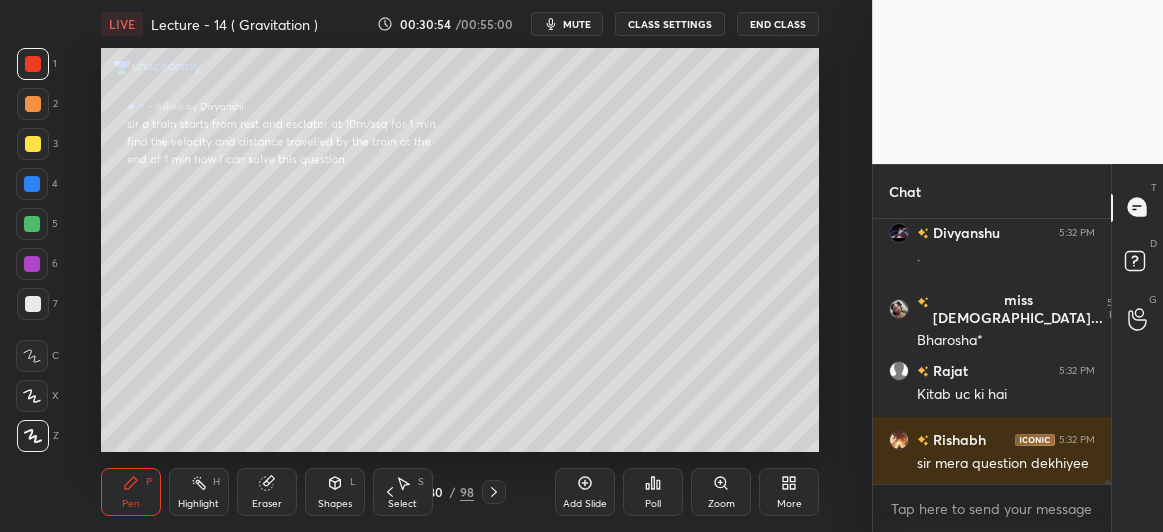 click at bounding box center [33, 104] 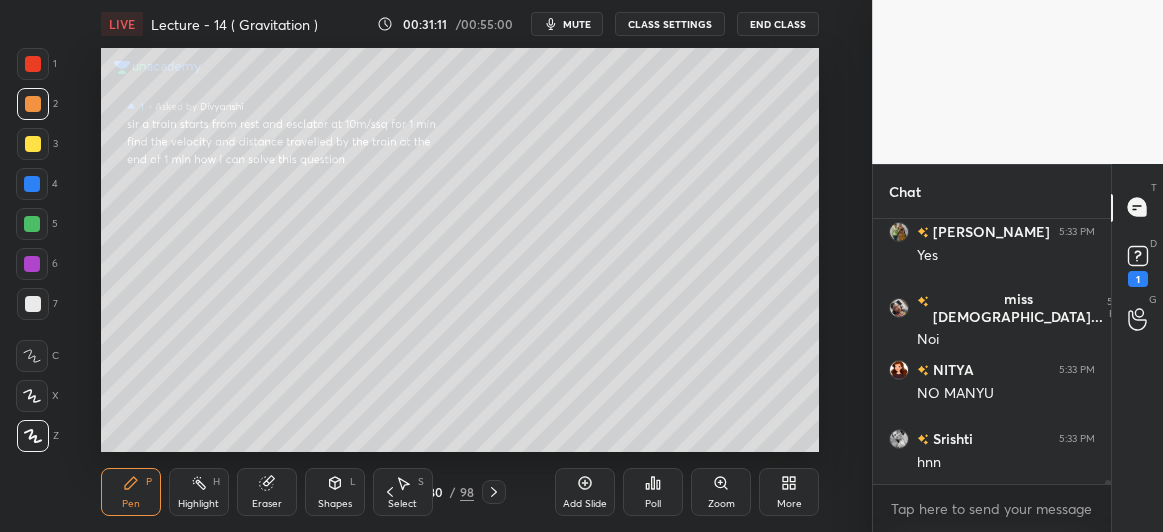 scroll, scrollTop: 18990, scrollLeft: 0, axis: vertical 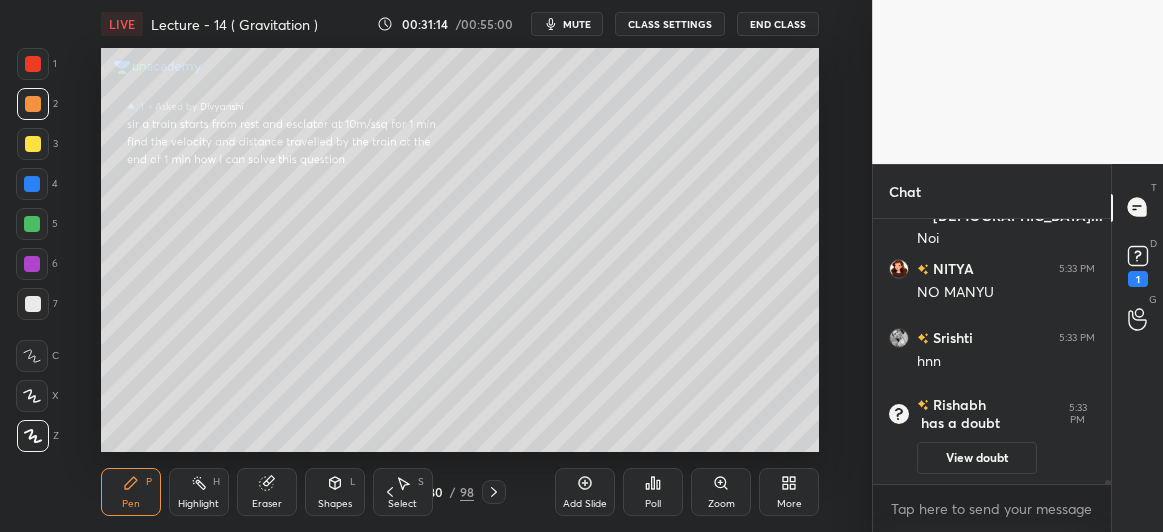 click at bounding box center [33, 304] 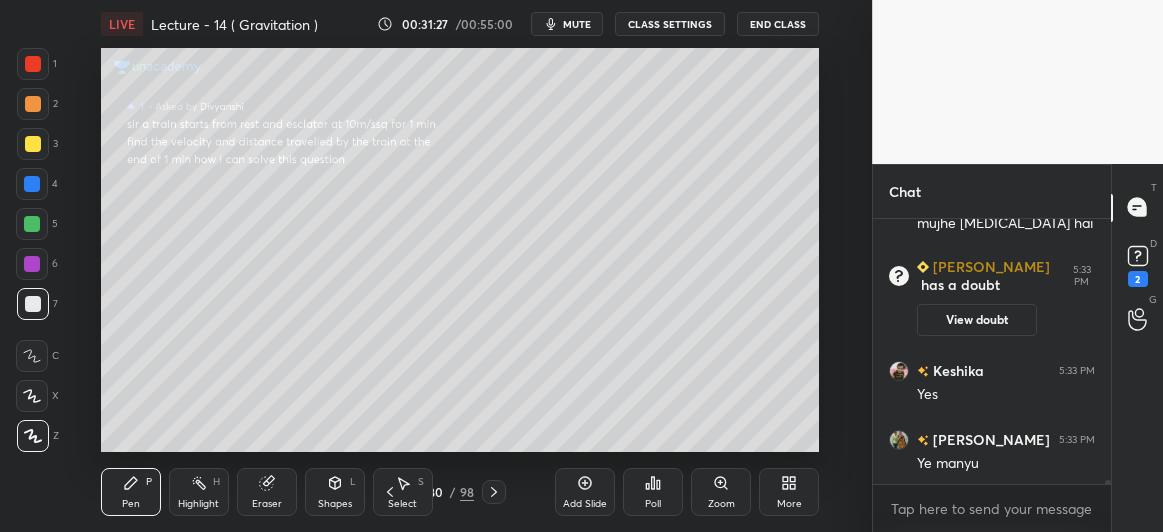 scroll, scrollTop: 18127, scrollLeft: 0, axis: vertical 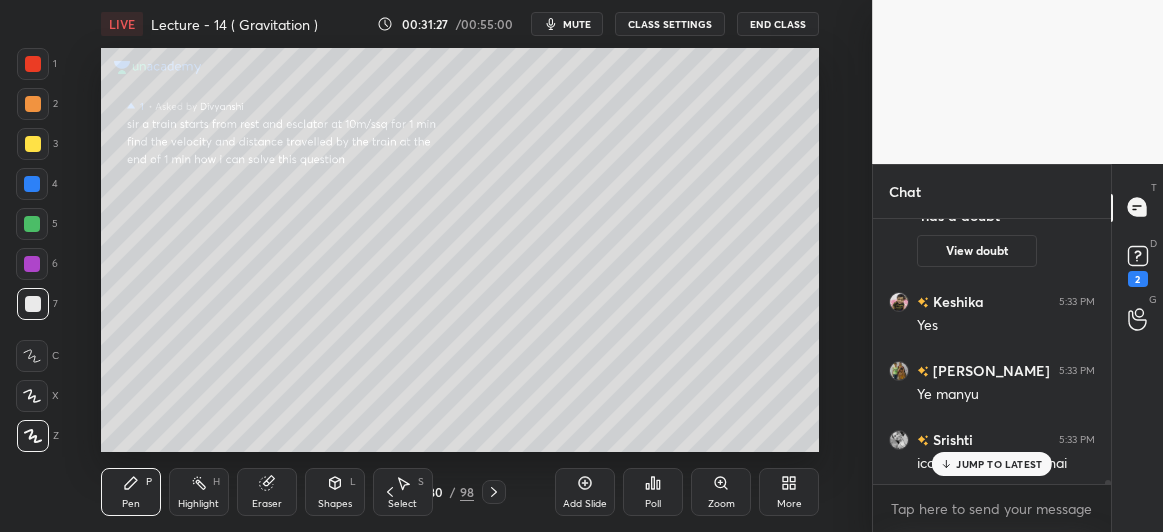 click at bounding box center [32, 184] 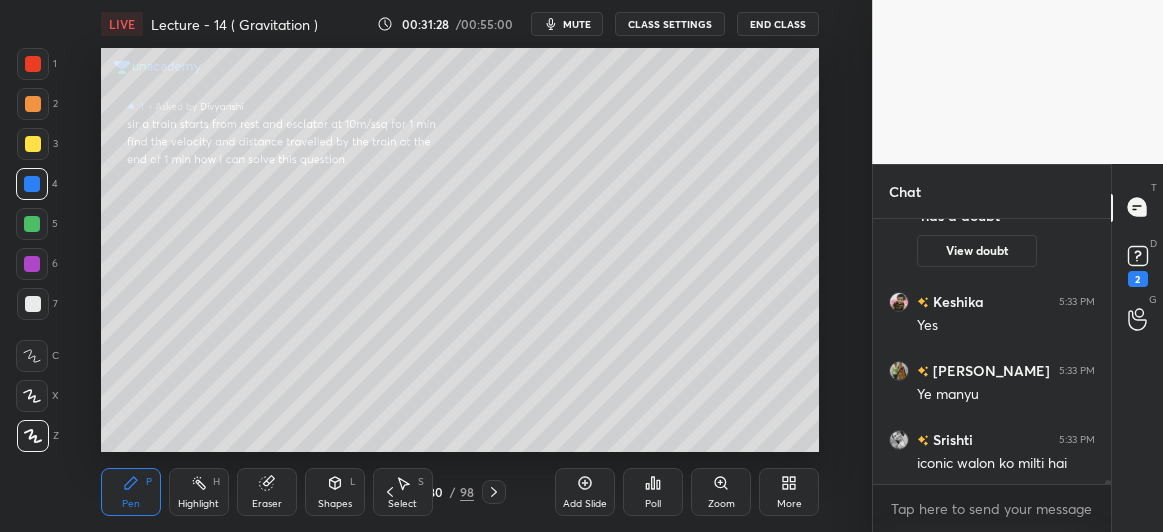 scroll, scrollTop: 18215, scrollLeft: 0, axis: vertical 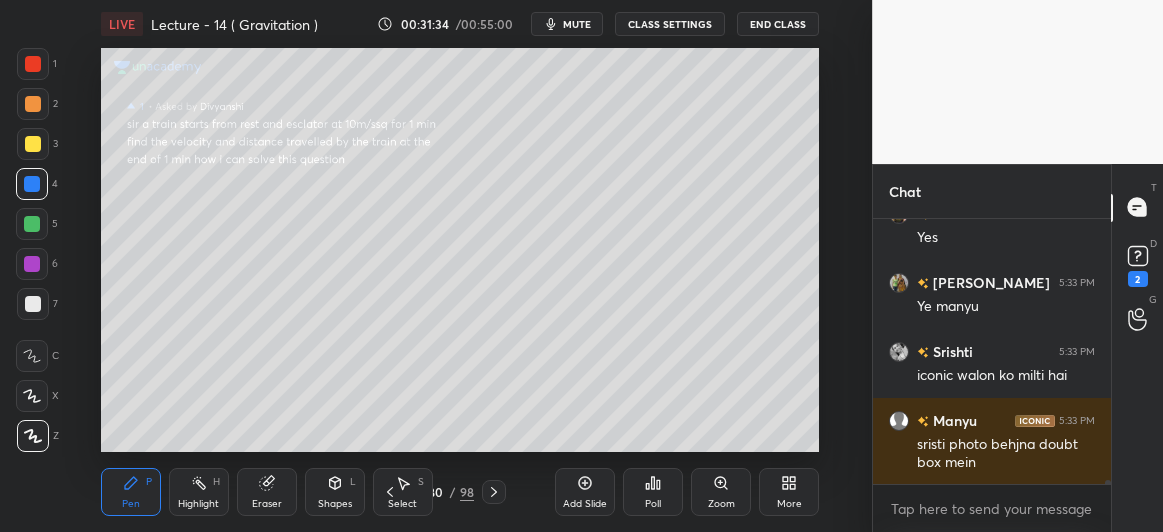 click at bounding box center [33, 304] 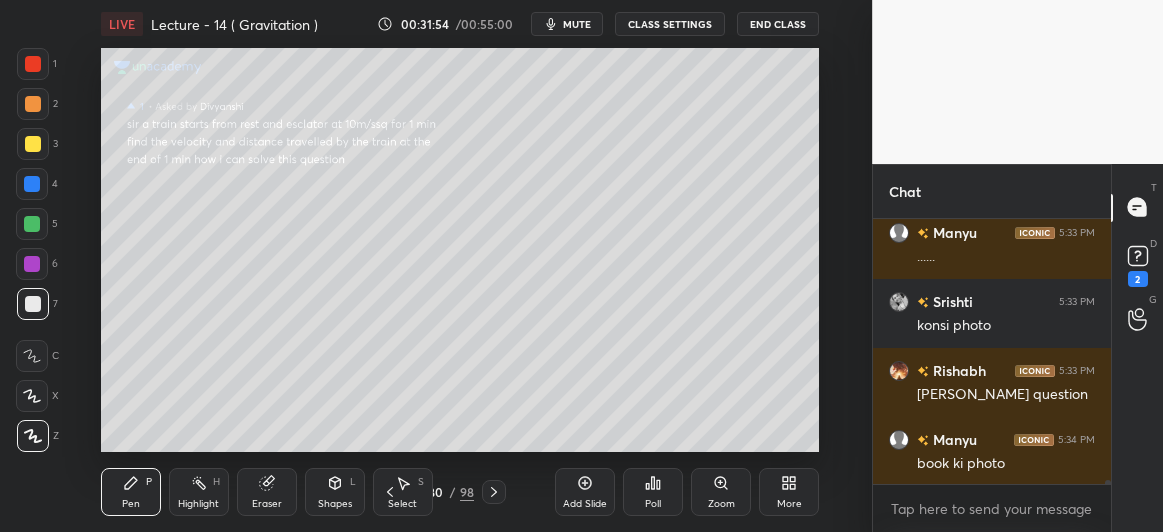 scroll, scrollTop: 18664, scrollLeft: 0, axis: vertical 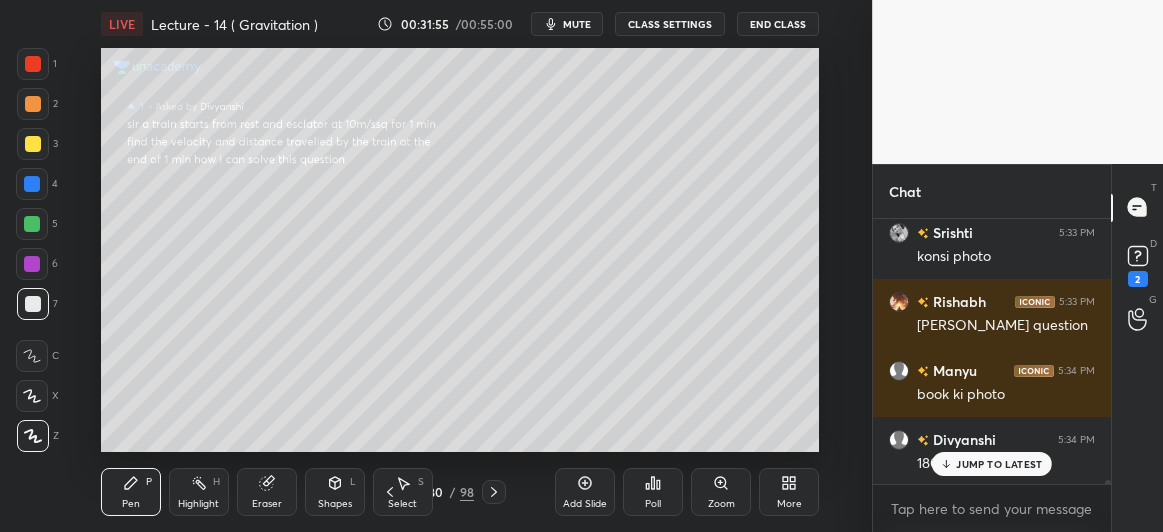 click 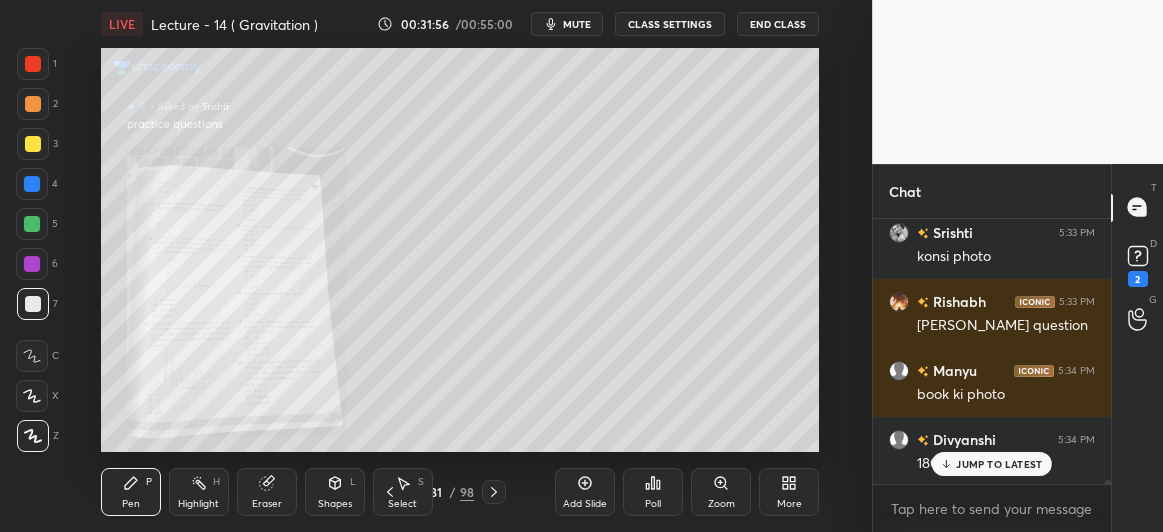 click at bounding box center [494, 492] 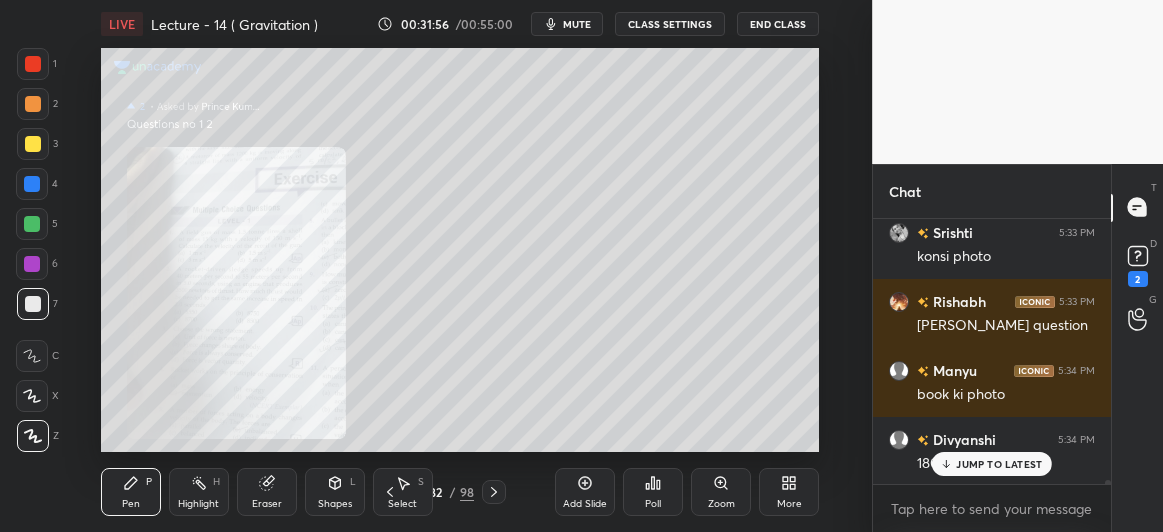 click at bounding box center (494, 492) 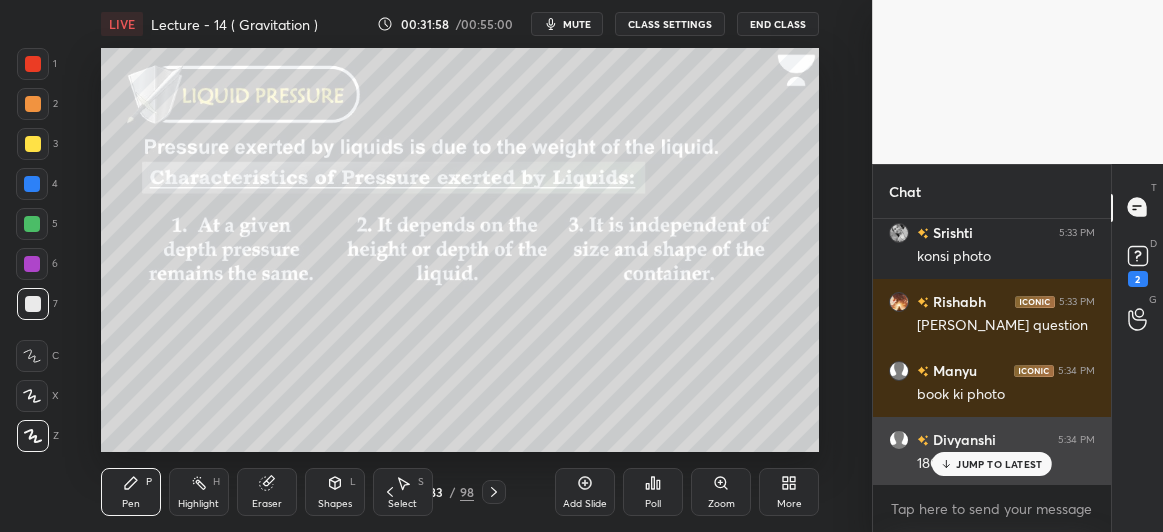 click on "JUMP TO LATEST" at bounding box center [999, 464] 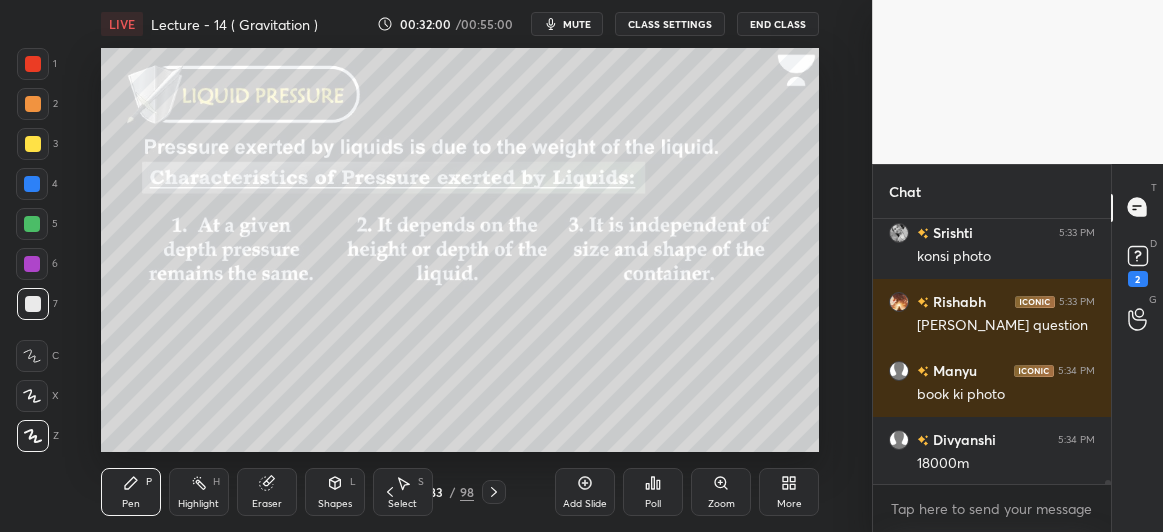 scroll, scrollTop: 18733, scrollLeft: 0, axis: vertical 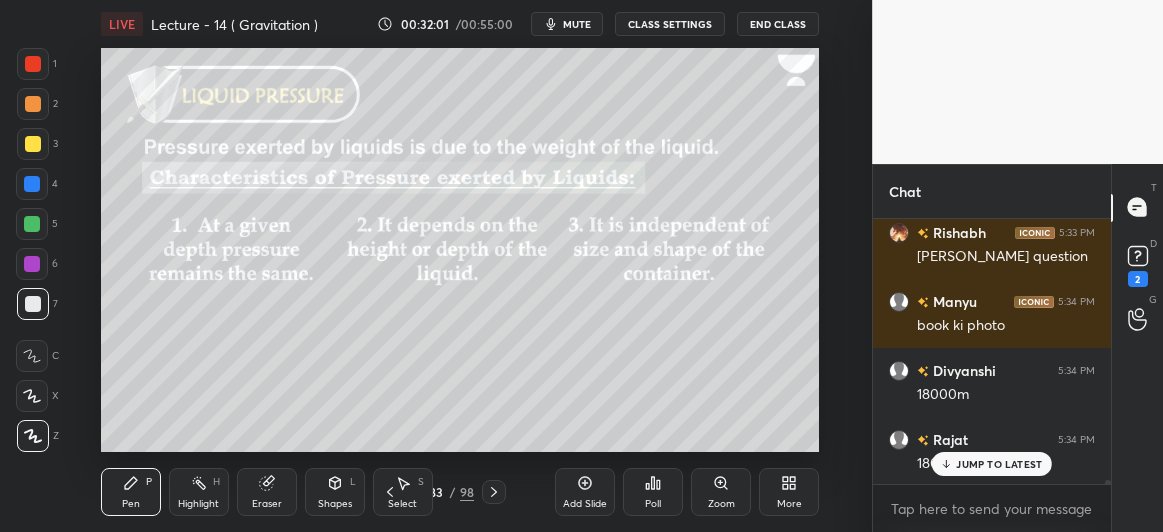 click 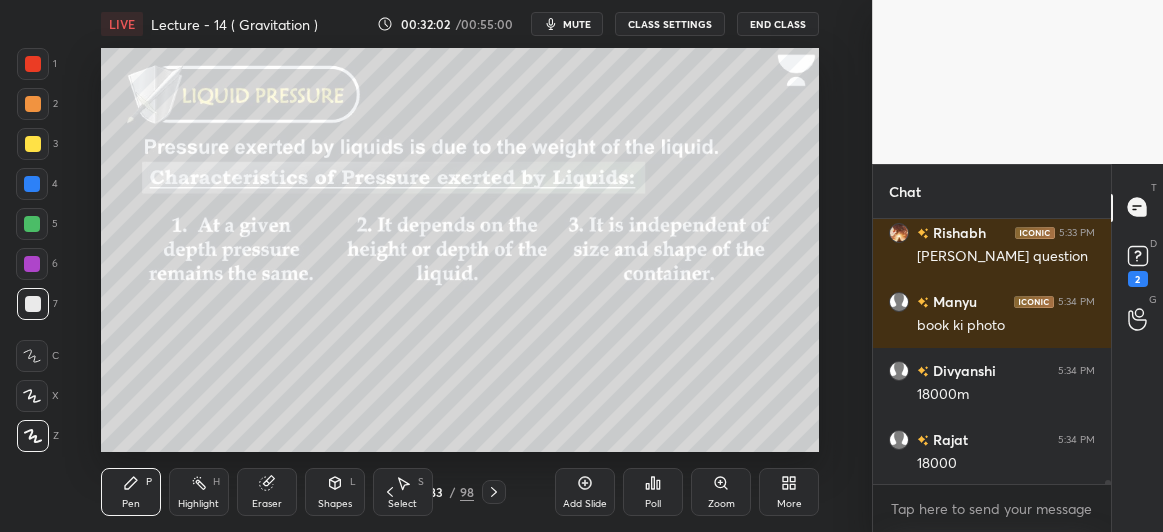 click 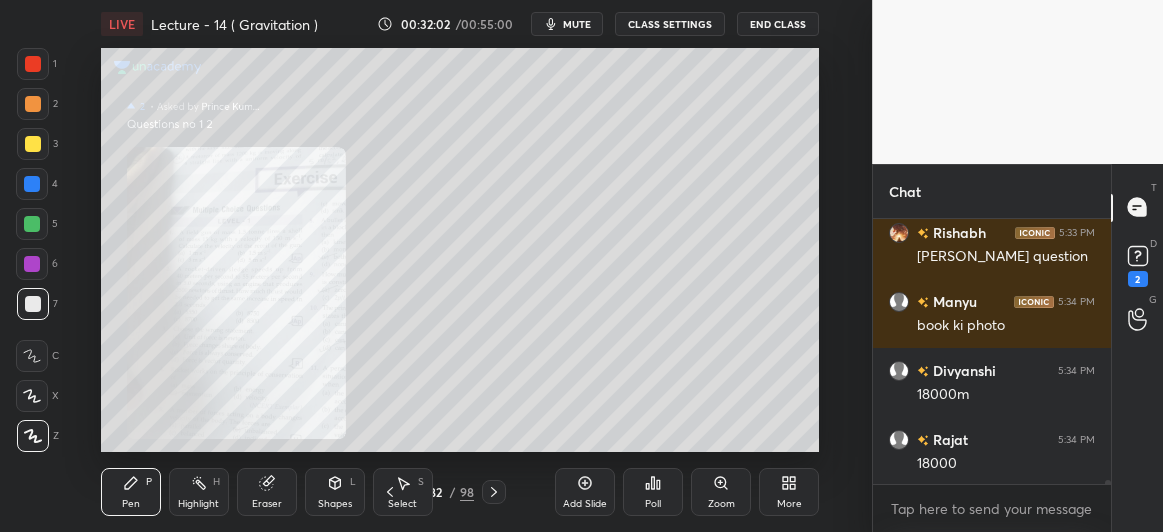 click 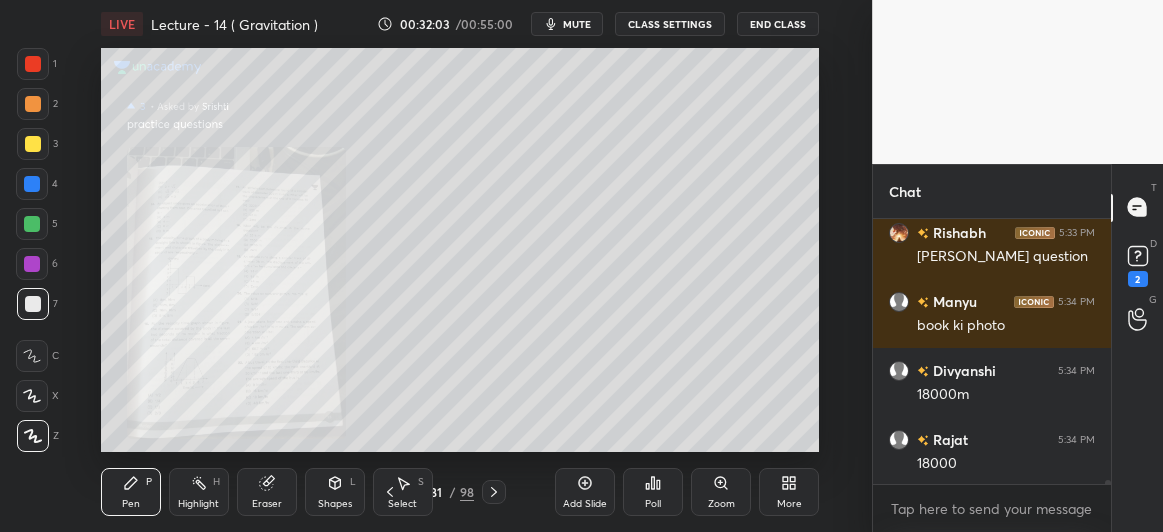 click 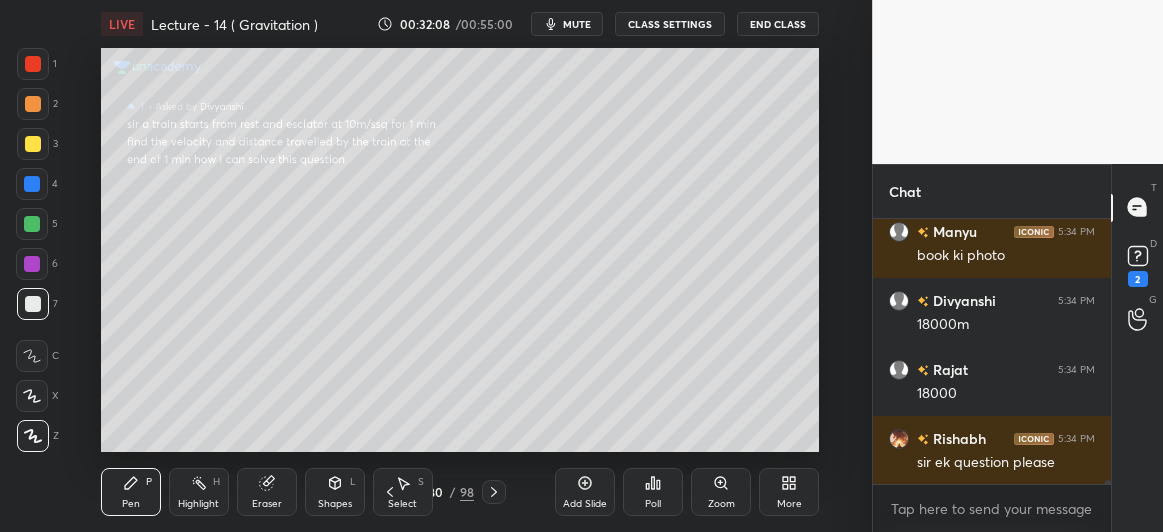 scroll, scrollTop: 18872, scrollLeft: 0, axis: vertical 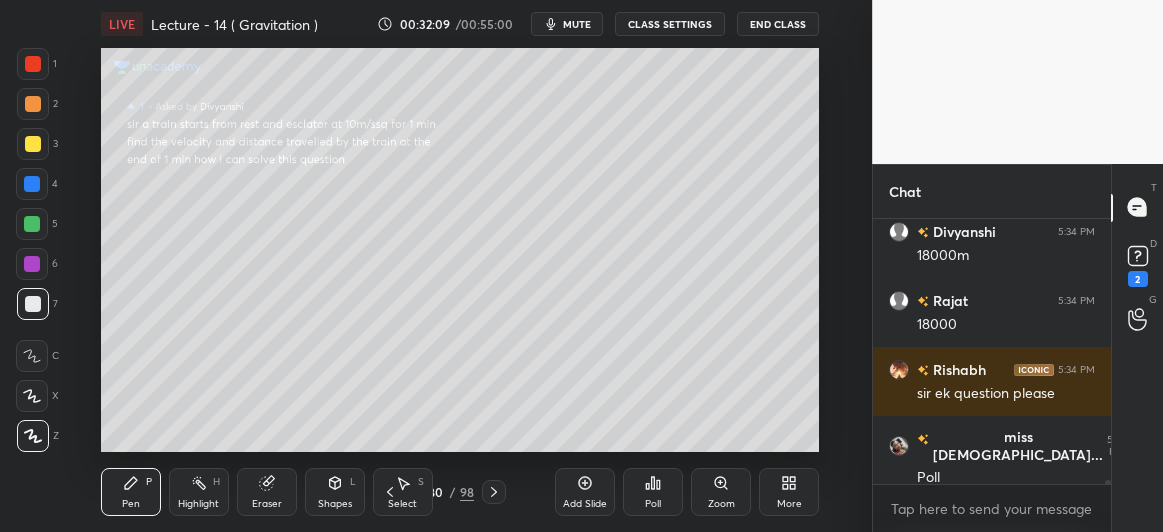 click 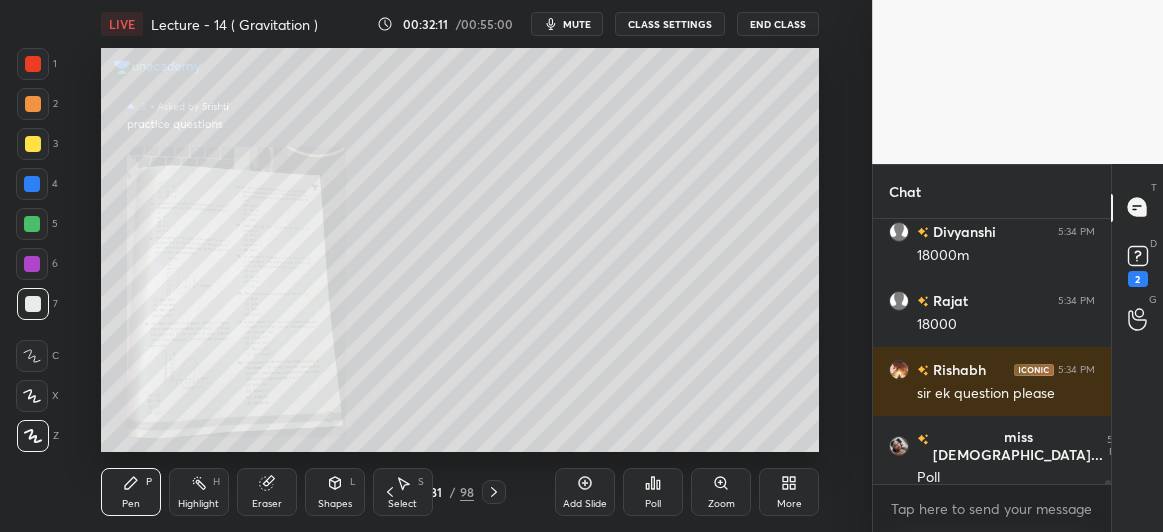scroll, scrollTop: 18941, scrollLeft: 0, axis: vertical 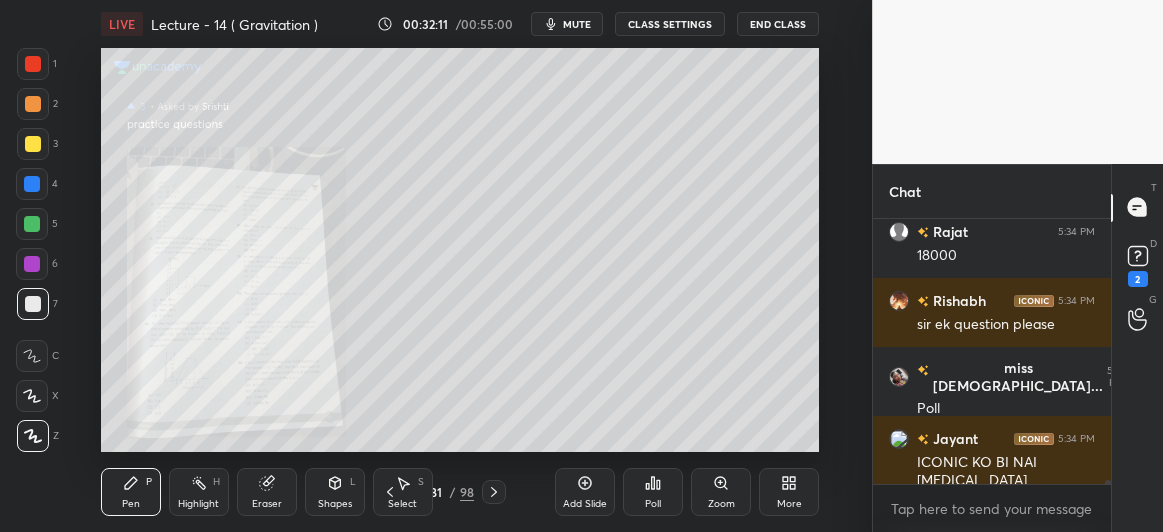 click 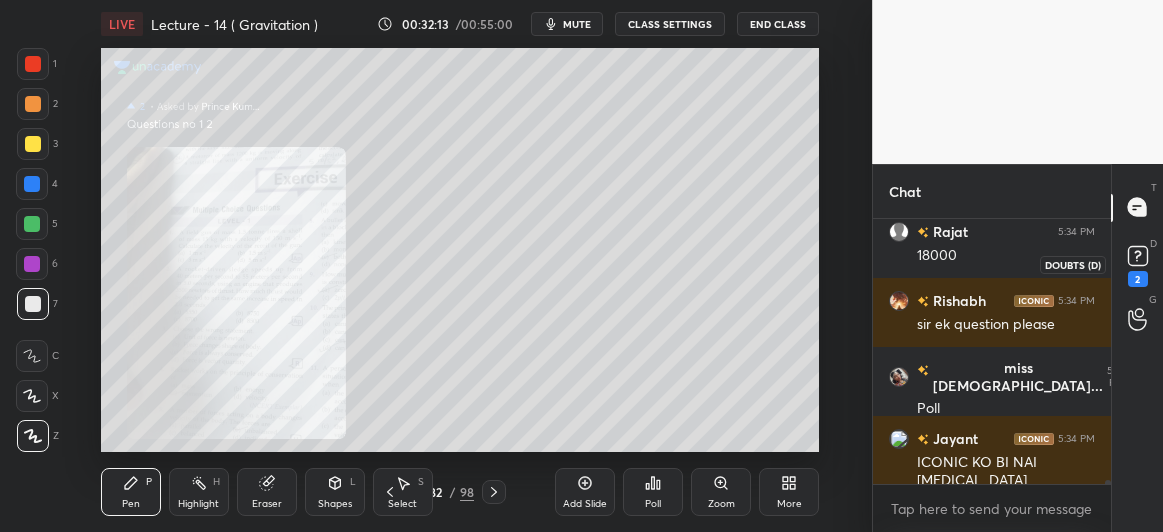 click on "2" at bounding box center (1138, 264) 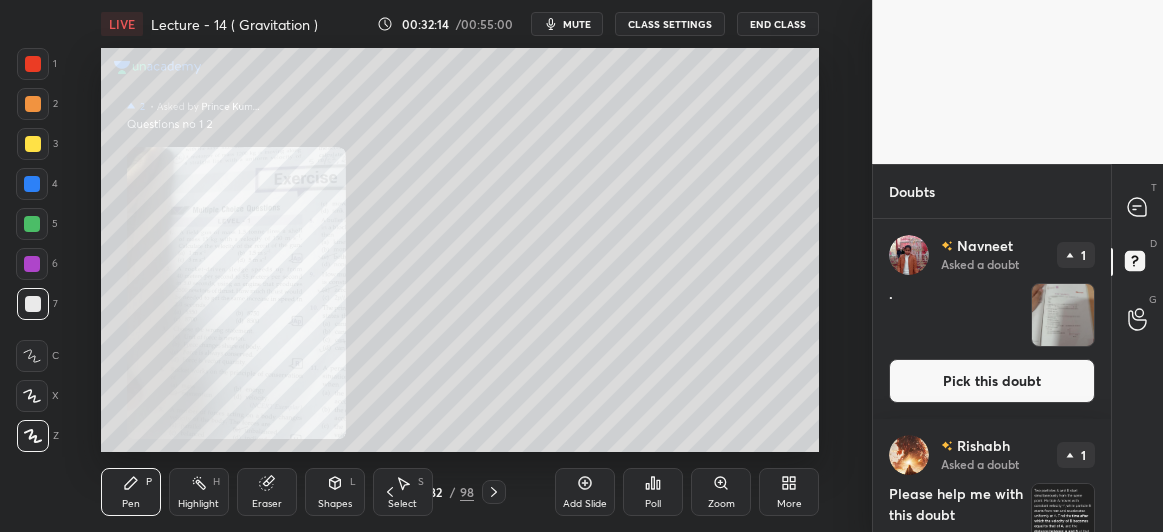 click on "Pick this doubt" at bounding box center (992, 381) 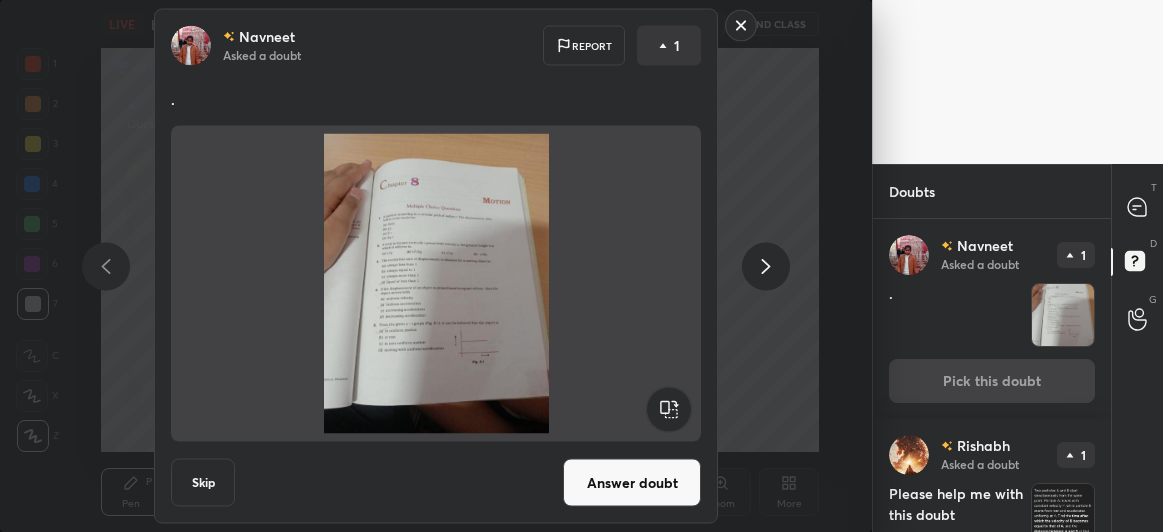 click on "Answer doubt" at bounding box center (632, 483) 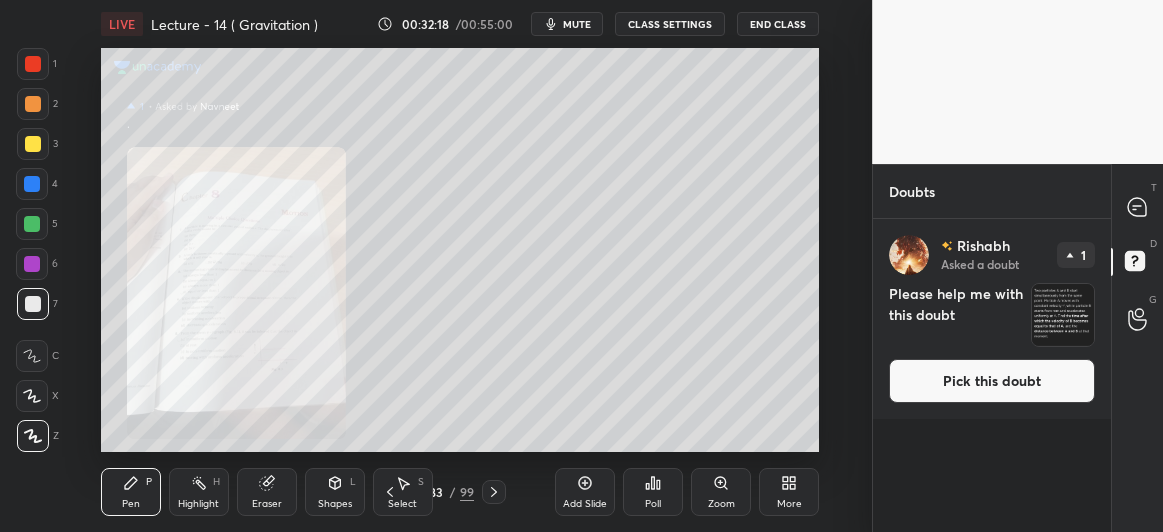 click on "Pick this doubt" at bounding box center (992, 381) 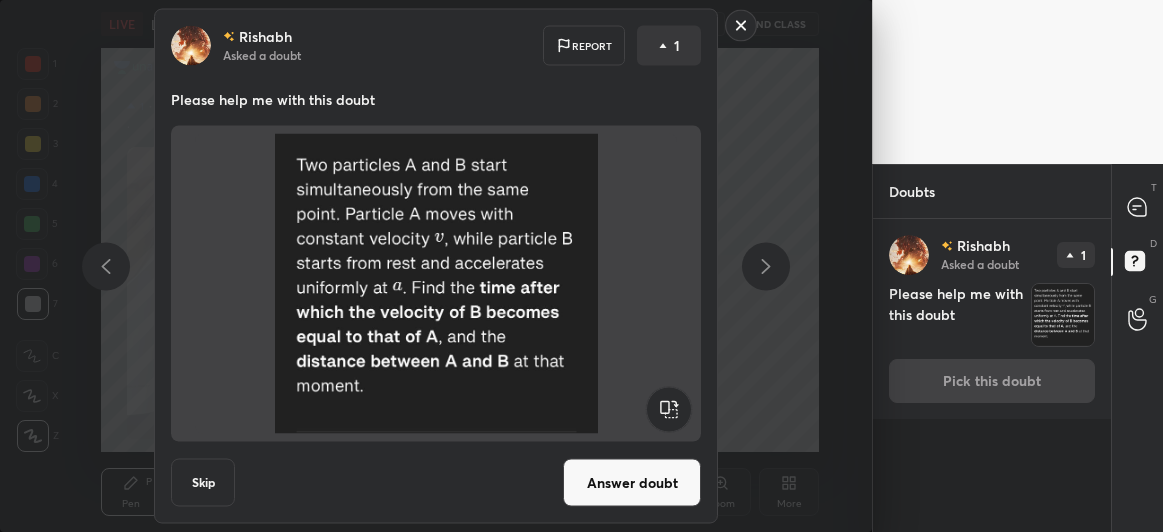 click on "Answer doubt" at bounding box center [632, 483] 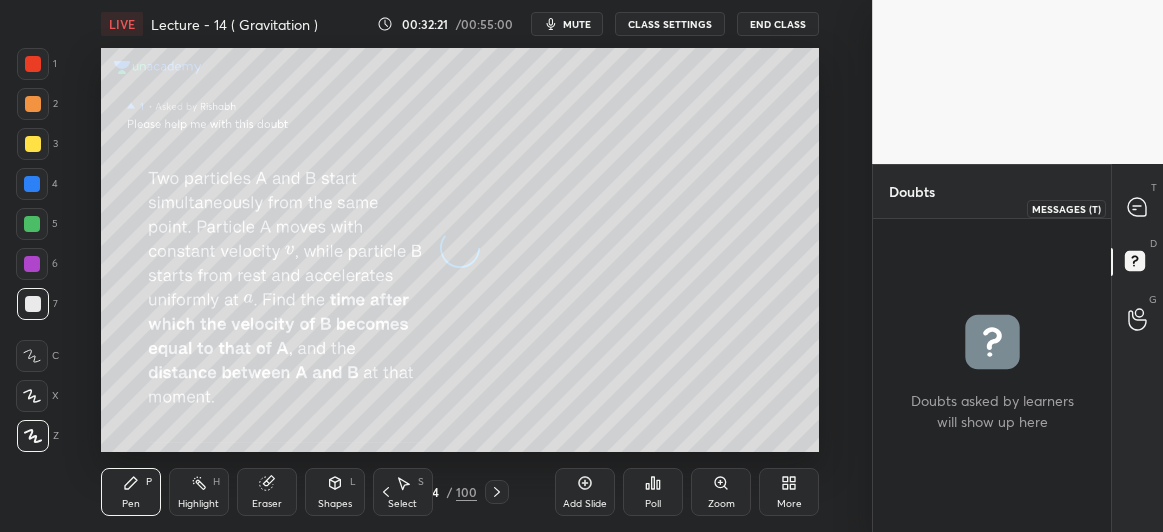 click 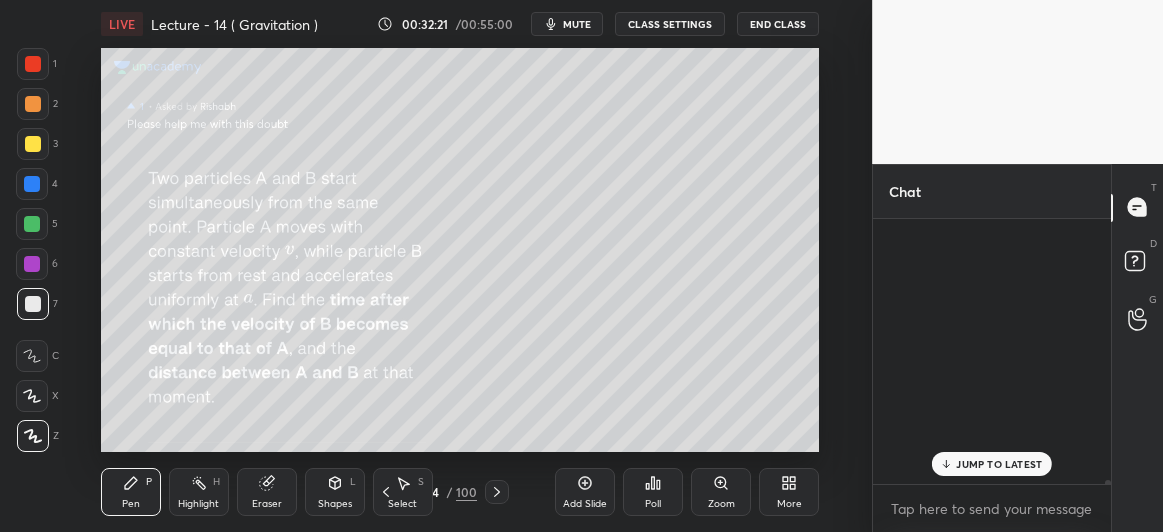 scroll, scrollTop: 19156, scrollLeft: 0, axis: vertical 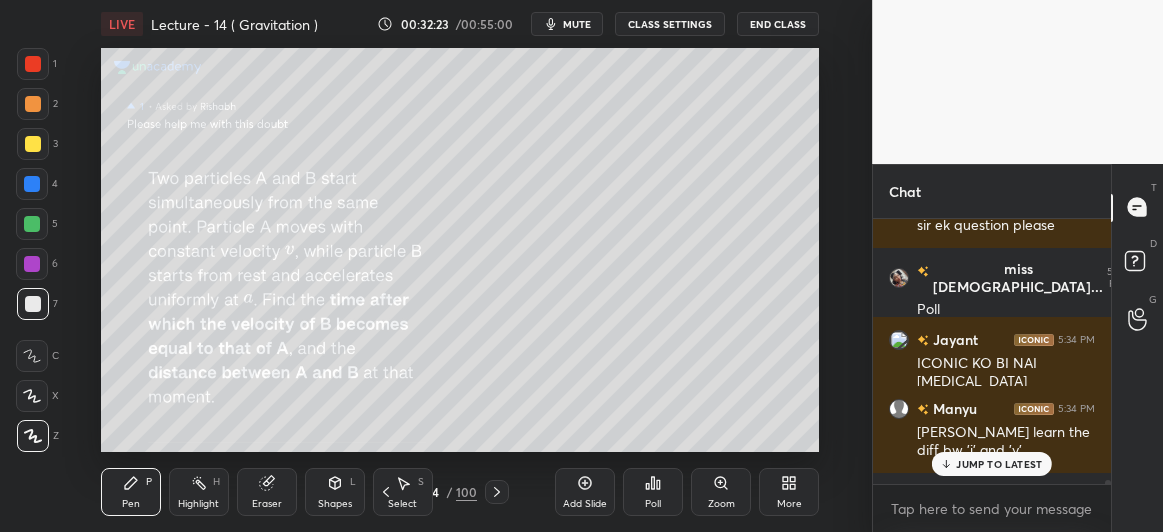 click 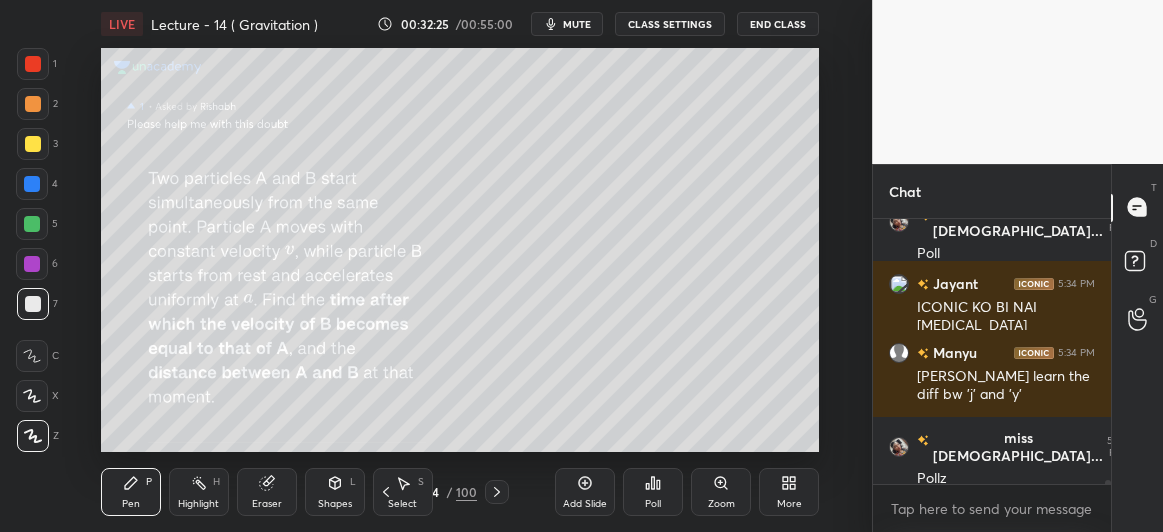 scroll, scrollTop: 19232, scrollLeft: 0, axis: vertical 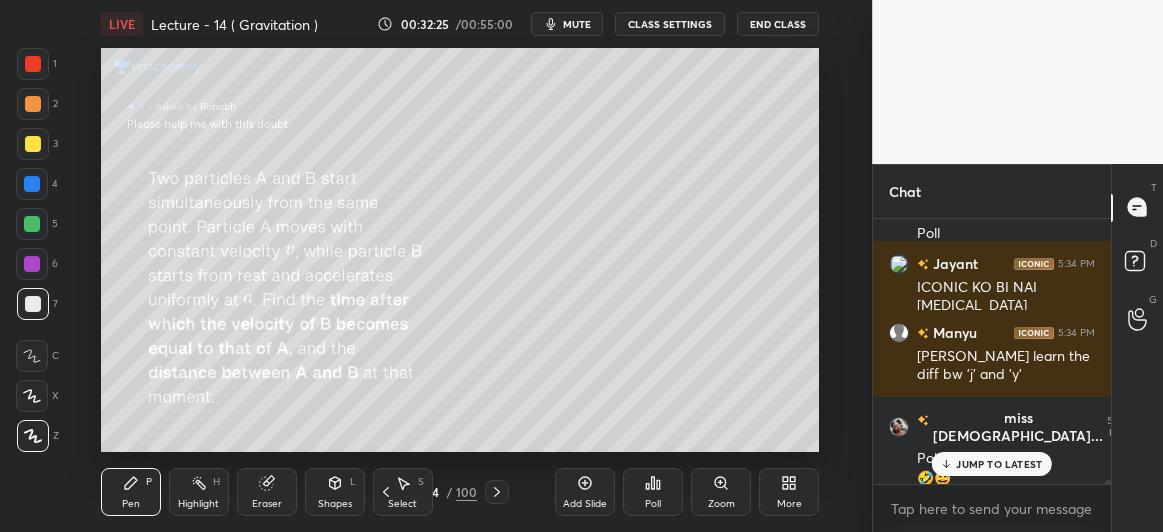 click at bounding box center [33, 64] 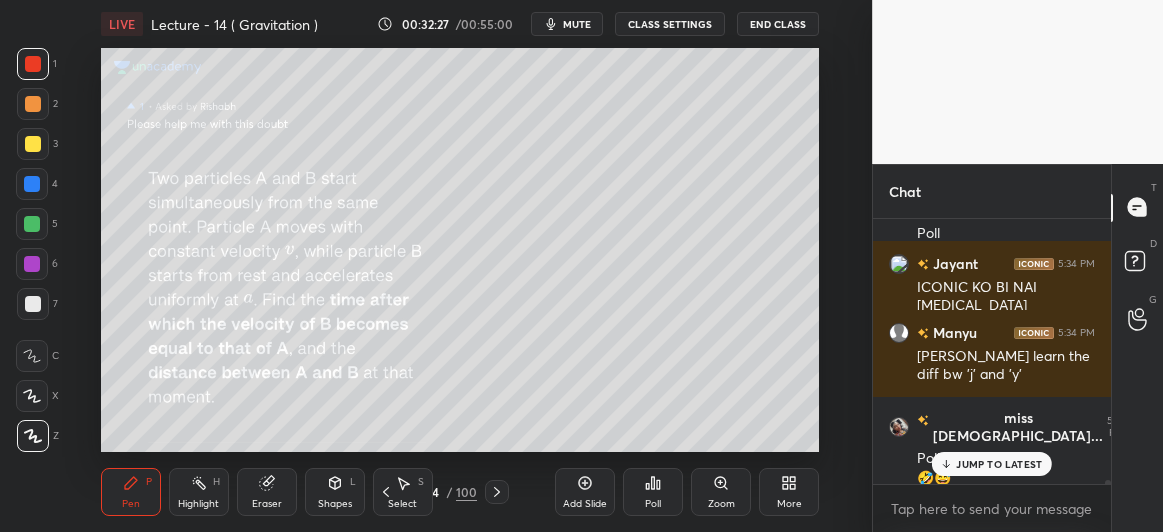scroll, scrollTop: 19319, scrollLeft: 0, axis: vertical 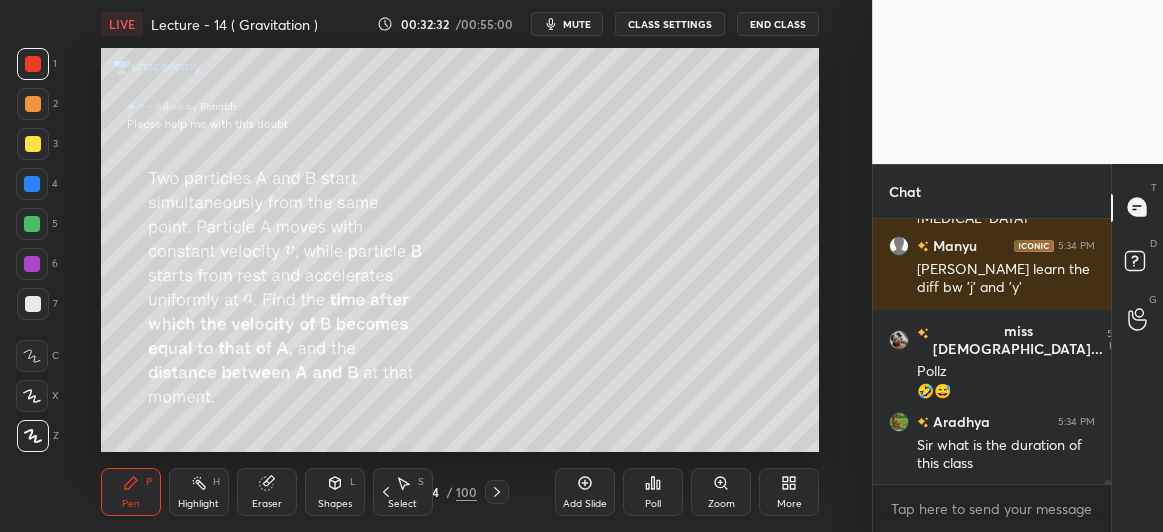 click on "Eraser" at bounding box center [267, 492] 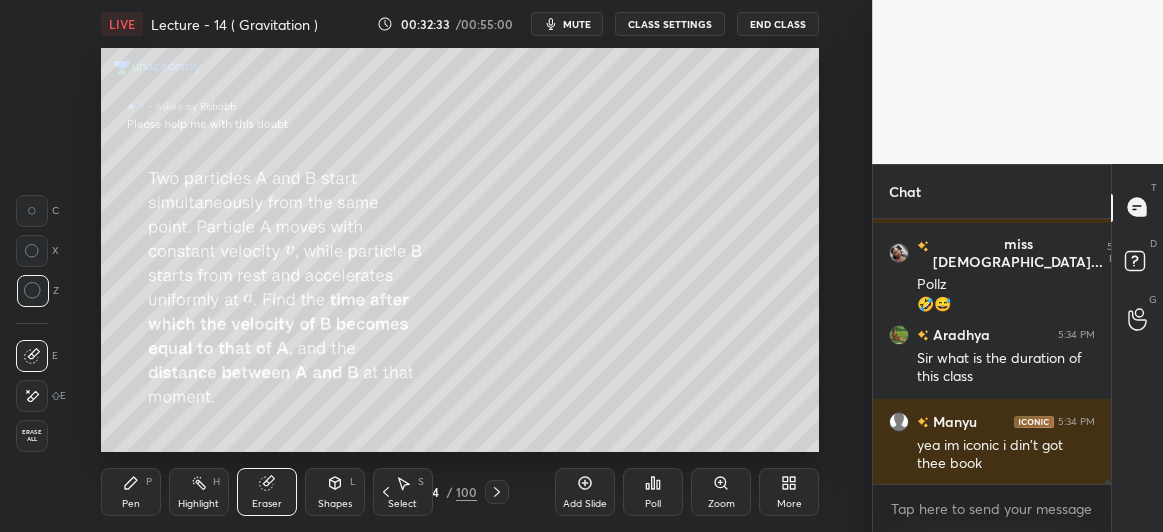 click on "Pen P" at bounding box center [131, 492] 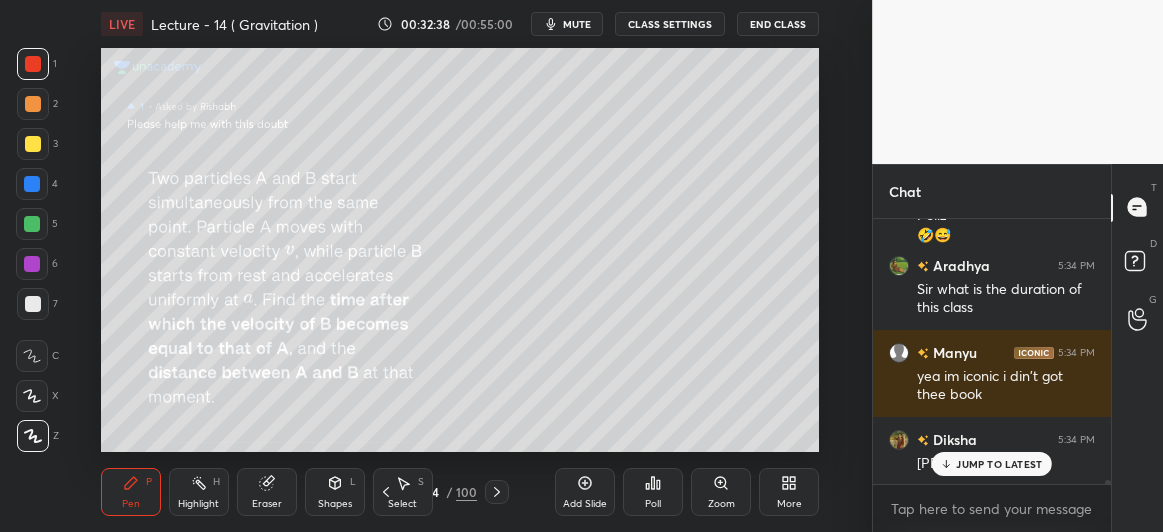 scroll, scrollTop: 19544, scrollLeft: 0, axis: vertical 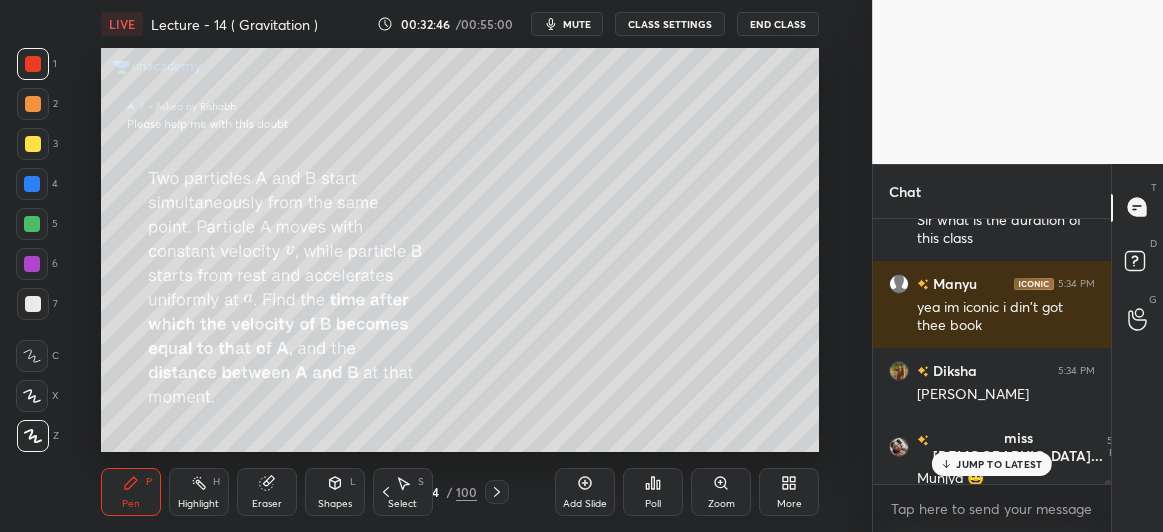 click at bounding box center (33, 104) 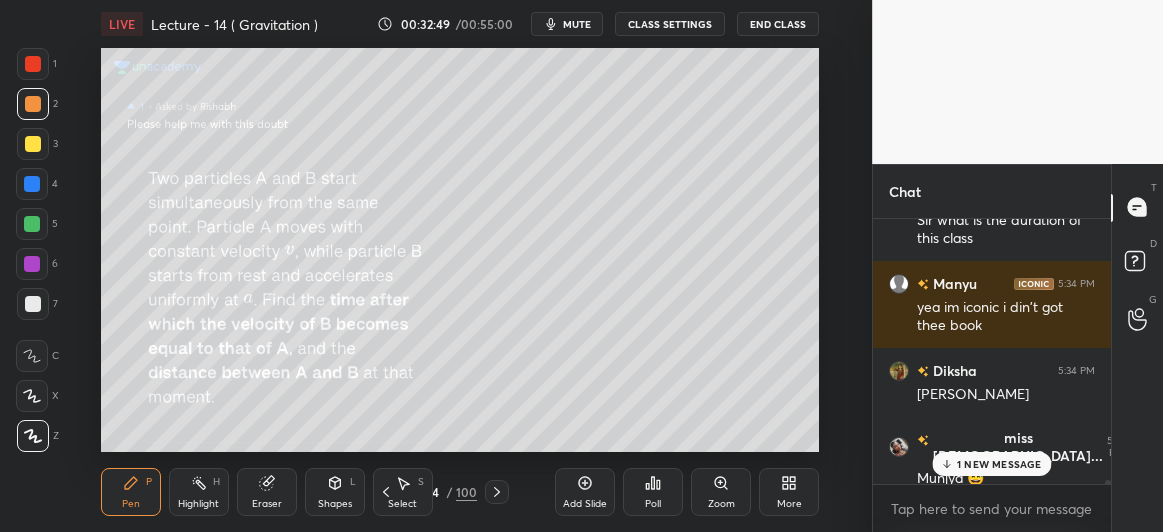 scroll, scrollTop: 19613, scrollLeft: 0, axis: vertical 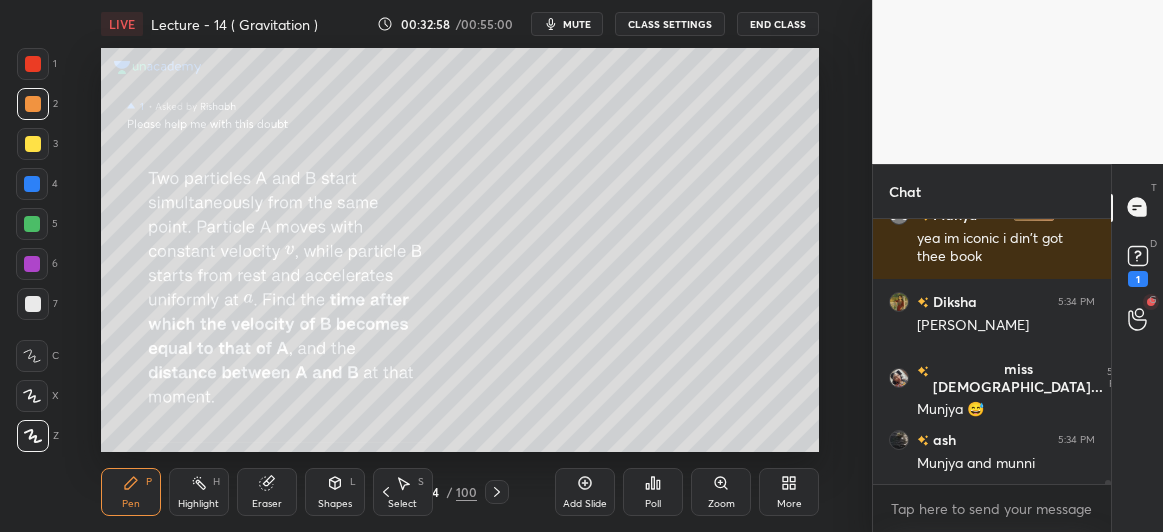 click at bounding box center (32, 264) 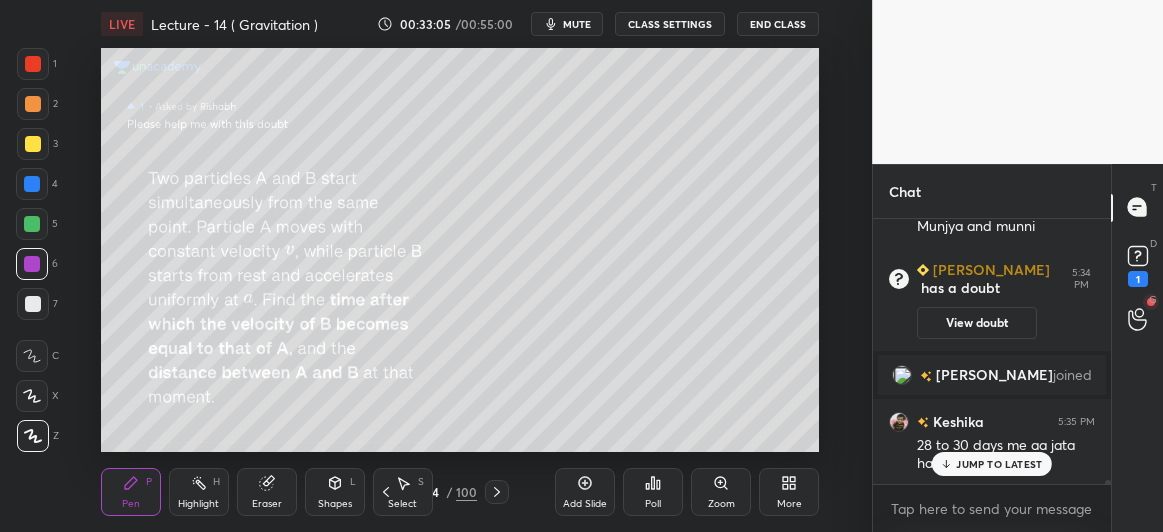 scroll, scrollTop: 19079, scrollLeft: 0, axis: vertical 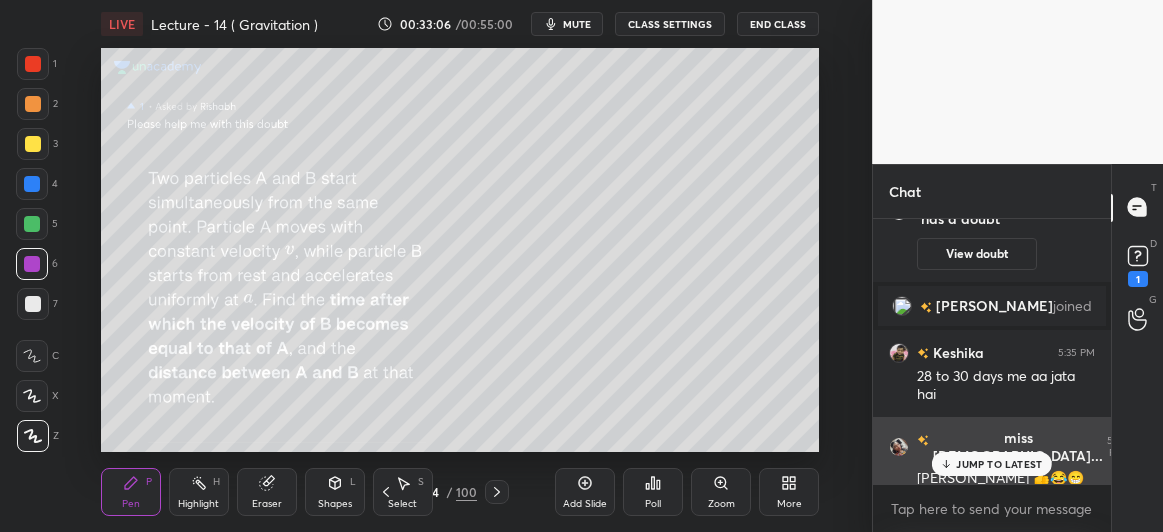 click on "JUMP TO LATEST" at bounding box center (999, 464) 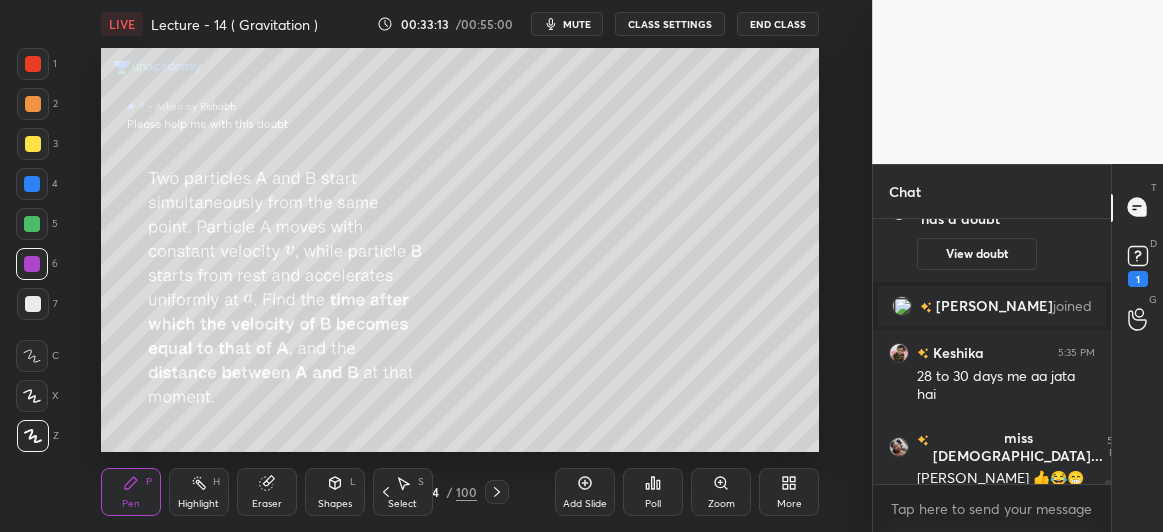scroll, scrollTop: 19149, scrollLeft: 0, axis: vertical 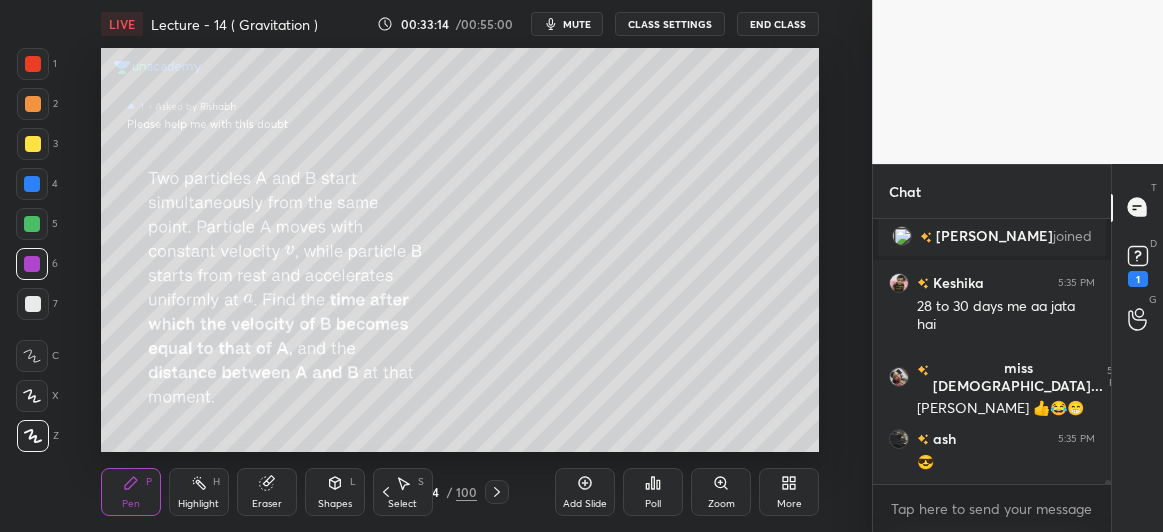 click at bounding box center [33, 144] 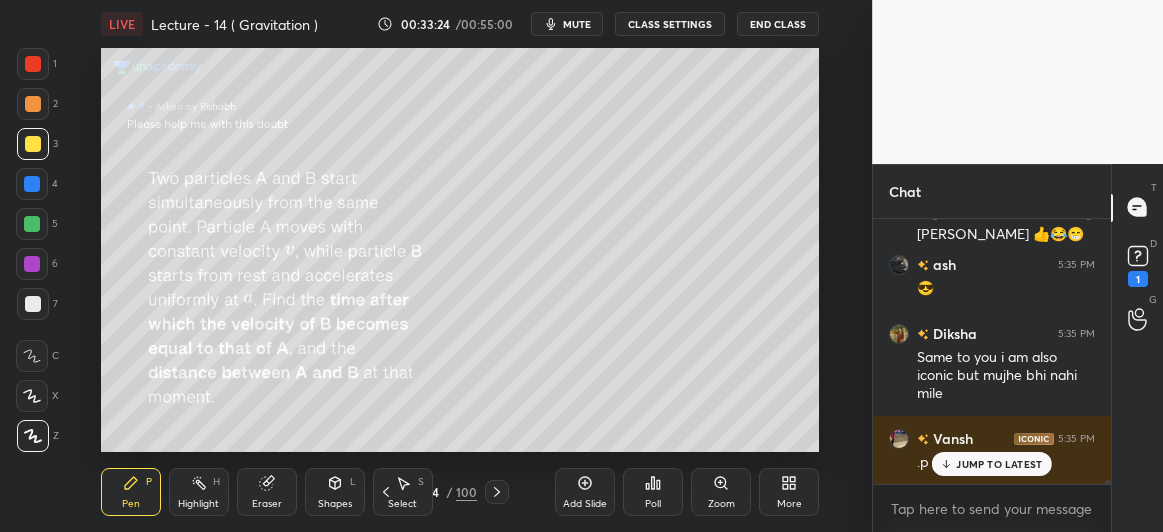scroll, scrollTop: 19409, scrollLeft: 0, axis: vertical 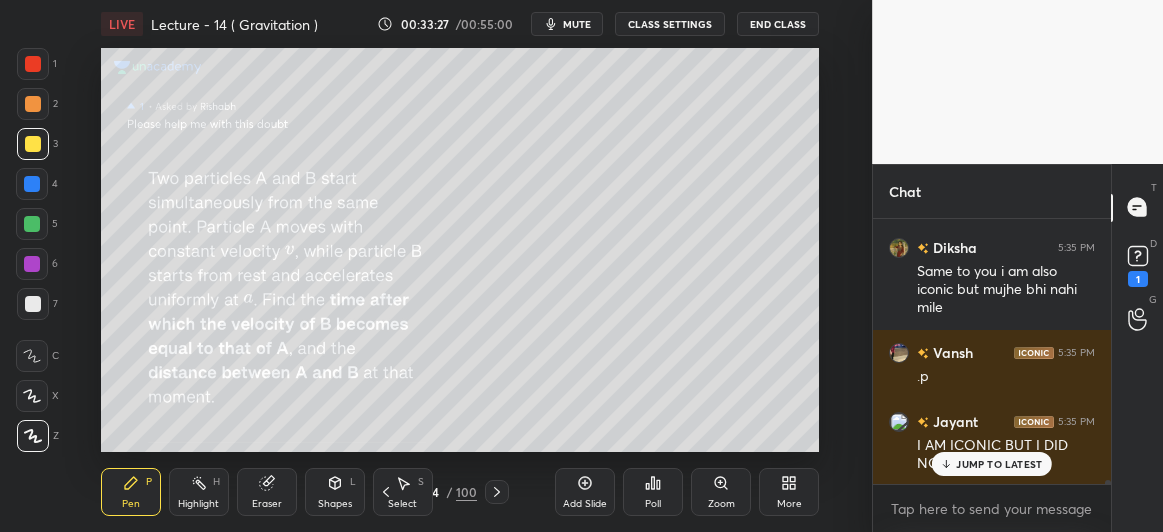 click at bounding box center [32, 224] 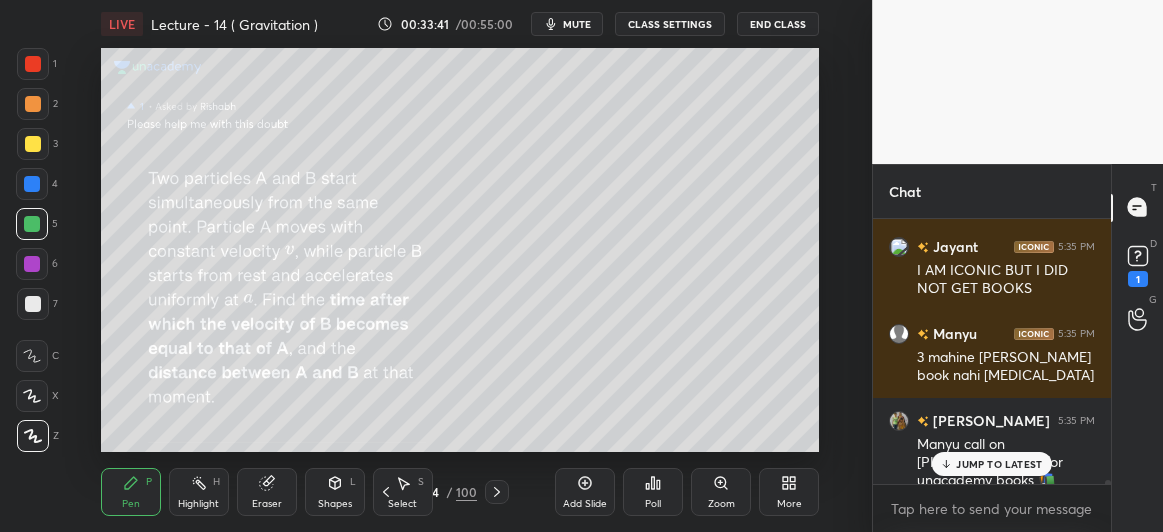 scroll, scrollTop: 19721, scrollLeft: 0, axis: vertical 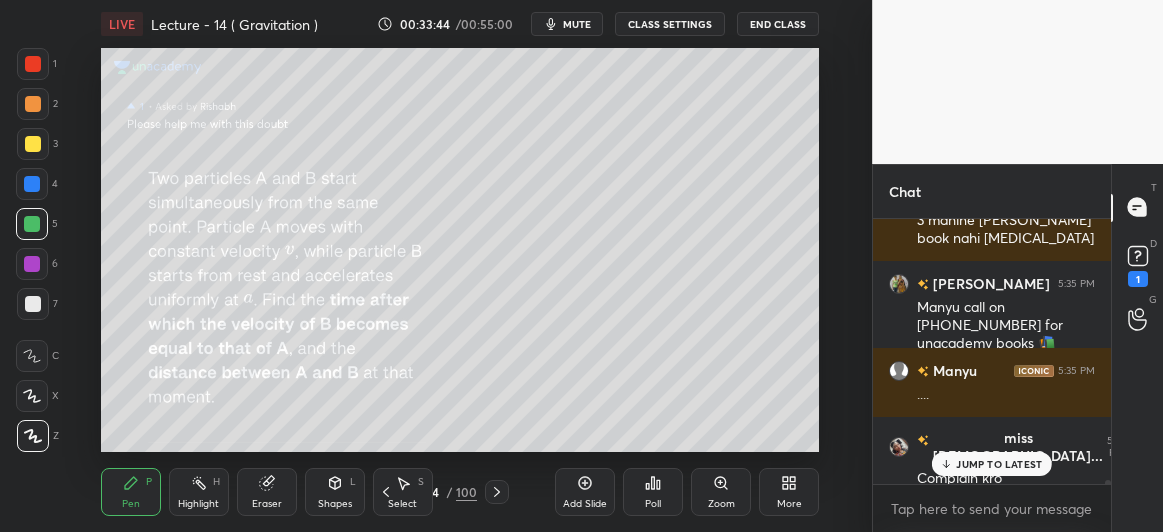 click 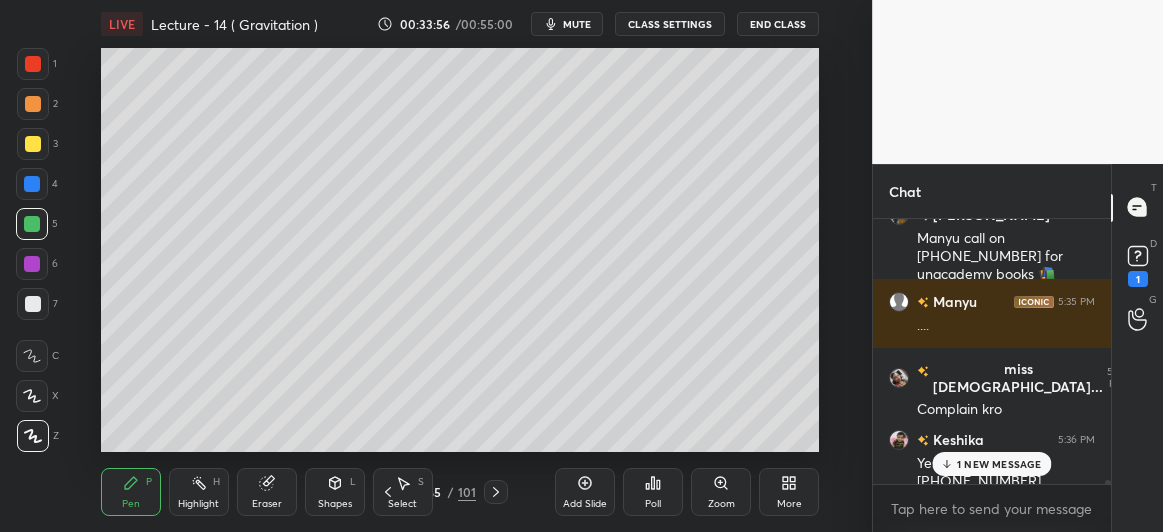 scroll, scrollTop: 19859, scrollLeft: 0, axis: vertical 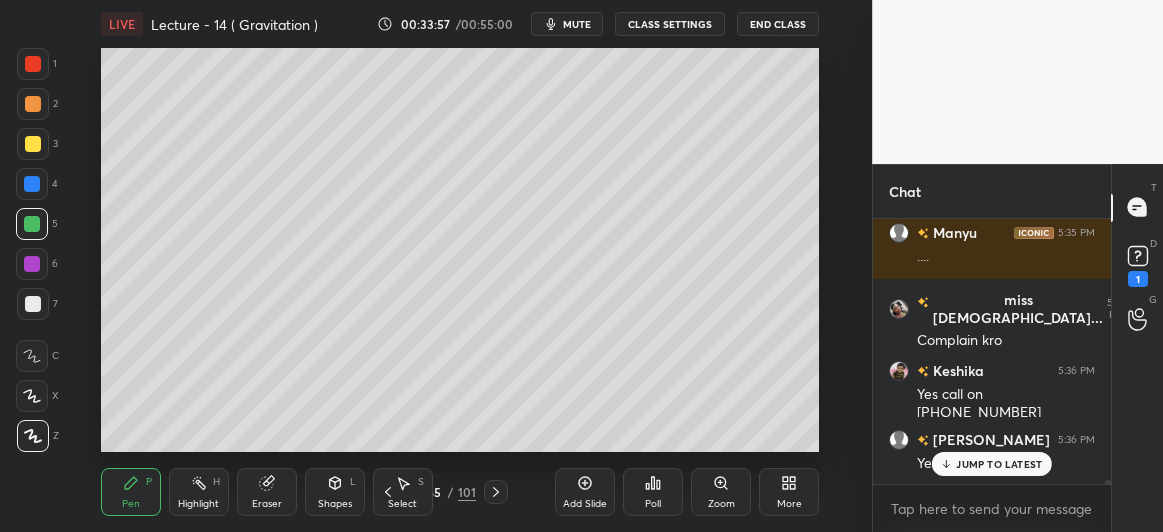 click 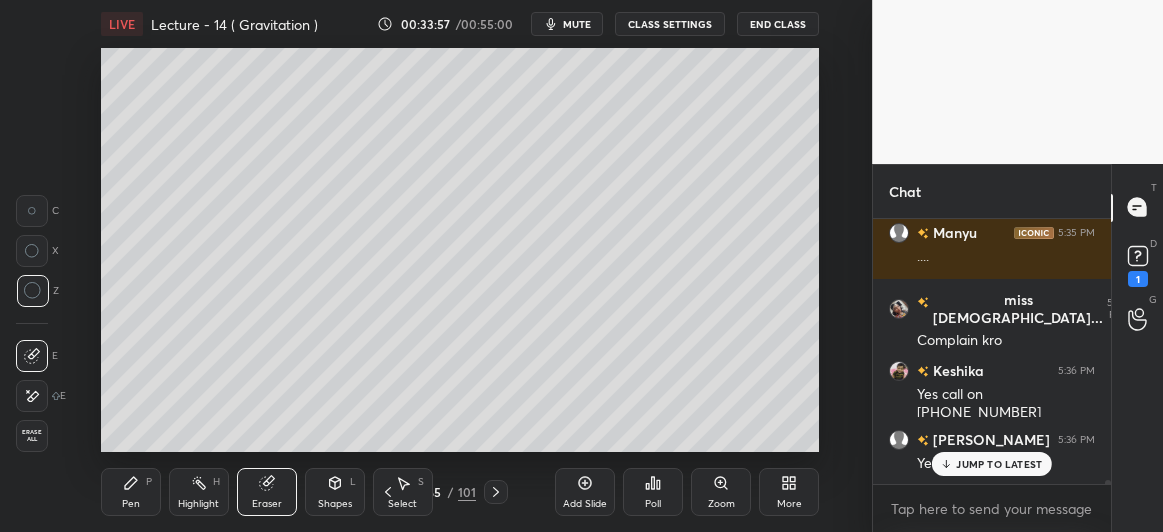 scroll, scrollTop: 20033, scrollLeft: 0, axis: vertical 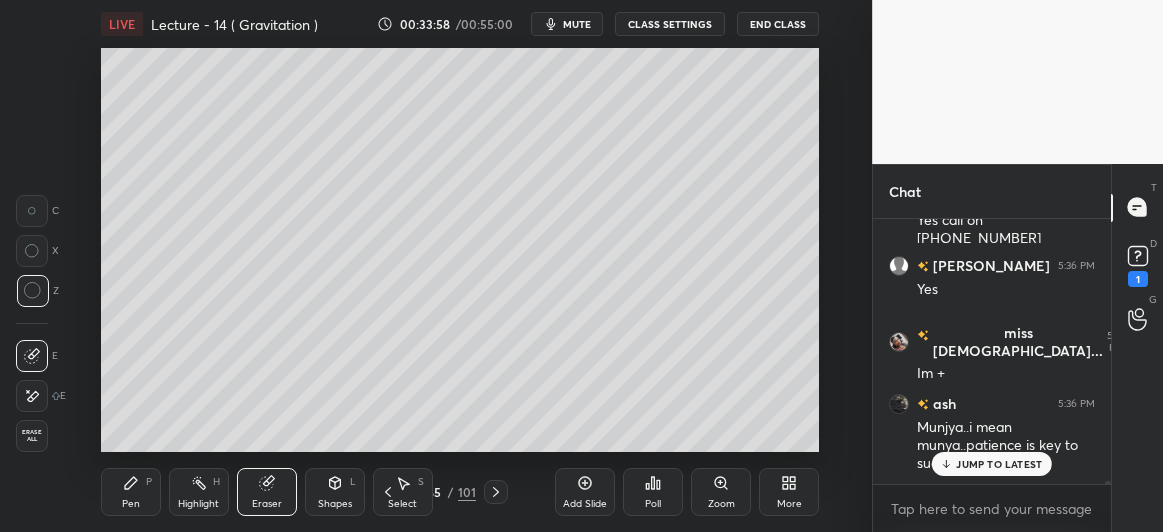 click 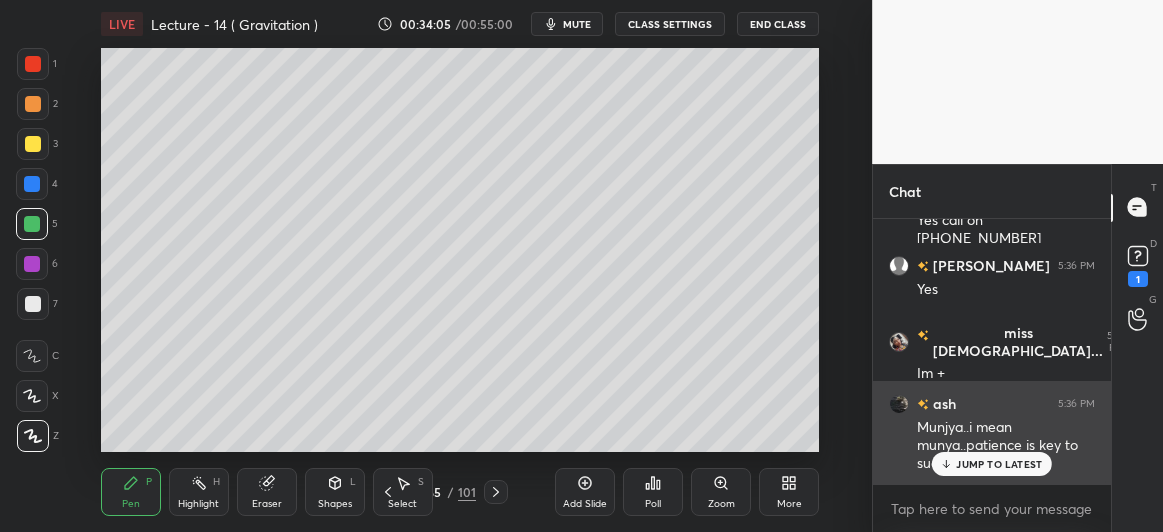 click on "JUMP TO LATEST" at bounding box center (992, 464) 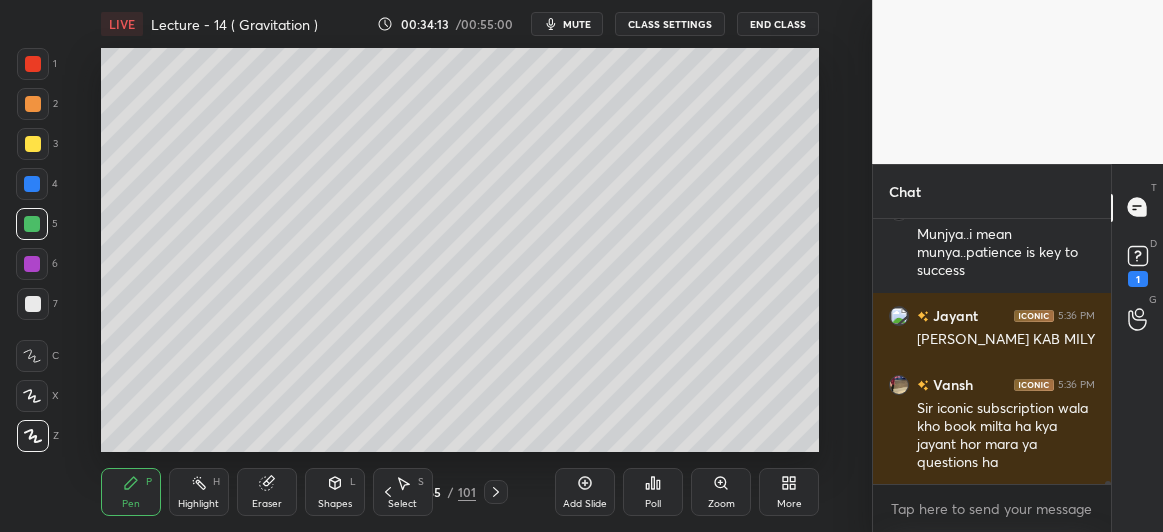scroll, scrollTop: 20295, scrollLeft: 0, axis: vertical 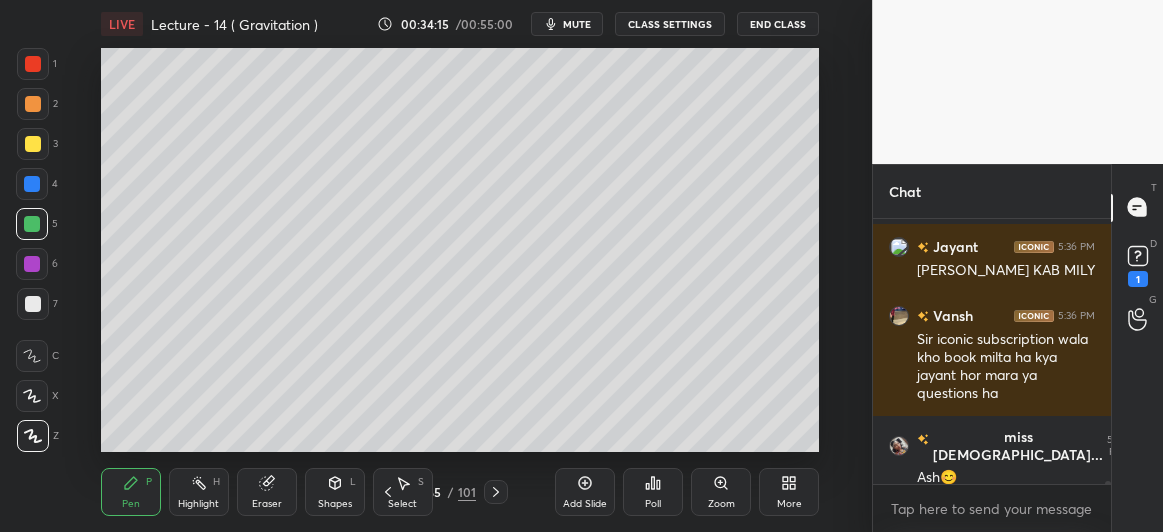 click 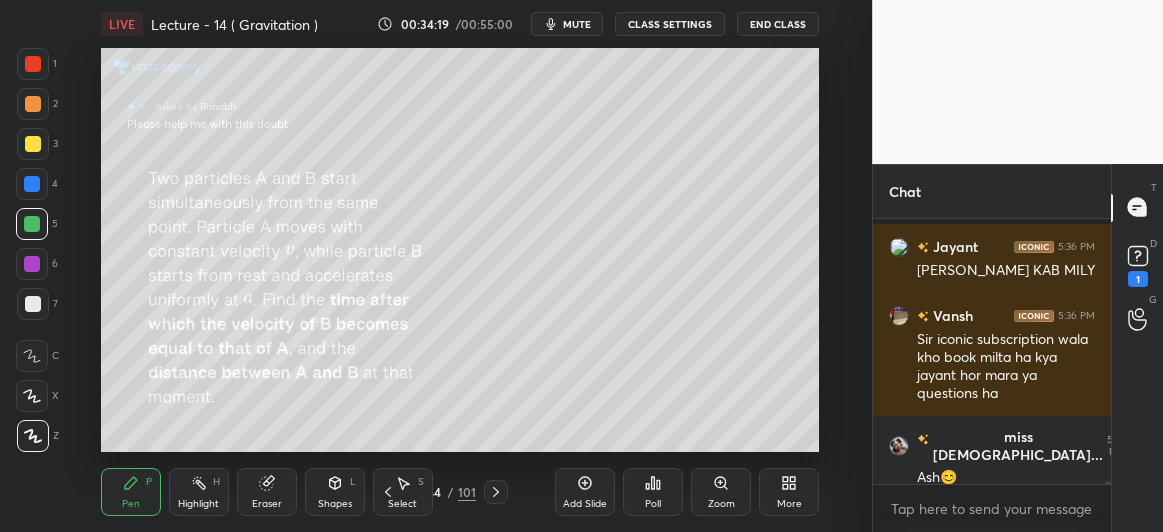 scroll, scrollTop: 20435, scrollLeft: 0, axis: vertical 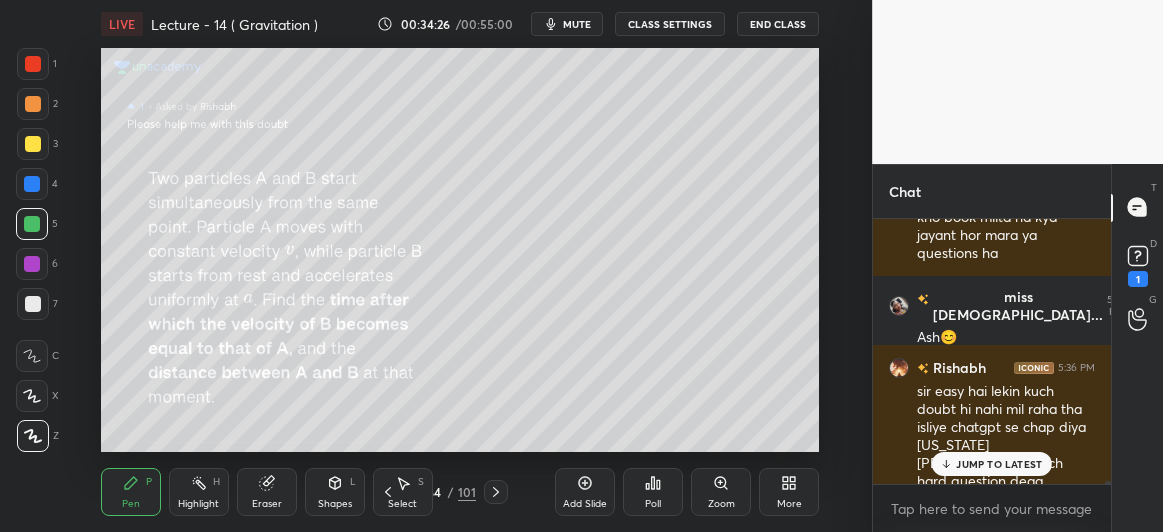 click 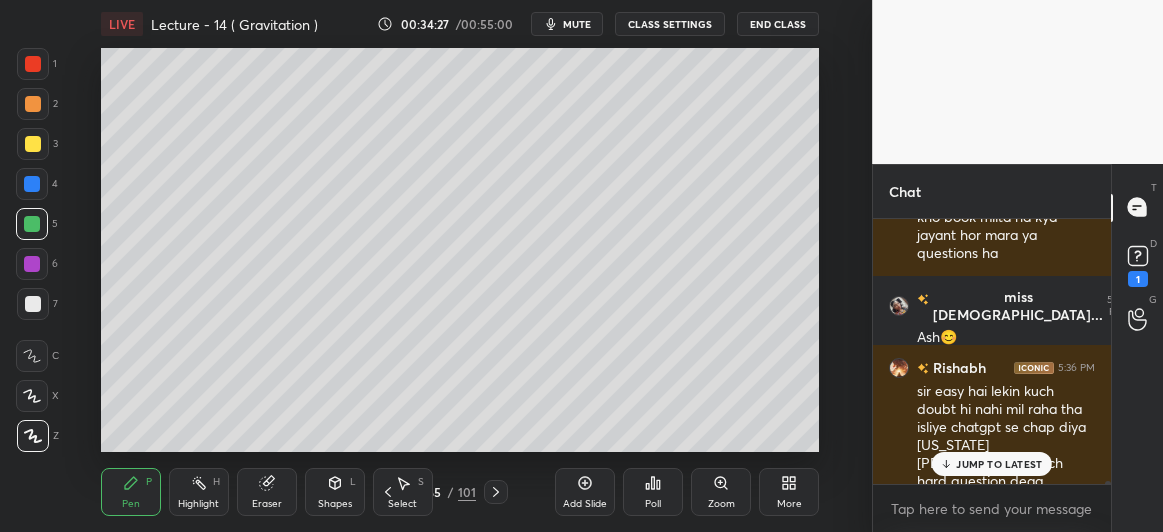 click 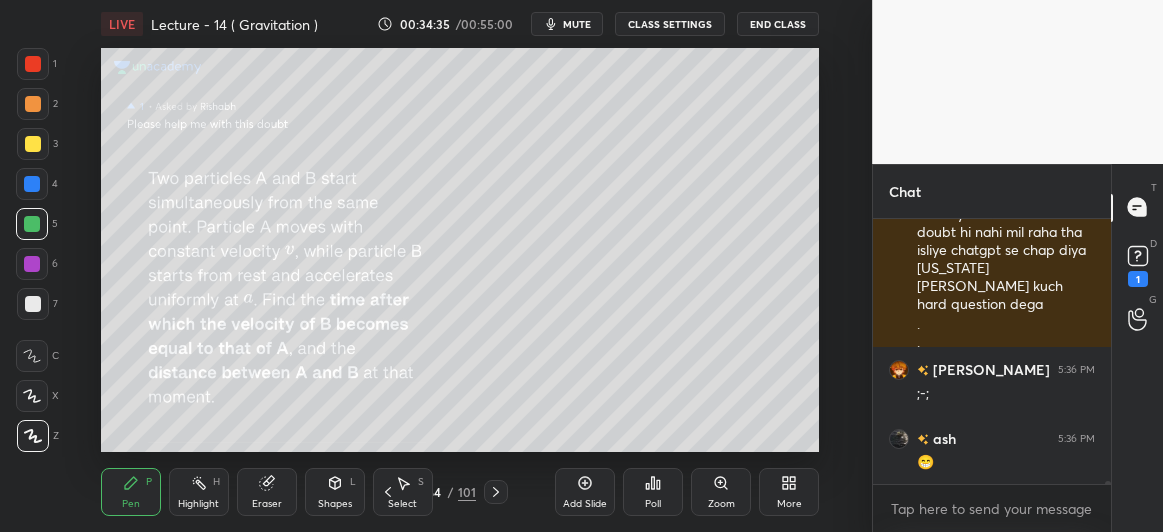 scroll, scrollTop: 20716, scrollLeft: 0, axis: vertical 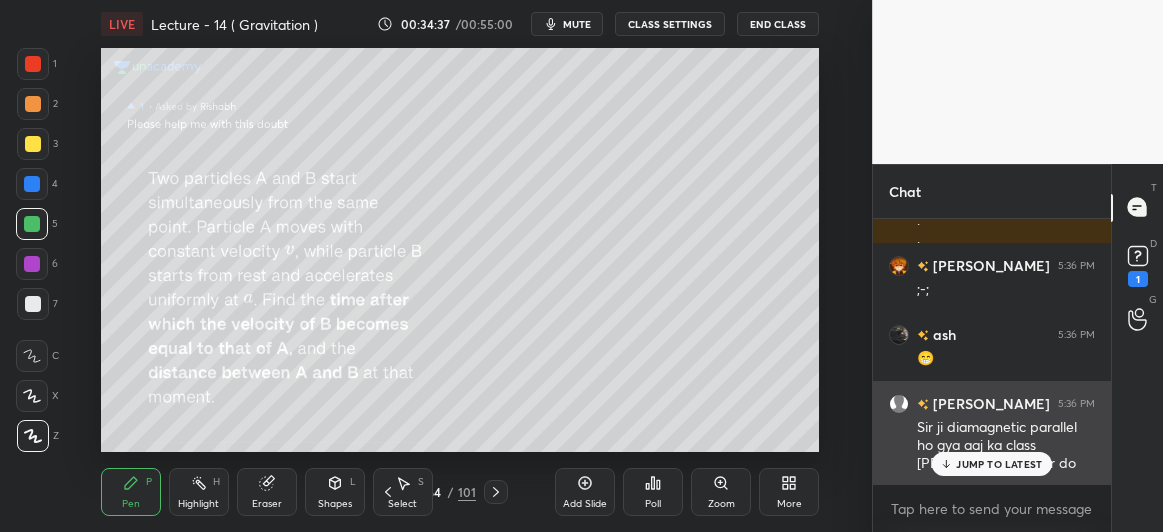 click 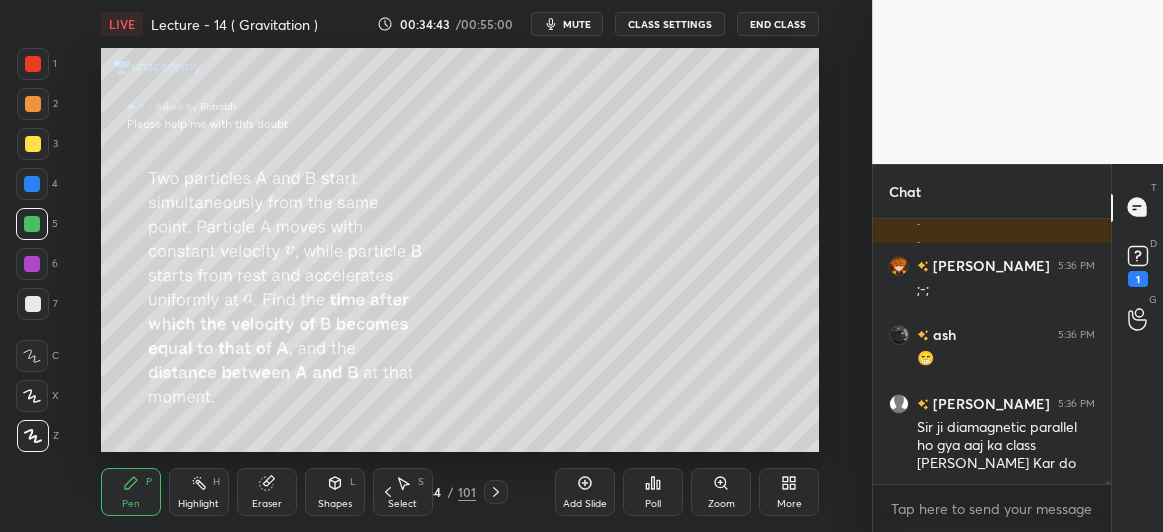 scroll, scrollTop: 20786, scrollLeft: 0, axis: vertical 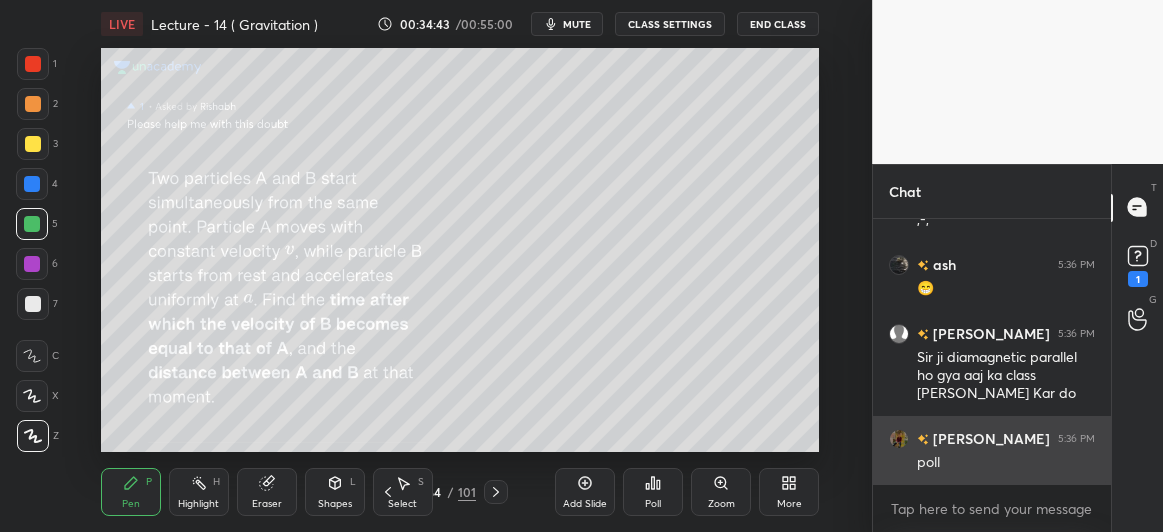 click on "poll" at bounding box center [1006, 463] 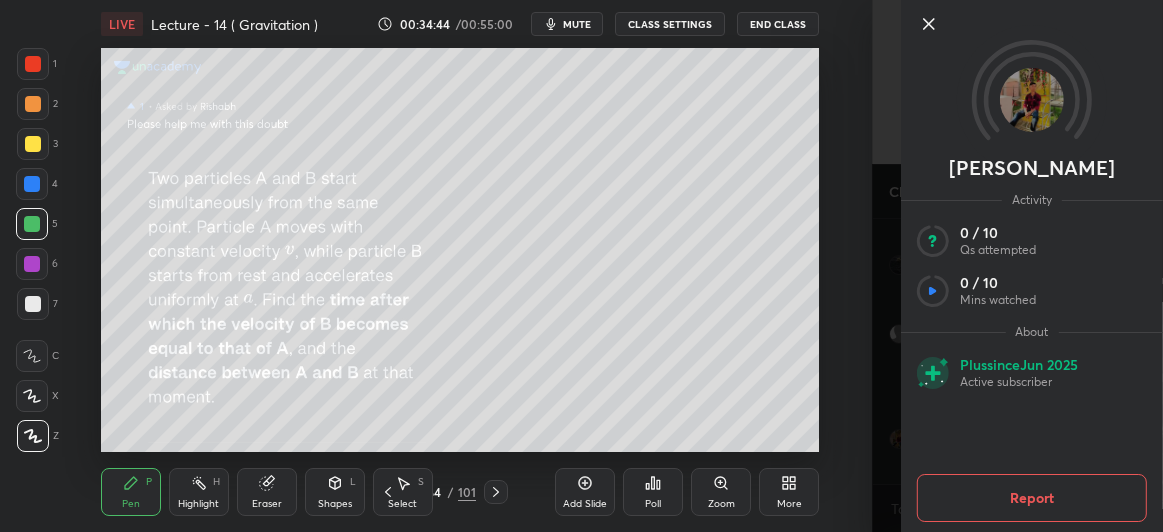 click 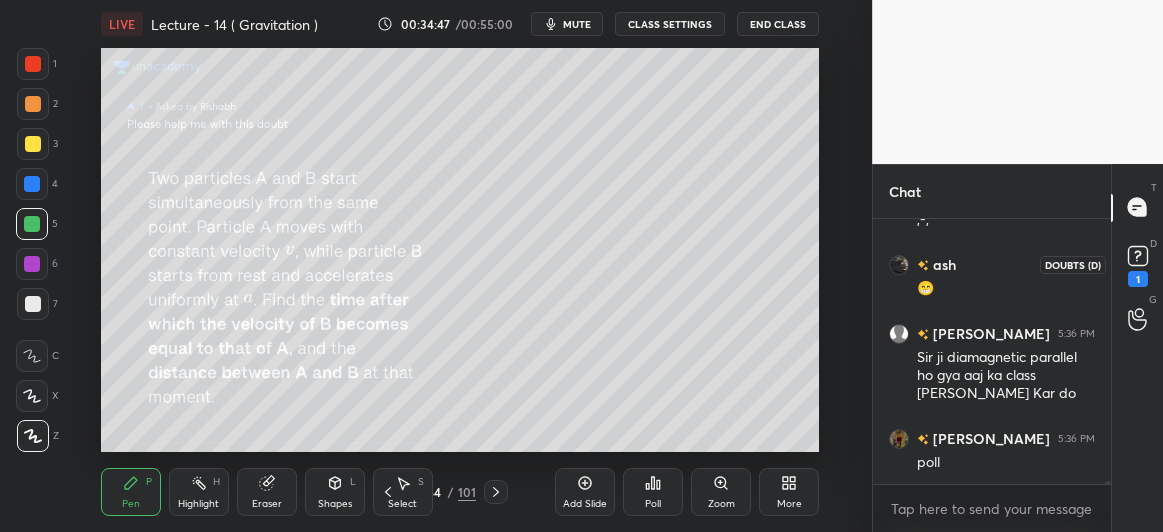 click 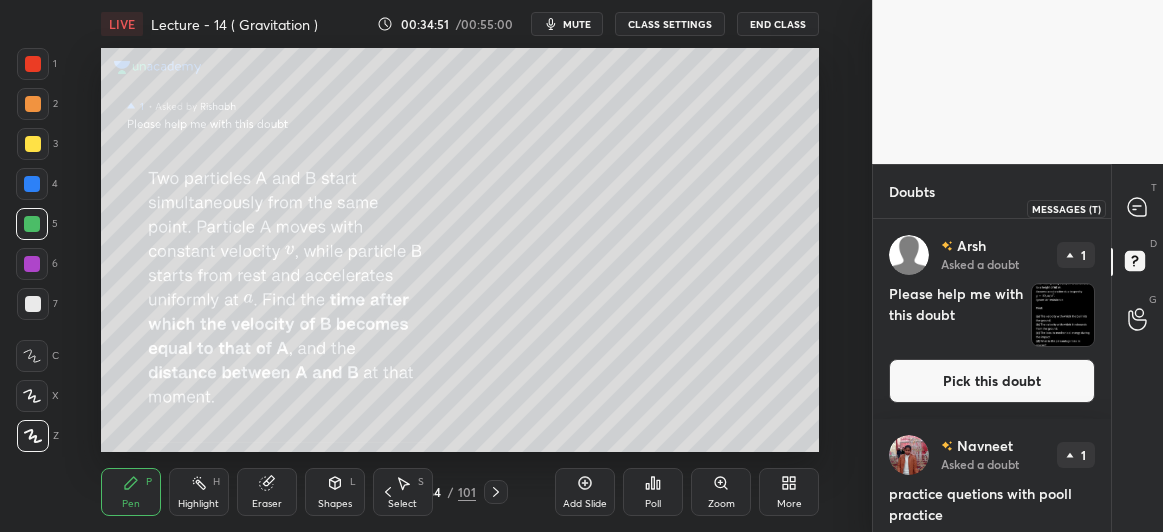 click 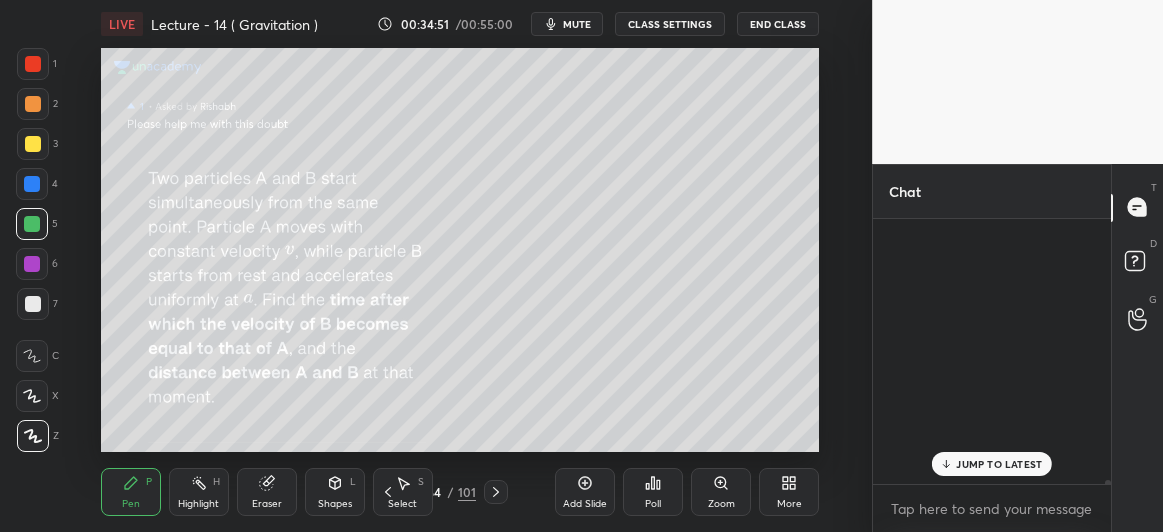 scroll, scrollTop: 21324, scrollLeft: 0, axis: vertical 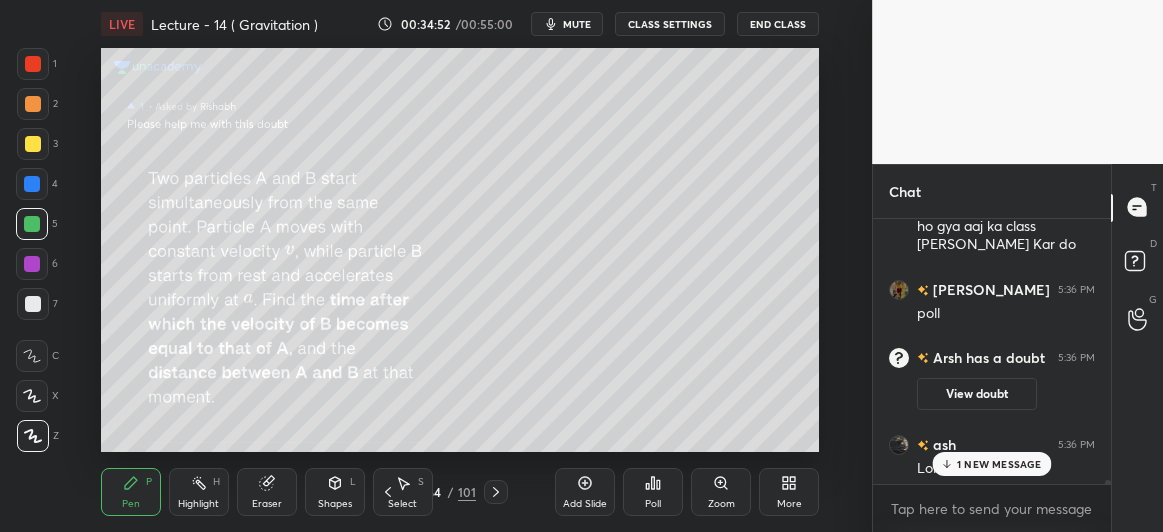 click on "1 NEW MESSAGE" at bounding box center (992, 464) 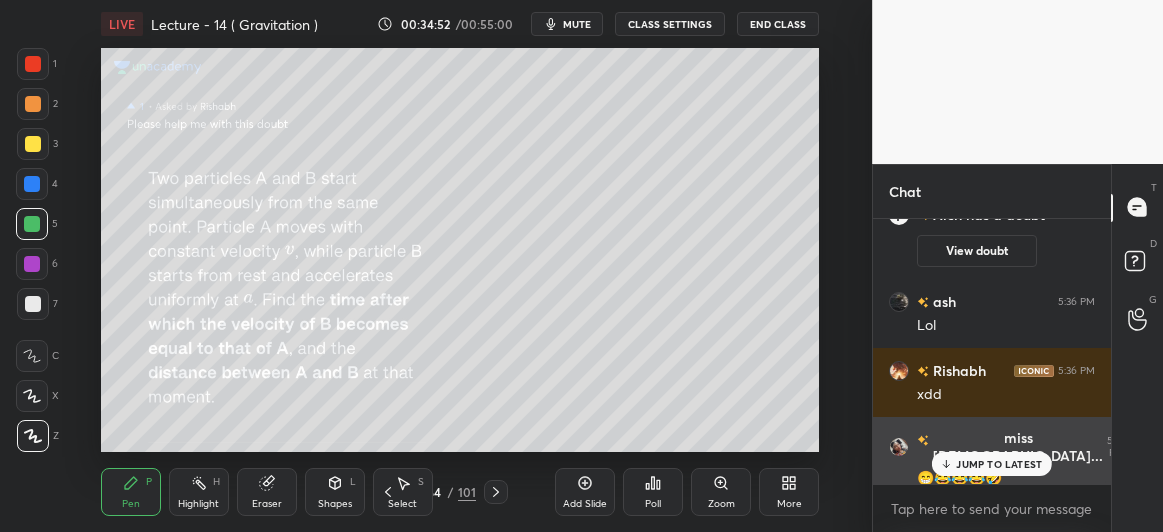click on "JUMP TO LATEST" at bounding box center [999, 464] 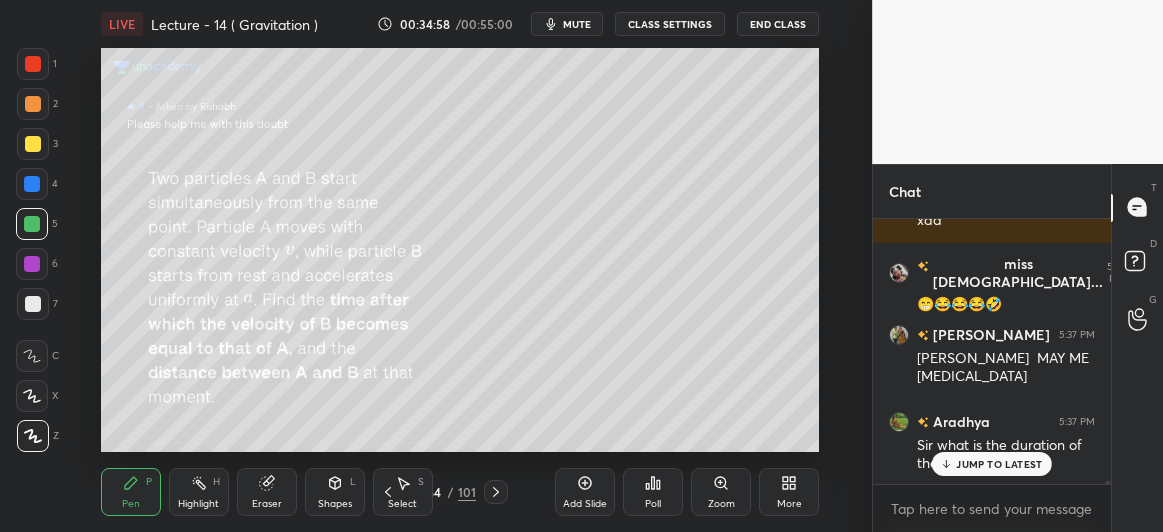 scroll, scrollTop: 21710, scrollLeft: 0, axis: vertical 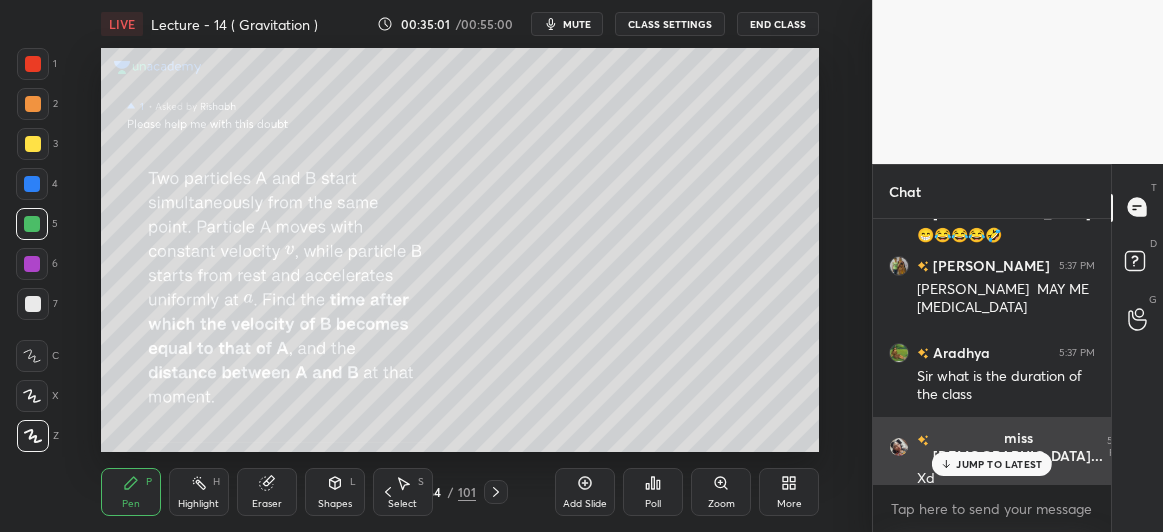 click on "JUMP TO LATEST" at bounding box center [999, 464] 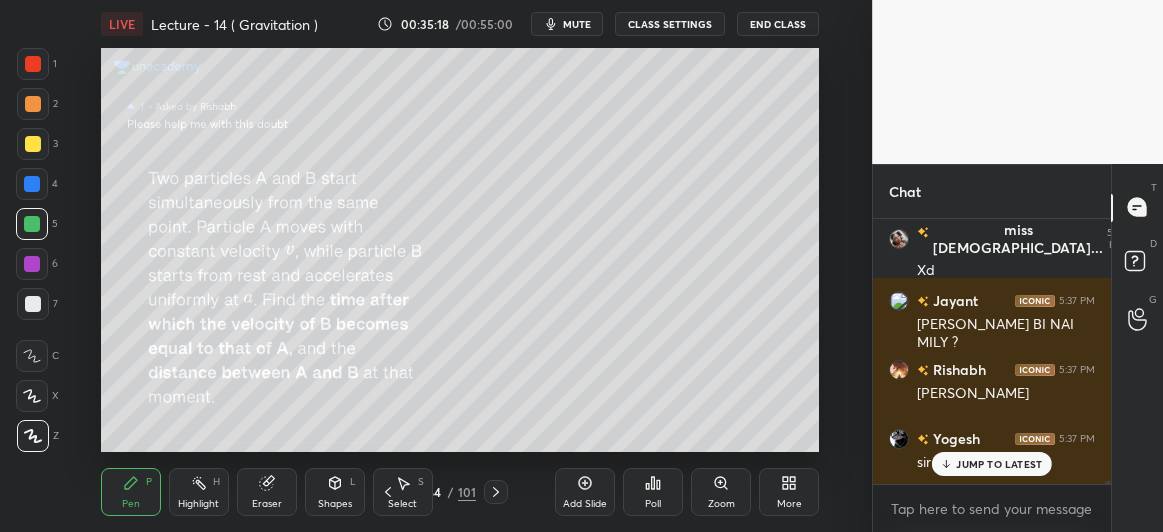 scroll, scrollTop: 21986, scrollLeft: 0, axis: vertical 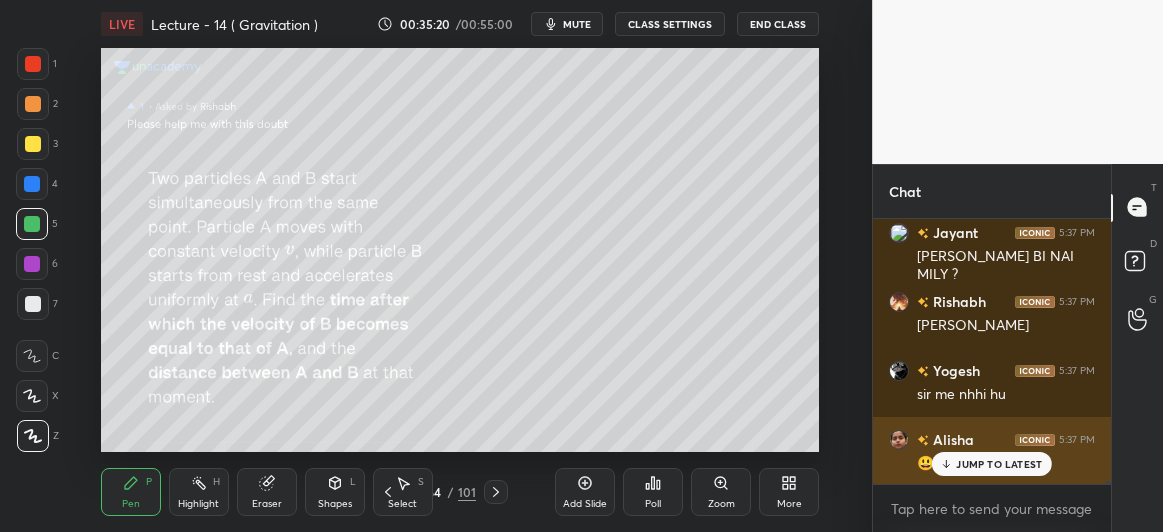 click on "JUMP TO LATEST" at bounding box center [999, 464] 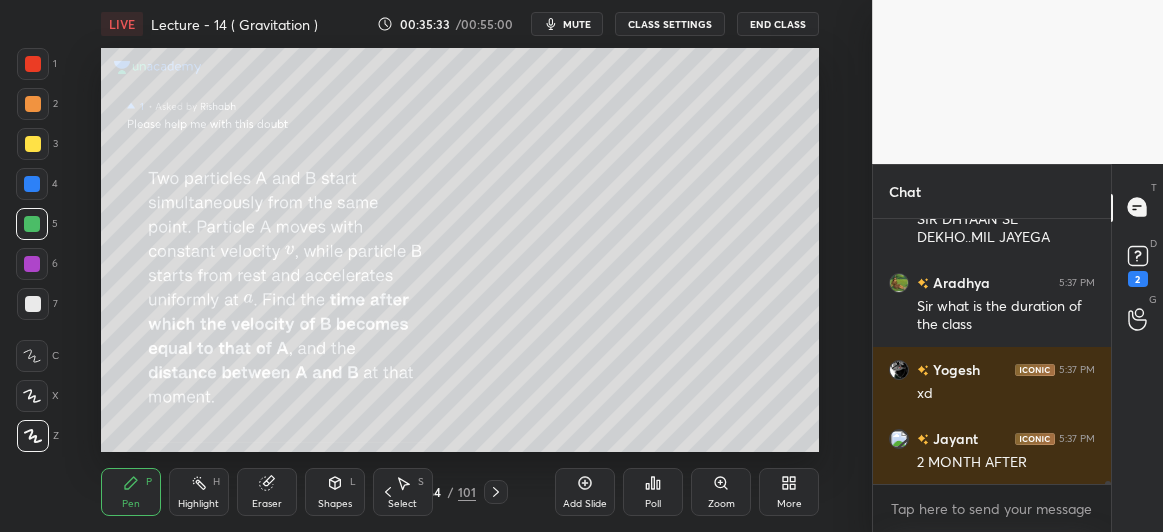 scroll, scrollTop: 20986, scrollLeft: 0, axis: vertical 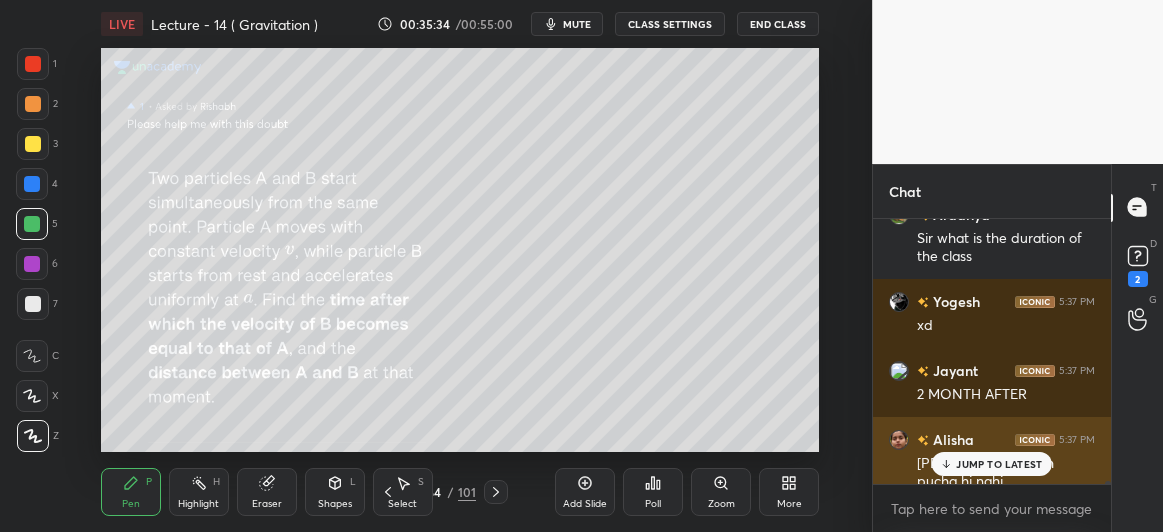 click on "JUMP TO LATEST" at bounding box center [999, 464] 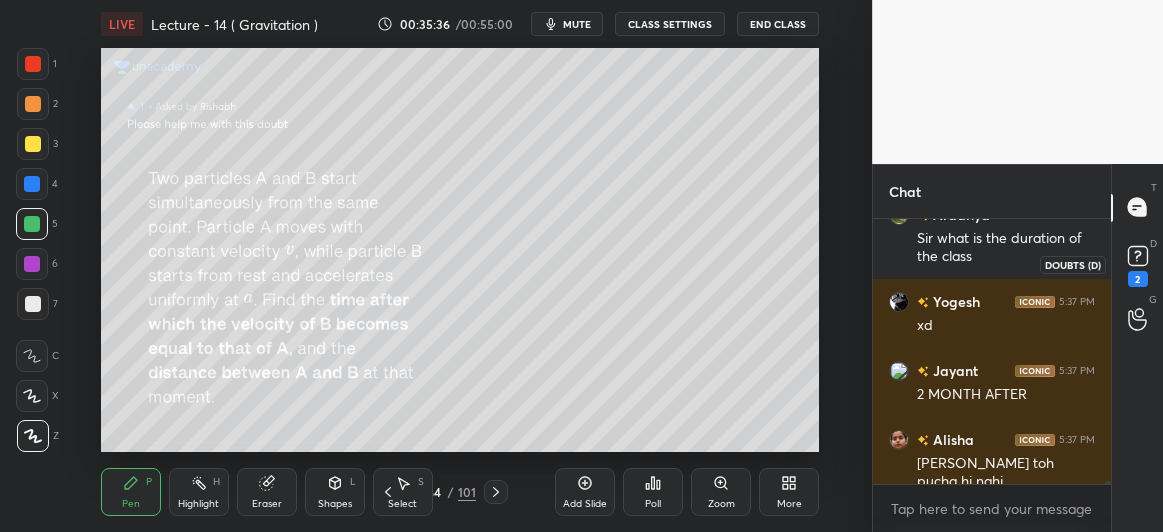 click 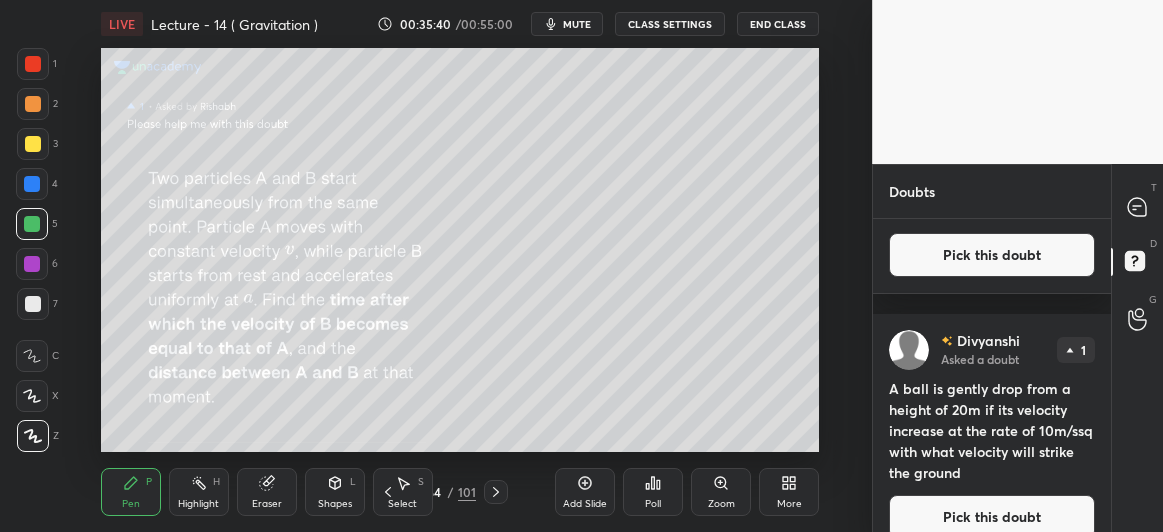 scroll, scrollTop: 0, scrollLeft: 0, axis: both 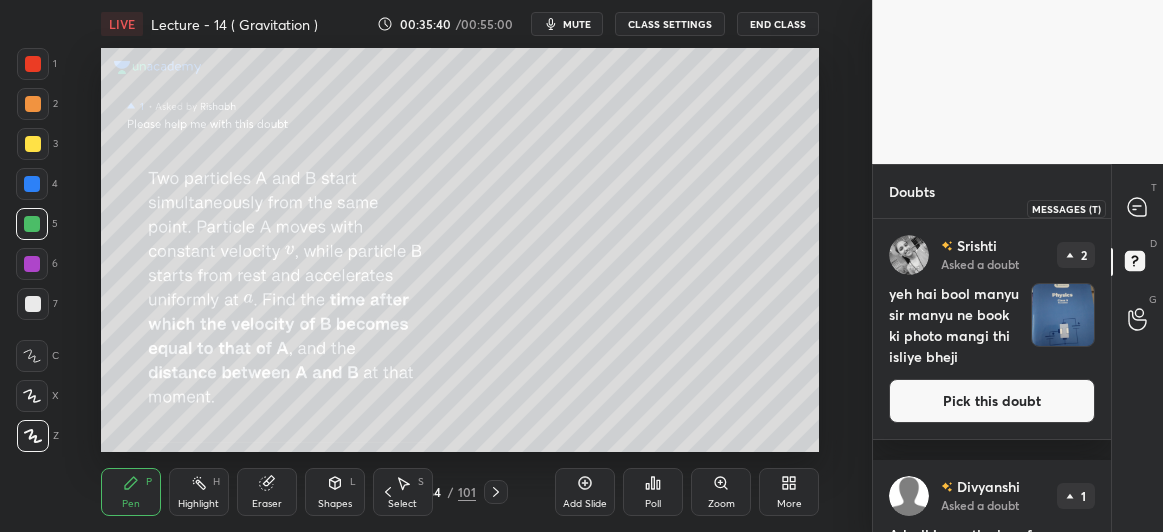 click at bounding box center [1138, 208] 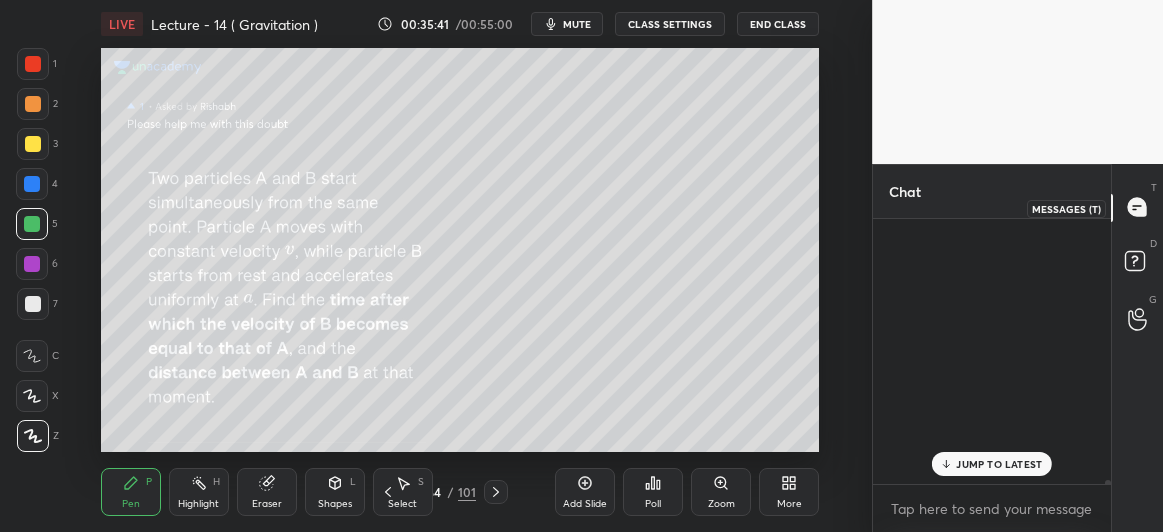 scroll, scrollTop: 21426, scrollLeft: 0, axis: vertical 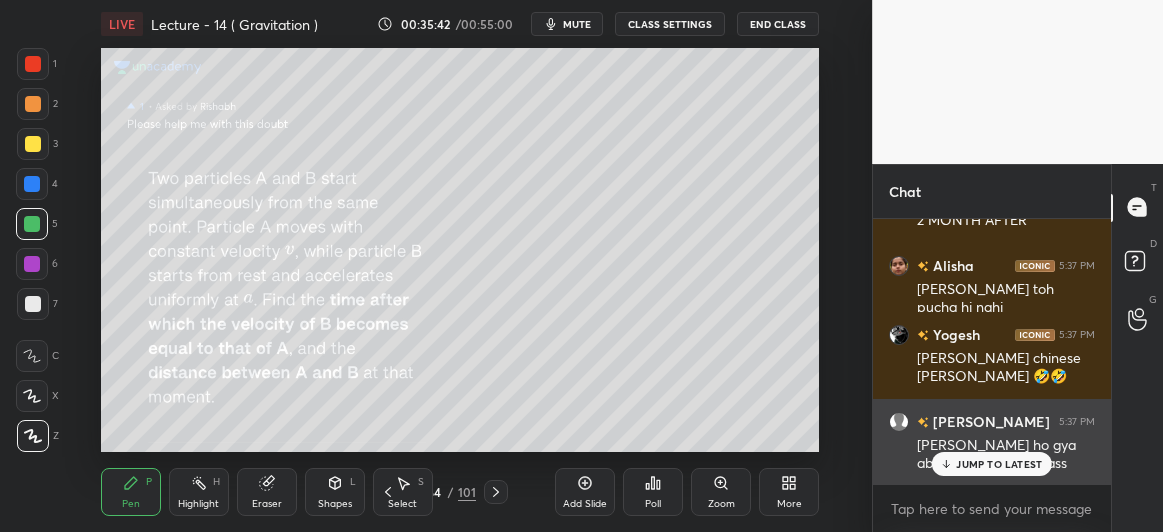 click on "JUMP TO LATEST" at bounding box center (999, 464) 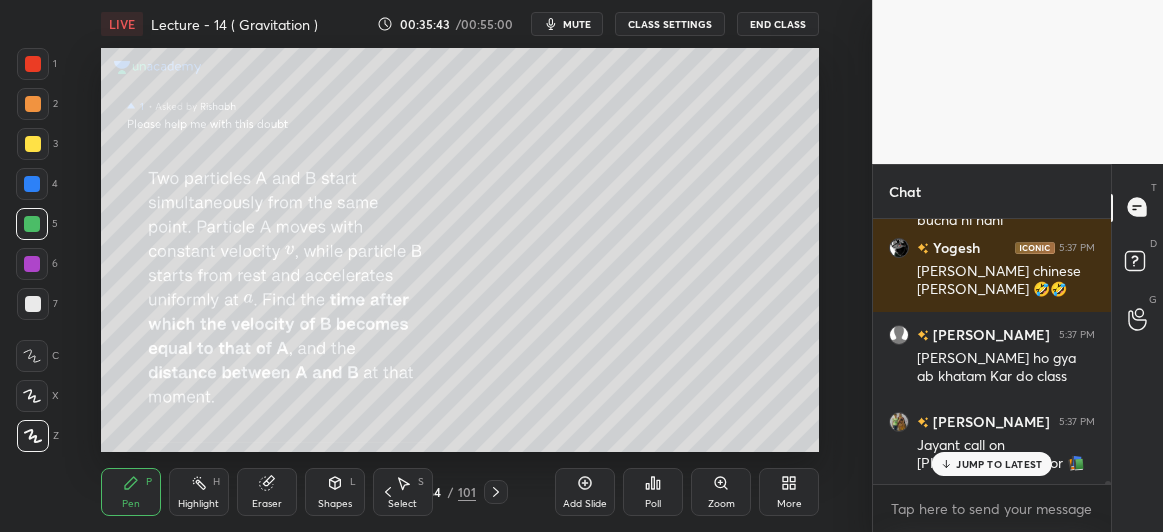 scroll, scrollTop: 21706, scrollLeft: 0, axis: vertical 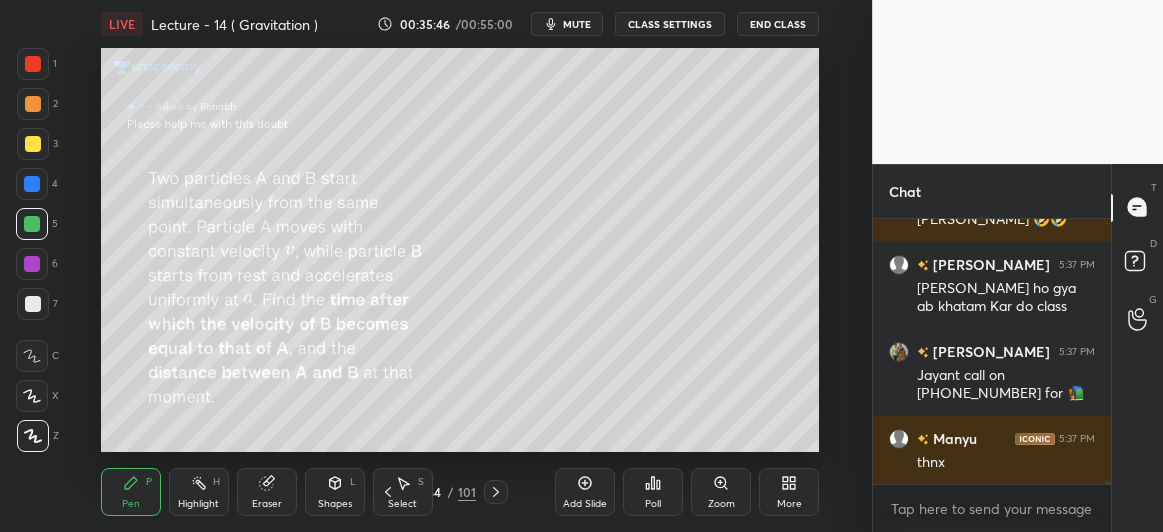 click 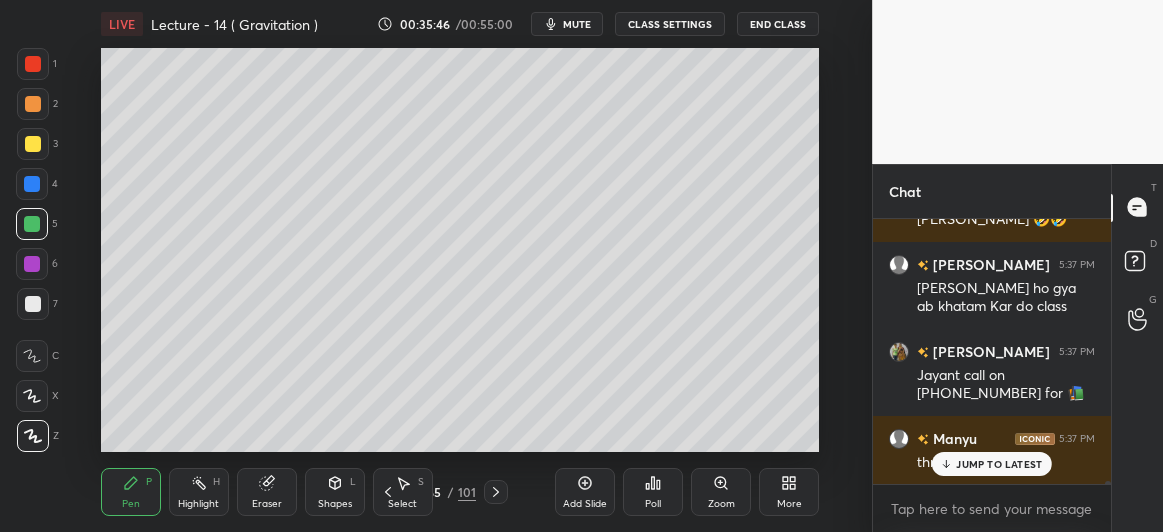 scroll, scrollTop: 21792, scrollLeft: 0, axis: vertical 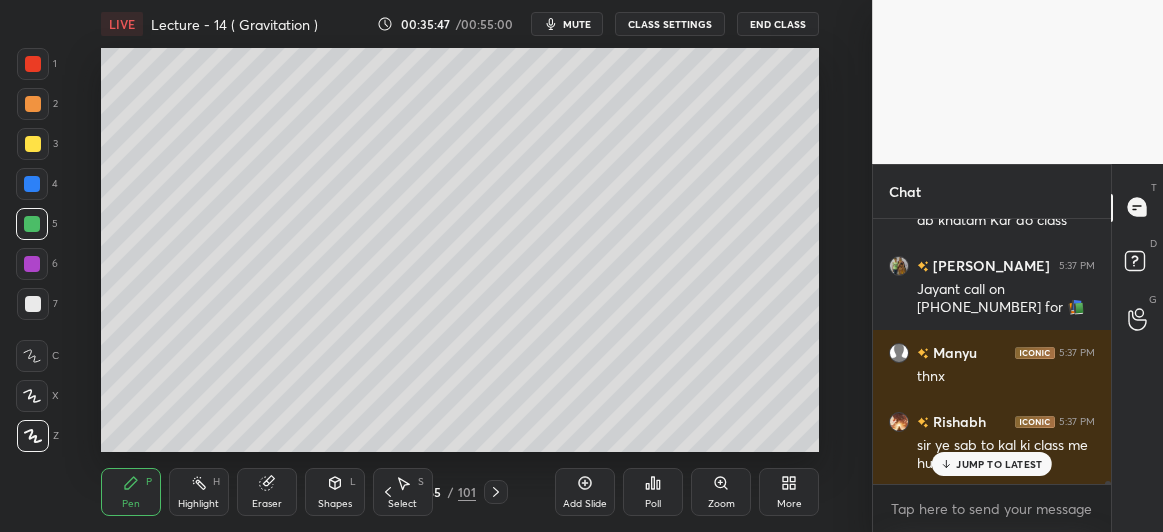 click 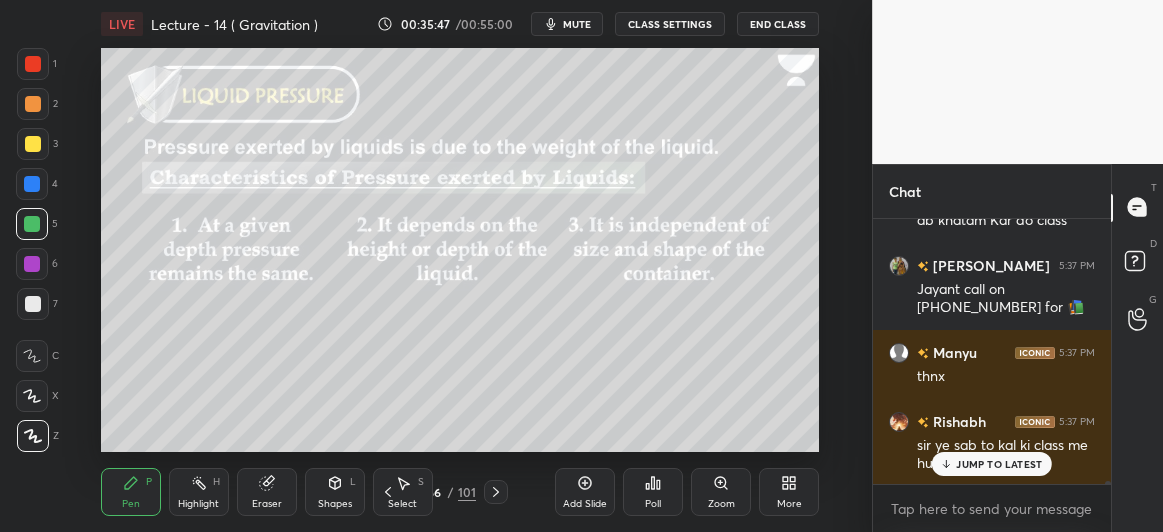 scroll, scrollTop: 21861, scrollLeft: 0, axis: vertical 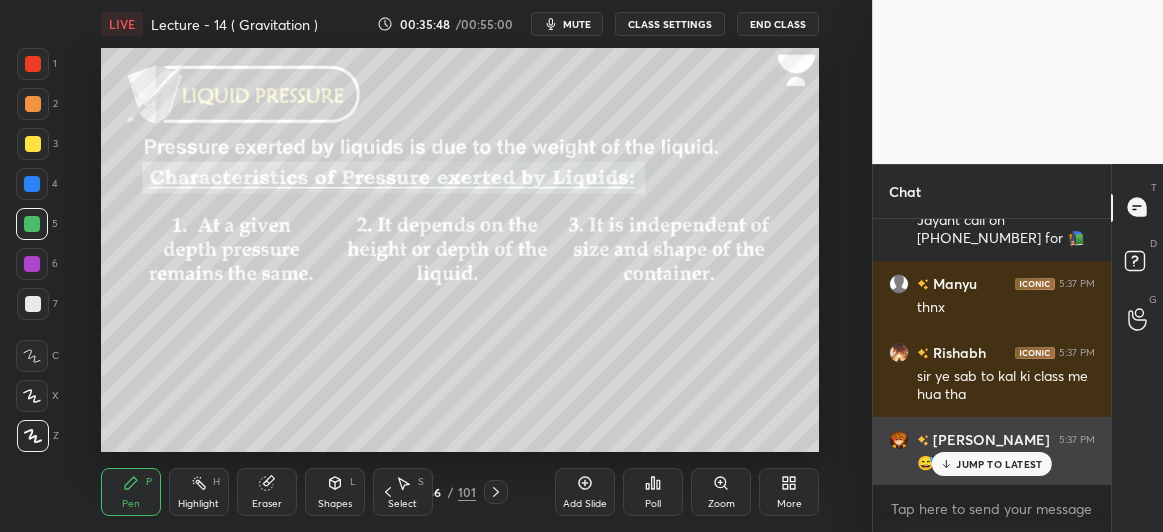 click on "JUMP TO LATEST" at bounding box center [999, 464] 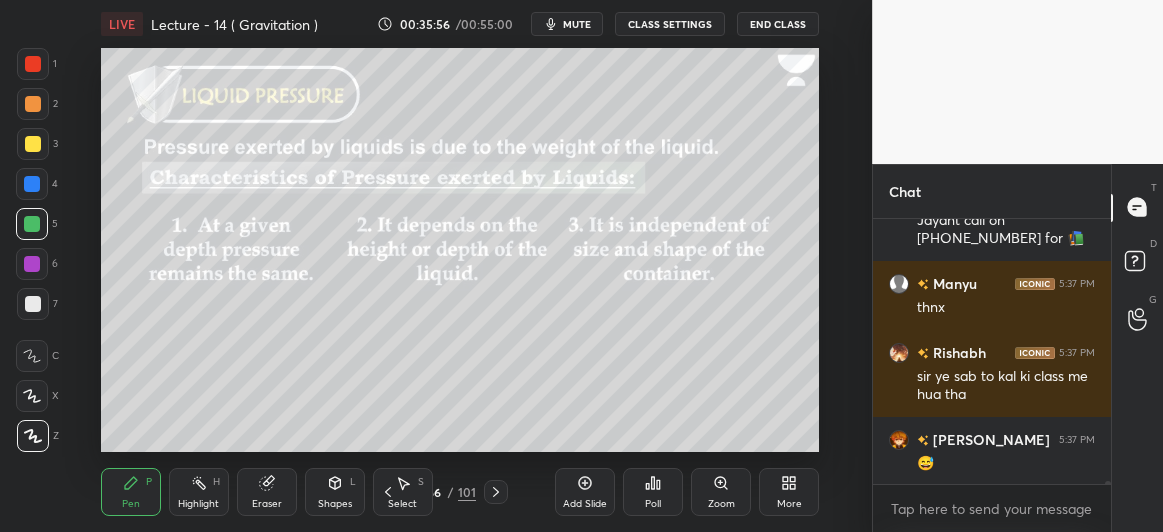 click on "1" at bounding box center (37, 68) 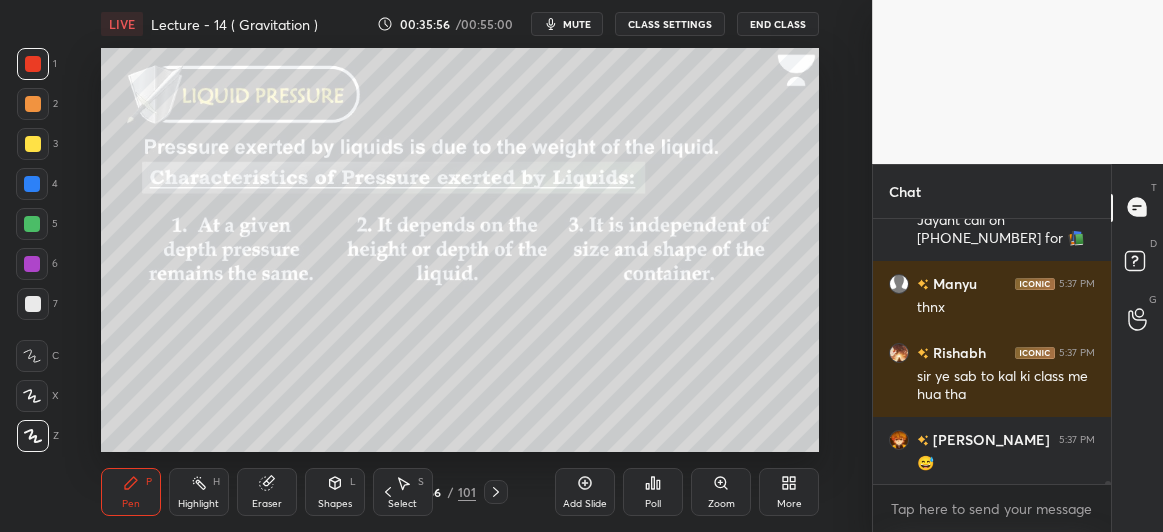 click at bounding box center [33, 104] 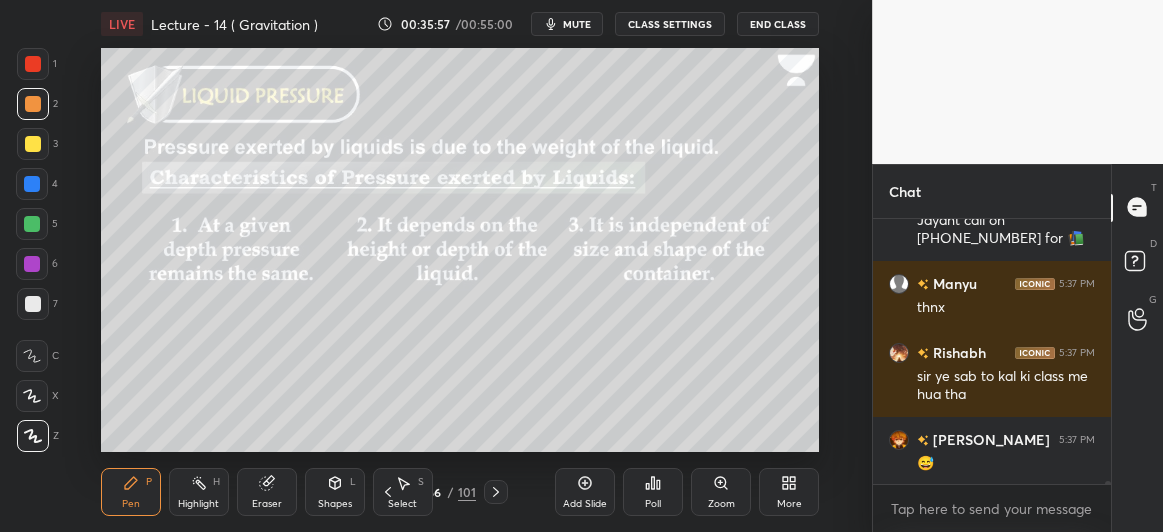 click at bounding box center (33, 104) 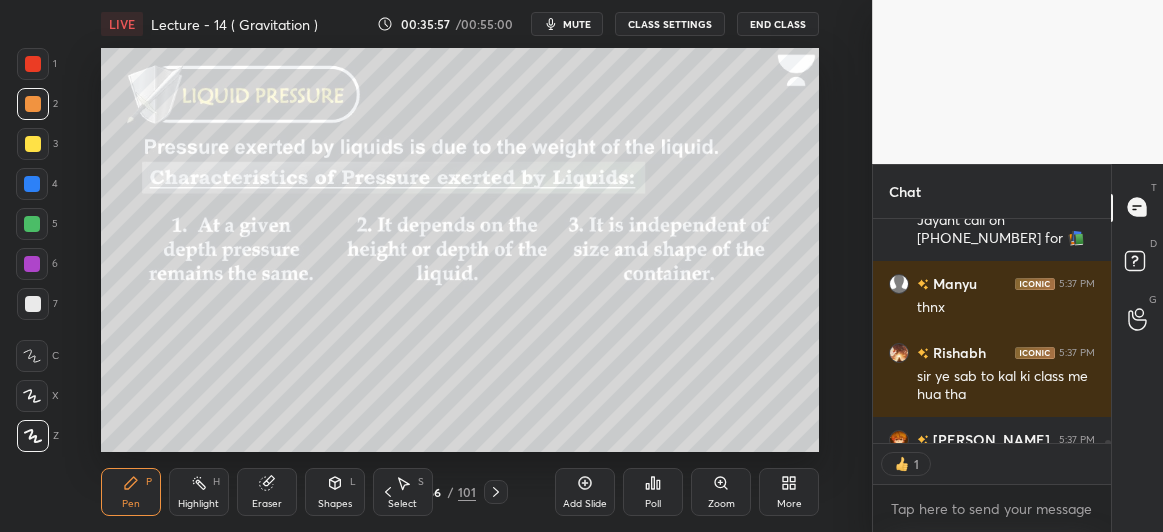 scroll, scrollTop: 219, scrollLeft: 232, axis: both 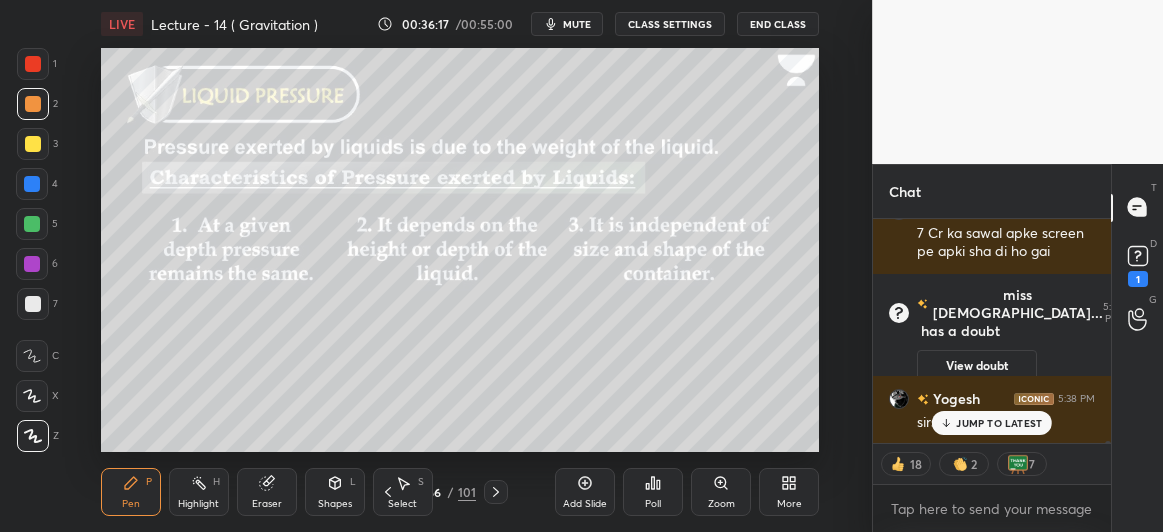 click at bounding box center [32, 224] 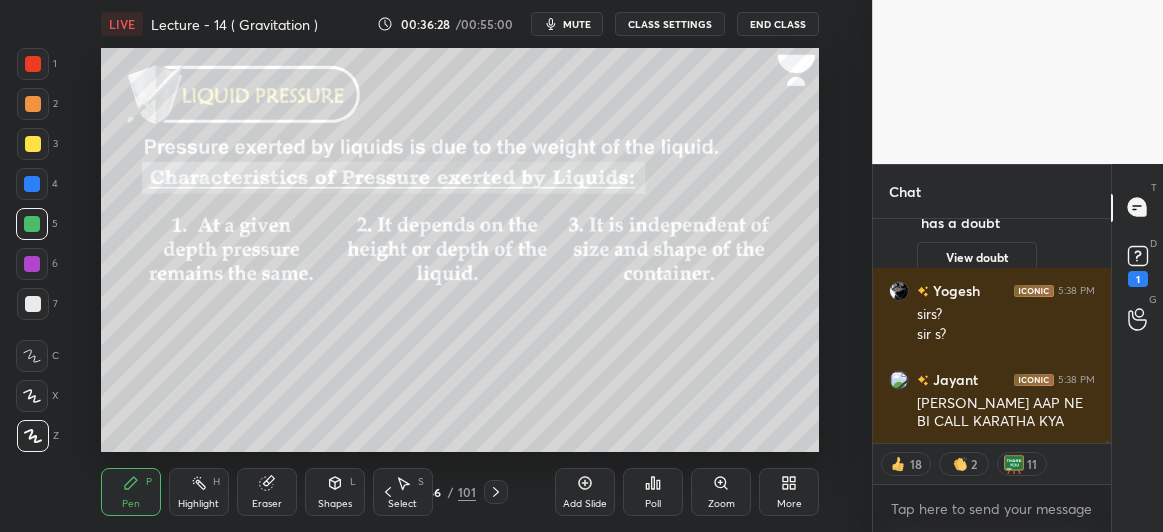 scroll, scrollTop: 21678, scrollLeft: 0, axis: vertical 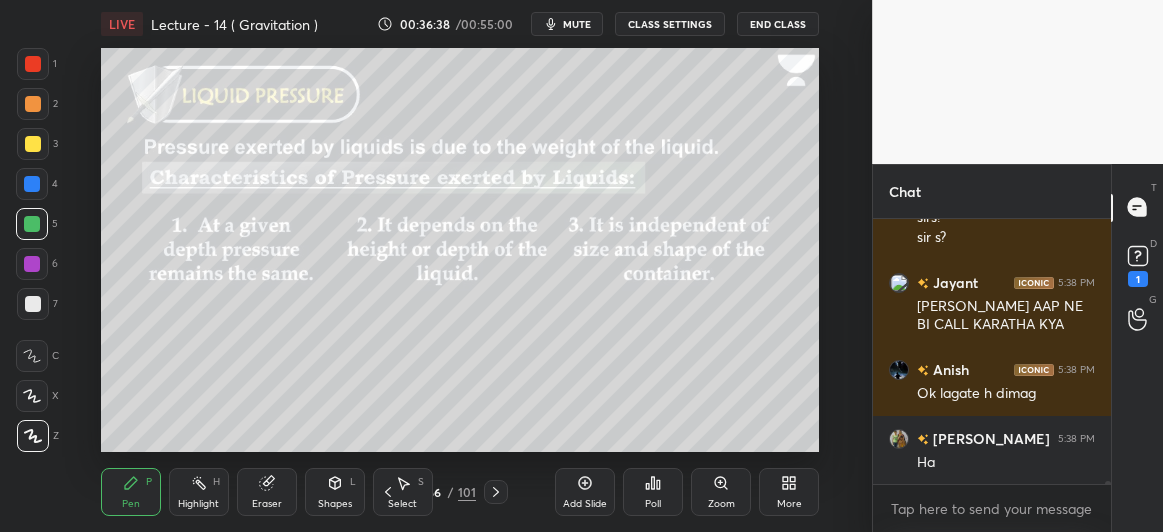 click at bounding box center (33, 144) 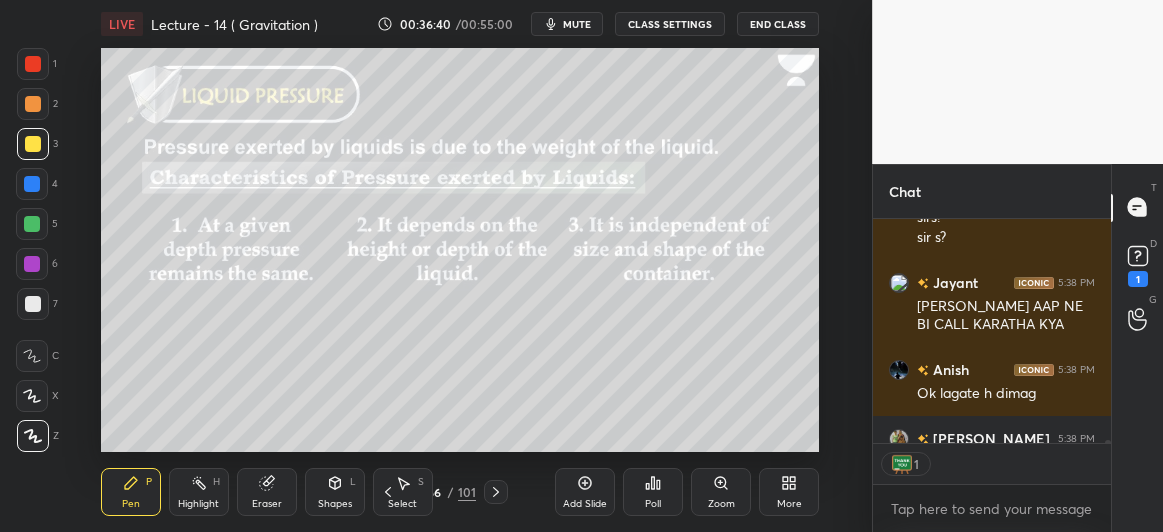 scroll, scrollTop: 219, scrollLeft: 232, axis: both 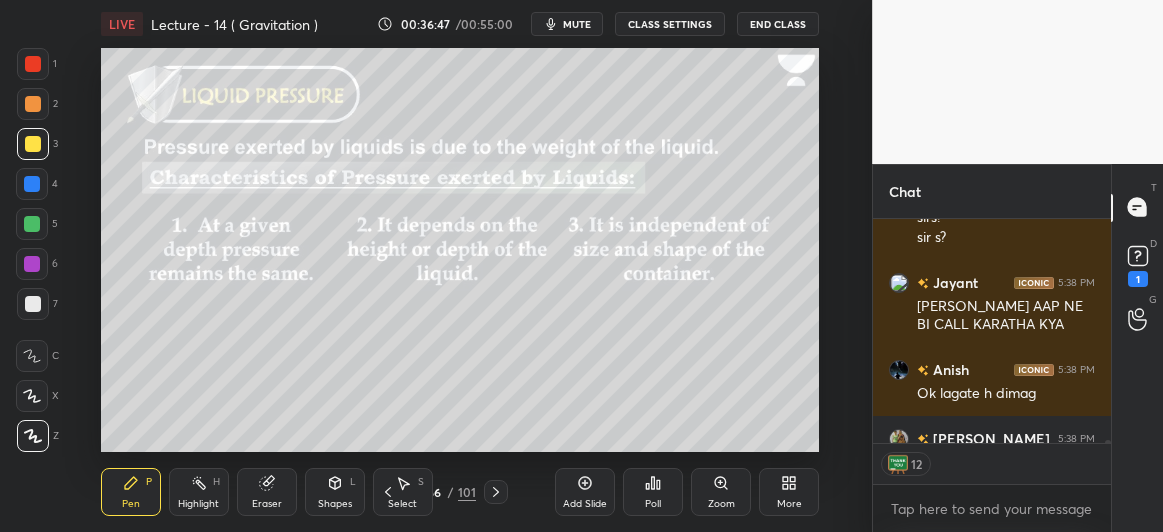 click at bounding box center (33, 304) 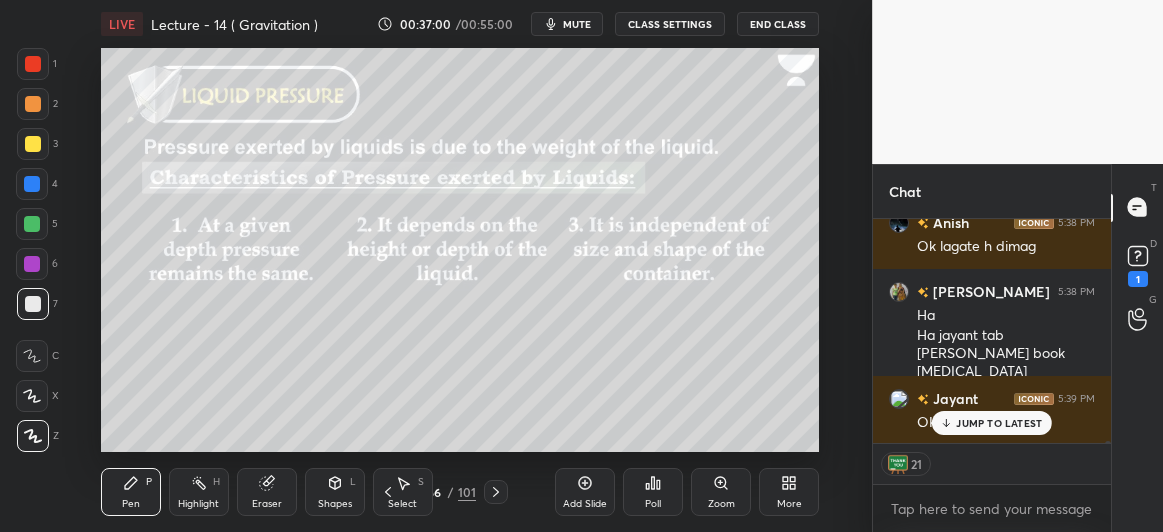 scroll, scrollTop: 21976, scrollLeft: 0, axis: vertical 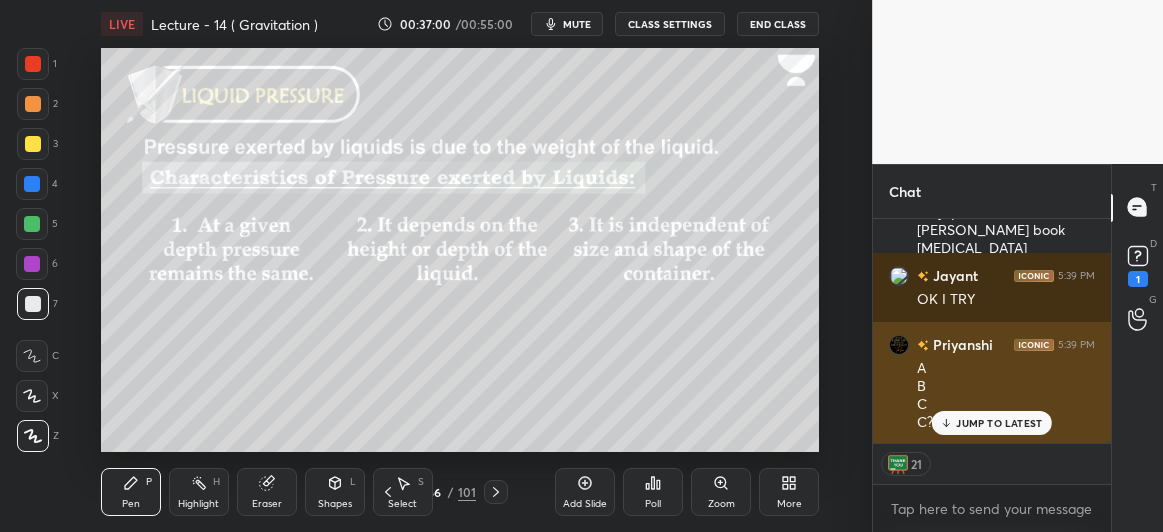 click on "JUMP TO LATEST" at bounding box center [999, 423] 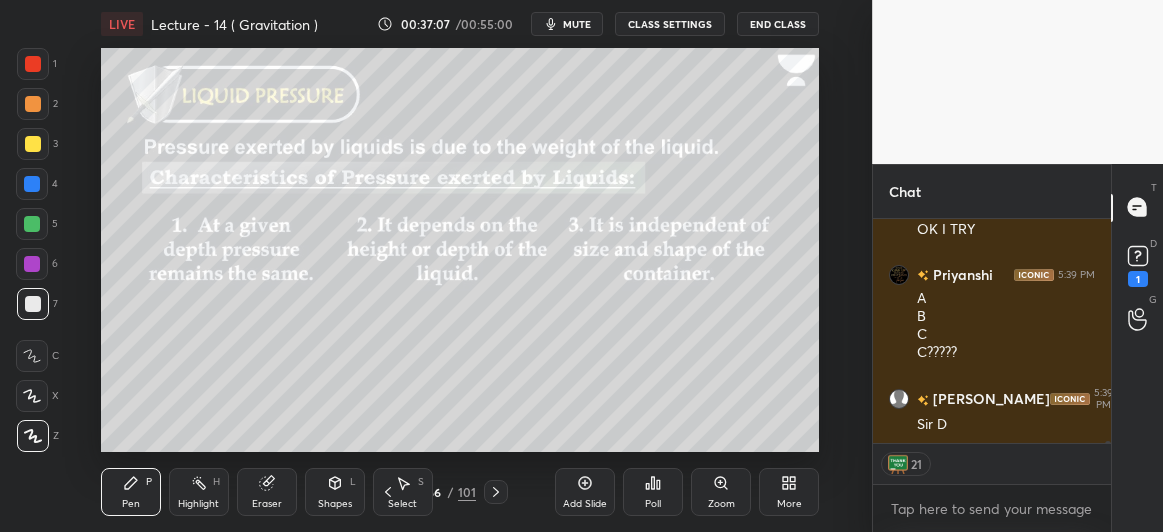 scroll, scrollTop: 22119, scrollLeft: 0, axis: vertical 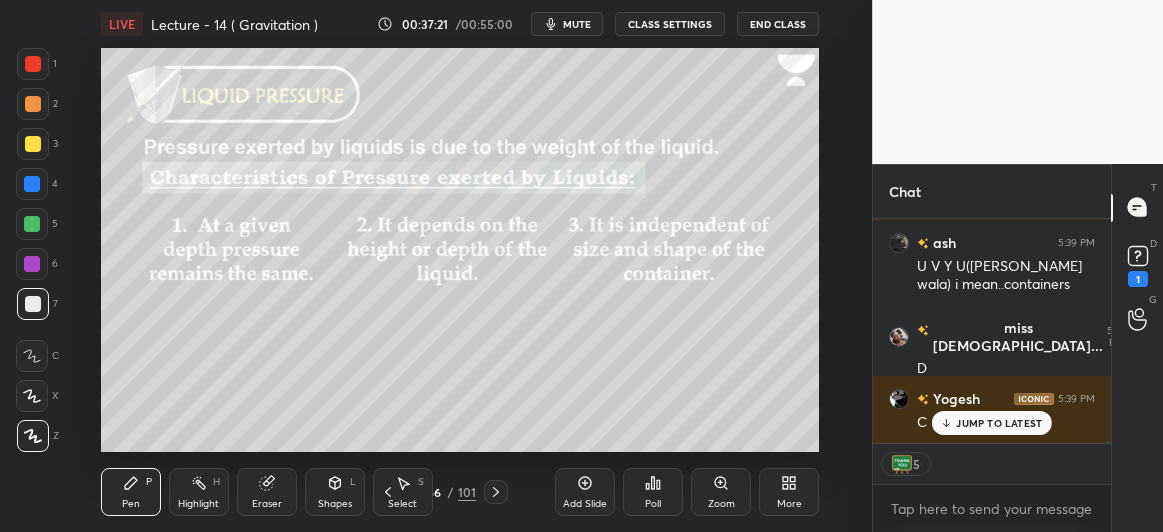 click on "JUMP TO LATEST" at bounding box center (999, 423) 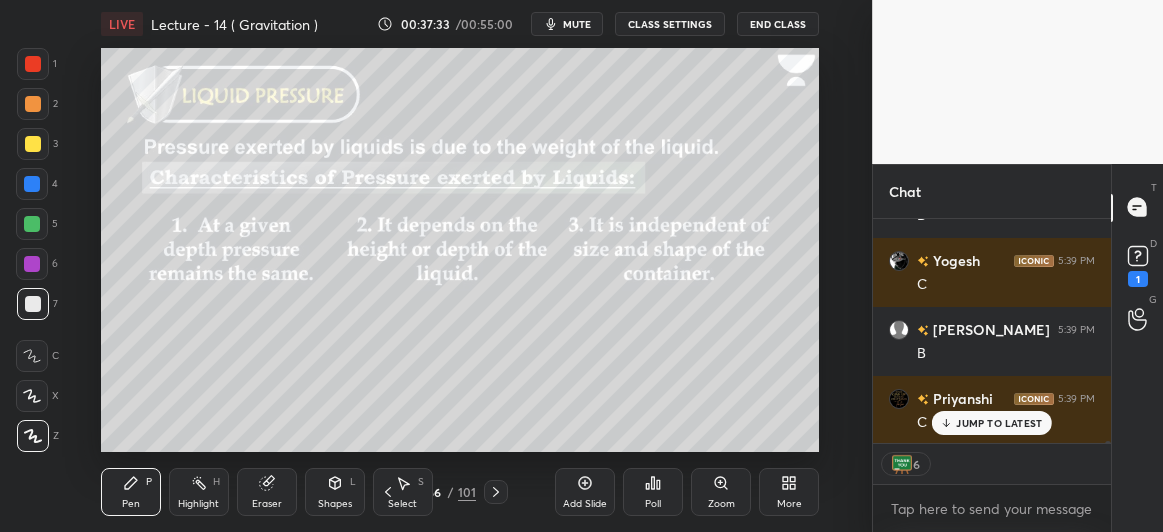 scroll, scrollTop: 22855, scrollLeft: 0, axis: vertical 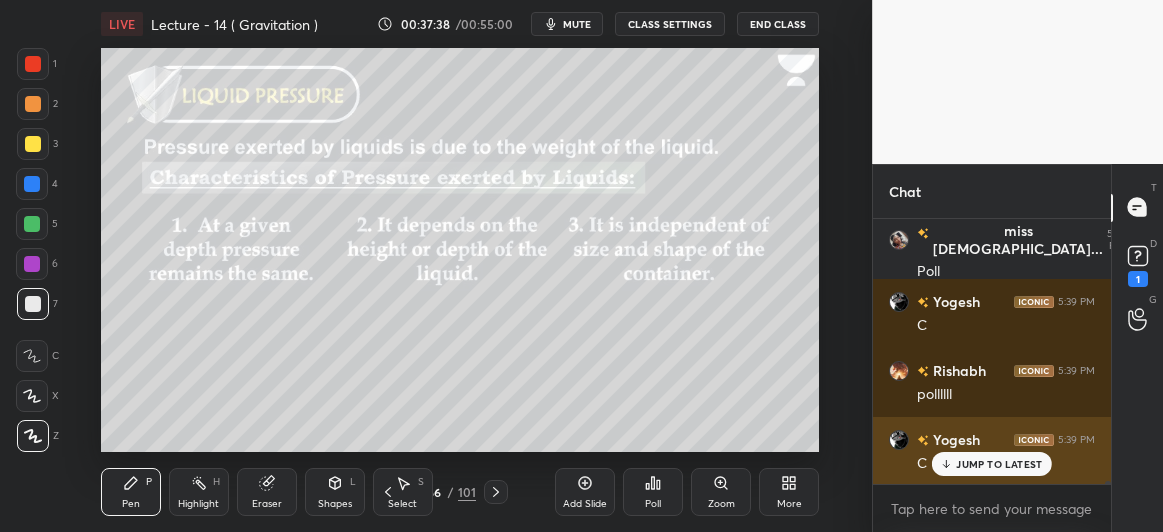 click on "JUMP TO LATEST" at bounding box center (999, 464) 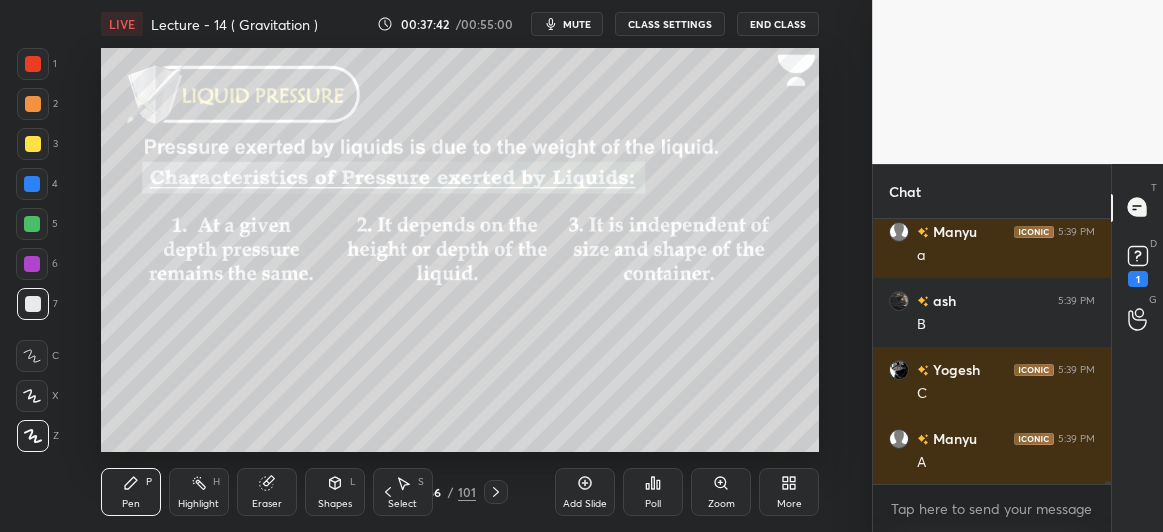 scroll, scrollTop: 23641, scrollLeft: 0, axis: vertical 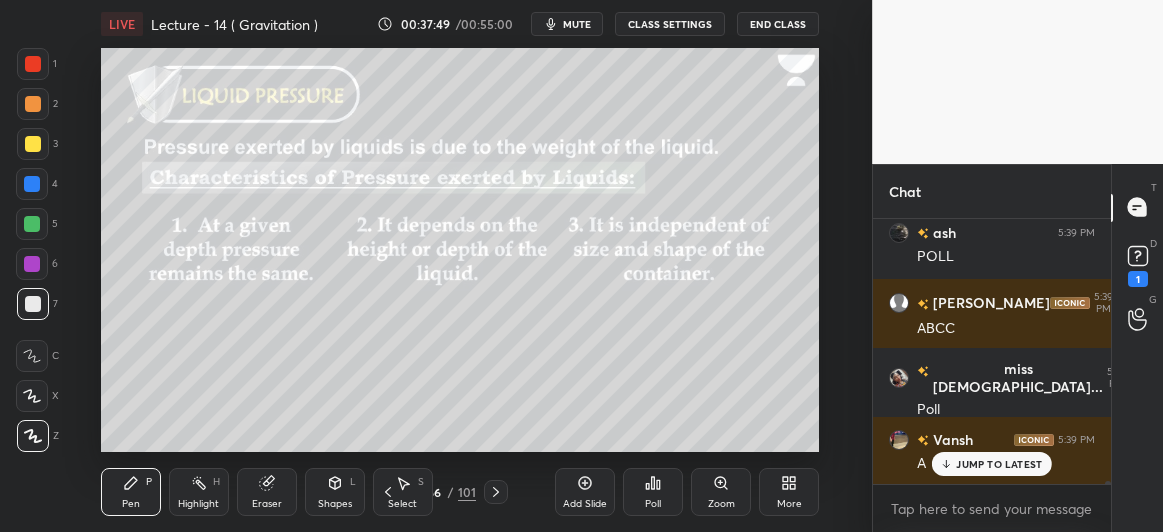 click on "Poll" at bounding box center [653, 492] 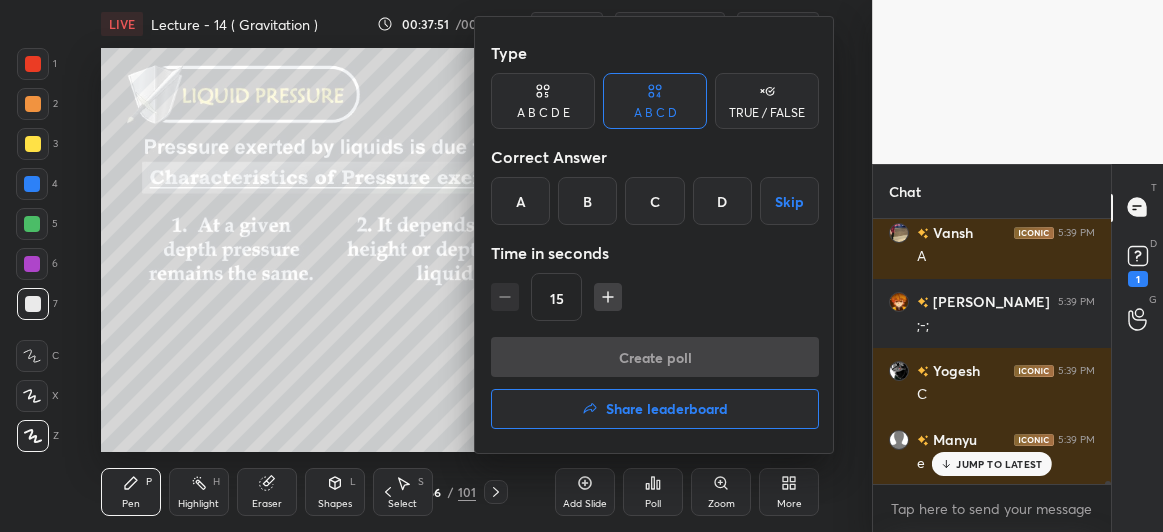 click on "A B C D E" at bounding box center [543, 113] 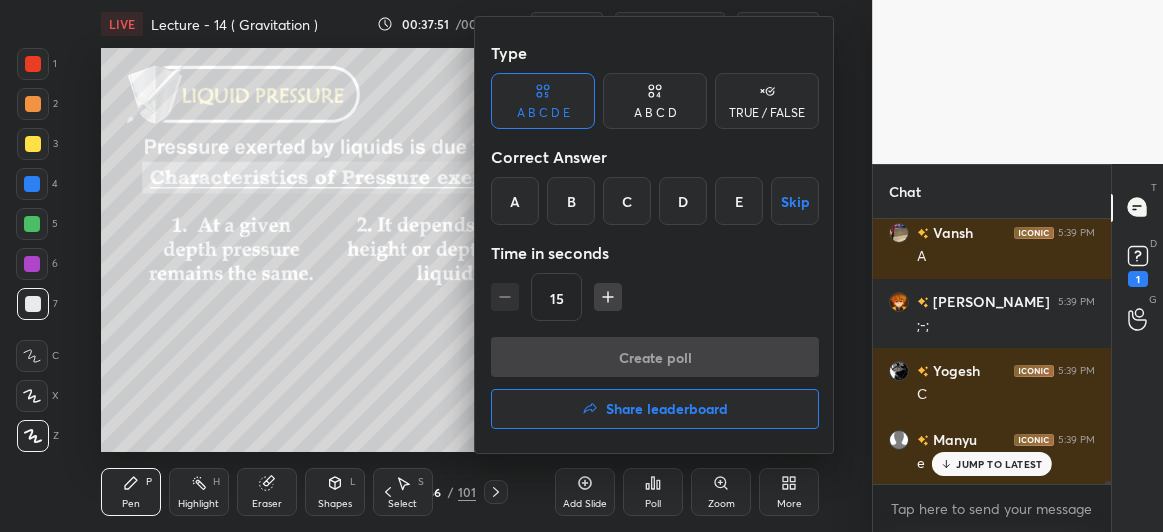 click on "E" at bounding box center (739, 201) 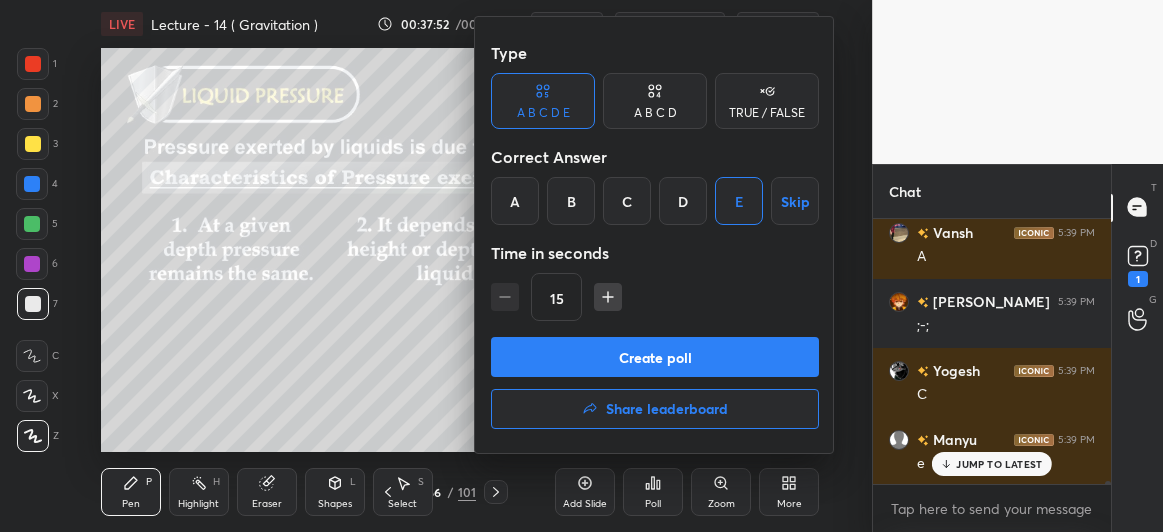 click on "Create poll" at bounding box center (655, 357) 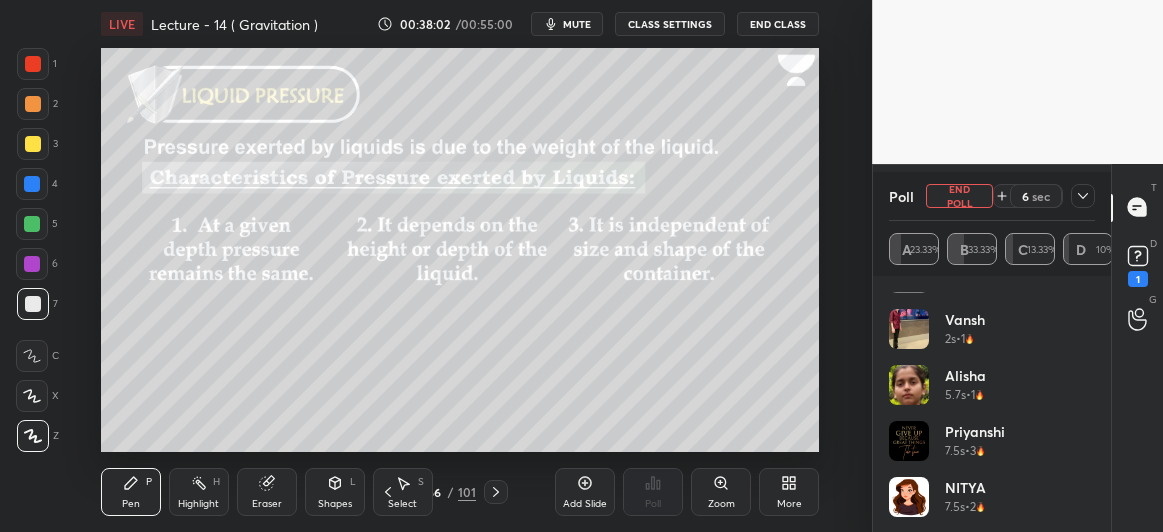 click on "End Poll" at bounding box center [959, 196] 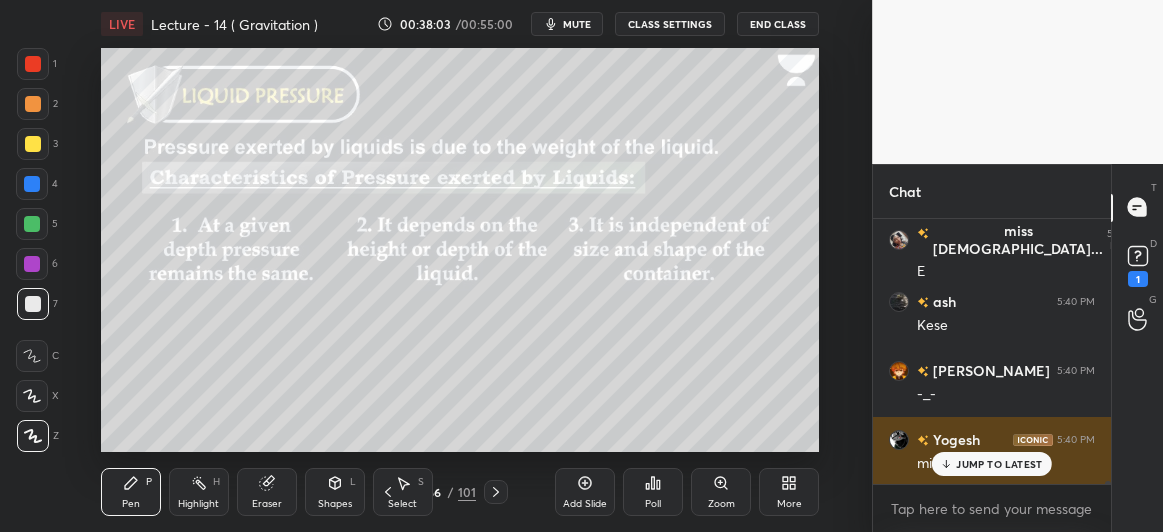 click on "JUMP TO LATEST" at bounding box center [999, 464] 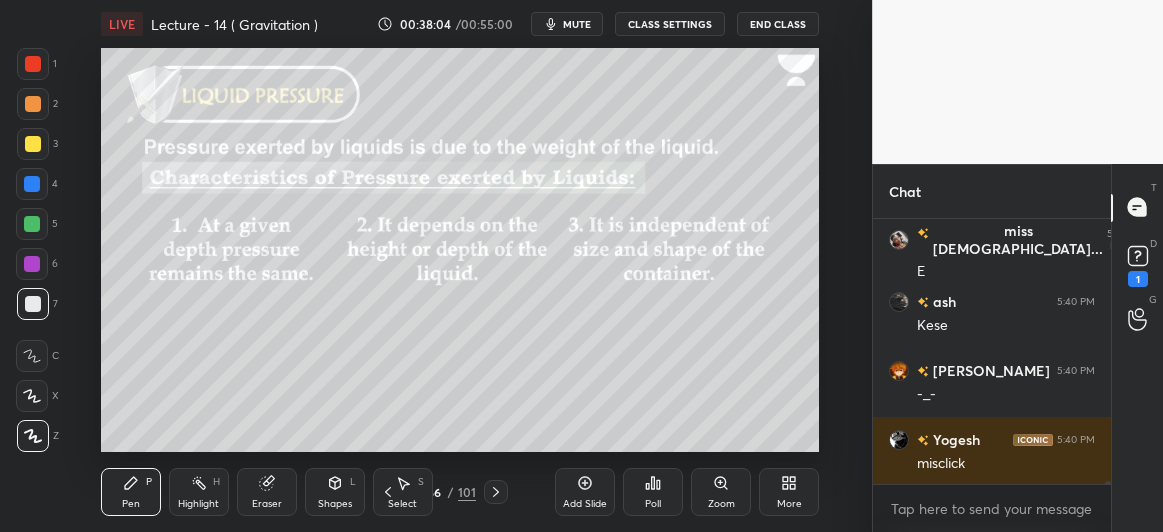 click 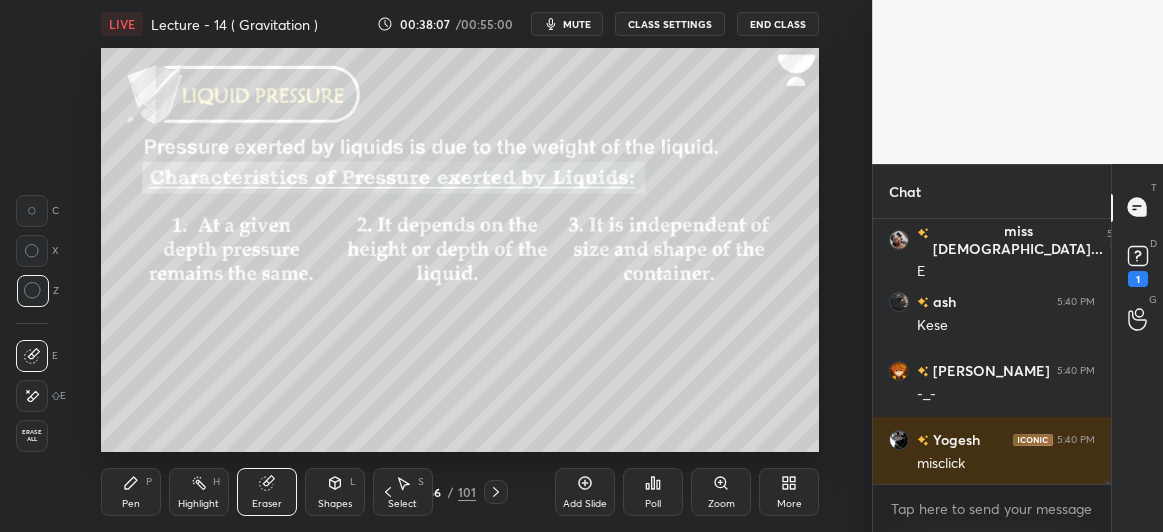 click on "Pen" at bounding box center (131, 504) 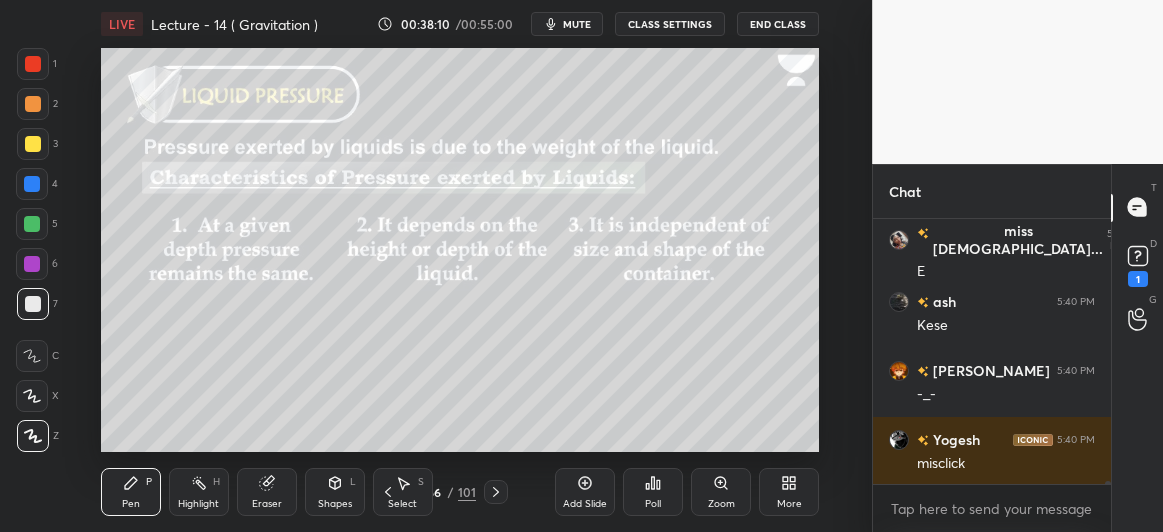 click at bounding box center [33, 144] 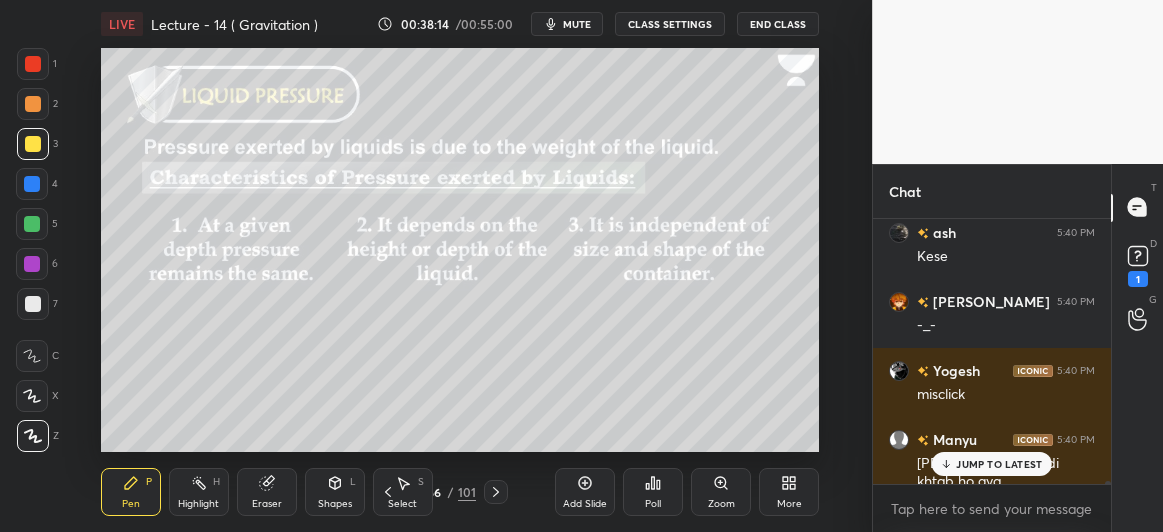 click on "Eraser" at bounding box center [267, 492] 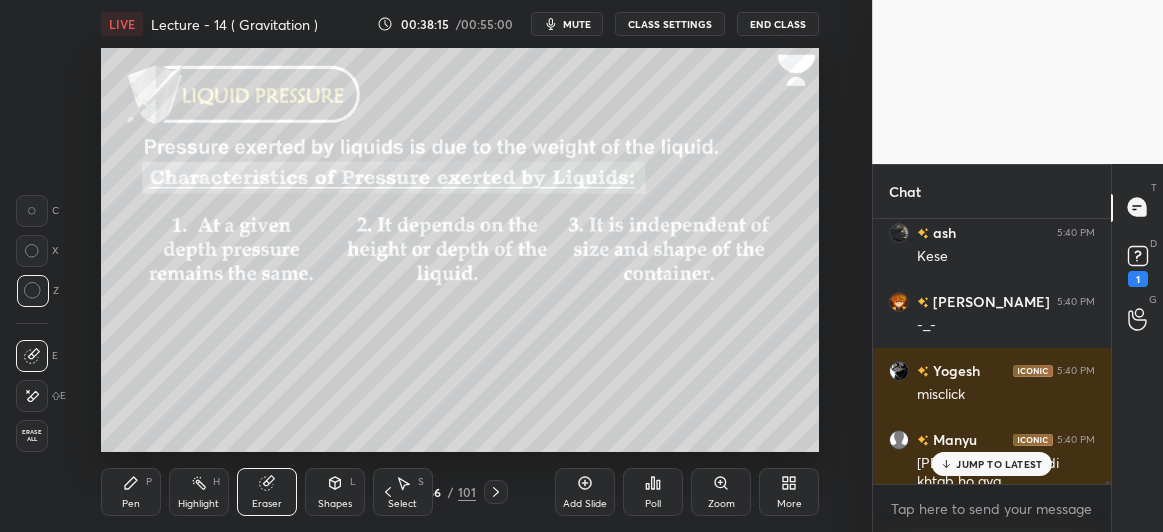 click 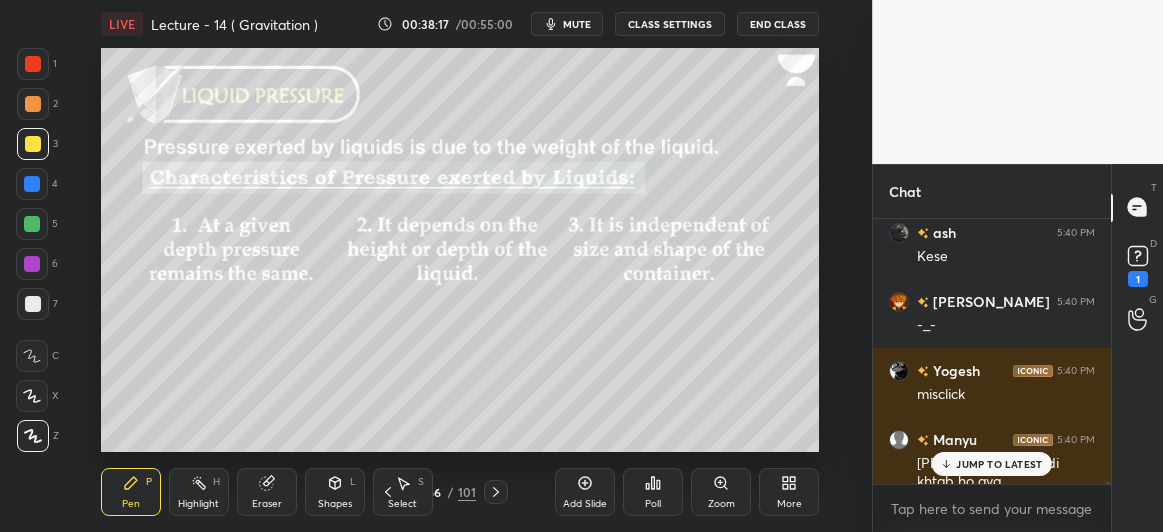 click on "JUMP TO LATEST" at bounding box center [992, 464] 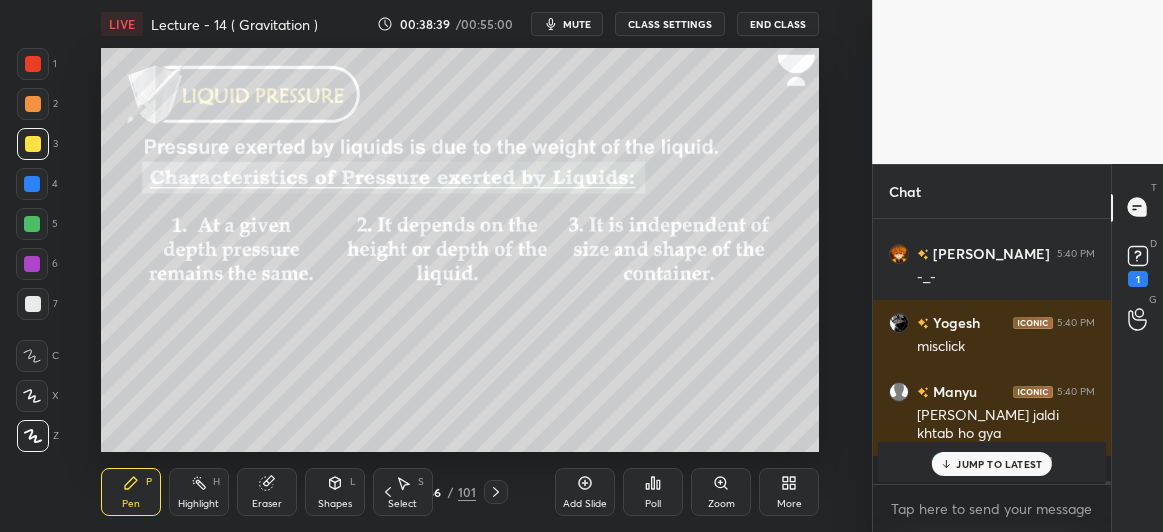 click on "JUMP TO LATEST" at bounding box center (999, 464) 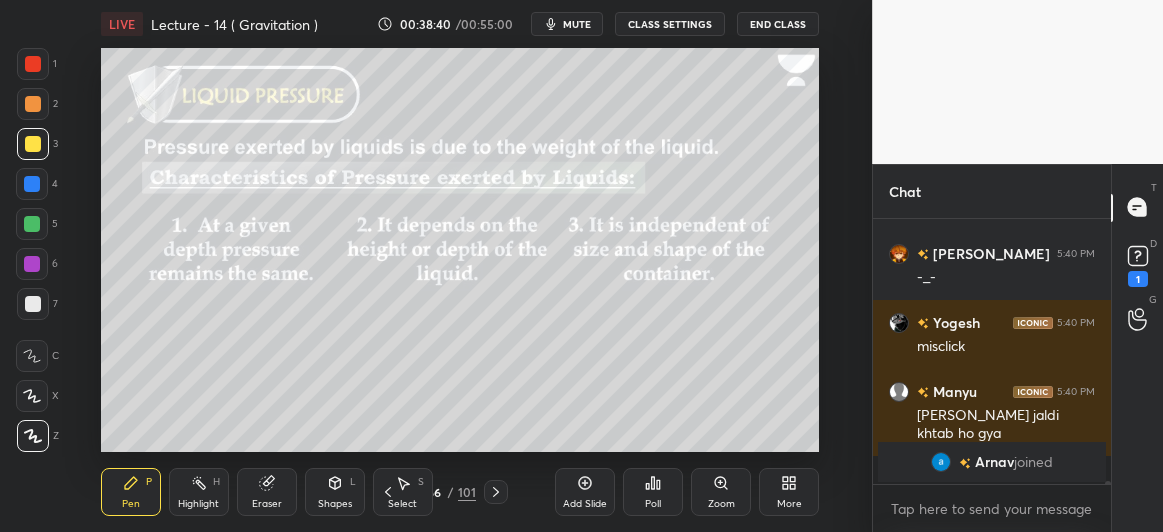 click 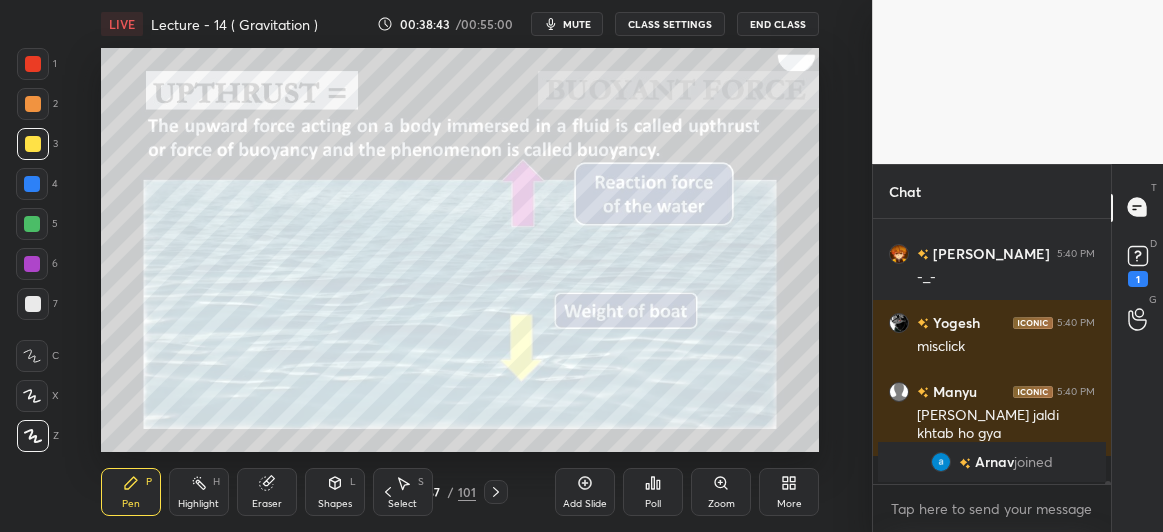 click at bounding box center (33, 104) 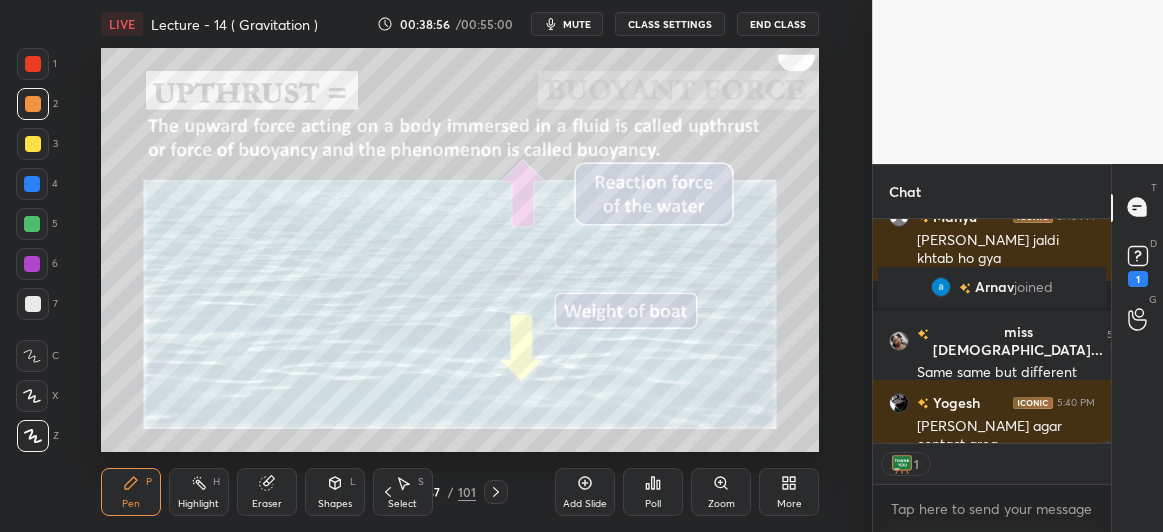 scroll, scrollTop: 219, scrollLeft: 232, axis: both 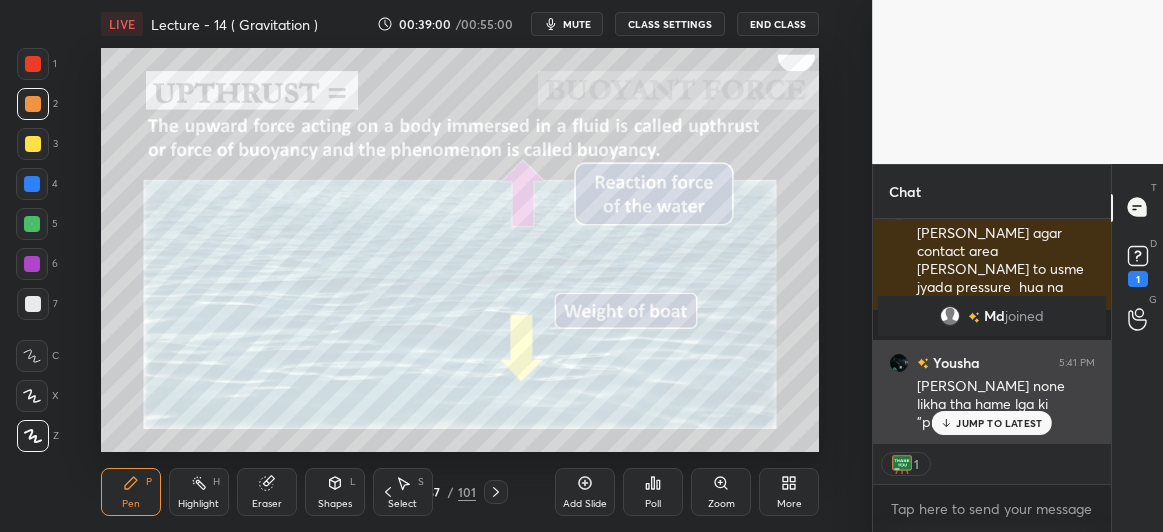 click on "JUMP TO LATEST" at bounding box center (999, 423) 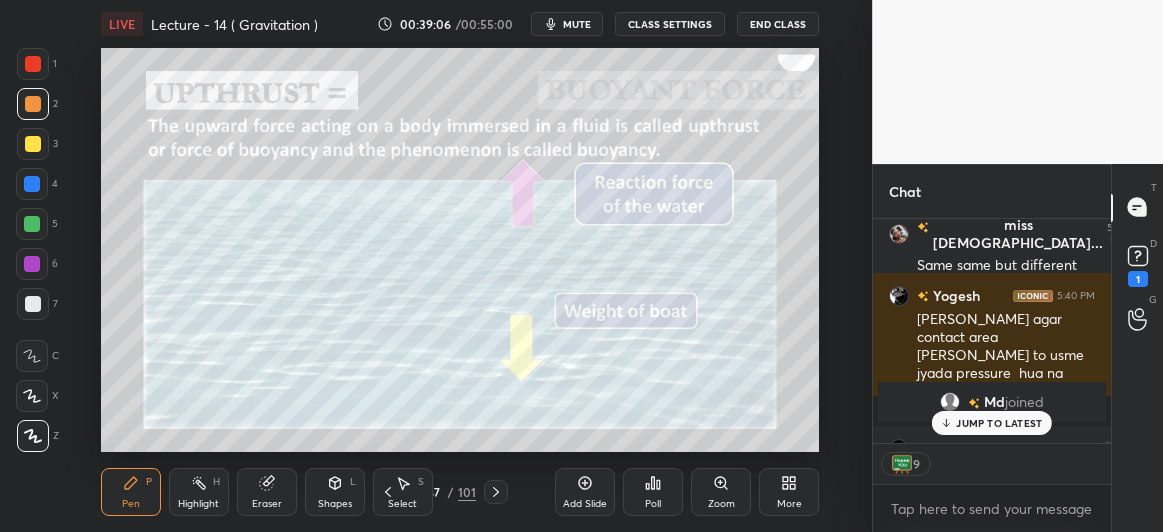 scroll, scrollTop: 24727, scrollLeft: 0, axis: vertical 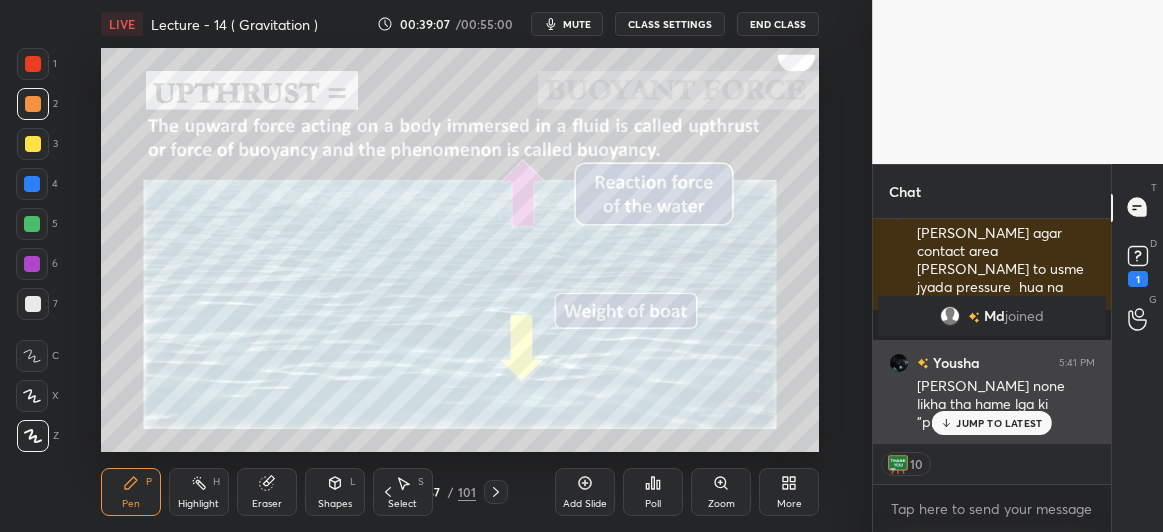 click 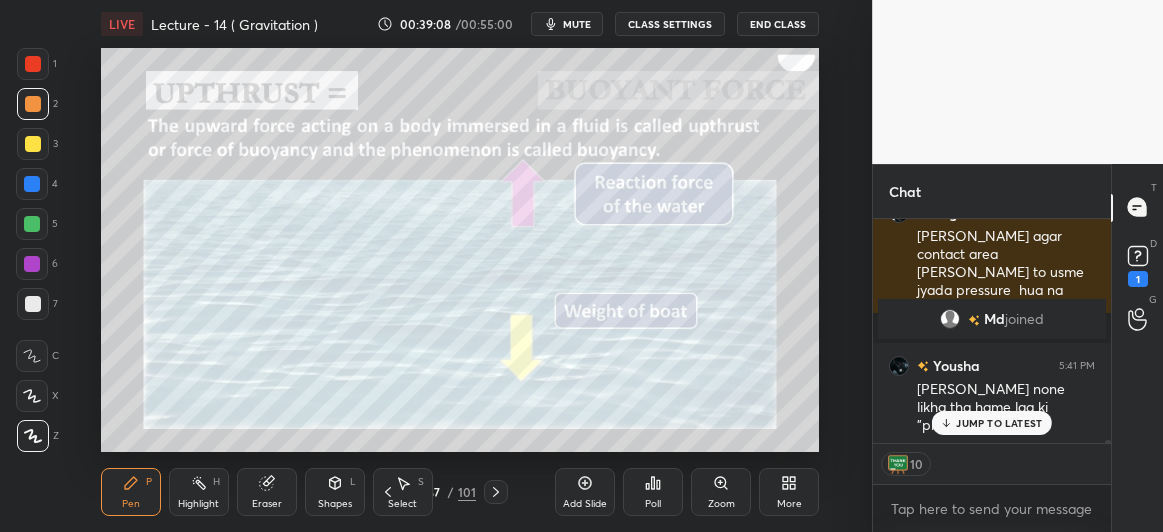 scroll, scrollTop: 24727, scrollLeft: 0, axis: vertical 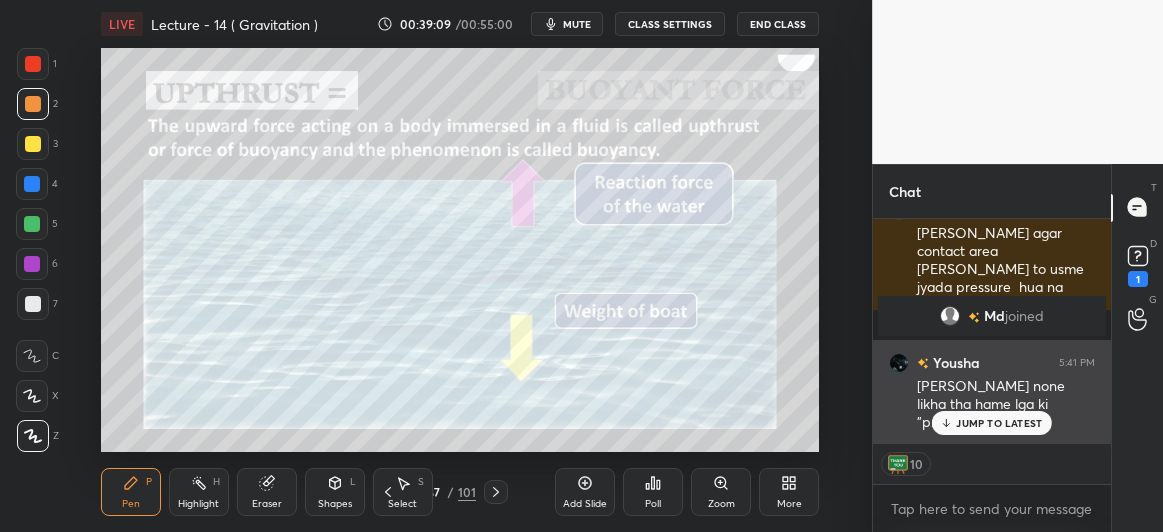 click on "JUMP TO LATEST" at bounding box center (992, 423) 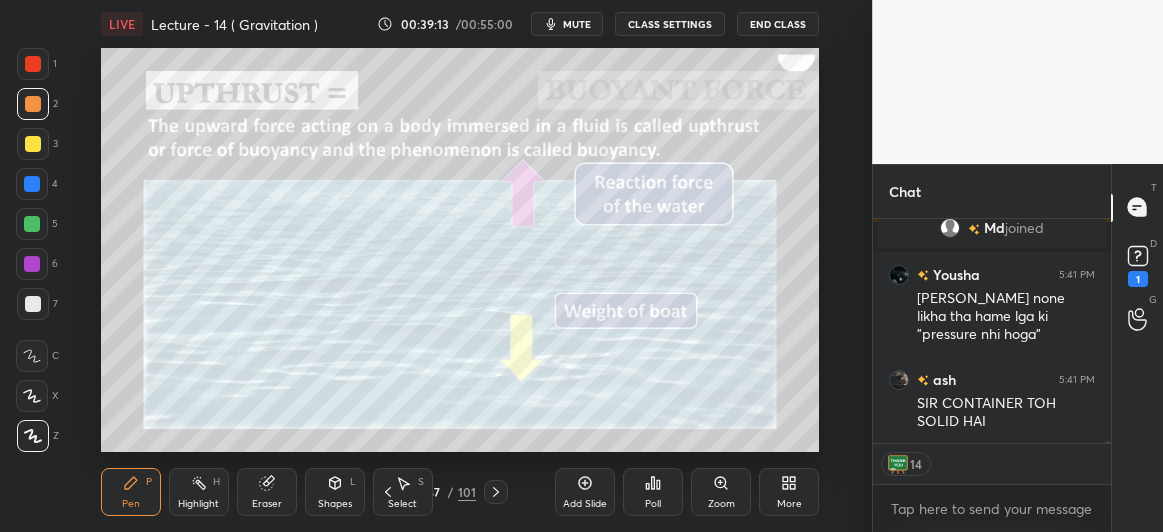scroll, scrollTop: 24884, scrollLeft: 0, axis: vertical 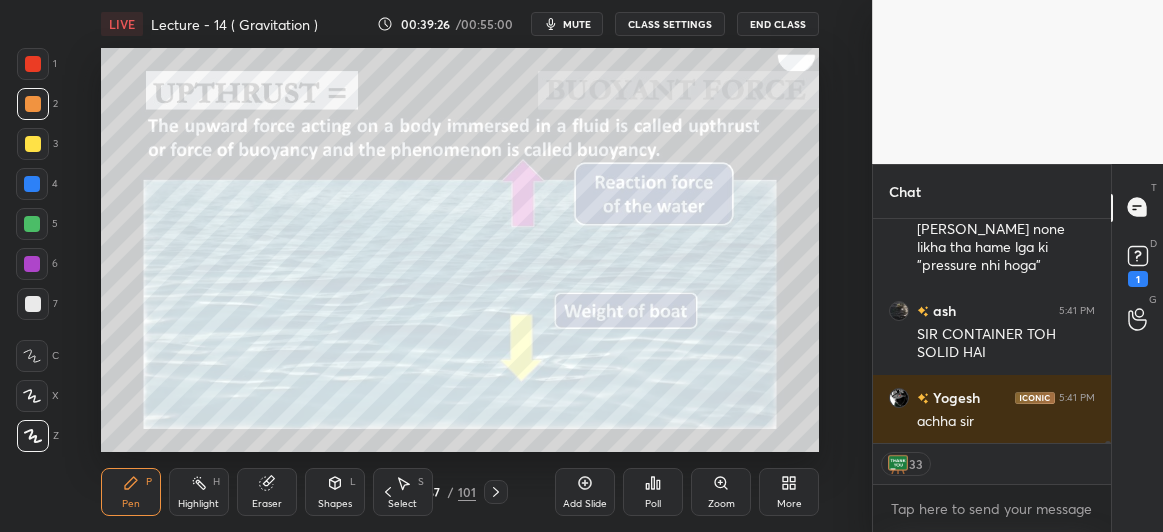 click 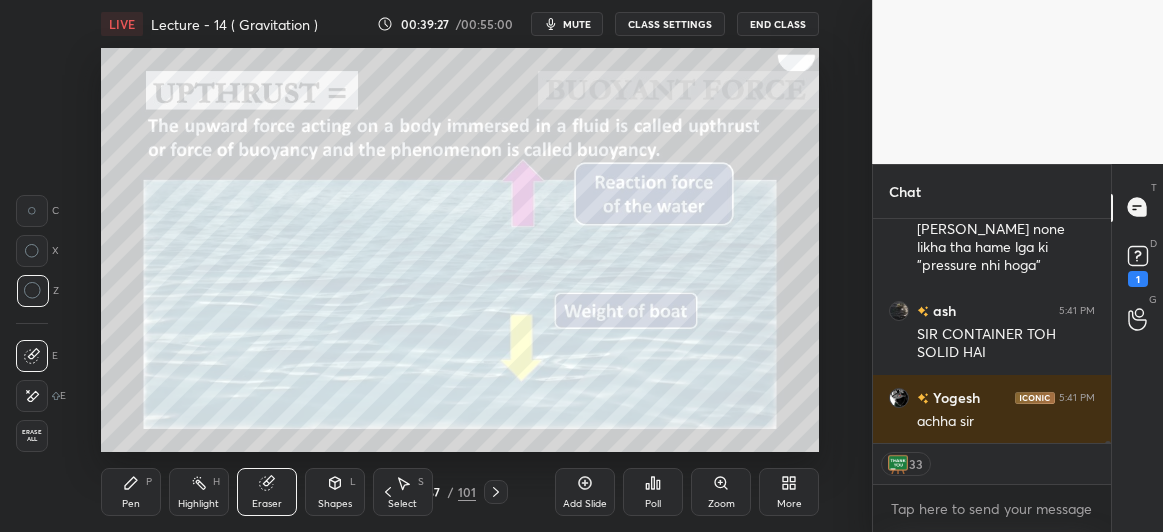 click 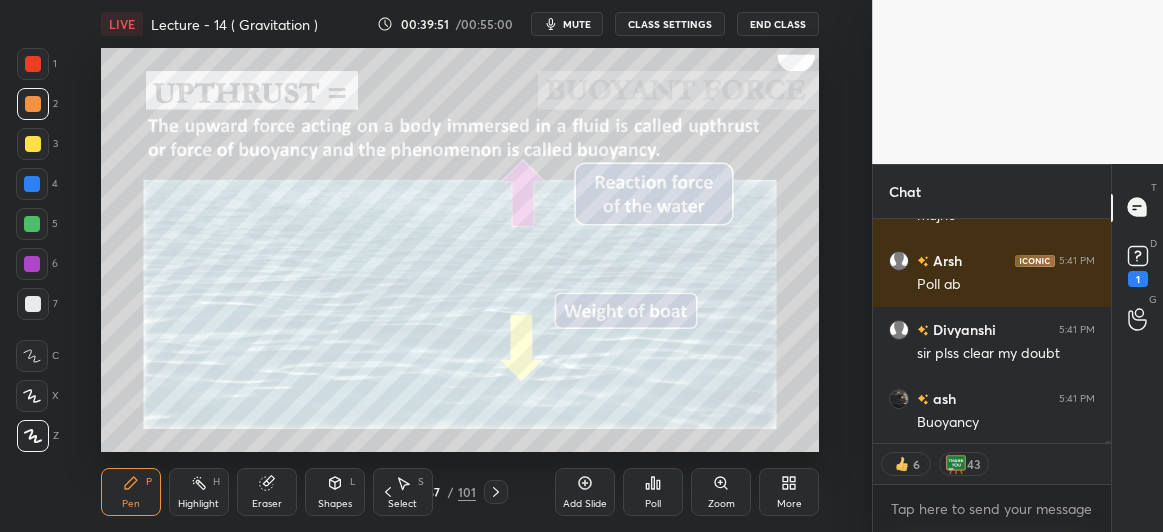 scroll, scrollTop: 25403, scrollLeft: 0, axis: vertical 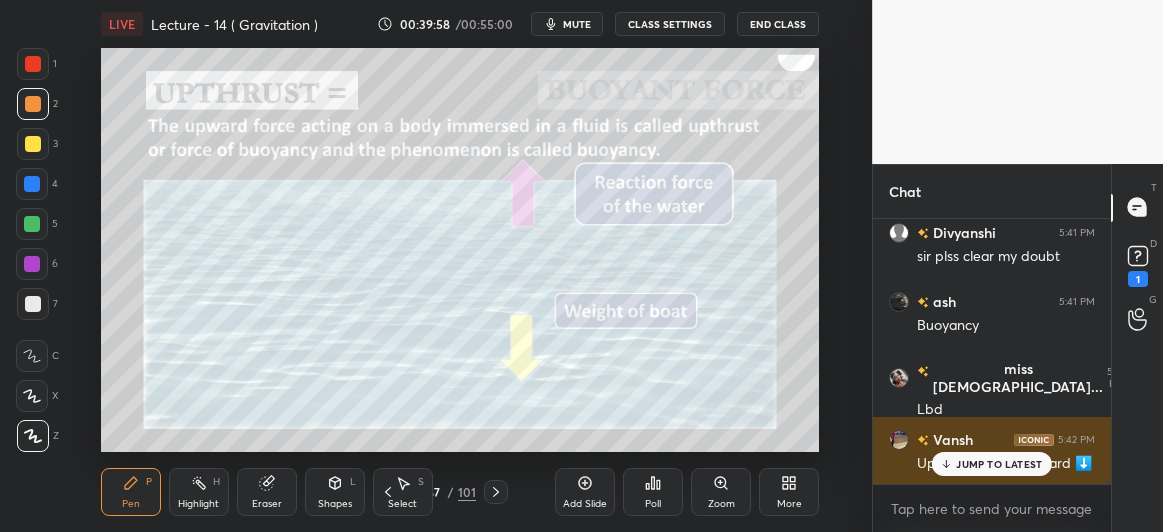 click on "JUMP TO LATEST" at bounding box center [999, 464] 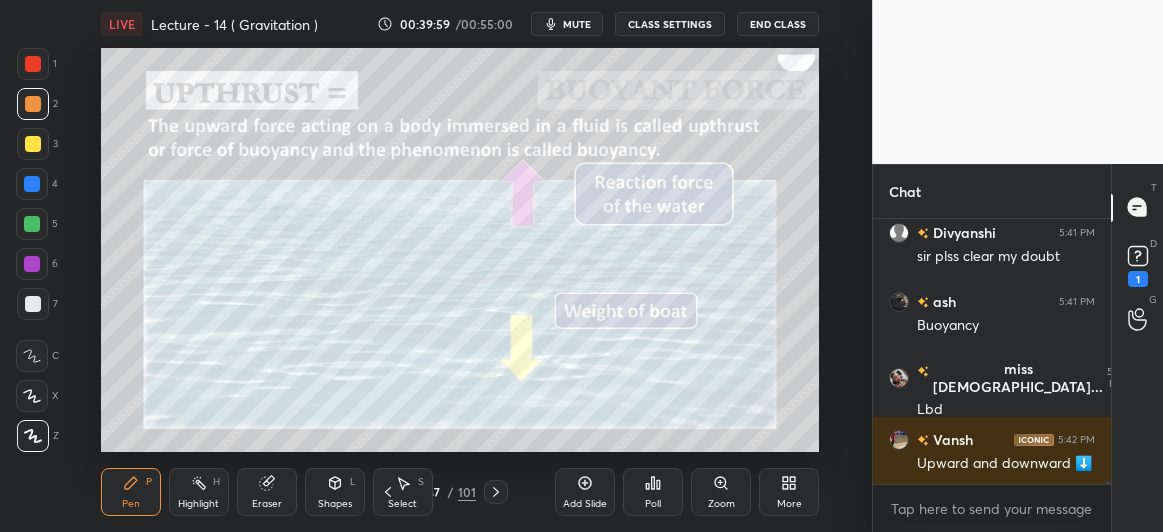 scroll, scrollTop: 25499, scrollLeft: 0, axis: vertical 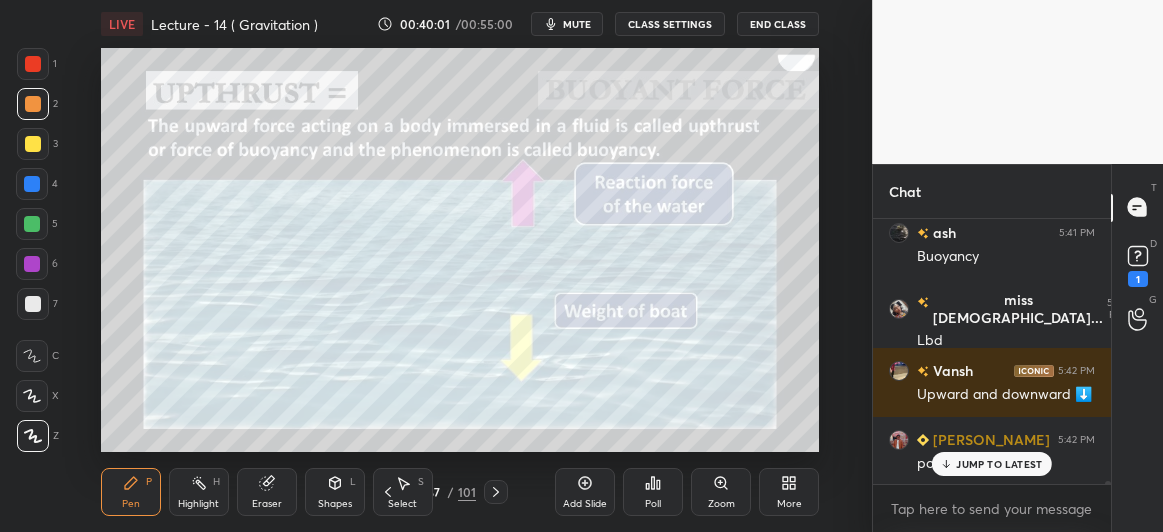 click at bounding box center (33, 64) 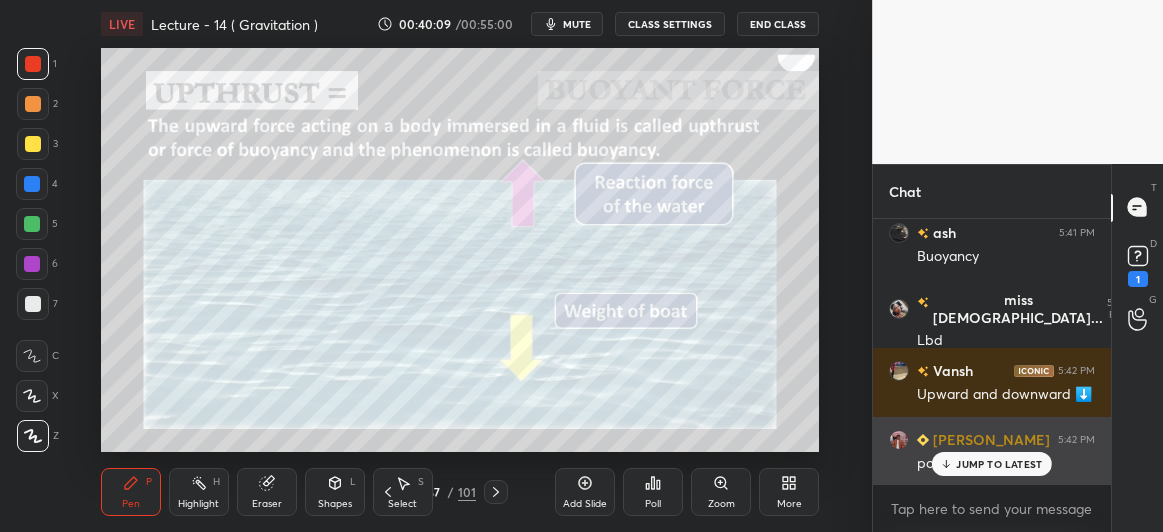click on "JUMP TO LATEST" at bounding box center [999, 464] 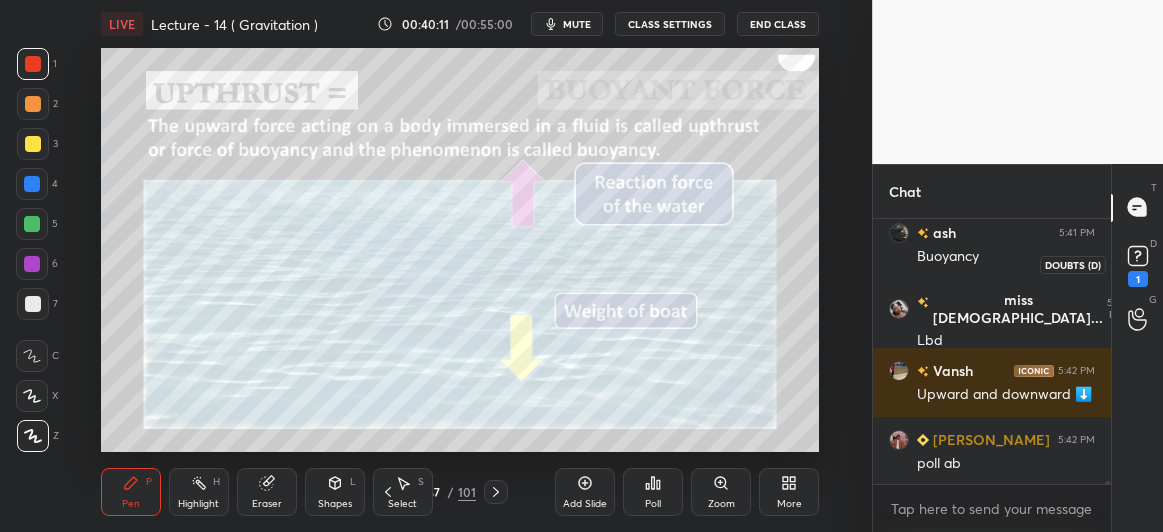 click on "1" at bounding box center (1138, 264) 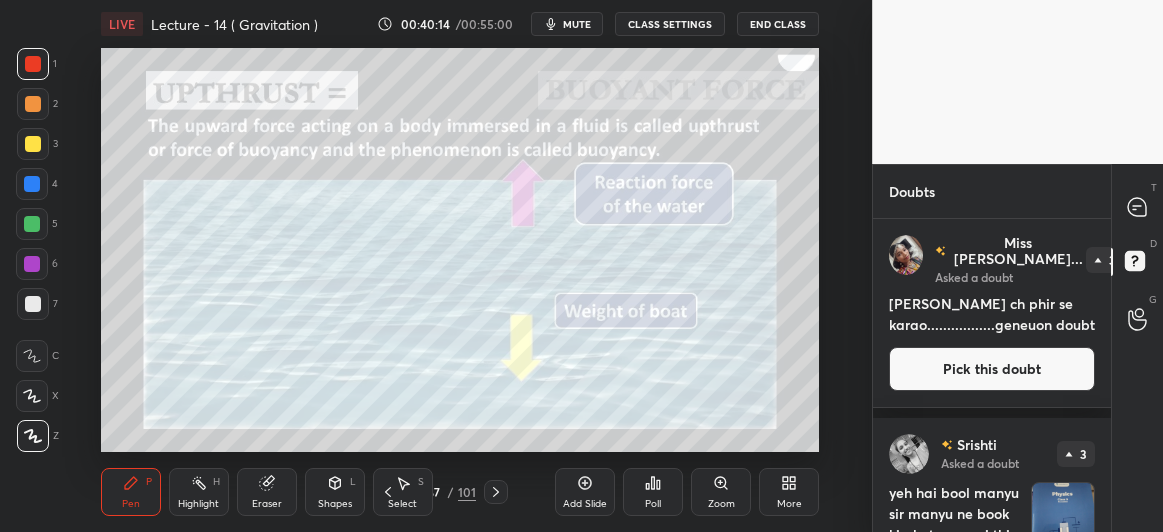 click on "[PERSON_NAME] ch phir se karao.................geneuon doubt" at bounding box center [992, 314] 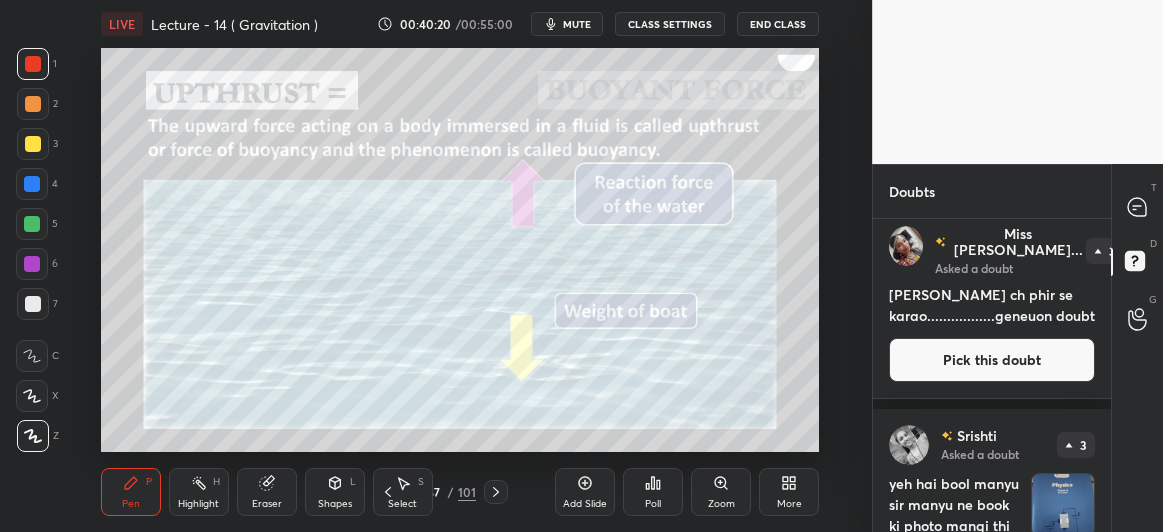 scroll, scrollTop: 0, scrollLeft: 0, axis: both 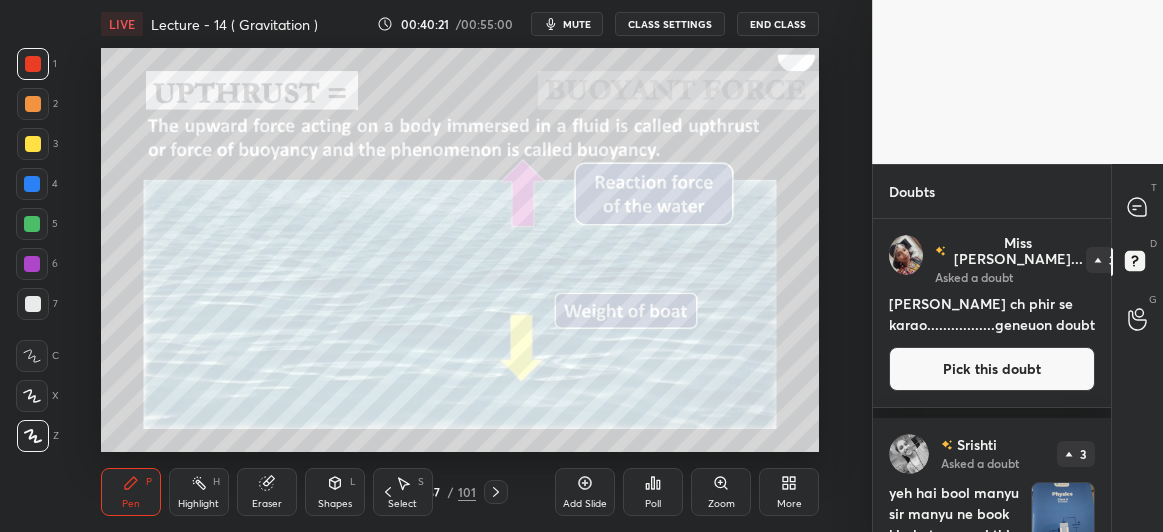 click on "Pick this doubt" at bounding box center (992, 369) 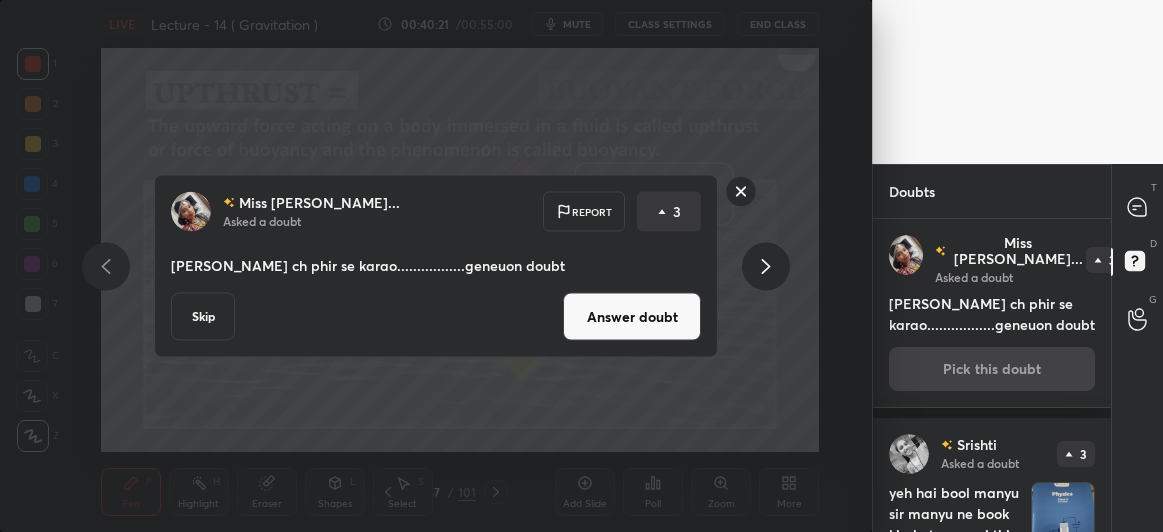 click on "Answer doubt" at bounding box center [632, 317] 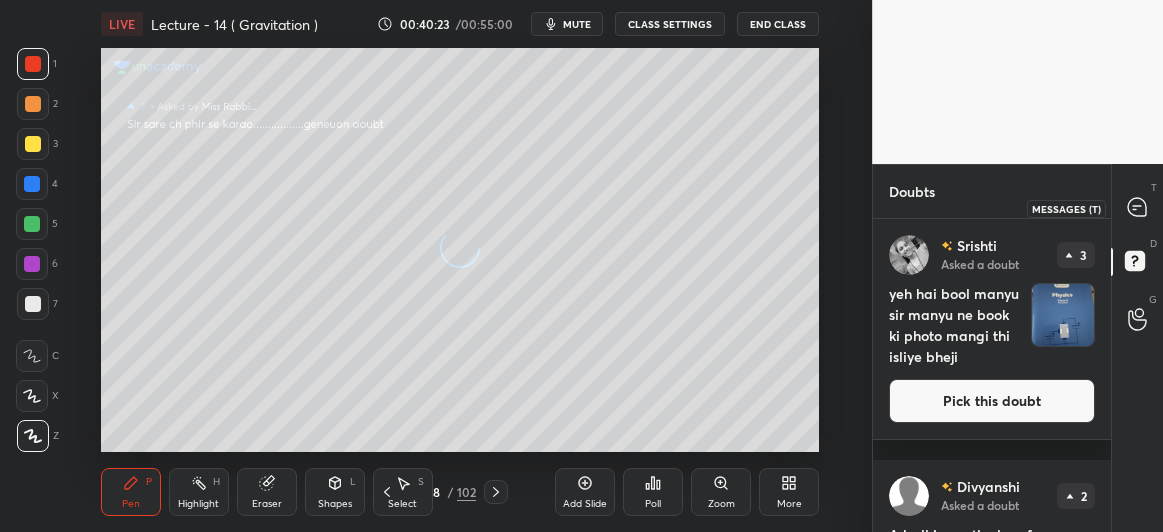 click 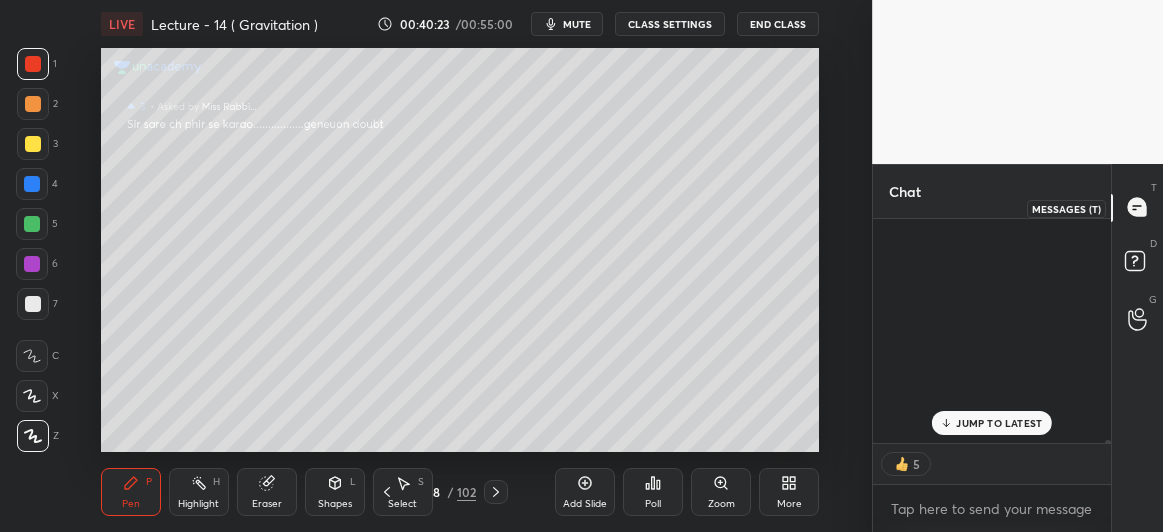 scroll, scrollTop: 25521, scrollLeft: 0, axis: vertical 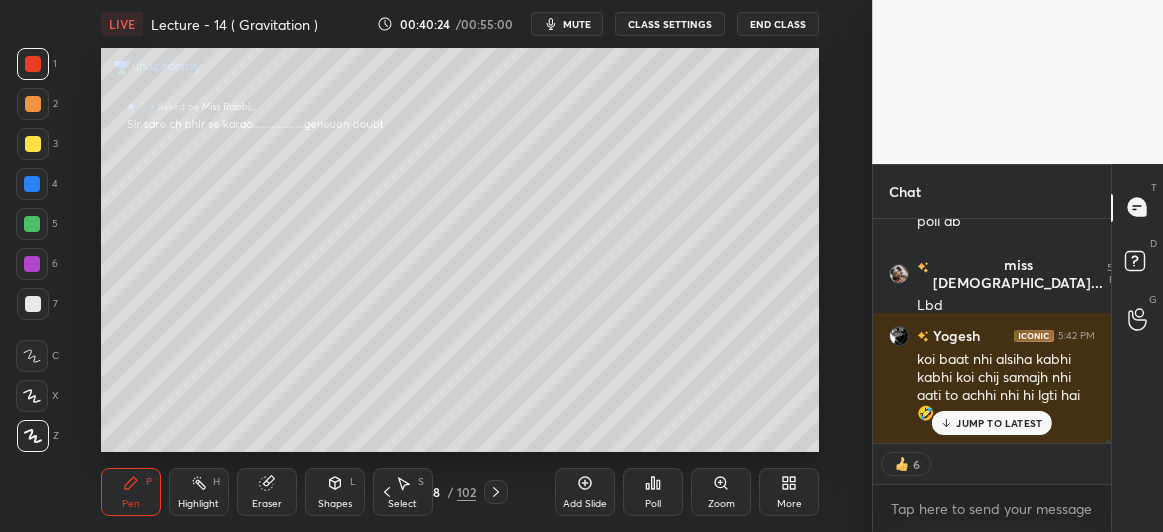 click on "JUMP TO LATEST" at bounding box center [999, 423] 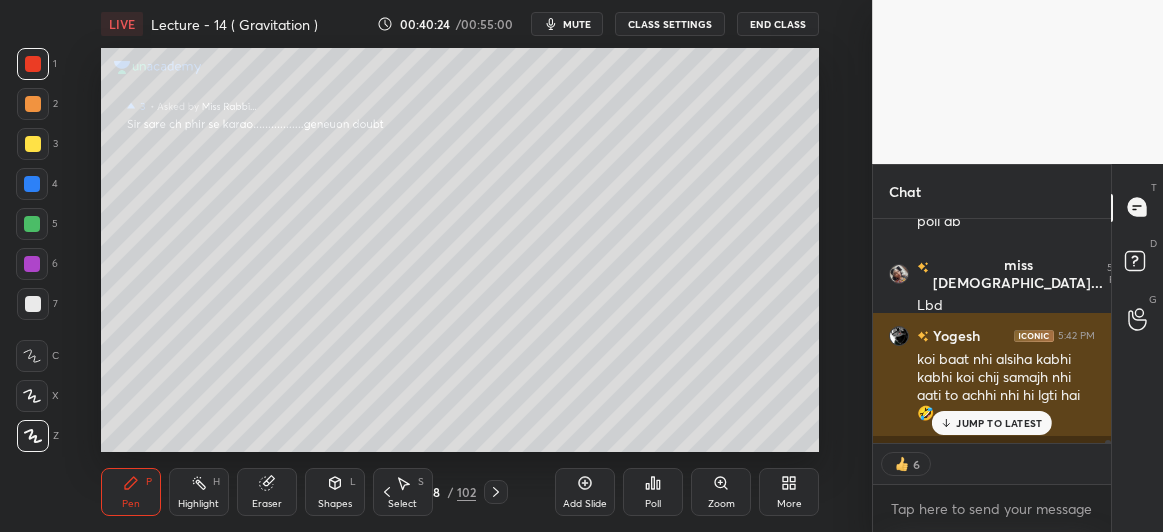 scroll, scrollTop: 25669, scrollLeft: 0, axis: vertical 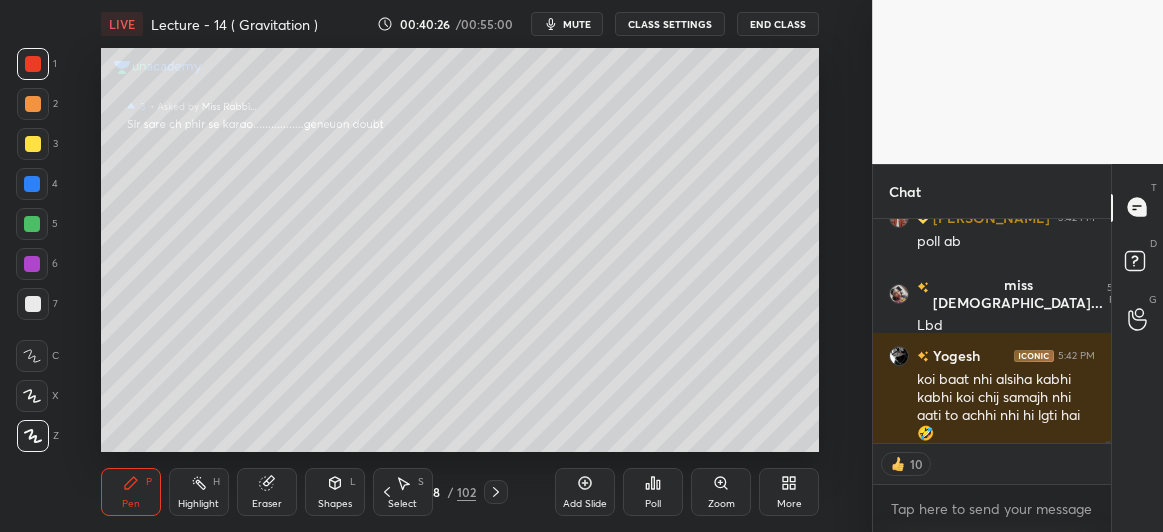 click at bounding box center (33, 104) 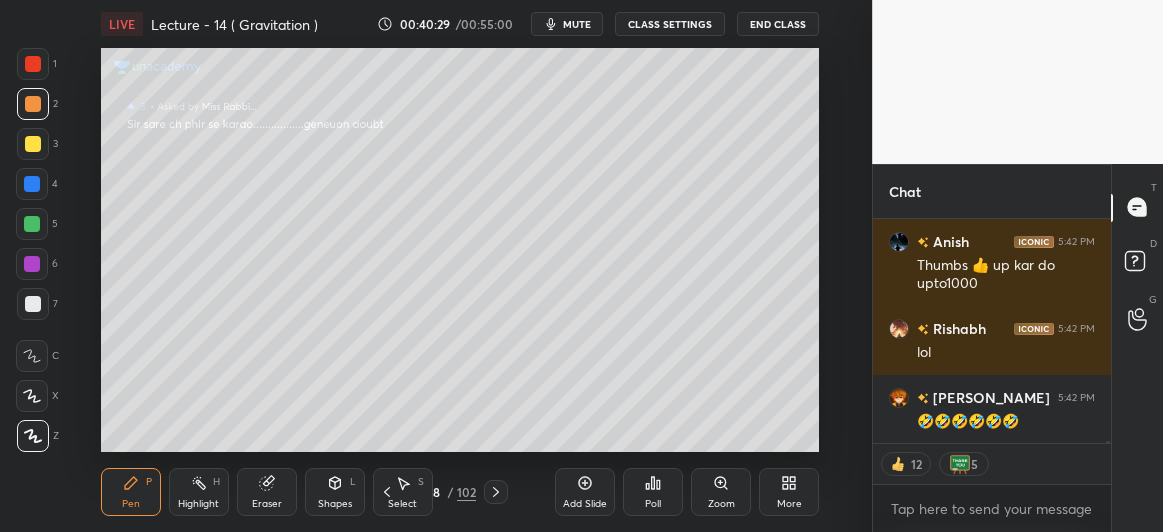 scroll, scrollTop: 25975, scrollLeft: 0, axis: vertical 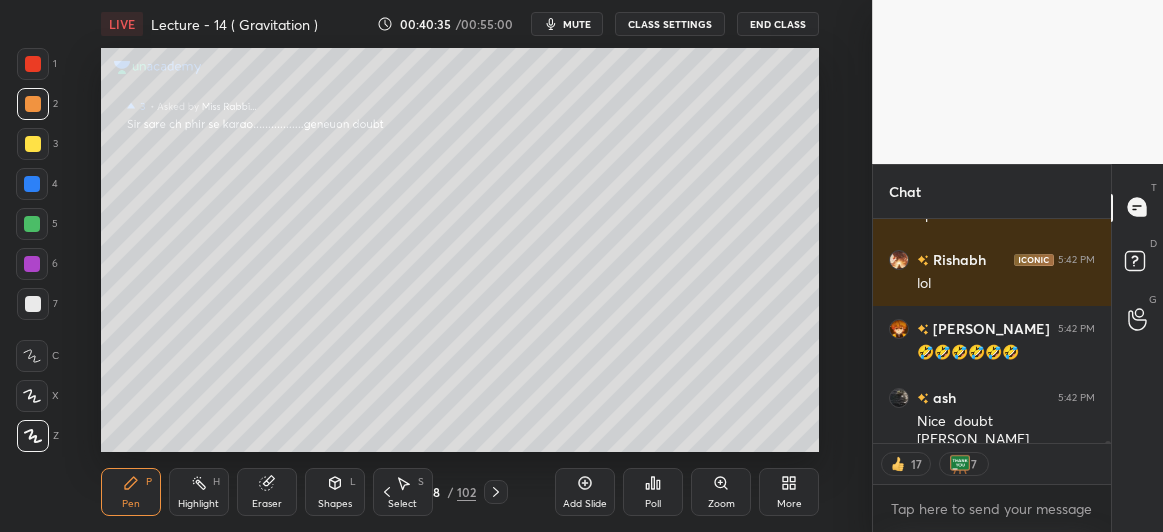click at bounding box center [33, 304] 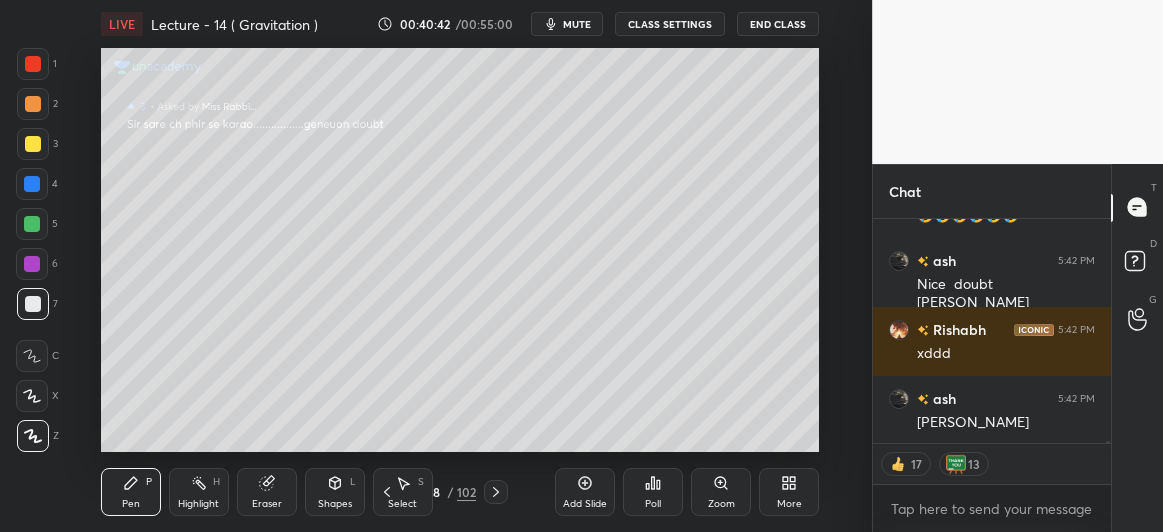 scroll, scrollTop: 26181, scrollLeft: 0, axis: vertical 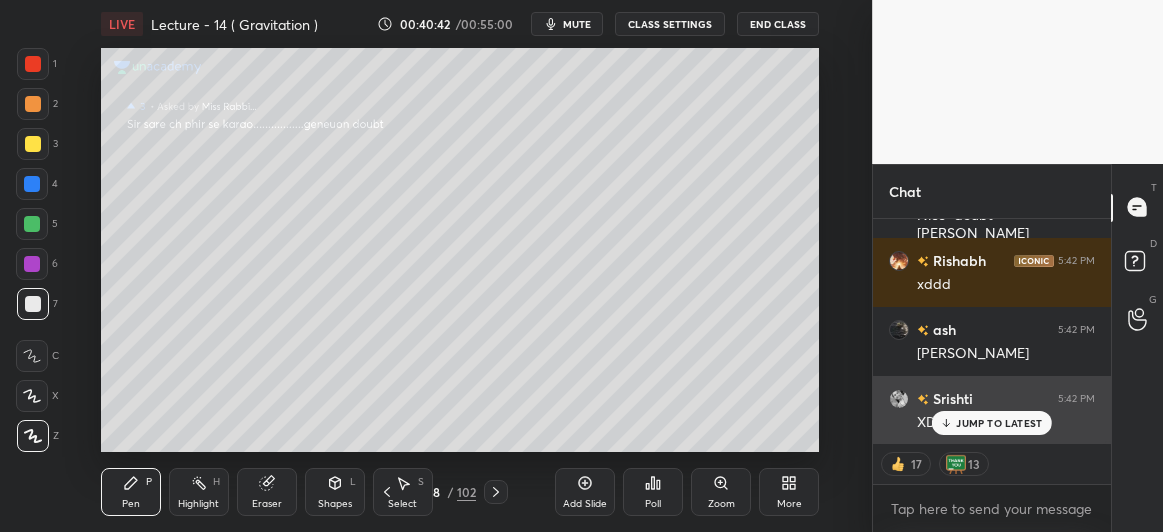 click on "JUMP TO LATEST" at bounding box center [992, 423] 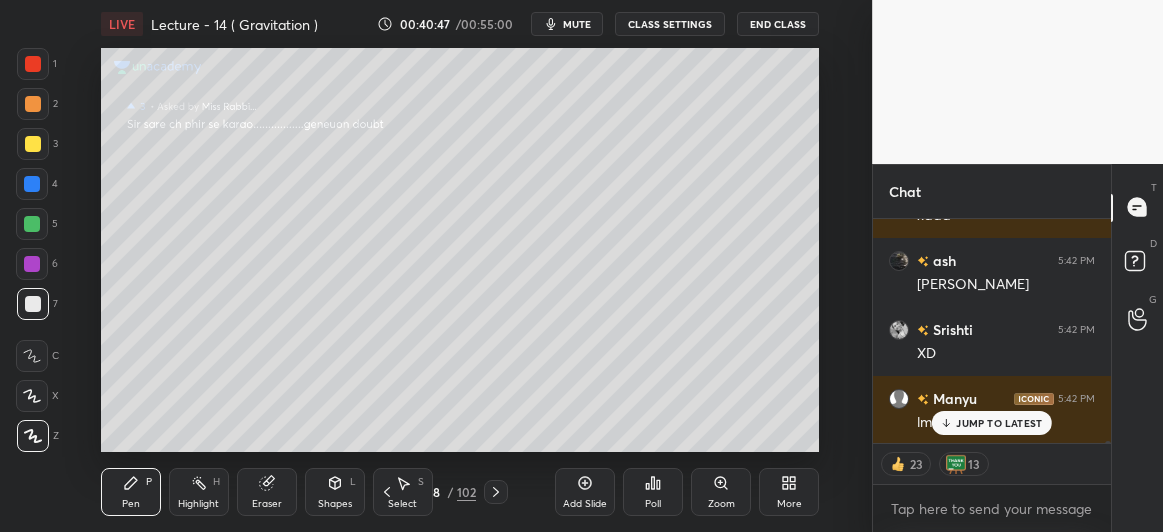 scroll, scrollTop: 26319, scrollLeft: 0, axis: vertical 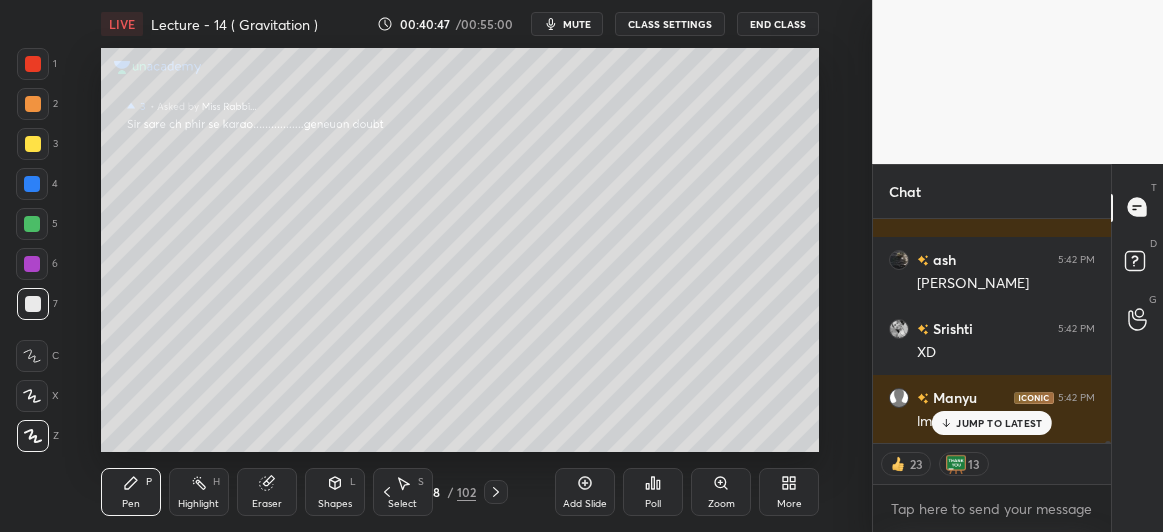 click on "JUMP TO LATEST" at bounding box center [999, 423] 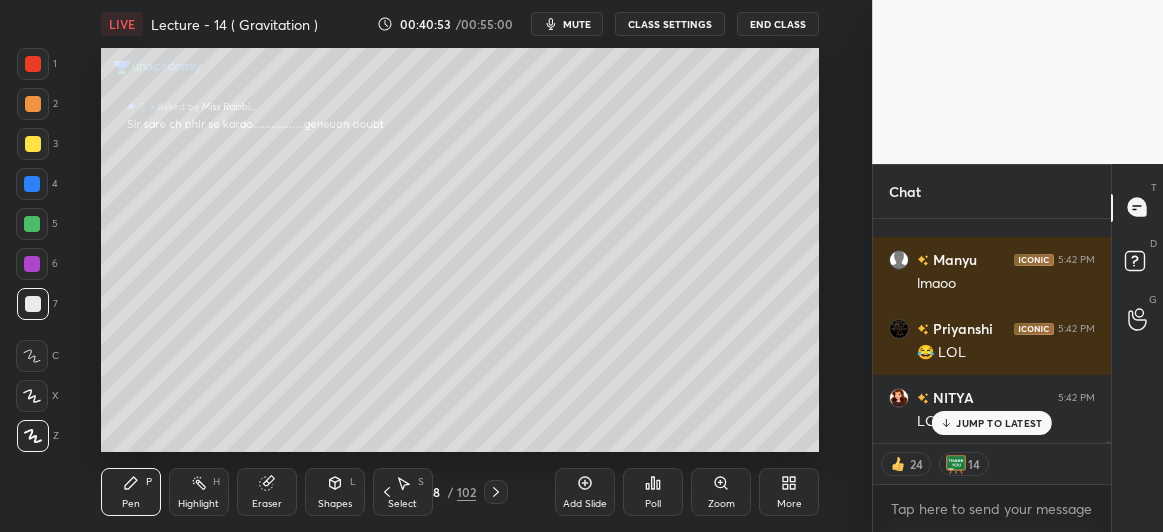 scroll, scrollTop: 26475, scrollLeft: 0, axis: vertical 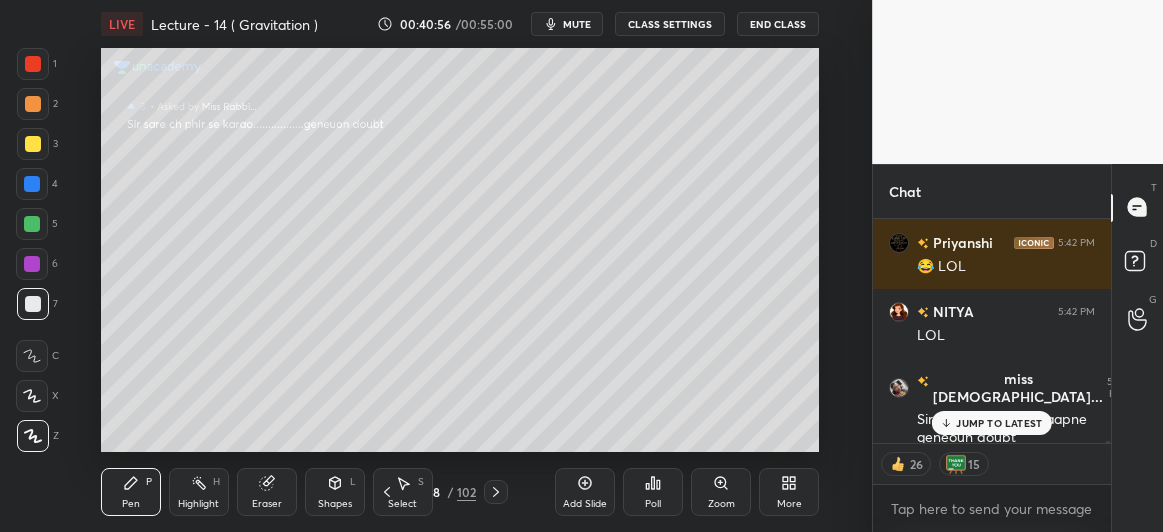 click on "JUMP TO LATEST" at bounding box center (999, 423) 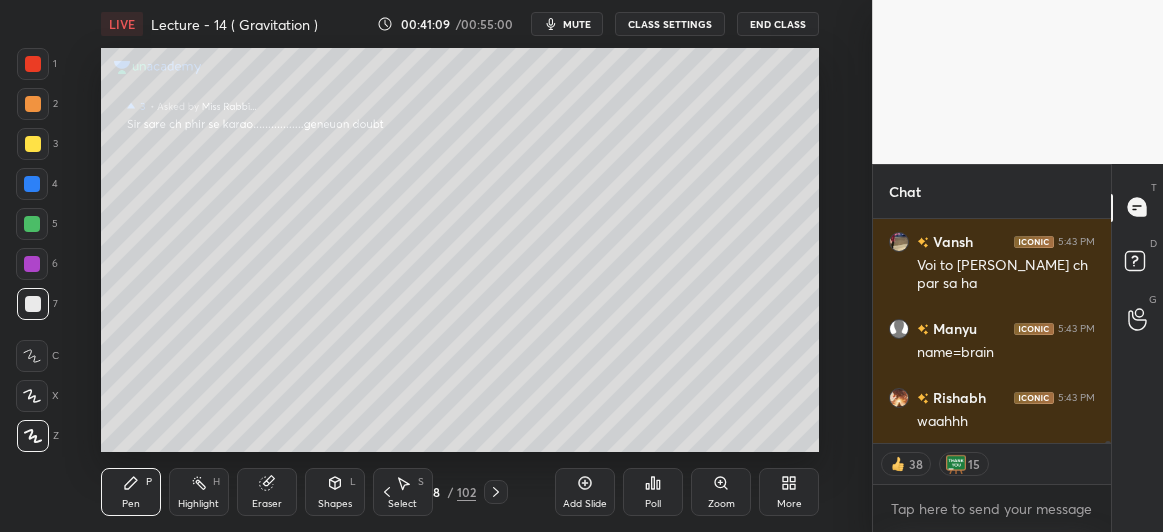 scroll, scrollTop: 26838, scrollLeft: 0, axis: vertical 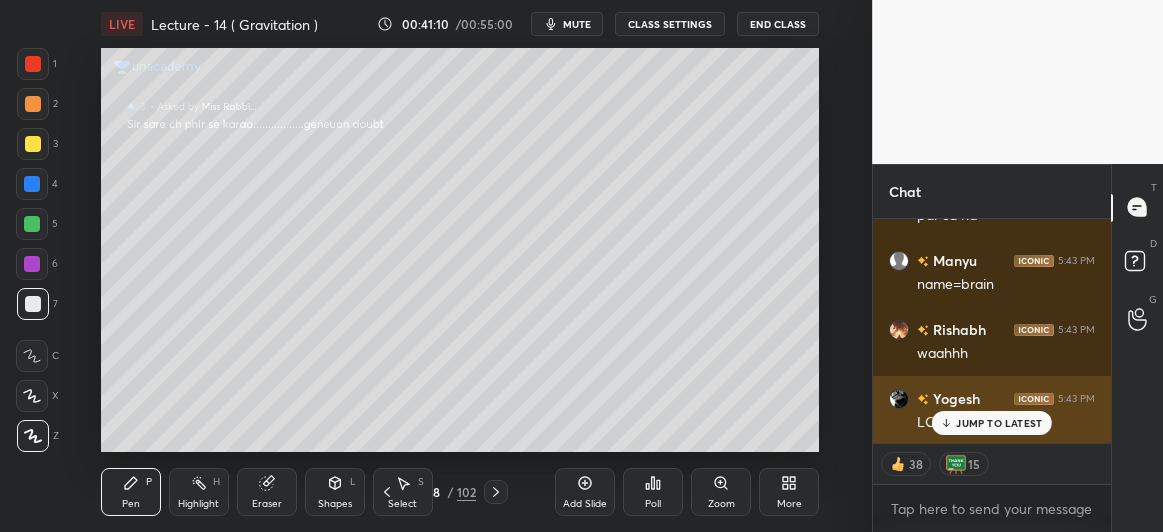 click on "JUMP TO LATEST" at bounding box center [999, 423] 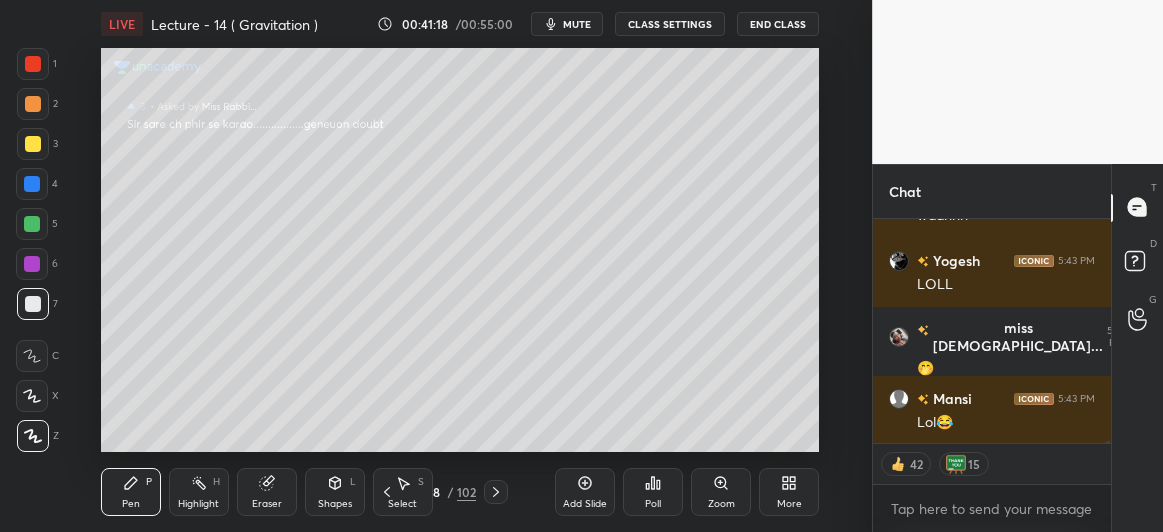 scroll, scrollTop: 27046, scrollLeft: 0, axis: vertical 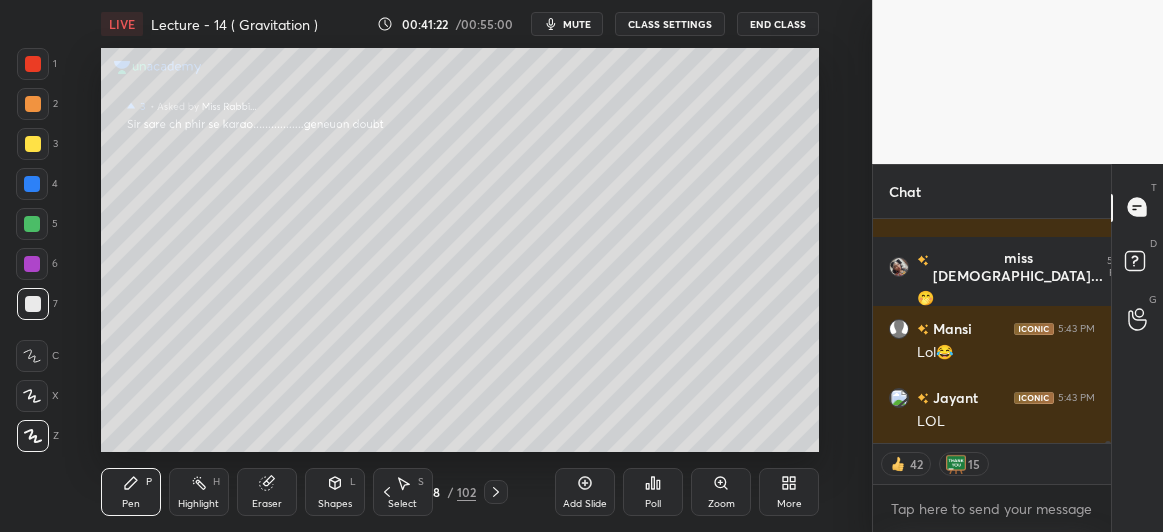 click at bounding box center (32, 184) 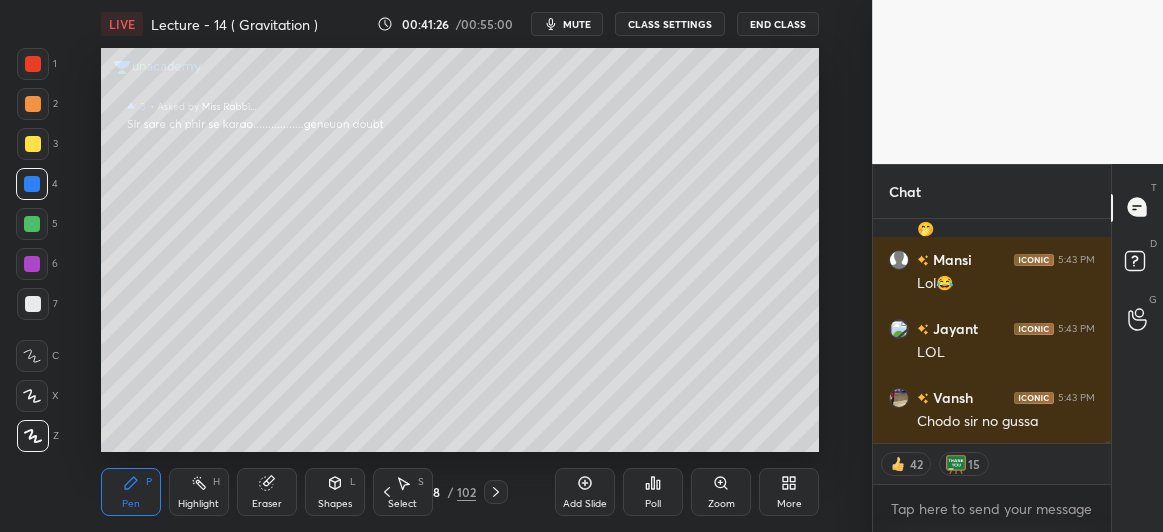 scroll, scrollTop: 27184, scrollLeft: 0, axis: vertical 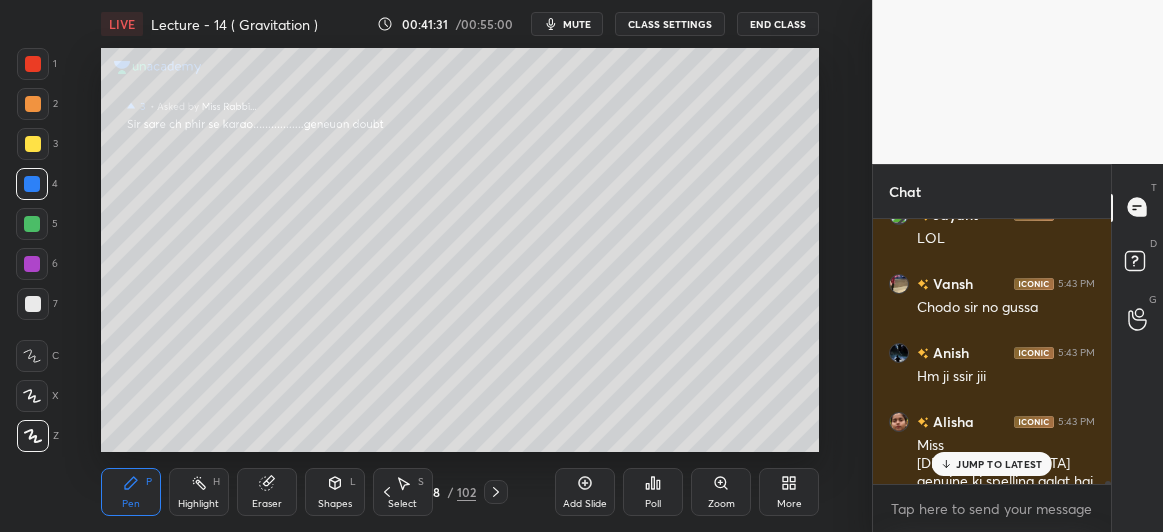 click 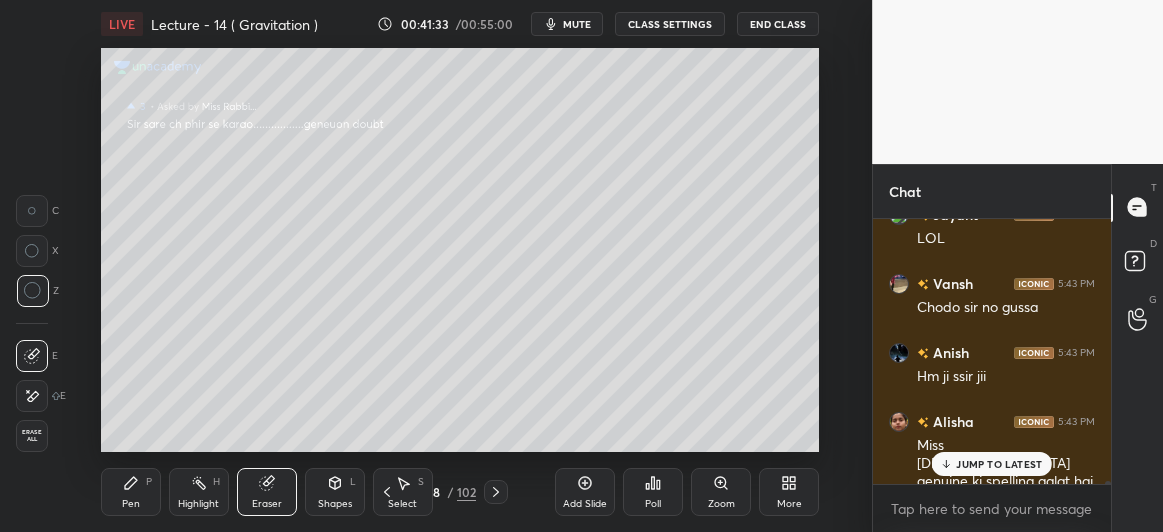 scroll, scrollTop: 27298, scrollLeft: 0, axis: vertical 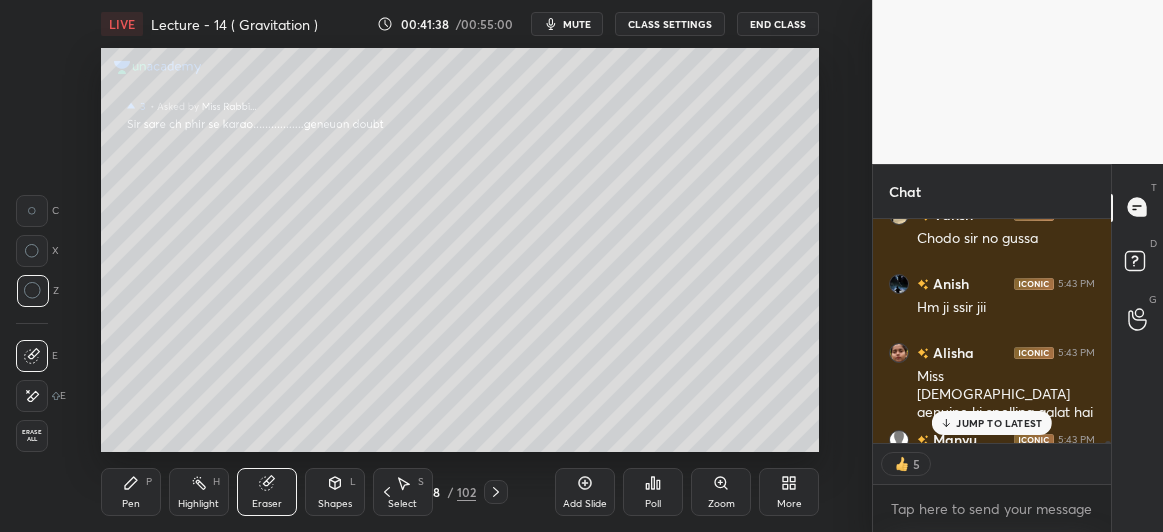click on "JUMP TO LATEST" at bounding box center (999, 423) 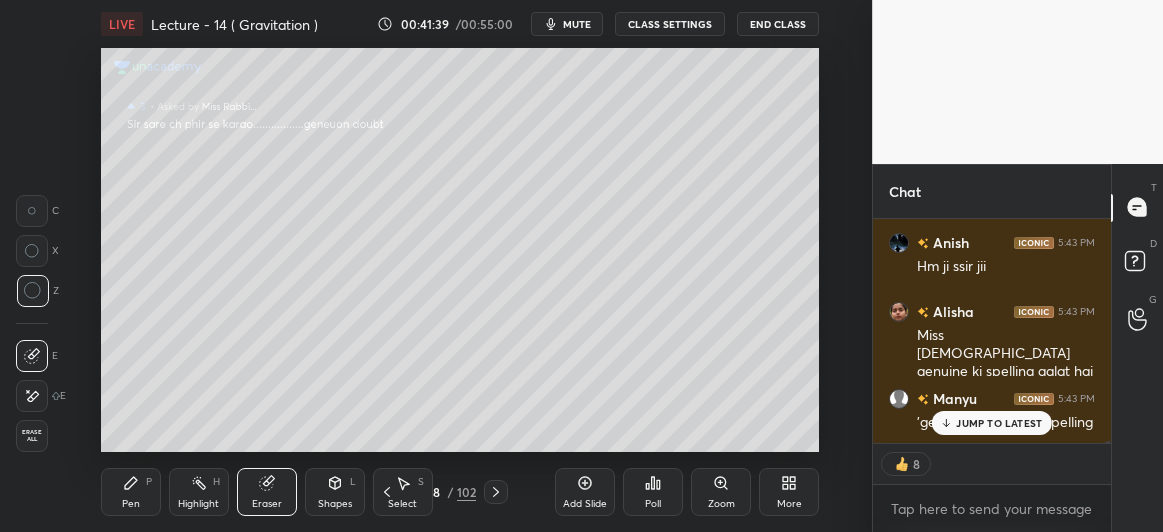 scroll, scrollTop: 27444, scrollLeft: 0, axis: vertical 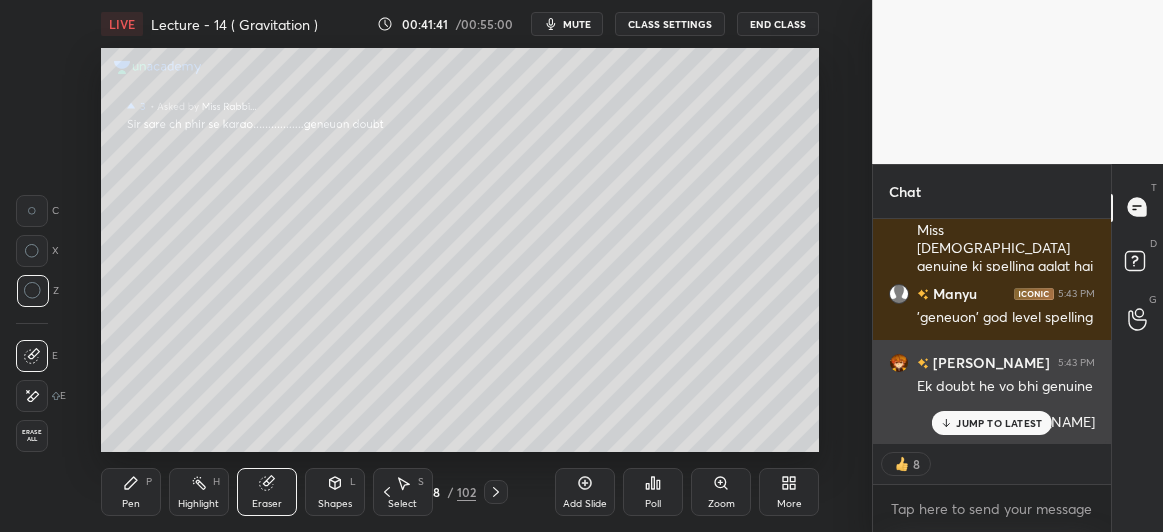 click on "JUMP TO LATEST" at bounding box center (999, 423) 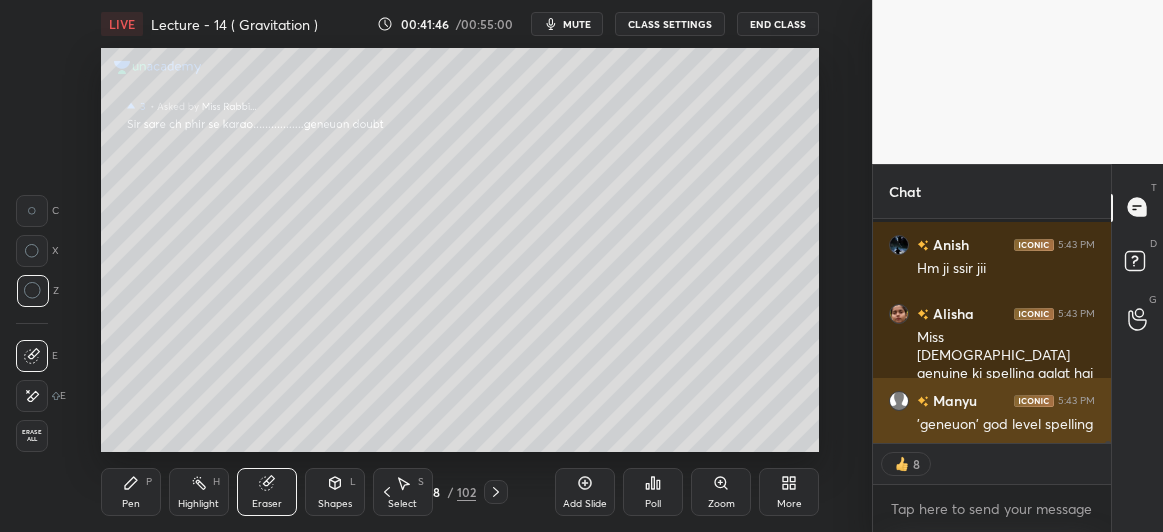 scroll, scrollTop: 27445, scrollLeft: 0, axis: vertical 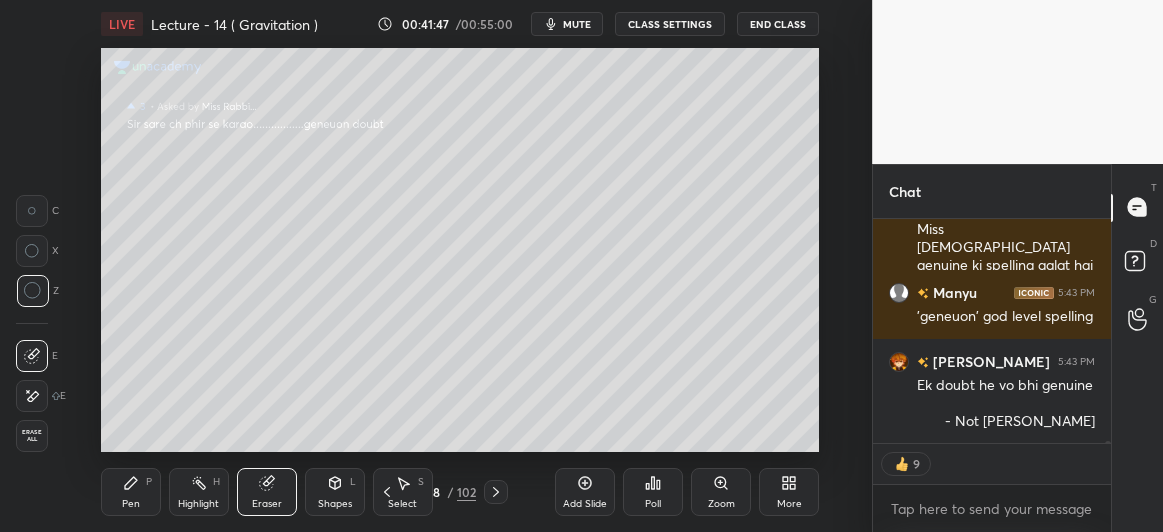 click at bounding box center [496, 492] 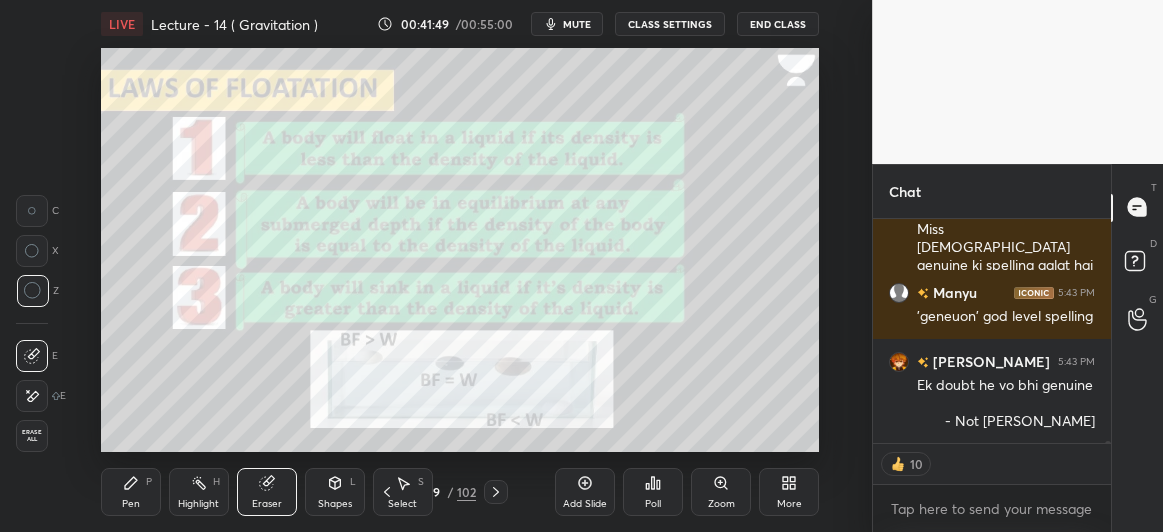 click 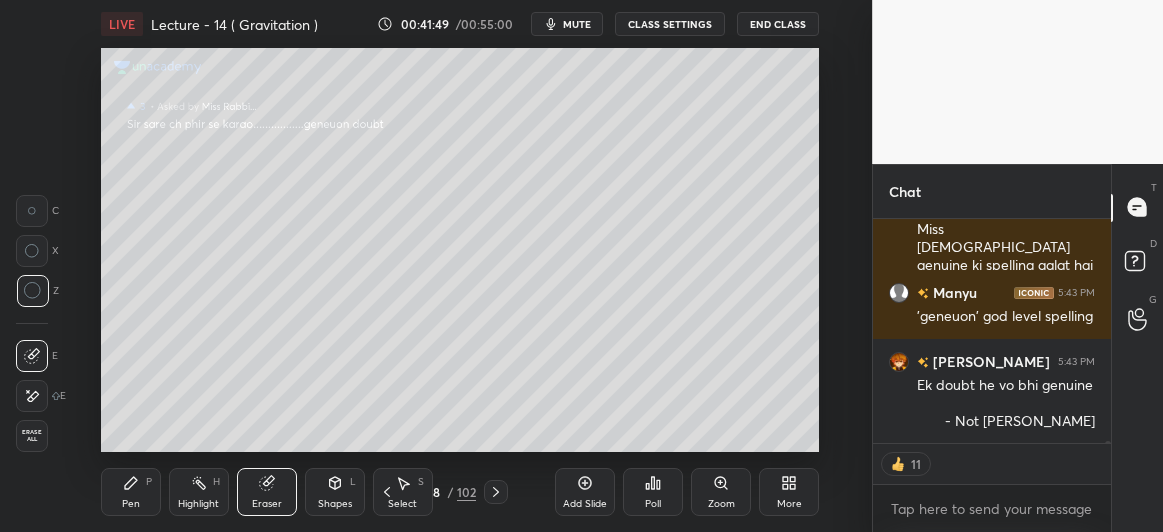 scroll, scrollTop: 27532, scrollLeft: 0, axis: vertical 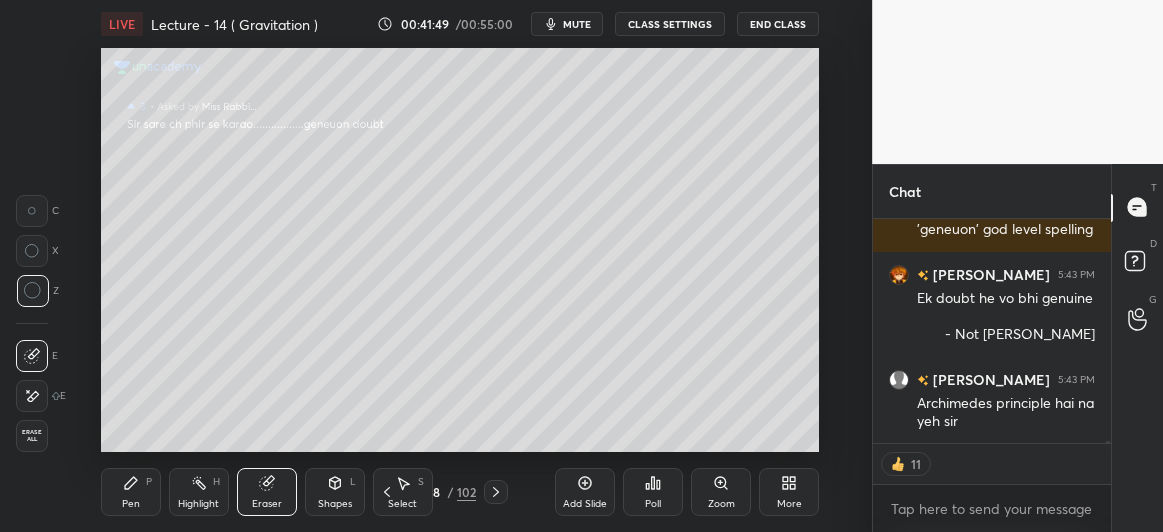 click 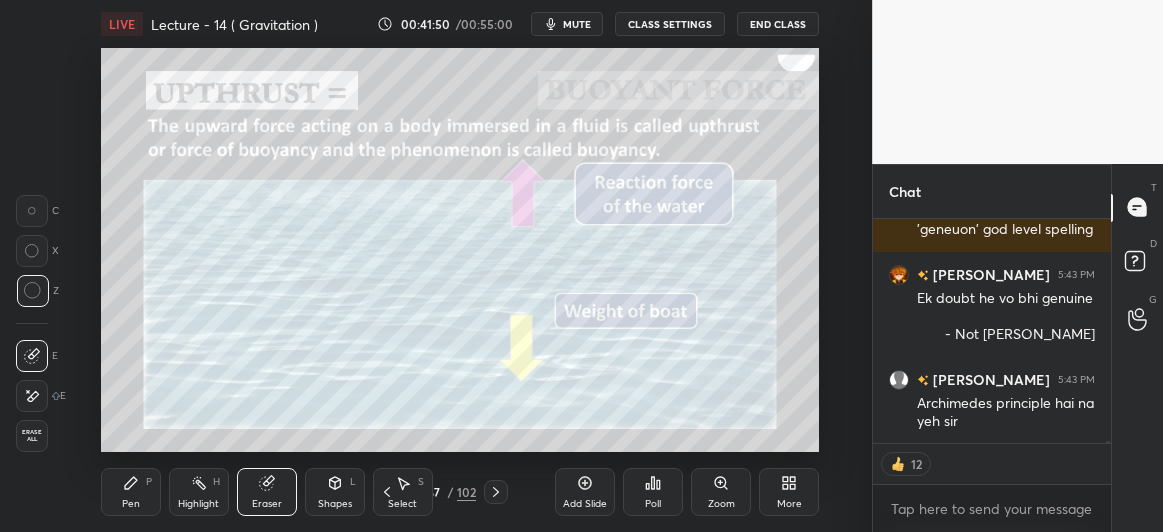 click 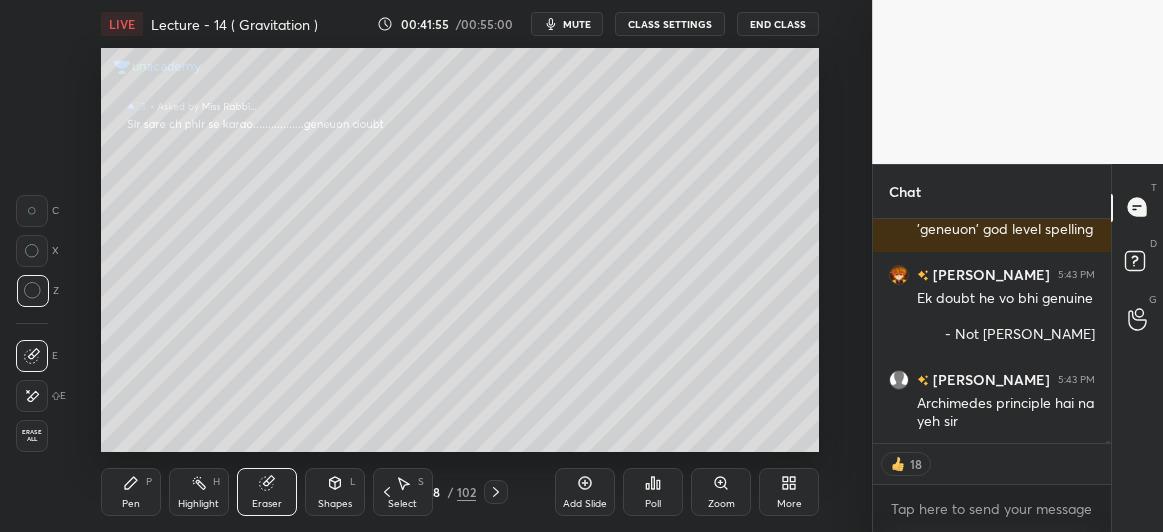 click 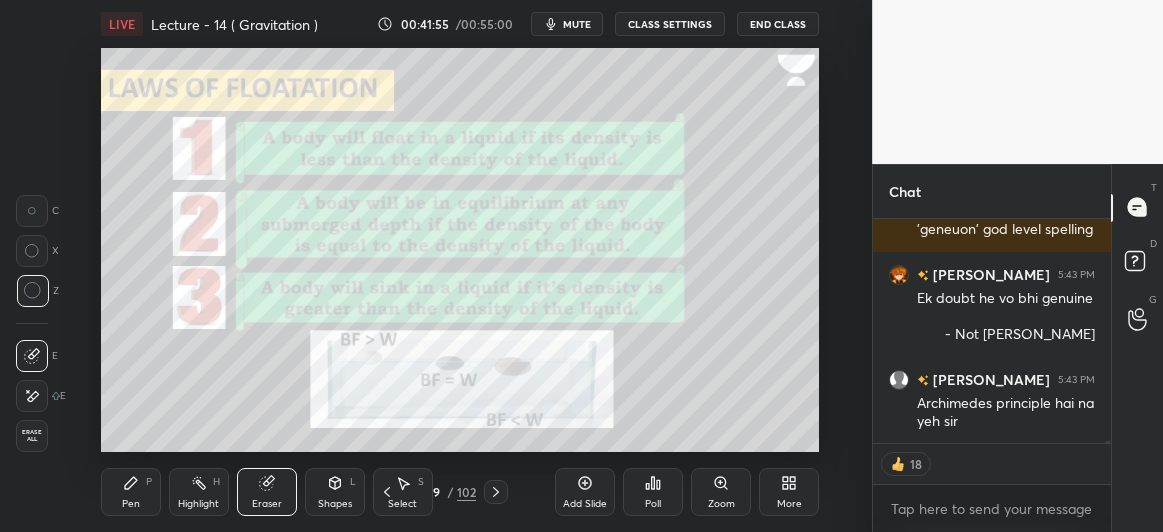 scroll, scrollTop: 27601, scrollLeft: 0, axis: vertical 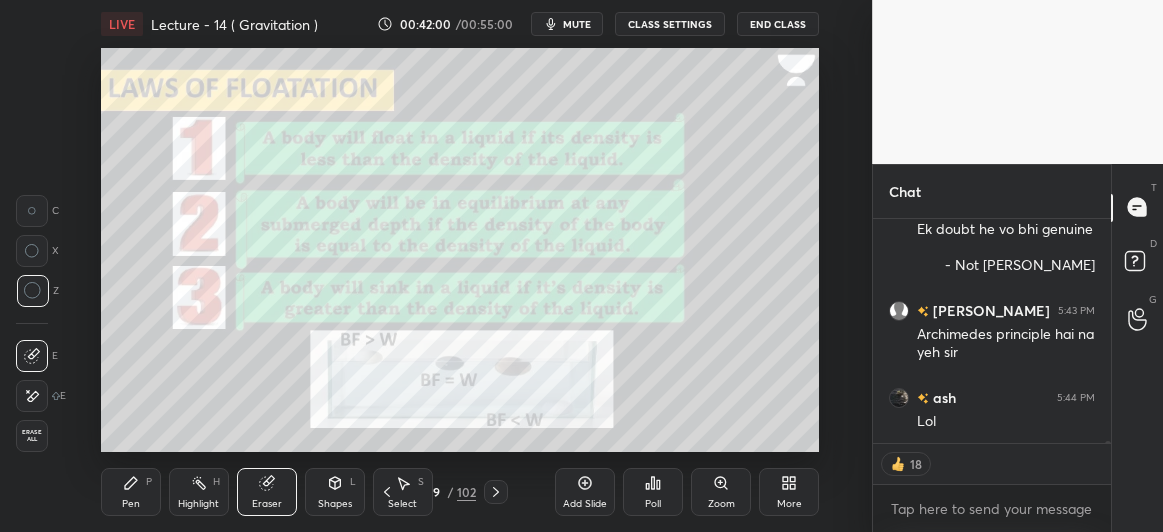click 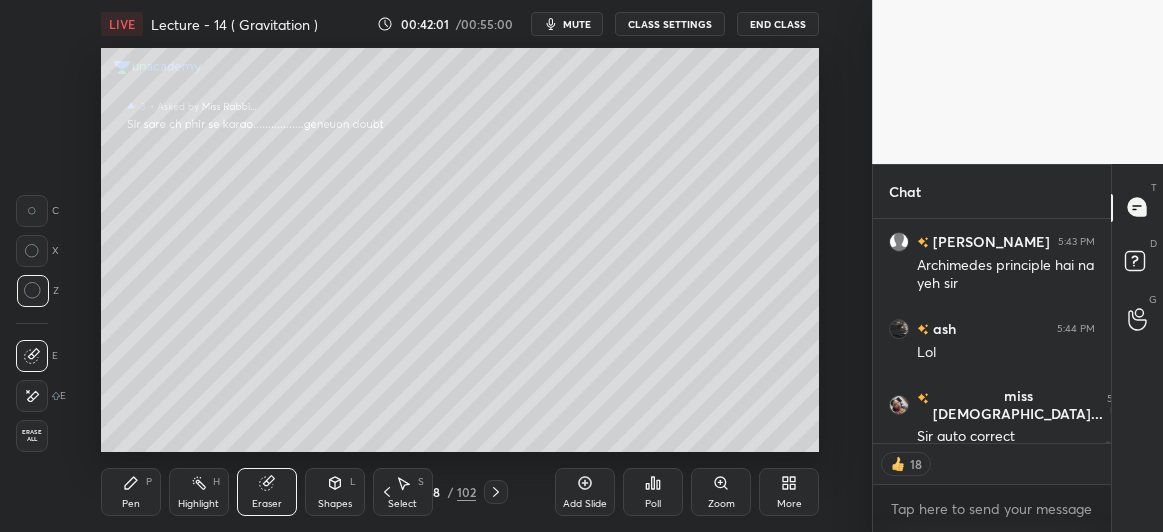 click 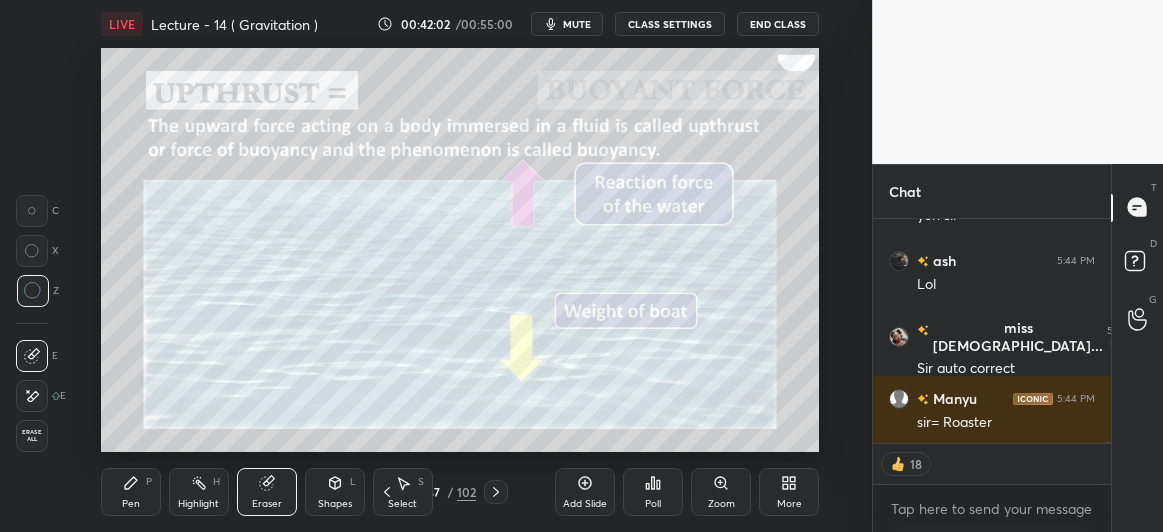 scroll, scrollTop: 27807, scrollLeft: 0, axis: vertical 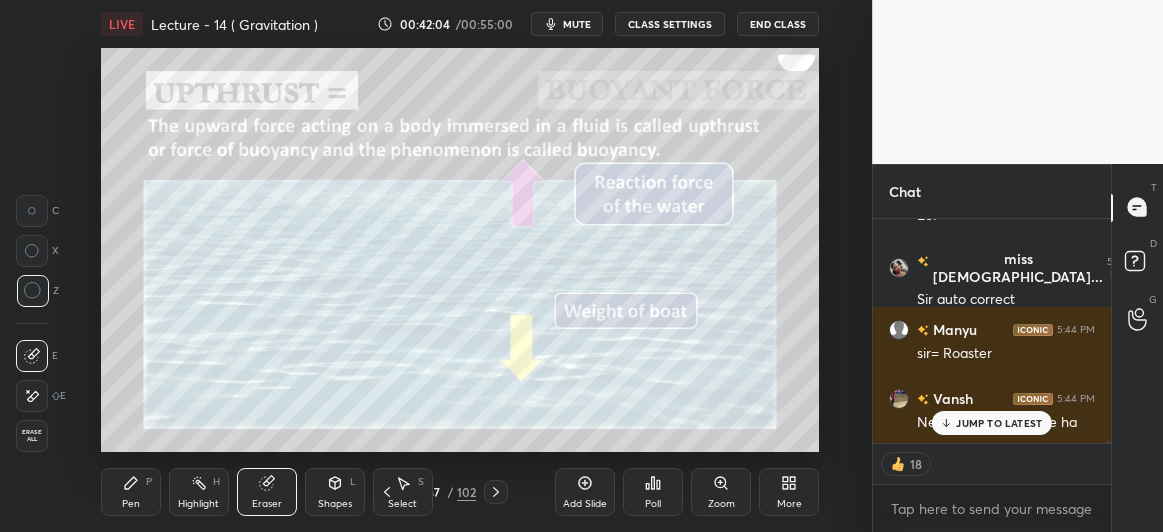 click on "JUMP TO LATEST" at bounding box center (999, 423) 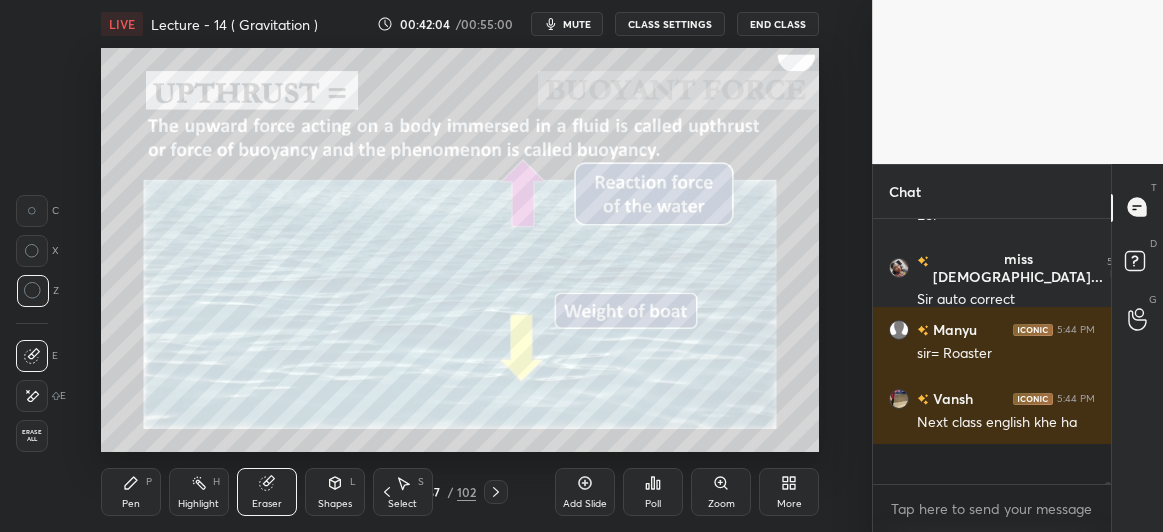 scroll, scrollTop: 6, scrollLeft: 6, axis: both 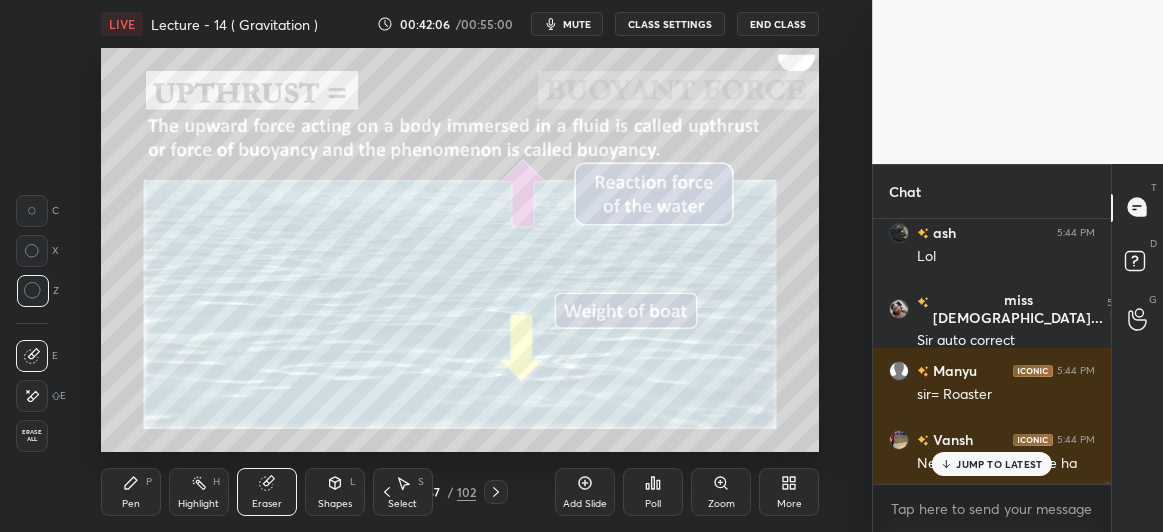 click on "JUMP TO LATEST" at bounding box center (999, 464) 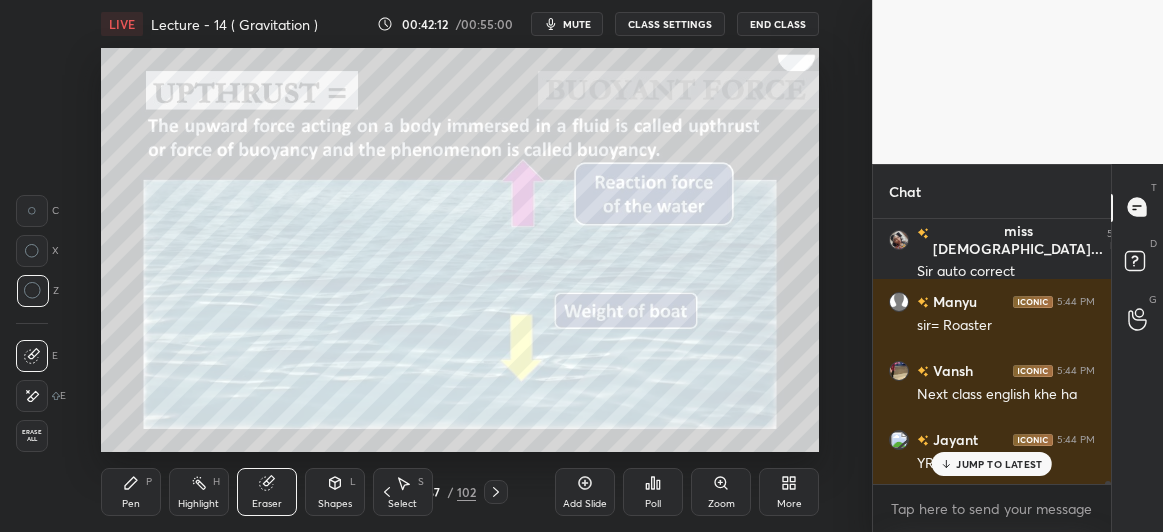 scroll, scrollTop: 27904, scrollLeft: 0, axis: vertical 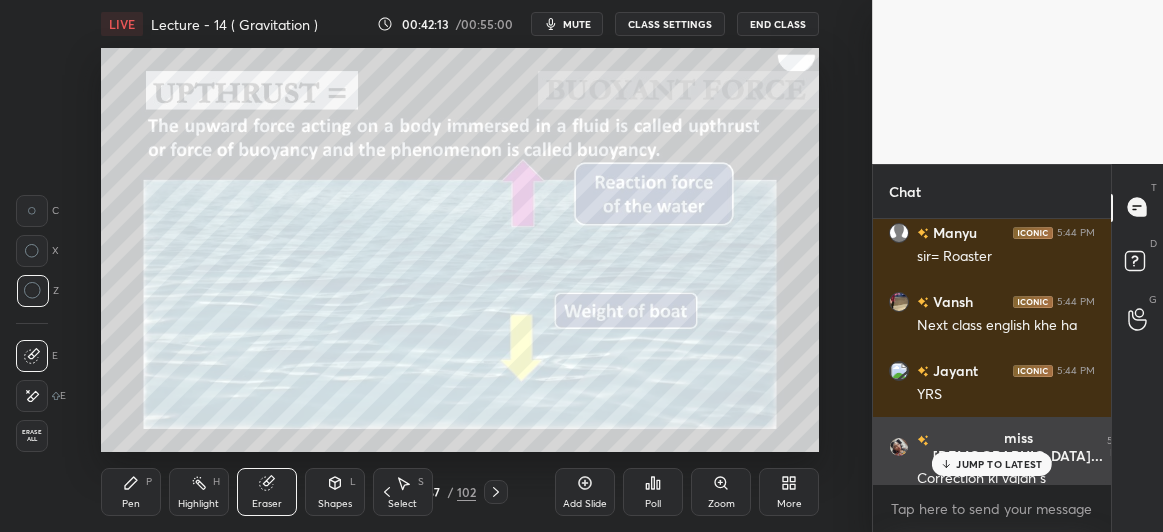 click on "JUMP TO LATEST" at bounding box center (999, 464) 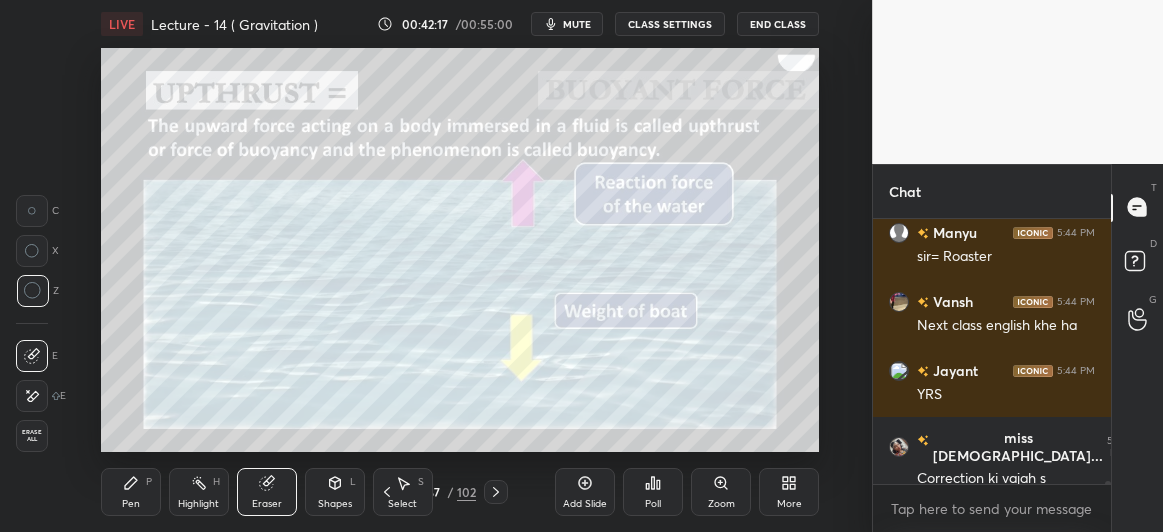 scroll, scrollTop: 28027, scrollLeft: 0, axis: vertical 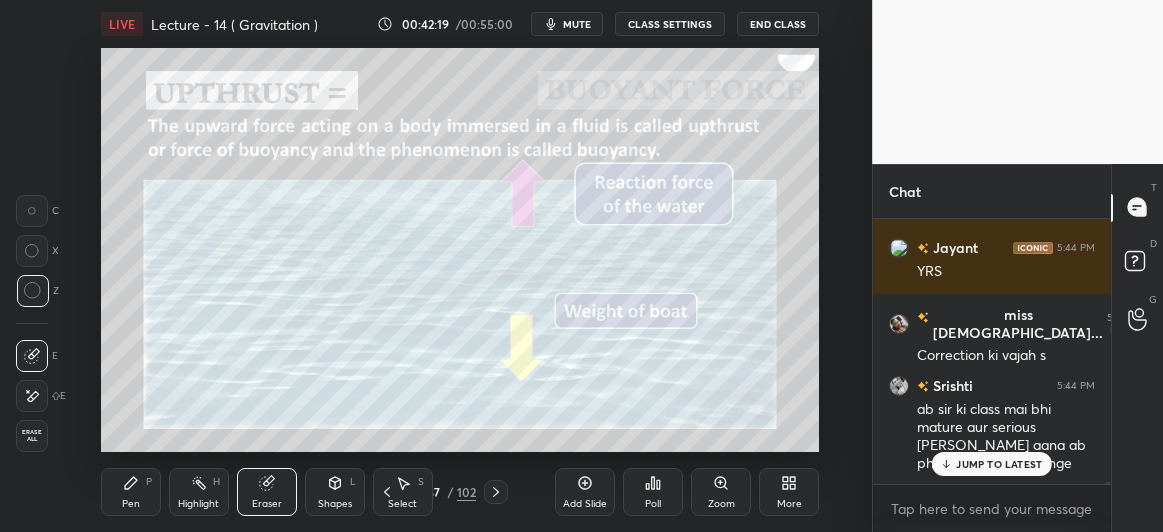 click 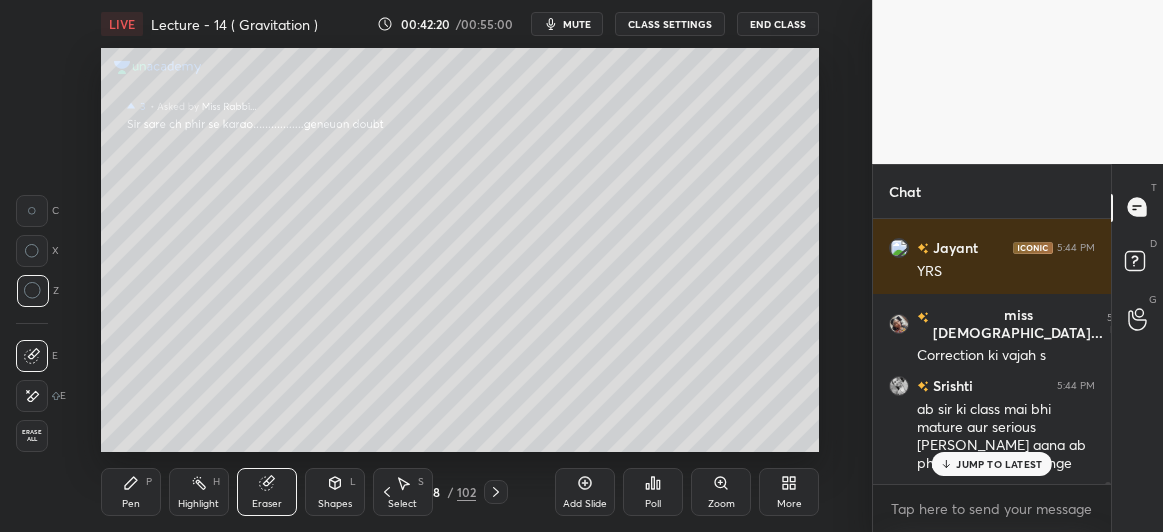 click on "Add Slide" at bounding box center [585, 492] 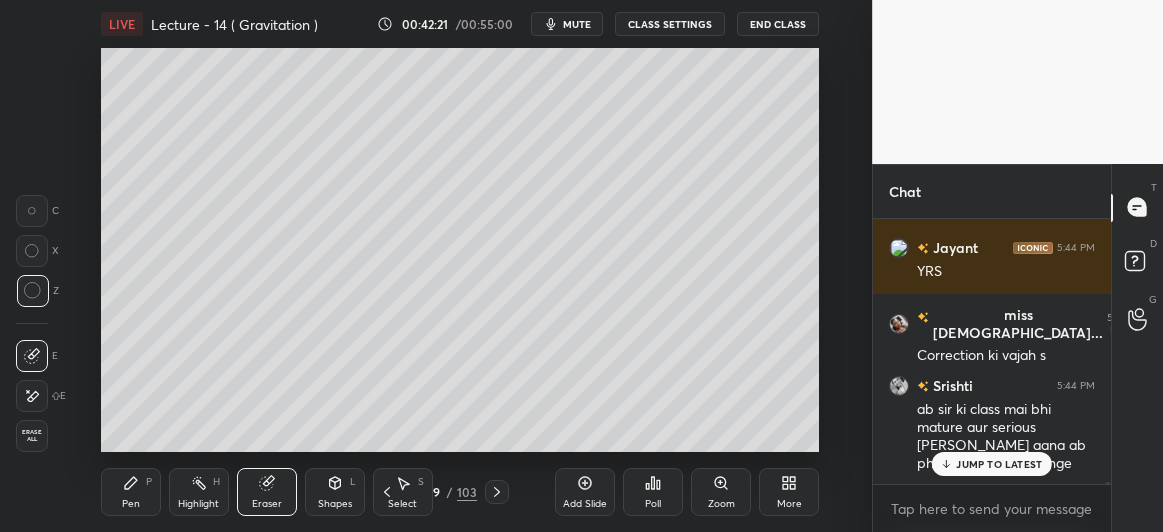 scroll, scrollTop: 28096, scrollLeft: 0, axis: vertical 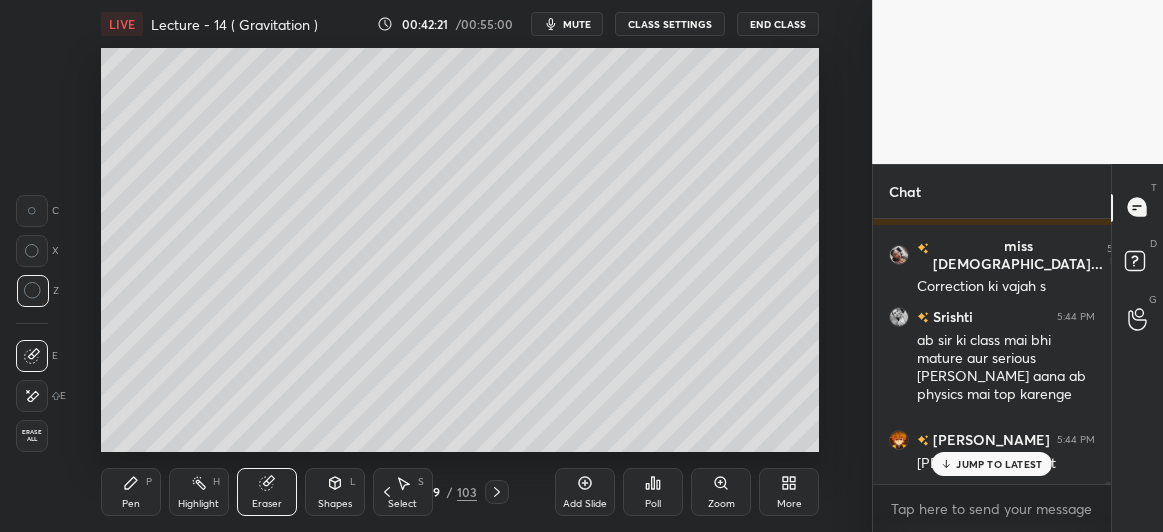 click on "Pen P" at bounding box center (131, 492) 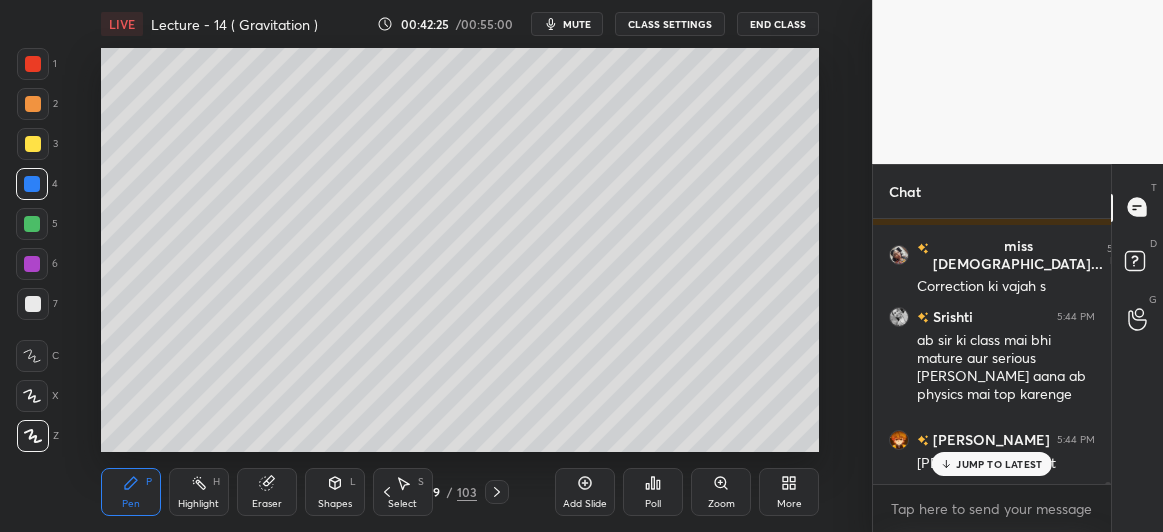 scroll, scrollTop: 219, scrollLeft: 232, axis: both 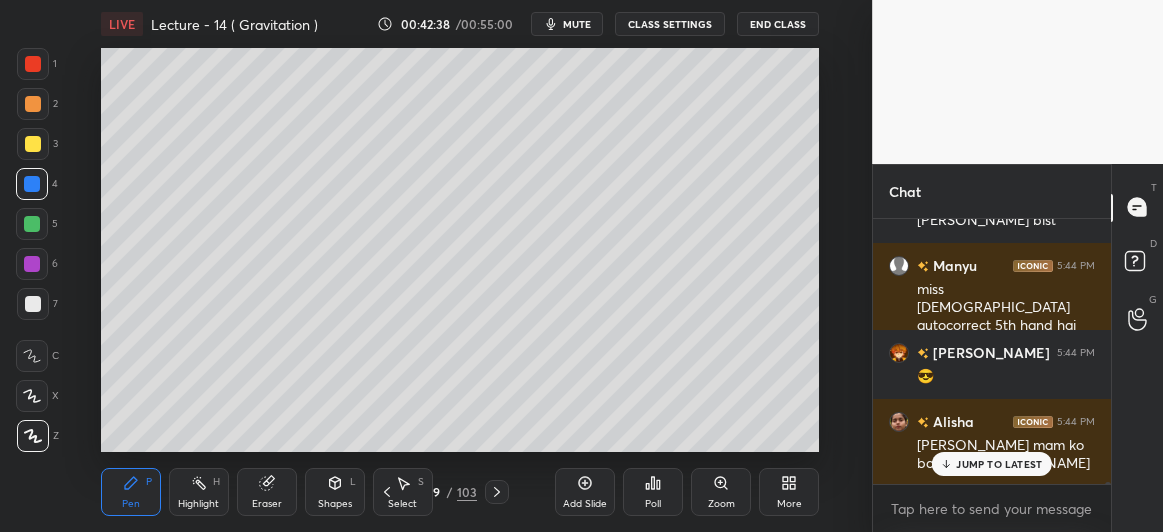 click at bounding box center [33, 144] 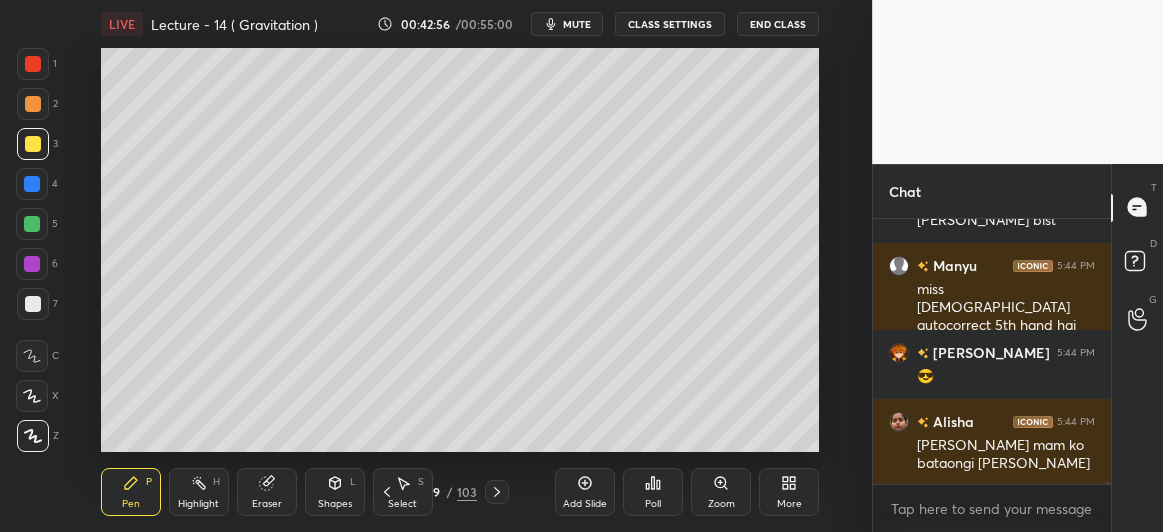 scroll, scrollTop: 28409, scrollLeft: 0, axis: vertical 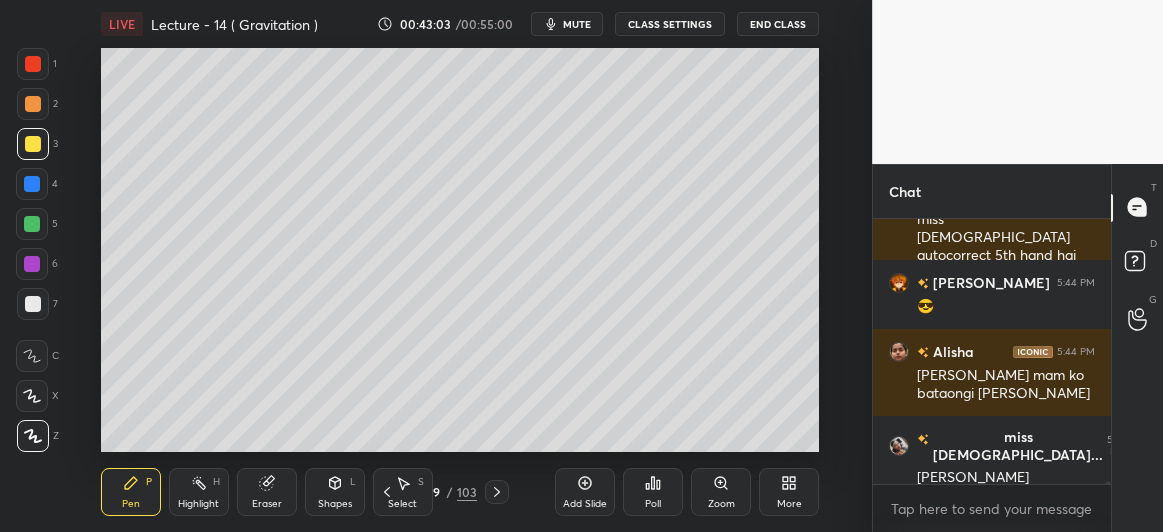 click 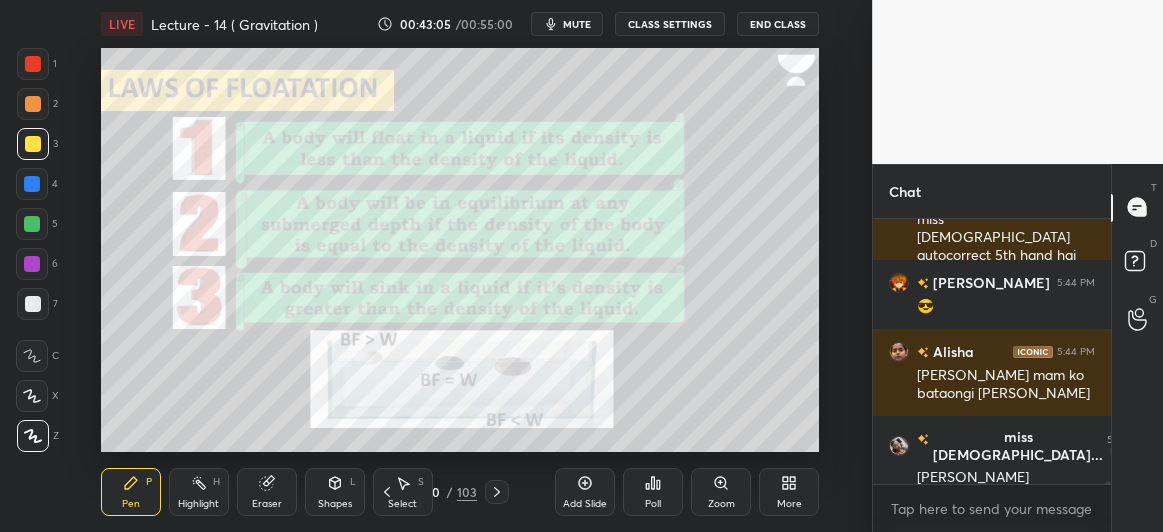click at bounding box center (33, 104) 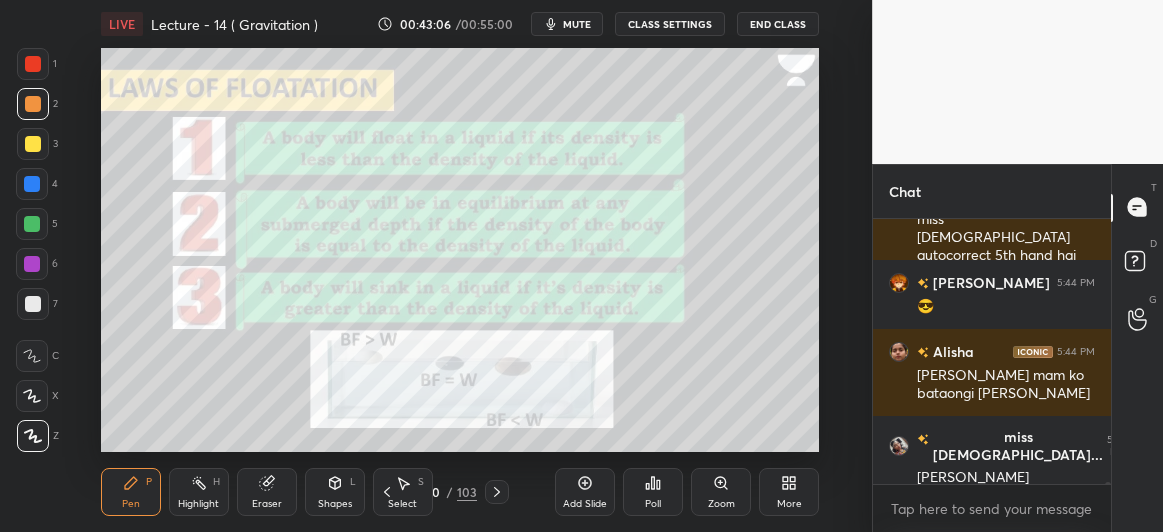 click at bounding box center [32, 264] 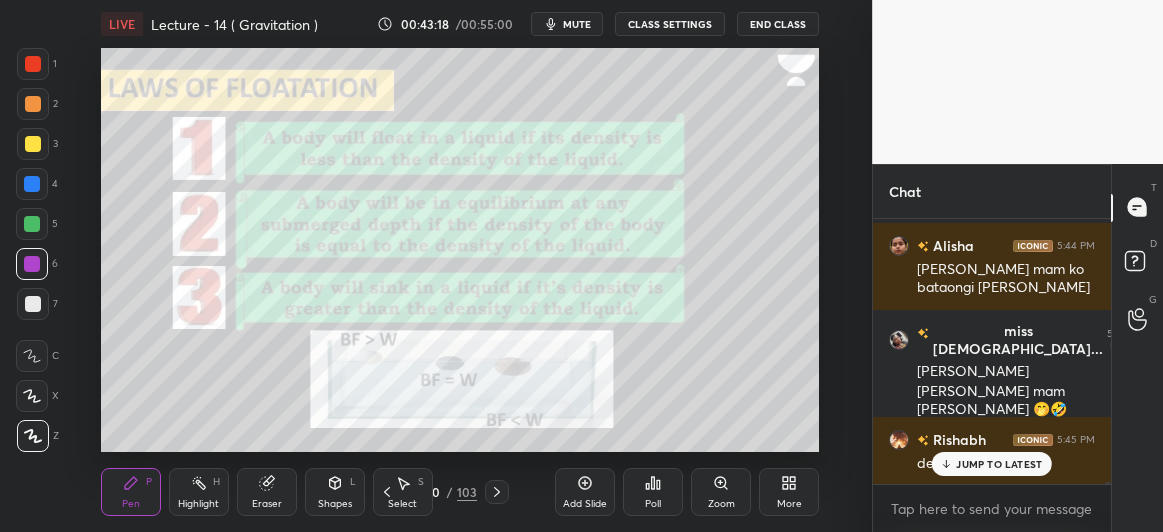 scroll, scrollTop: 28584, scrollLeft: 0, axis: vertical 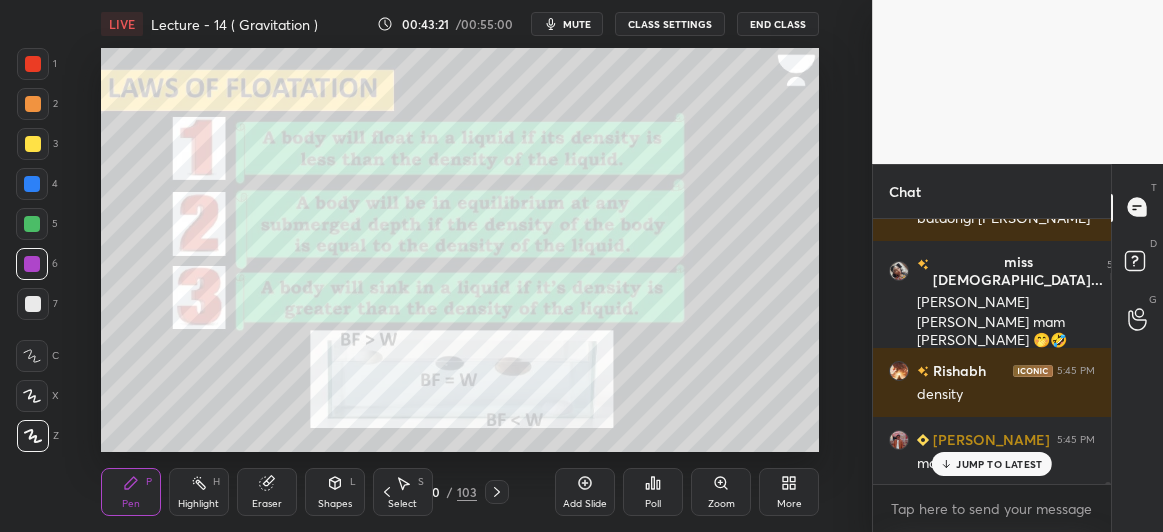 click on "JUMP TO LATEST" at bounding box center [999, 464] 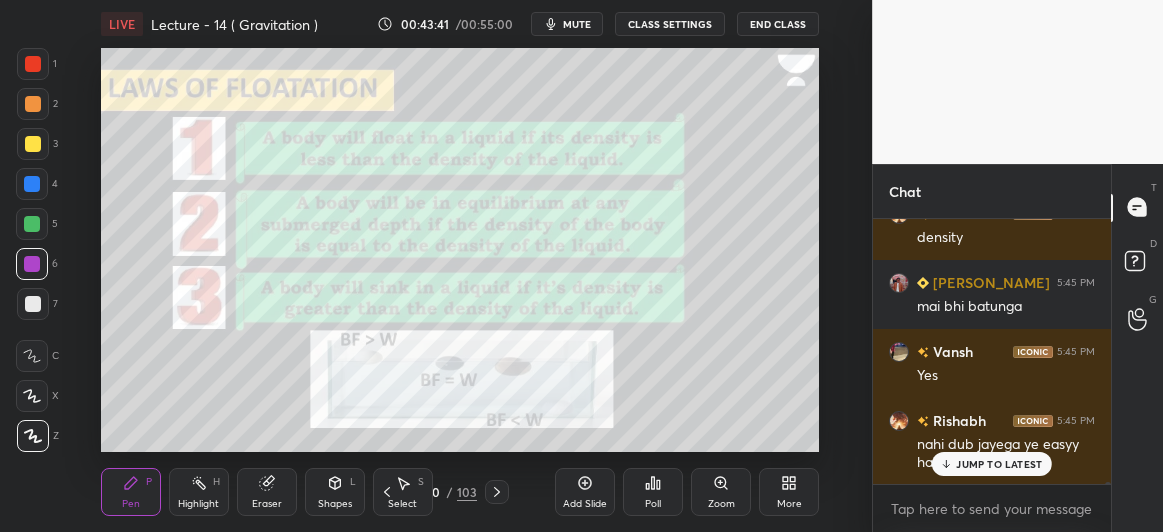 scroll, scrollTop: 28827, scrollLeft: 0, axis: vertical 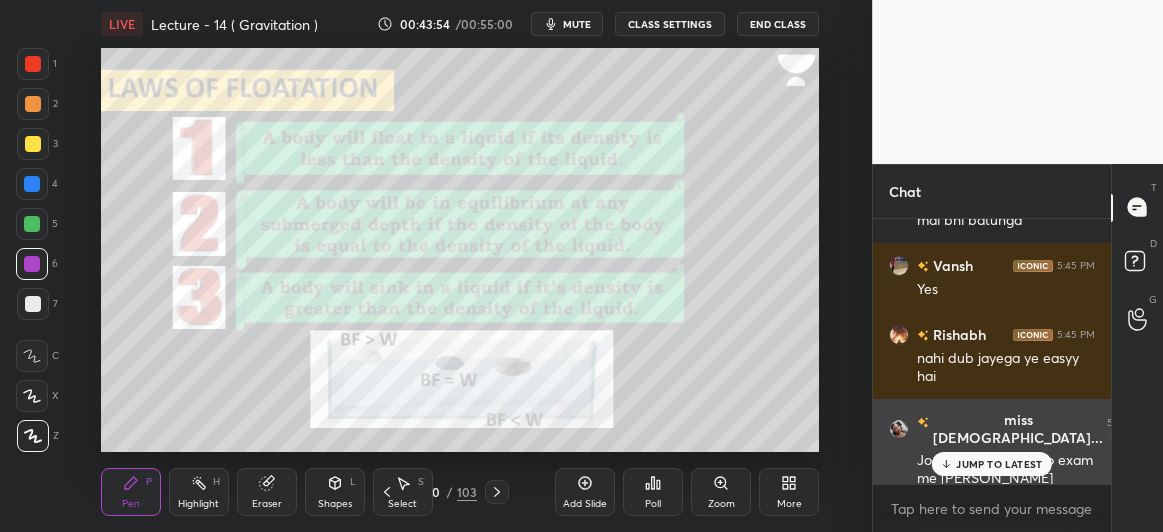 click on "JUMP TO LATEST" at bounding box center (999, 464) 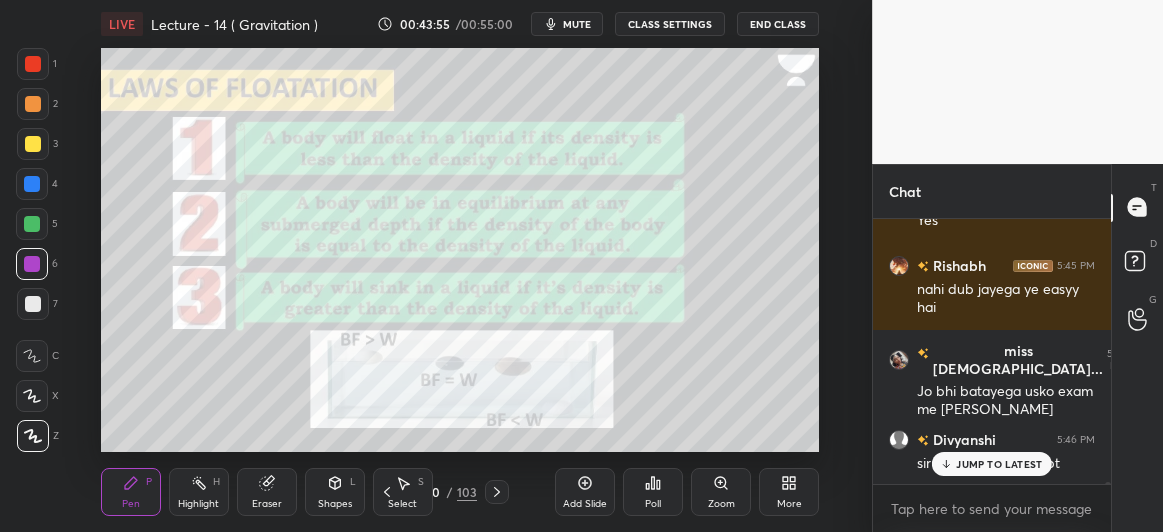 scroll, scrollTop: 28966, scrollLeft: 0, axis: vertical 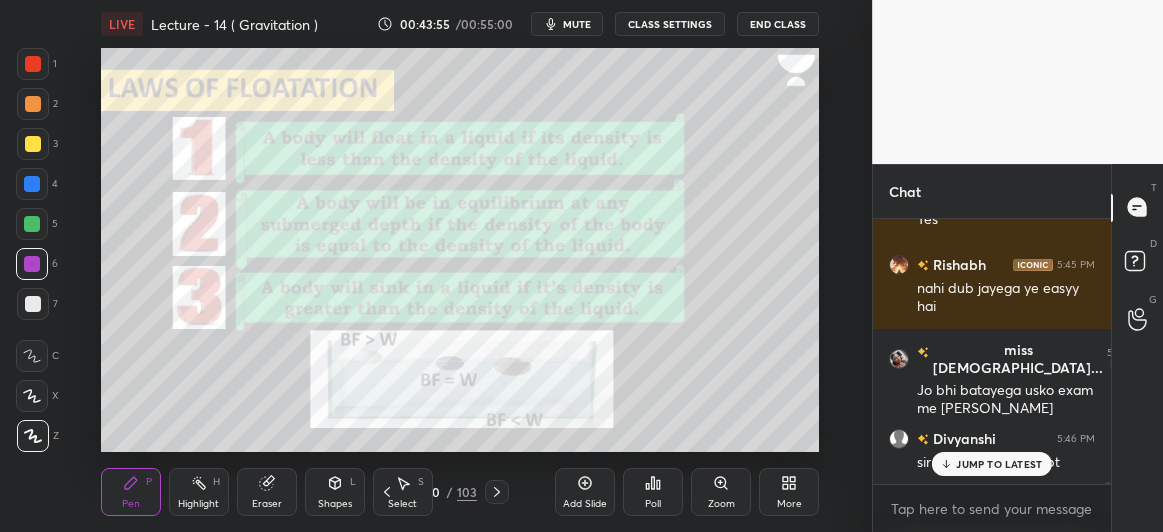 click 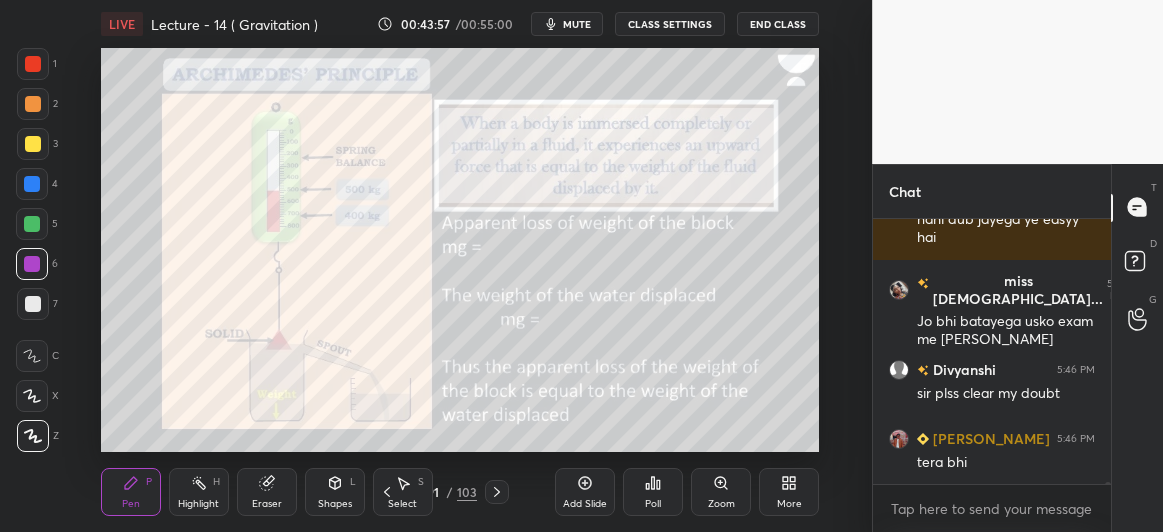 click 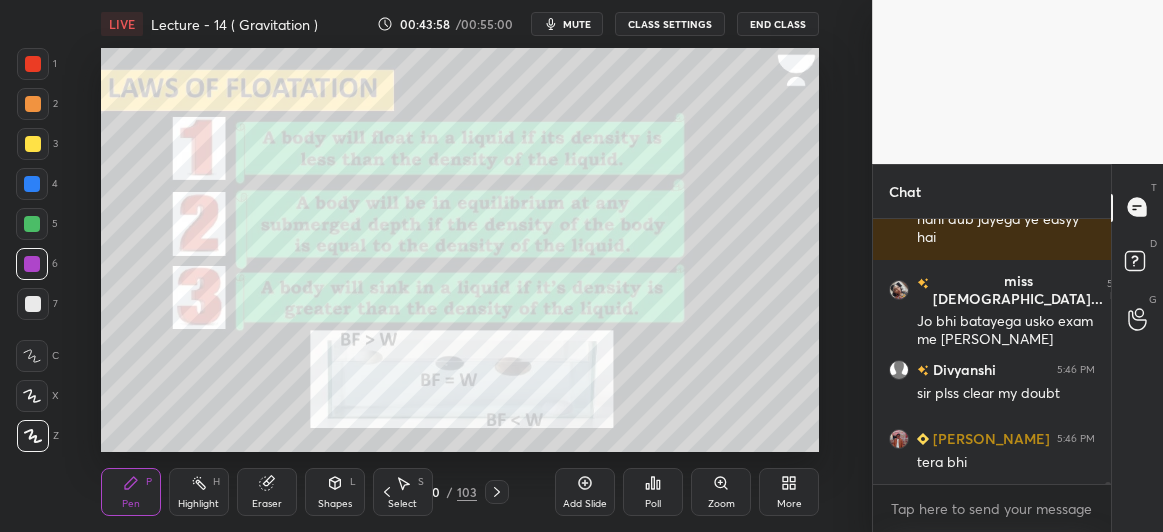 scroll, scrollTop: 29035, scrollLeft: 0, axis: vertical 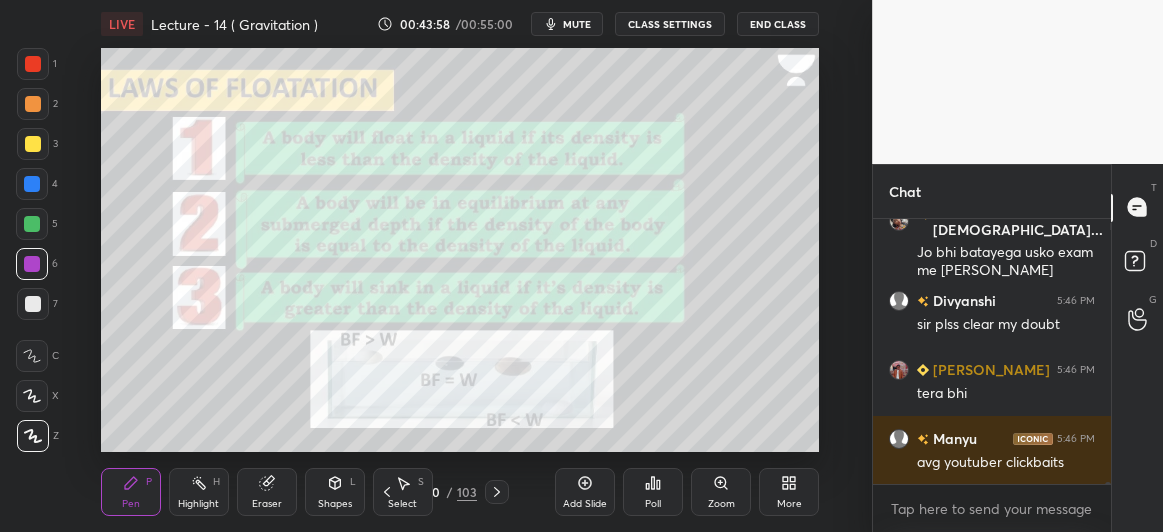 click 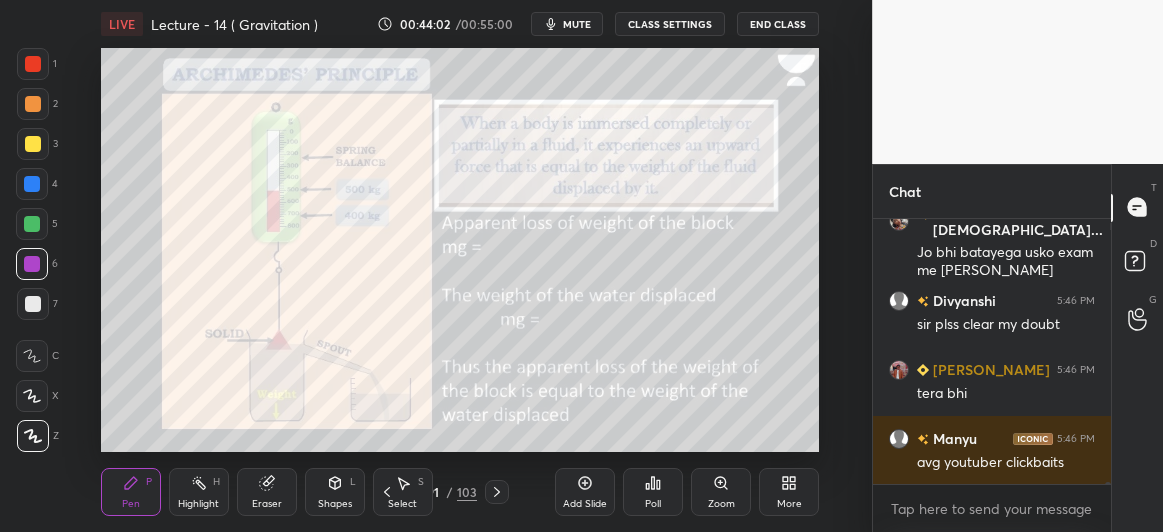 click 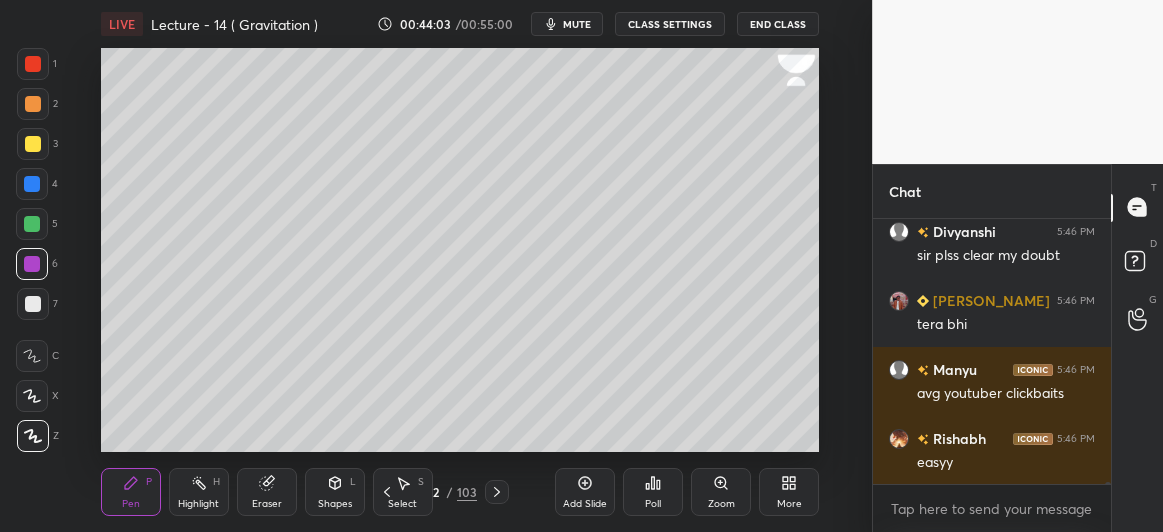 click 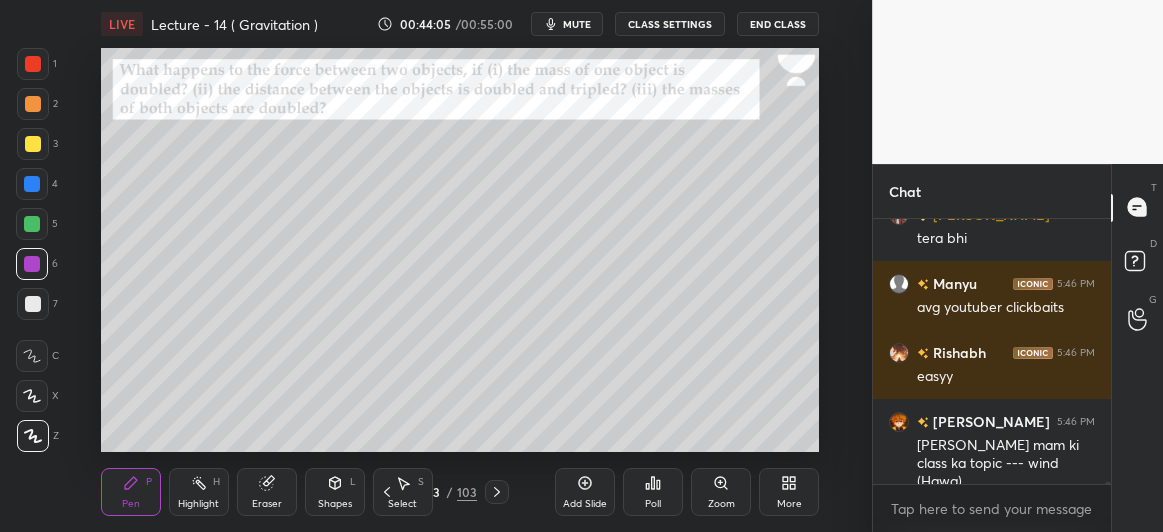 click 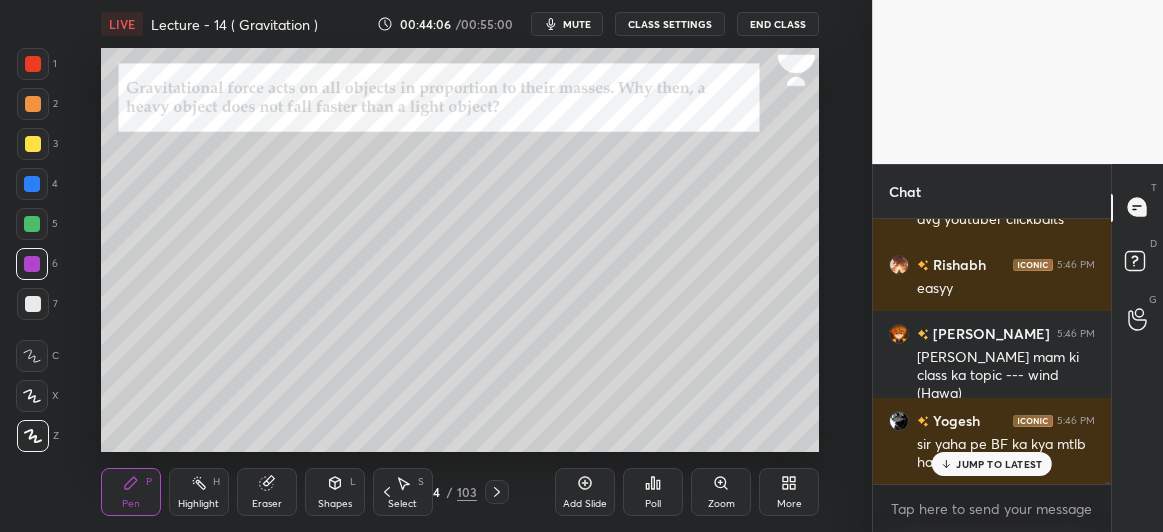 scroll, scrollTop: 29346, scrollLeft: 0, axis: vertical 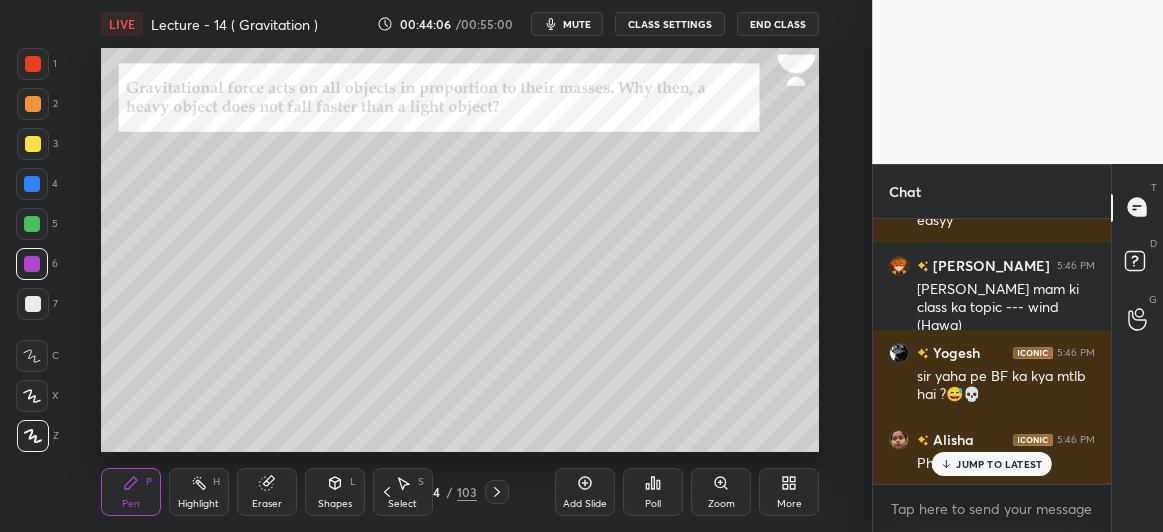 click 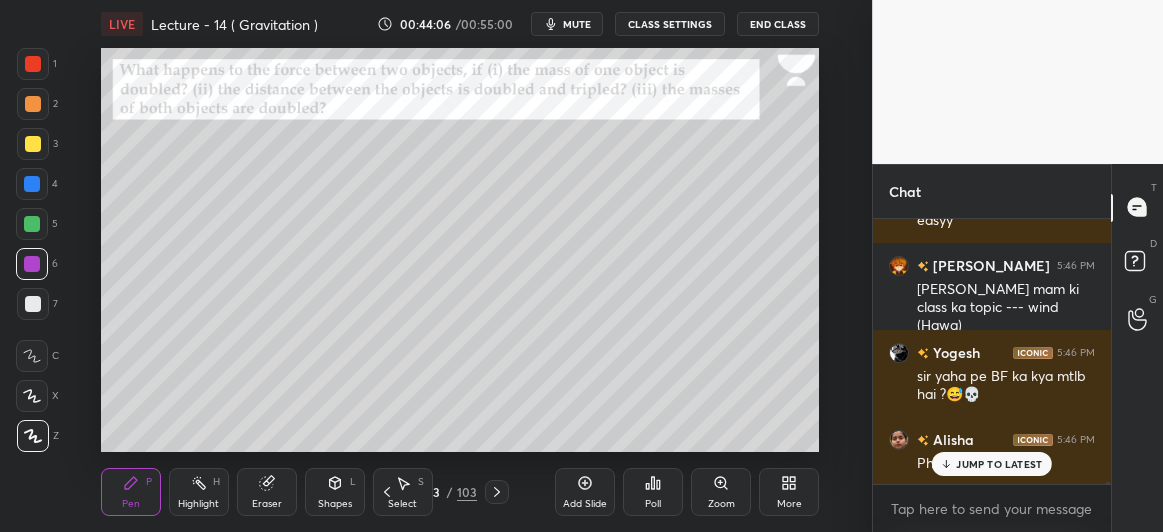 click 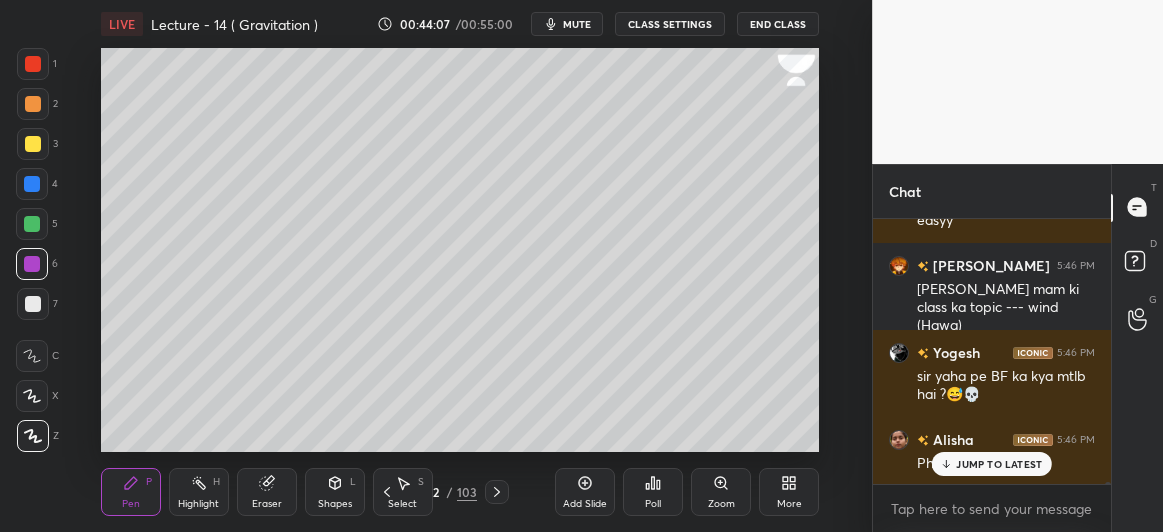 scroll, scrollTop: 29415, scrollLeft: 0, axis: vertical 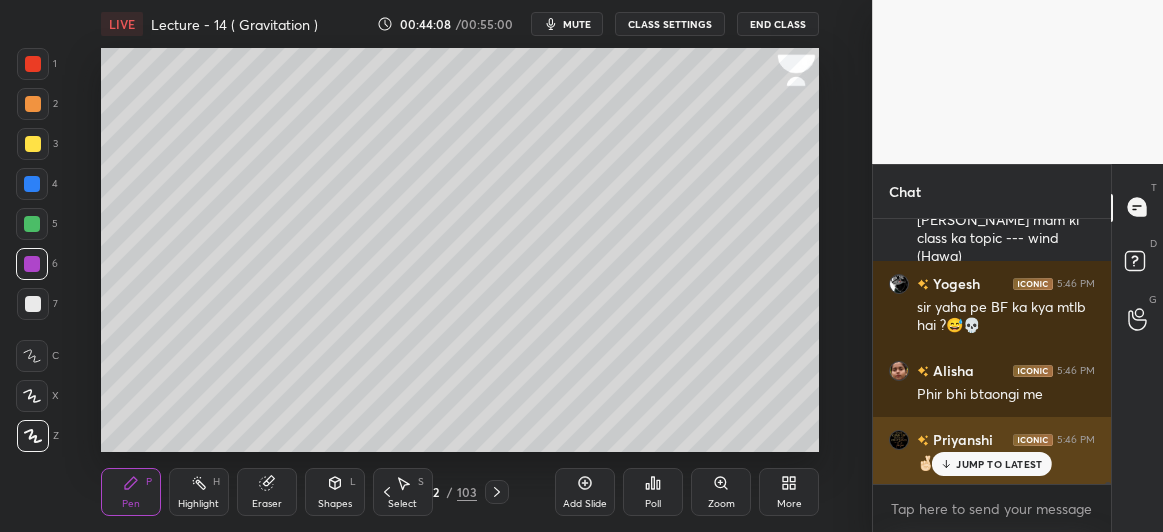 click on "JUMP TO LATEST" at bounding box center [992, 464] 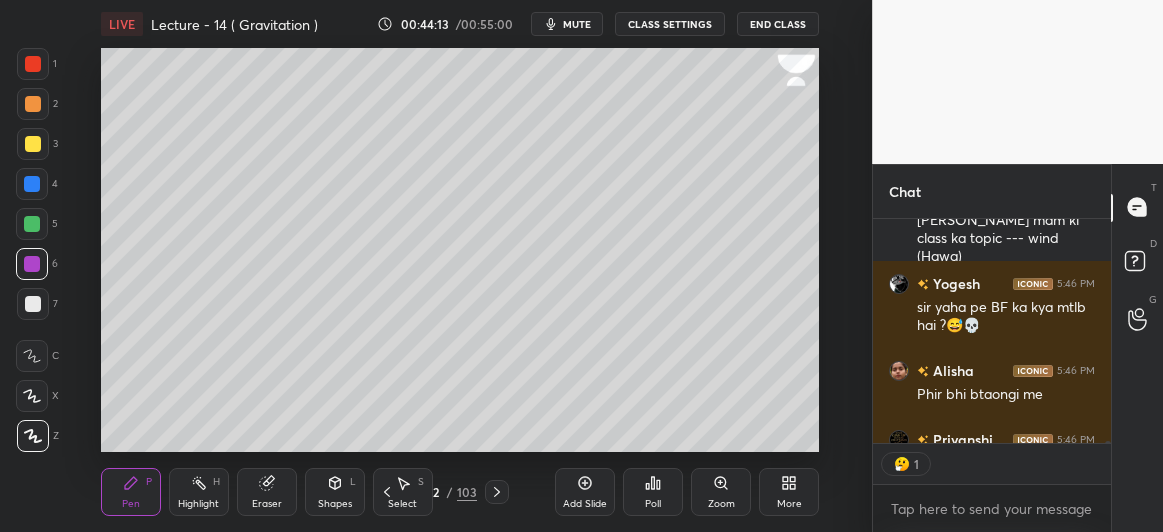 scroll, scrollTop: 219, scrollLeft: 232, axis: both 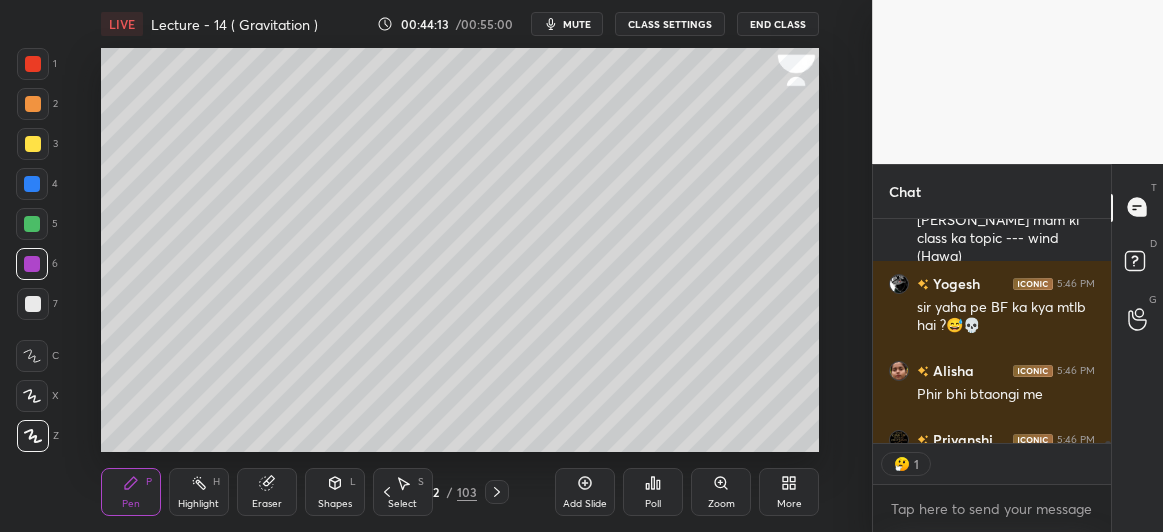 click 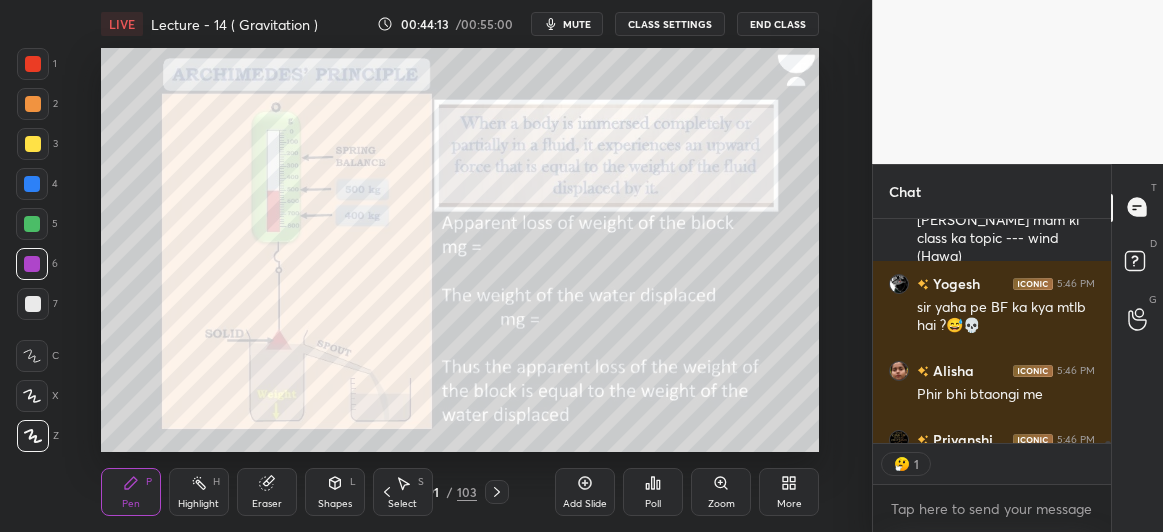 click 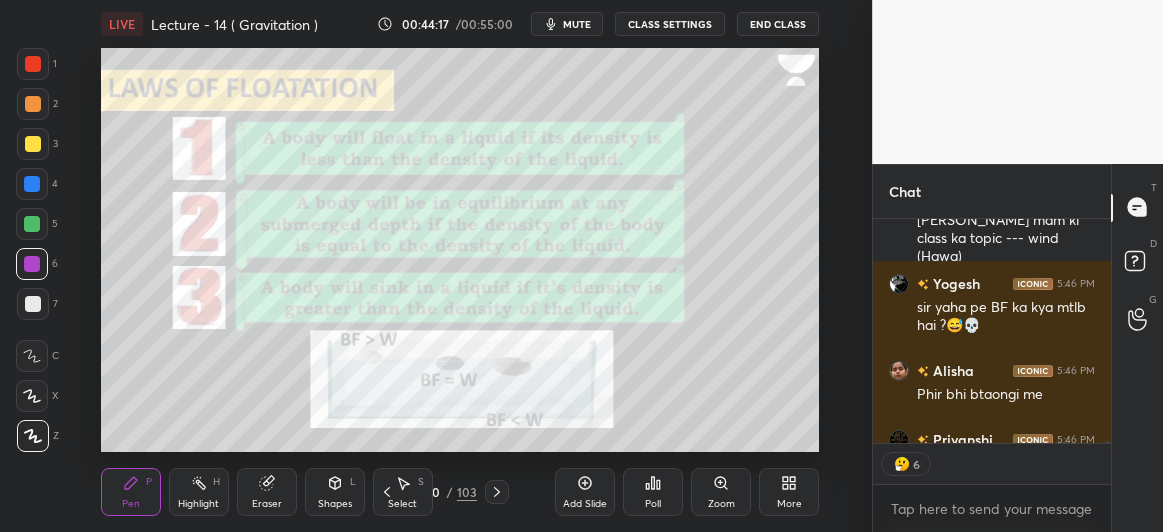 click at bounding box center (33, 104) 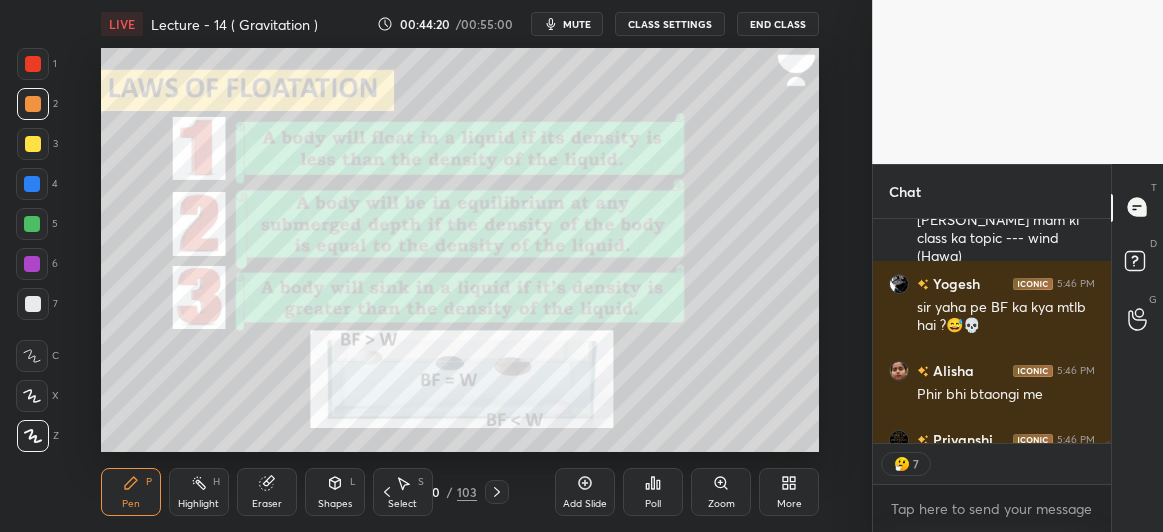 scroll, scrollTop: 29526, scrollLeft: 0, axis: vertical 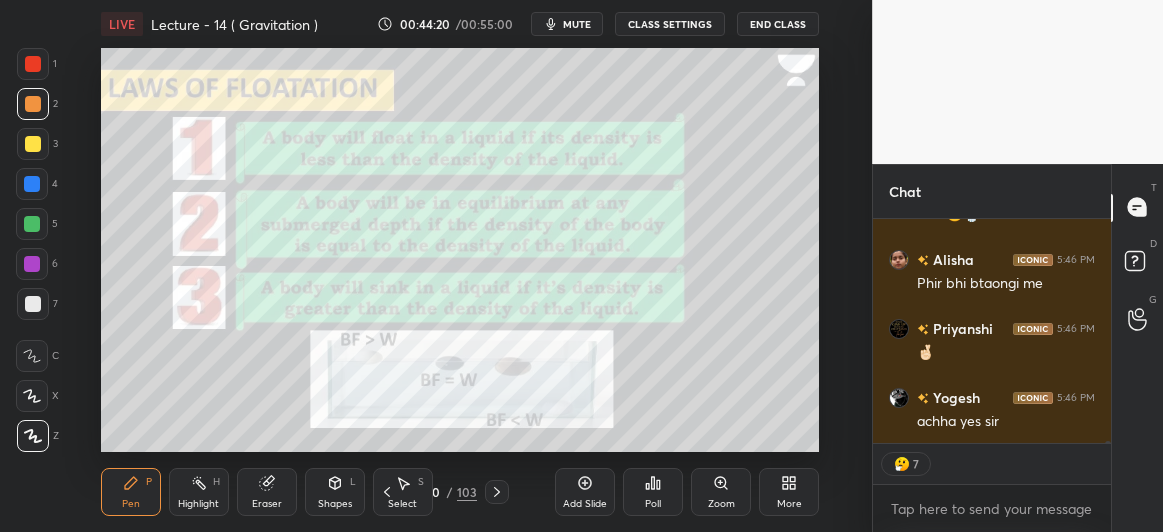 click at bounding box center [33, 64] 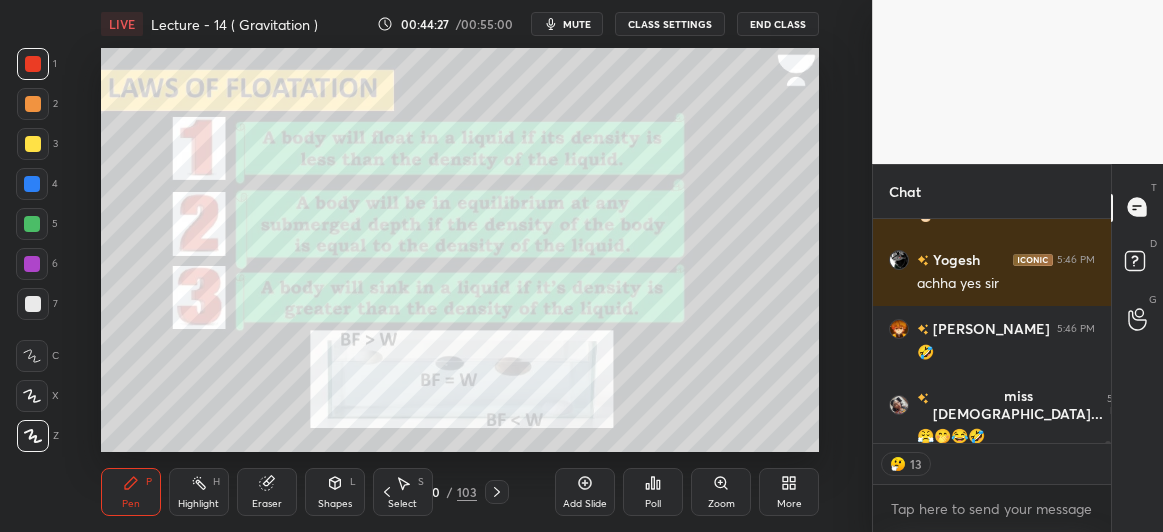 scroll, scrollTop: 29732, scrollLeft: 0, axis: vertical 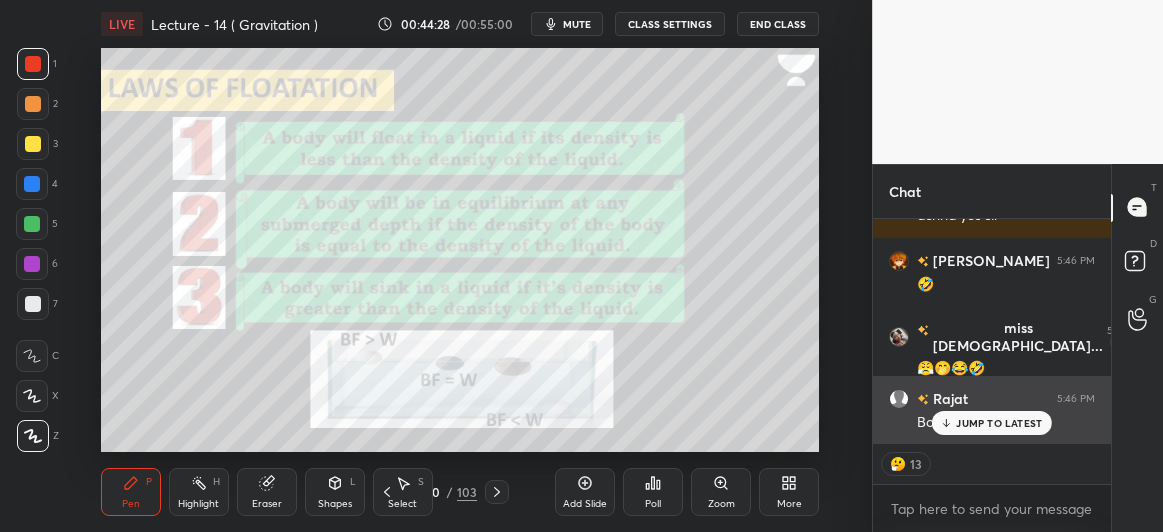 click on "JUMP TO LATEST" at bounding box center (999, 423) 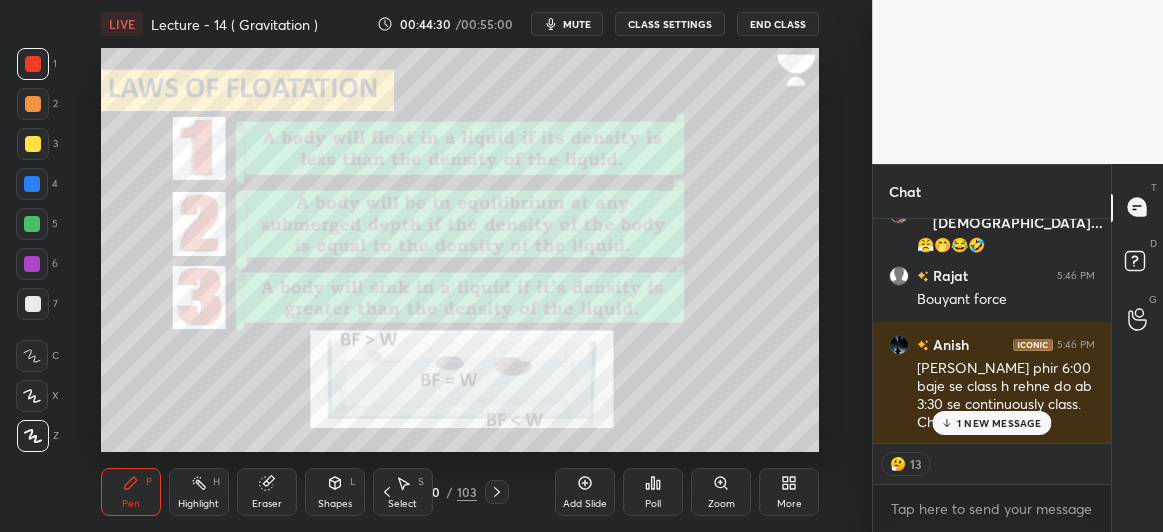 scroll, scrollTop: 29943, scrollLeft: 0, axis: vertical 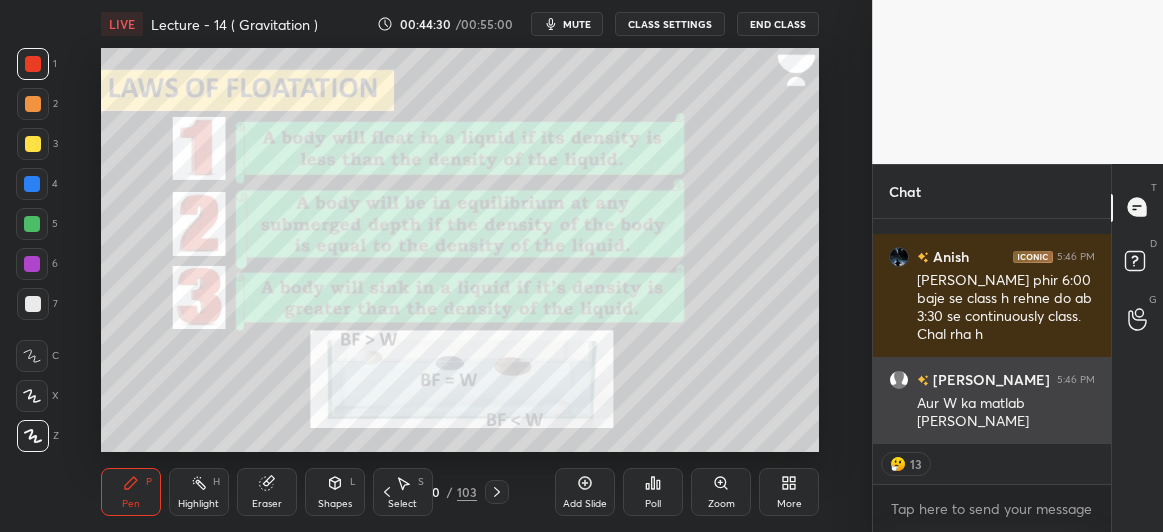 click on "Aur W ka matlab [PERSON_NAME]" at bounding box center (1006, 413) 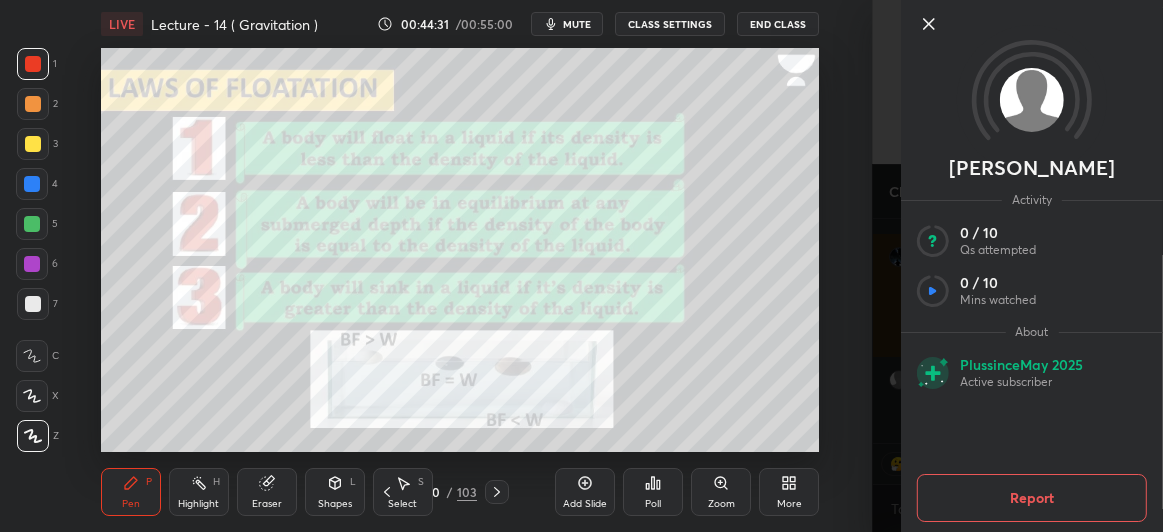 scroll, scrollTop: 30012, scrollLeft: 0, axis: vertical 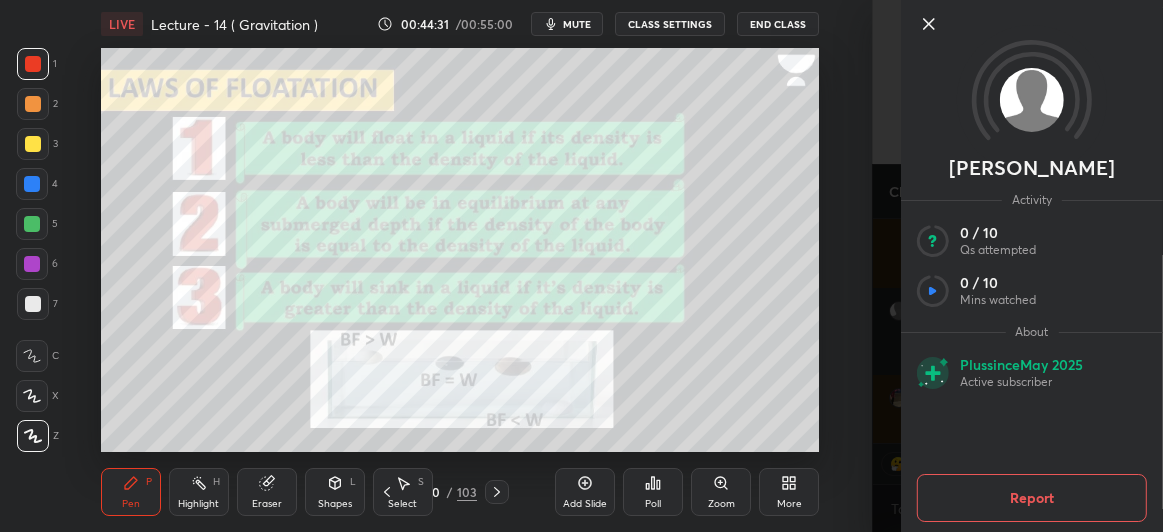 click 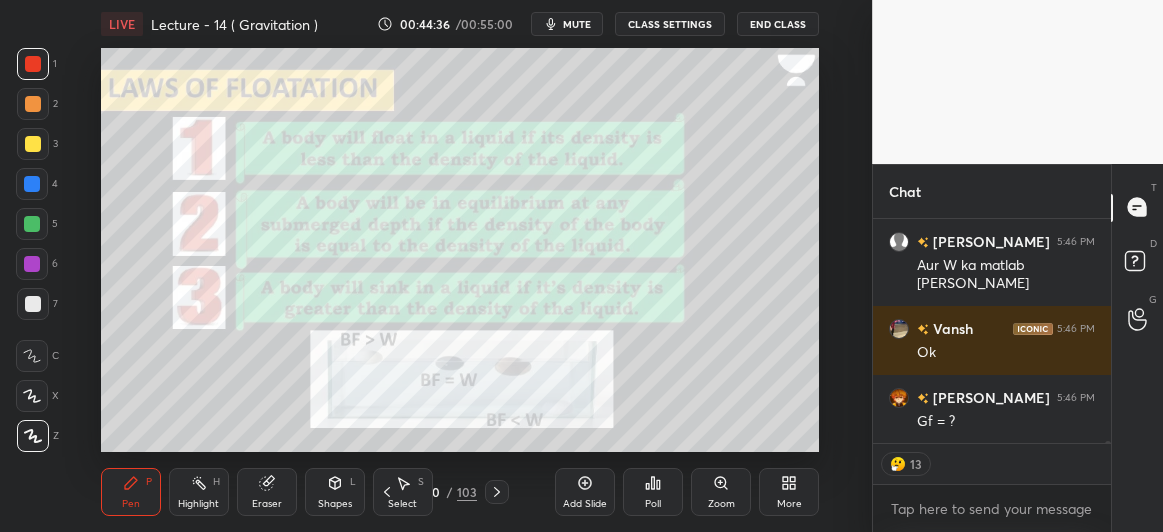 scroll, scrollTop: 30167, scrollLeft: 0, axis: vertical 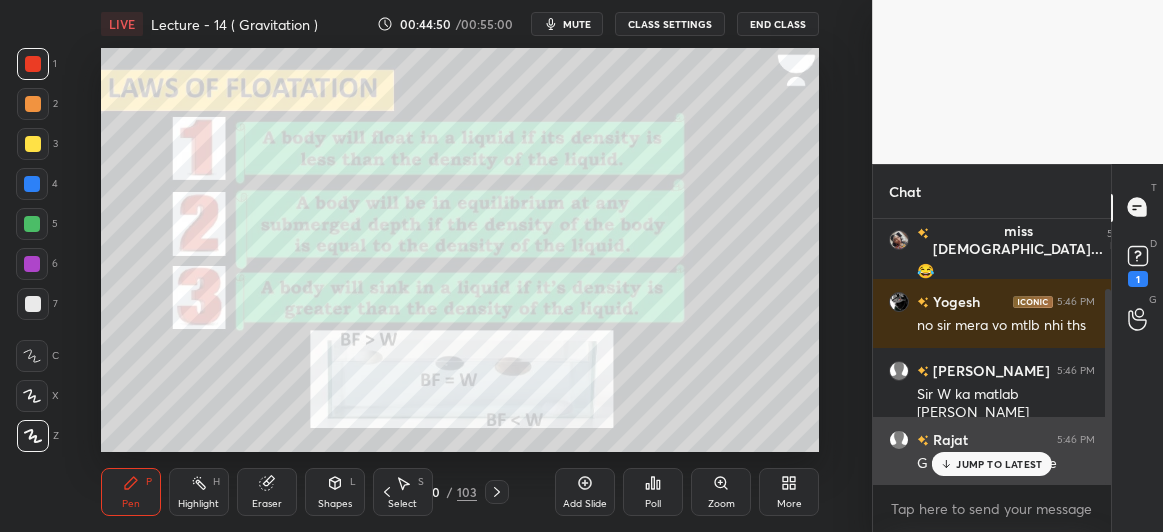 click on "JUMP TO LATEST" at bounding box center (999, 464) 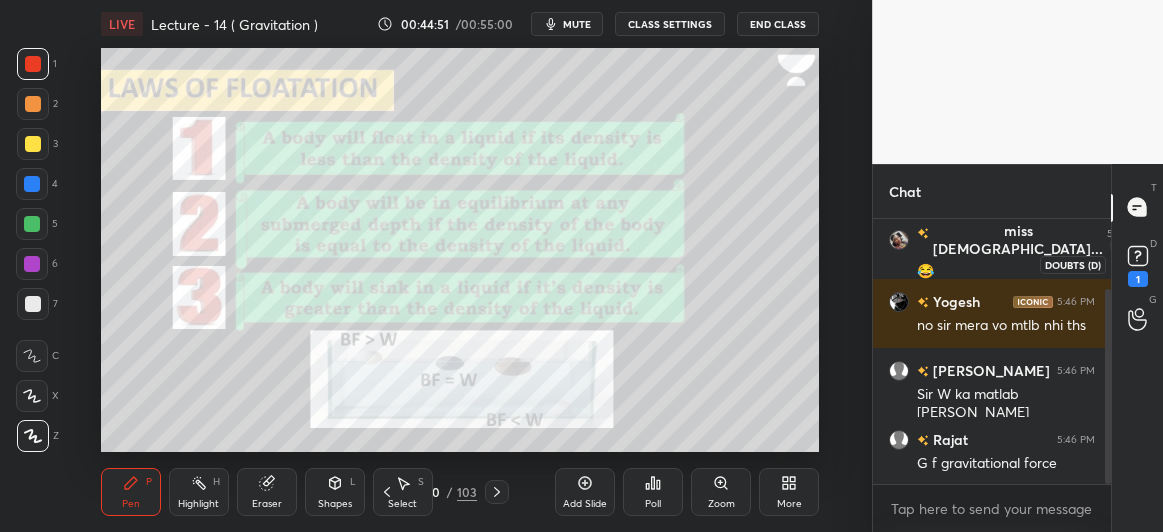 click 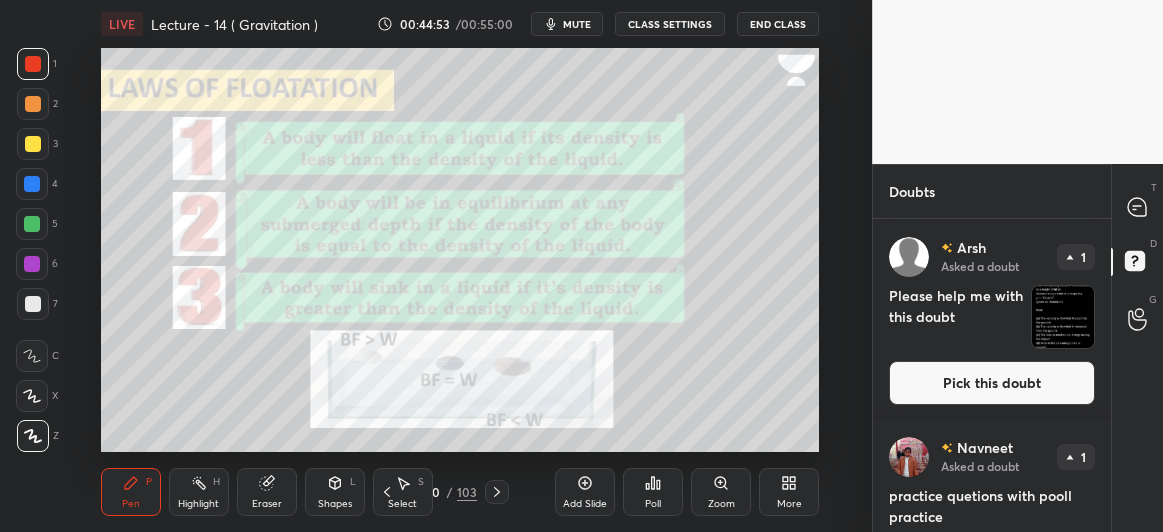 scroll, scrollTop: 744, scrollLeft: 0, axis: vertical 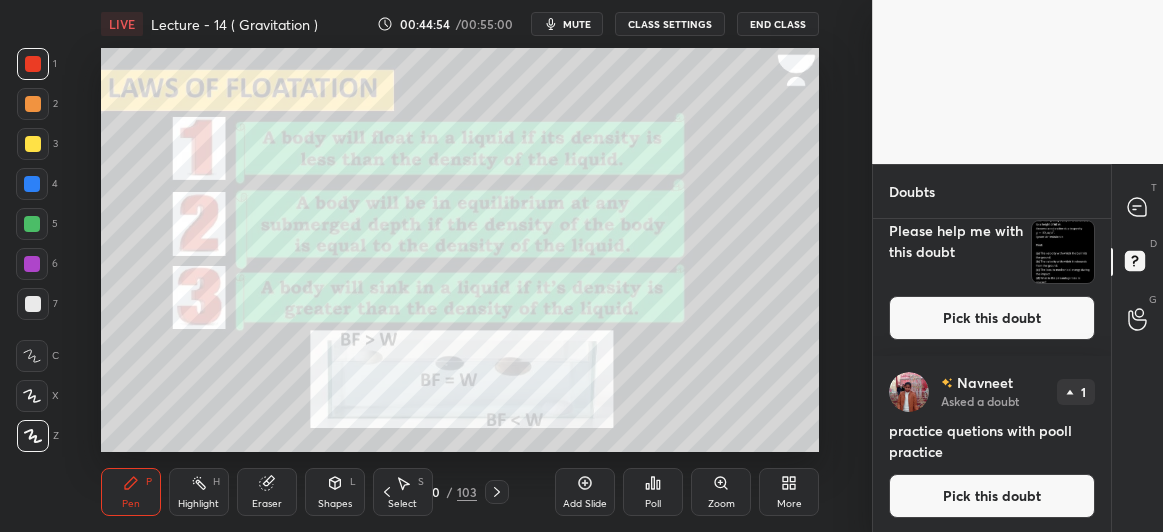 click on "Pick this doubt" at bounding box center [992, 496] 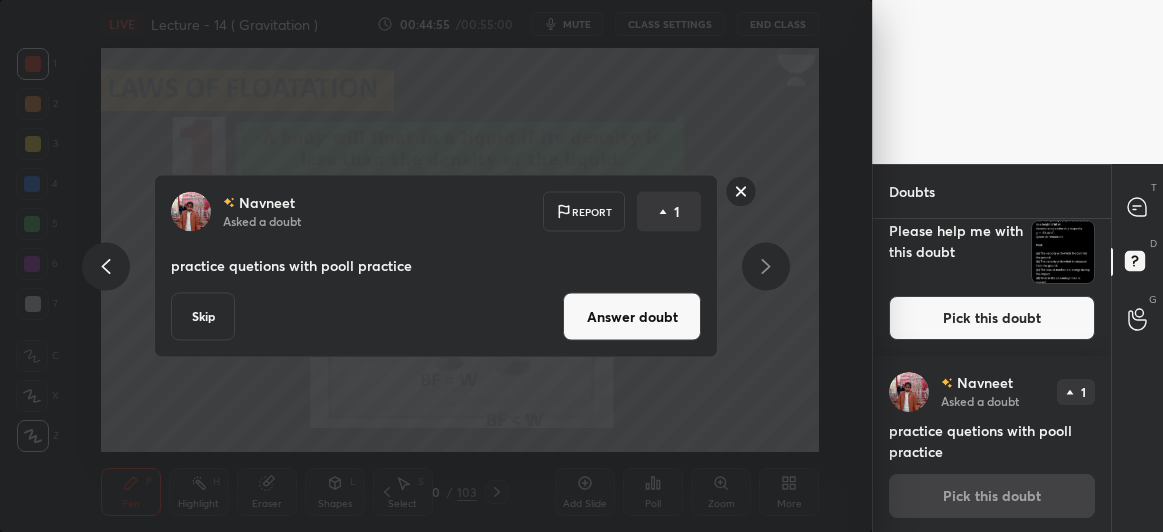 click on "Answer doubt" at bounding box center [632, 317] 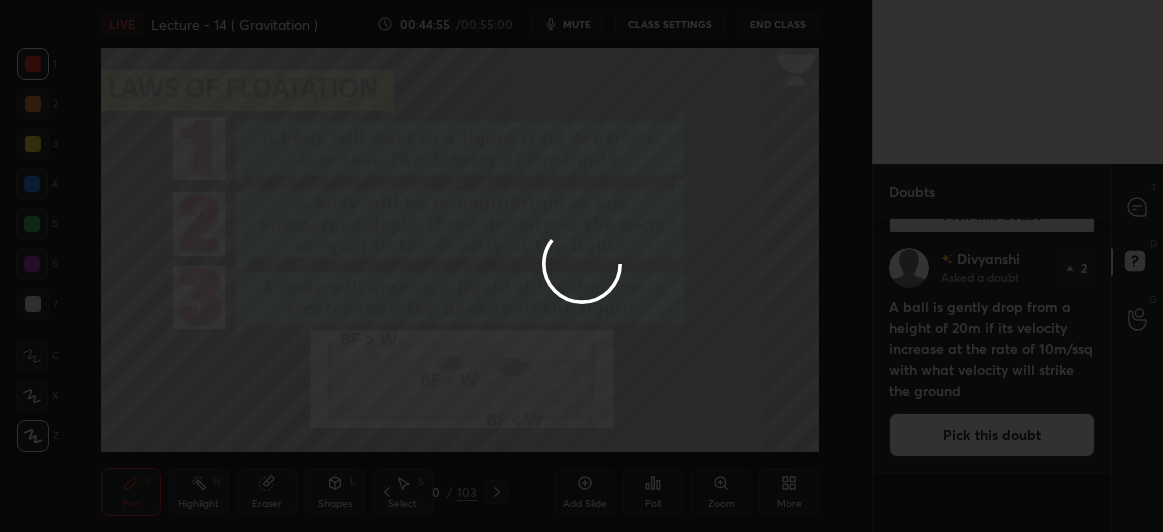 scroll, scrollTop: 0, scrollLeft: 0, axis: both 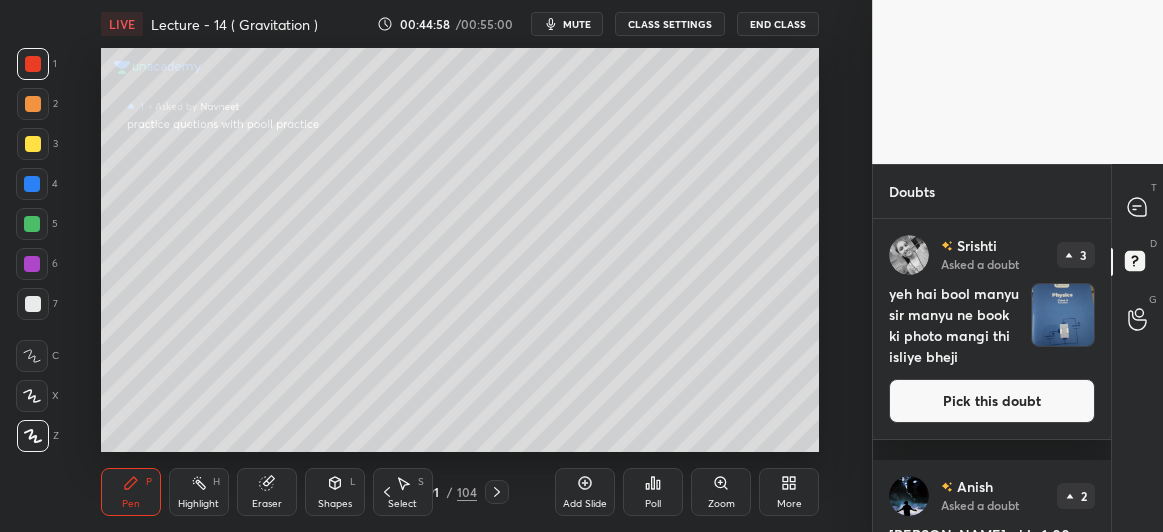 click on "Pick this doubt" at bounding box center (992, 401) 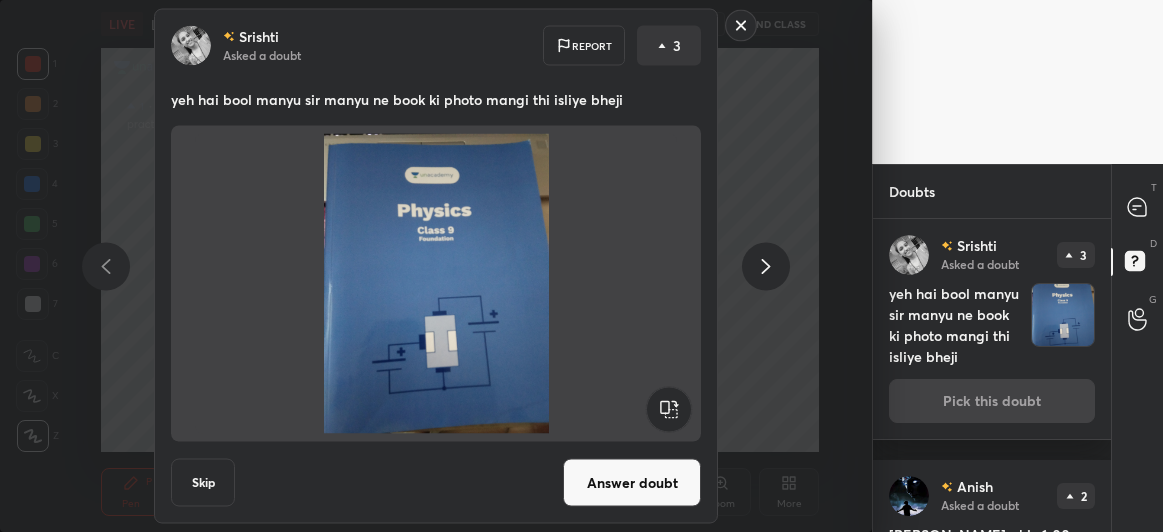 click on "Answer doubt" at bounding box center [632, 483] 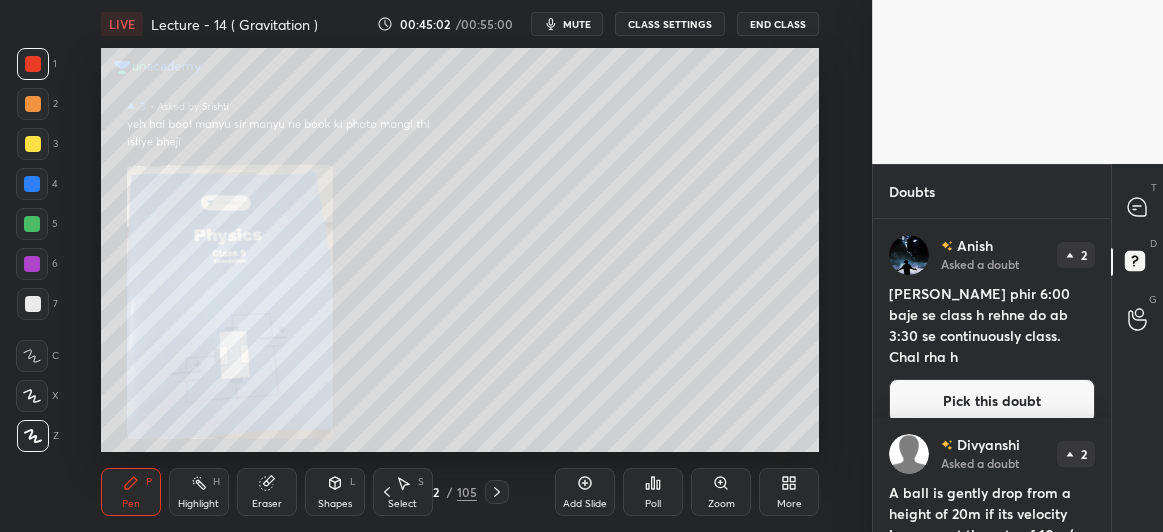 click on "Pick this doubt" at bounding box center (992, 401) 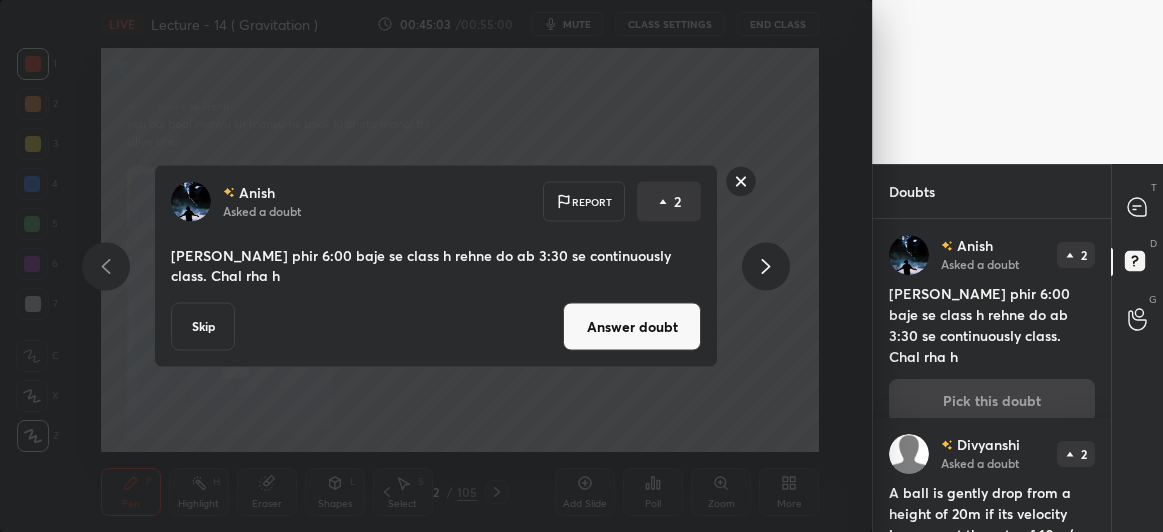 click on "Answer doubt" at bounding box center [632, 327] 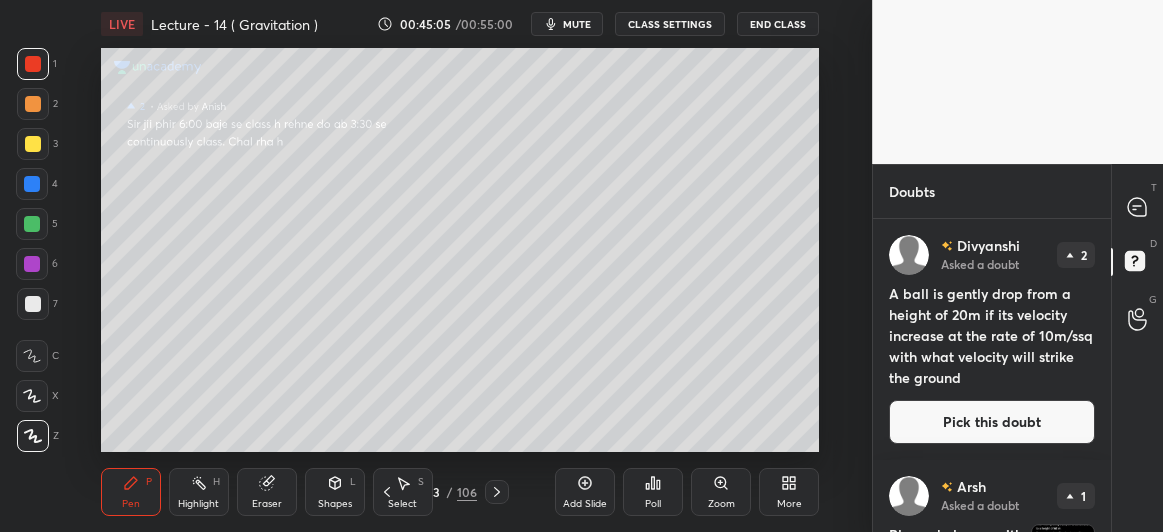 click on "Pick this doubt" at bounding box center (992, 422) 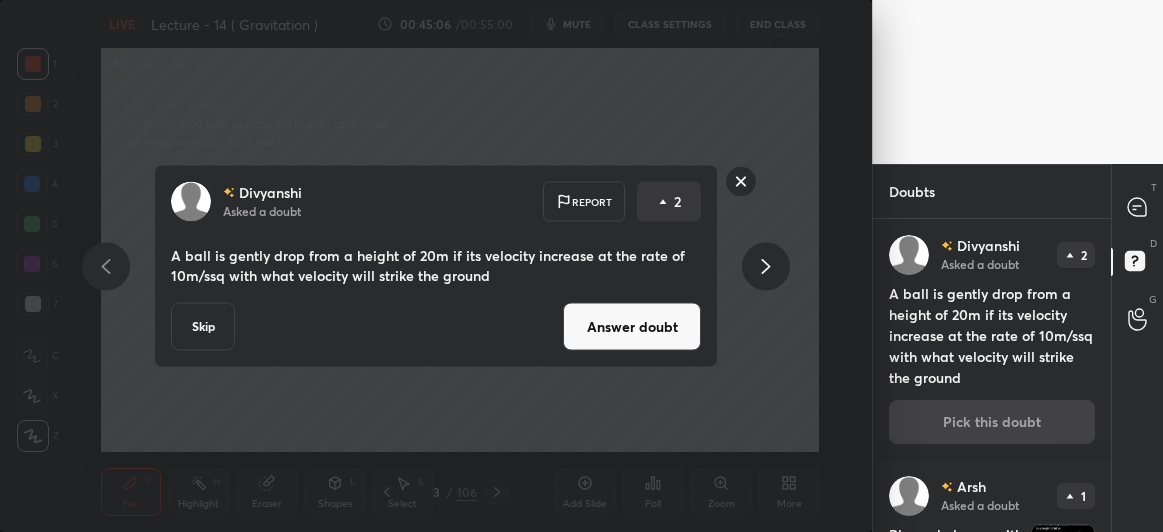 click on "Answer doubt" at bounding box center [632, 327] 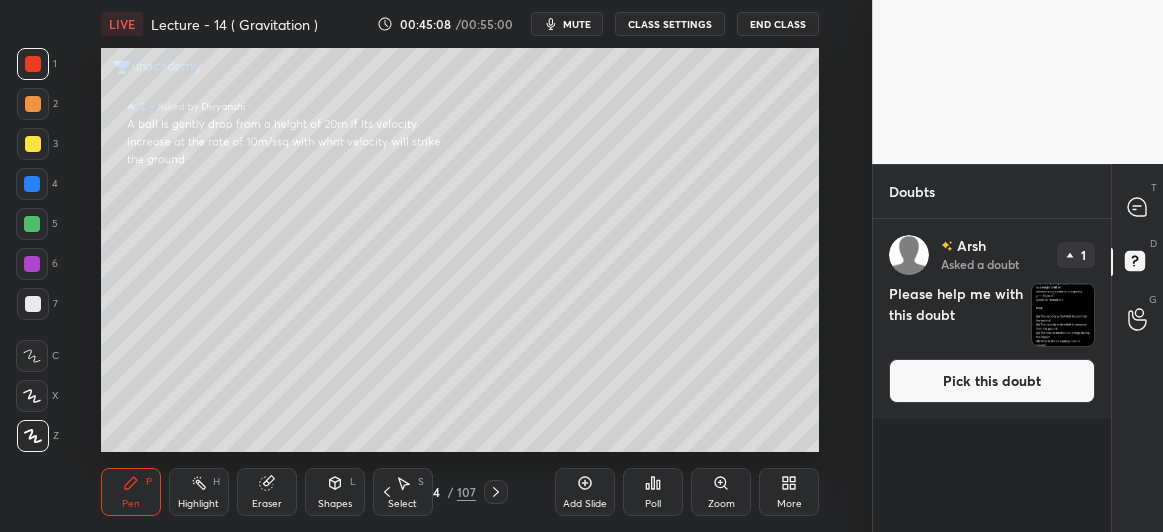 click on "Pick this doubt" at bounding box center (992, 381) 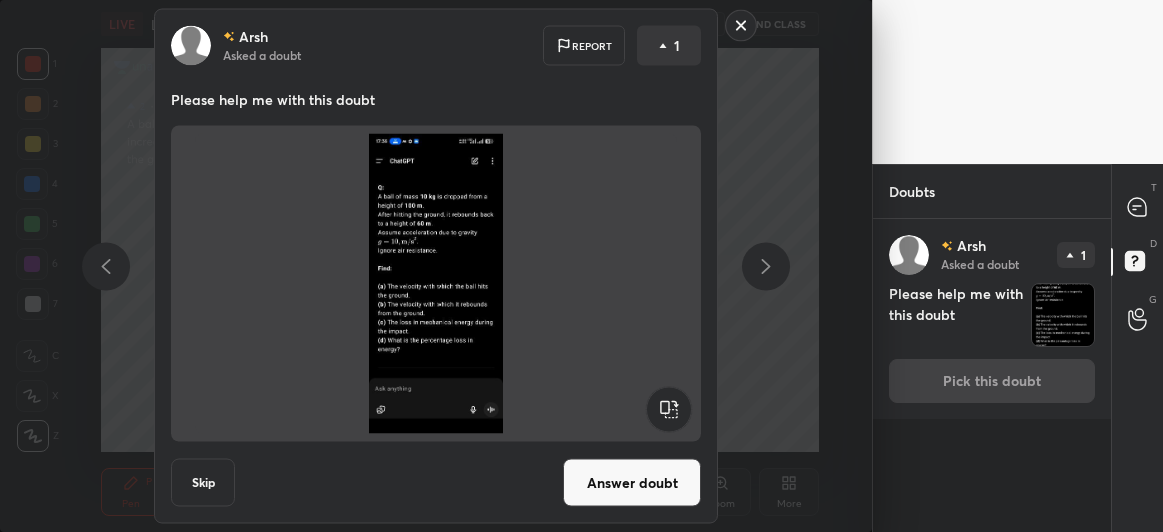 click on "Answer doubt" at bounding box center (632, 483) 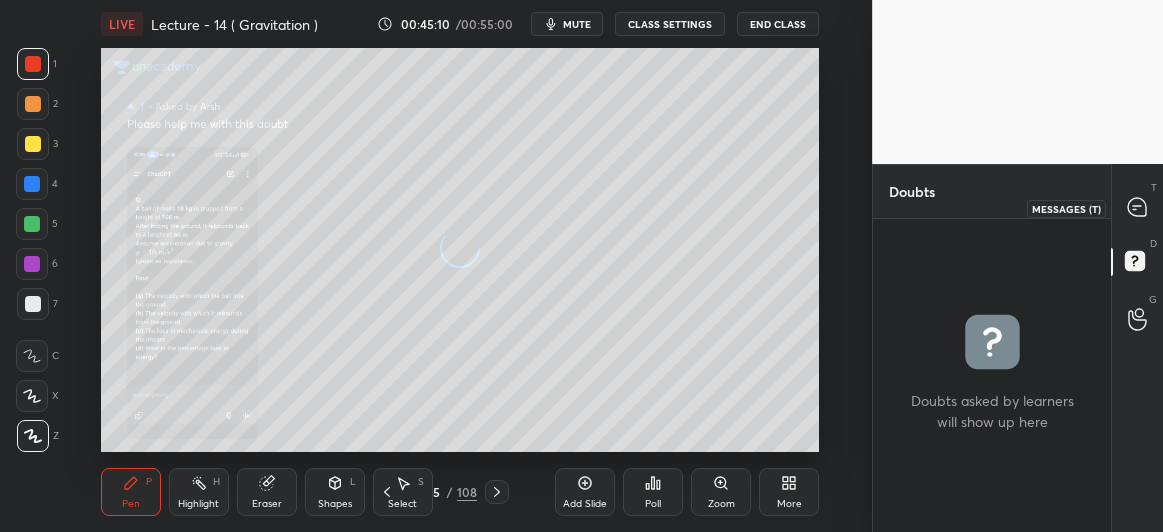 click 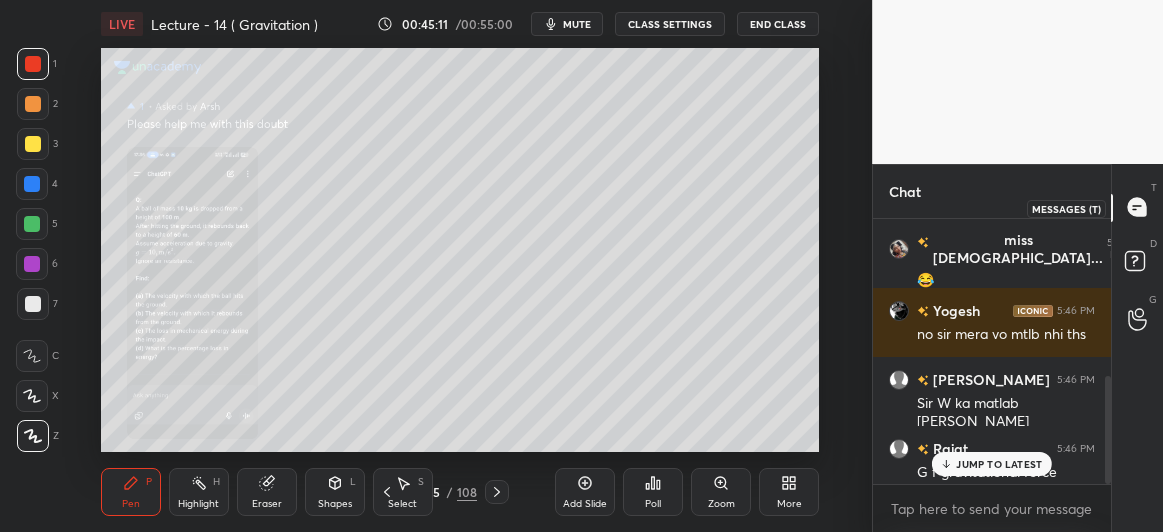 scroll, scrollTop: 390, scrollLeft: 0, axis: vertical 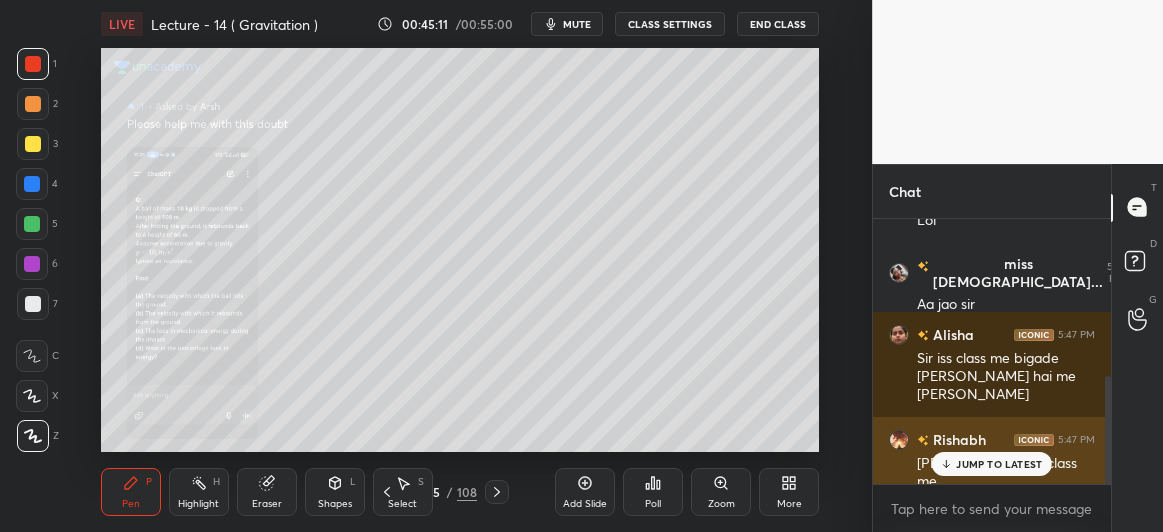 click on "JUMP TO LATEST" at bounding box center [999, 464] 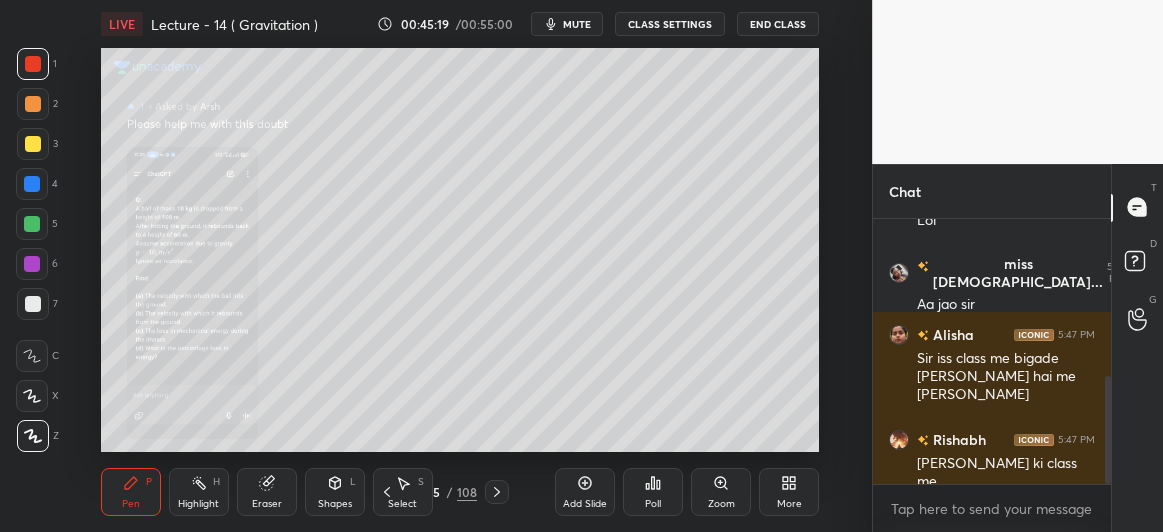 click 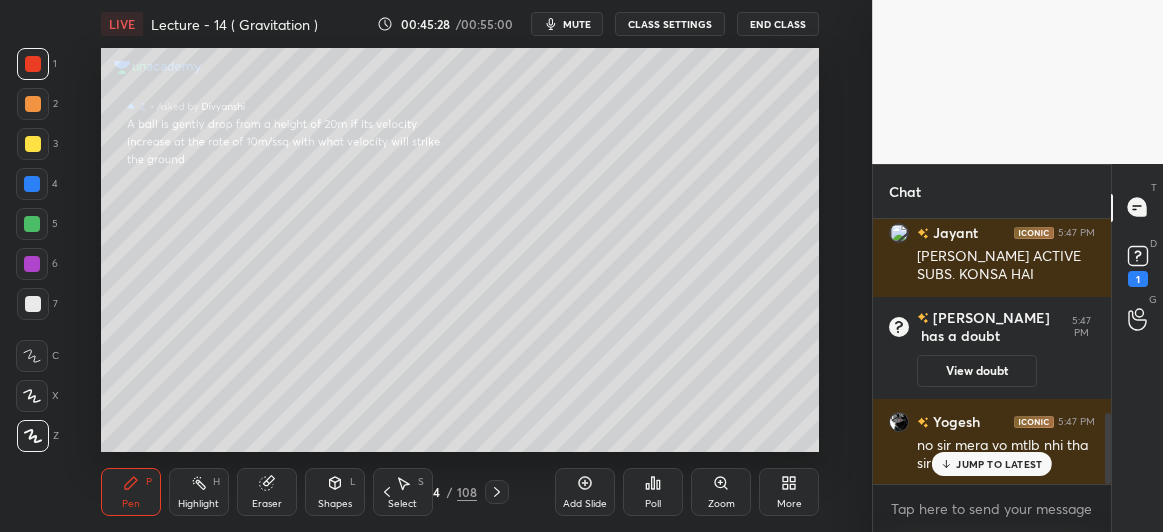 scroll, scrollTop: 735, scrollLeft: 0, axis: vertical 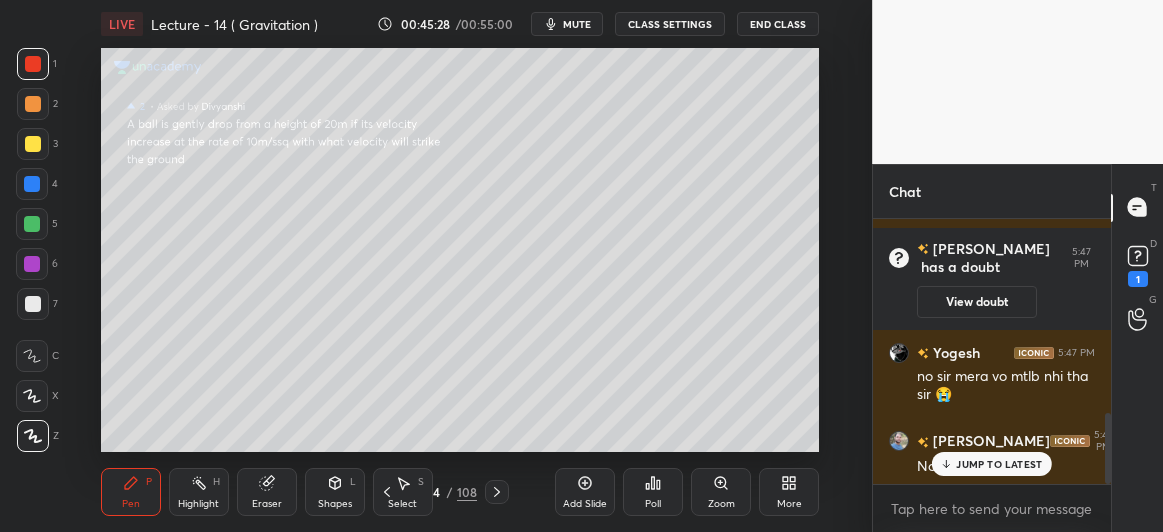 click at bounding box center [33, 104] 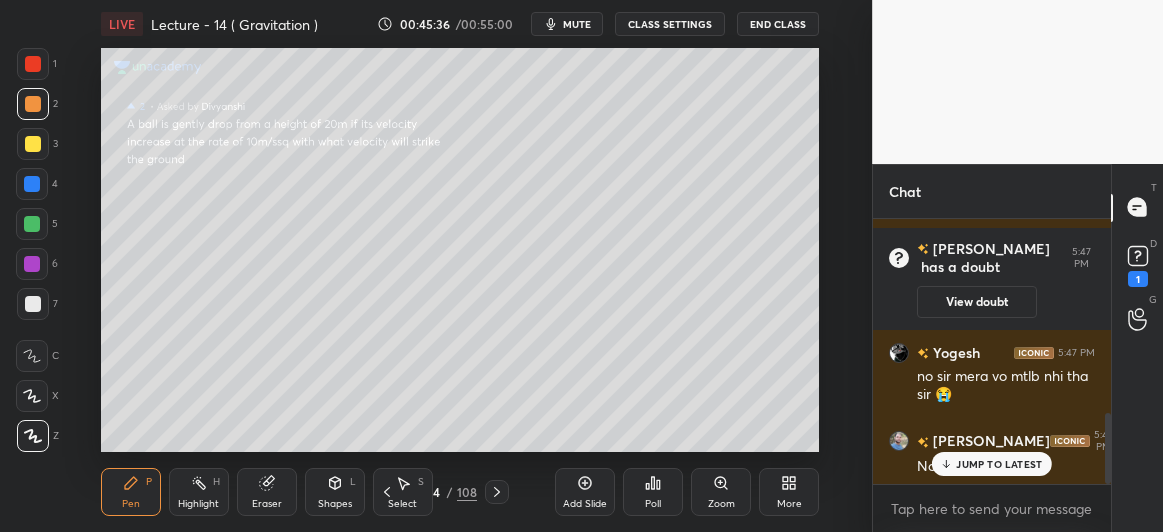 click 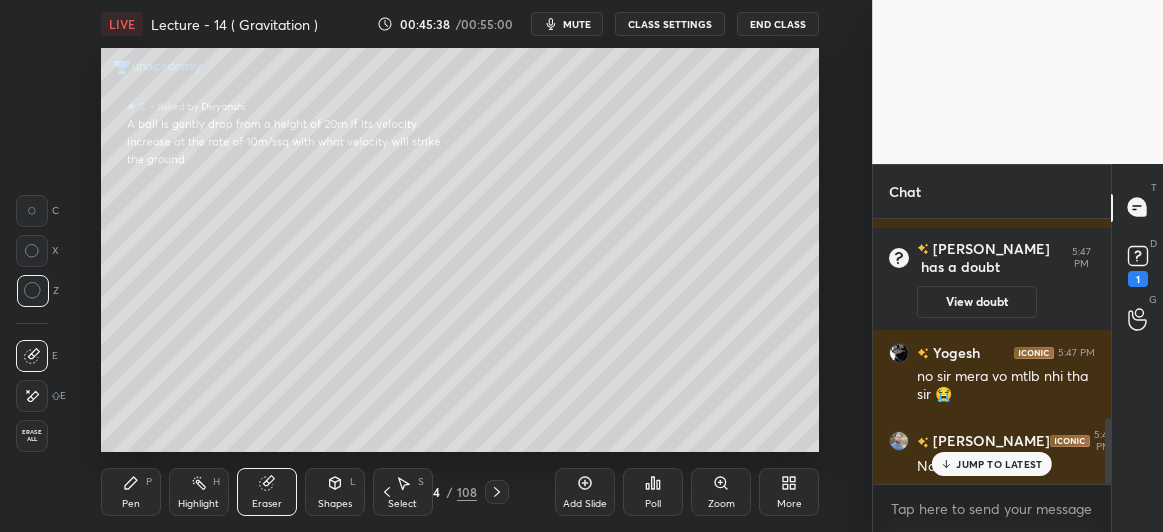 scroll, scrollTop: 804, scrollLeft: 0, axis: vertical 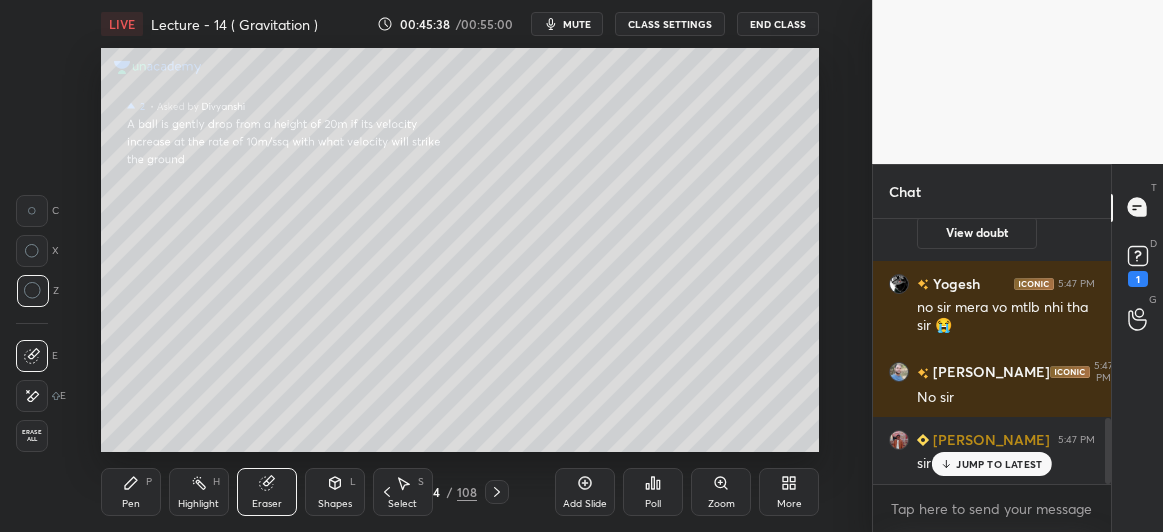 click on "Pen P" at bounding box center (131, 492) 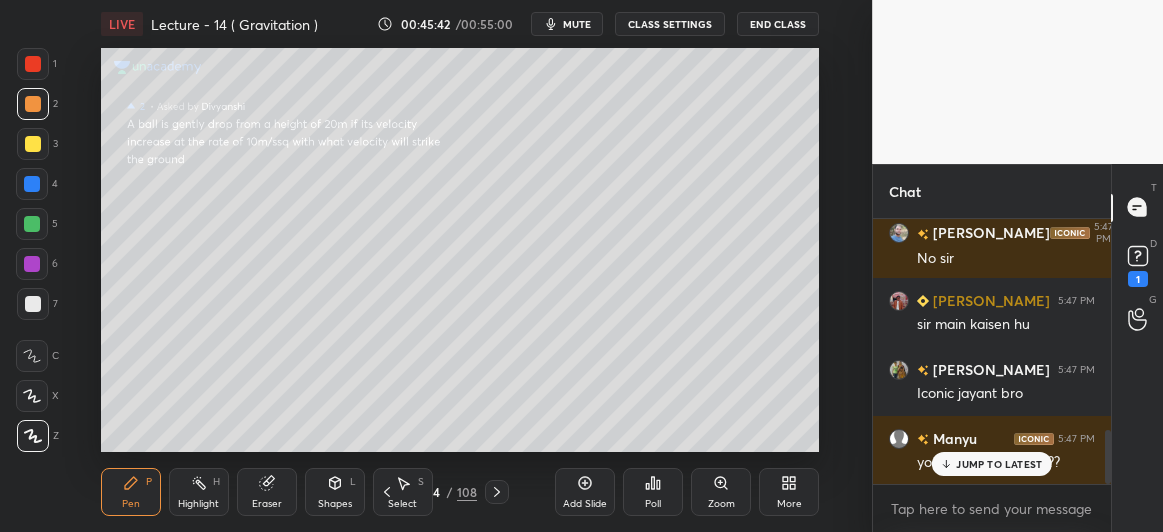scroll, scrollTop: 1047, scrollLeft: 0, axis: vertical 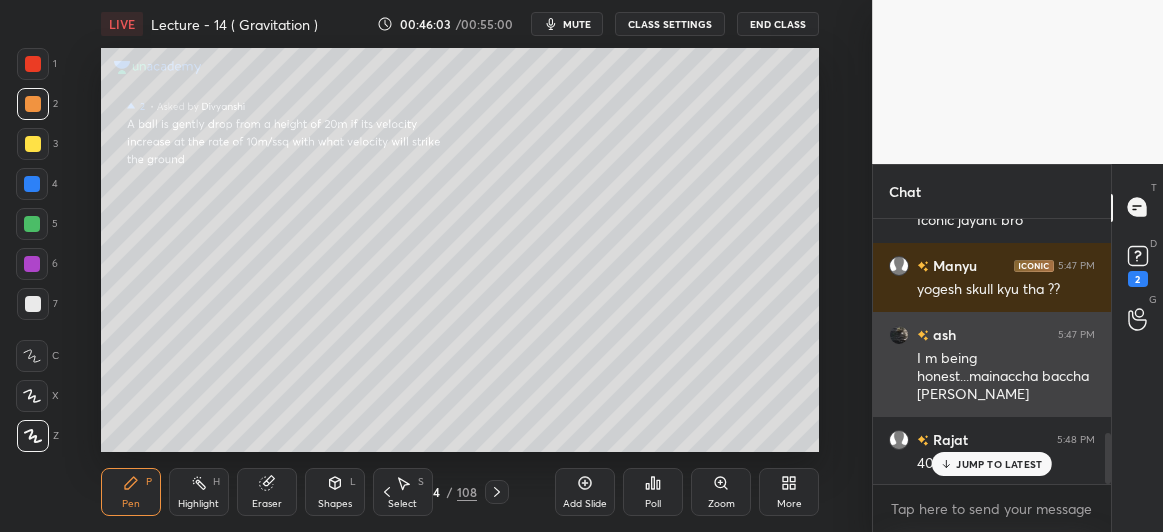 click on "ash 5:47 PM I m being honest...mainaccha baccha [PERSON_NAME]" at bounding box center (992, 364) 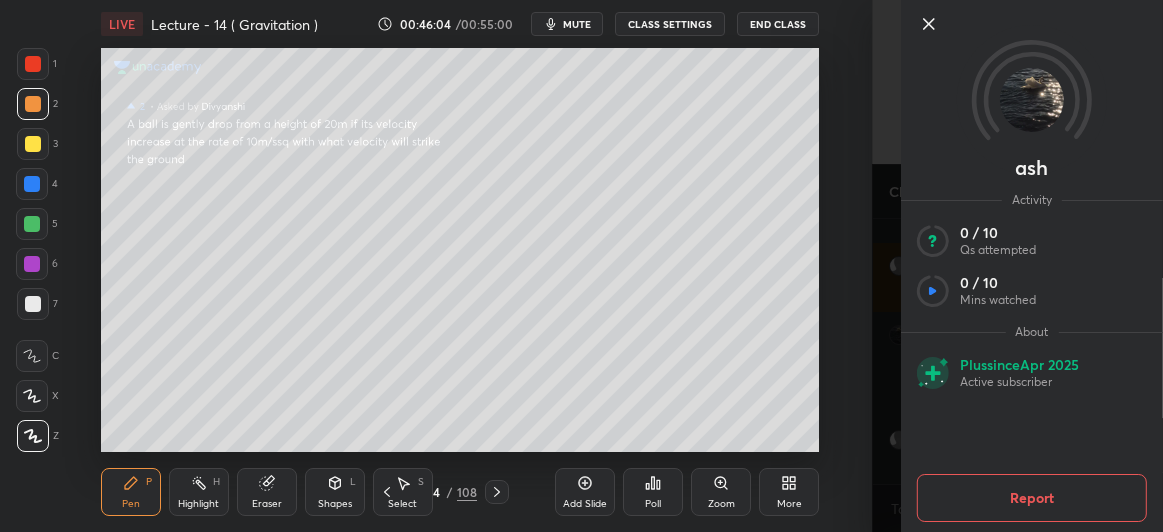 click 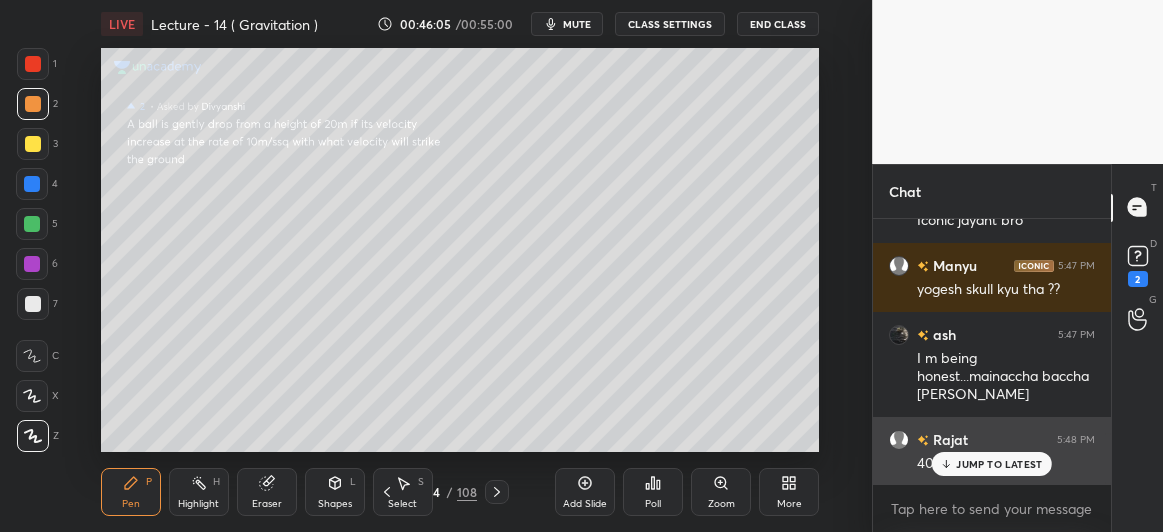 click 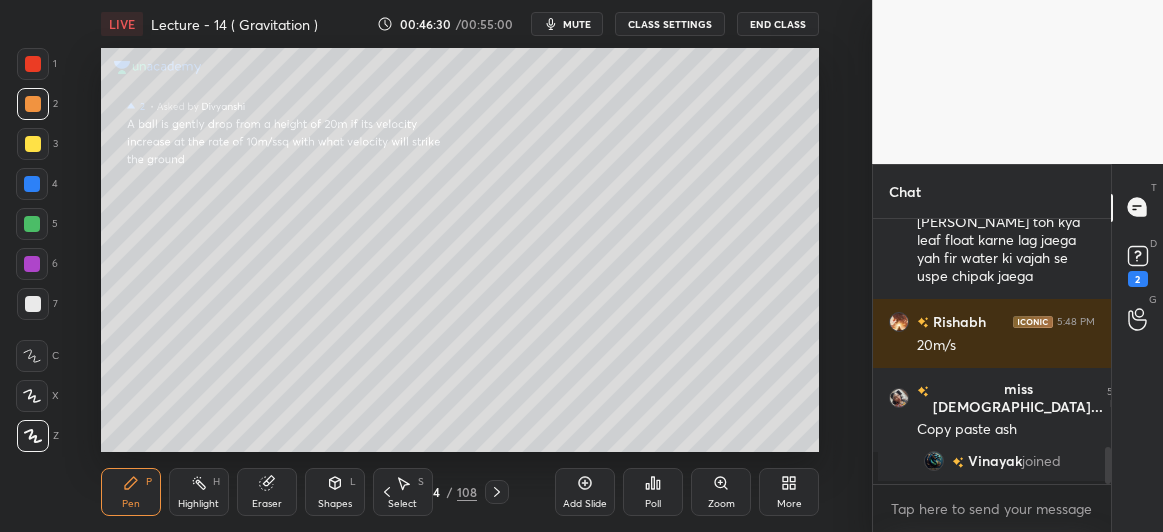 scroll, scrollTop: 1686, scrollLeft: 0, axis: vertical 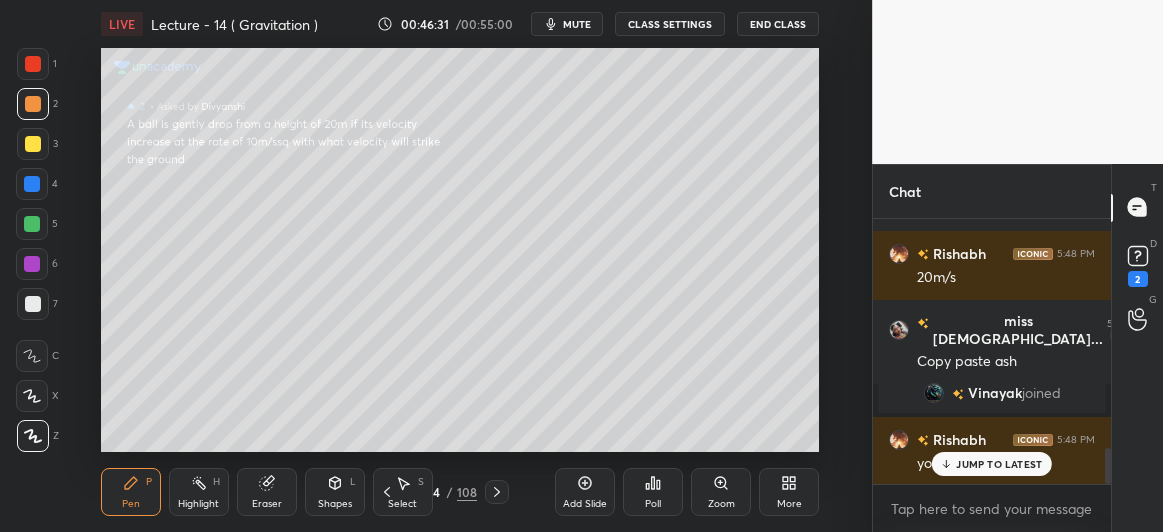 click on "JUMP TO LATEST" at bounding box center [999, 464] 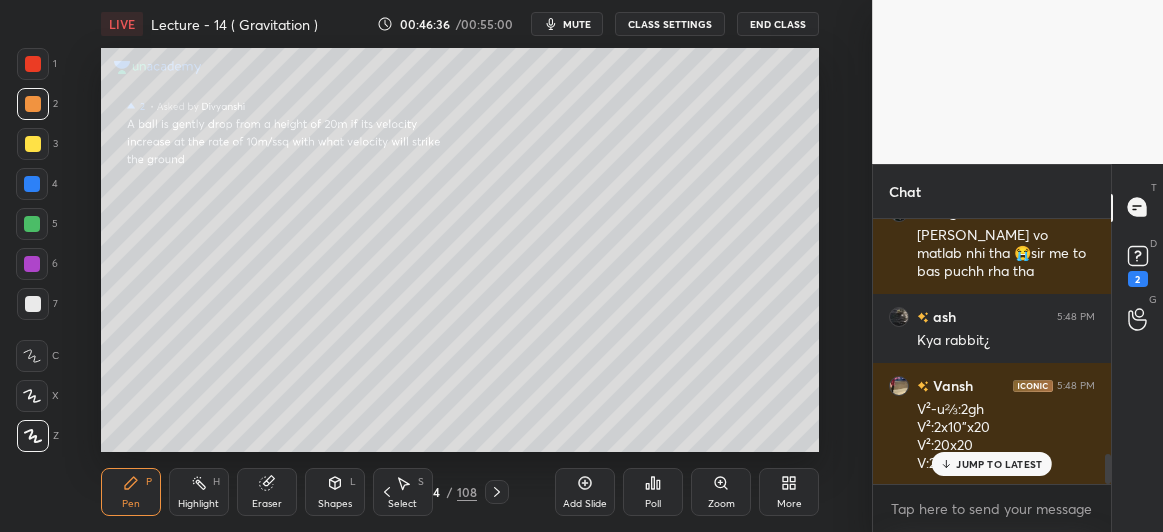 scroll, scrollTop: 2121, scrollLeft: 0, axis: vertical 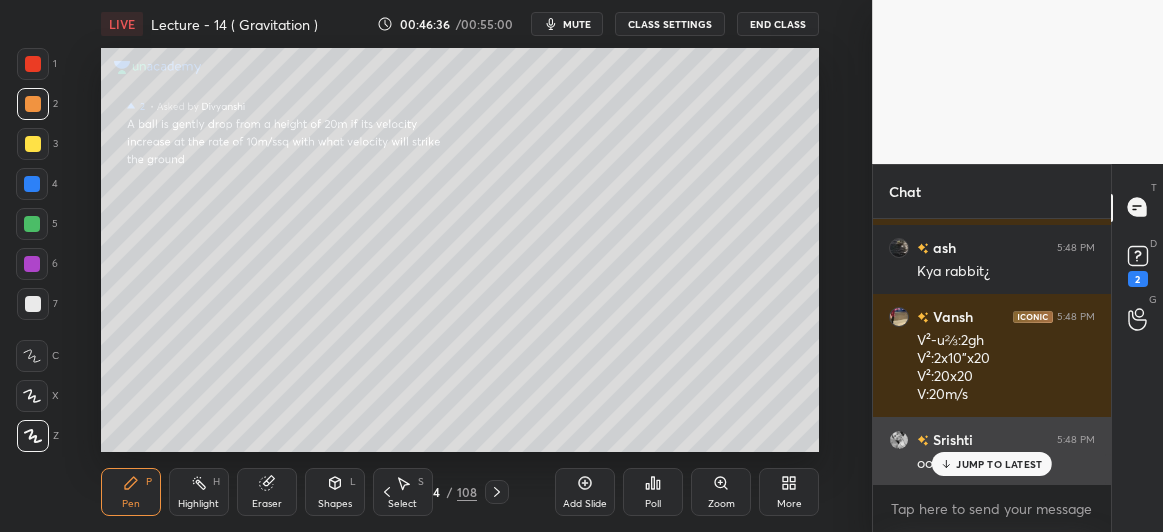 click on "JUMP TO LATEST" at bounding box center (992, 464) 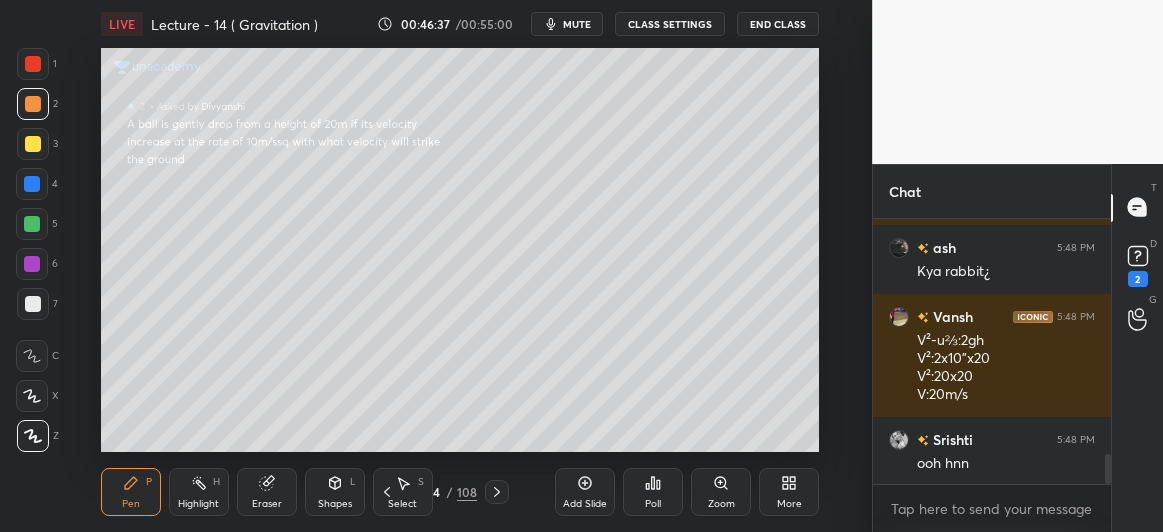 click 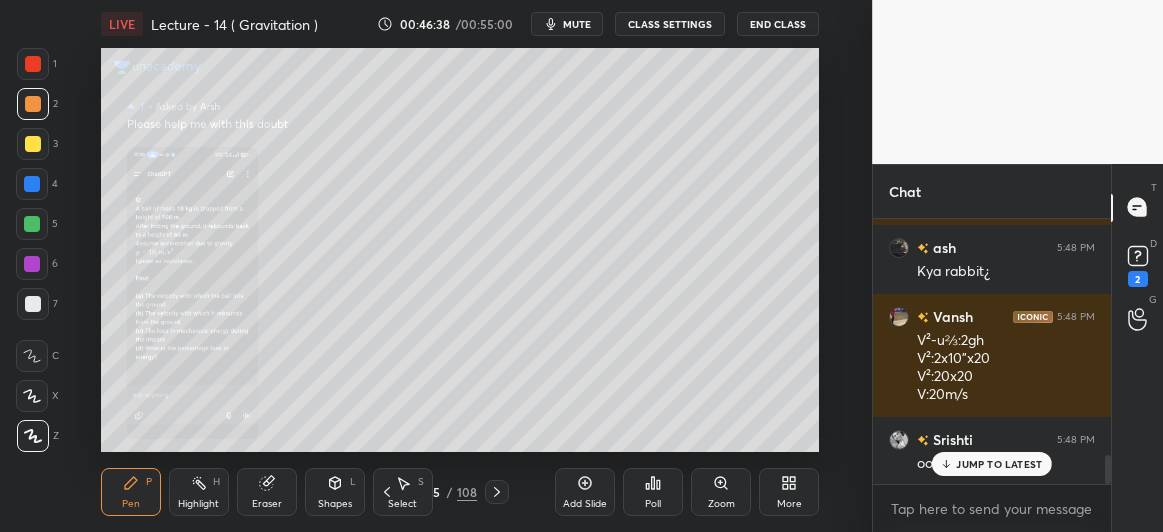 scroll, scrollTop: 2190, scrollLeft: 0, axis: vertical 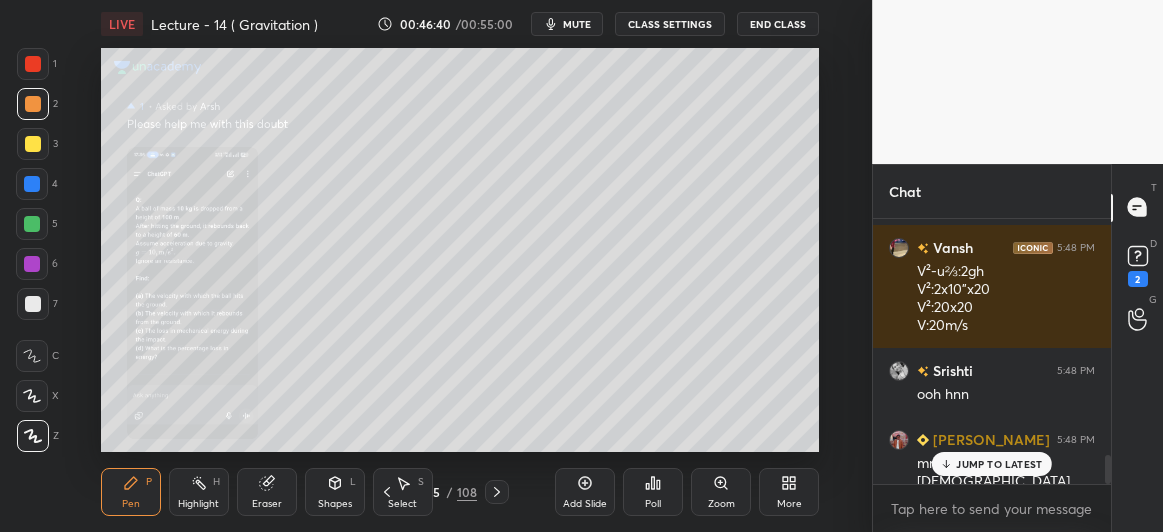 click at bounding box center [33, 64] 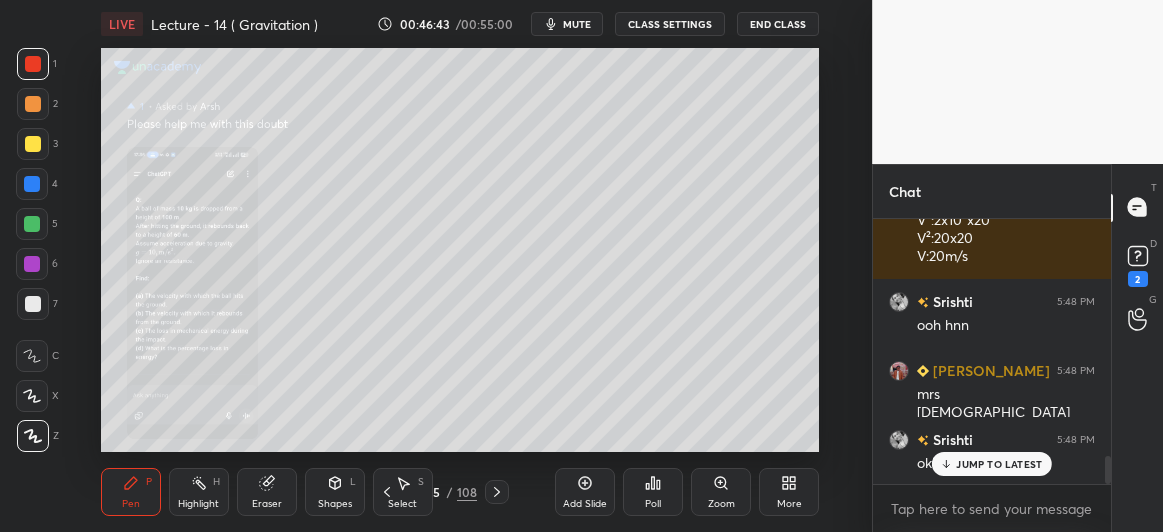 scroll, scrollTop: 2329, scrollLeft: 0, axis: vertical 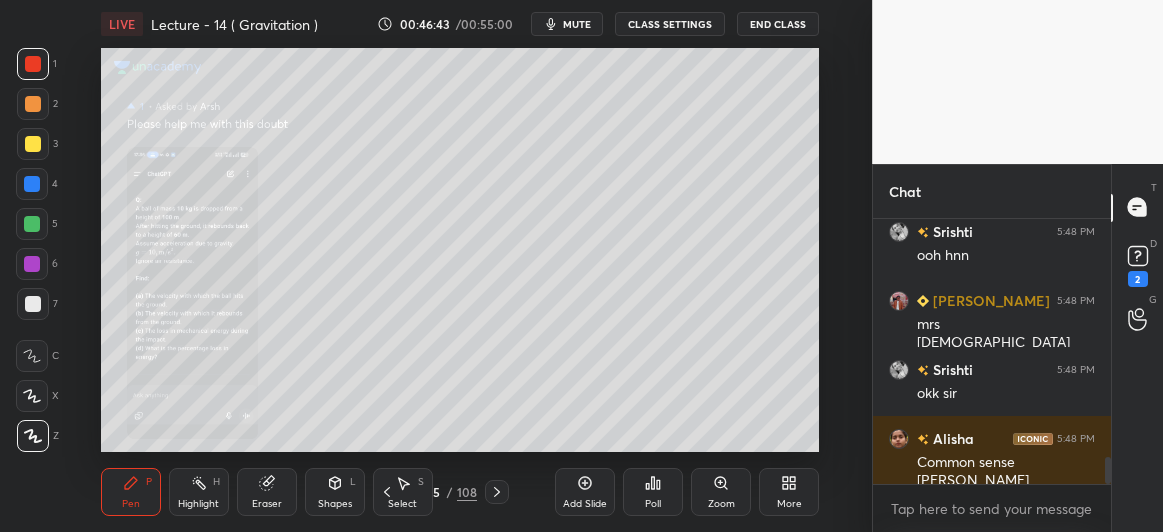 click 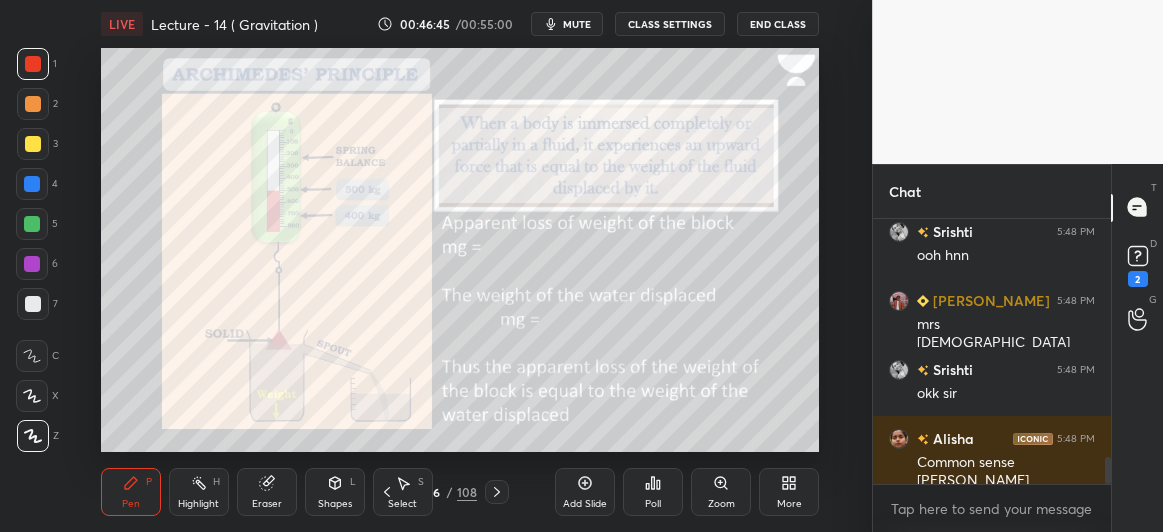 click 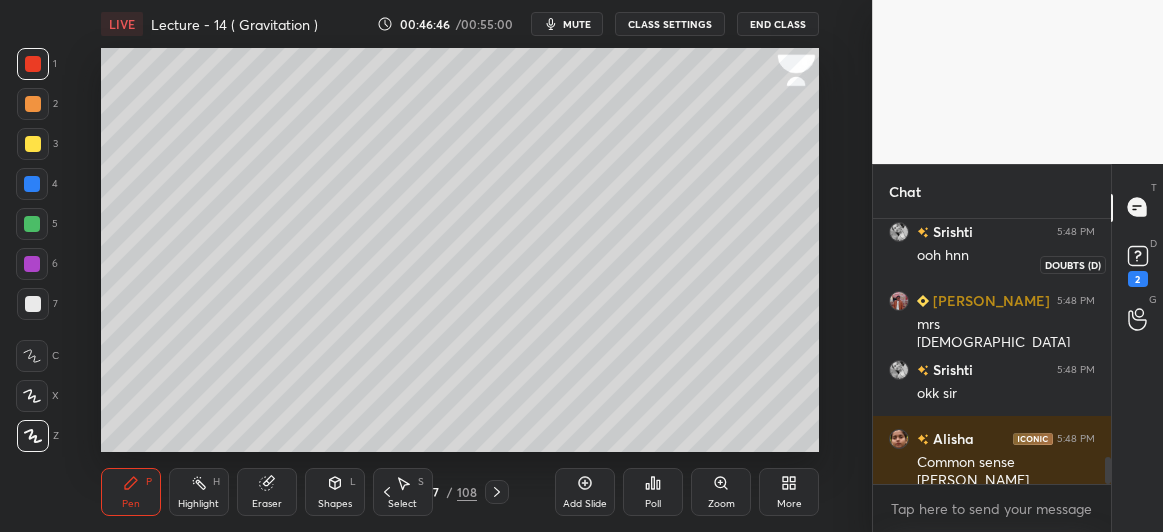 click 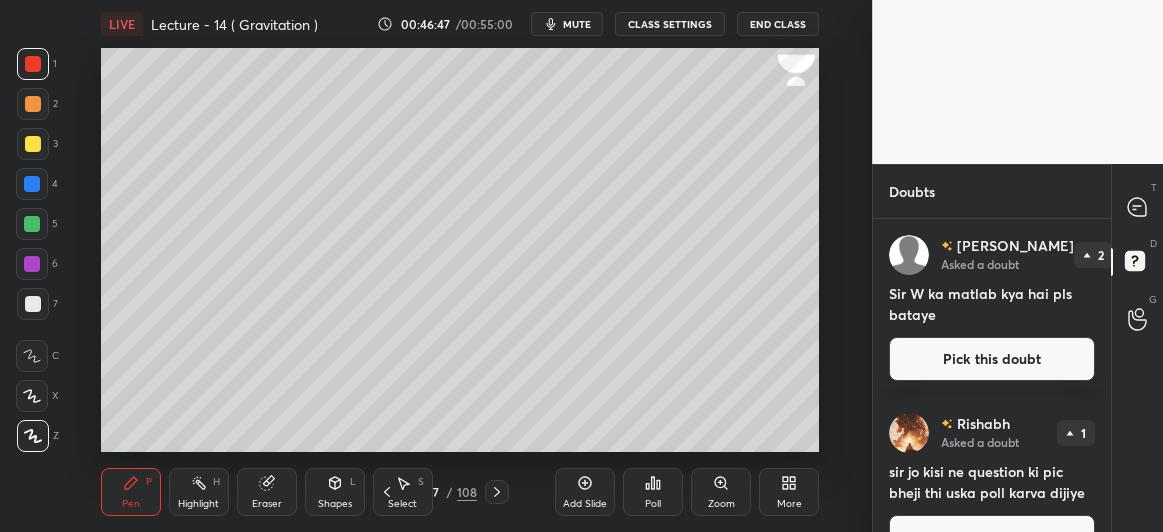 click on "Pick this doubt" at bounding box center [992, 359] 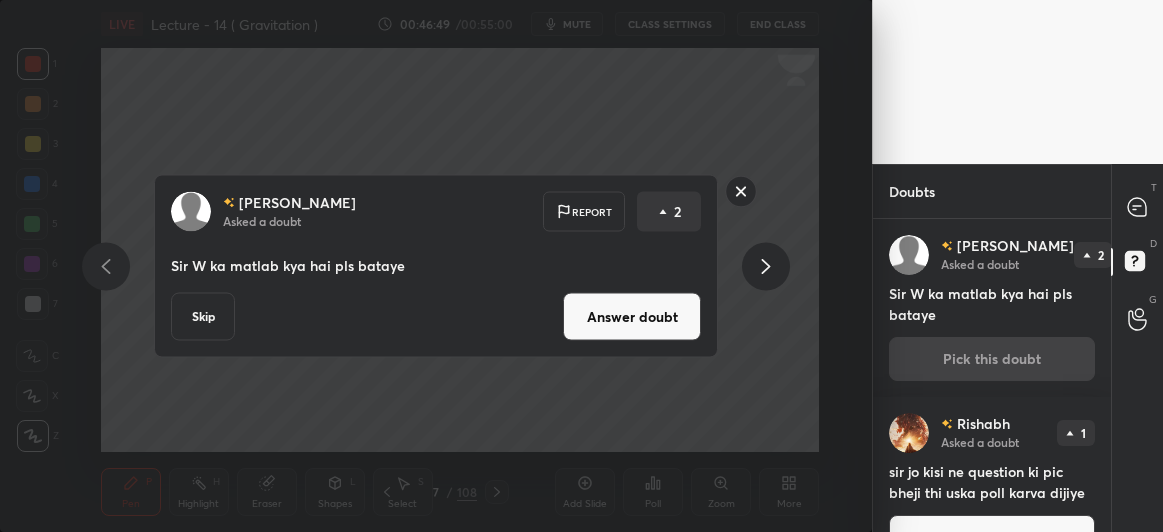 click on "Answer doubt" at bounding box center (632, 317) 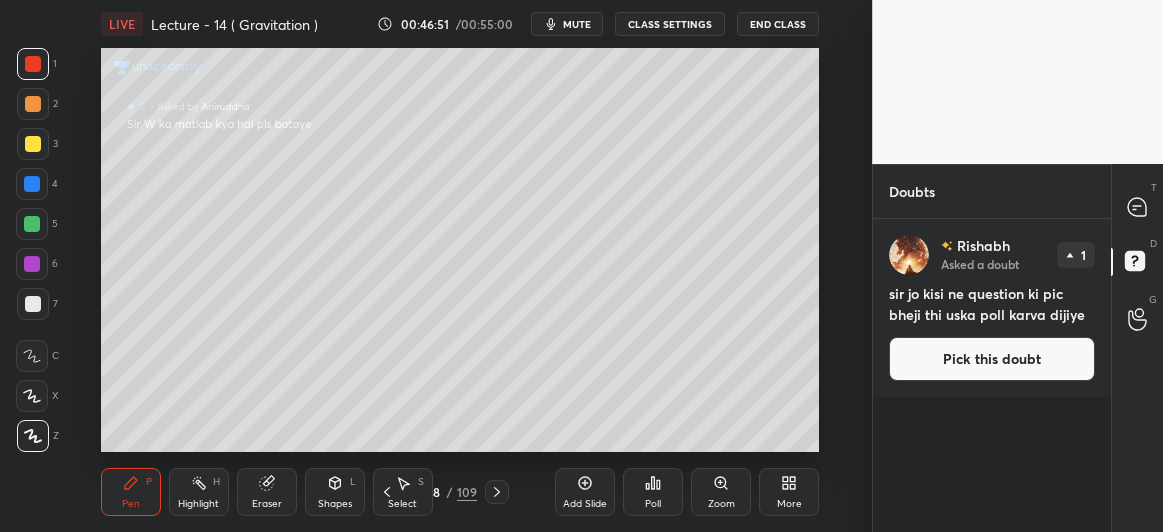 click at bounding box center (33, 144) 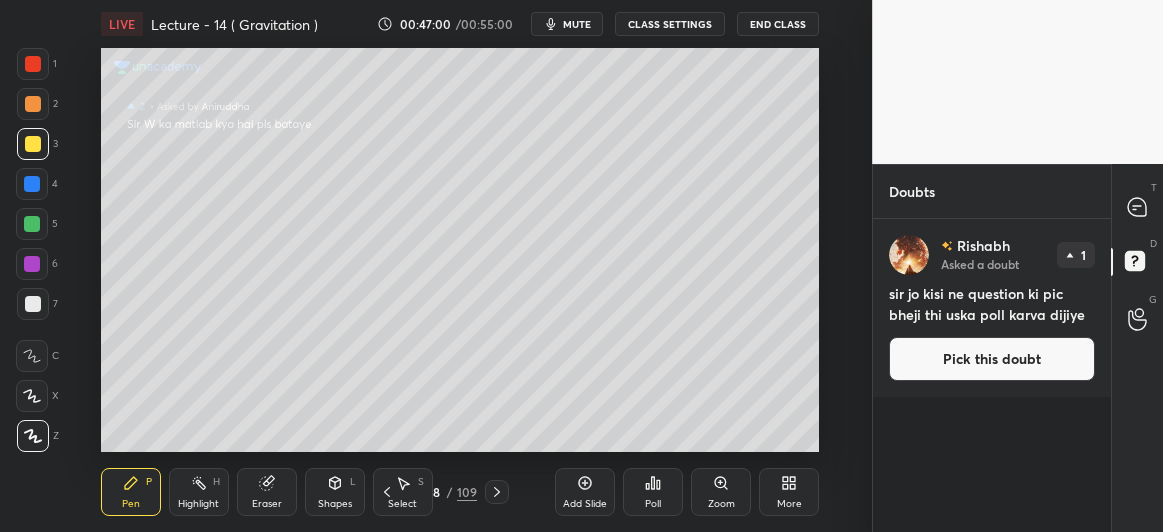 click on "Pick this doubt" at bounding box center [992, 359] 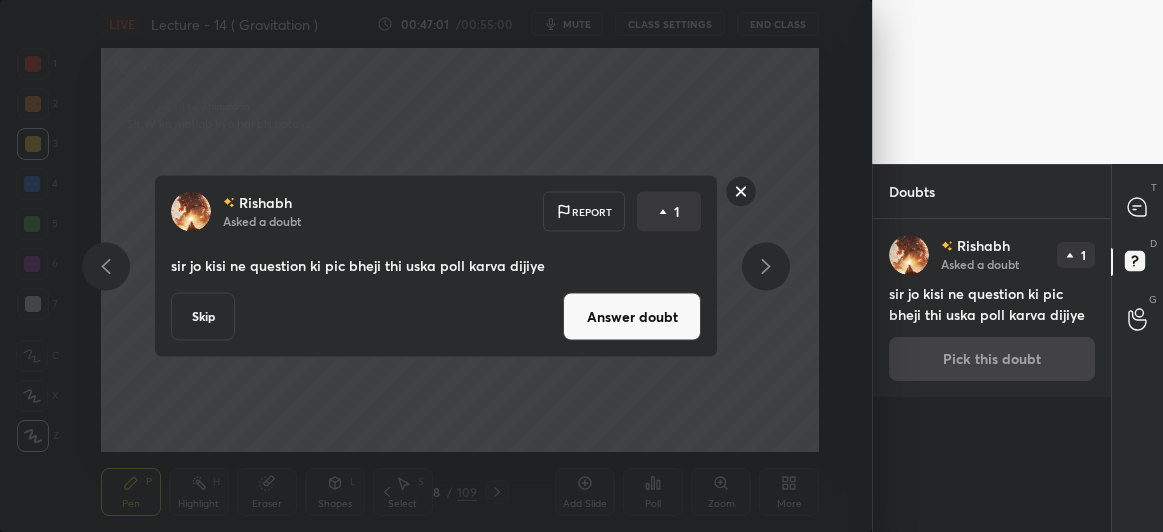 click on "Answer doubt" at bounding box center [632, 317] 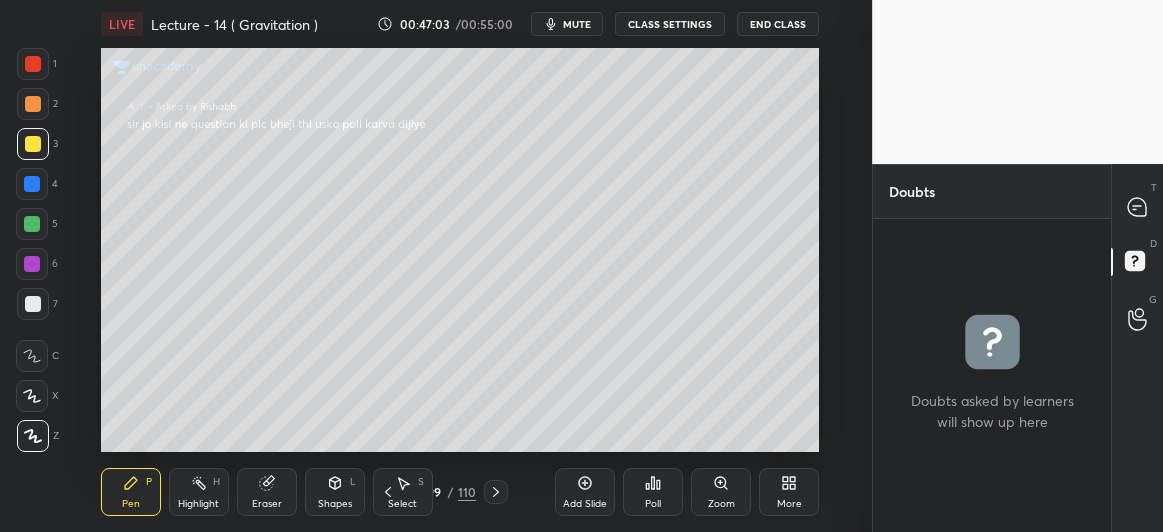 click at bounding box center (32, 184) 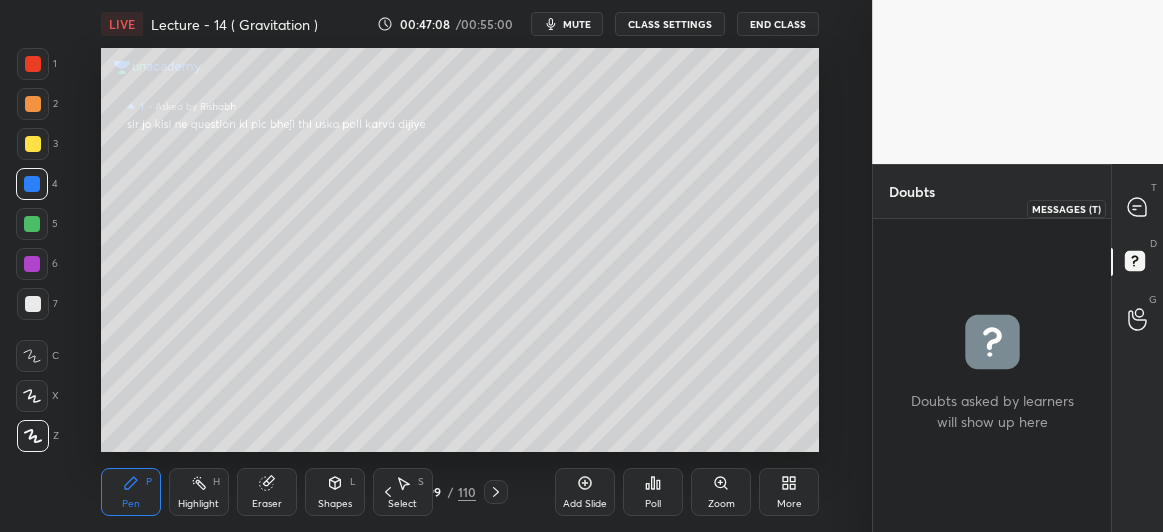 click 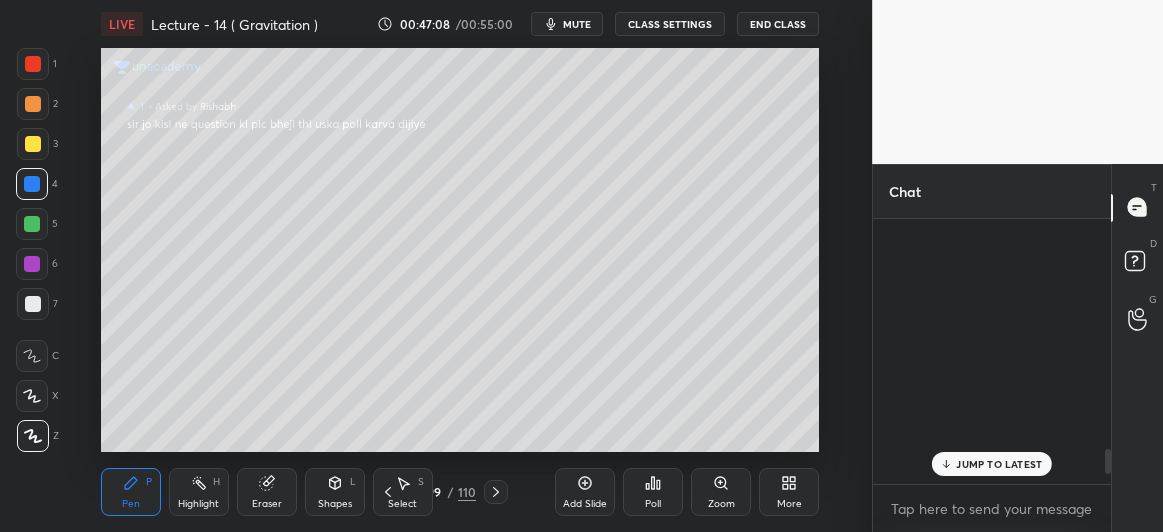 scroll, scrollTop: 2478, scrollLeft: 0, axis: vertical 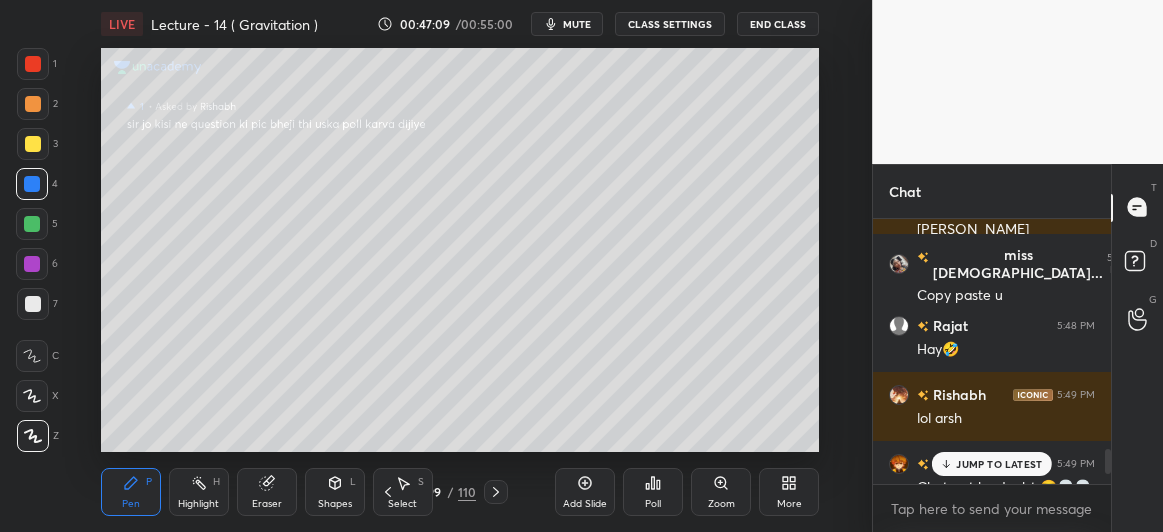 click on "JUMP TO LATEST" at bounding box center (999, 464) 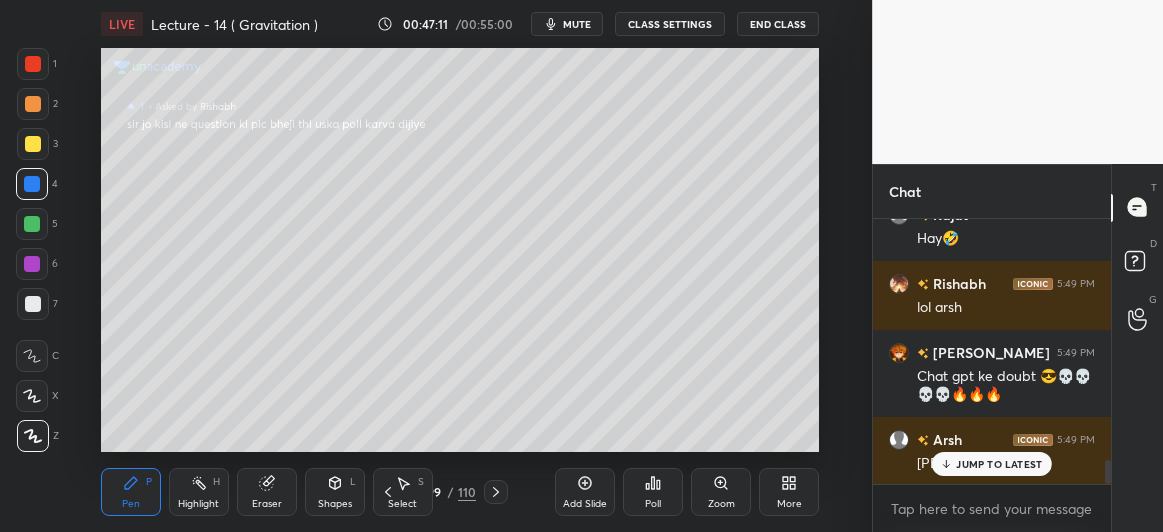 scroll, scrollTop: 2658, scrollLeft: 0, axis: vertical 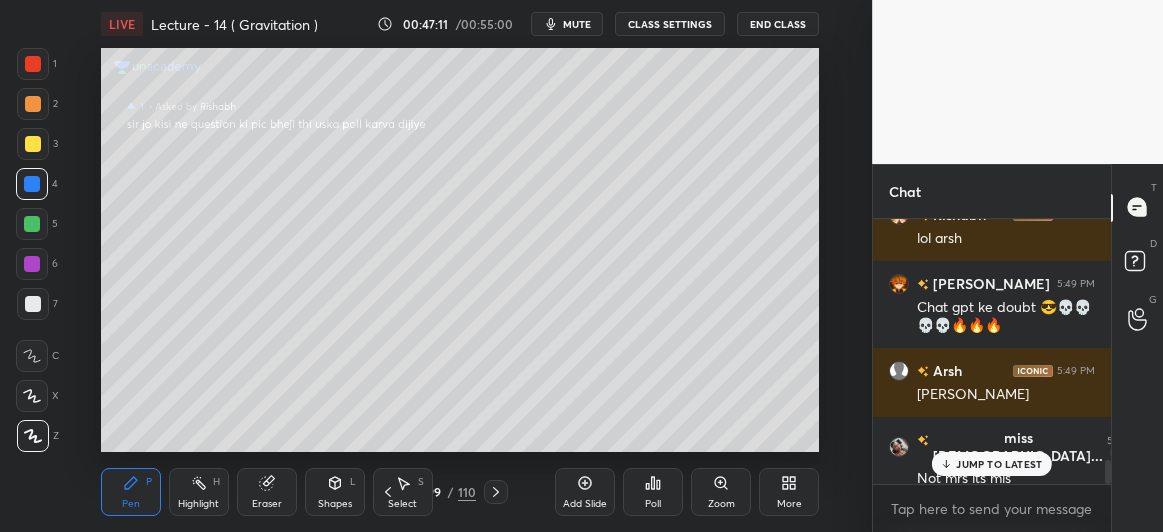 click 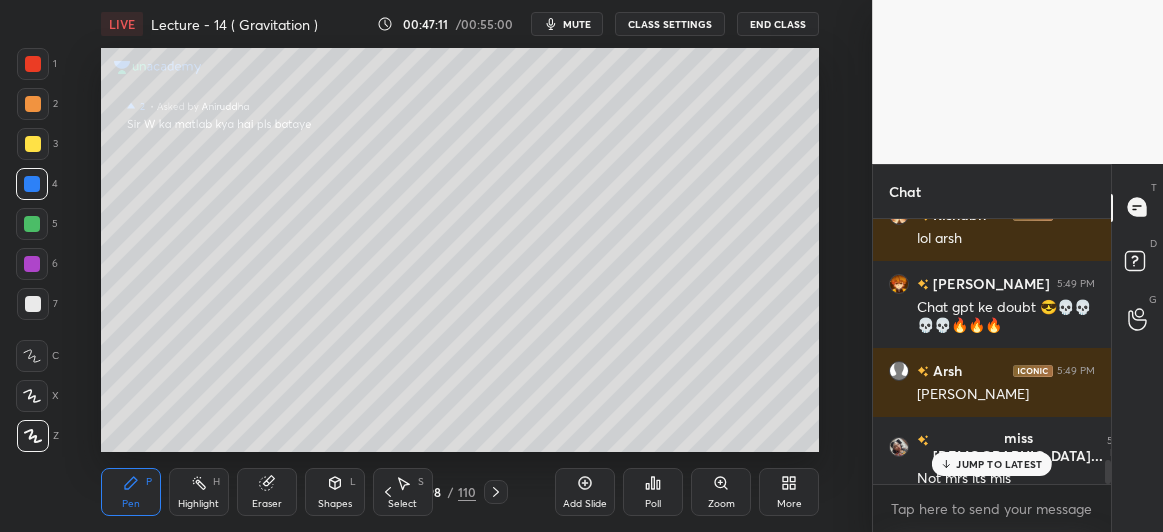 click 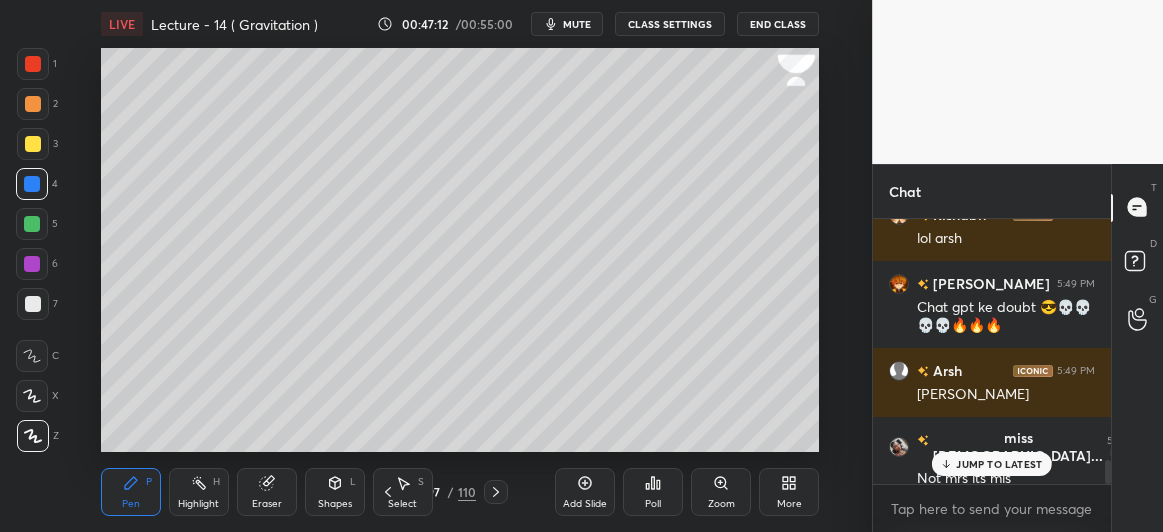 click 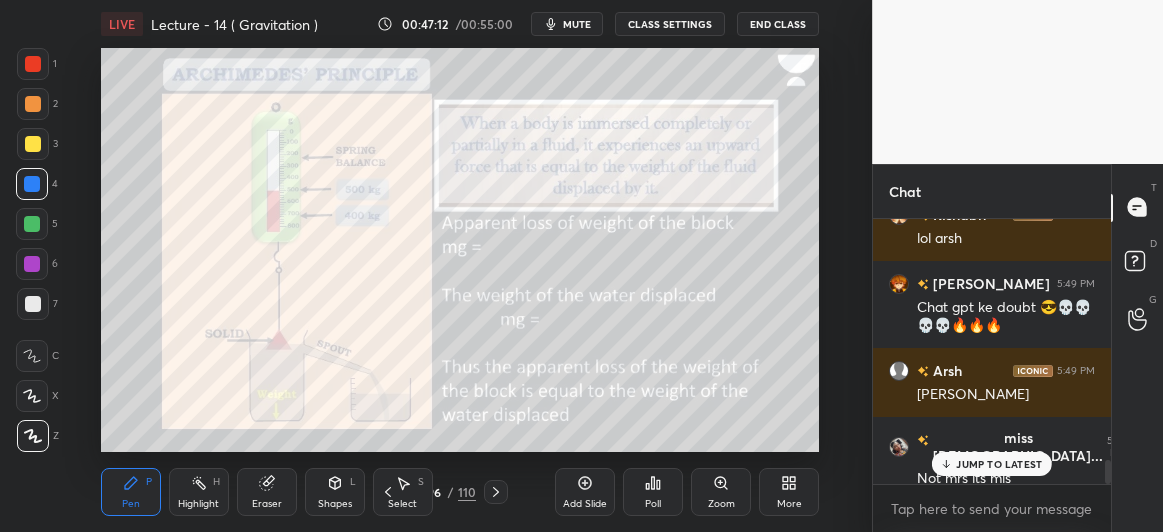 click 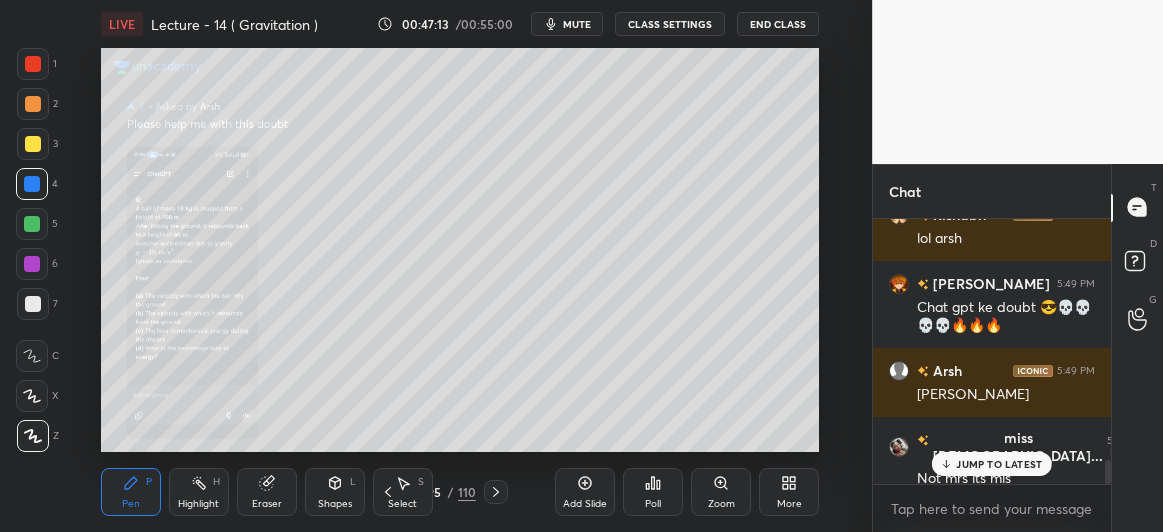 click on "Select S" at bounding box center [403, 492] 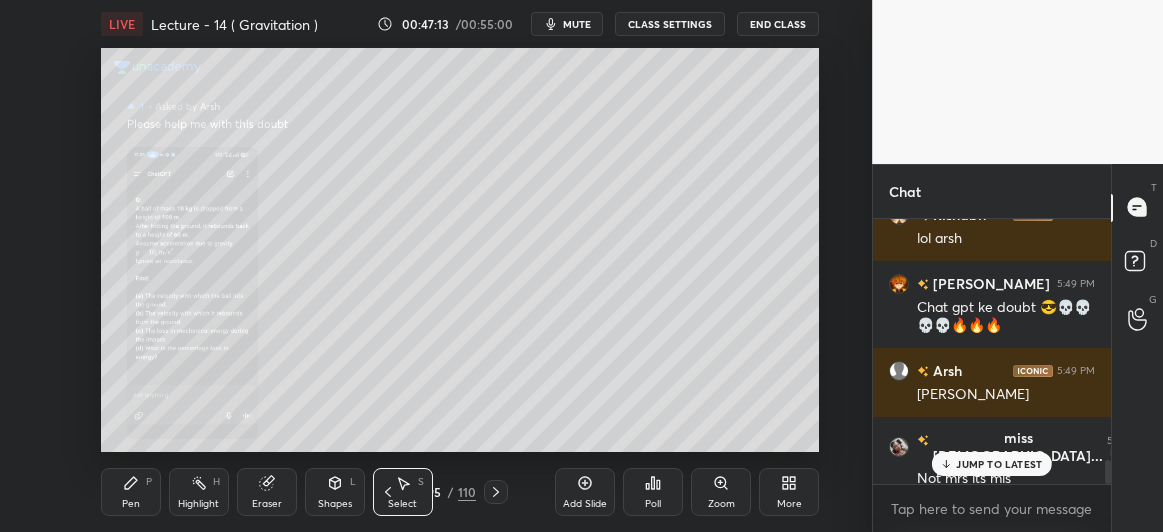 click 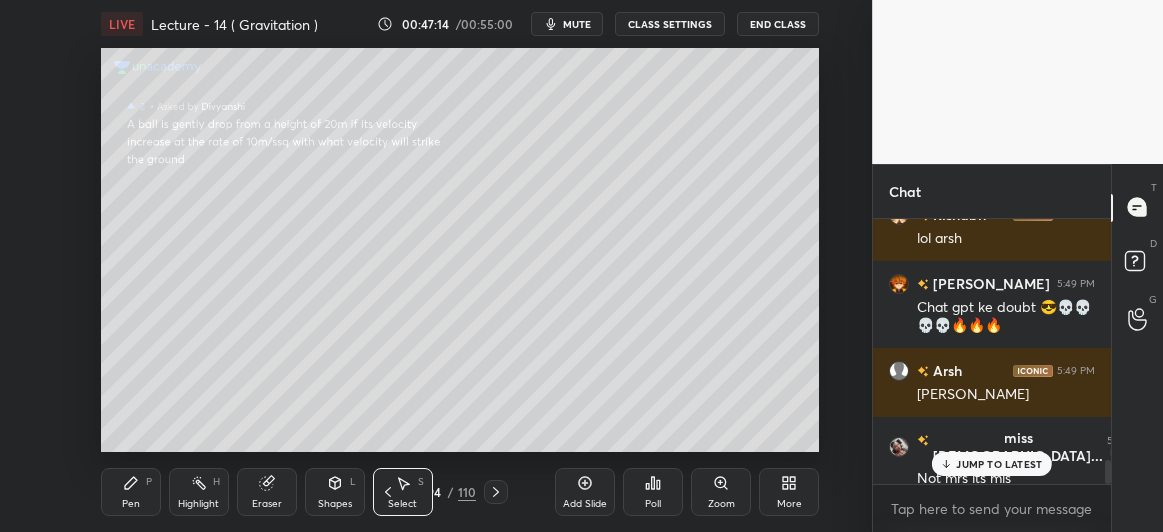 click 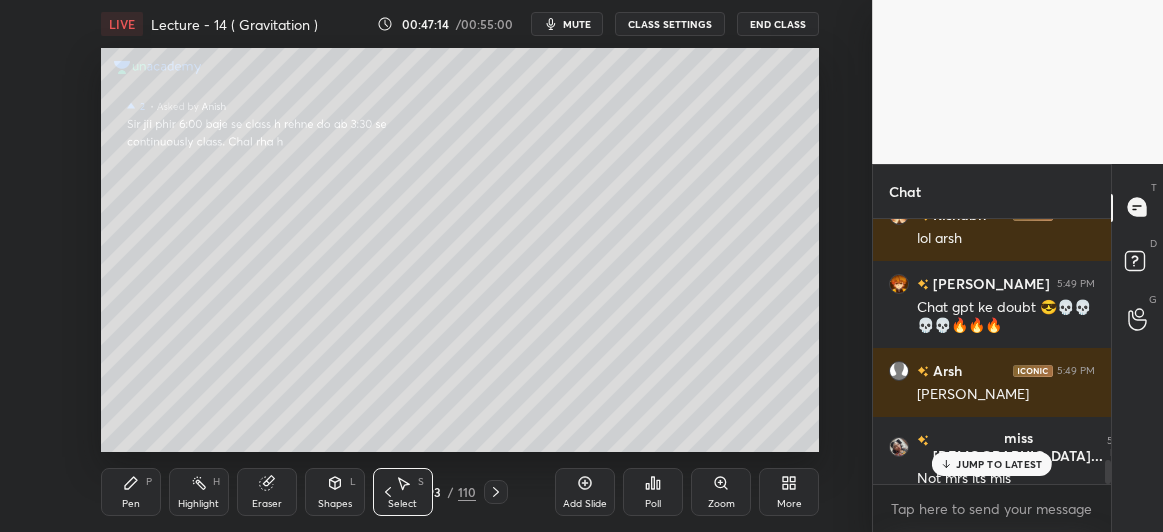 click 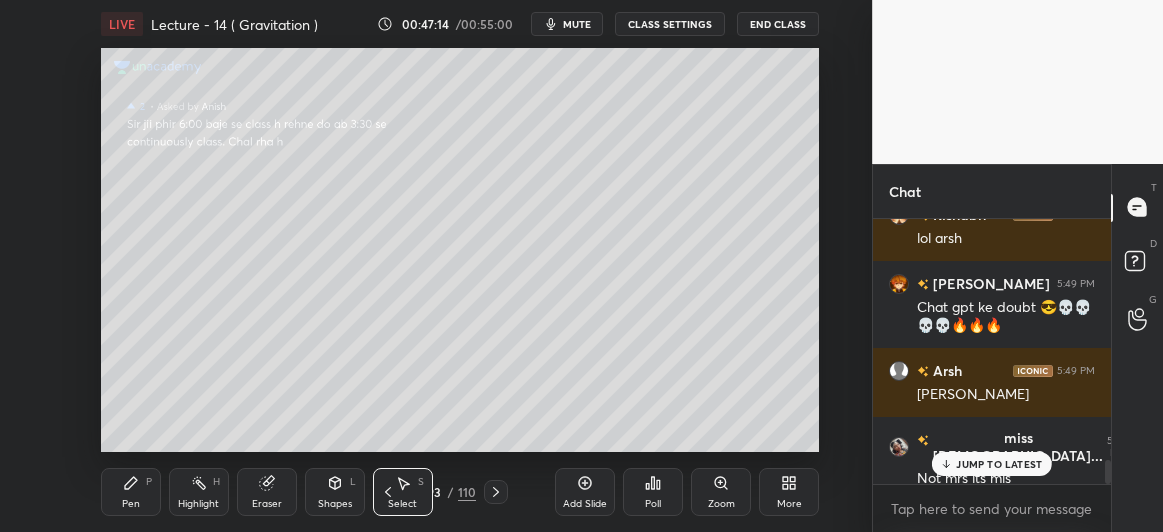 scroll, scrollTop: 2727, scrollLeft: 0, axis: vertical 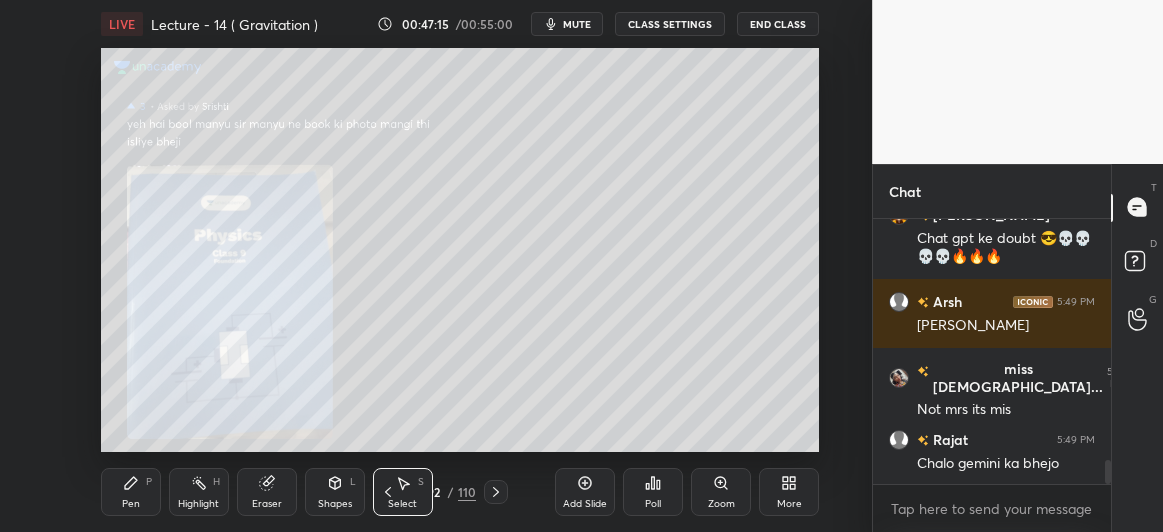 click 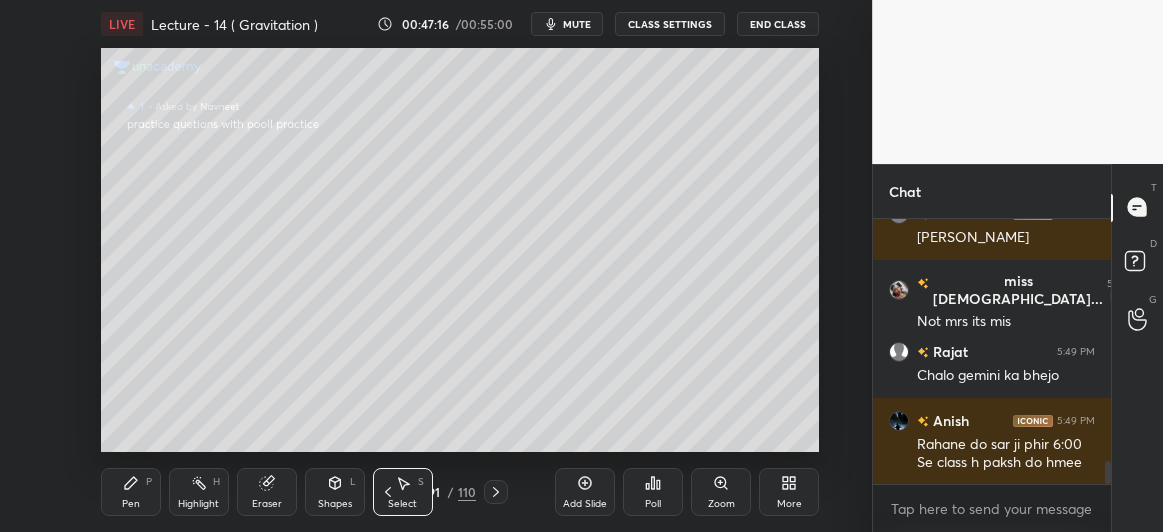 click 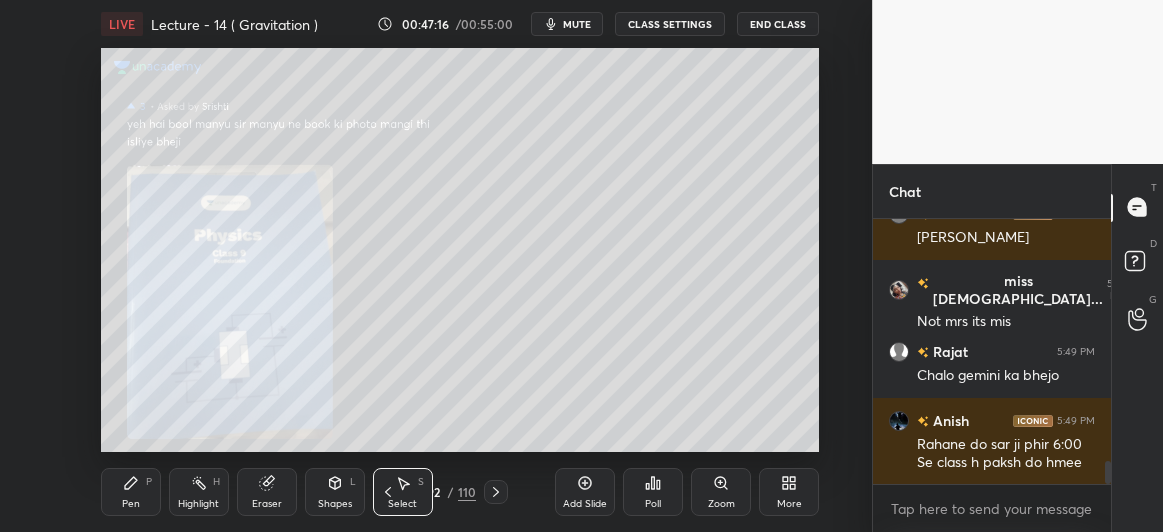 scroll, scrollTop: 2919, scrollLeft: 0, axis: vertical 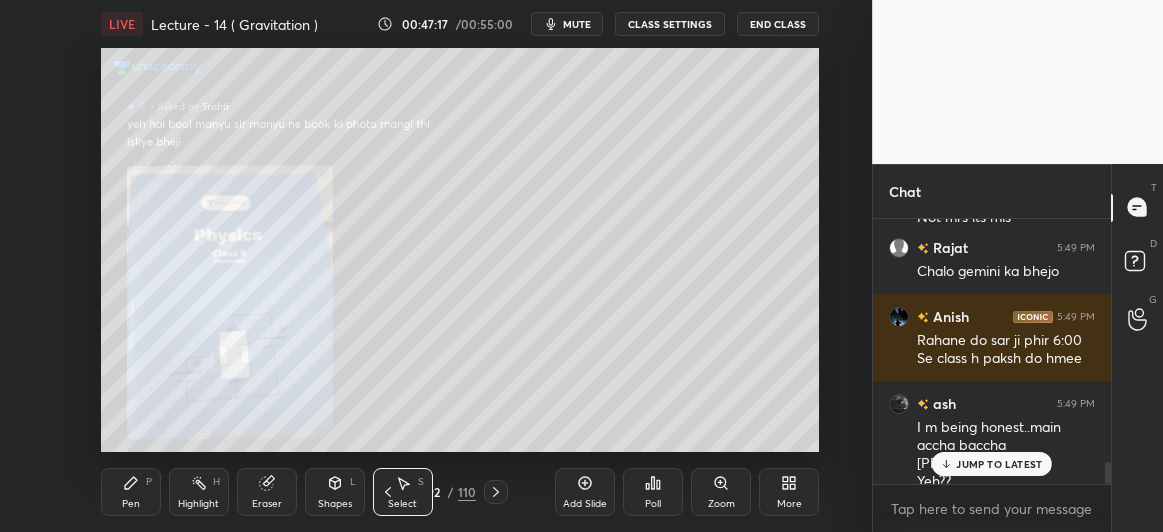click on "Pen" at bounding box center (131, 504) 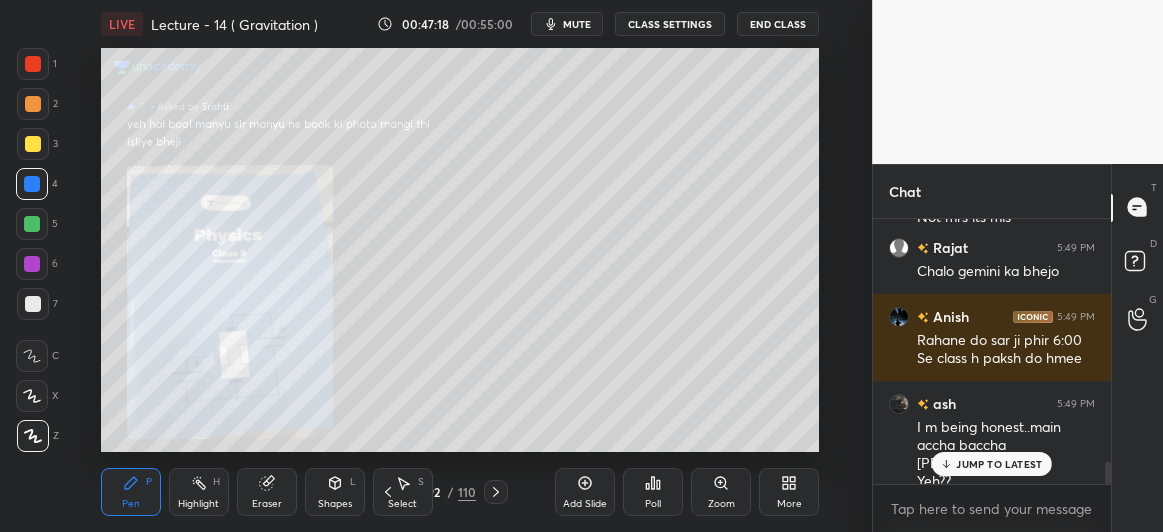 scroll, scrollTop: 2989, scrollLeft: 0, axis: vertical 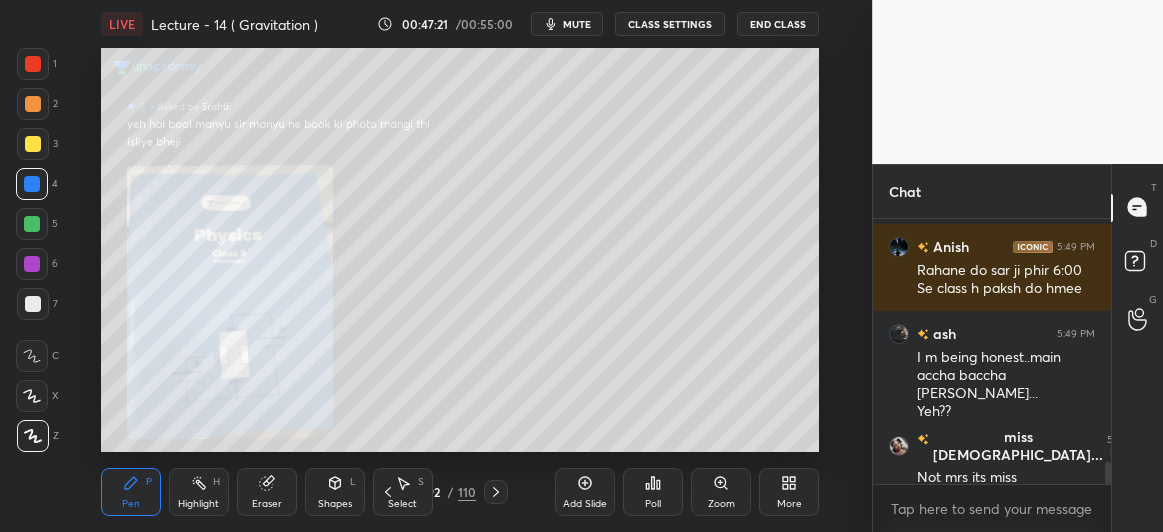 click 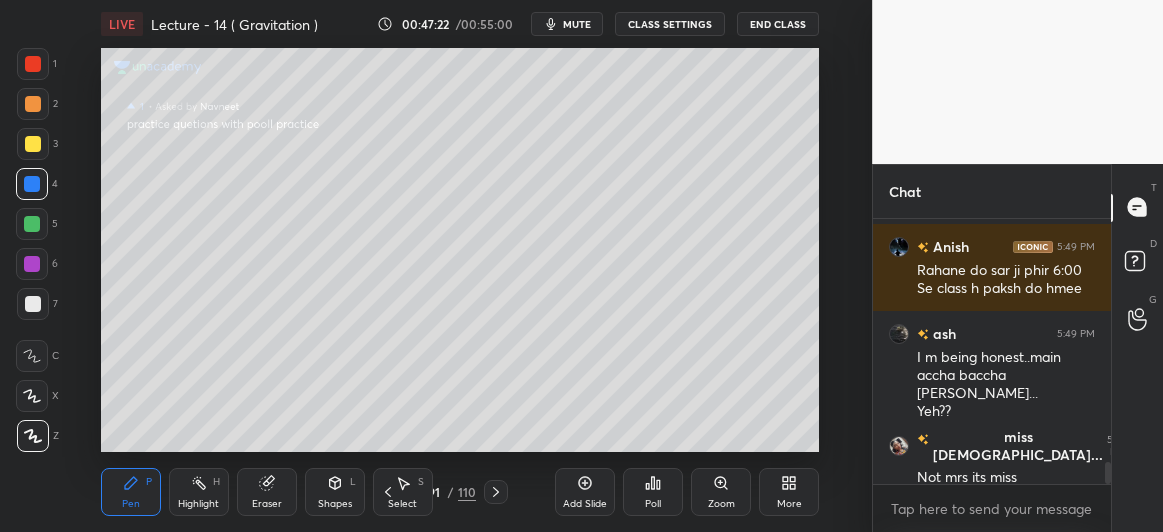 click 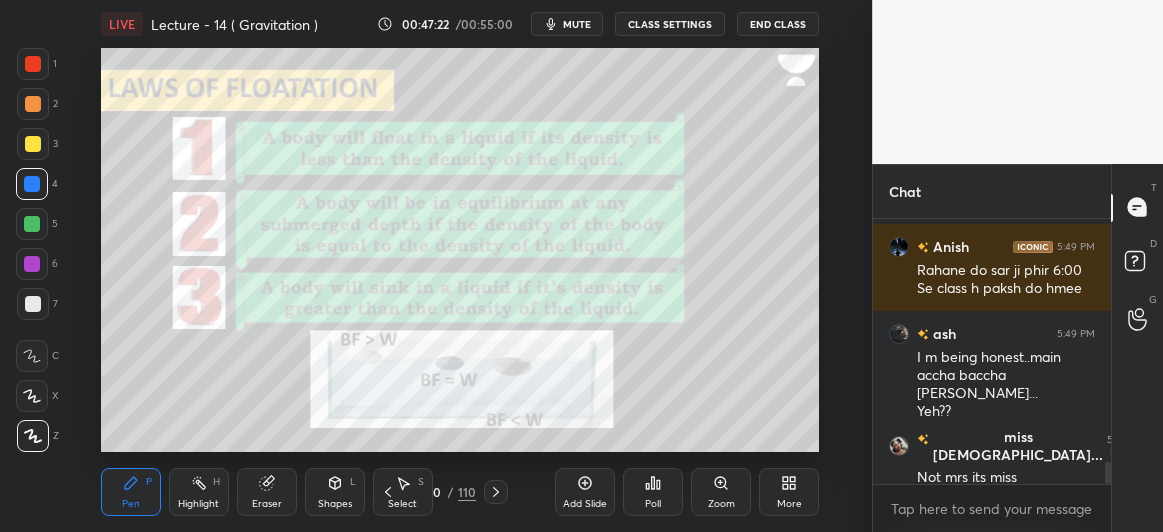 click 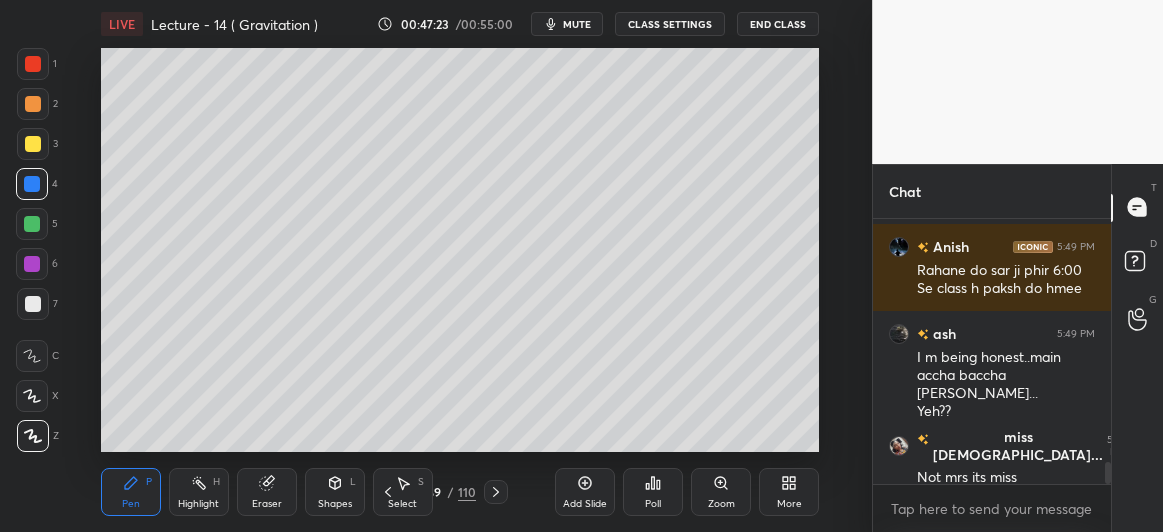 click 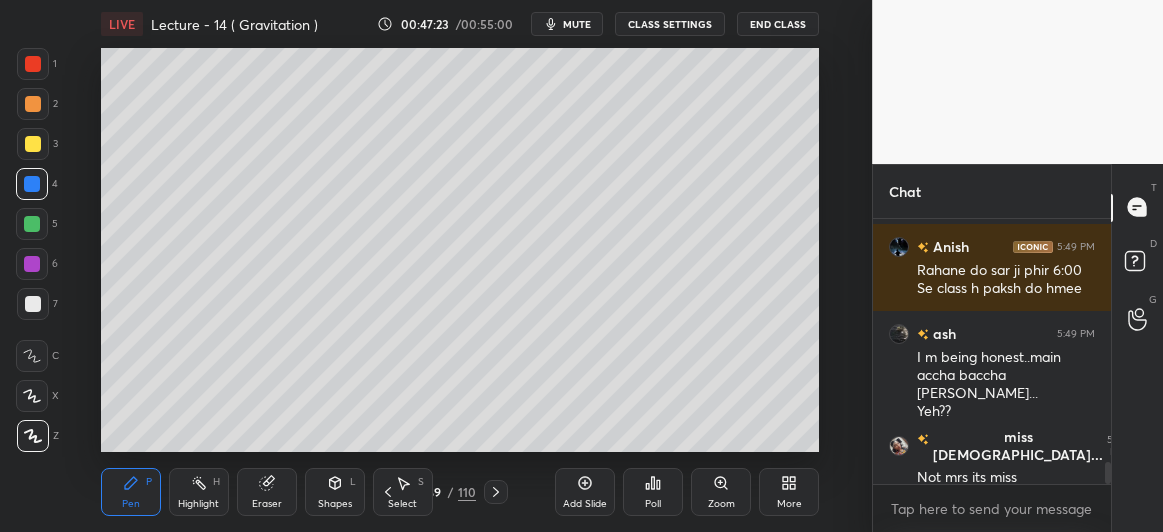 click 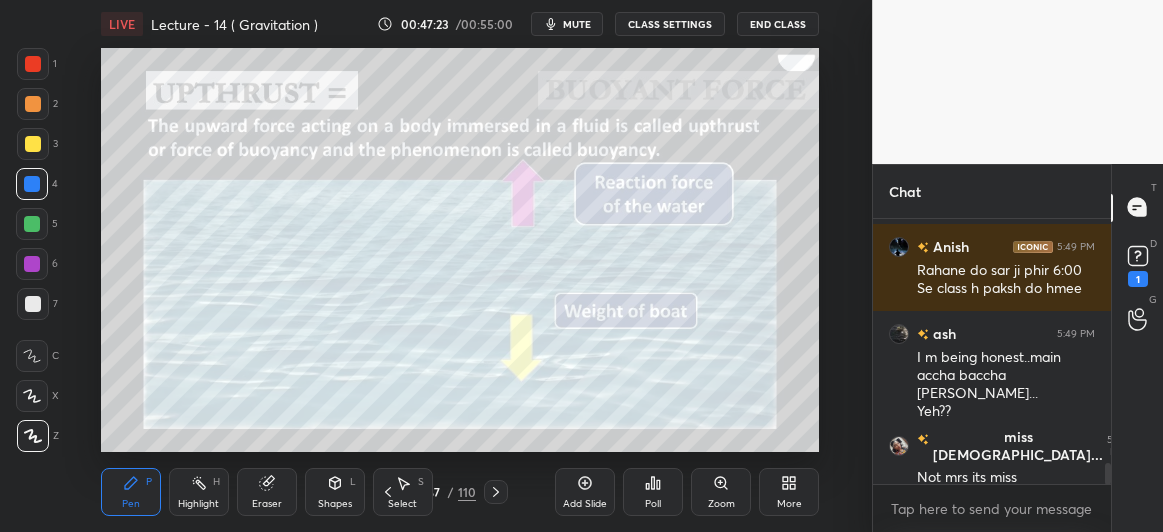 scroll, scrollTop: 3075, scrollLeft: 0, axis: vertical 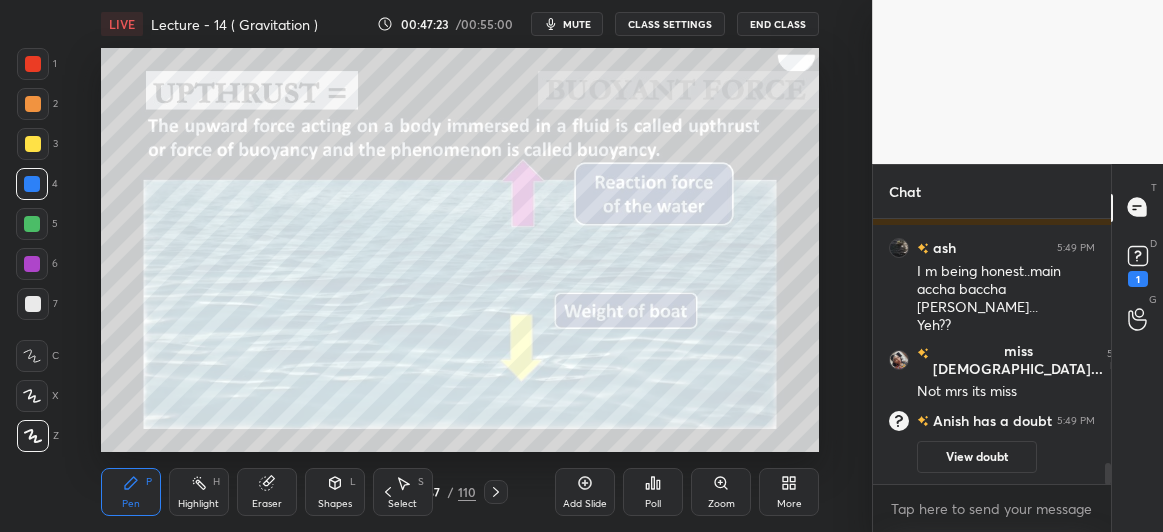 click 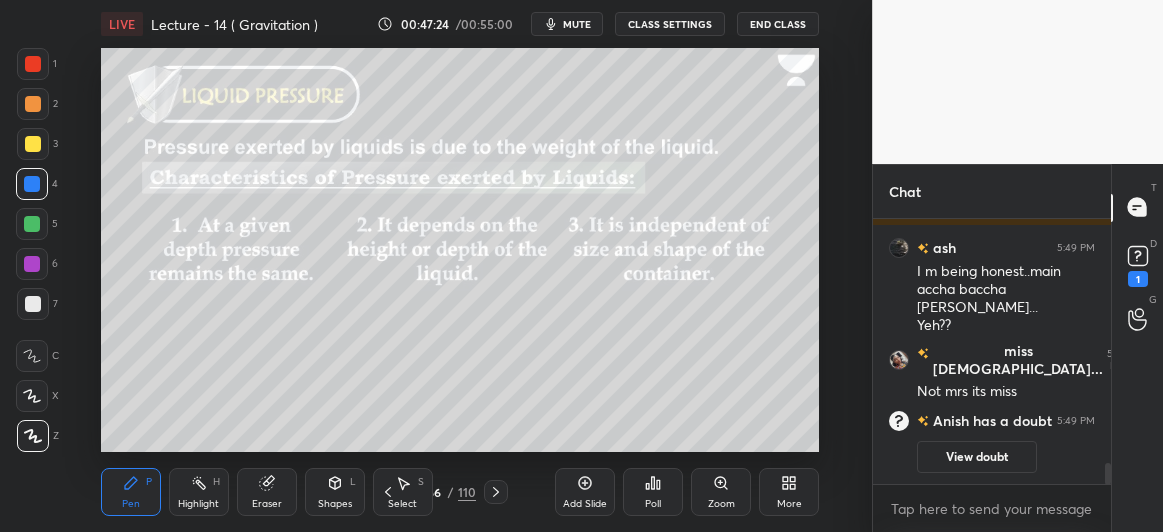 click 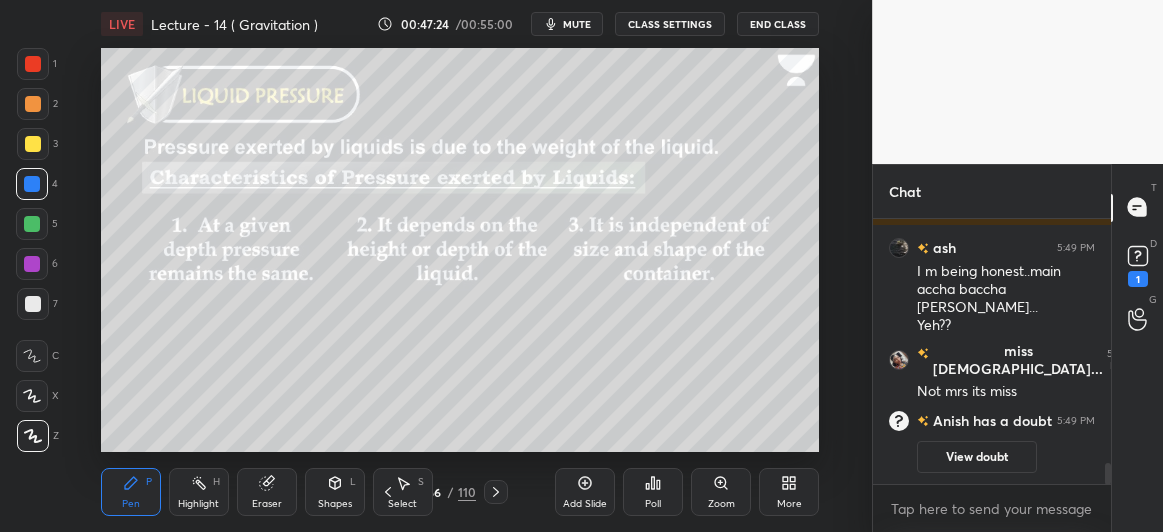 click 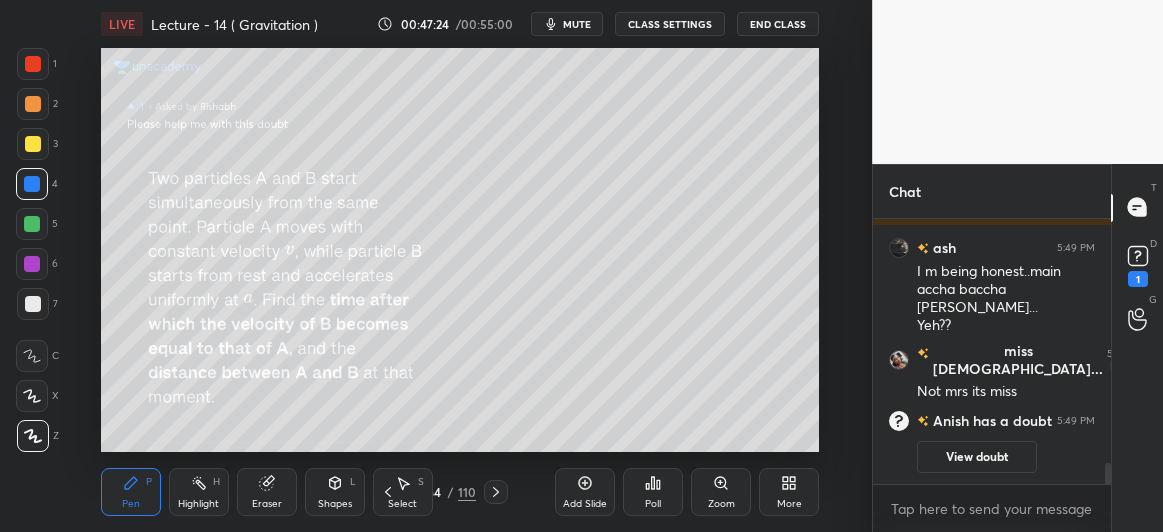 click 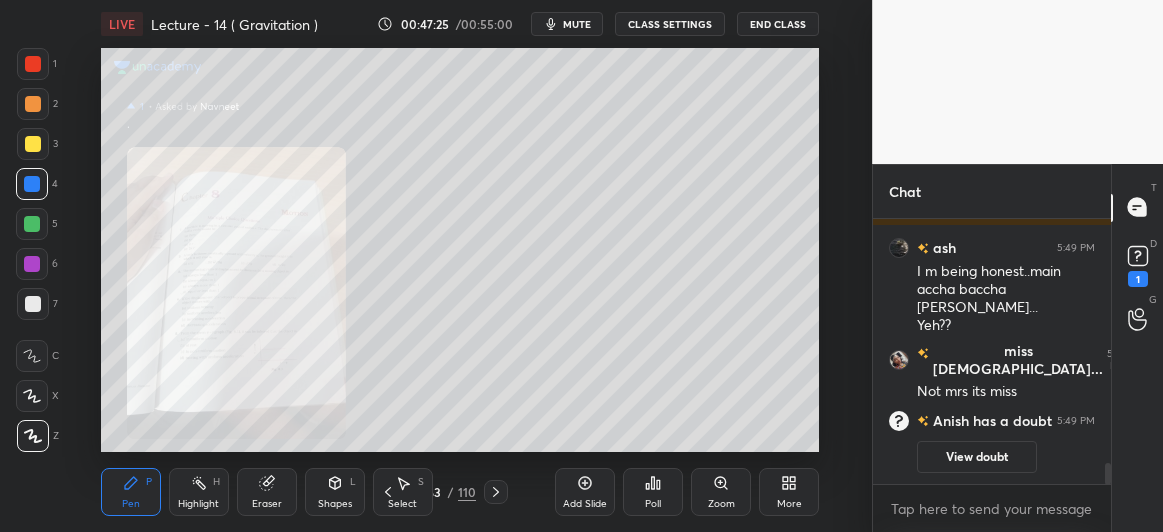 click 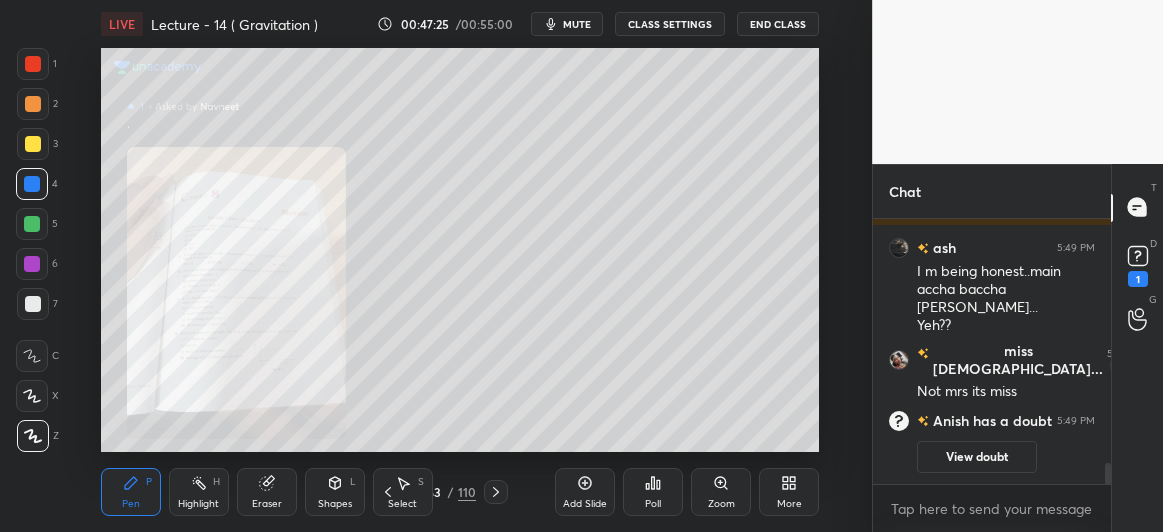 click 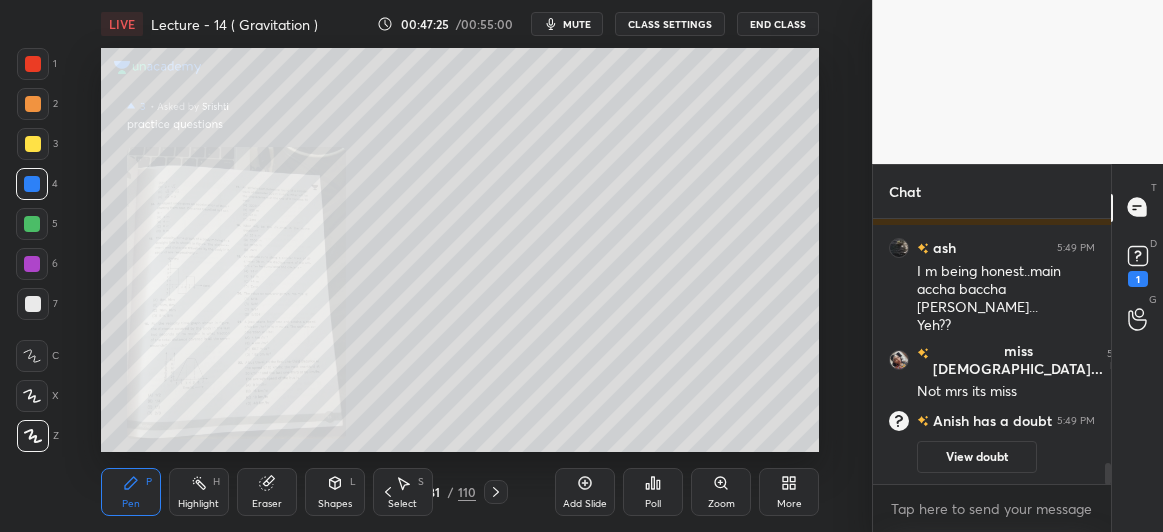 click 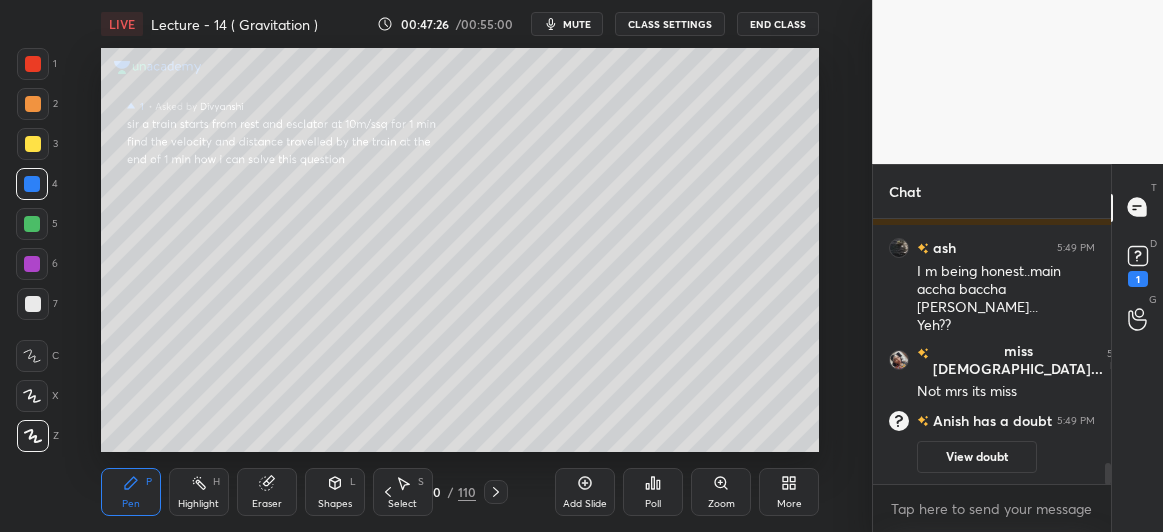 click 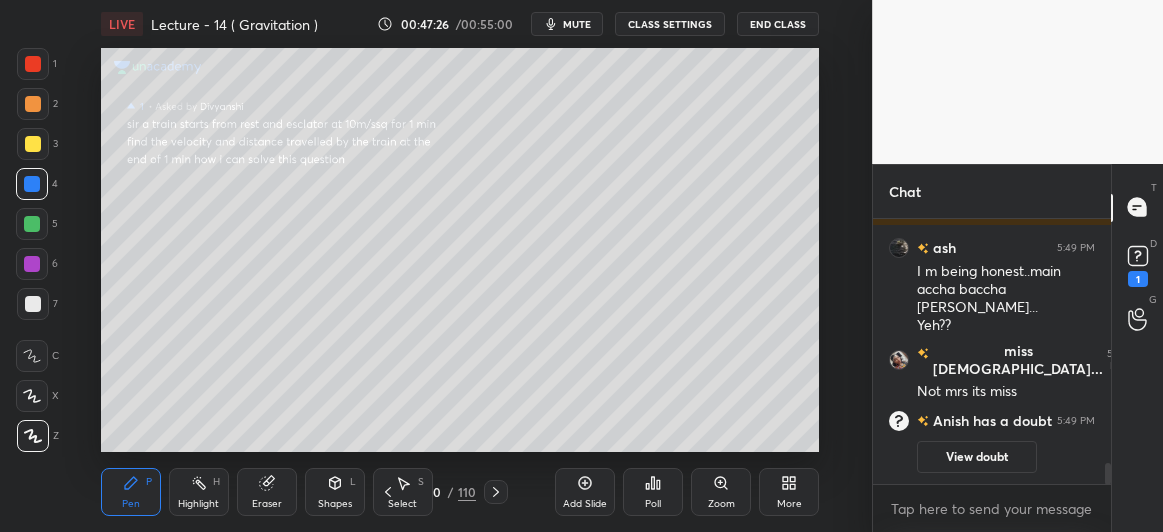 scroll, scrollTop: 2344, scrollLeft: 0, axis: vertical 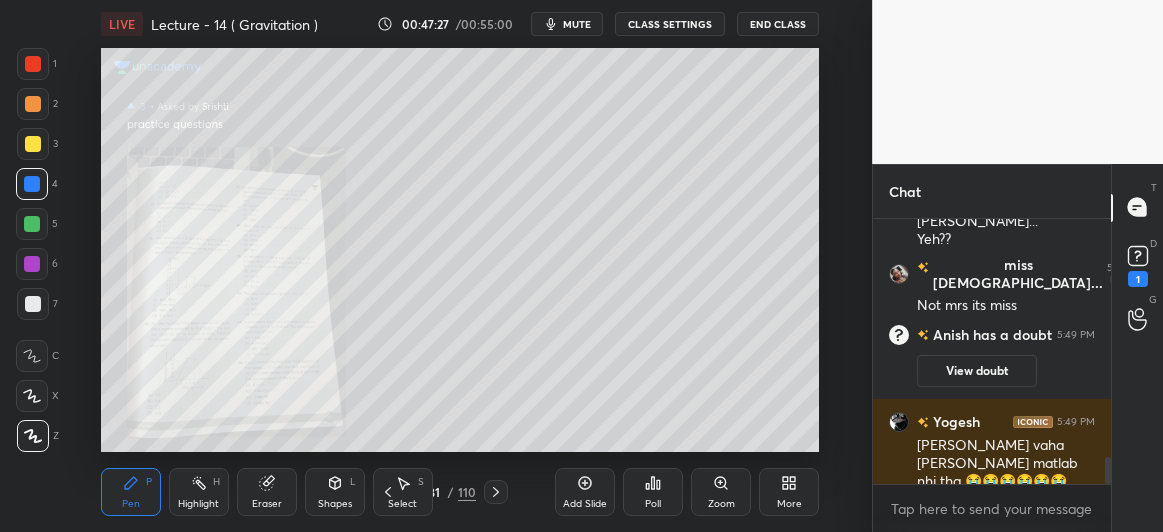 click at bounding box center [496, 492] 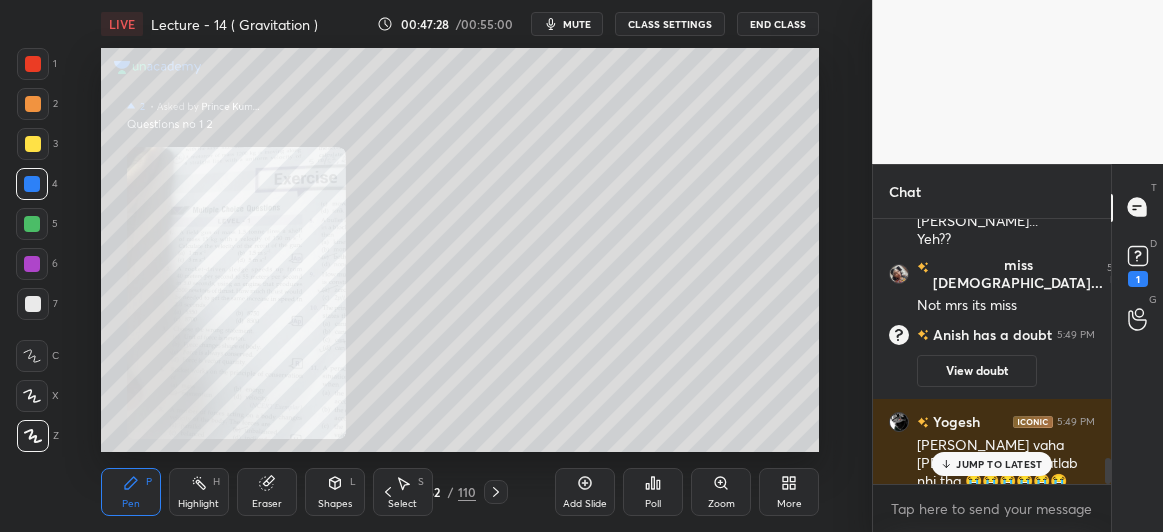 scroll, scrollTop: 2413, scrollLeft: 0, axis: vertical 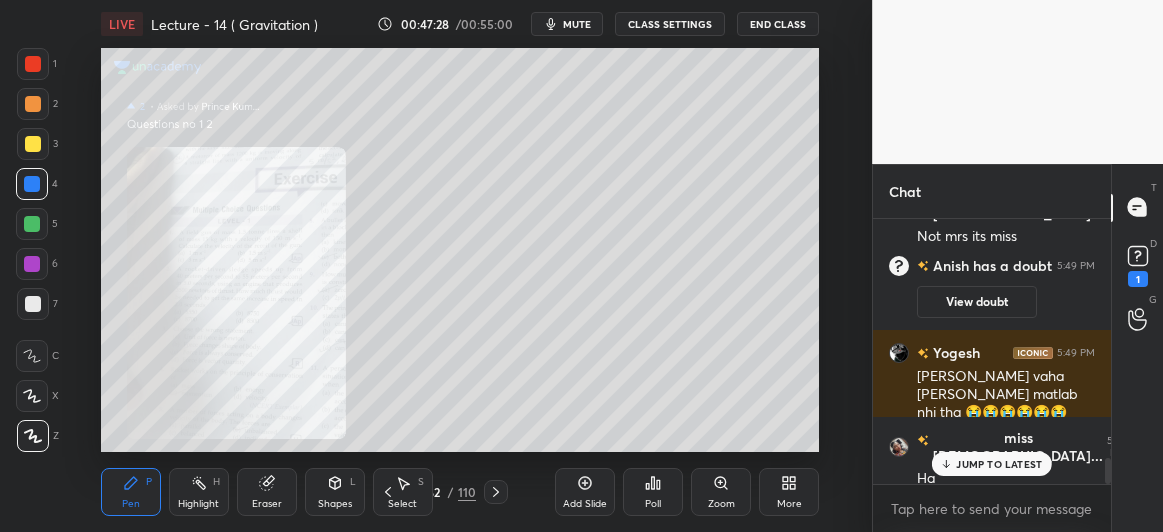 click 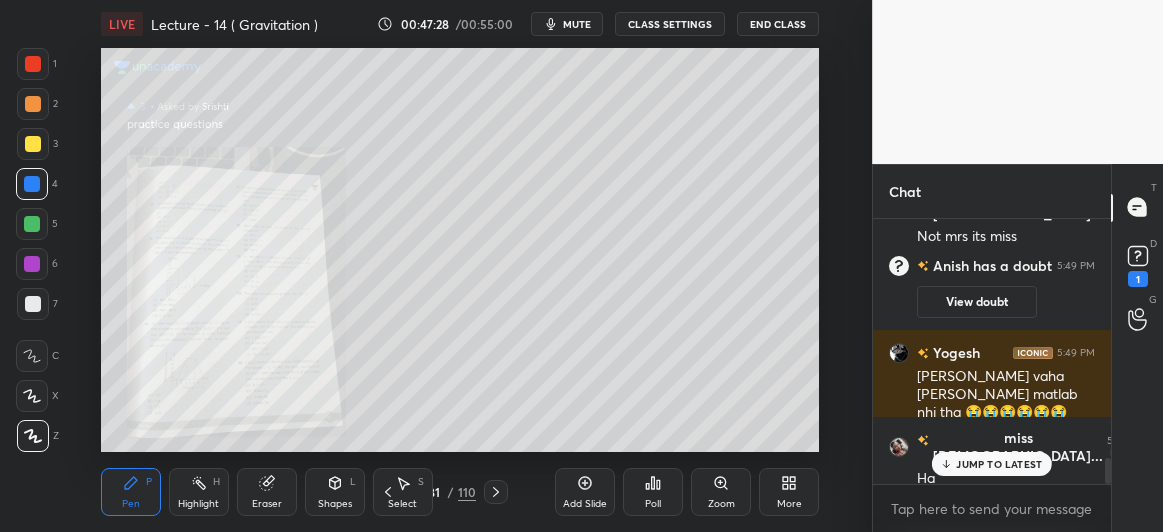 click 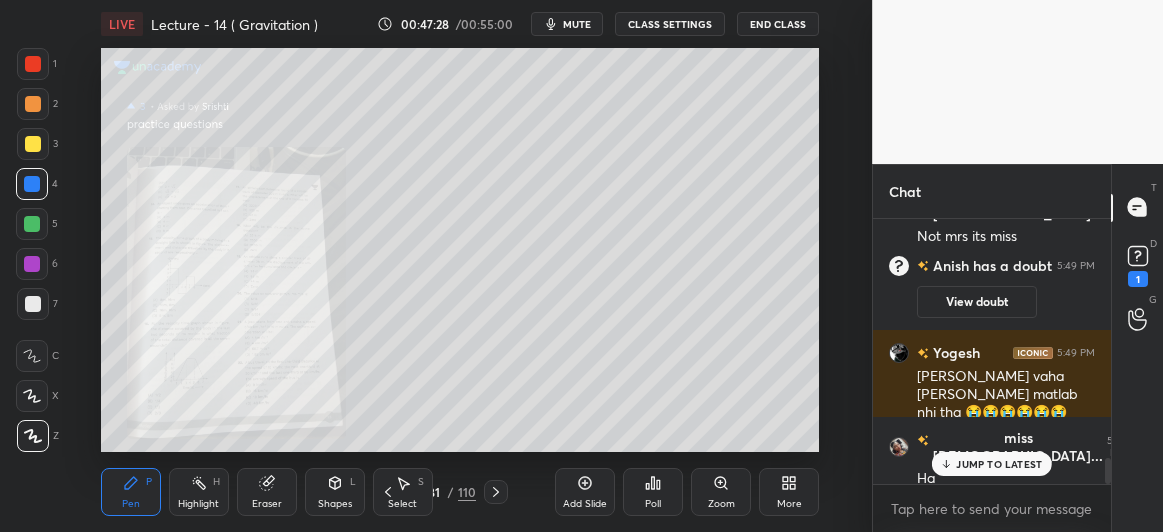 click 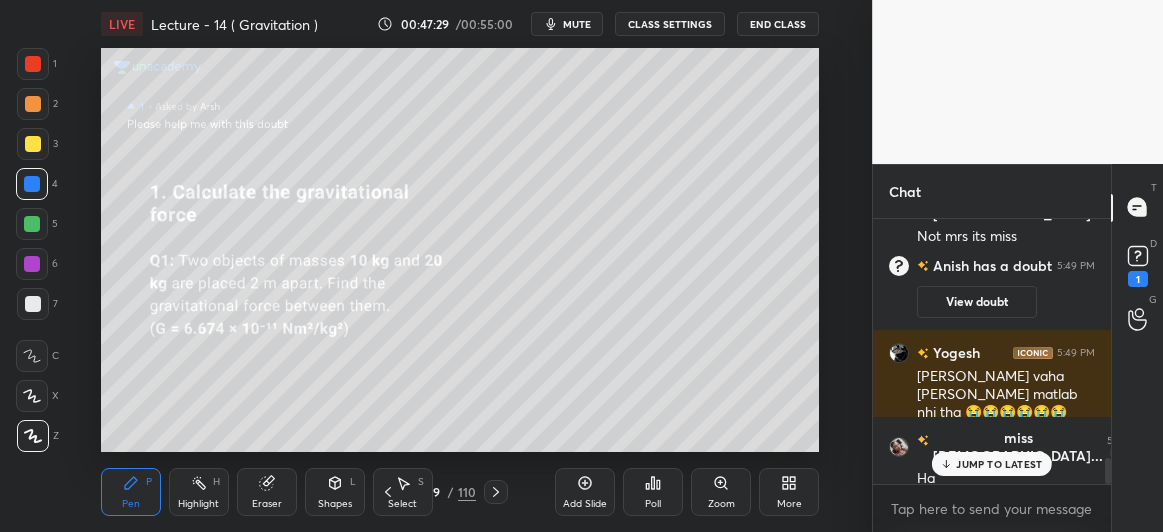 click 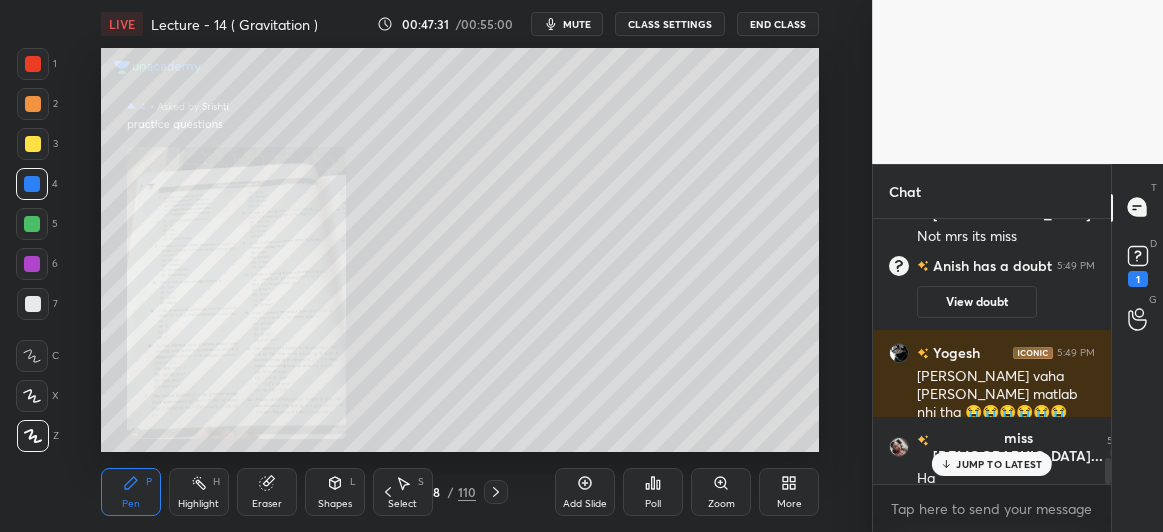 click on "JUMP TO LATEST" at bounding box center (999, 464) 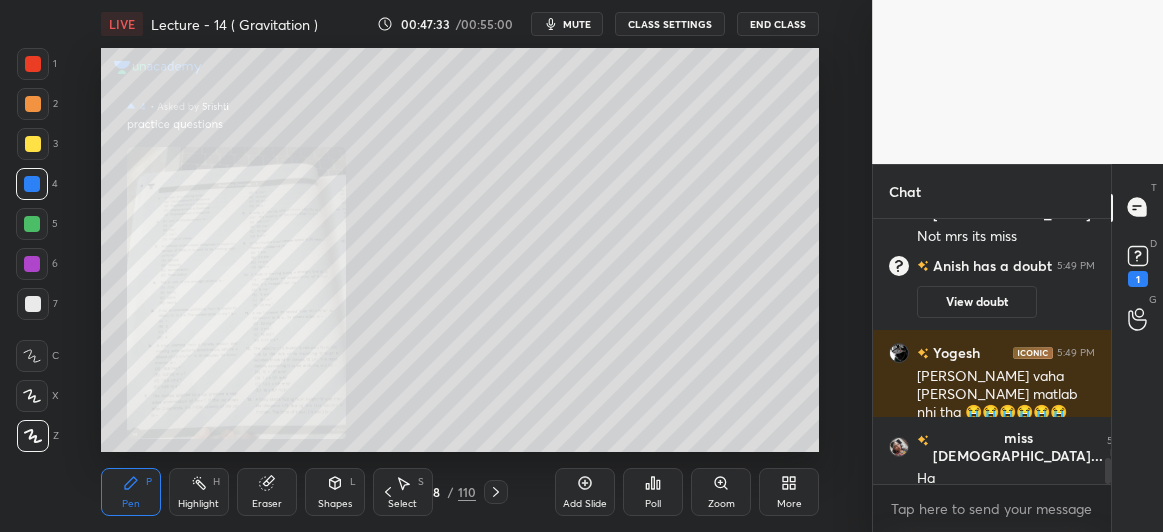 click on "Add Slide Poll Zoom More" at bounding box center [687, 492] 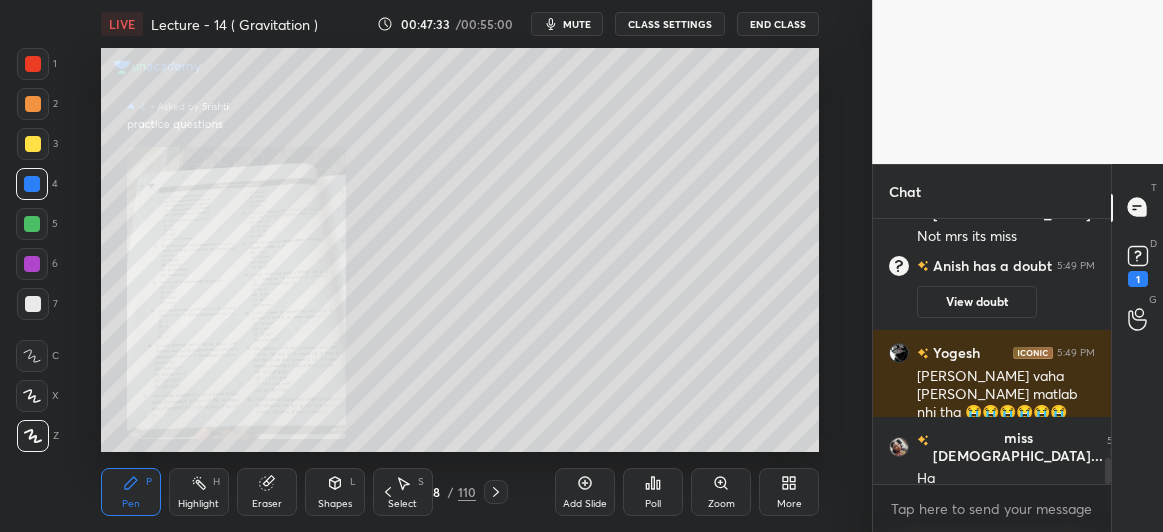 click on "Zoom" at bounding box center (721, 492) 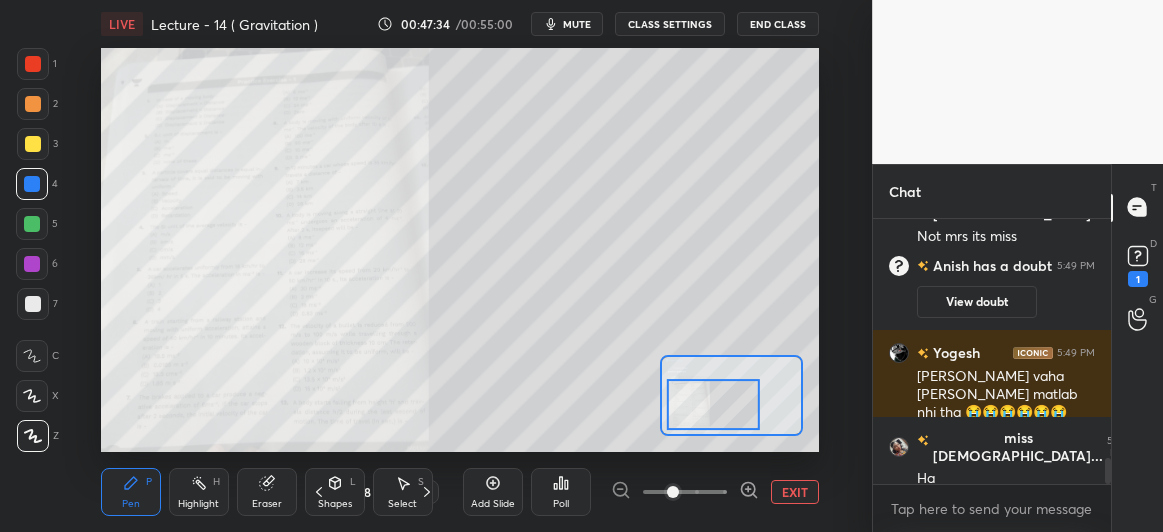 scroll, scrollTop: 2518, scrollLeft: 0, axis: vertical 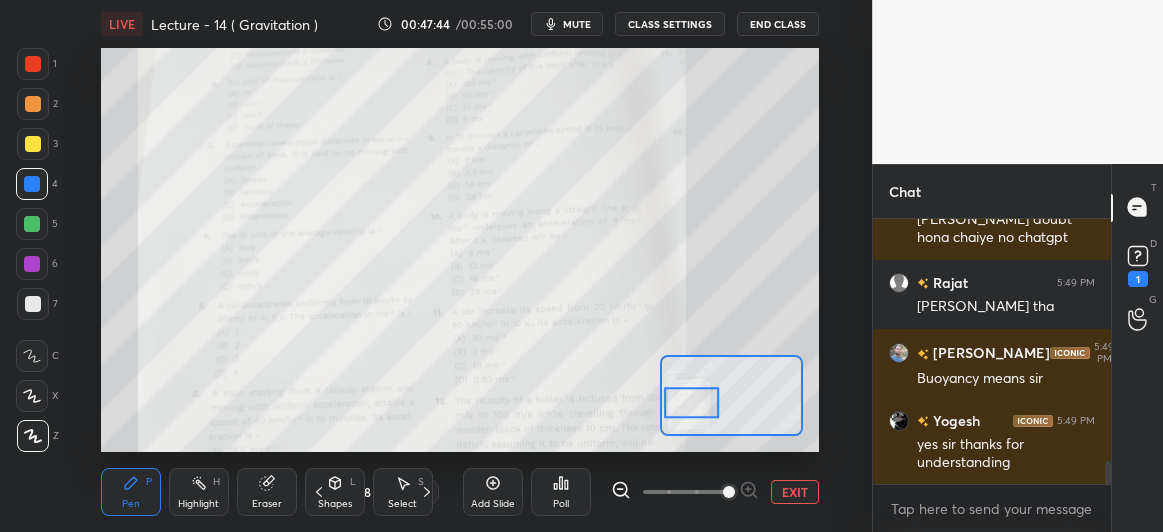 click at bounding box center [33, 64] 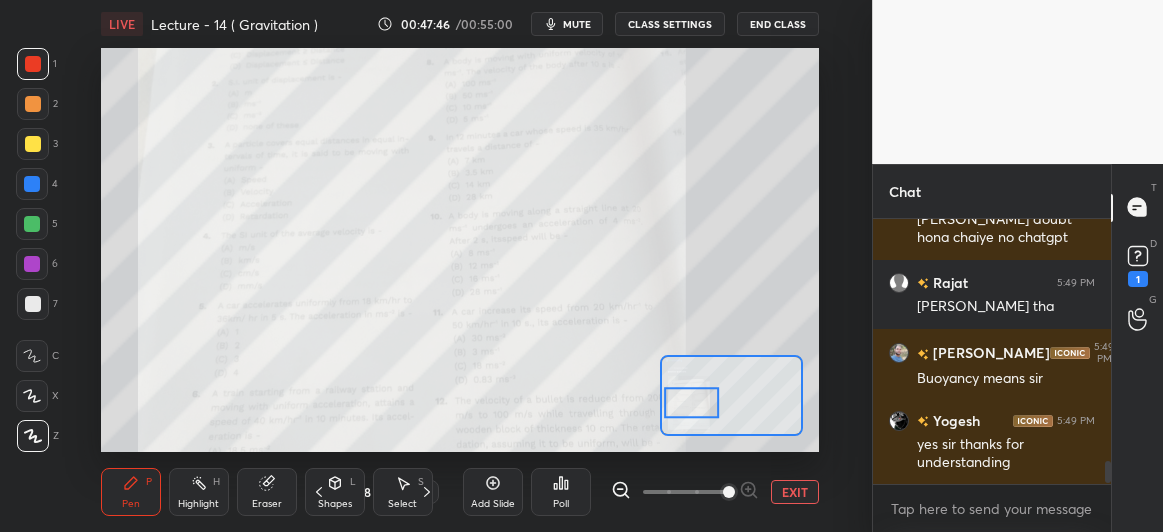 scroll, scrollTop: 2812, scrollLeft: 0, axis: vertical 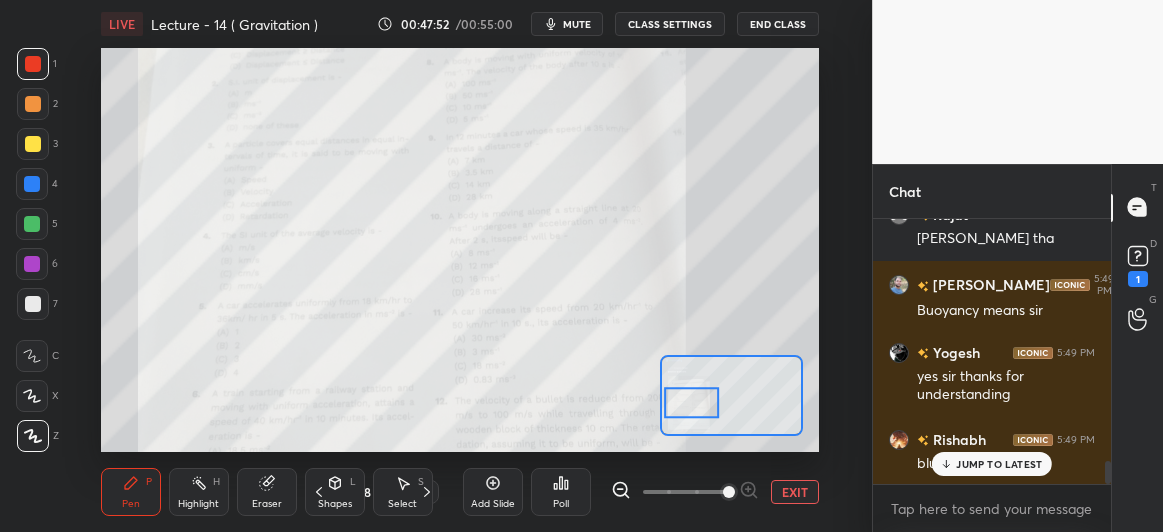 click on "Poll" at bounding box center [561, 492] 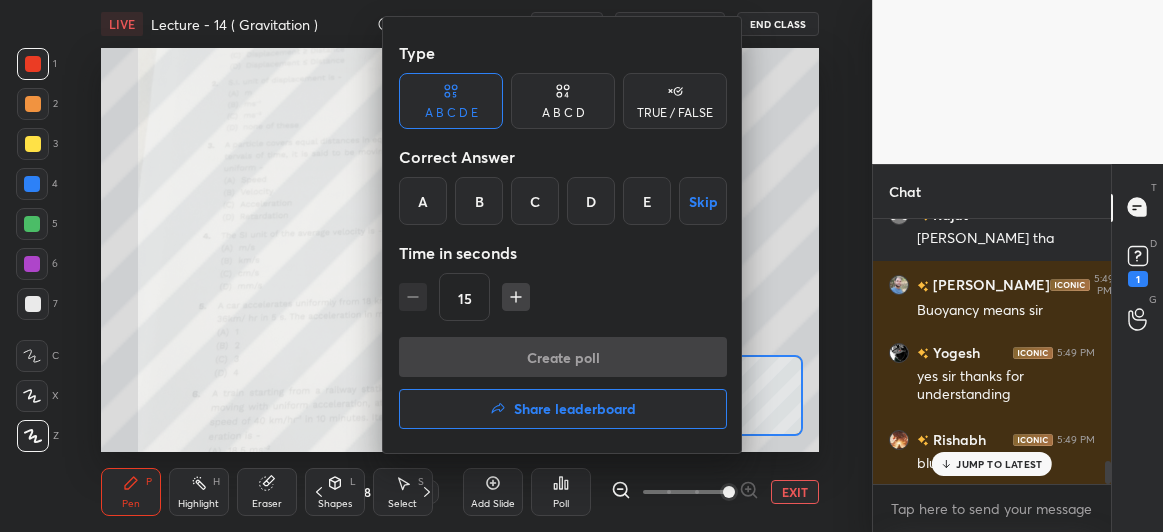click on "A" at bounding box center (423, 201) 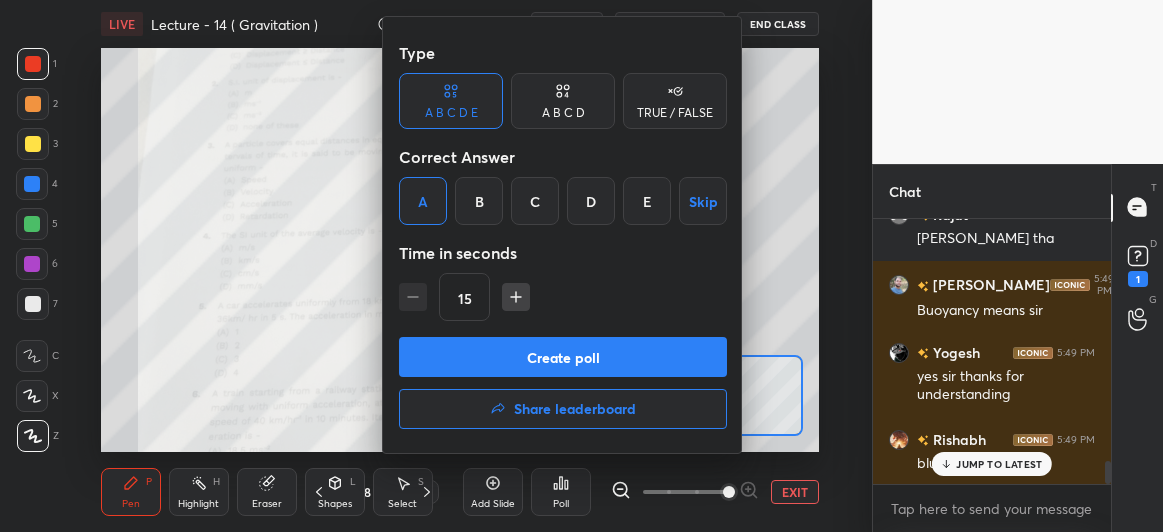 click on "Create poll" at bounding box center [563, 357] 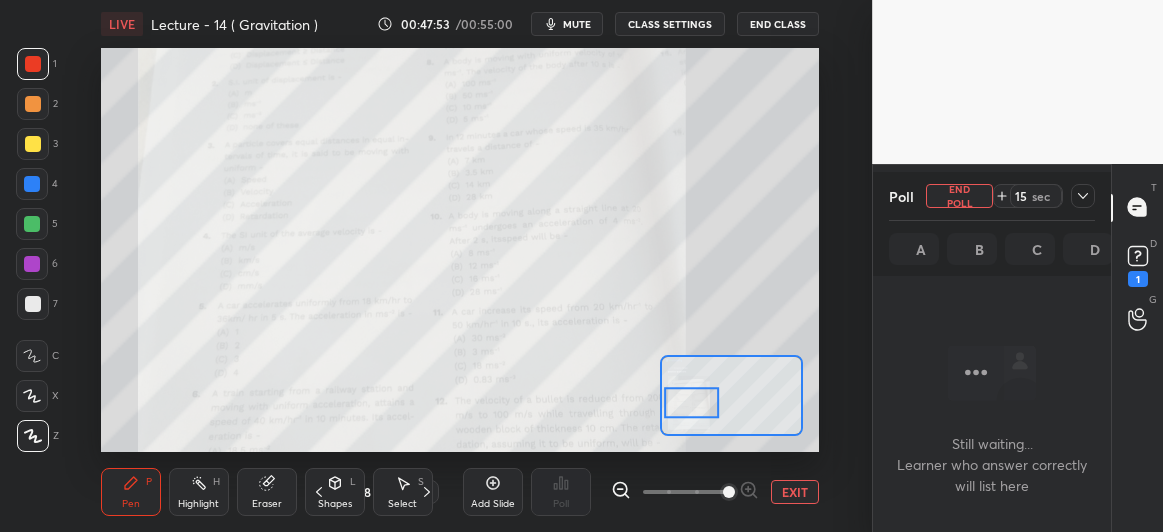 scroll, scrollTop: 166, scrollLeft: 232, axis: both 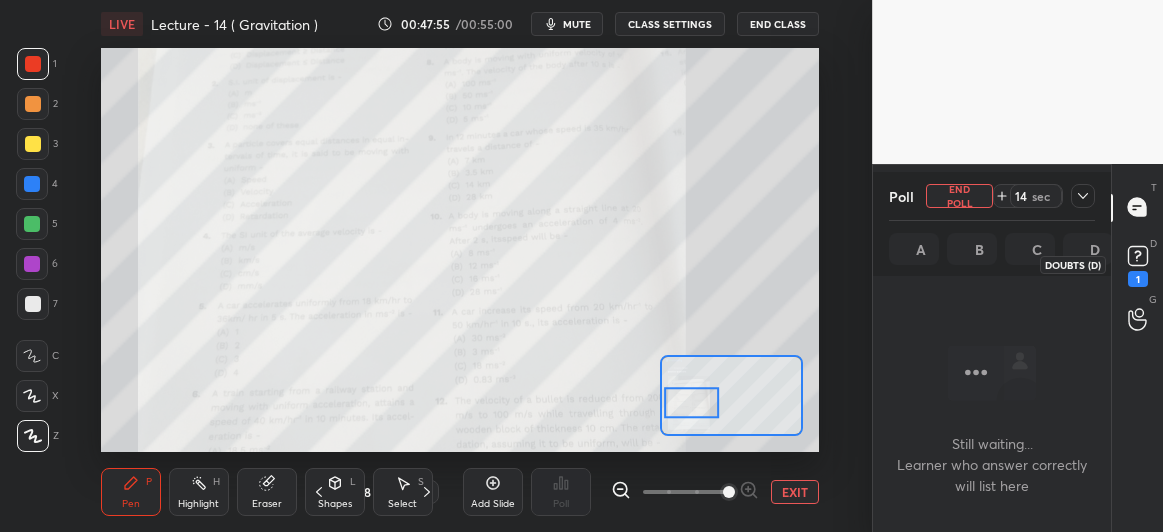 click 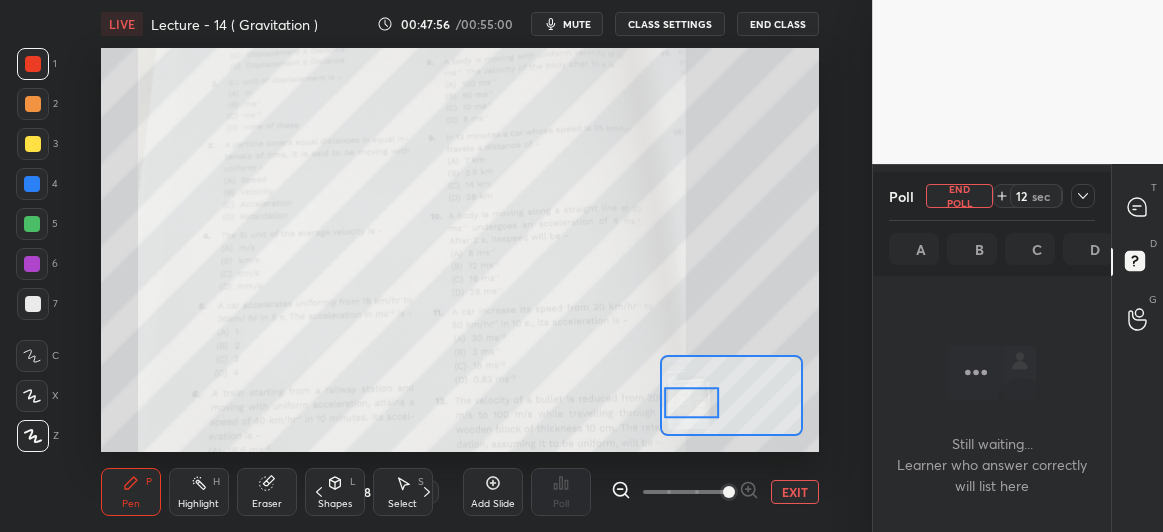 click 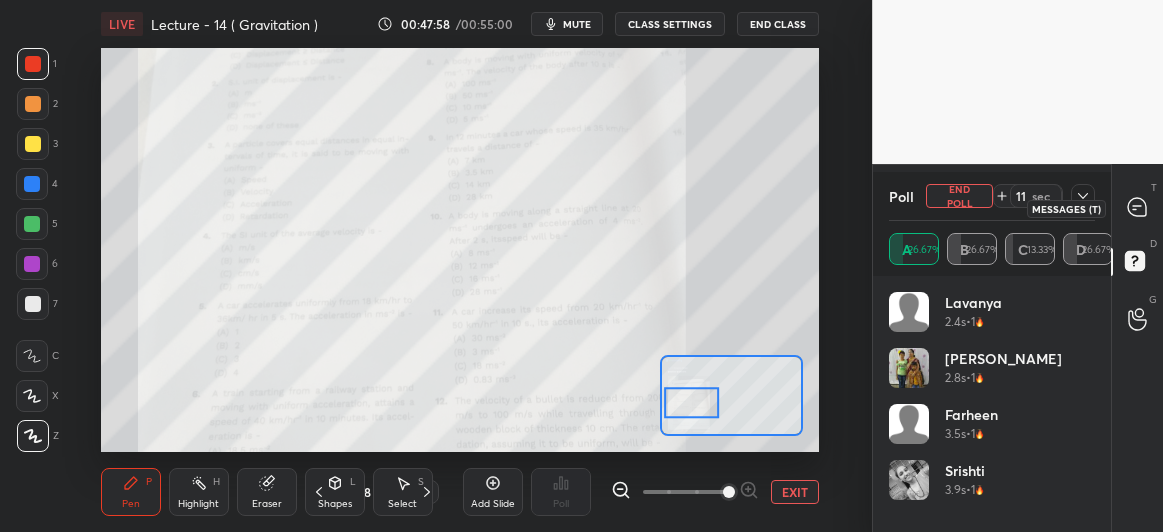 scroll, scrollTop: 6, scrollLeft: 6, axis: both 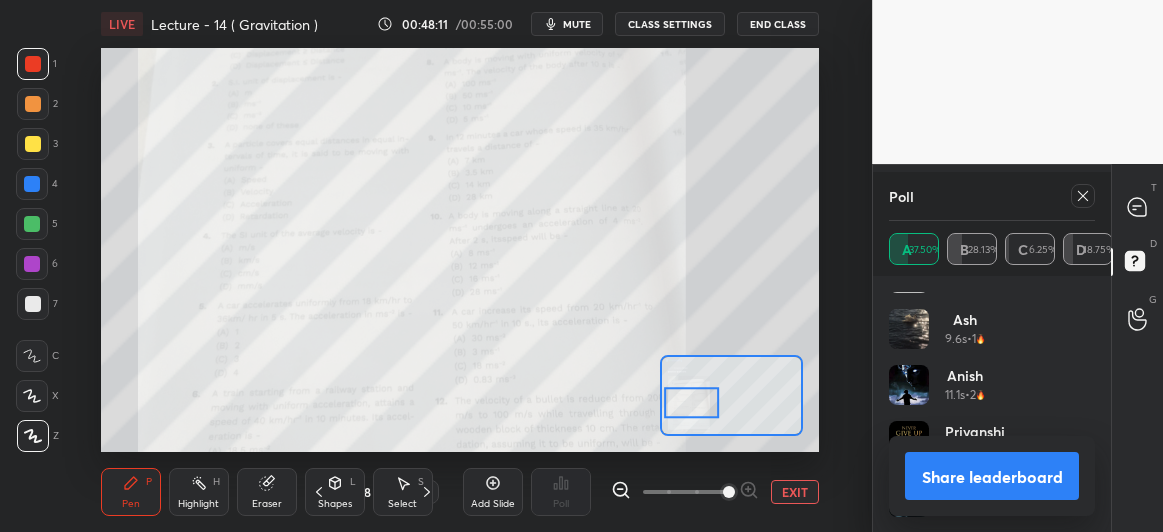 click 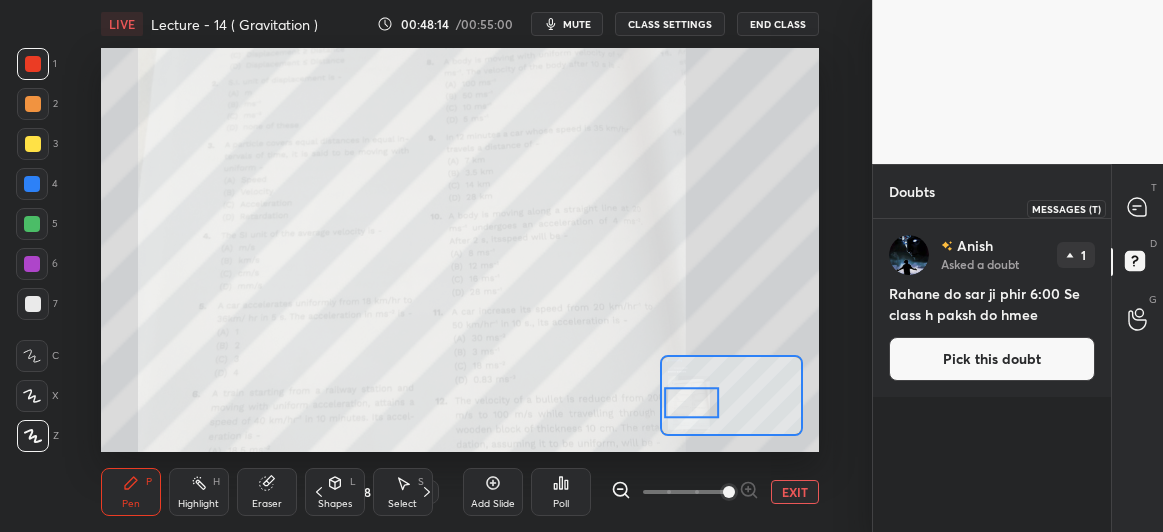 click 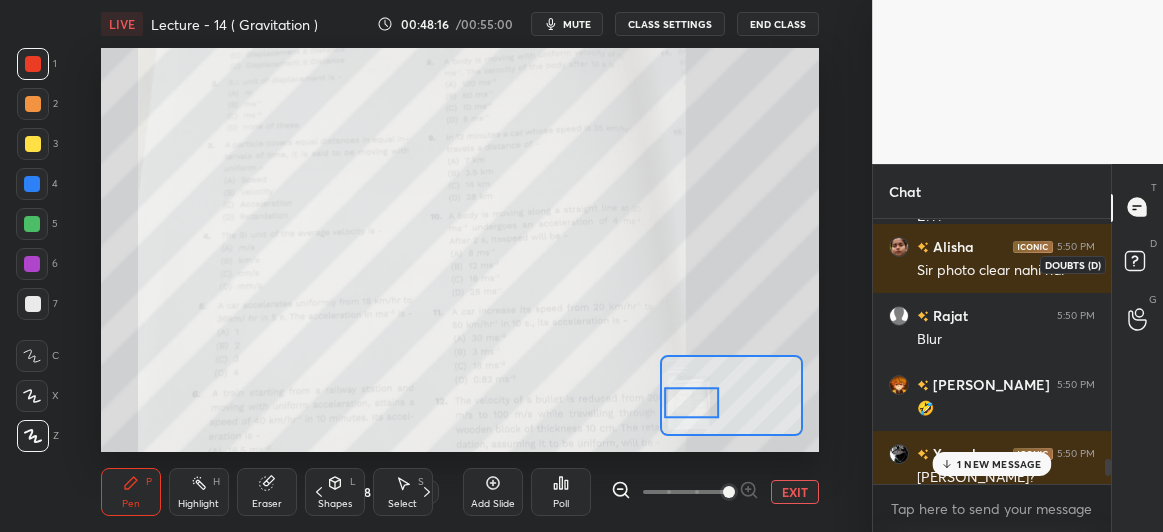 click 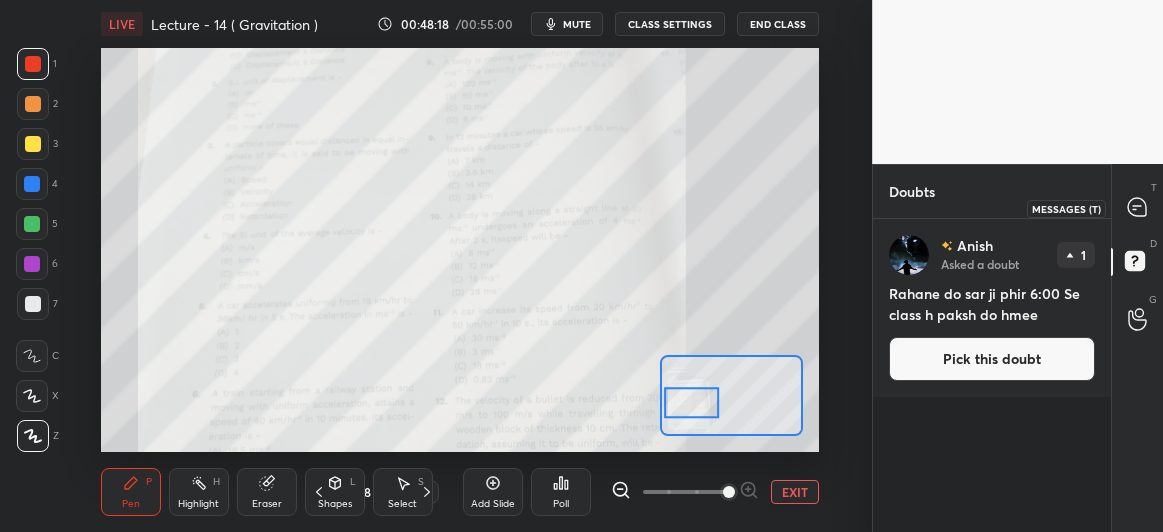 click at bounding box center (1138, 208) 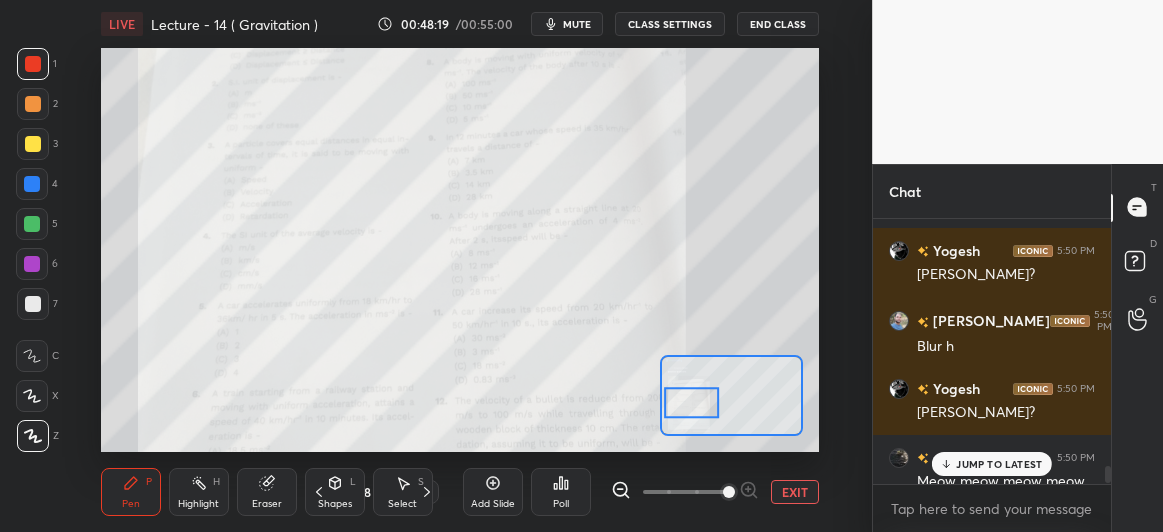 click on "JUMP TO LATEST" at bounding box center (992, 464) 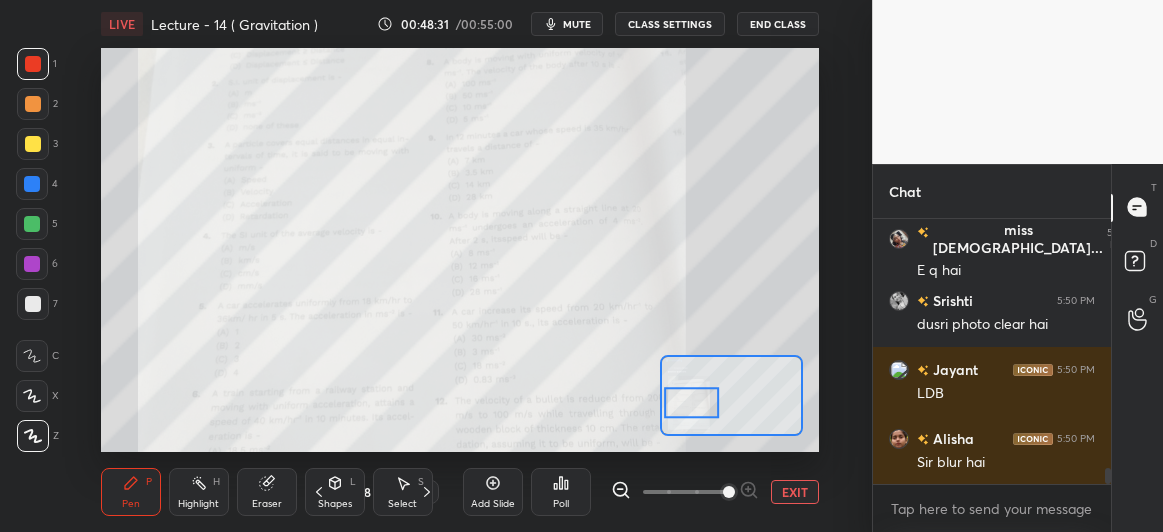 click on "Poll" at bounding box center (561, 504) 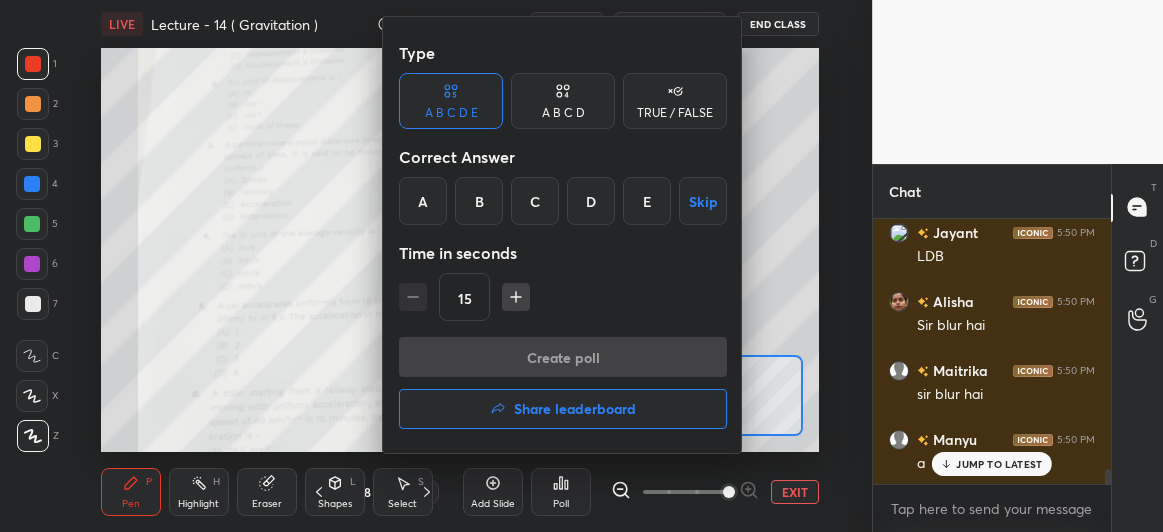 click on "A" at bounding box center (423, 201) 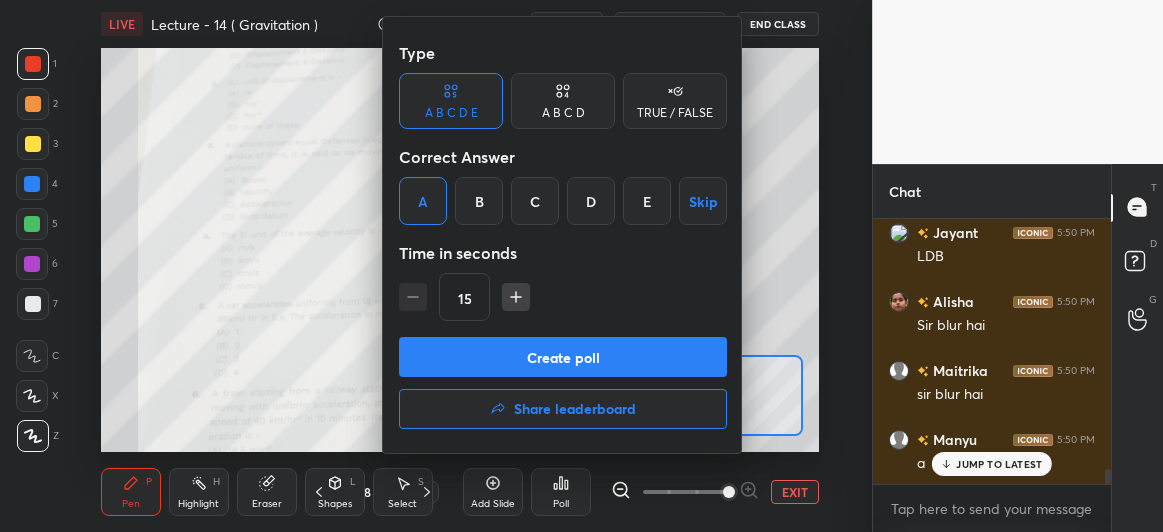 click on "Create poll" at bounding box center [563, 357] 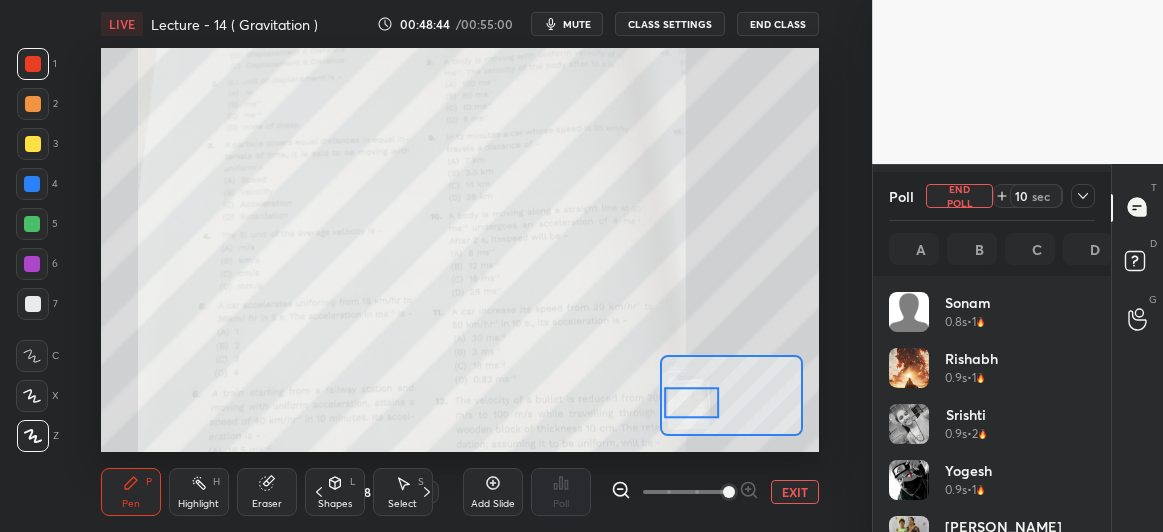 click on "EXIT" at bounding box center [795, 492] 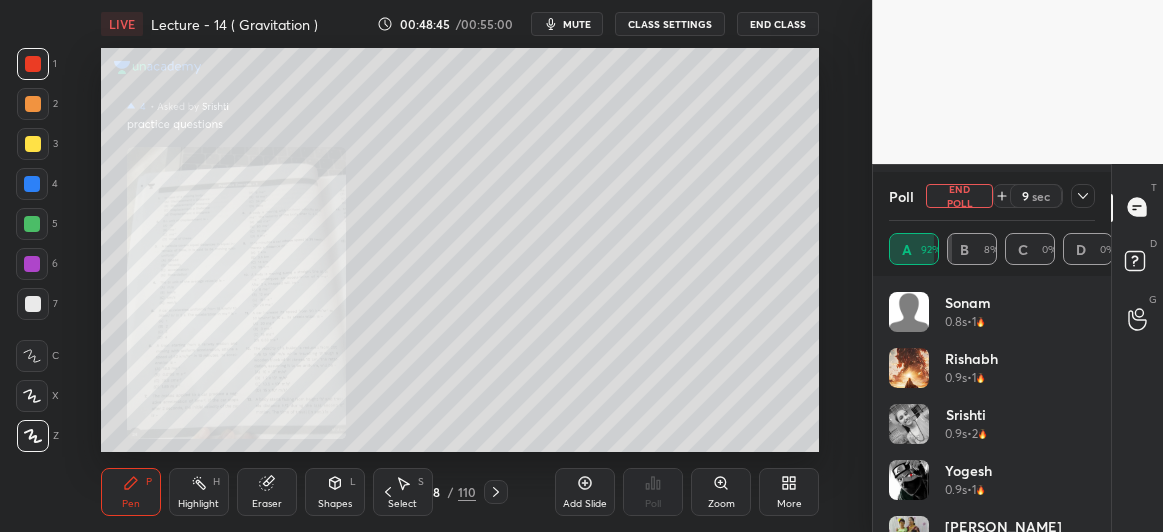 click 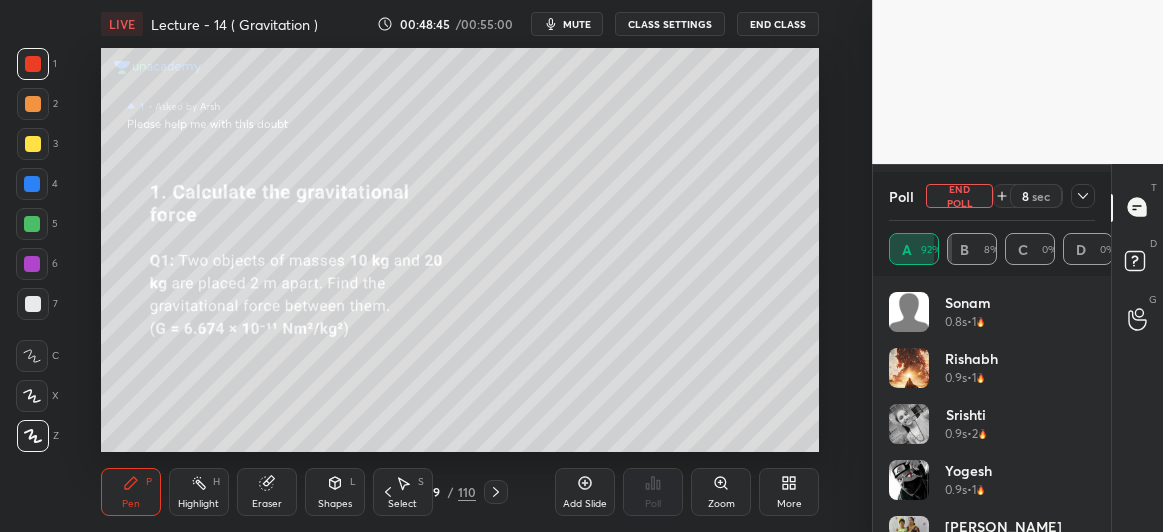 click 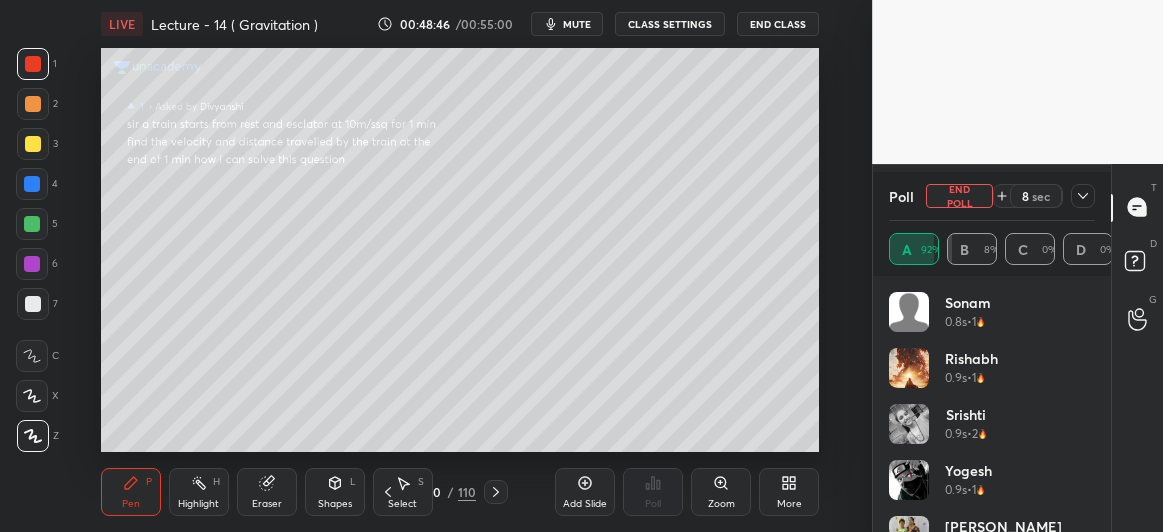 click at bounding box center [496, 492] 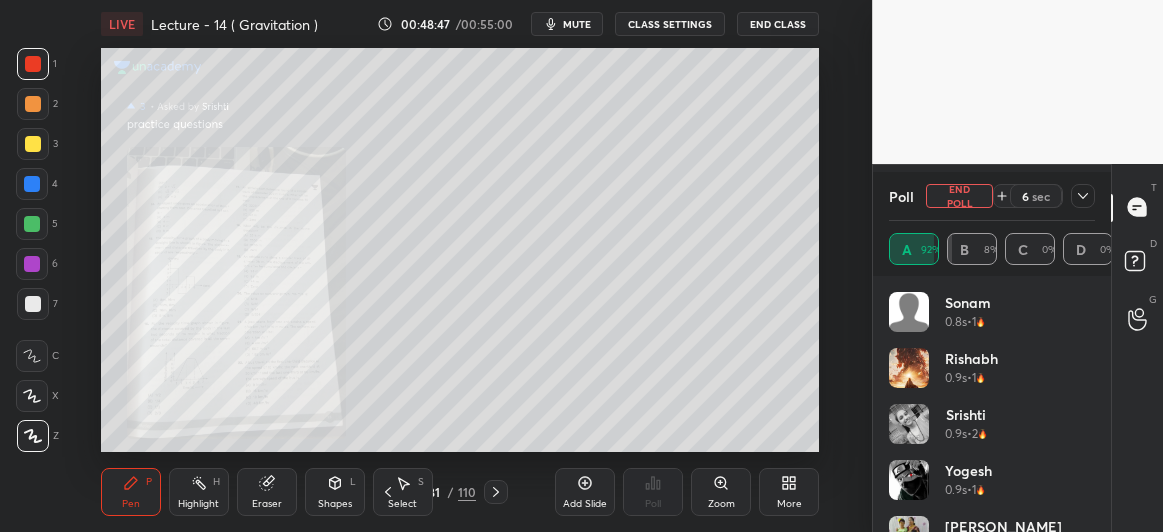 click on "Zoom" at bounding box center (721, 492) 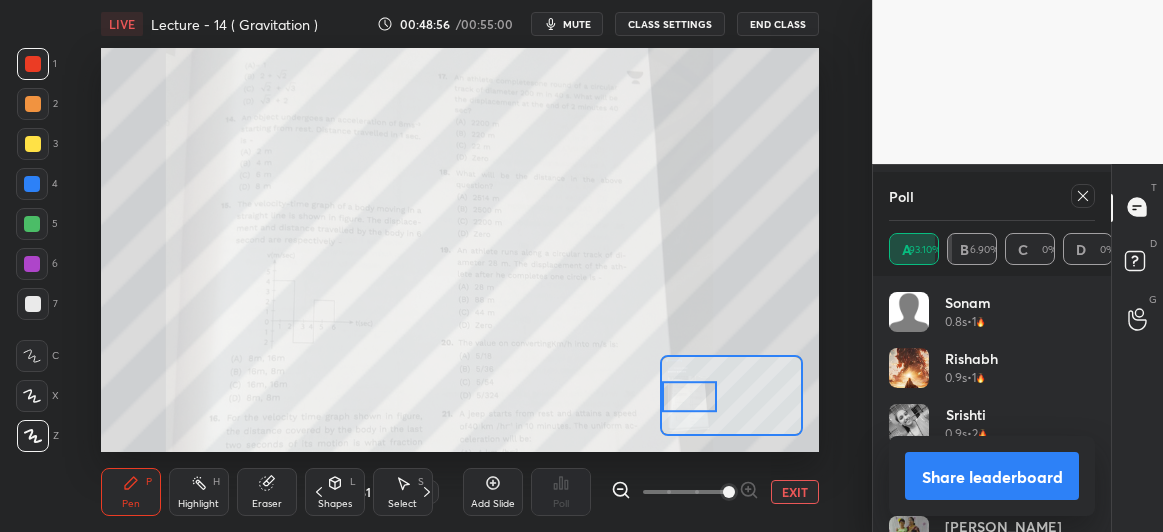 click 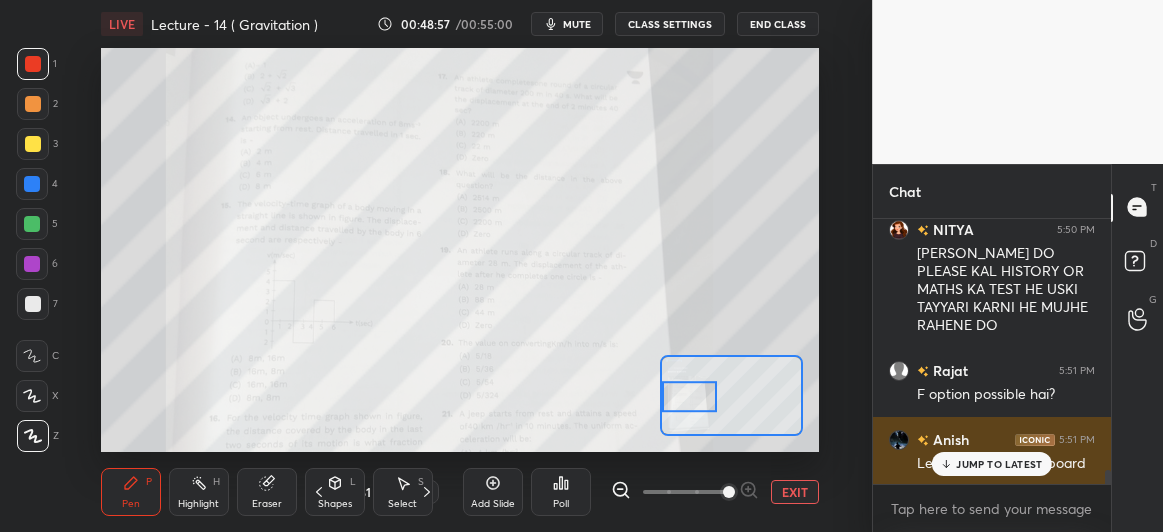 click on "JUMP TO LATEST" at bounding box center (999, 464) 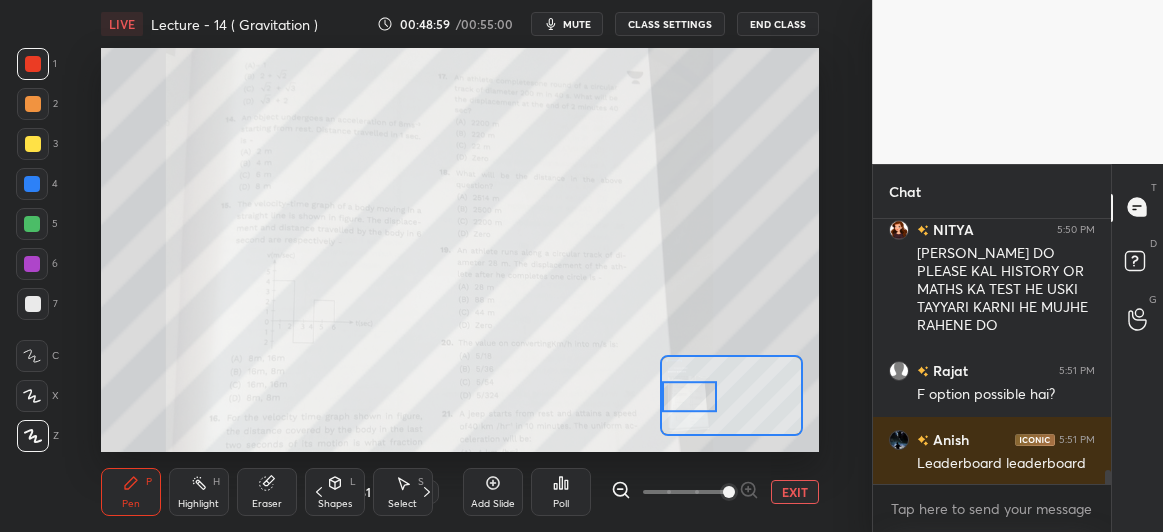 click at bounding box center [33, 64] 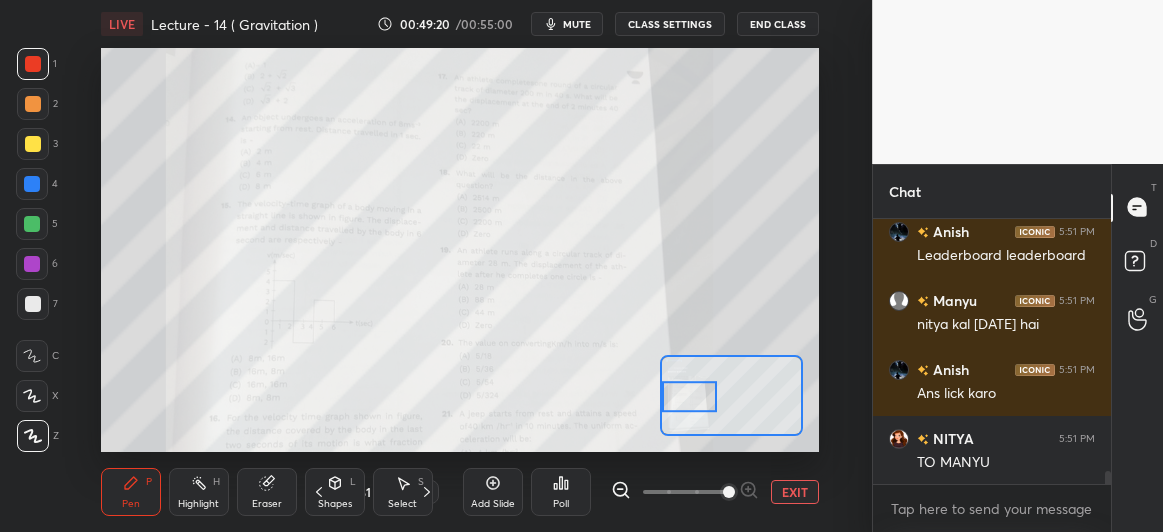 click on "Eraser" at bounding box center (267, 504) 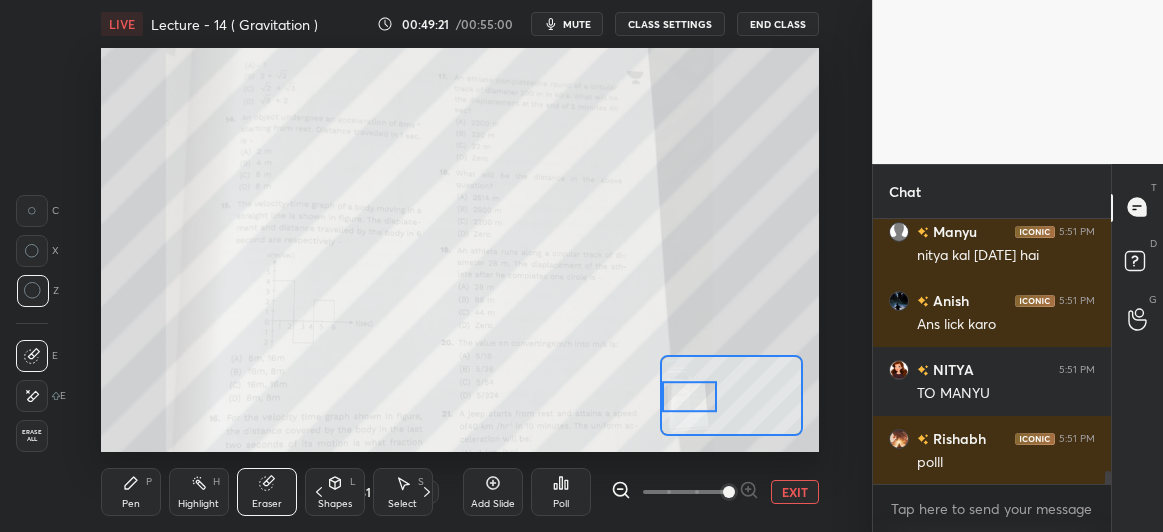 click on "Pen P" at bounding box center (131, 492) 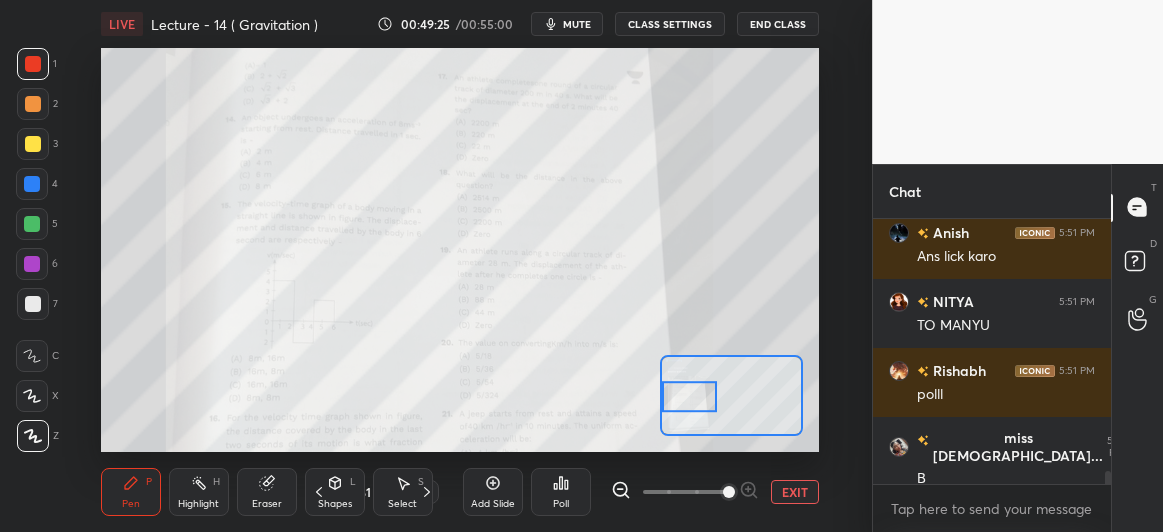 click 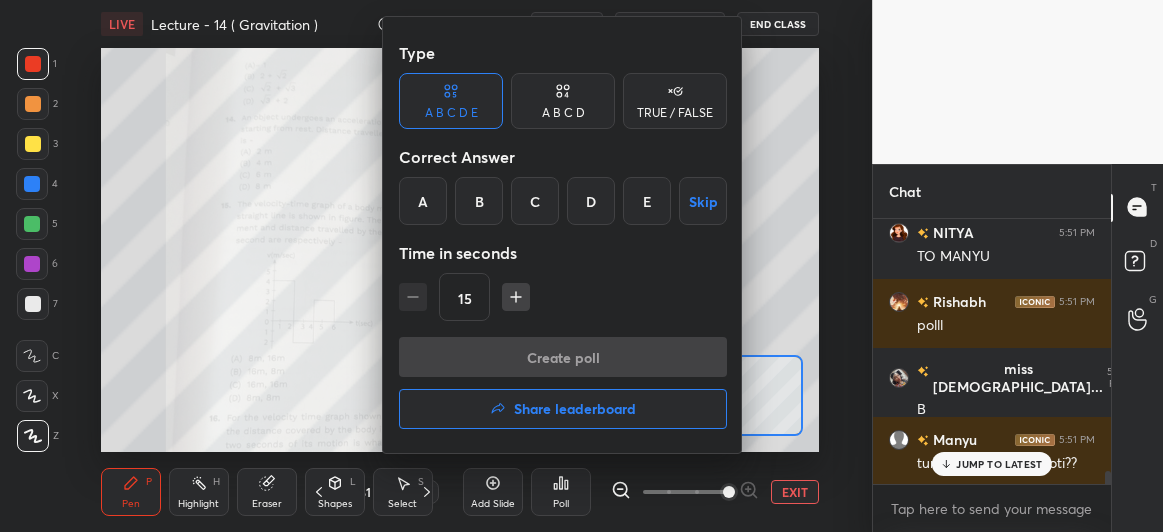 click on "B" at bounding box center (479, 201) 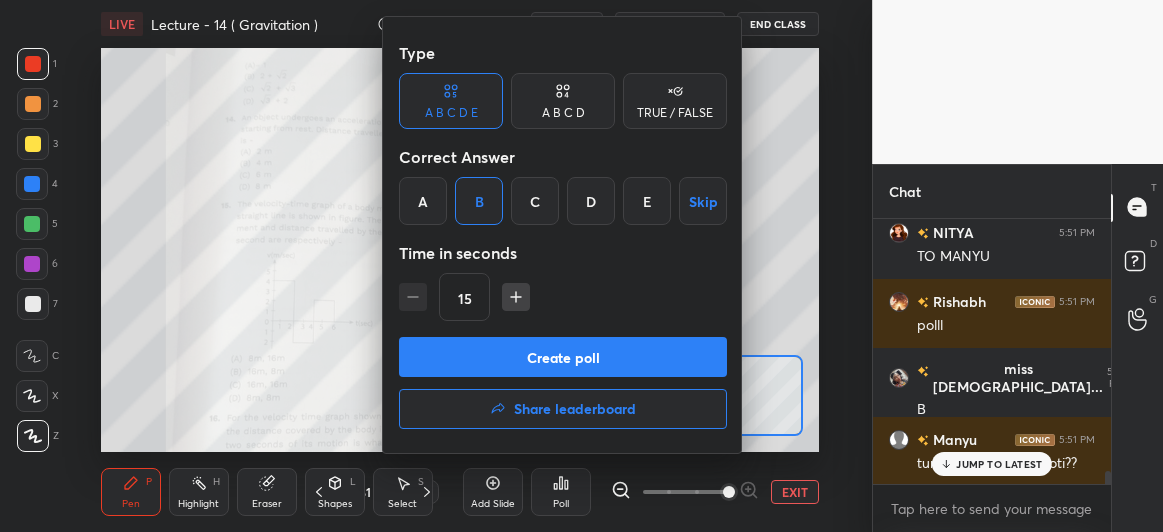 click on "Create poll" at bounding box center (563, 357) 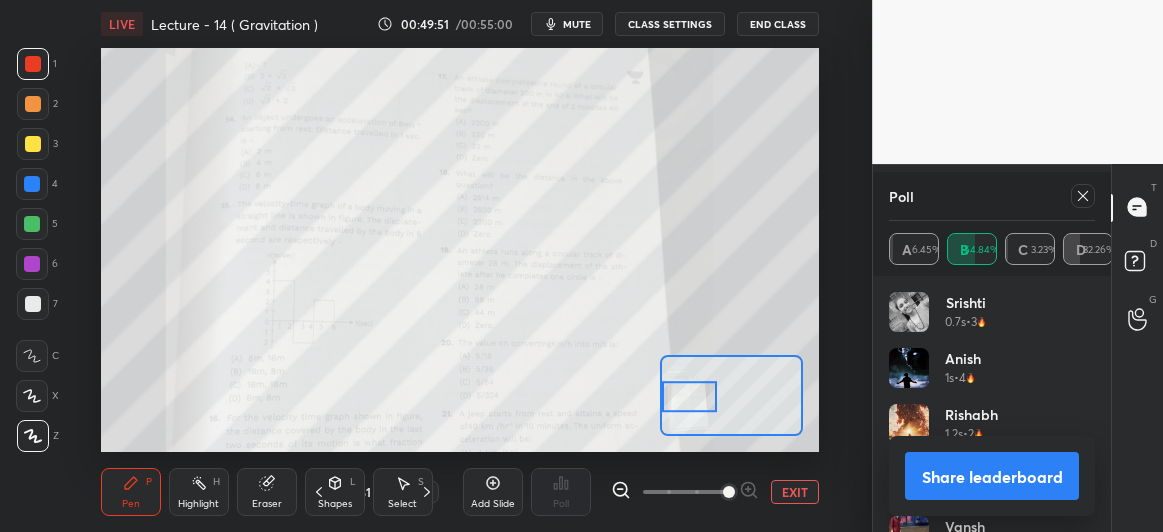click on "Eraser" at bounding box center [267, 504] 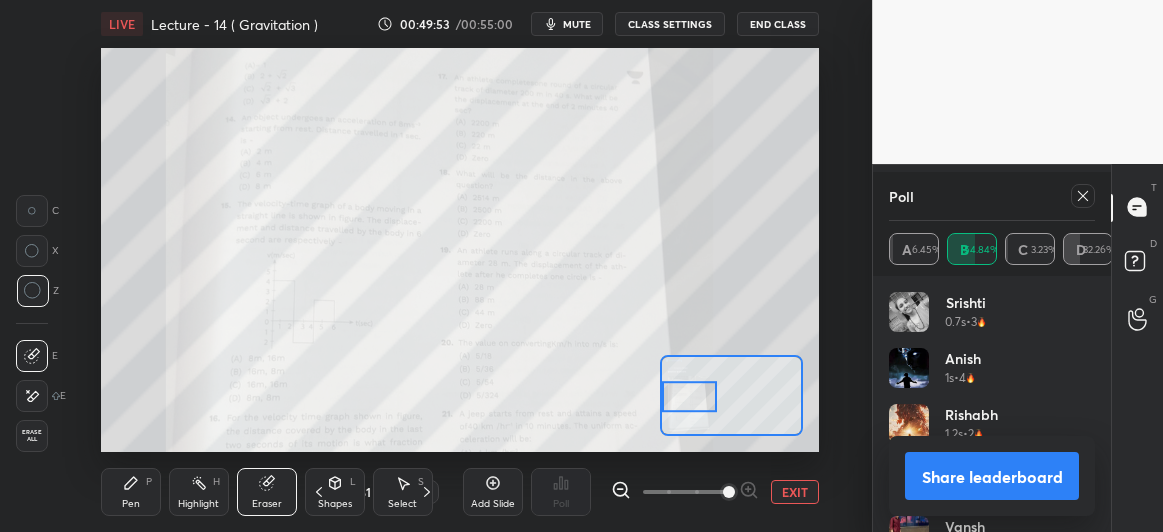 click on "Pen" at bounding box center (131, 504) 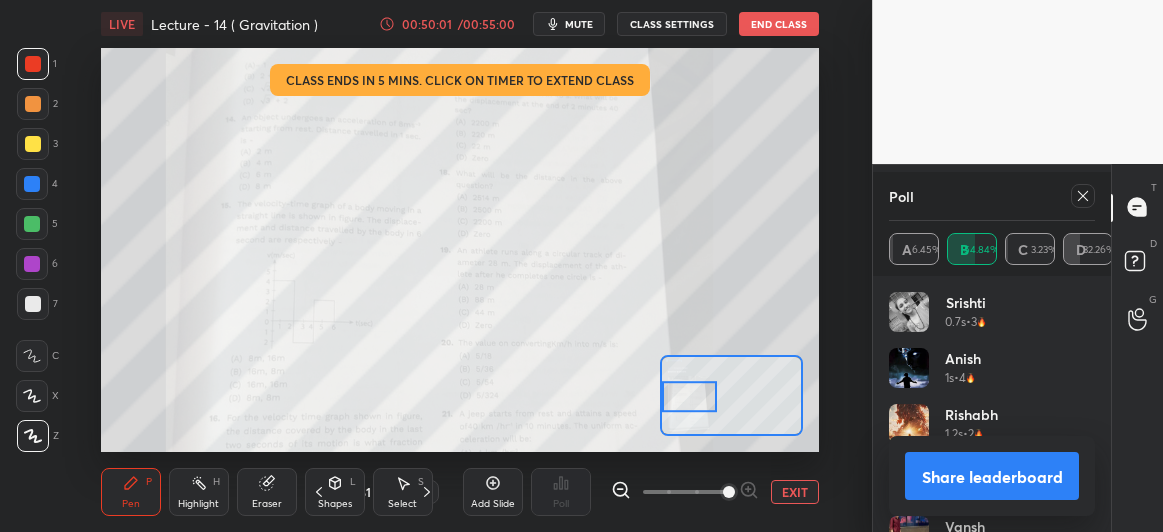 click on "00:50:01" at bounding box center [427, 24] 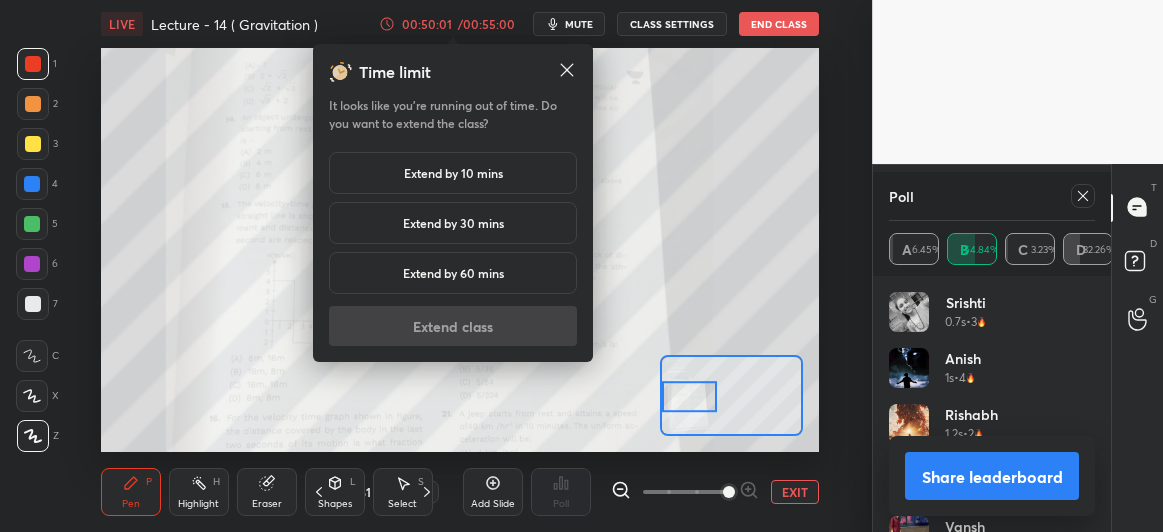 click on "Time limit It looks like you’re running out of time. Do you want to extend the class? Extend by 10 mins Extend by 30 mins Extend by 60 mins Extend class" at bounding box center (453, 203) 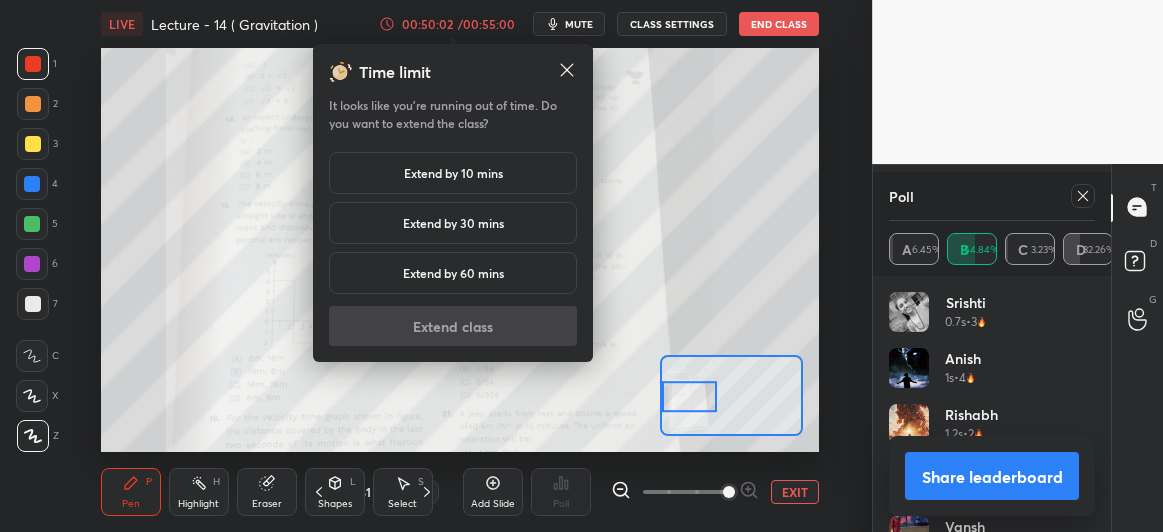 click 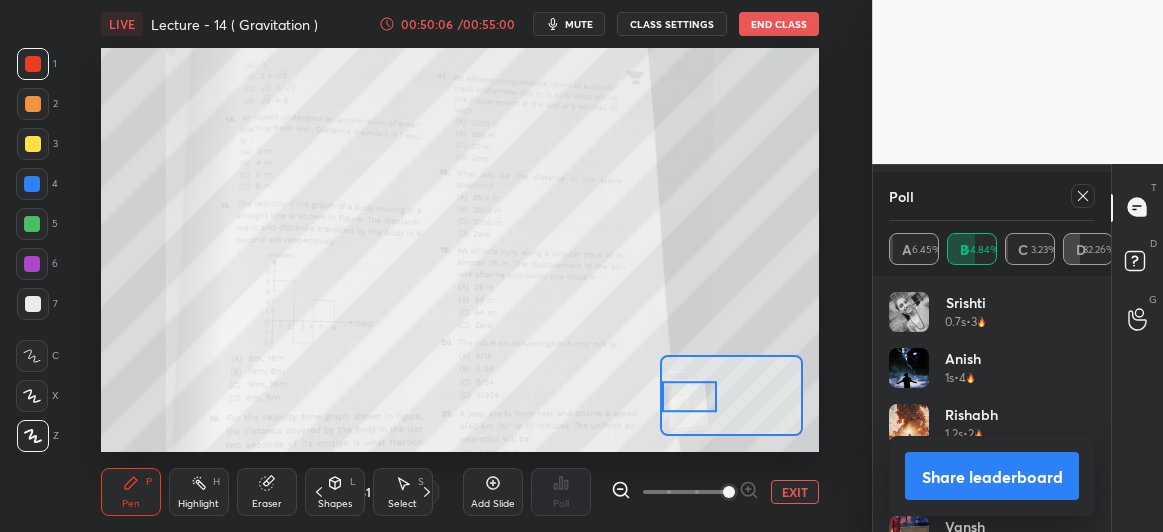 scroll, scrollTop: 6316, scrollLeft: 0, axis: vertical 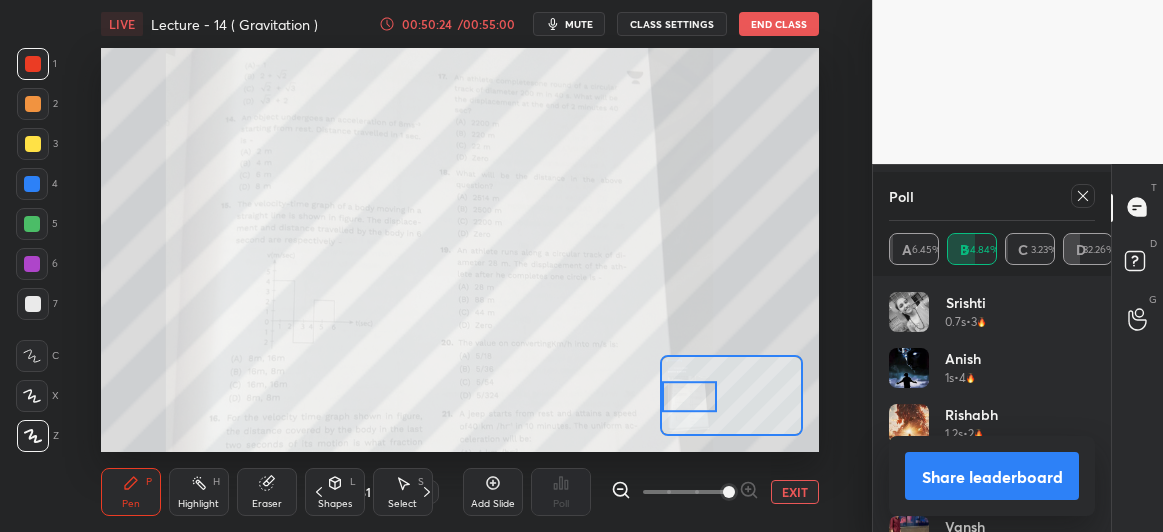 click 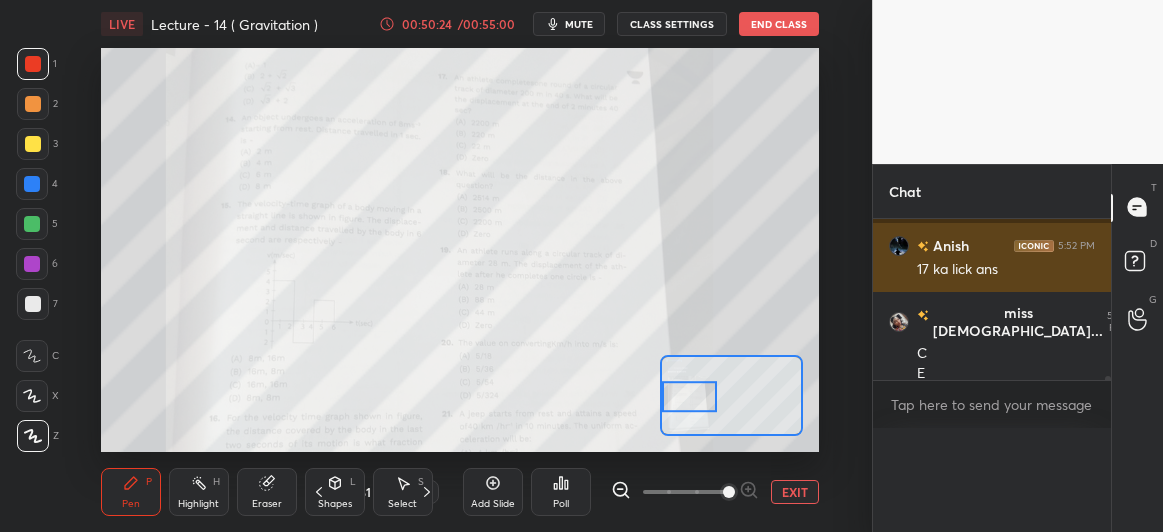 scroll, scrollTop: 89, scrollLeft: 201, axis: both 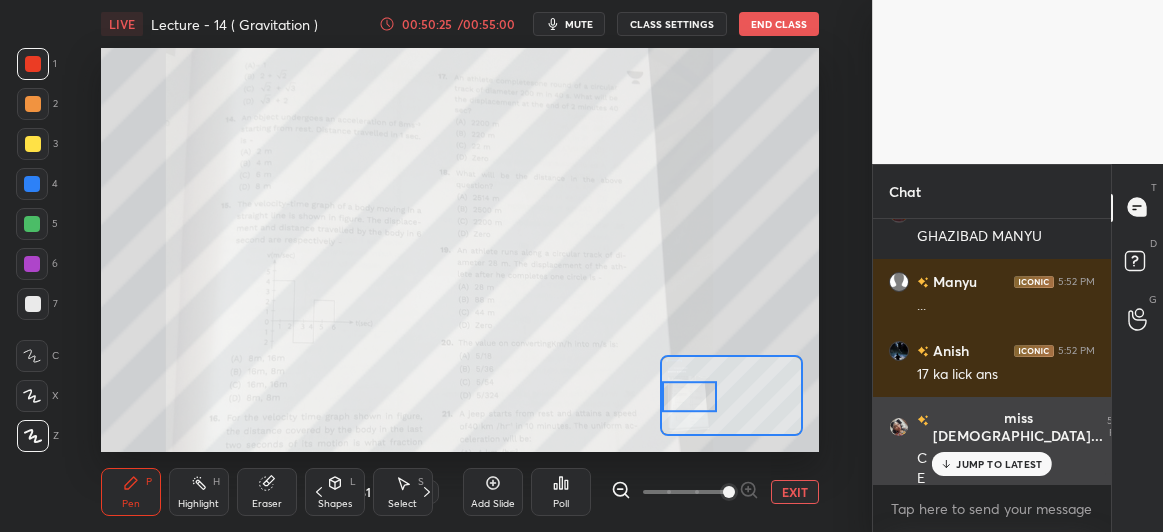 click on "JUMP TO LATEST" at bounding box center (999, 464) 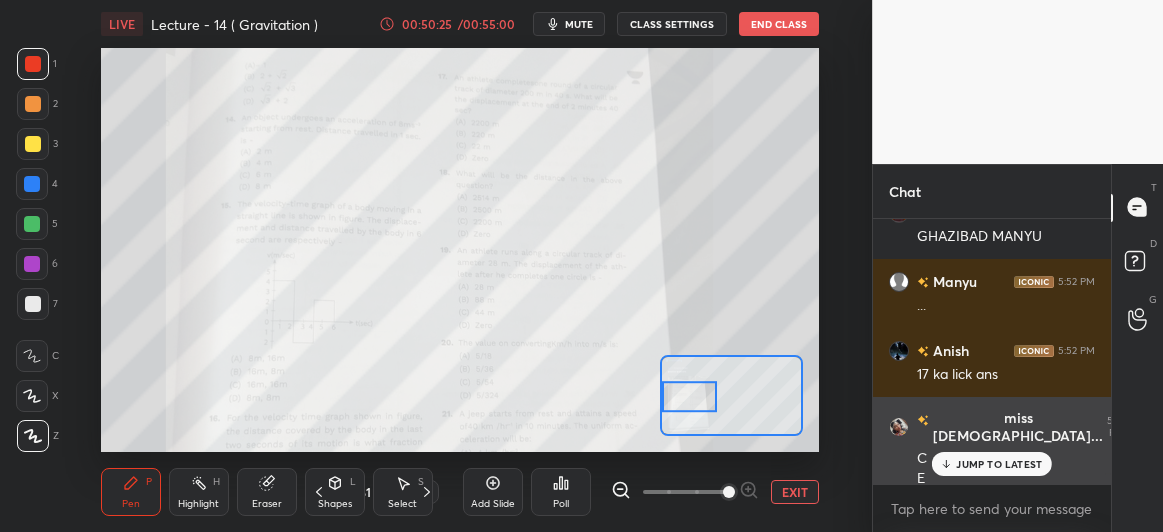 click on "E" at bounding box center (1006, 479) 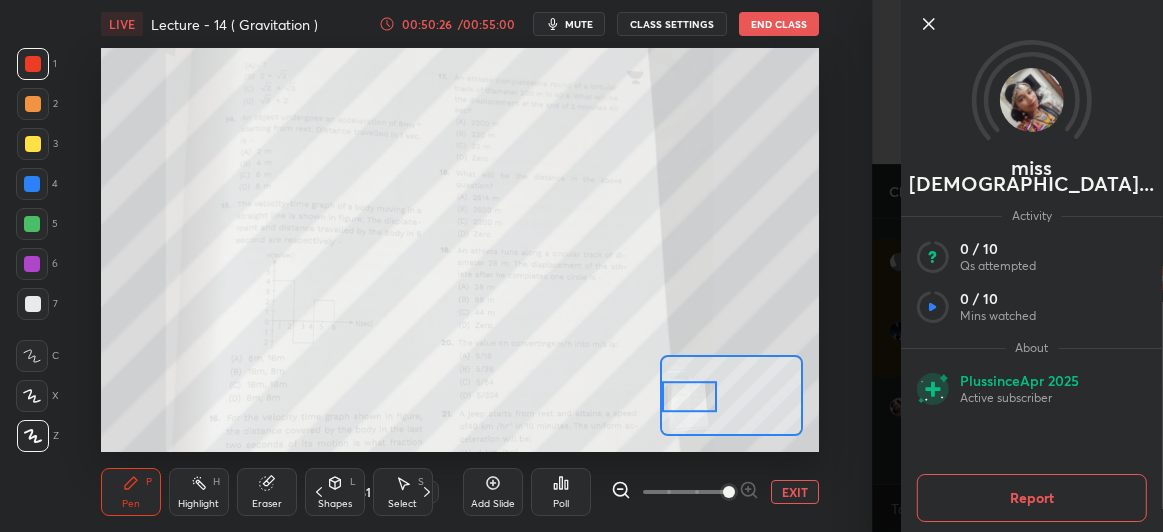click 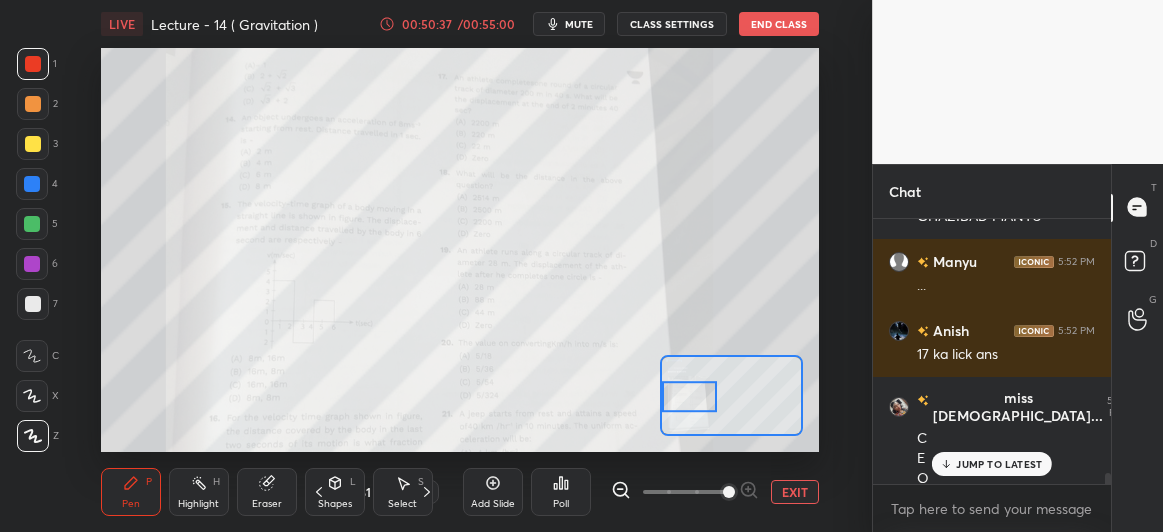 click 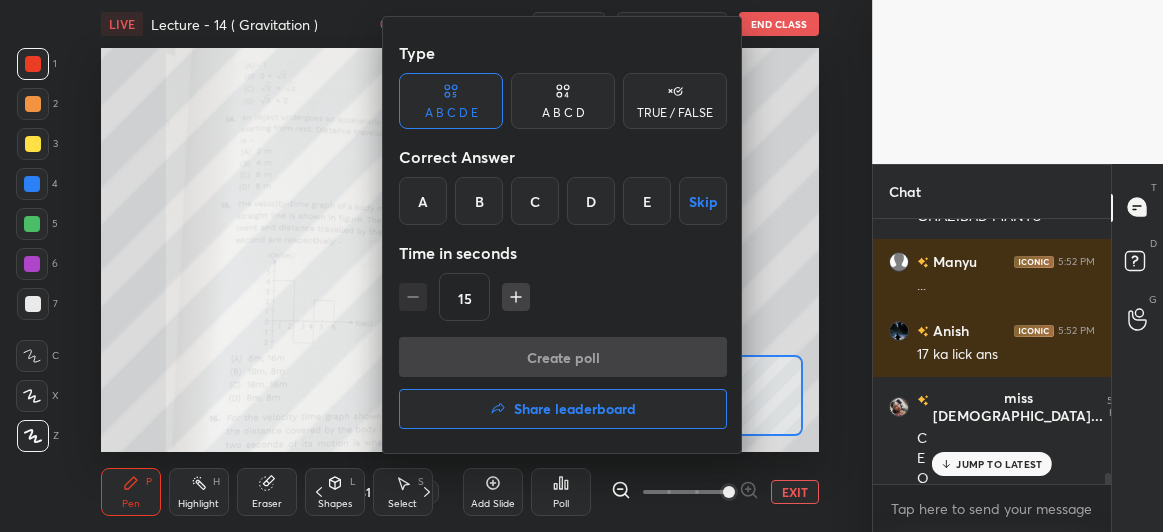 click on "D" at bounding box center [591, 201] 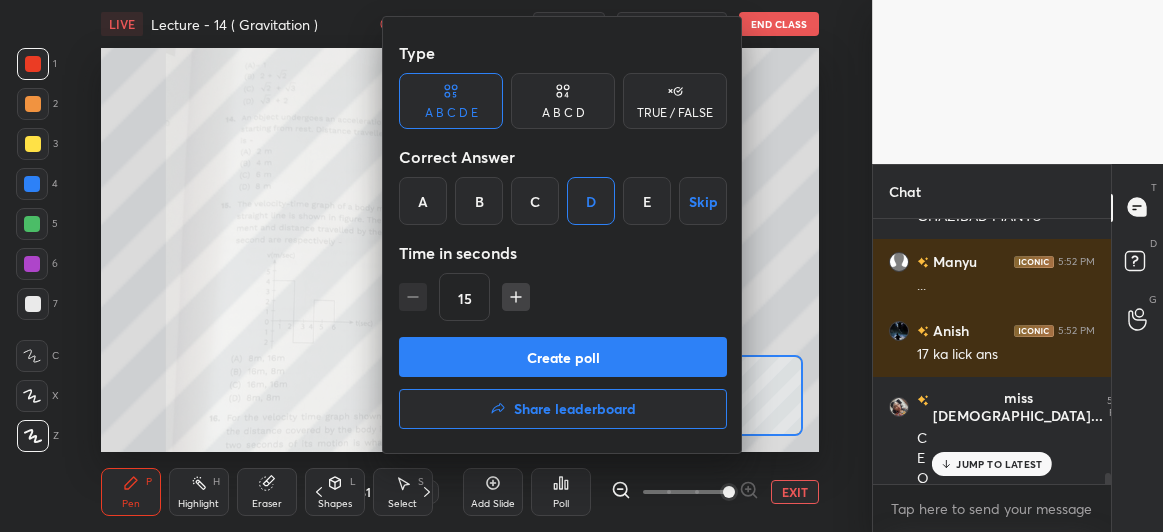 click on "Create poll" at bounding box center [563, 357] 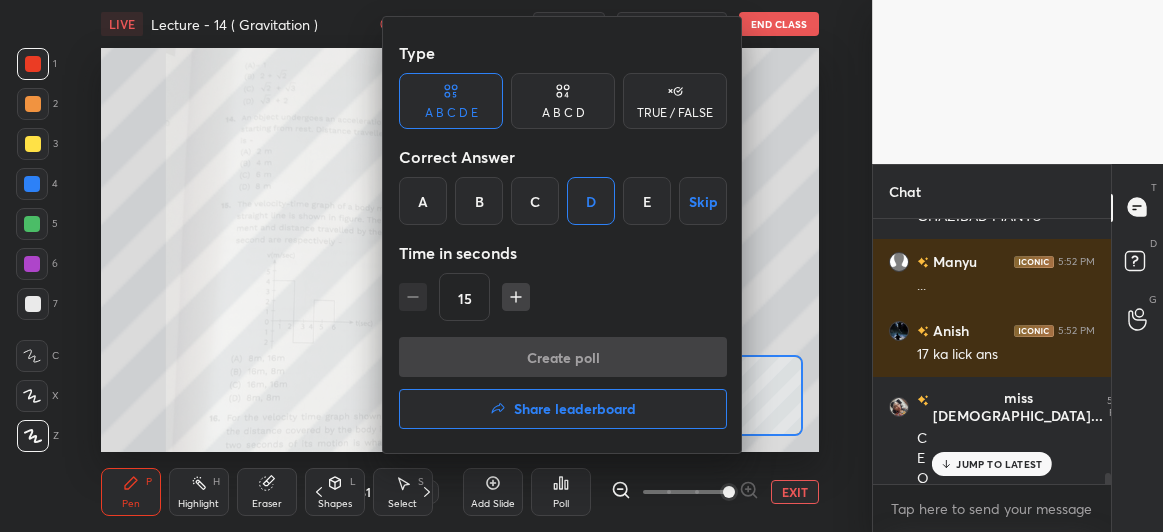 scroll, scrollTop: 208, scrollLeft: 232, axis: both 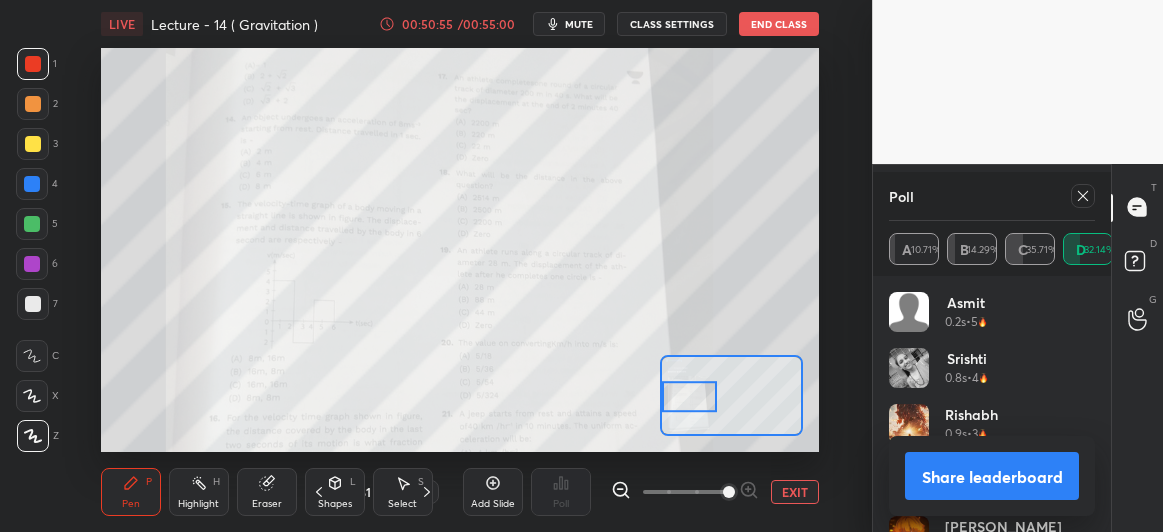 click 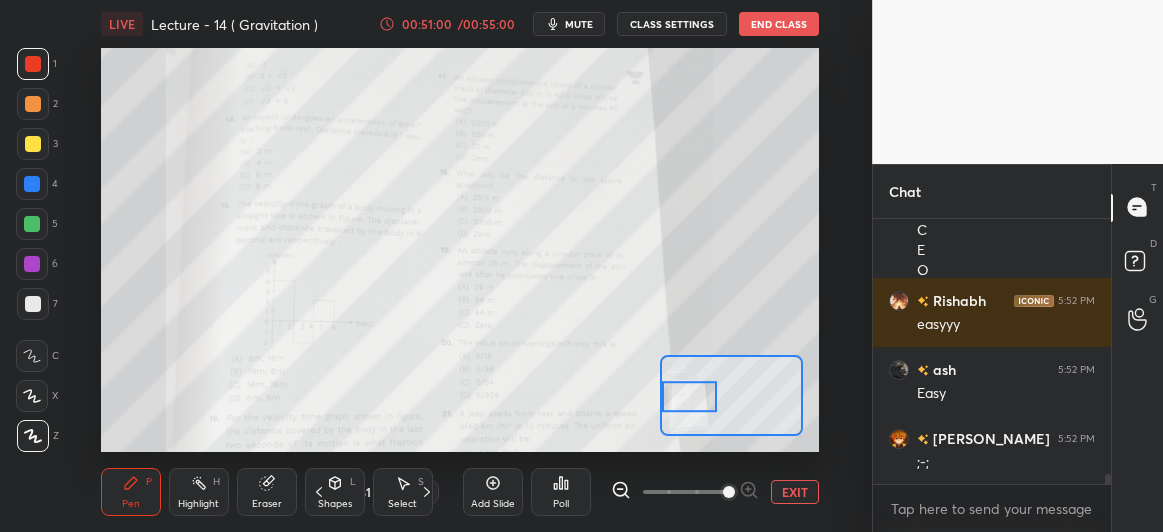 click on "Poll" at bounding box center (561, 492) 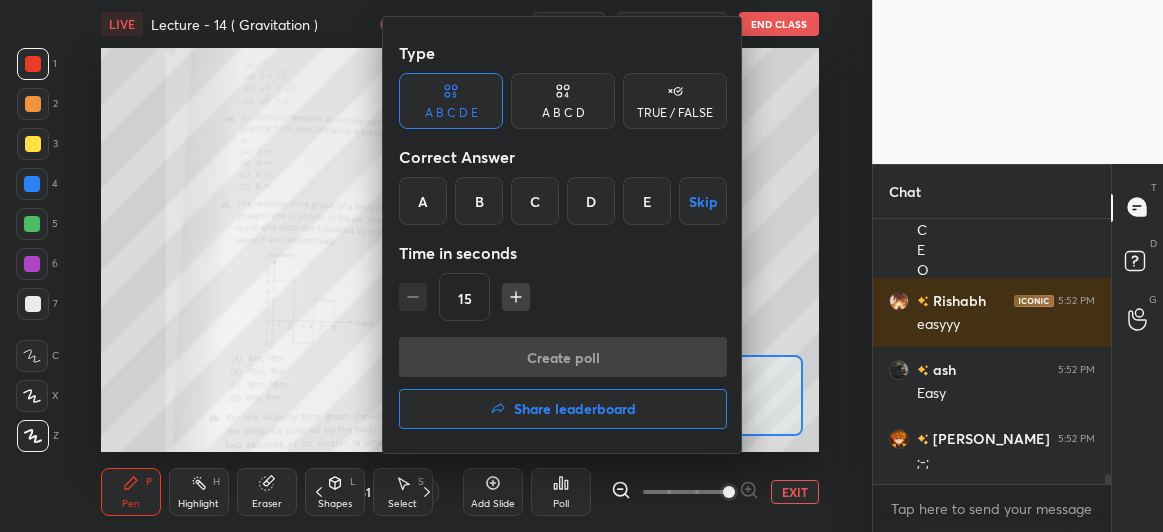 click on "A B C D" at bounding box center [563, 113] 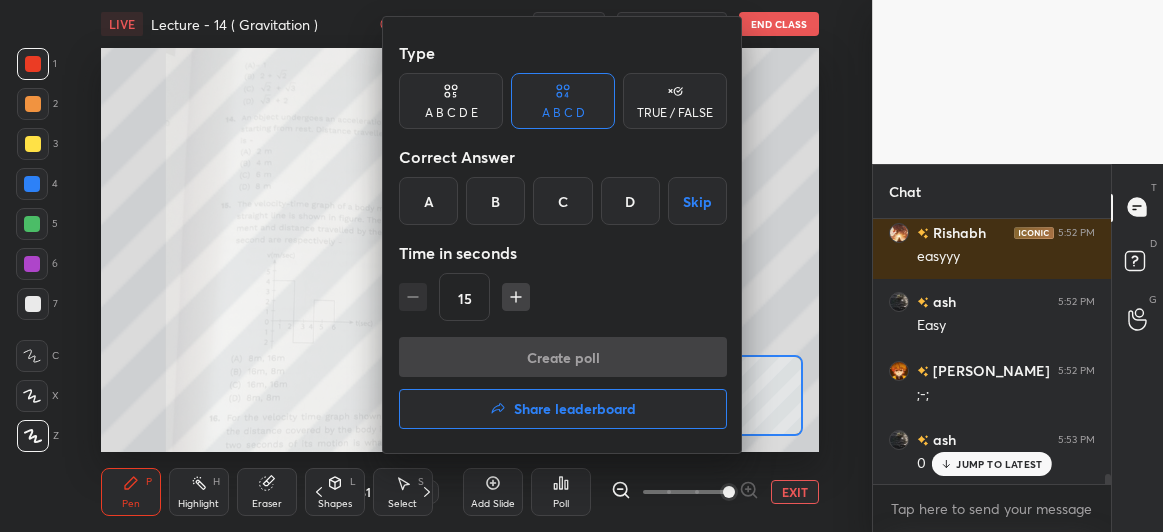 click at bounding box center (581, 266) 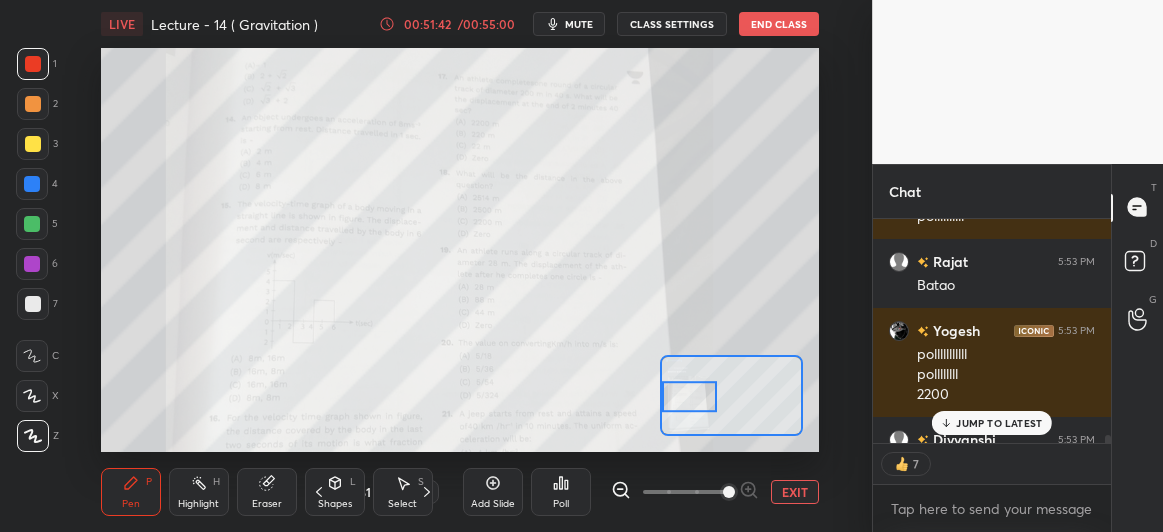 click 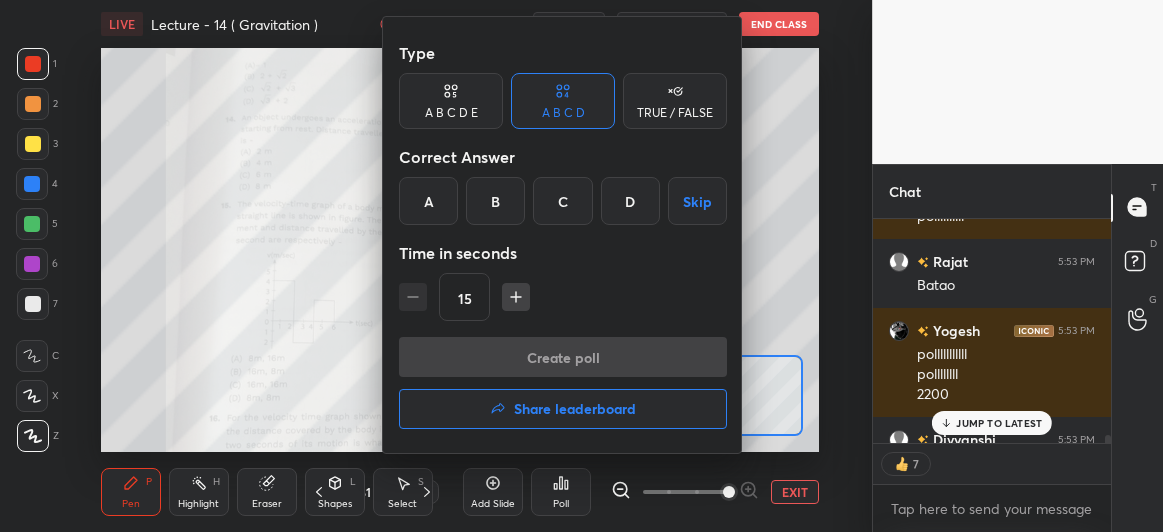 click on "A" at bounding box center [428, 201] 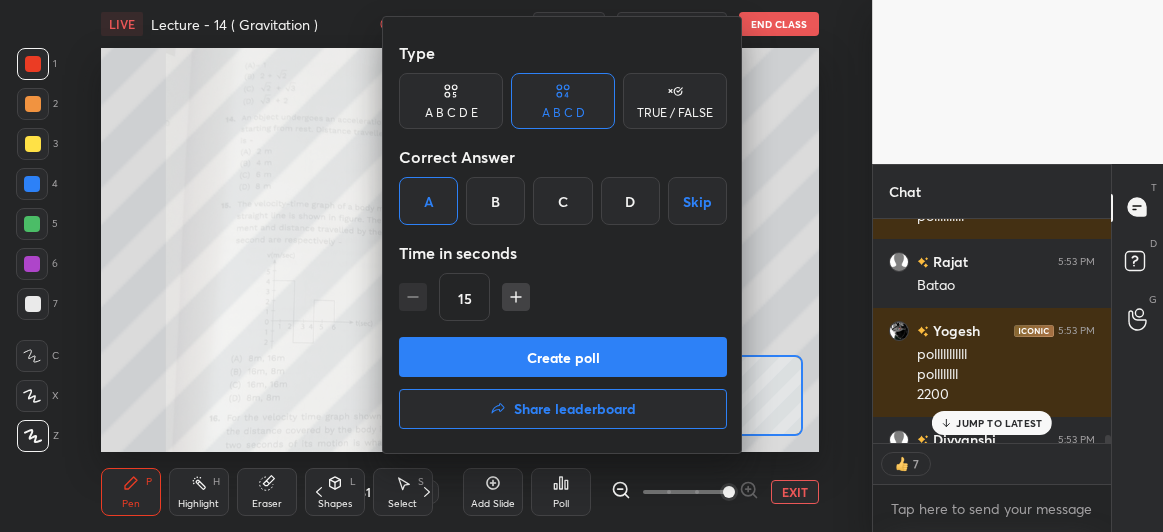 click on "Create poll" at bounding box center [563, 357] 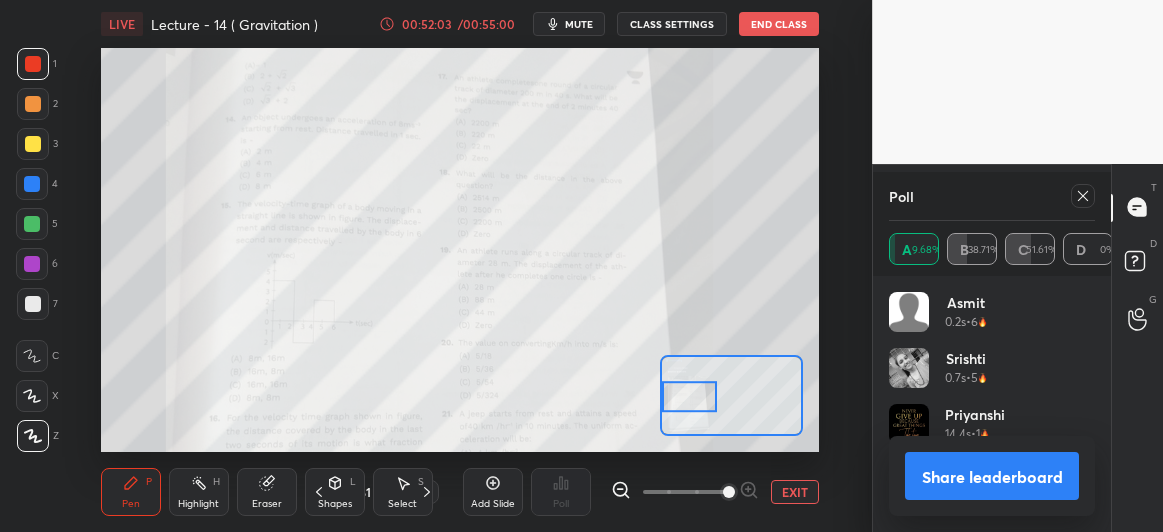 scroll, scrollTop: 7969, scrollLeft: 0, axis: vertical 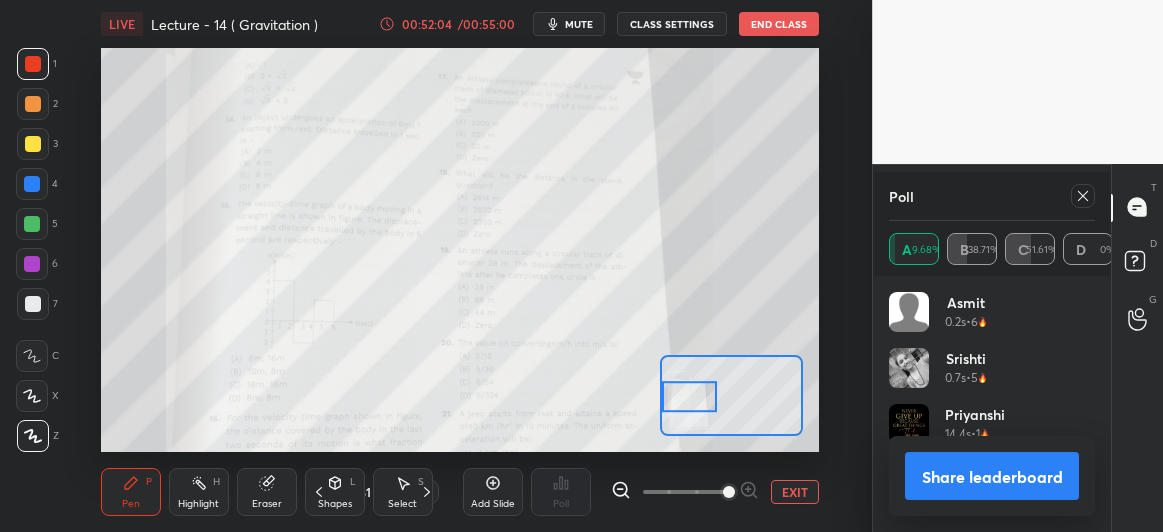 click on "Share leaderboard" at bounding box center [992, 476] 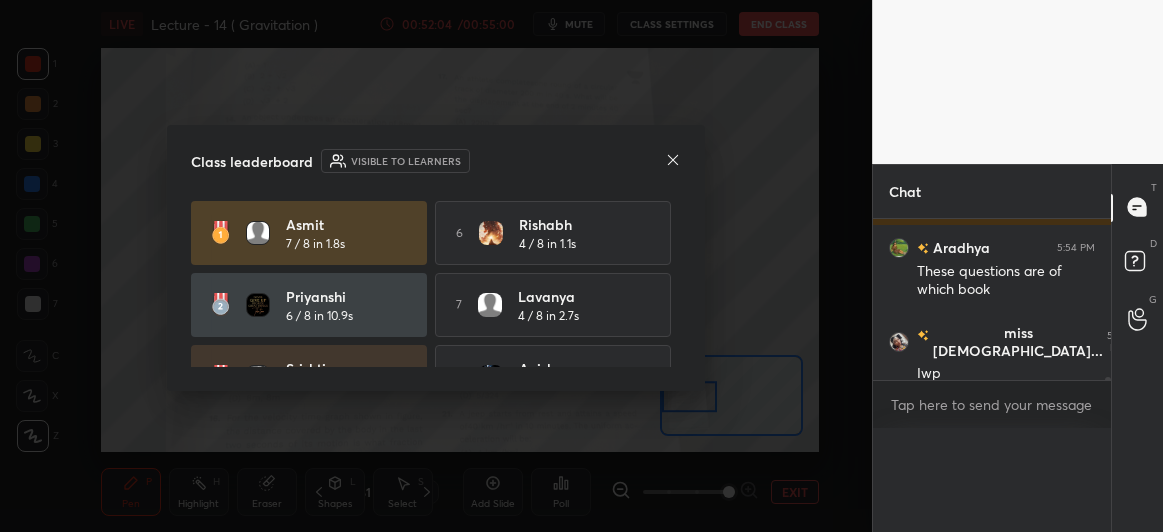 scroll, scrollTop: 0, scrollLeft: 0, axis: both 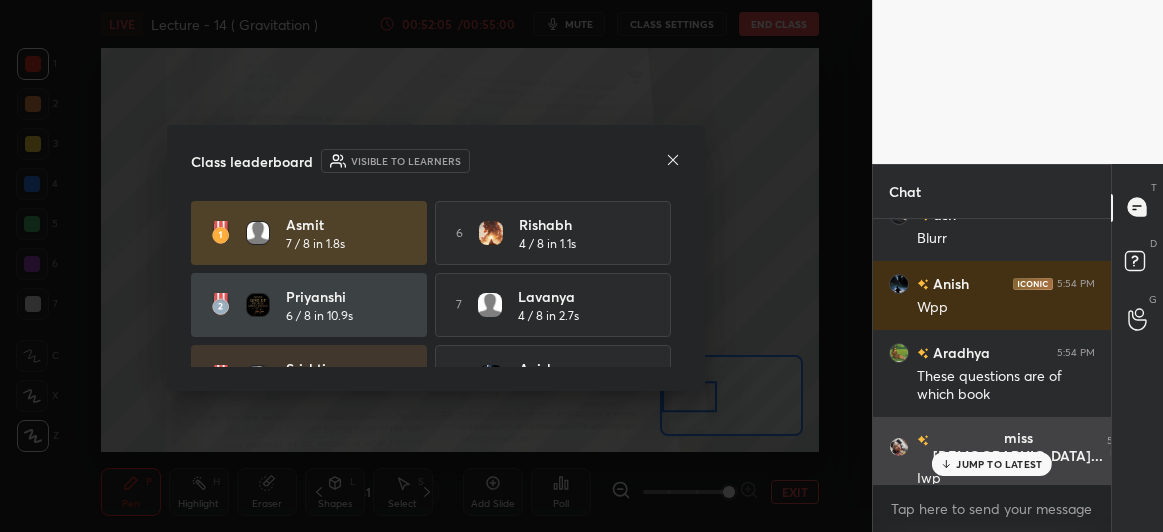 click 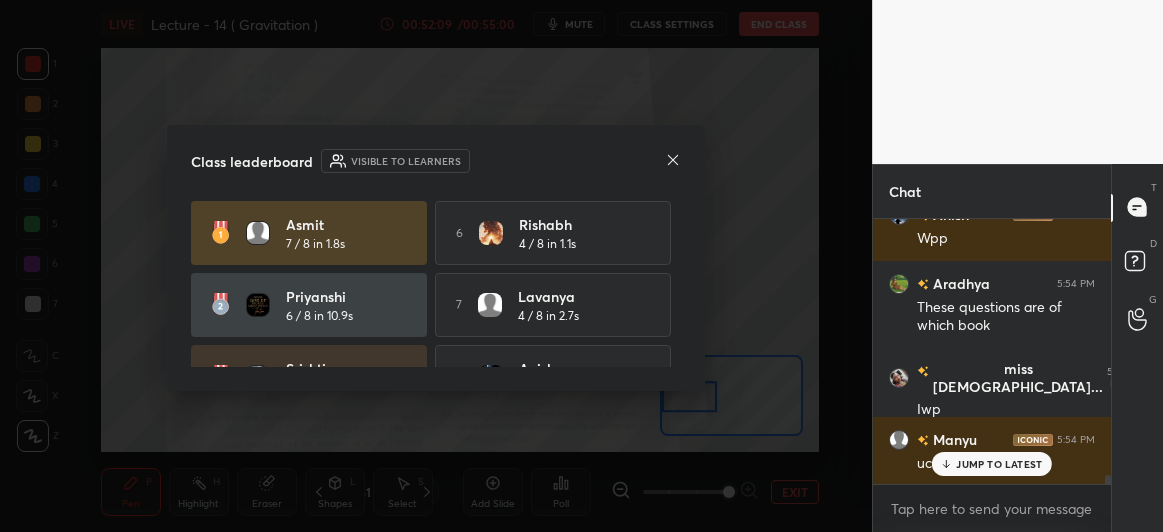 click on "JUMP TO LATEST" at bounding box center (999, 464) 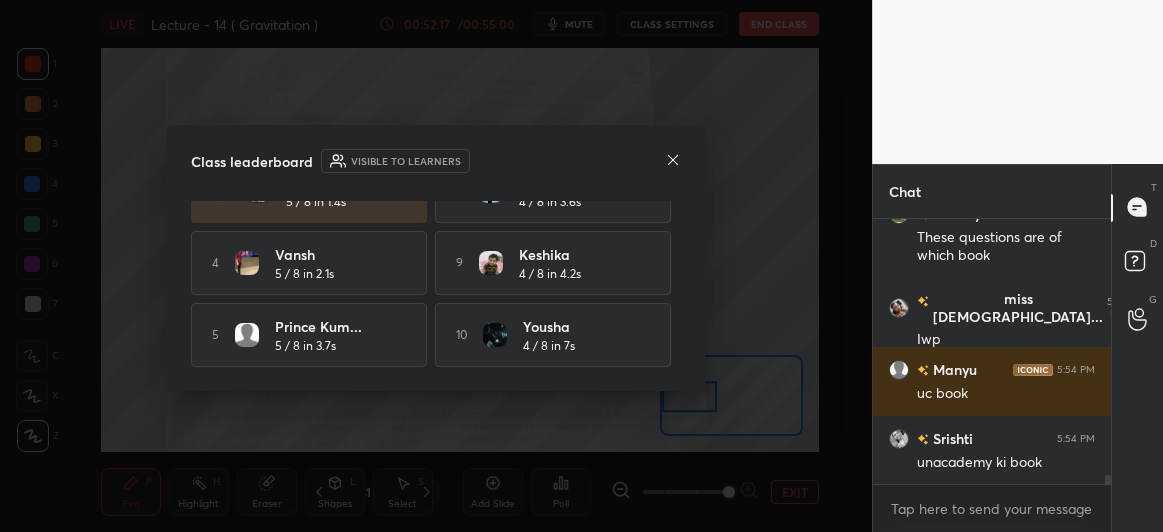 click 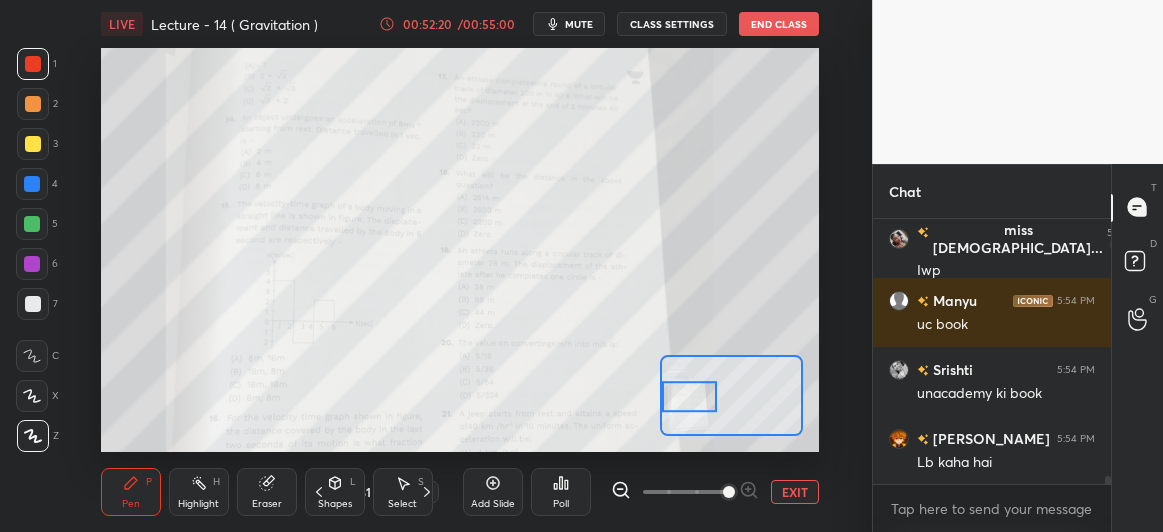 click on "EXIT" at bounding box center [795, 492] 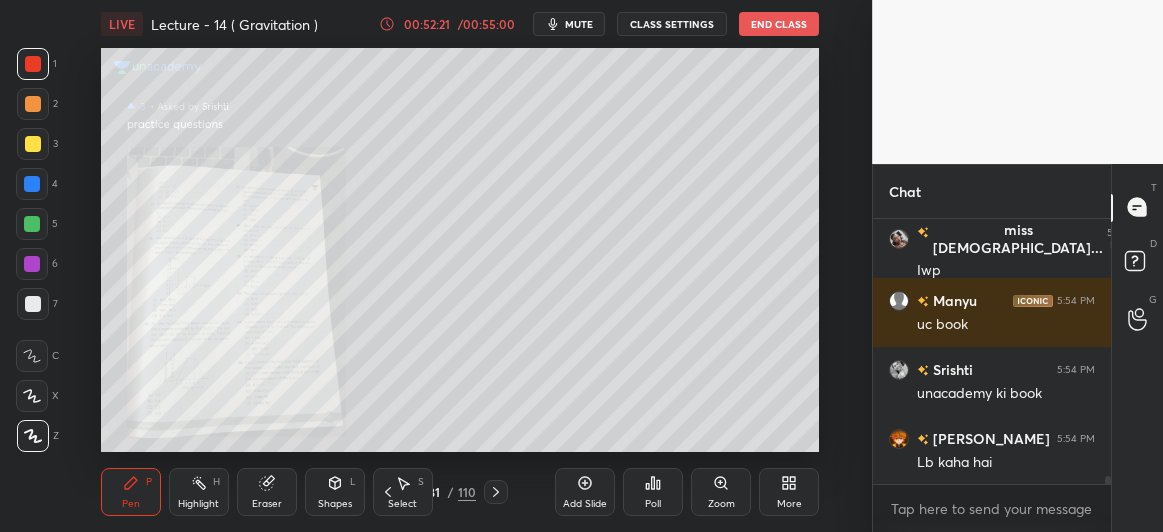 click on "Add Slide" at bounding box center (585, 492) 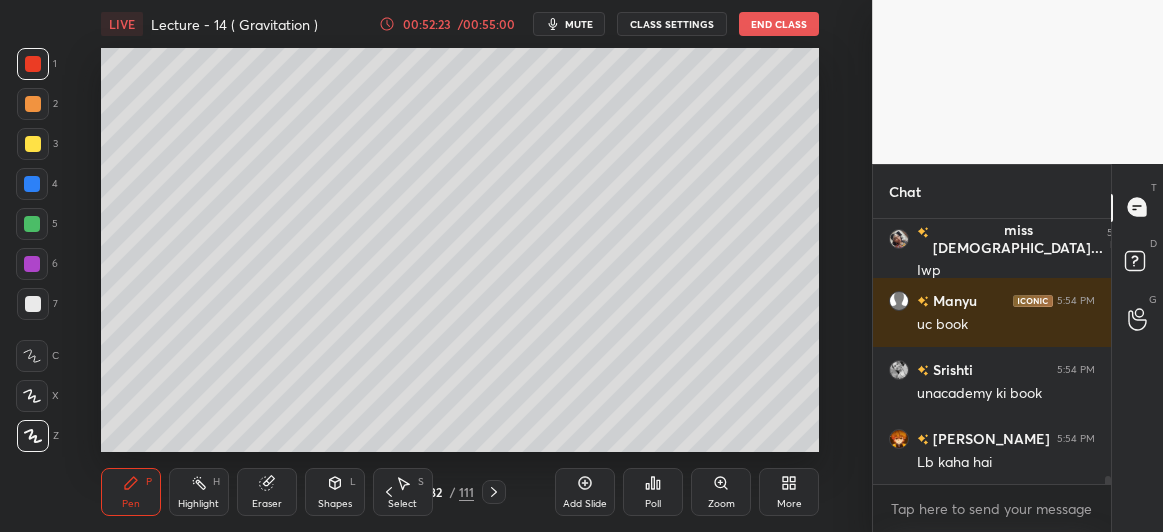 click at bounding box center (33, 144) 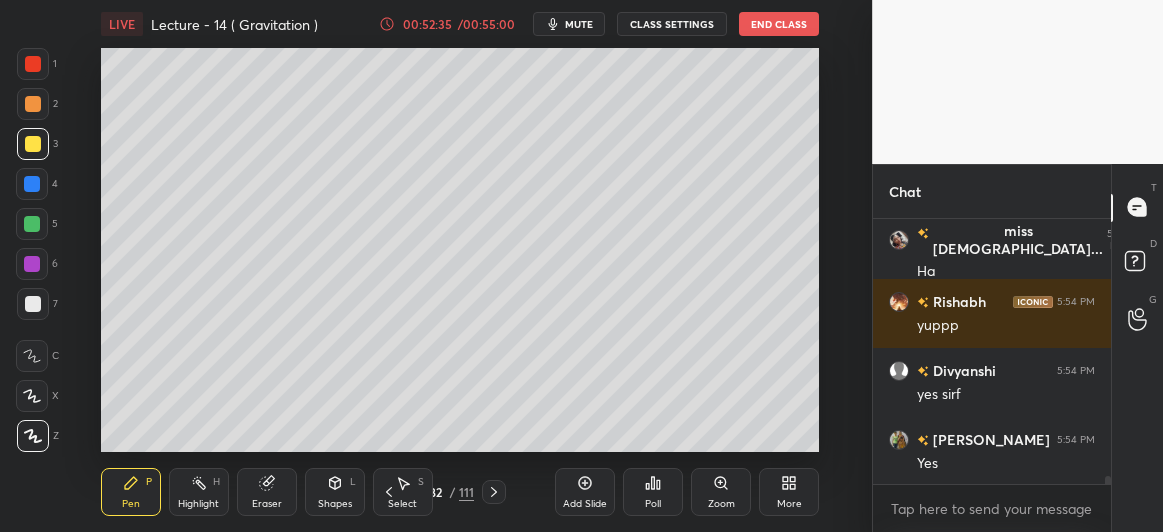 click at bounding box center [32, 224] 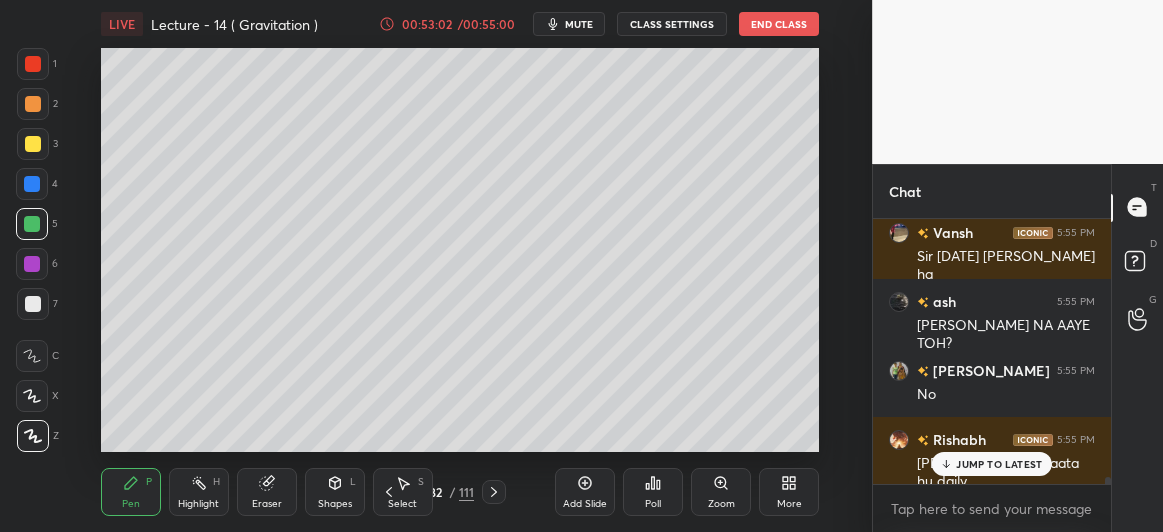 click on "JUMP TO LATEST" at bounding box center [999, 464] 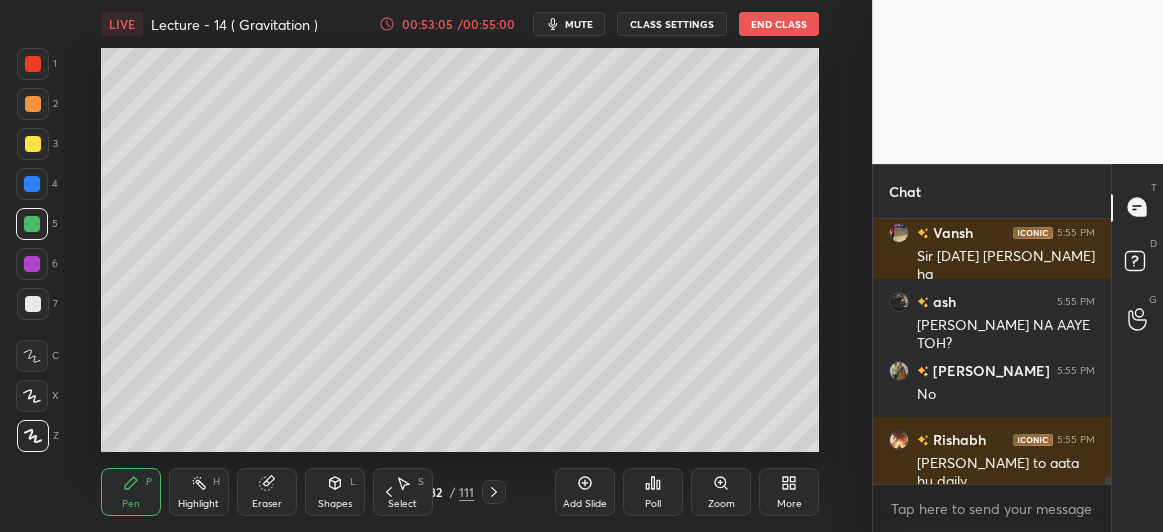 scroll, scrollTop: 9943, scrollLeft: 0, axis: vertical 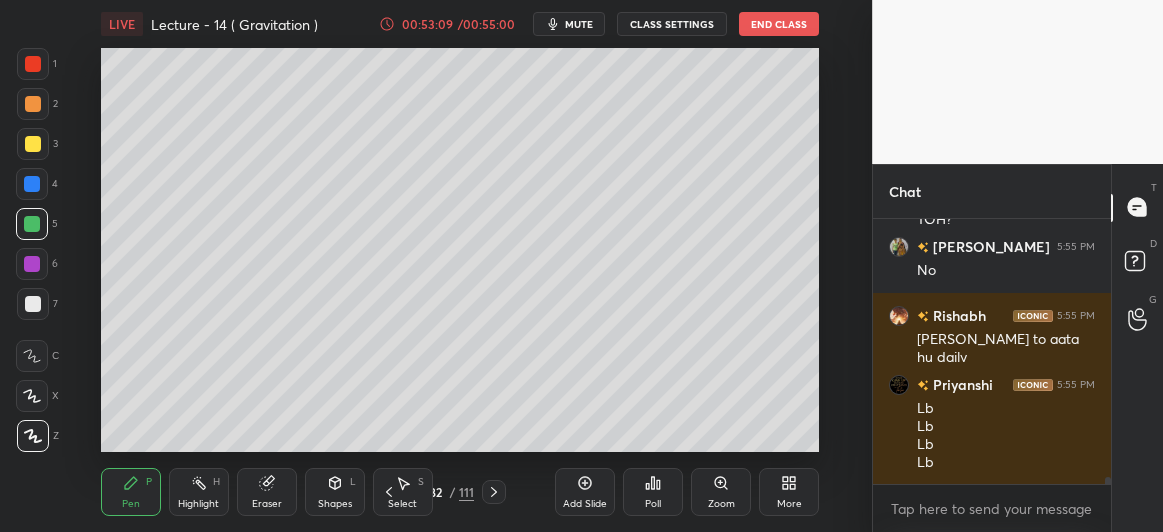 click on "Poll" at bounding box center [653, 492] 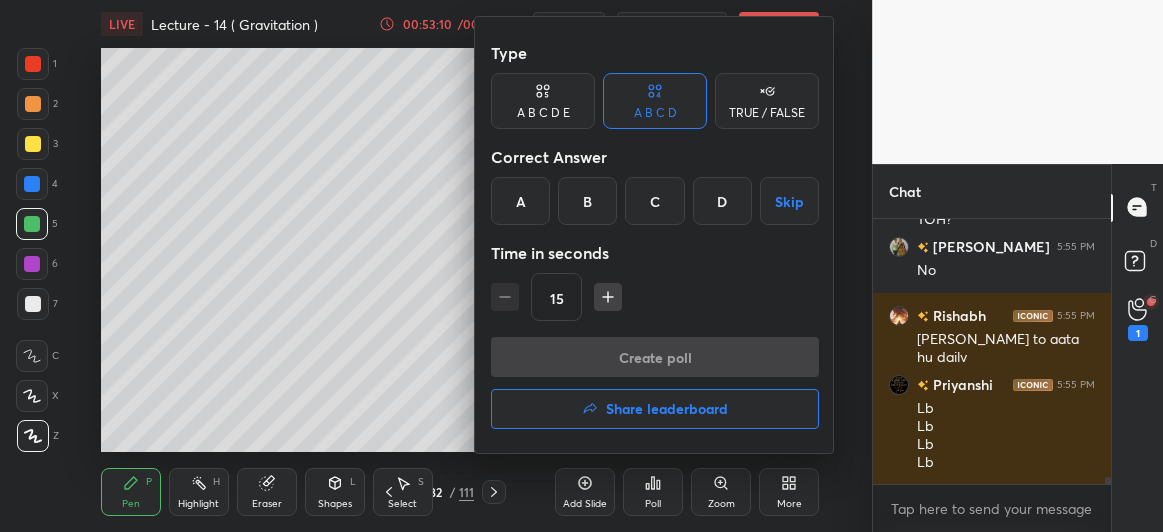 click on "Share leaderboard" at bounding box center (667, 409) 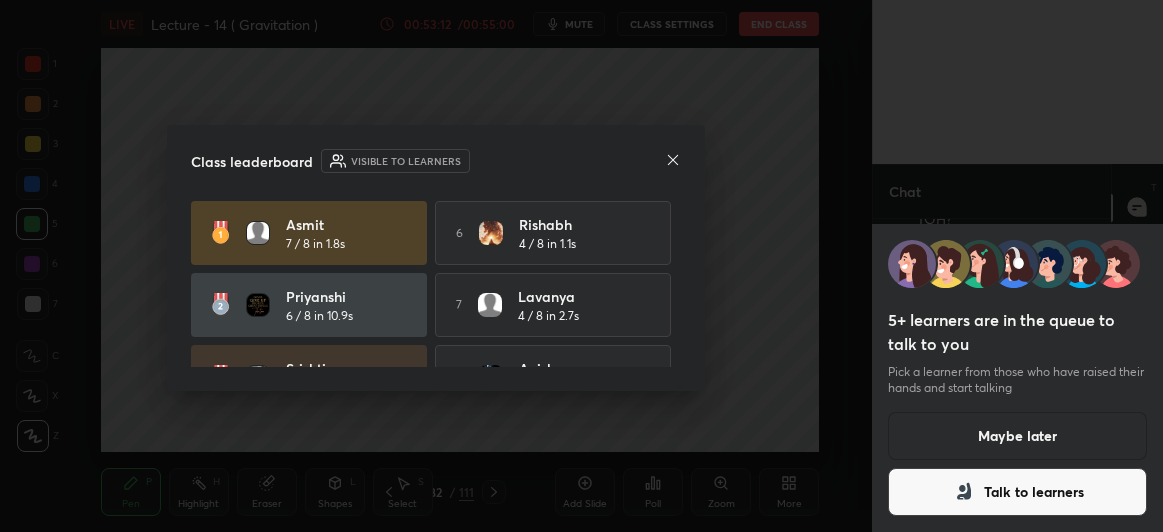 click on "Talk to learners" at bounding box center (1017, 492) 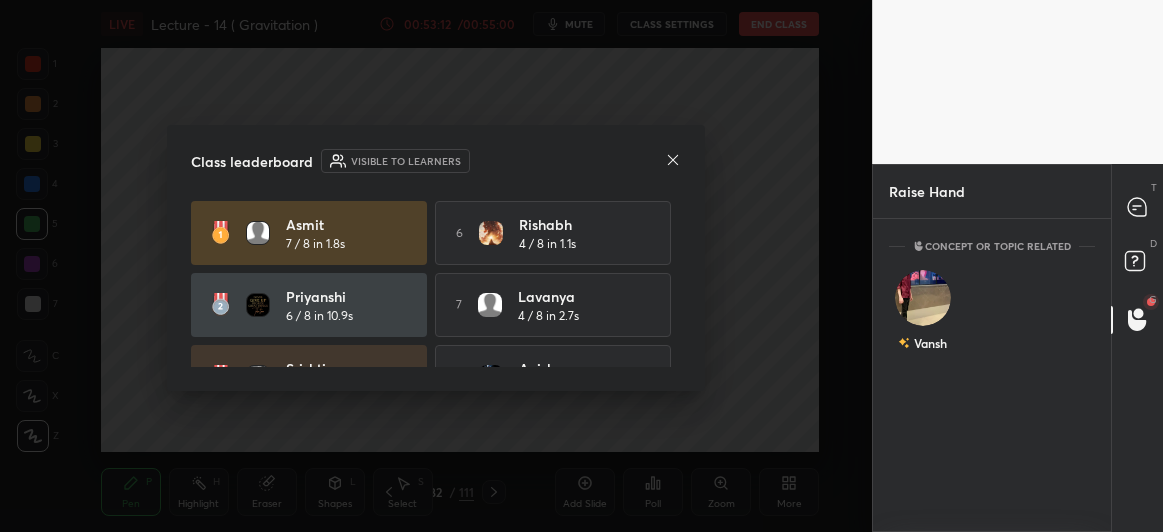 scroll, scrollTop: 308, scrollLeft: 232, axis: both 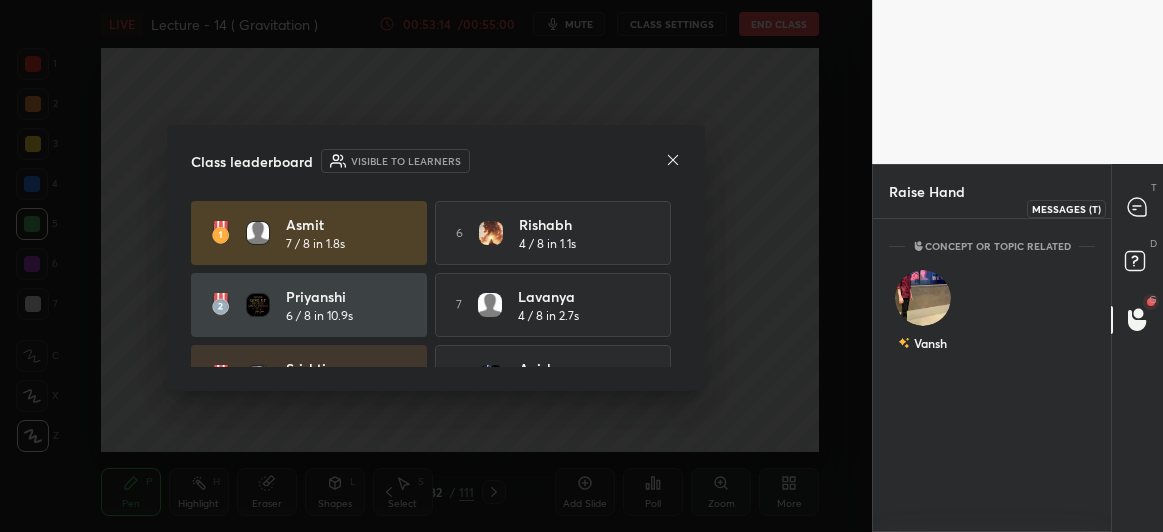 click at bounding box center (1138, 208) 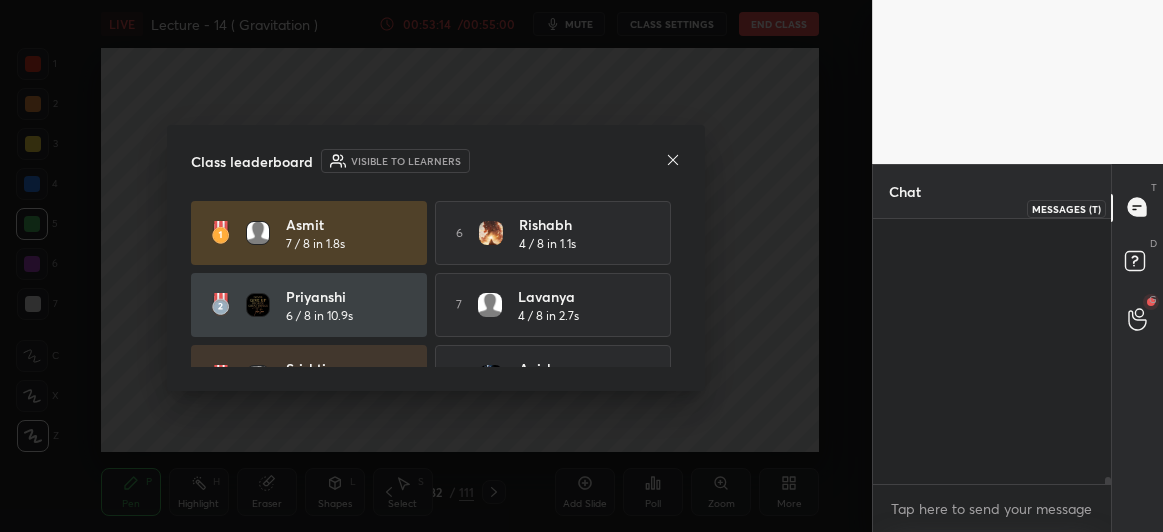 scroll, scrollTop: 9943, scrollLeft: 0, axis: vertical 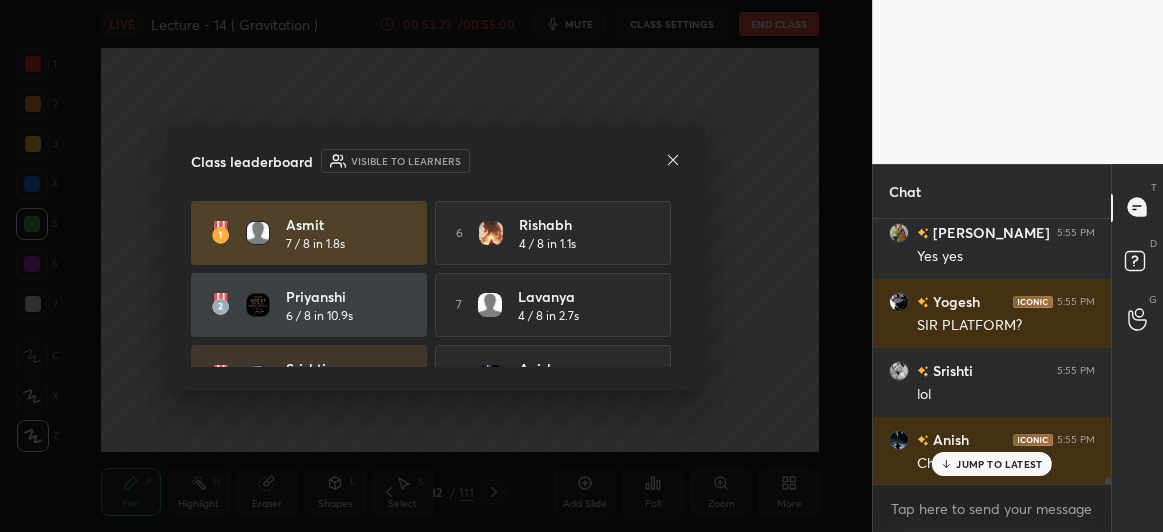 click on "JUMP TO LATEST" at bounding box center (992, 464) 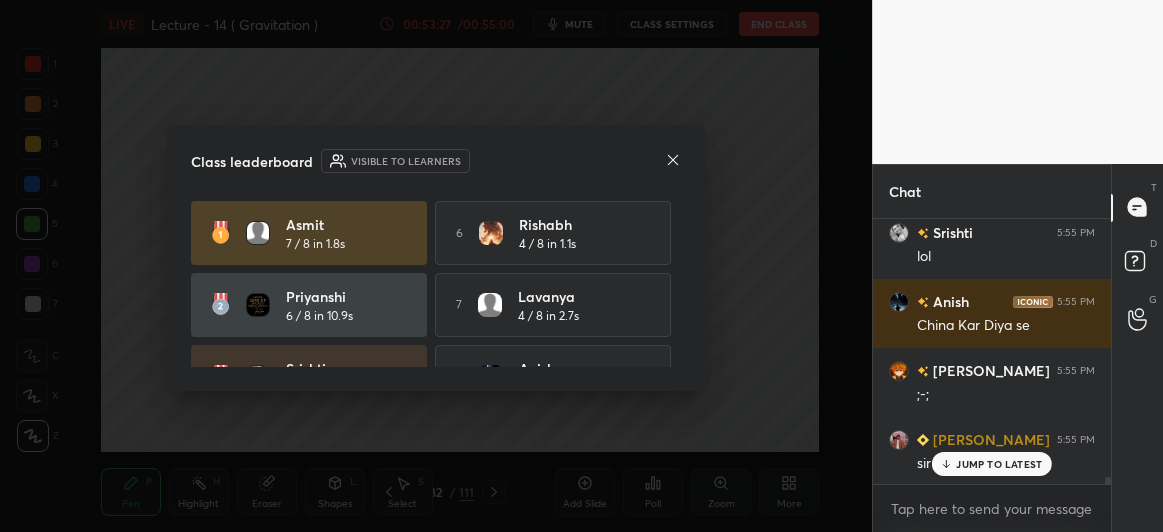 scroll, scrollTop: 10426, scrollLeft: 0, axis: vertical 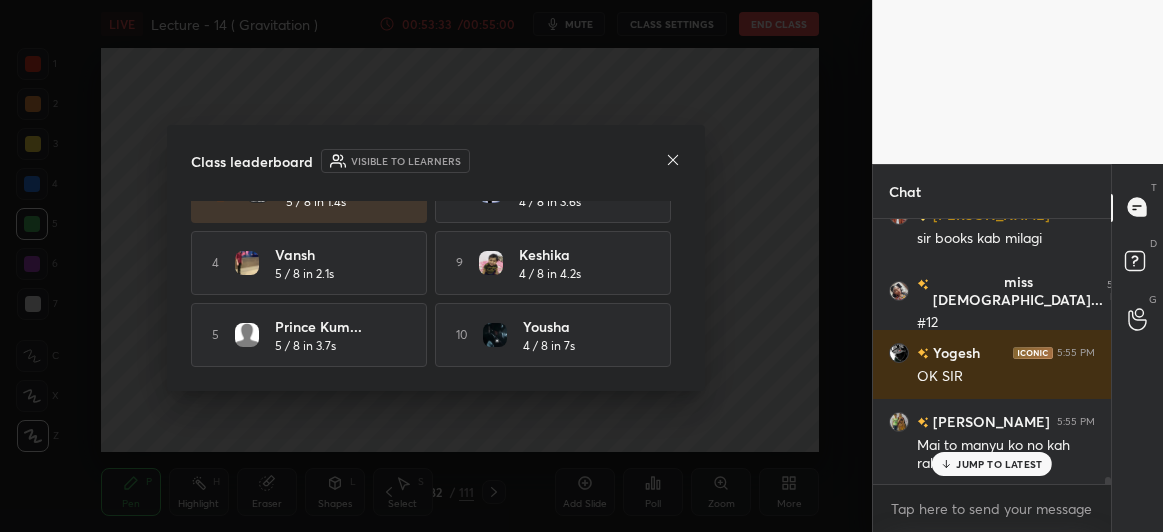 click 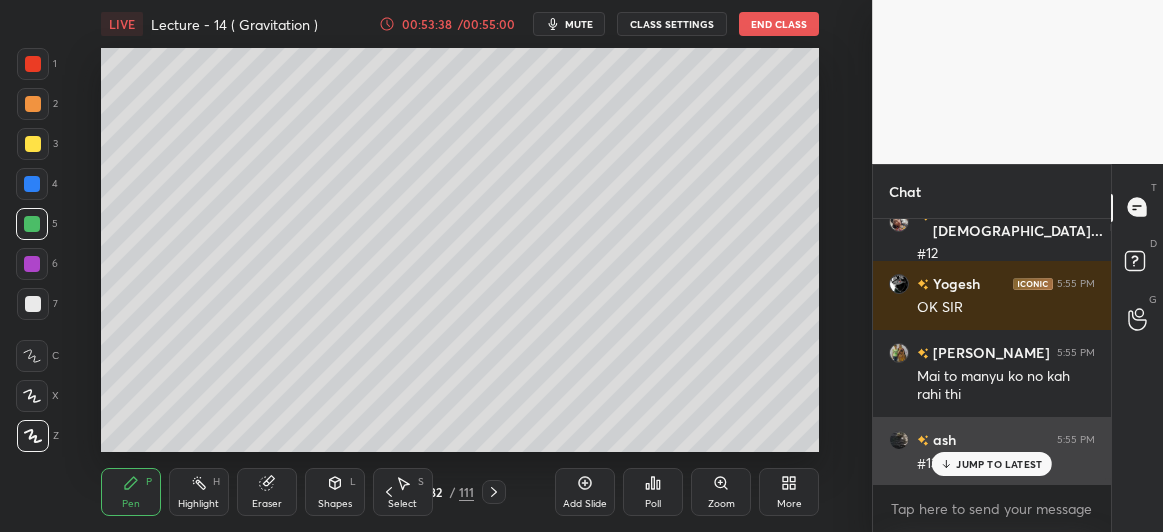 click on "JUMP TO LATEST" at bounding box center [999, 464] 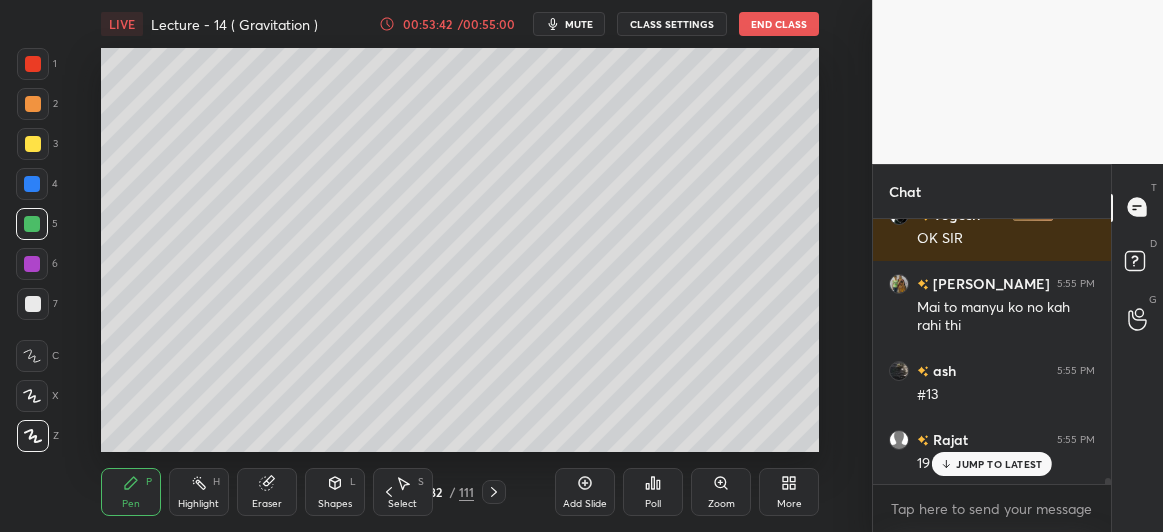 click at bounding box center (32, 184) 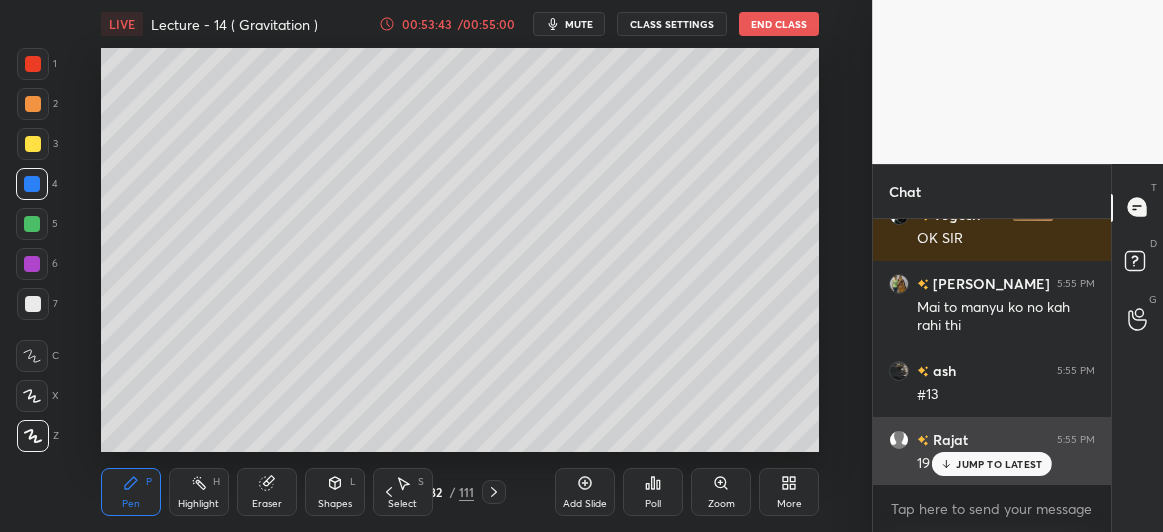 click on "JUMP TO LATEST" at bounding box center [999, 464] 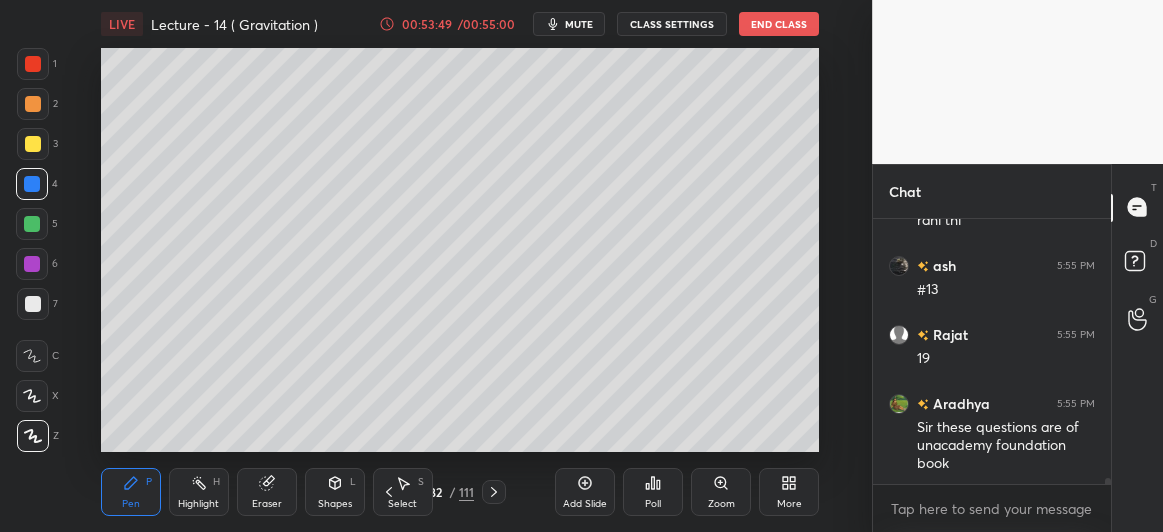 scroll, scrollTop: 10893, scrollLeft: 0, axis: vertical 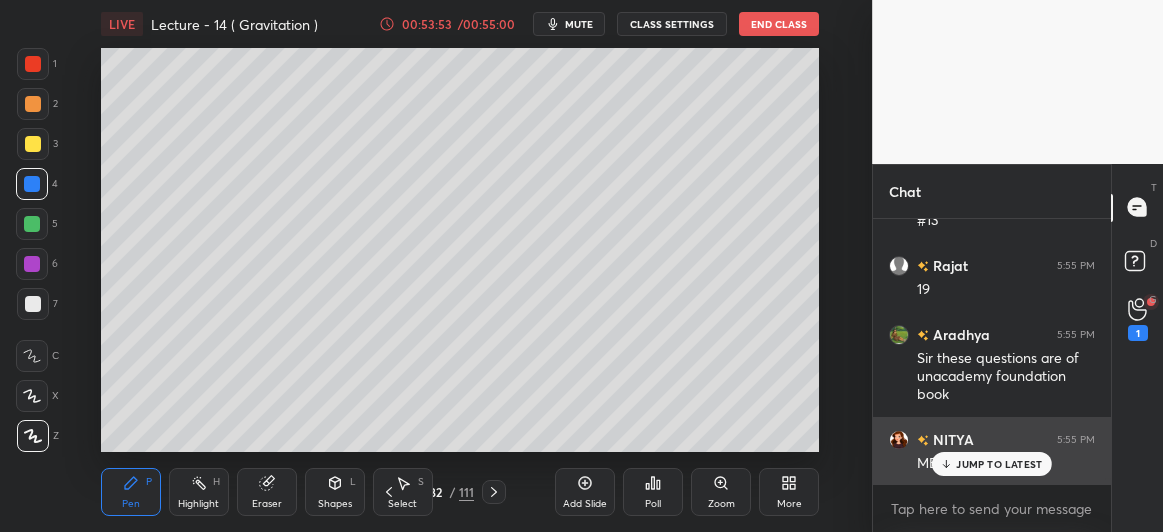 click on "JUMP TO LATEST" at bounding box center (999, 464) 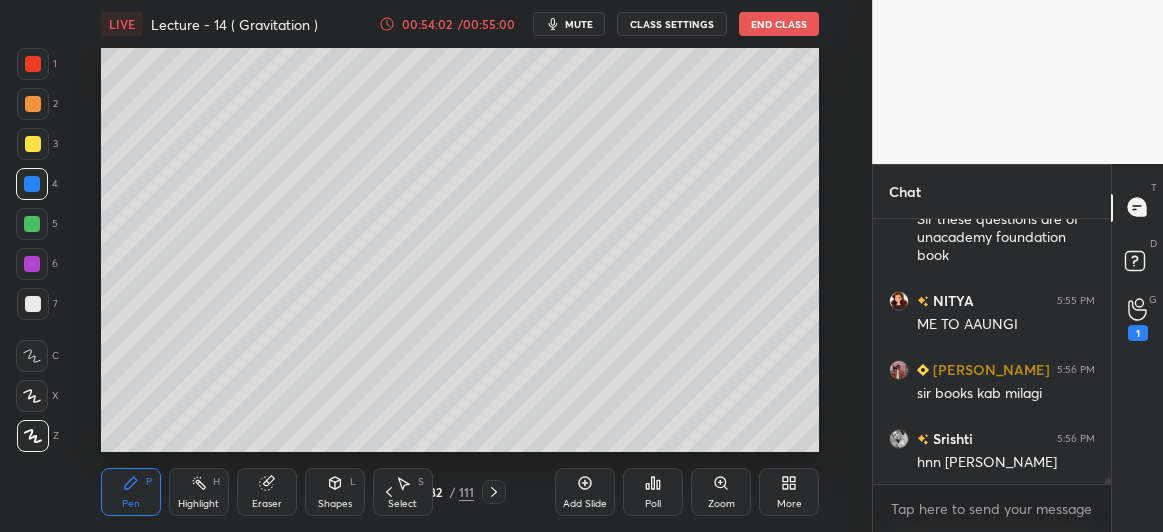 scroll, scrollTop: 11101, scrollLeft: 0, axis: vertical 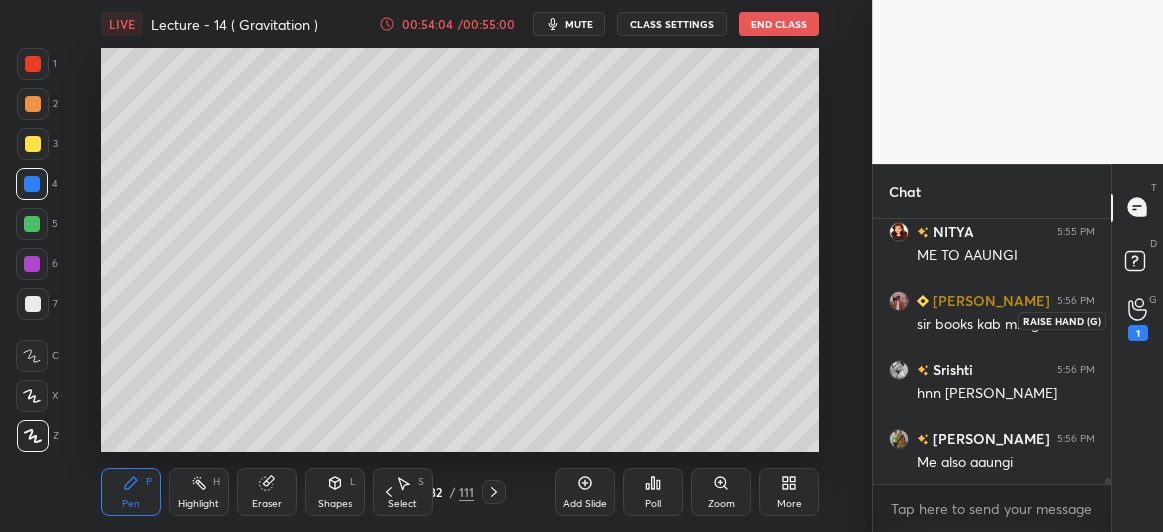 click on "1" at bounding box center [1138, 320] 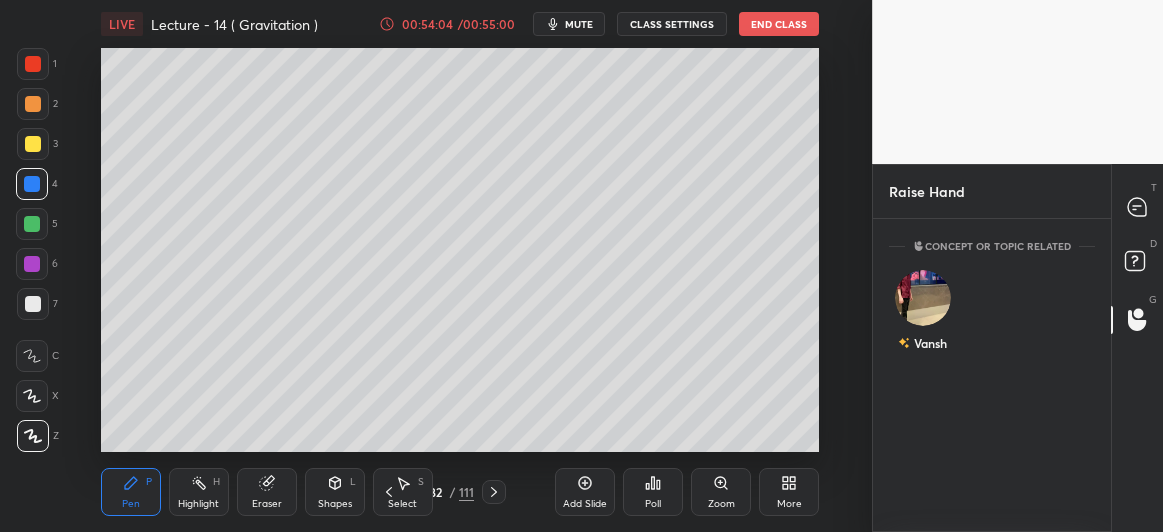 scroll, scrollTop: 308, scrollLeft: 232, axis: both 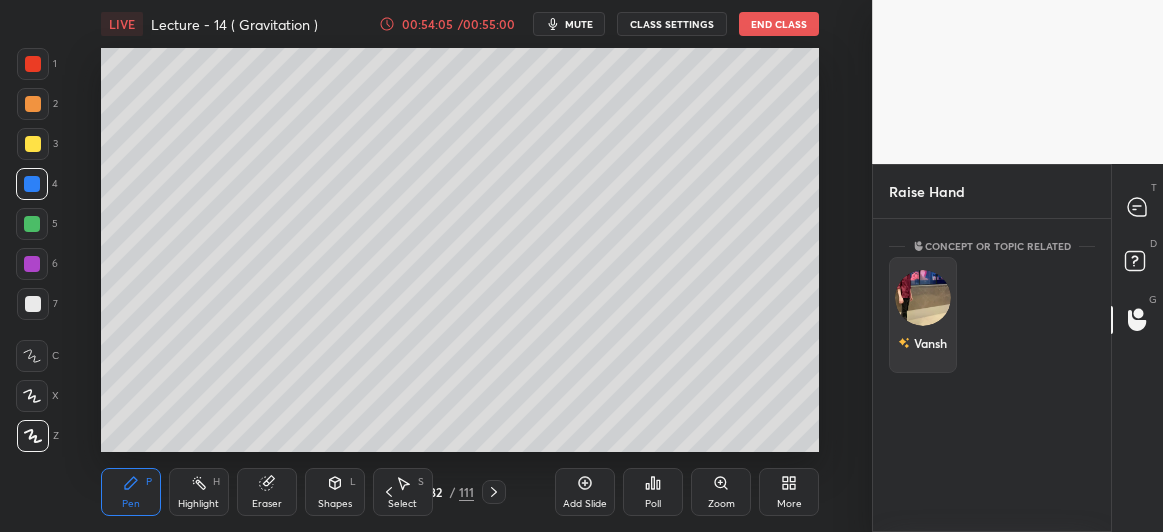 click at bounding box center (923, 298) 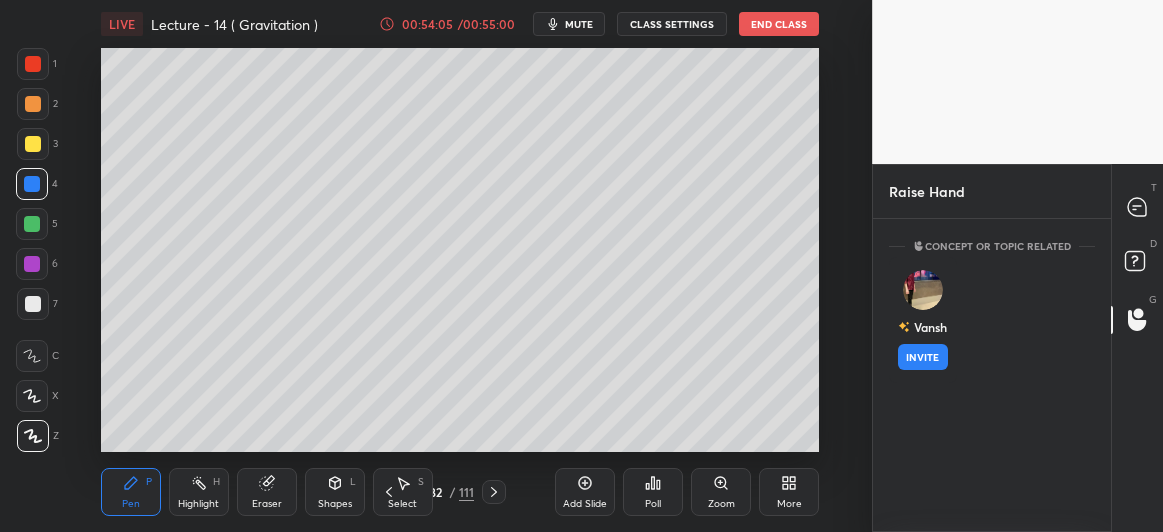 click on "INVITE" at bounding box center [923, 357] 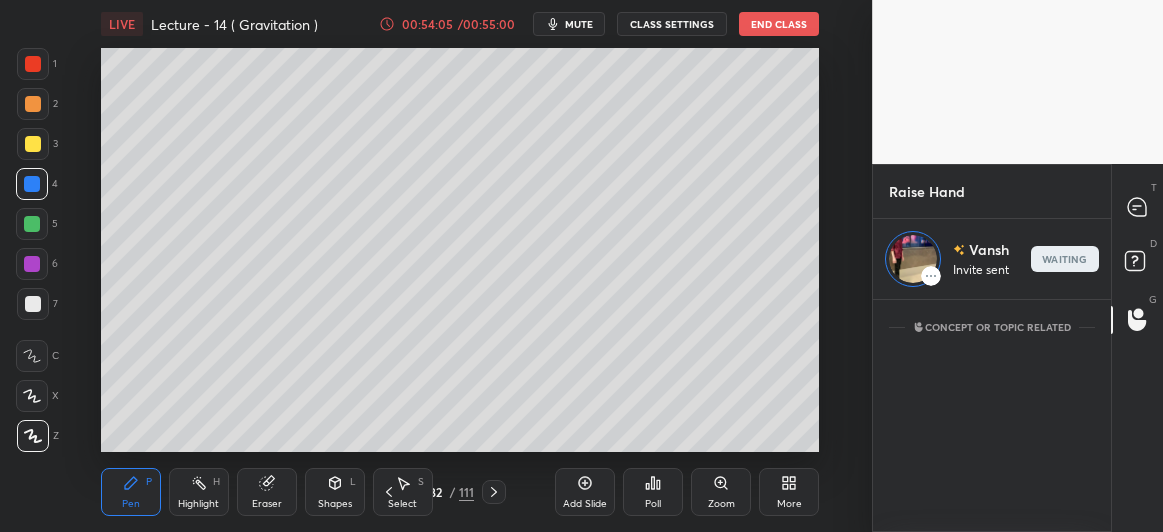 scroll, scrollTop: 227, scrollLeft: 232, axis: both 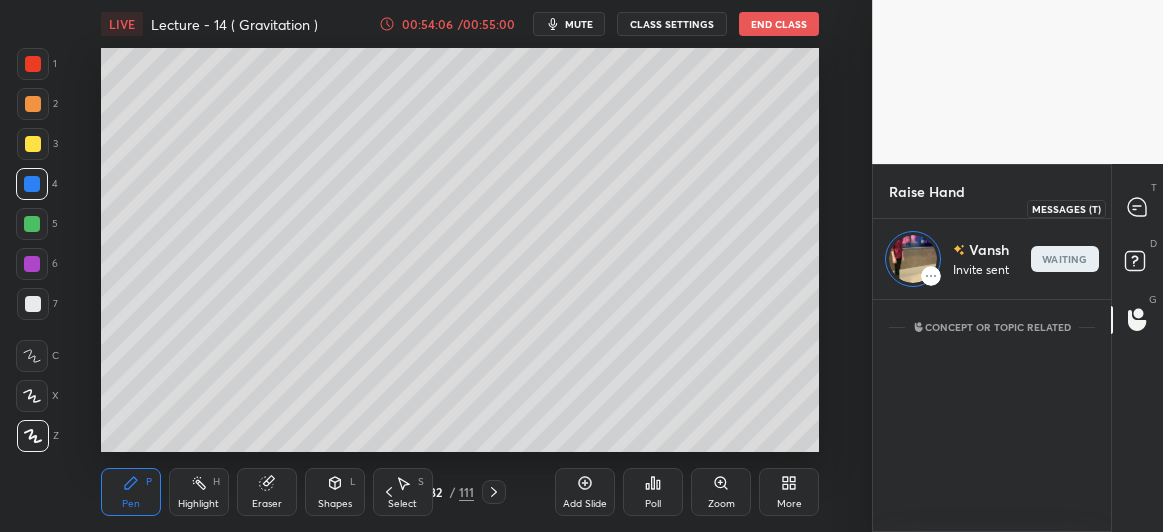 click 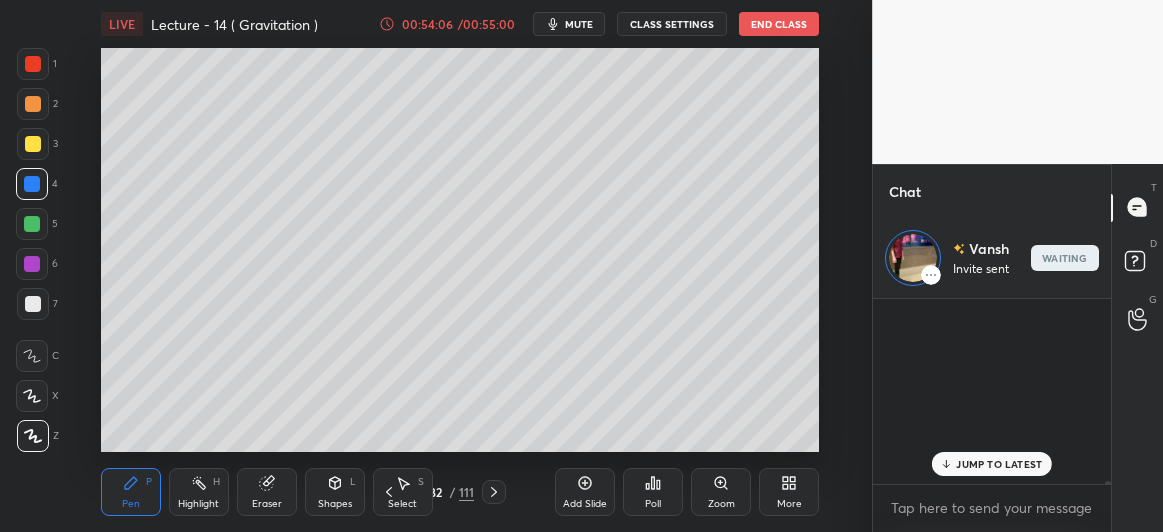 scroll, scrollTop: 11181, scrollLeft: 0, axis: vertical 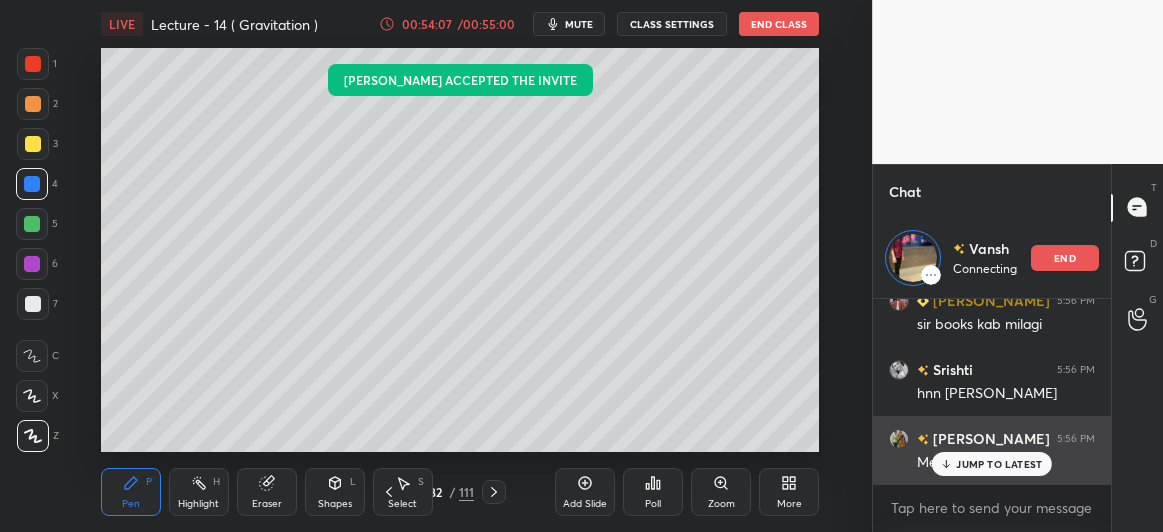 click on "JUMP TO LATEST" at bounding box center (999, 464) 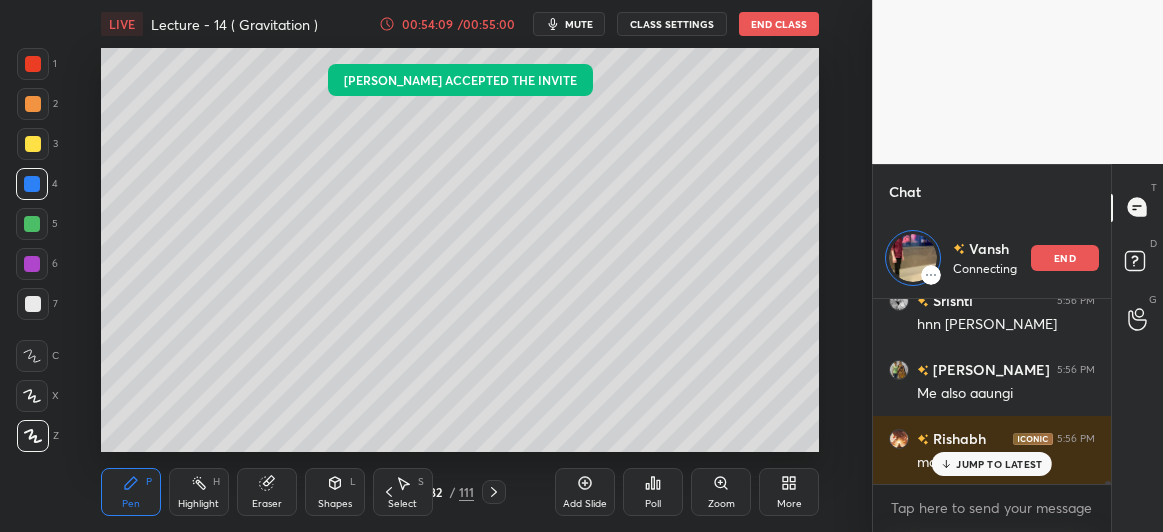 click on "JUMP TO LATEST" at bounding box center (999, 464) 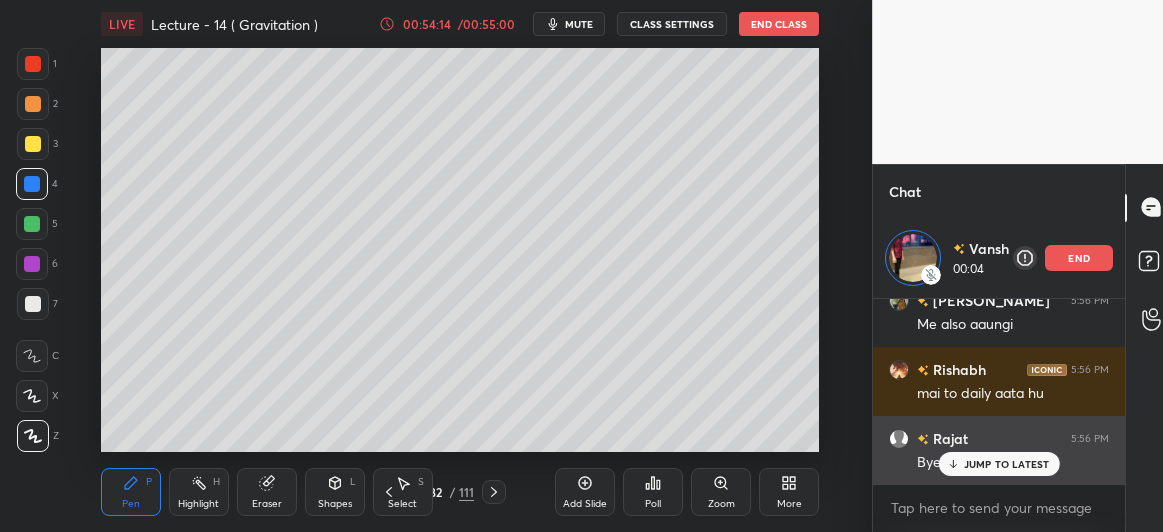 click on "JUMP TO LATEST" at bounding box center [1007, 464] 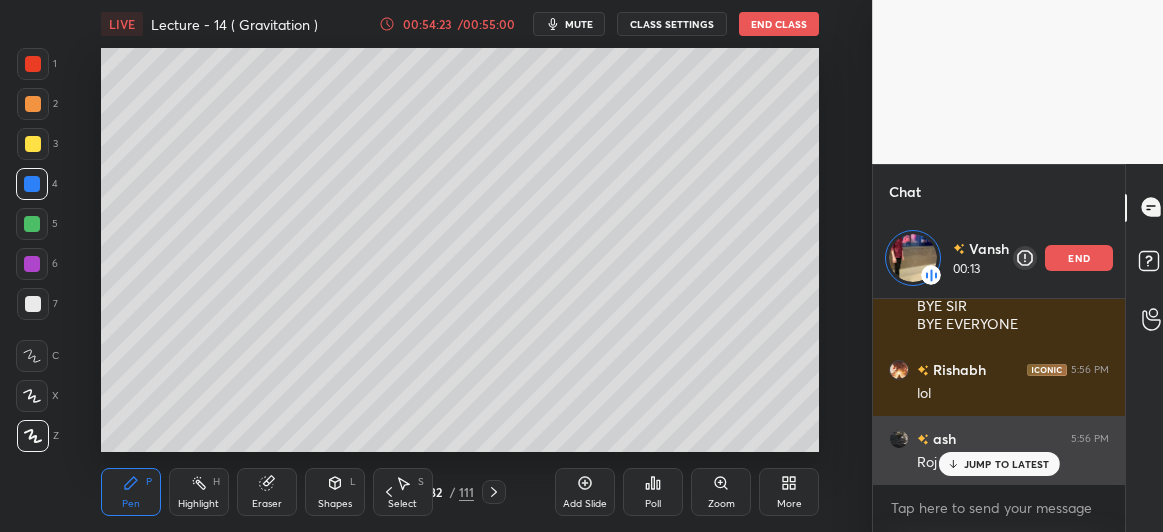 click on "JUMP TO LATEST" at bounding box center [1007, 464] 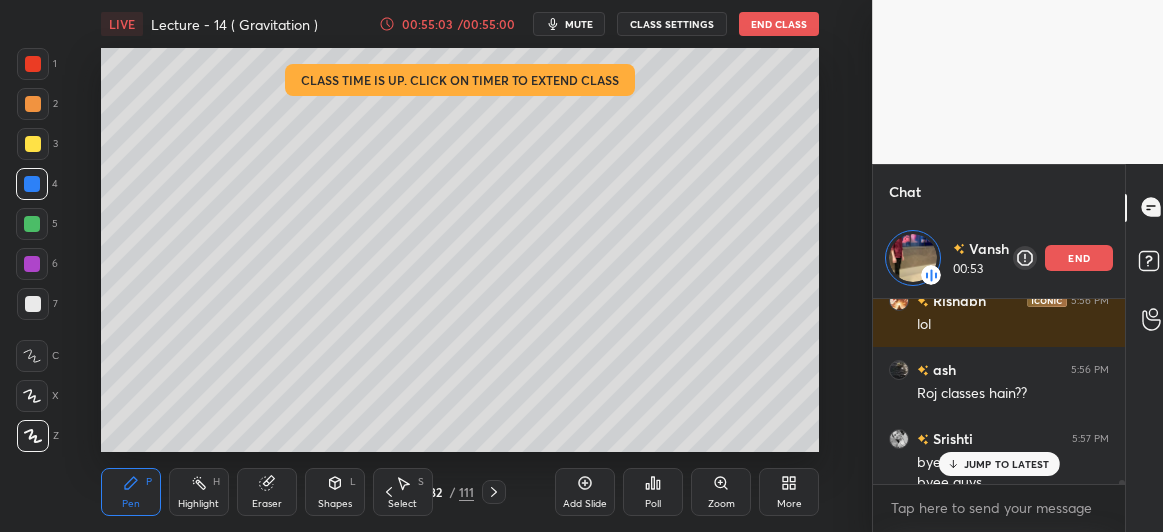 scroll, scrollTop: 8736, scrollLeft: 0, axis: vertical 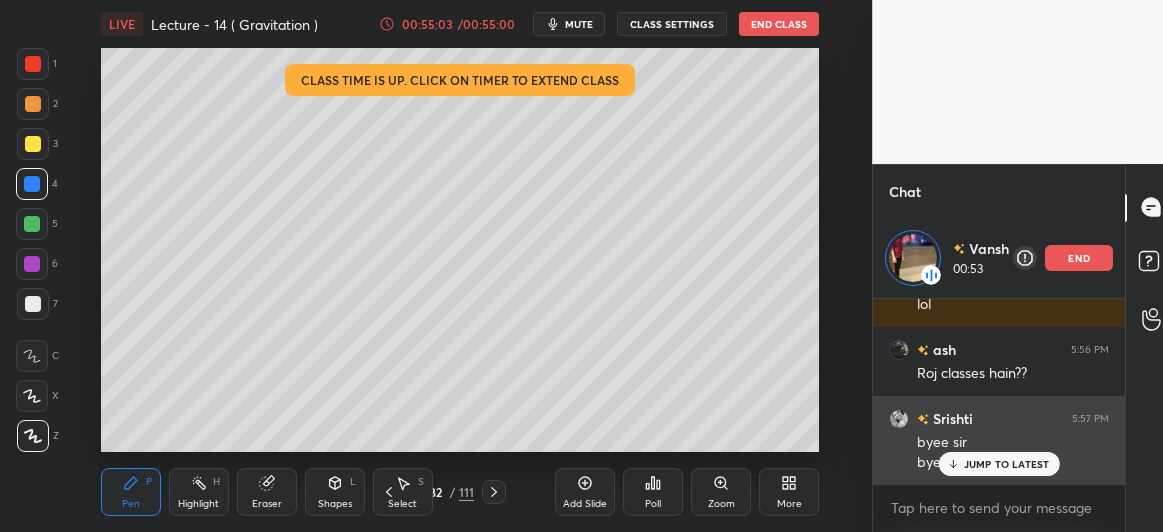 click on "JUMP TO LATEST" at bounding box center (1007, 464) 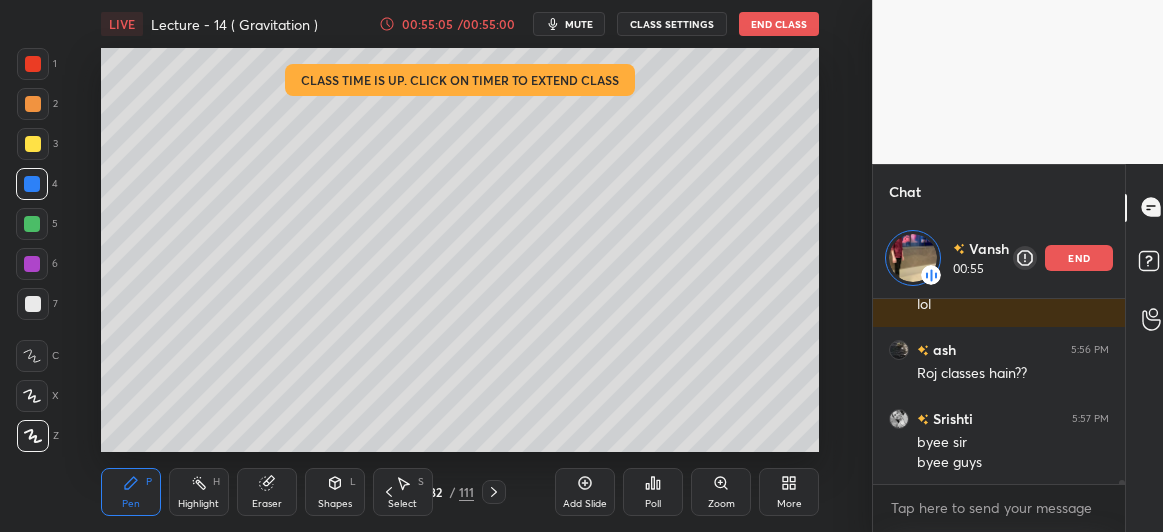 scroll, scrollTop: 8806, scrollLeft: 0, axis: vertical 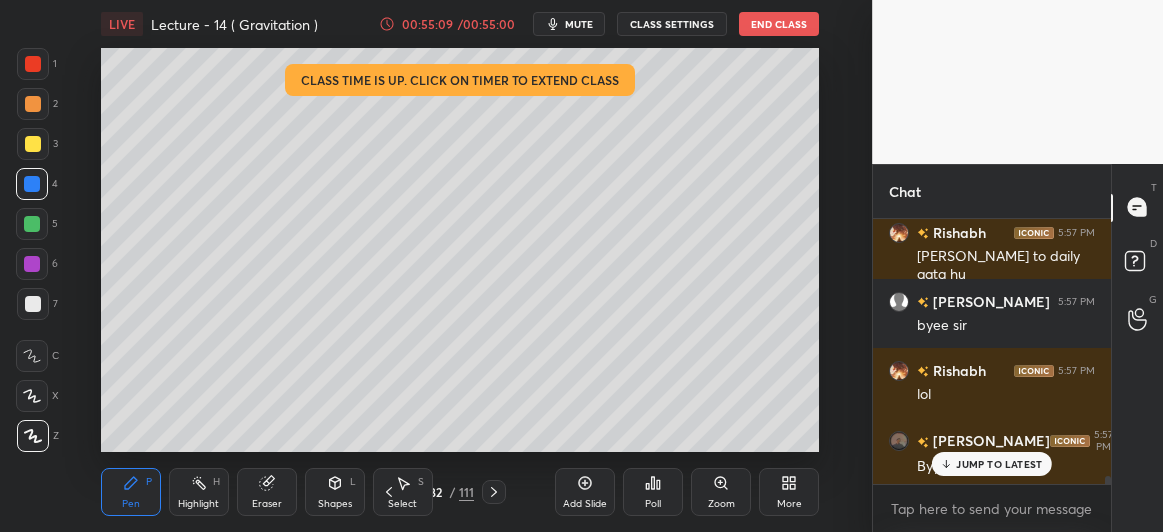 click on "End Class" at bounding box center (779, 24) 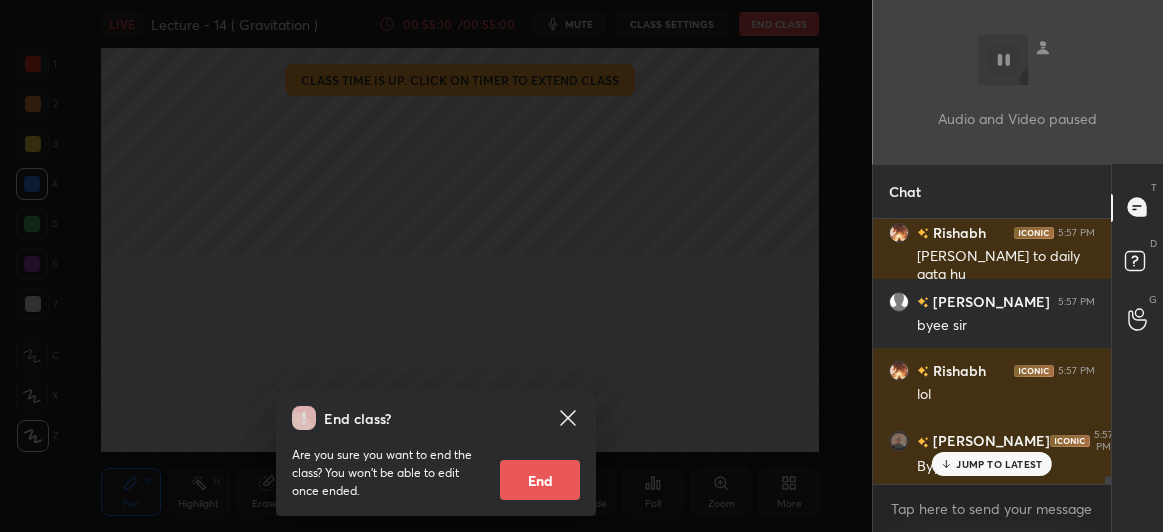 click on "End" at bounding box center [540, 480] 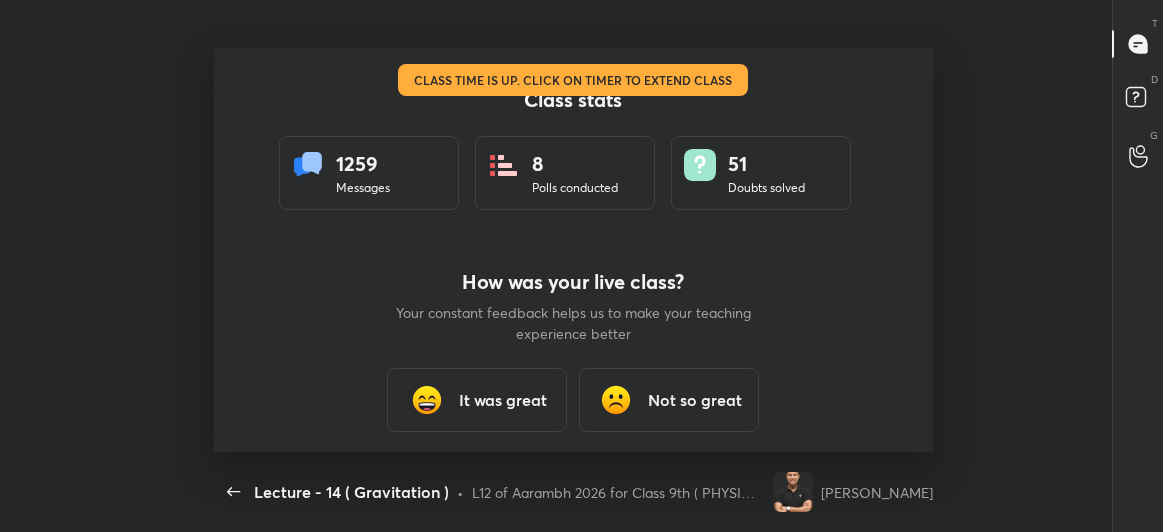 scroll, scrollTop: 99595, scrollLeft: 98852, axis: both 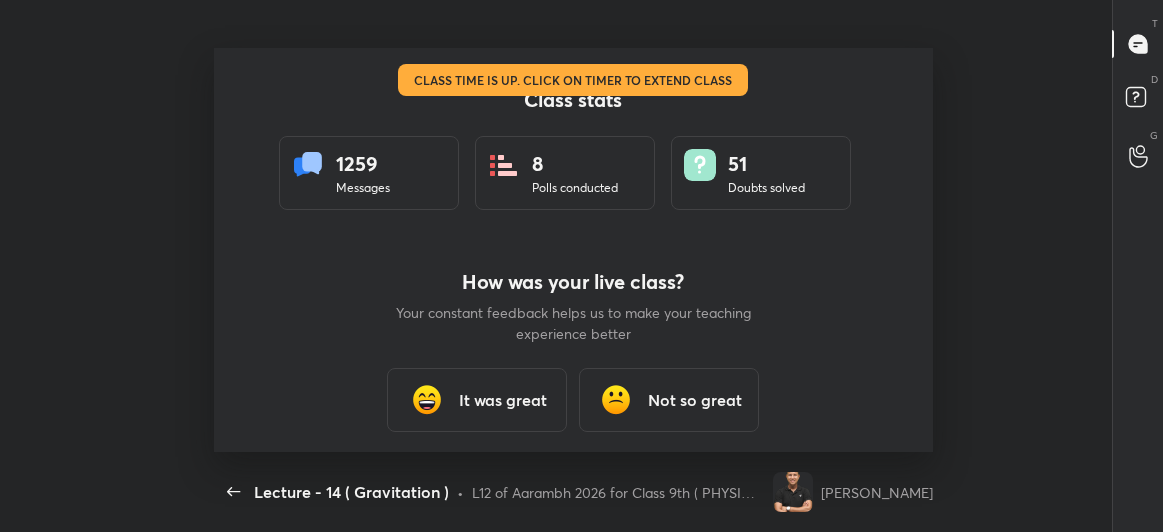 click on "It was great" at bounding box center [503, 400] 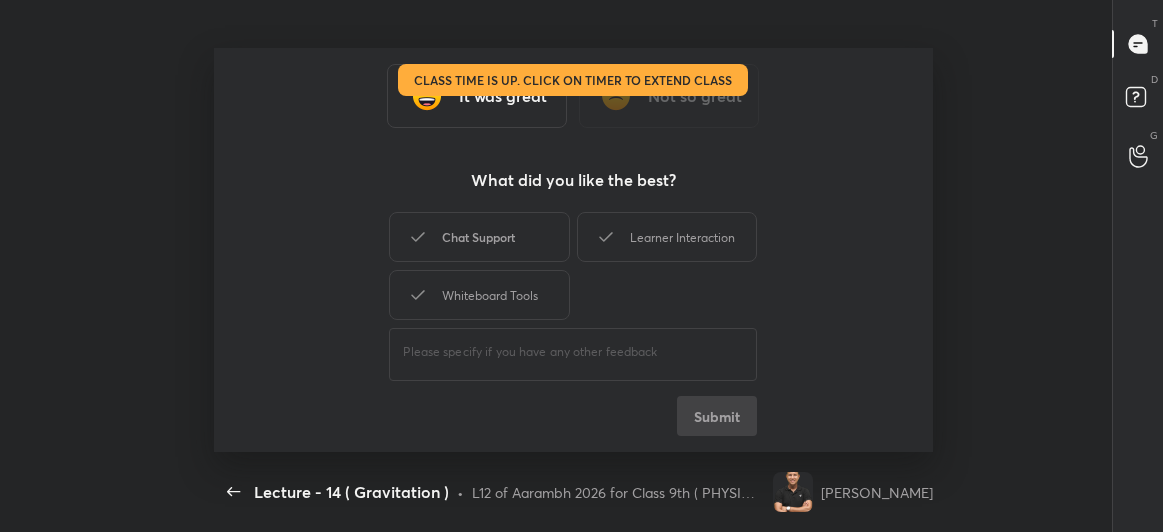 click on "Chat Support" at bounding box center (479, 237) 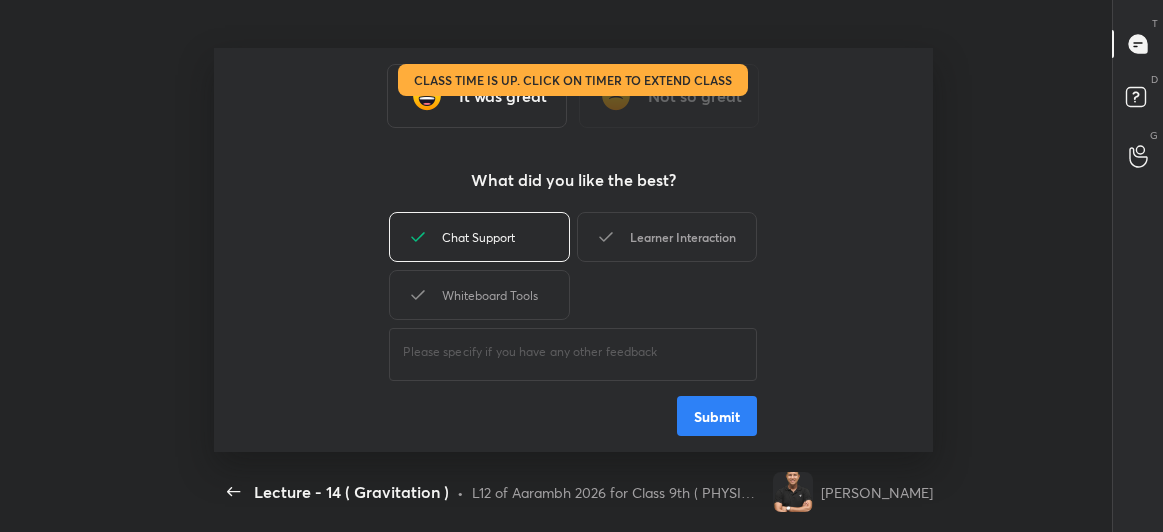 click on "Learner Interaction" at bounding box center [667, 237] 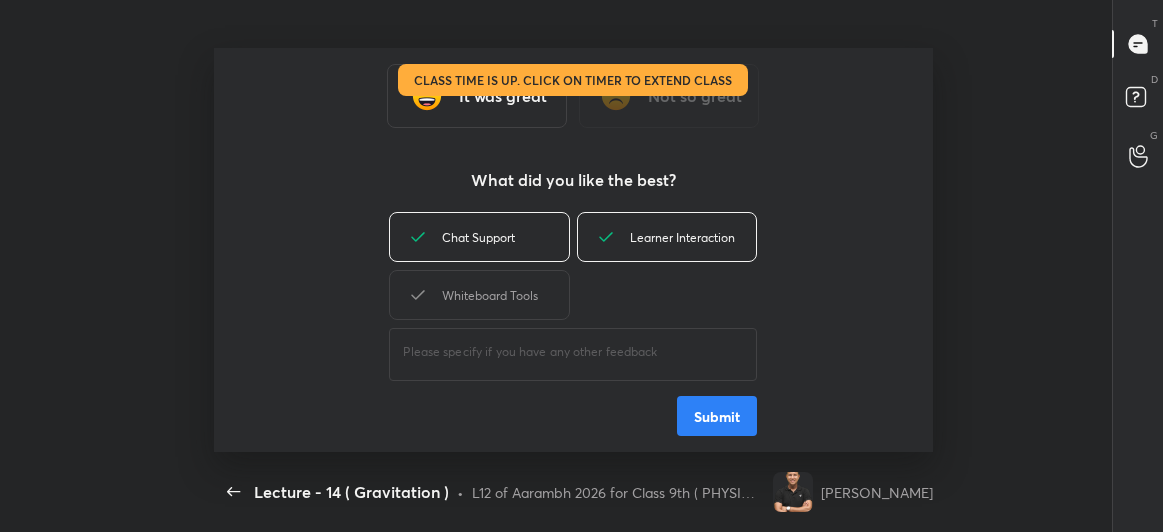 click on "Submit" at bounding box center [717, 416] 